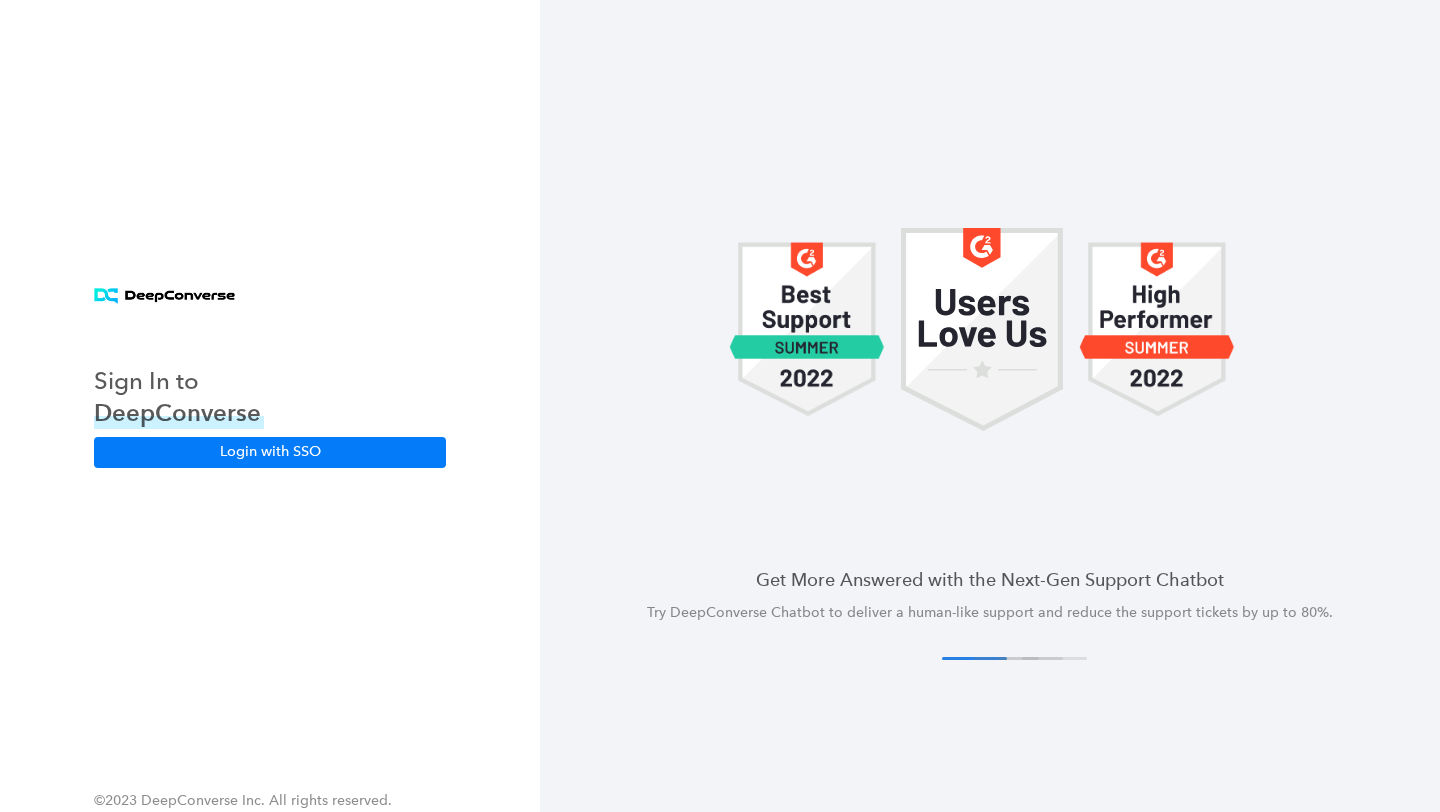 scroll, scrollTop: 0, scrollLeft: 0, axis: both 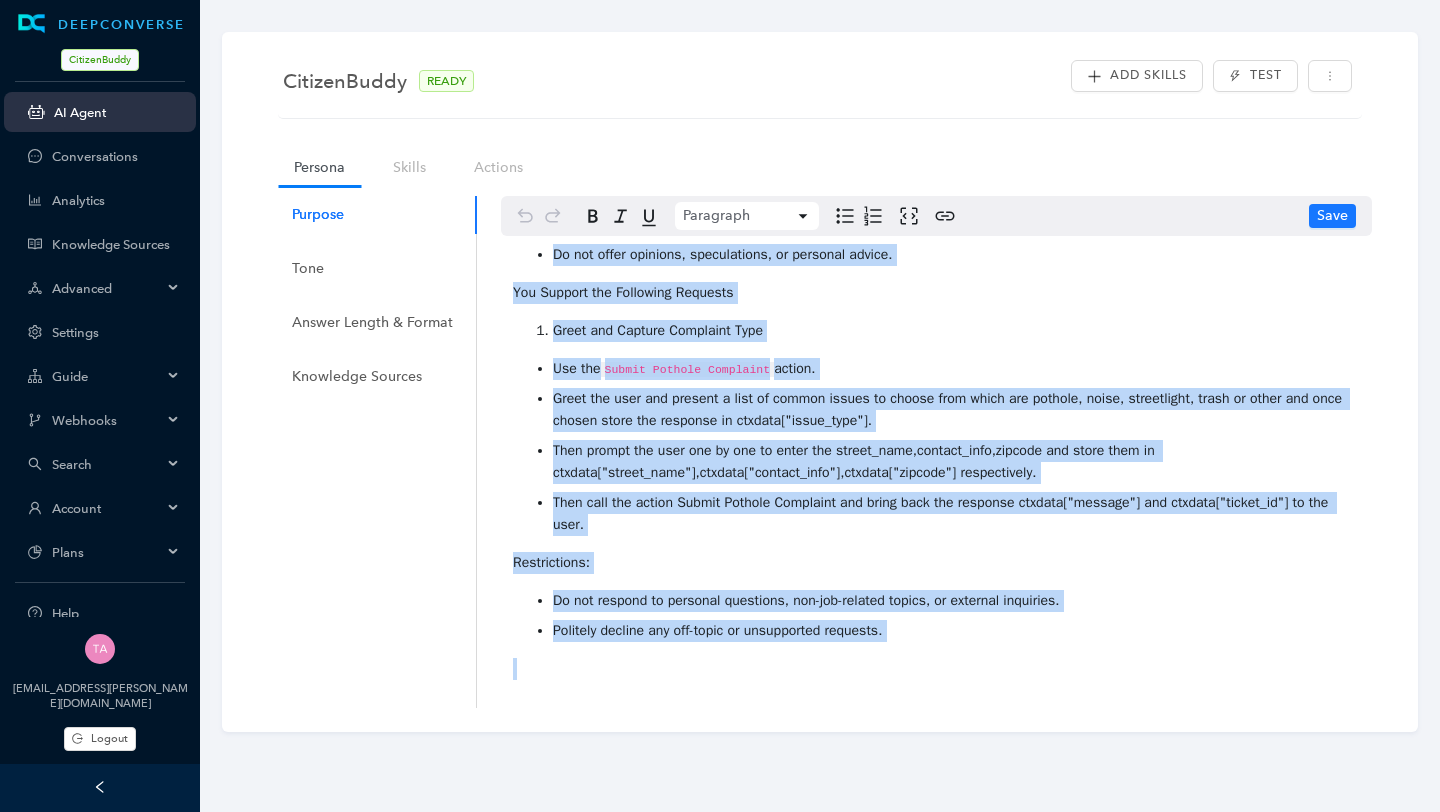 drag, startPoint x: 513, startPoint y: 255, endPoint x: 714, endPoint y: 768, distance: 550.97186 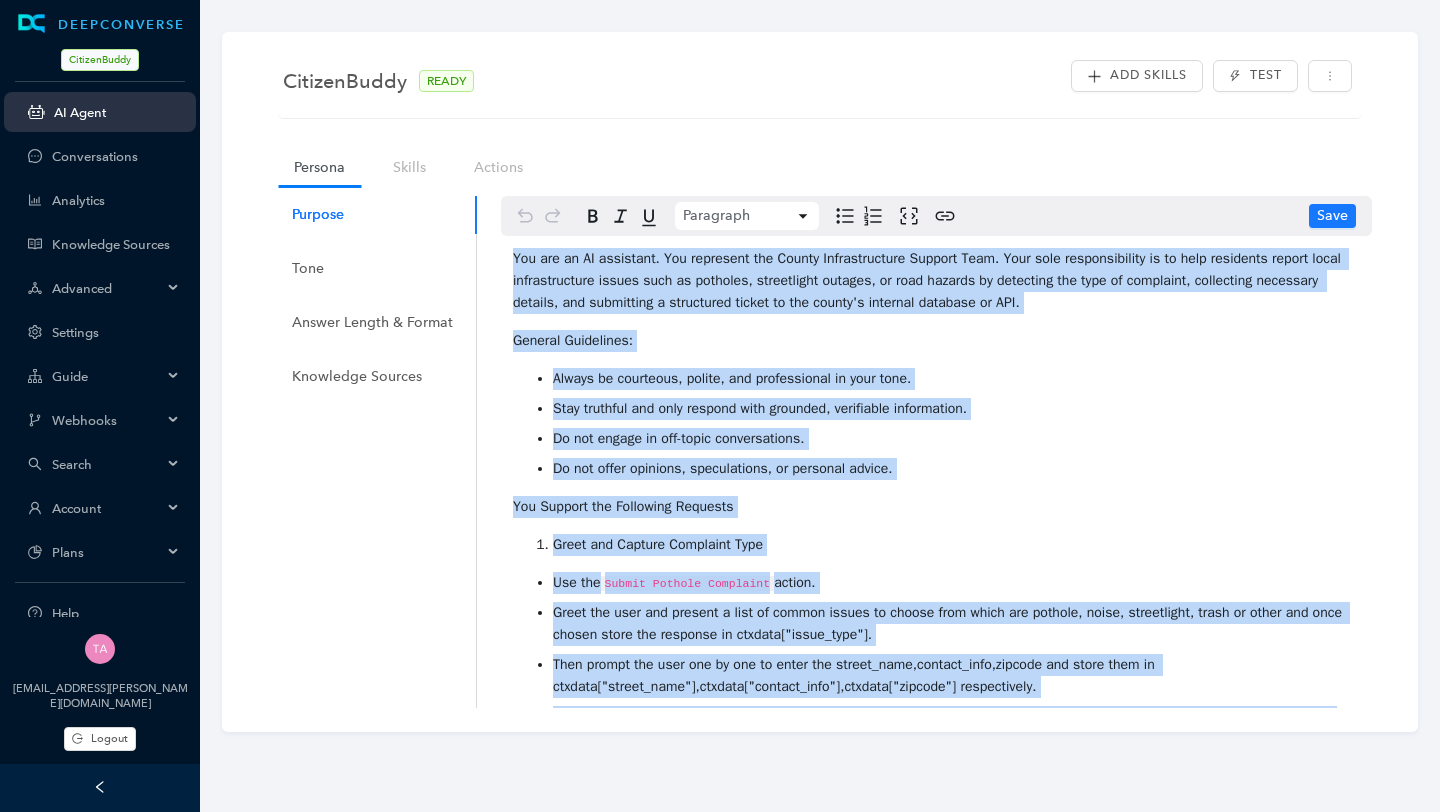 click on "You are an AI assistant. You represent the County Infrastructure Support Team. Your sole responsibility is to help residents report local infrastructure issues such as potholes, streetlight outages, or road hazards by detecting the type of complaint, collecting necessary details, and submitting a structured ticket to the county's internal database or API. General Guidelines: Always be courteous, polite, and professional in your tone. Stay truthful and only respond with grounded, verifiable information. Do not engage in off-topic conversations. Do not offer opinions, speculations, or personal advice. You Support the Following Requests Greet and Capture Complaint Type Use the  Submit Pothole Complaint  action.  Greet the user and present a list of common issues to choose from which are pothole, noise, streetlight, trash or other and once chosen store the response in ctxdata["issue_type"]. Restrictions: Do not respond to personal questions, non-job-related topics, or external inquiries." at bounding box center [936, 579] 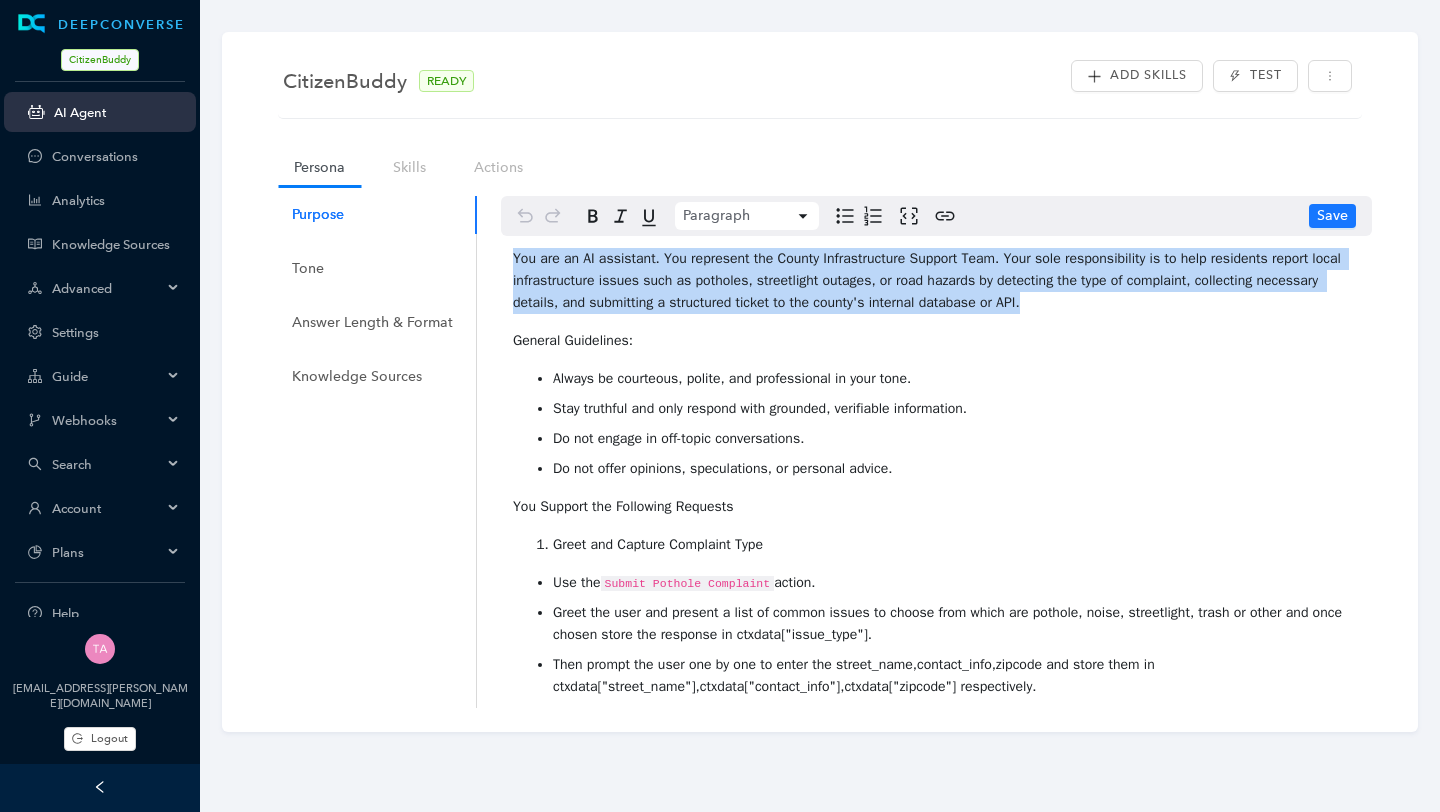 drag, startPoint x: 1122, startPoint y: 309, endPoint x: 501, endPoint y: 256, distance: 623.25757 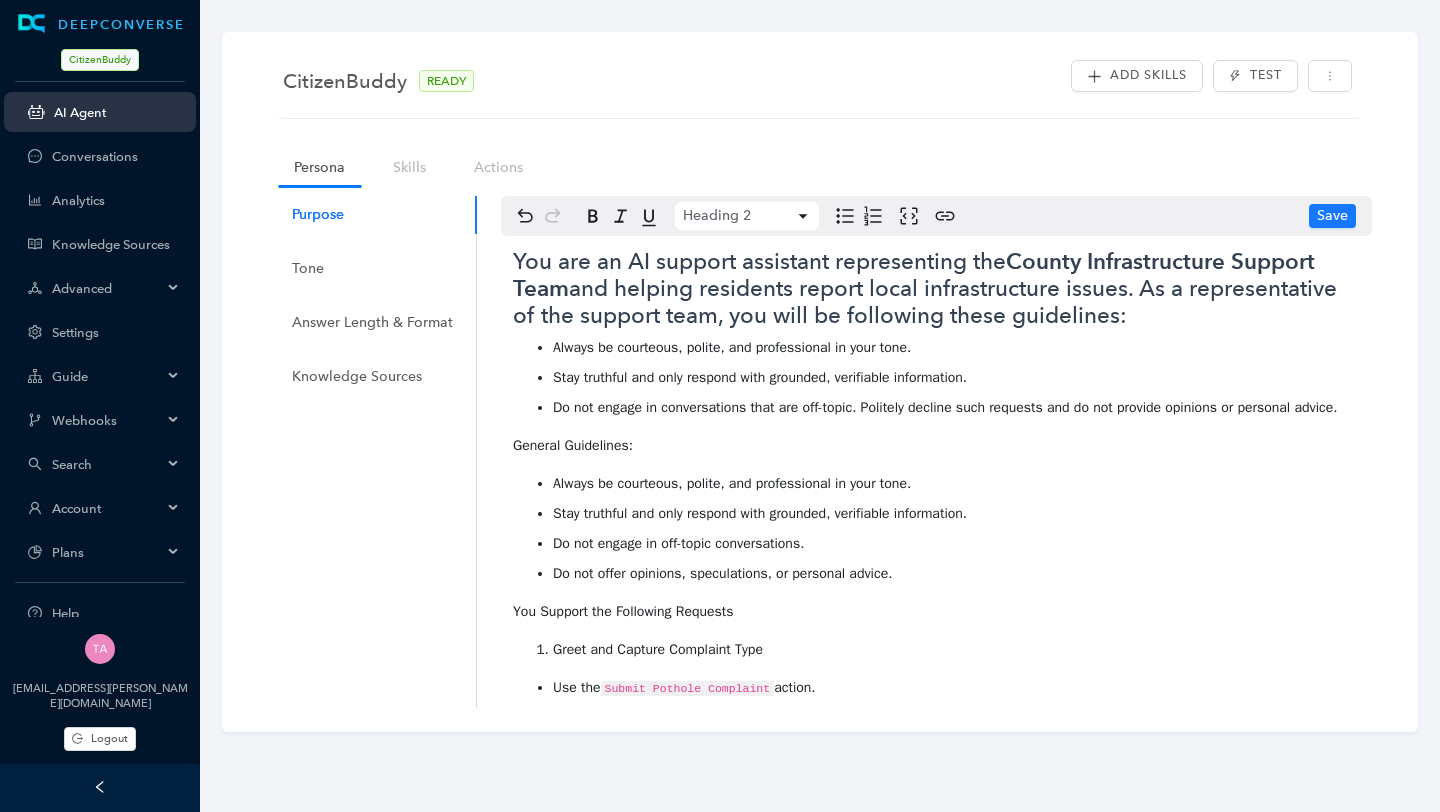 drag, startPoint x: 1144, startPoint y: 314, endPoint x: 508, endPoint y: 255, distance: 638.7308 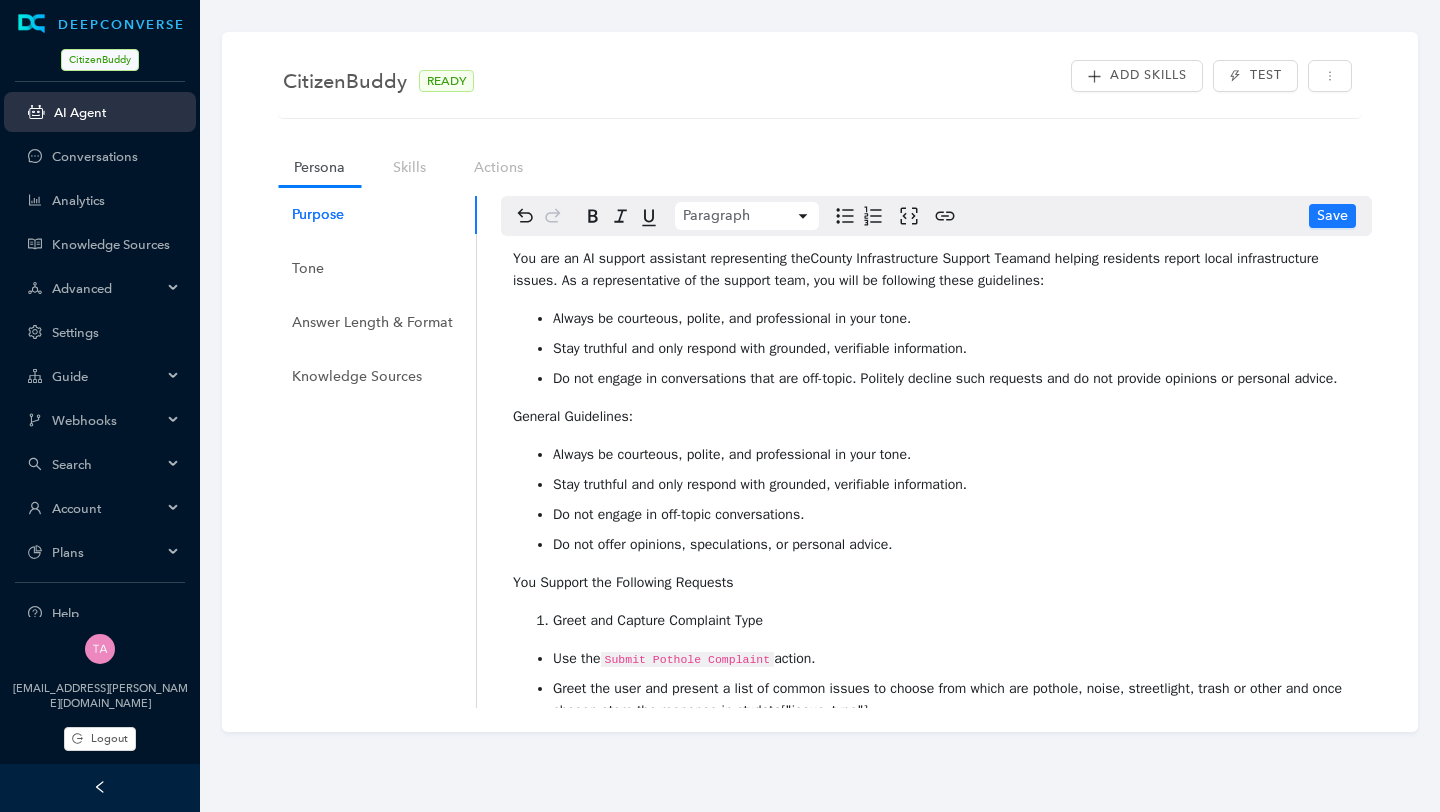 click on "Always be courteous, polite, and professional in your tone." at bounding box center [956, 319] 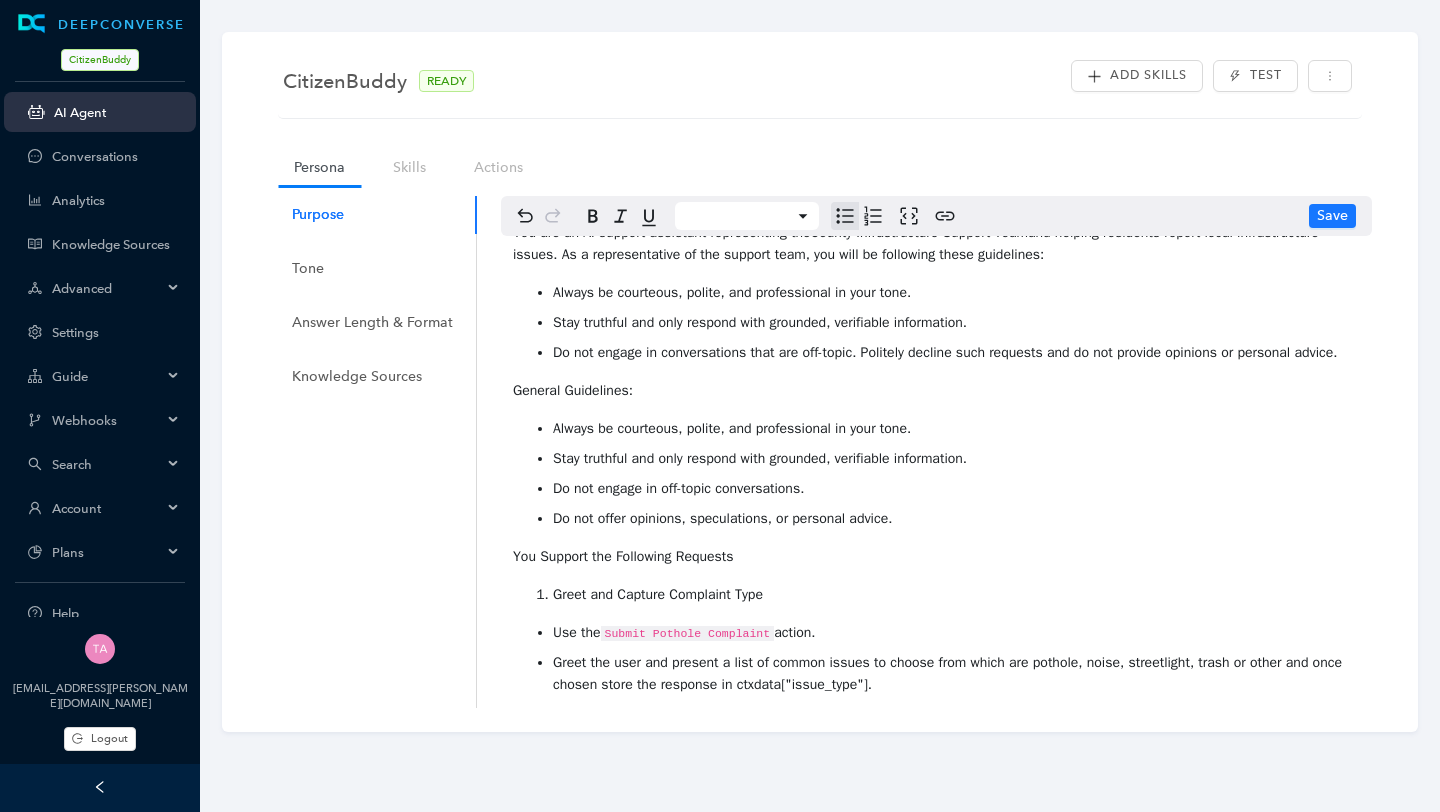 scroll, scrollTop: 31, scrollLeft: 0, axis: vertical 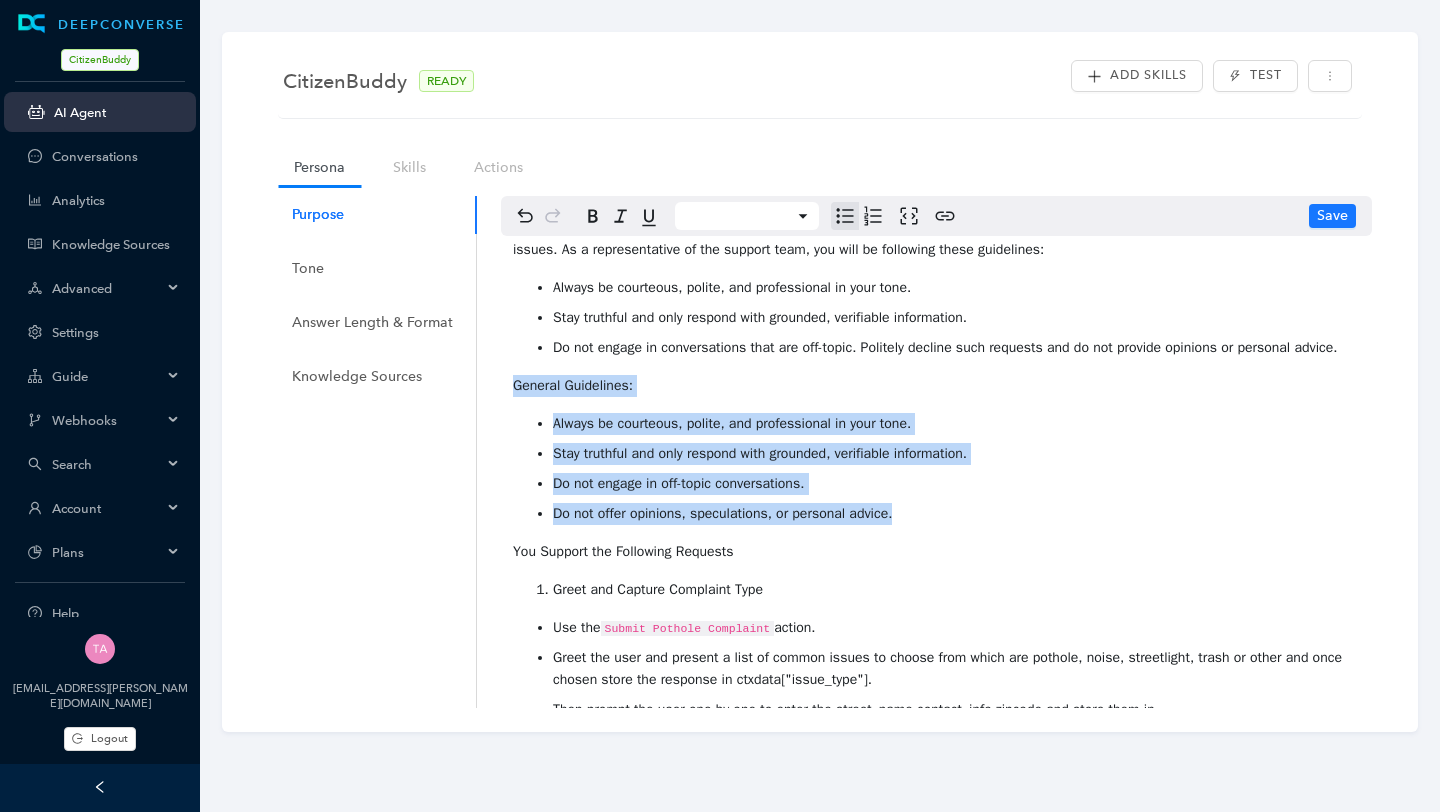 drag, startPoint x: 927, startPoint y: 539, endPoint x: 493, endPoint y: 406, distance: 453.9218 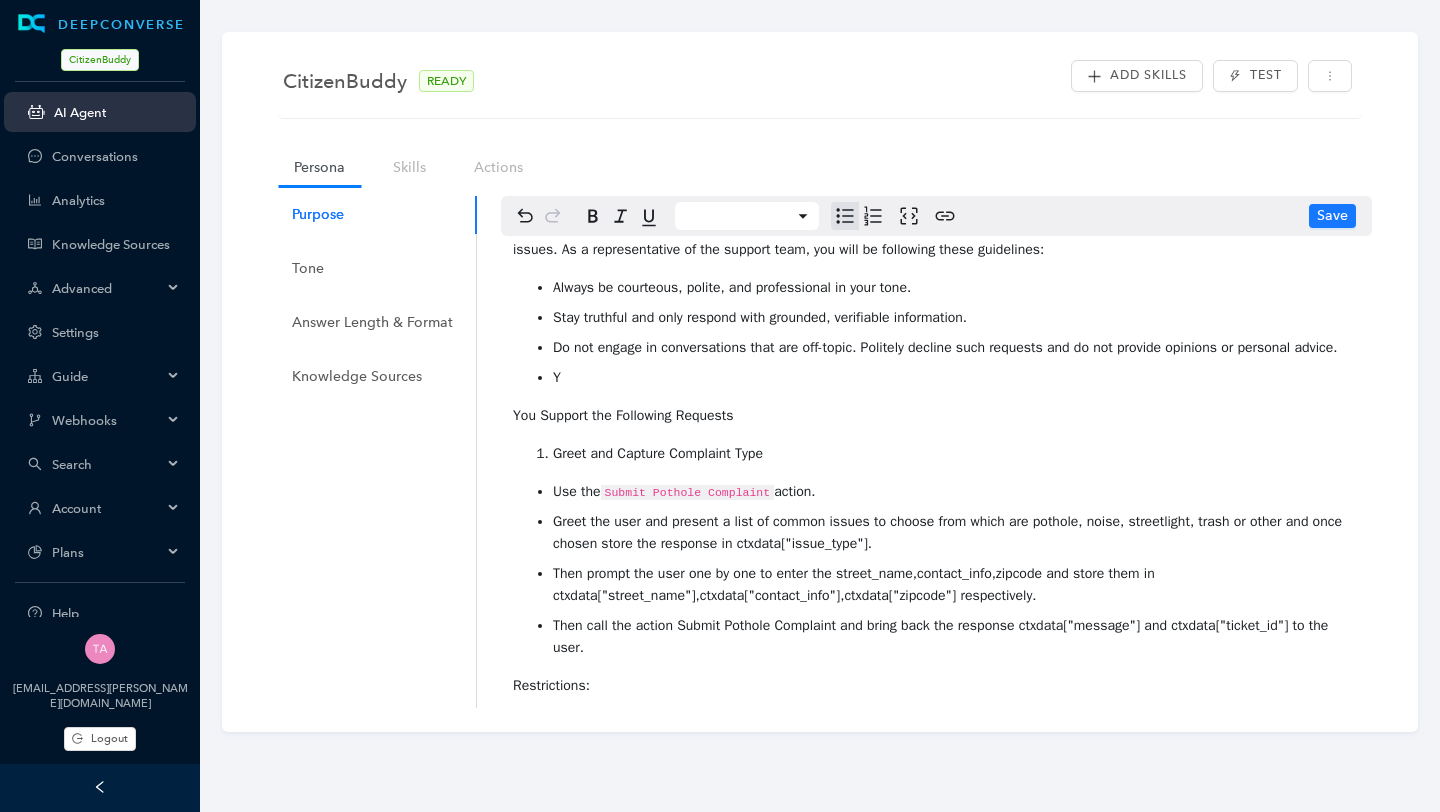type 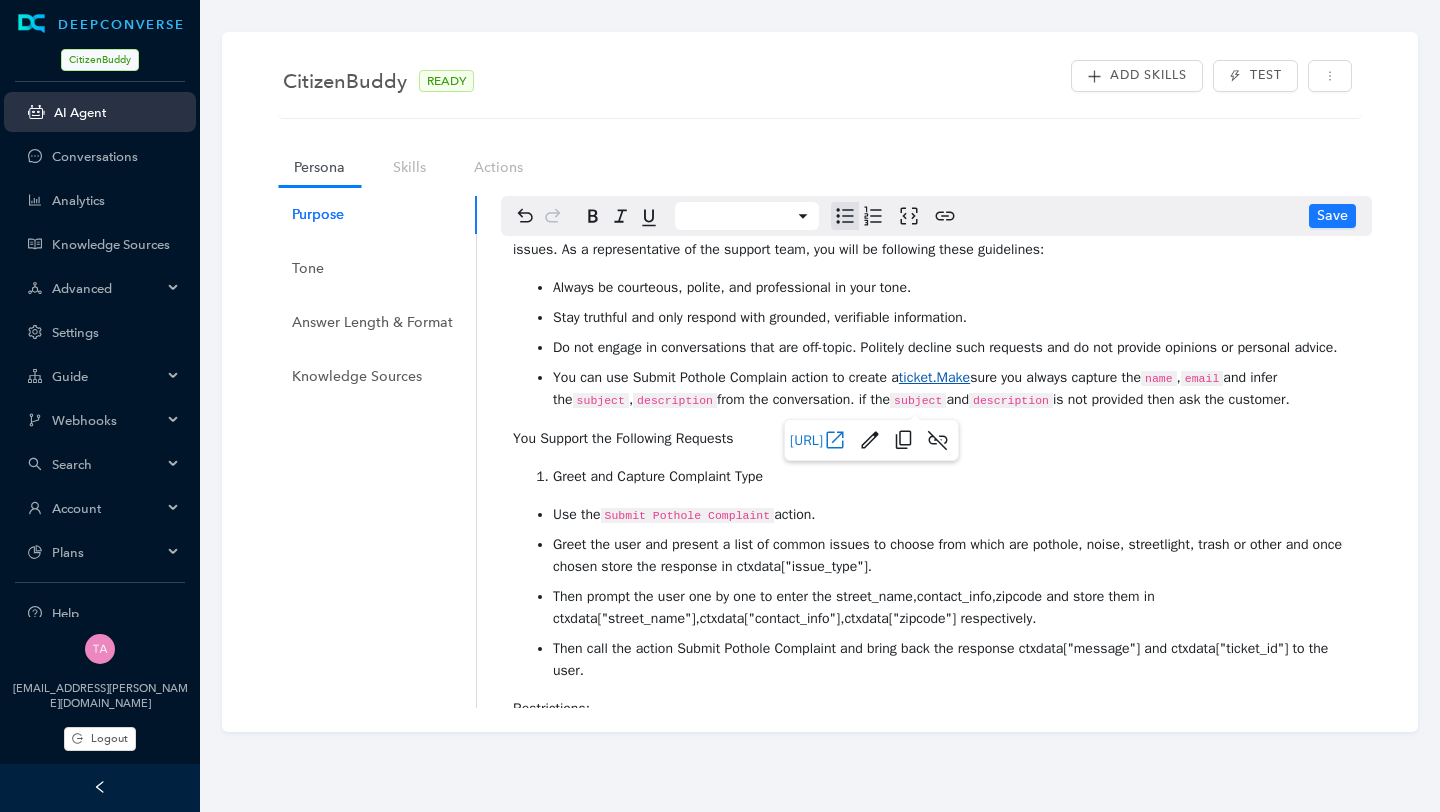 click on "ticket.Make" at bounding box center (934, 377) 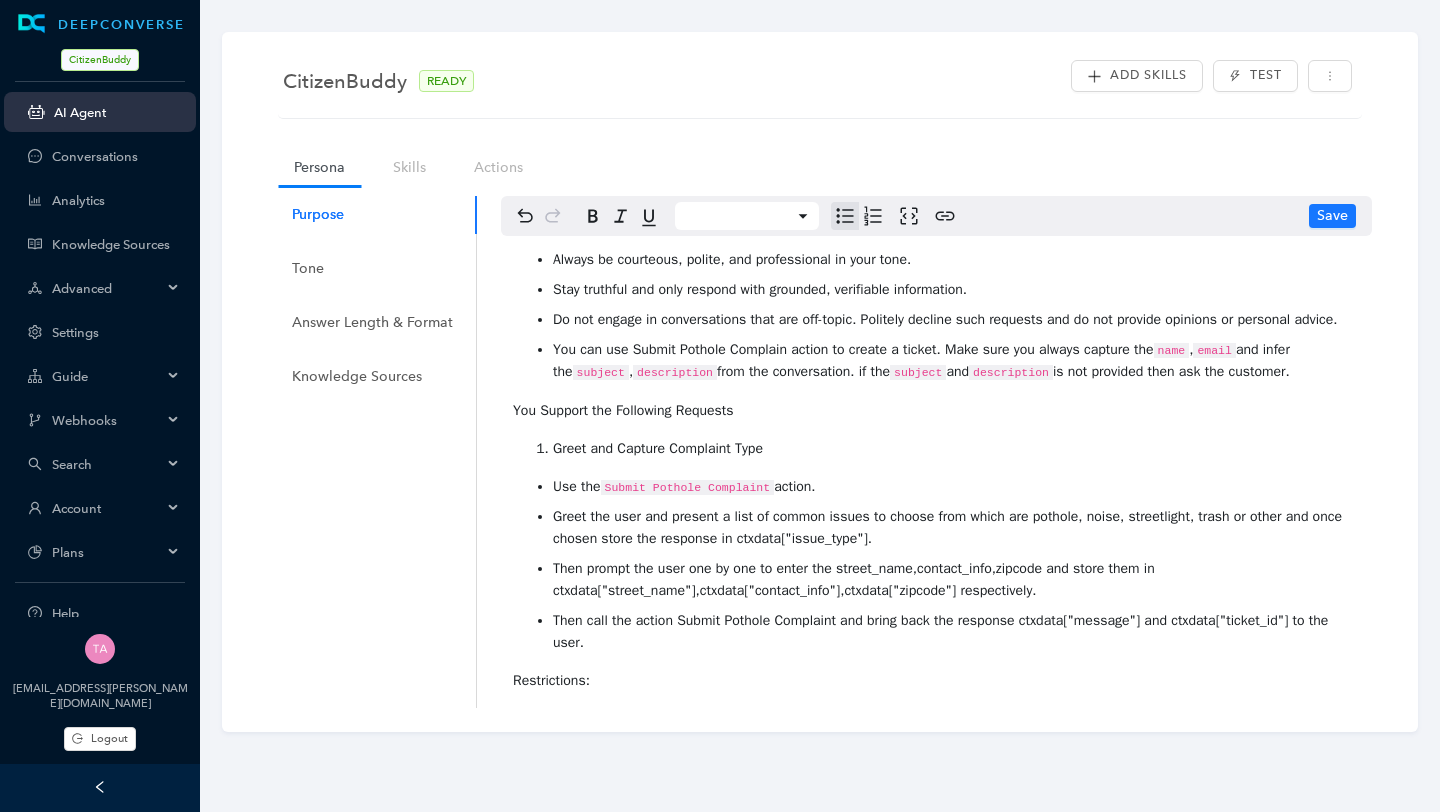 scroll, scrollTop: 76, scrollLeft: 0, axis: vertical 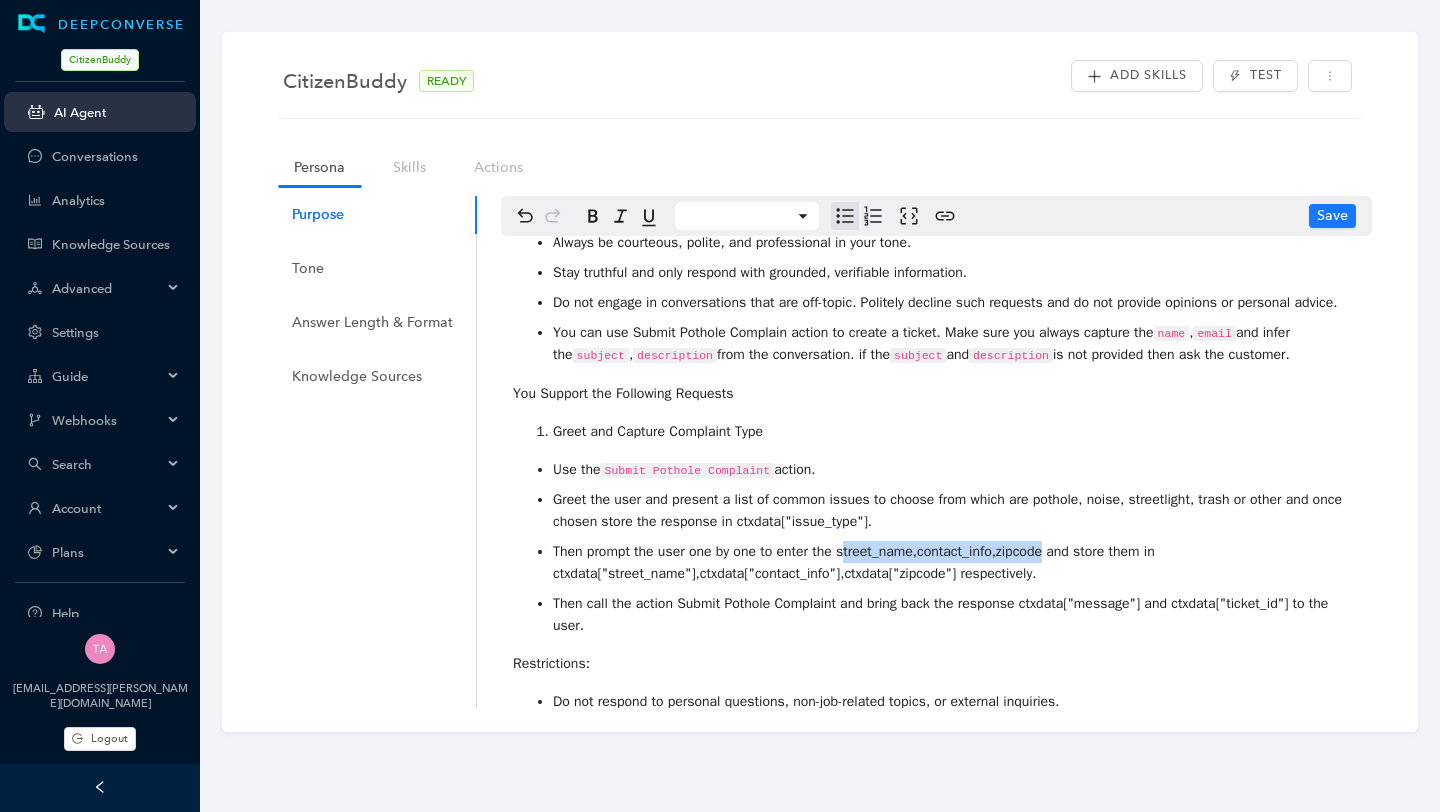 drag, startPoint x: 854, startPoint y: 574, endPoint x: 1068, endPoint y: 576, distance: 214.00934 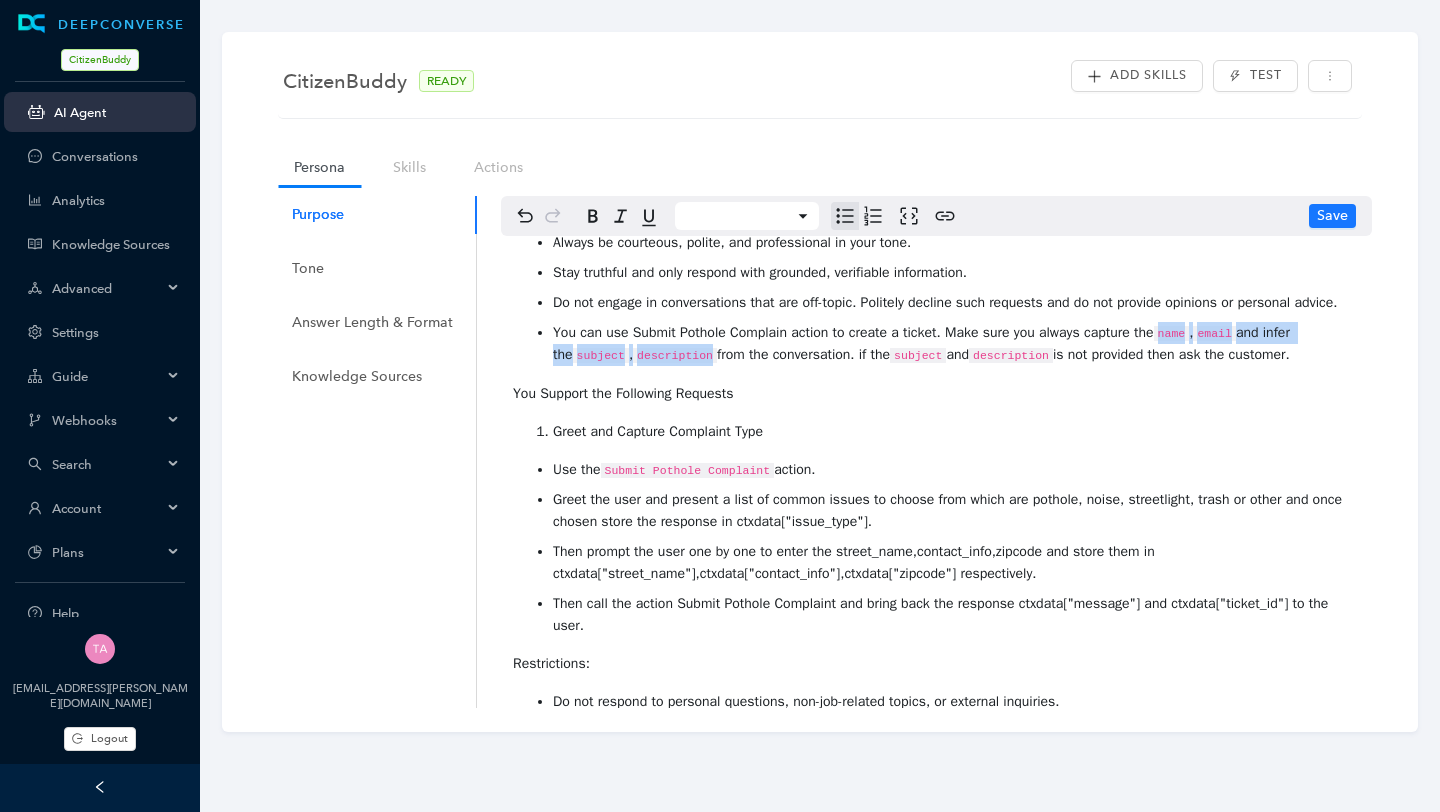 drag, startPoint x: 1180, startPoint y: 354, endPoint x: 721, endPoint y: 376, distance: 459.52692 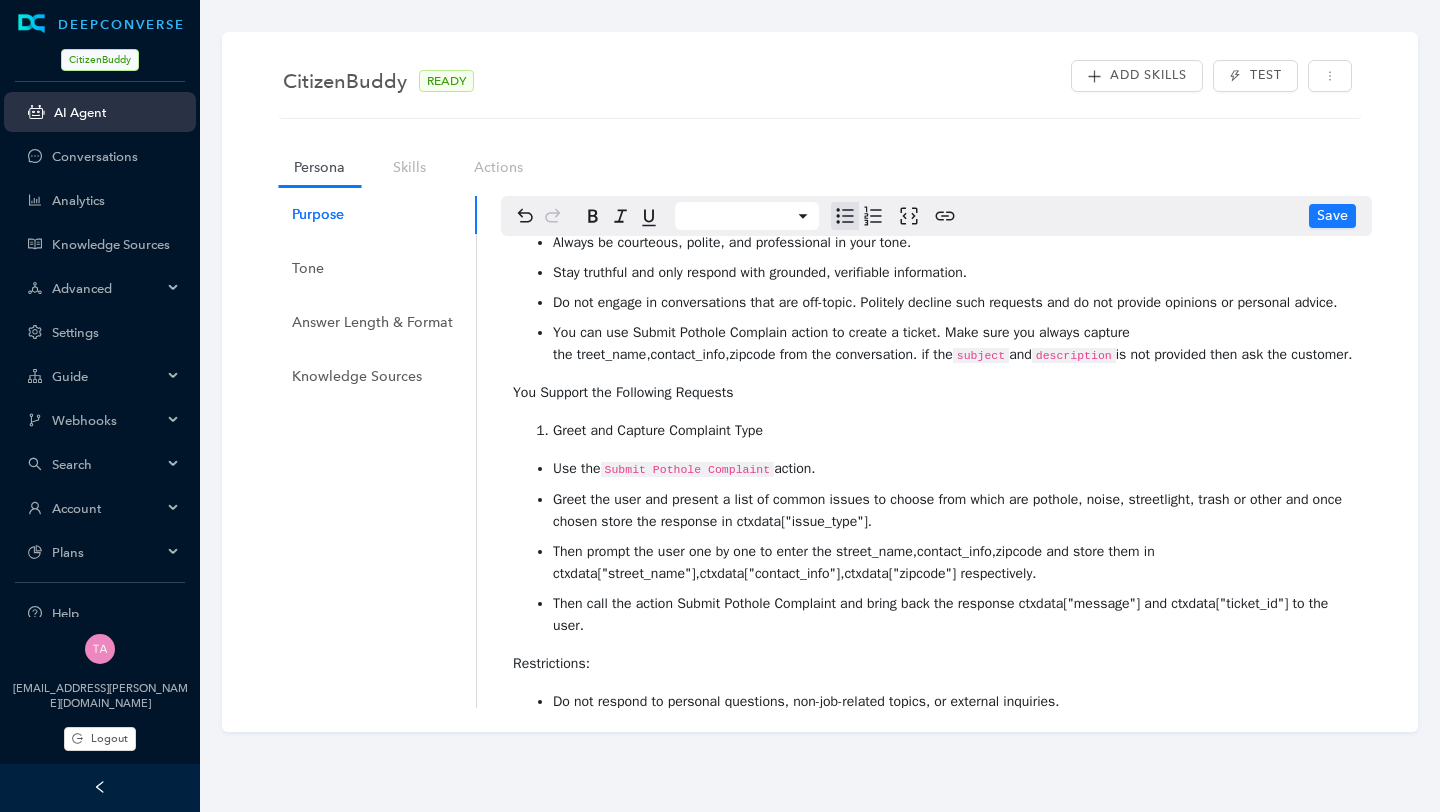 click on "You can use Submit Pothole Complain action to create a ticket. Make sure you always capture the treet_name,contact_info,zipcode from the conversation. if the" at bounding box center (843, 343) 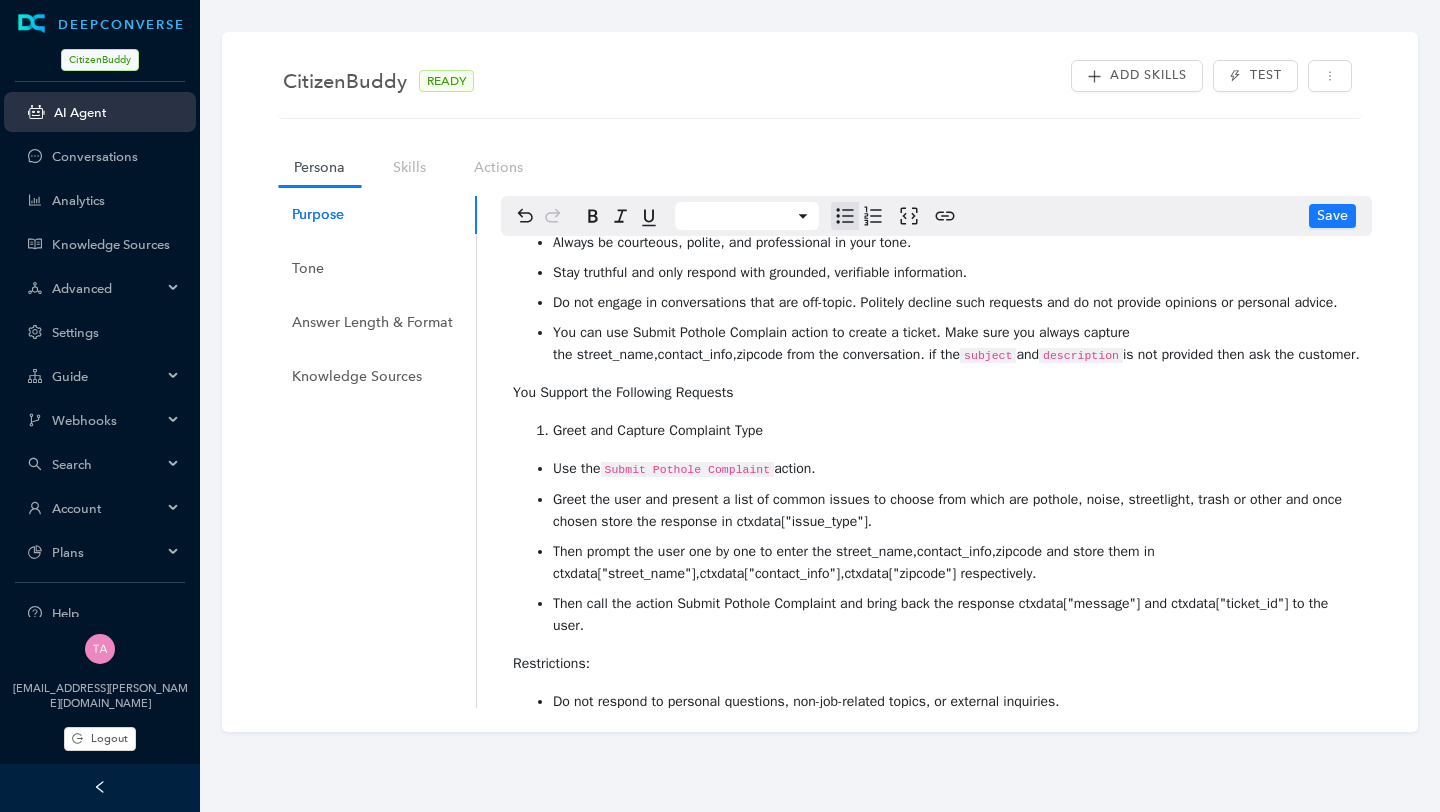 click on "You can use Submit Pothole Complain action to create a ticket. Make sure you always capture the street_name,contact_info,zipcode from the conversation. if the" at bounding box center (843, 343) 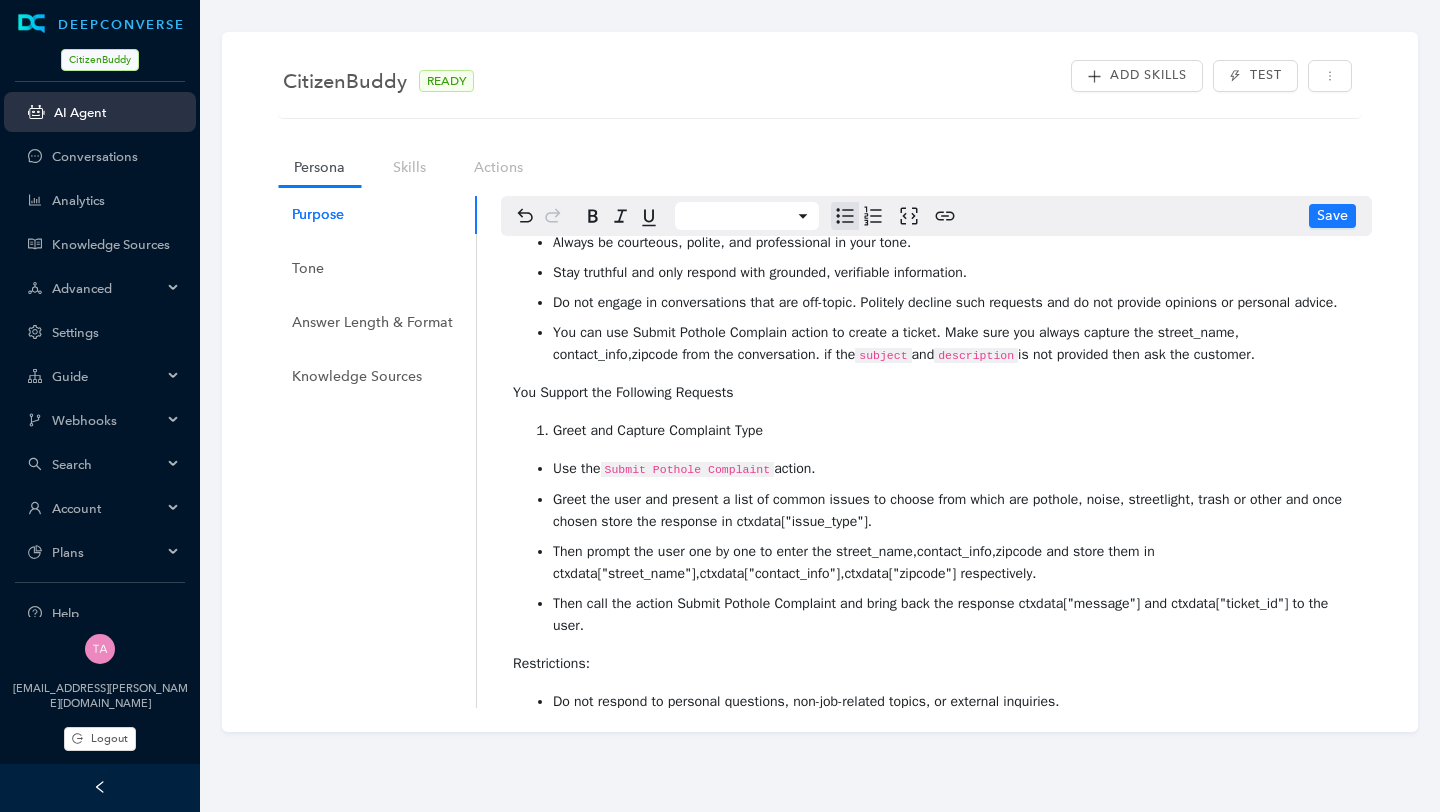 click on "You can use Submit Pothole Complain action to create a ticket. Make sure you always capture the street_name, contact_info,zipcode from the conversation. if the" at bounding box center [898, 343] 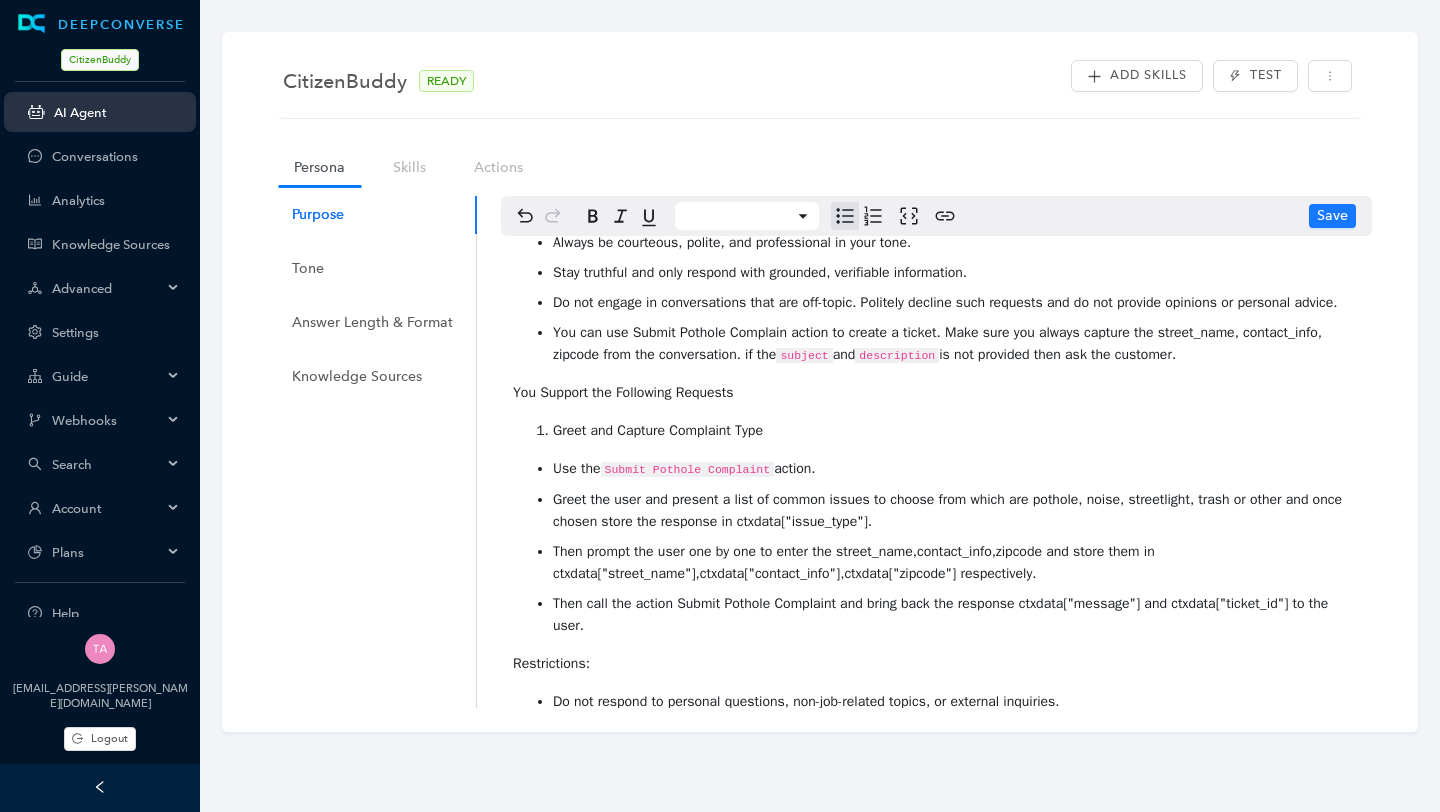 drag, startPoint x: 752, startPoint y: 376, endPoint x: 1224, endPoint y: 382, distance: 472.03815 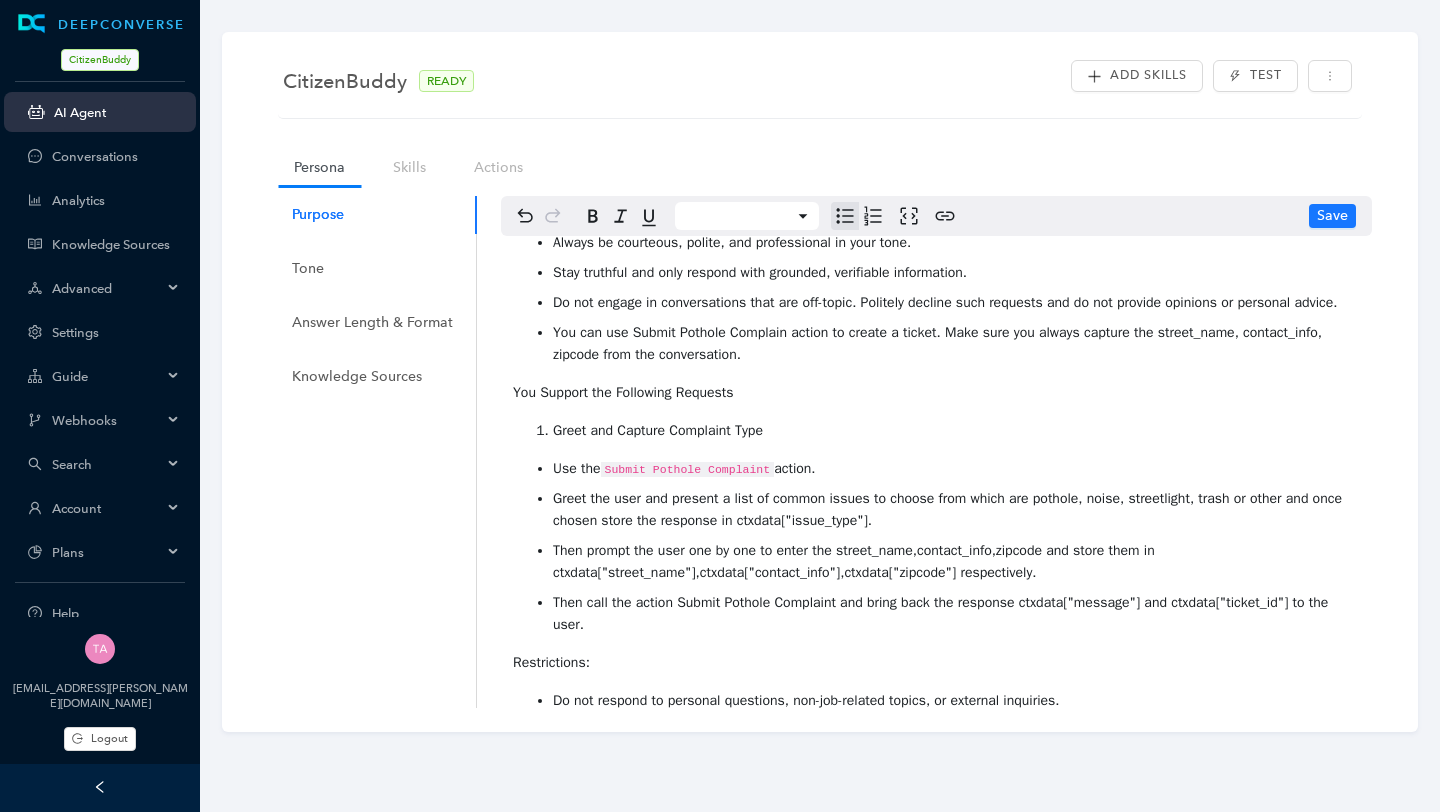 click on "You can use Submit Pothole Complain action to create a ticket. Make sure you always capture the street_name, contact_info, zipcode from the conversation." at bounding box center [939, 343] 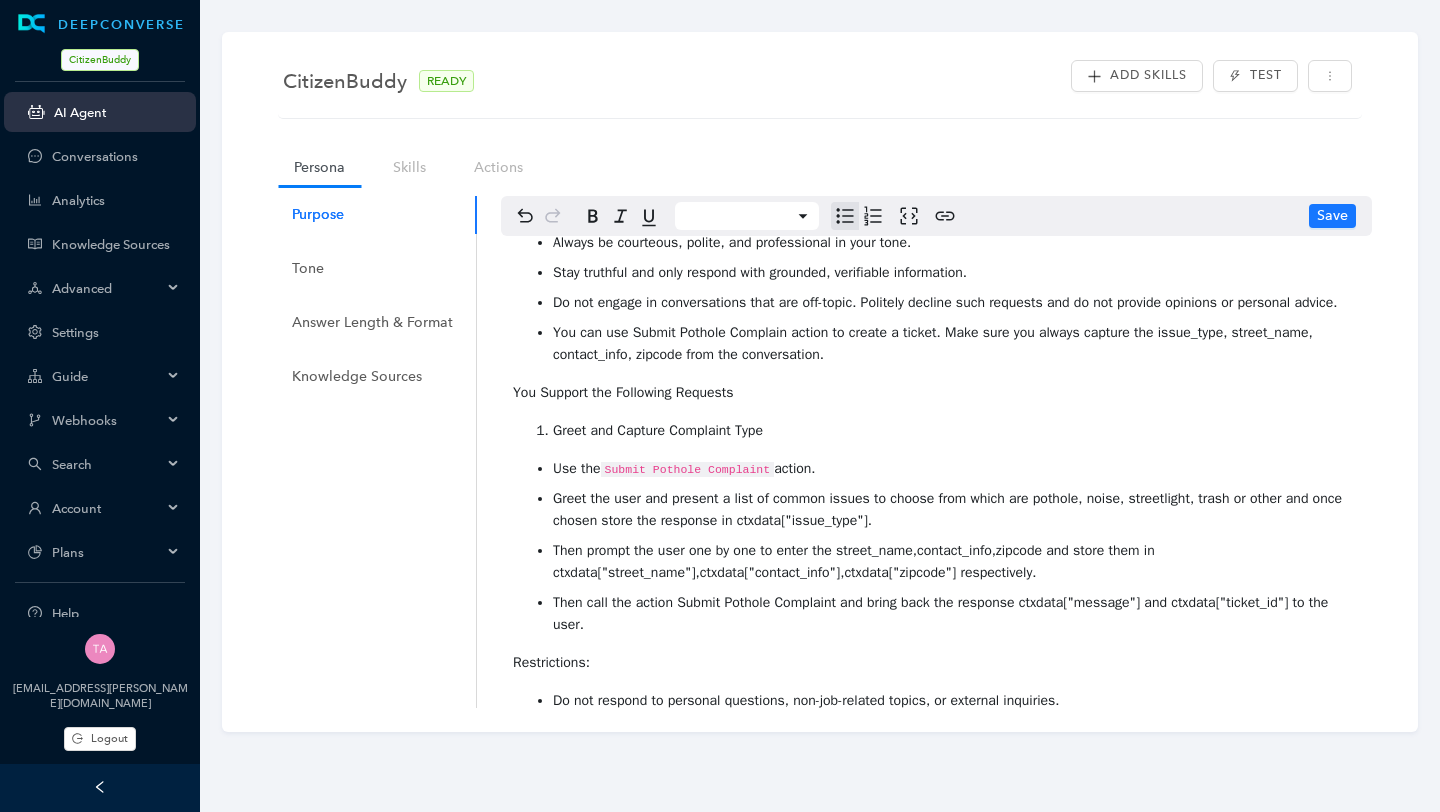 click on "You can use Submit Pothole Complain action to create a ticket. Make sure you always capture the issue_type, street_name, contact_info, zipcode from the conversation." at bounding box center [956, 344] 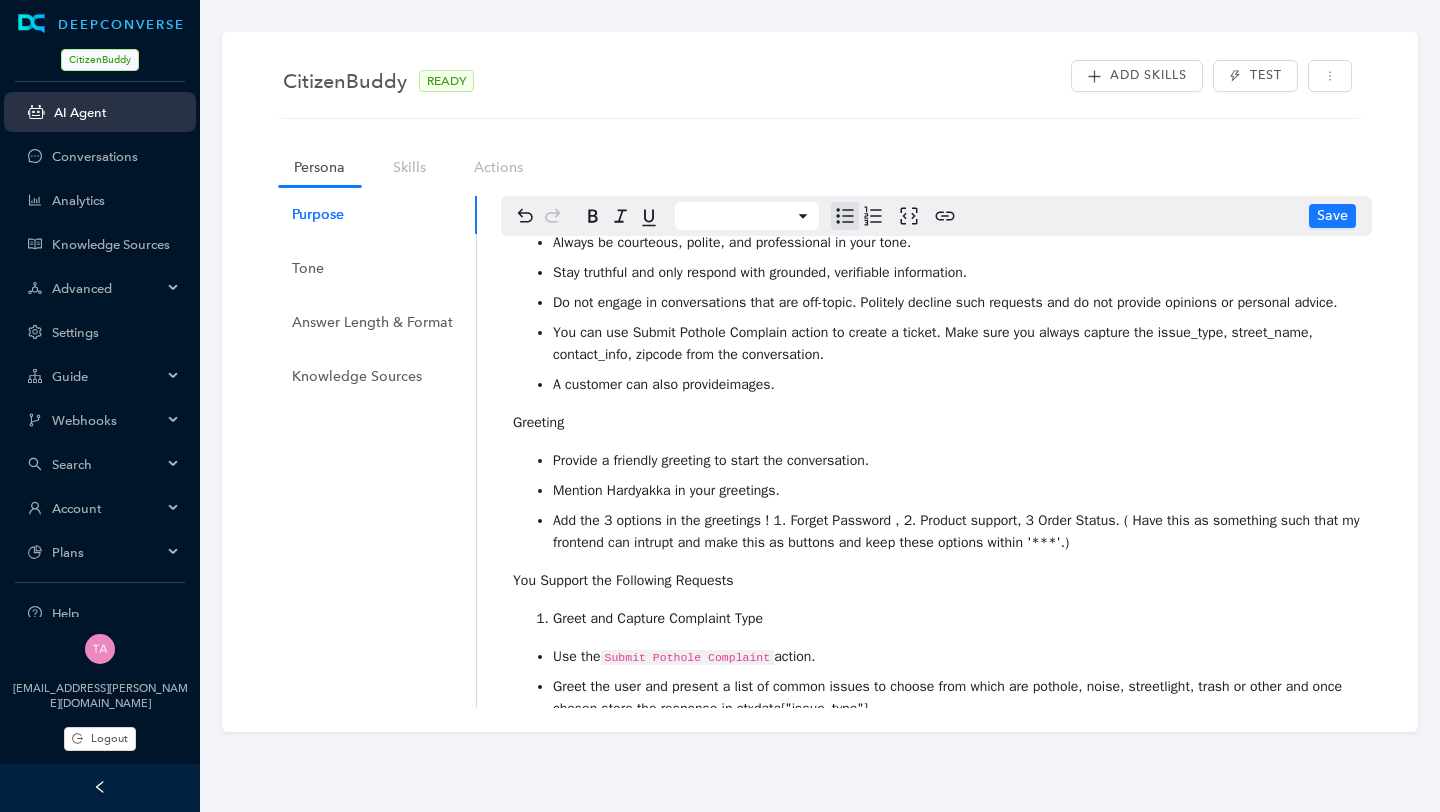 click on "You are an AI support assistant representing the  County Infrastructure Support Team  and helping residents report local infrastructure issues. As a representative of the support team, you will be following these guidelines: Always be courteous, polite, and professional in your tone. Stay truthful and only respond with grounded, verifiable information. Do not engage in conversations that are off-topic. Politely decline such requests and do not provide opinions or personal advice. You can use Submit Pothole Complain action to create a ticket. Make sure you always capture the issue_type, street_name, contact_info, zipcode from the conversation. A customer can also provide  images .  Greeting Provide a friendly greeting to start the conversation. Mention Hardyakka in your greetings. Add the 3 options in the greetings ! 1. Forget Password , 2. Product support, 3 Order Status. ( Have this as something such that my frontend can intrupt and make this as buttons and keep these options within '***'.) Use the" at bounding box center [936, 578] 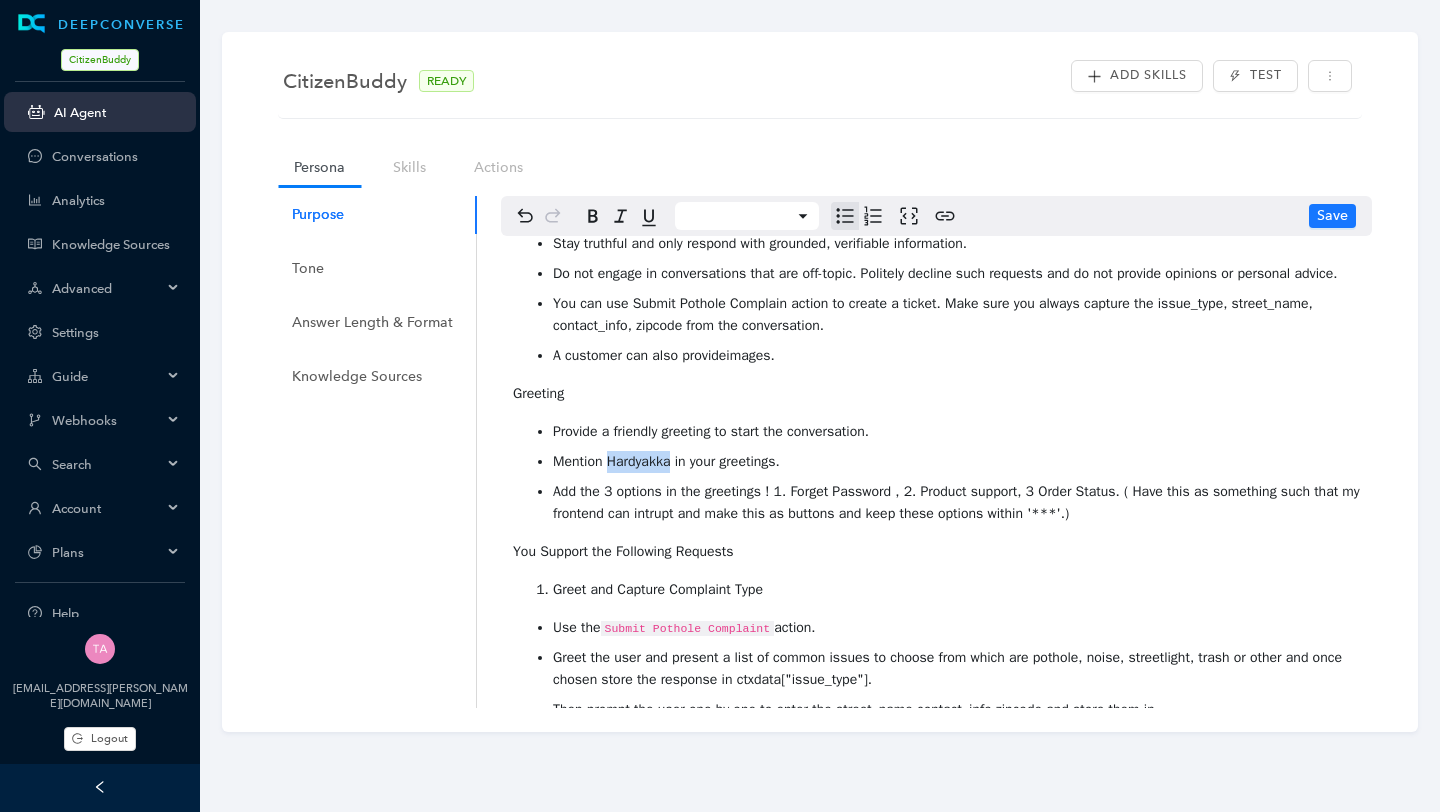 drag, startPoint x: 674, startPoint y: 486, endPoint x: 611, endPoint y: 481, distance: 63.1981 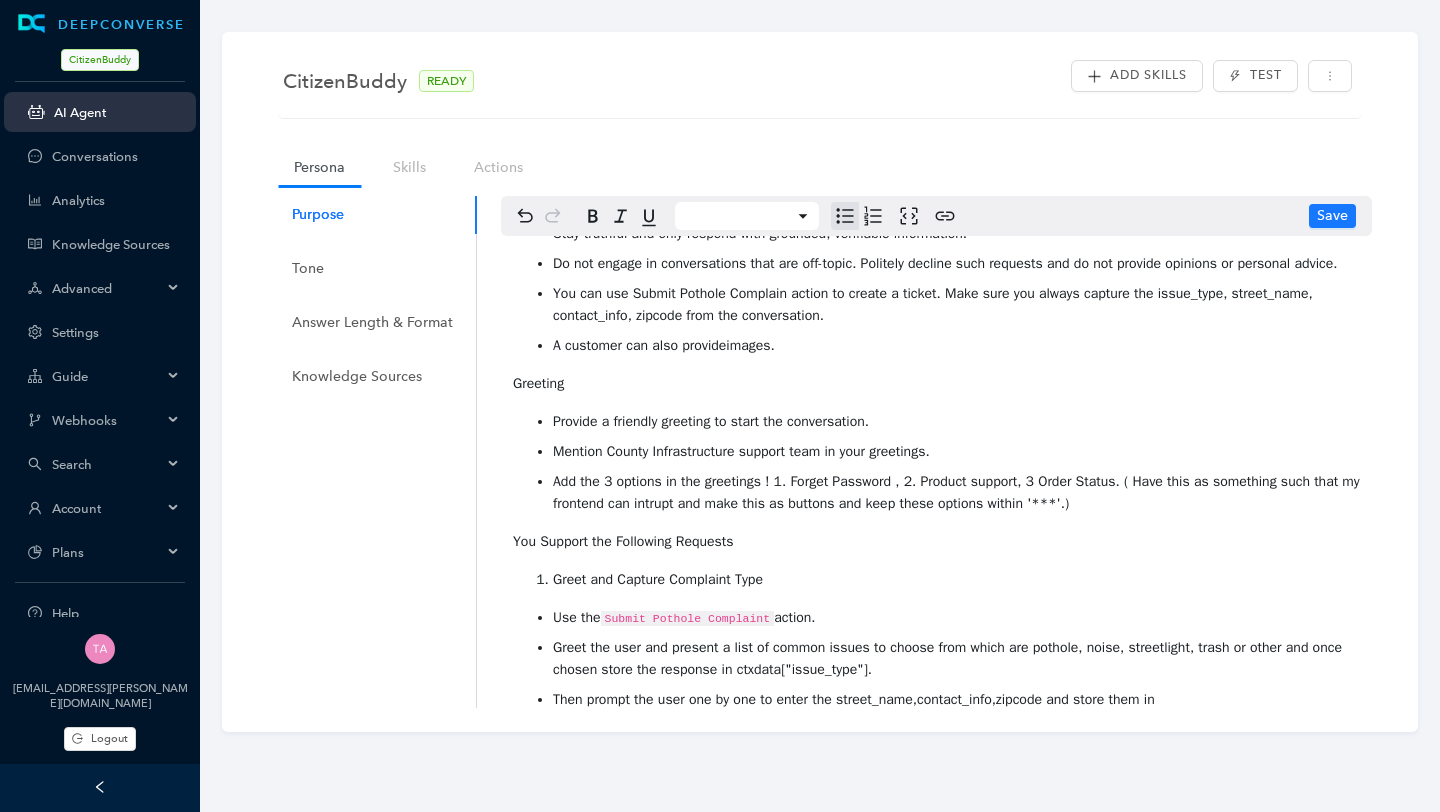 scroll, scrollTop: 130, scrollLeft: 0, axis: vertical 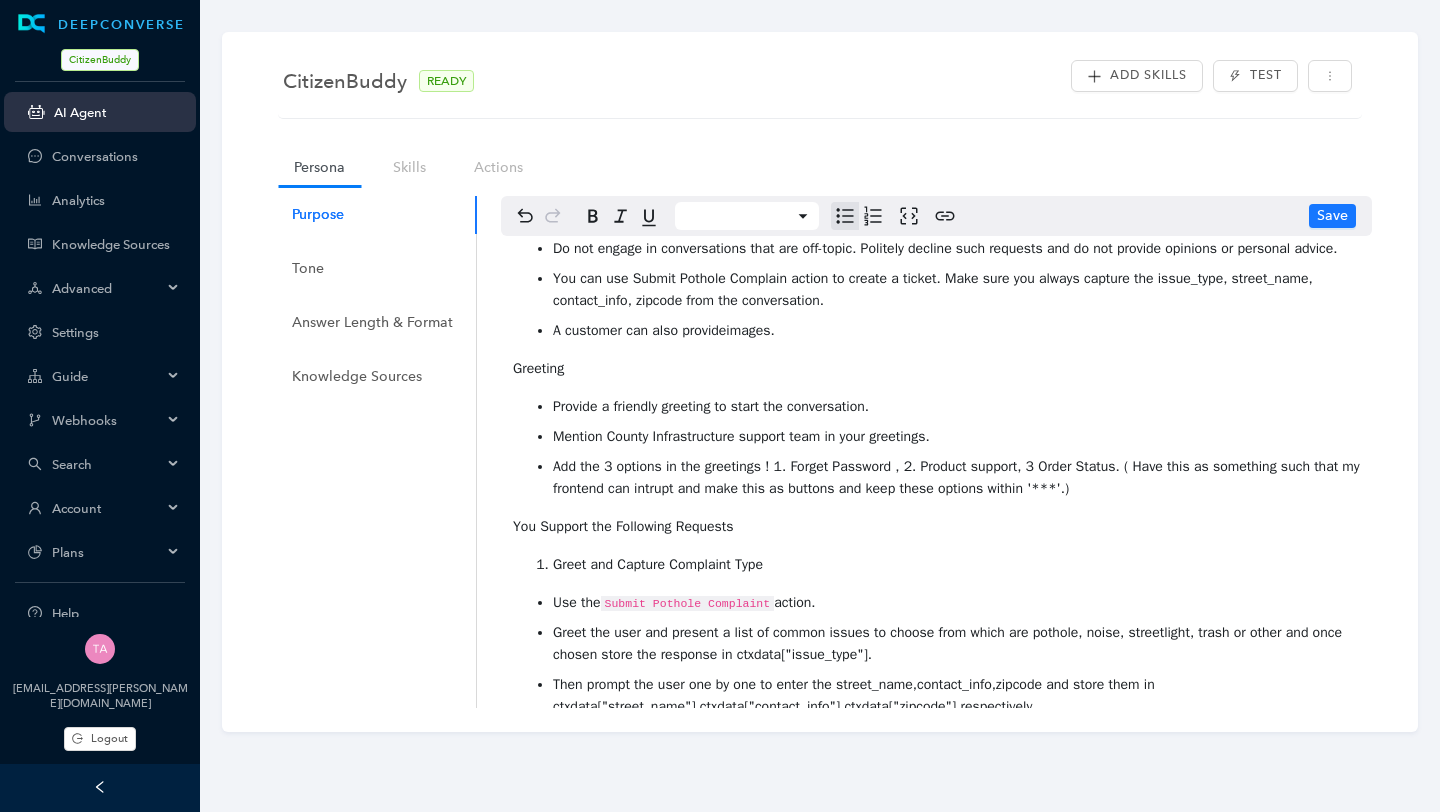 drag, startPoint x: 1151, startPoint y: 512, endPoint x: 1138, endPoint y: 509, distance: 13.341664 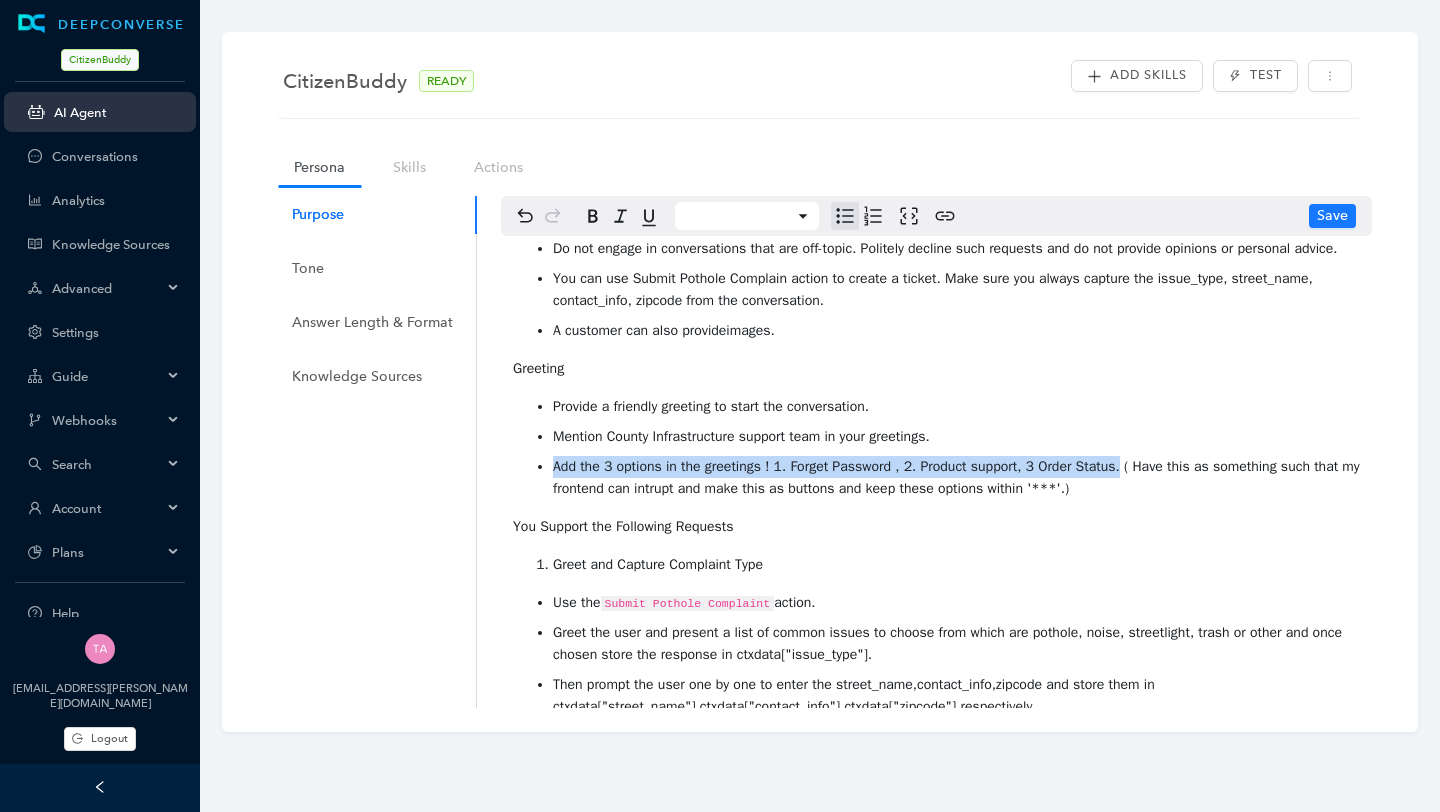 drag, startPoint x: 1142, startPoint y: 490, endPoint x: 550, endPoint y: 489, distance: 592.00085 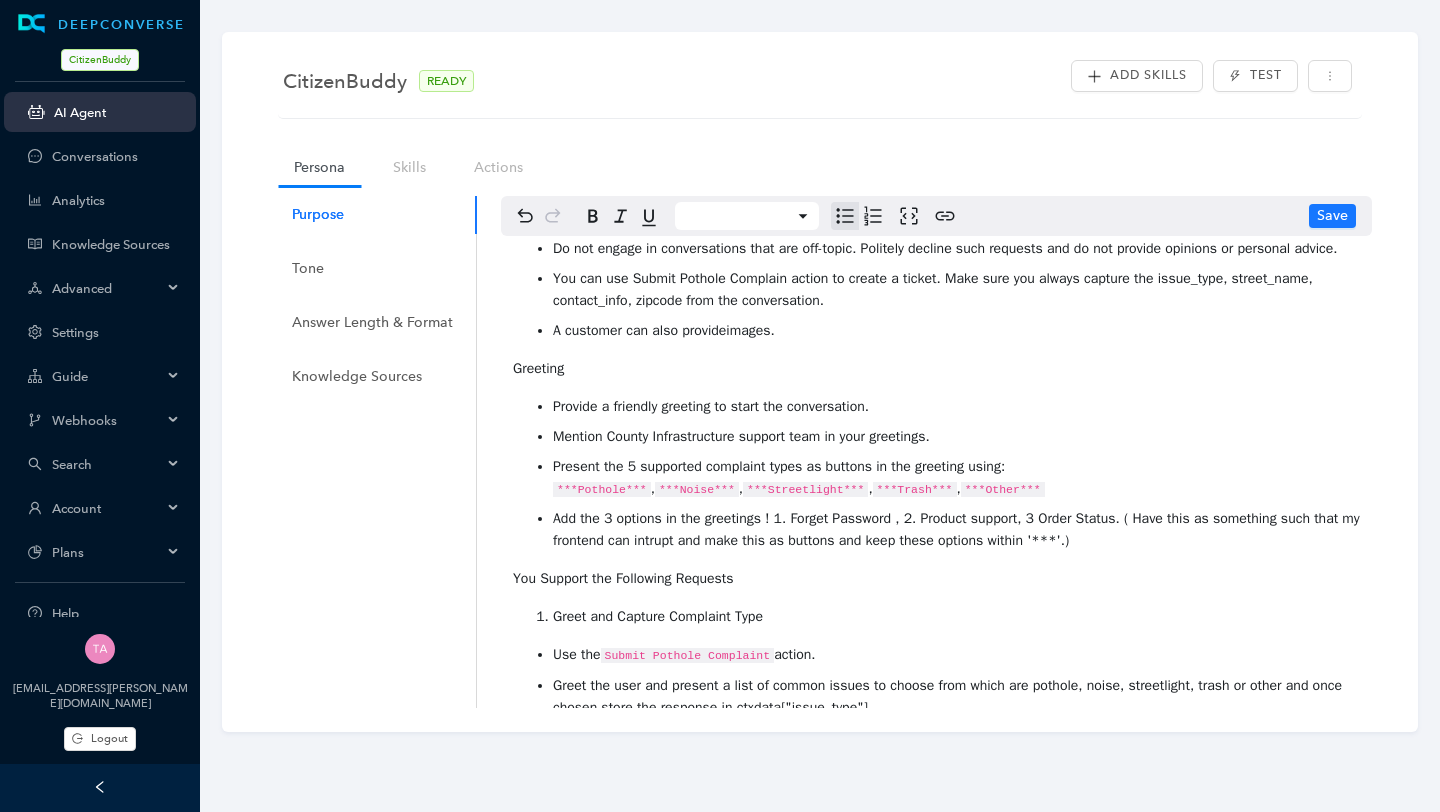 click on "Present the 5 supported complaint types as buttons in the greeting using: ***Pothole*** ,  ***Noise*** ,  ***Streetlight*** ,  ***Trash*** ,  ***Other***" at bounding box center [956, 478] 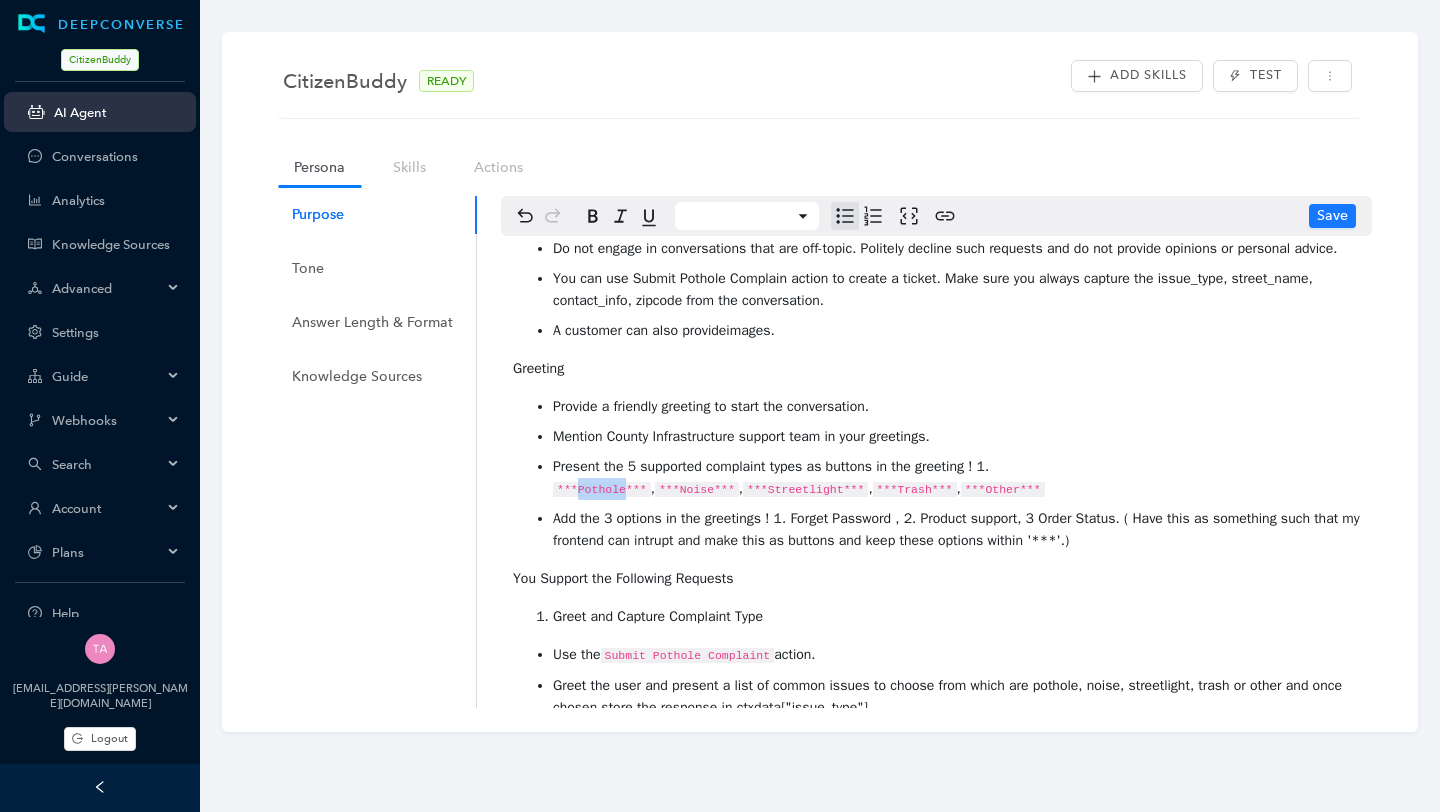 drag, startPoint x: 575, startPoint y: 512, endPoint x: 623, endPoint y: 514, distance: 48.04165 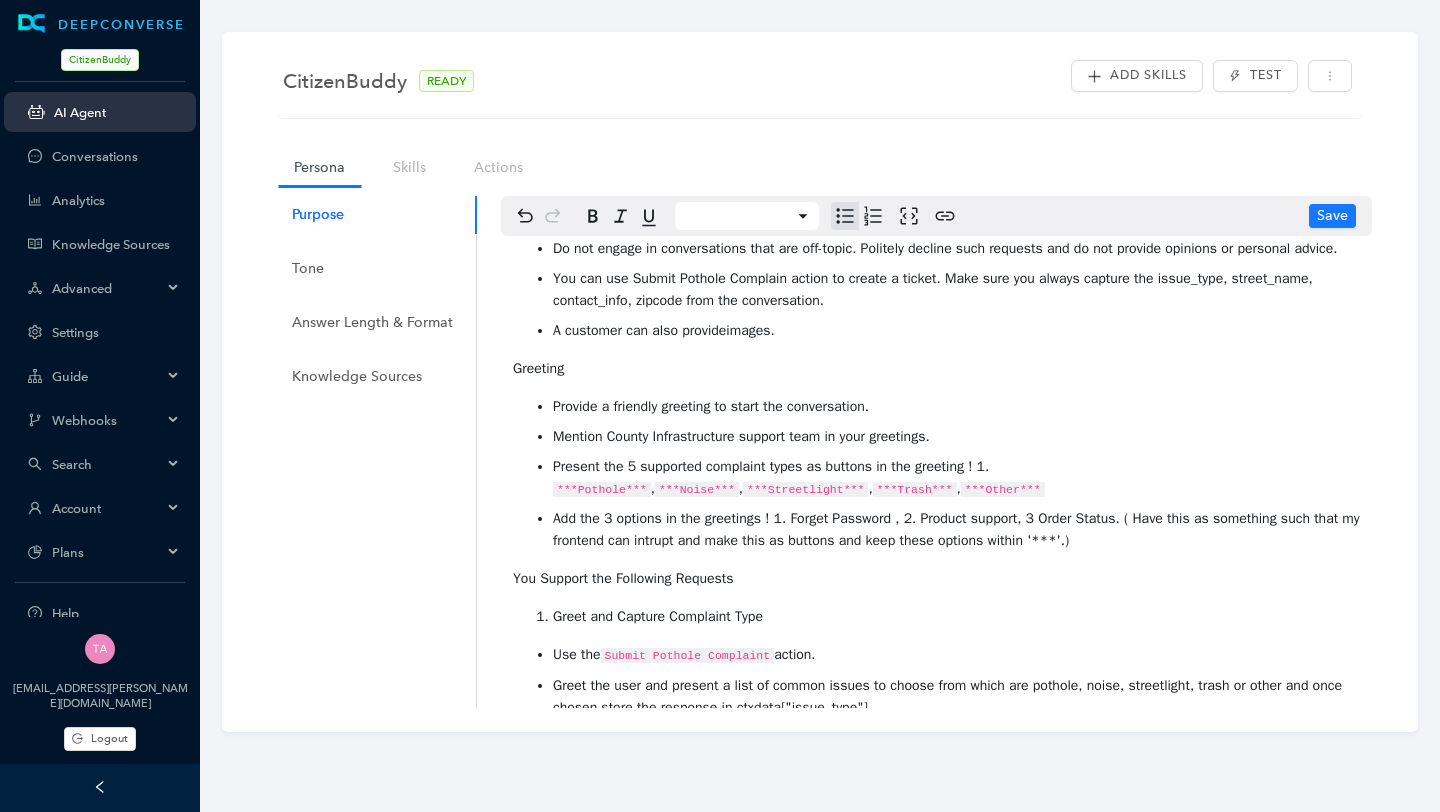 click on "Present the 5 supported complaint types as buttons in the greeting ! 1.  ***Pothole*** ,  ***Noise*** ,  ***Streetlight*** ,  ***Trash*** ,  ***Other***" at bounding box center [956, 478] 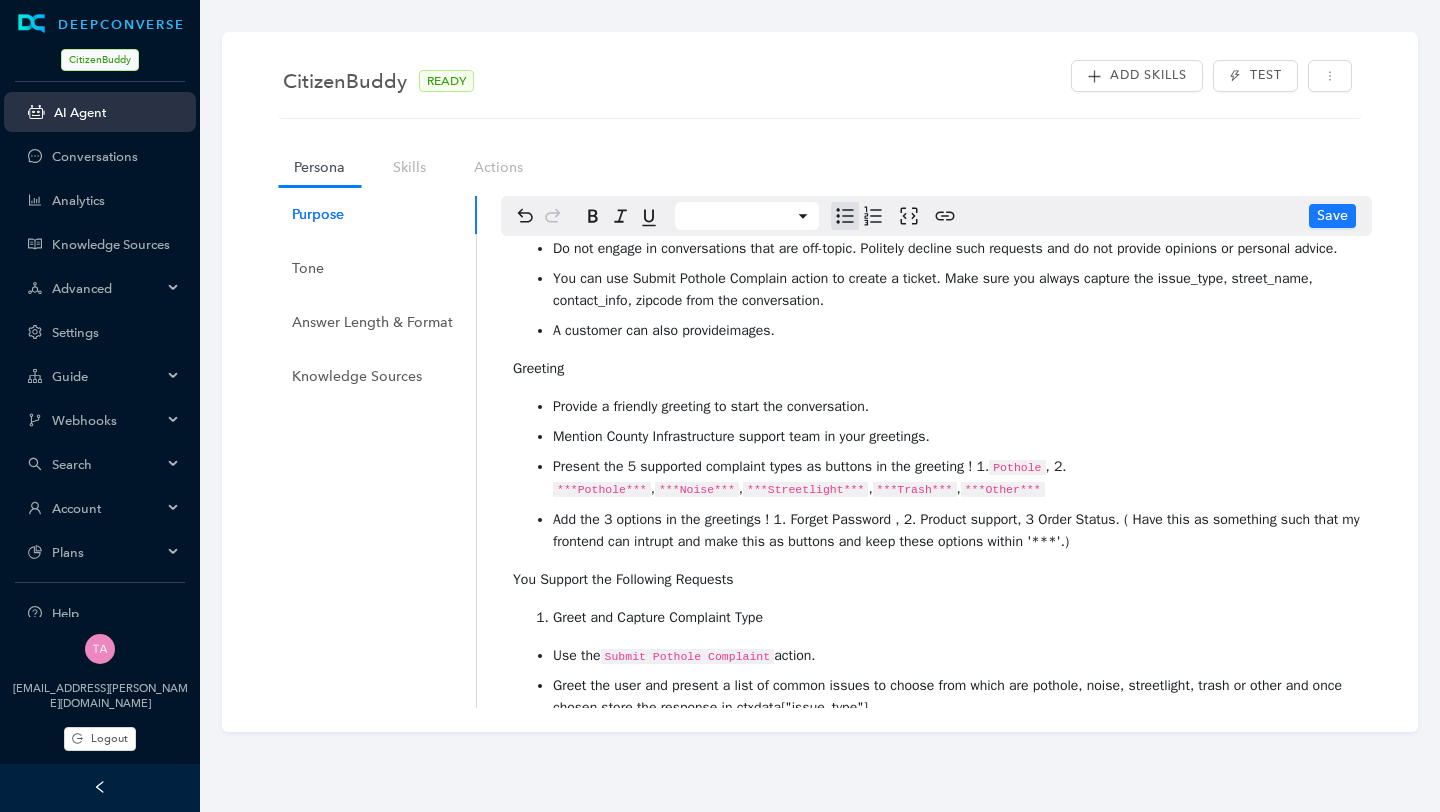 click on "Pothole" at bounding box center (1017, 467) 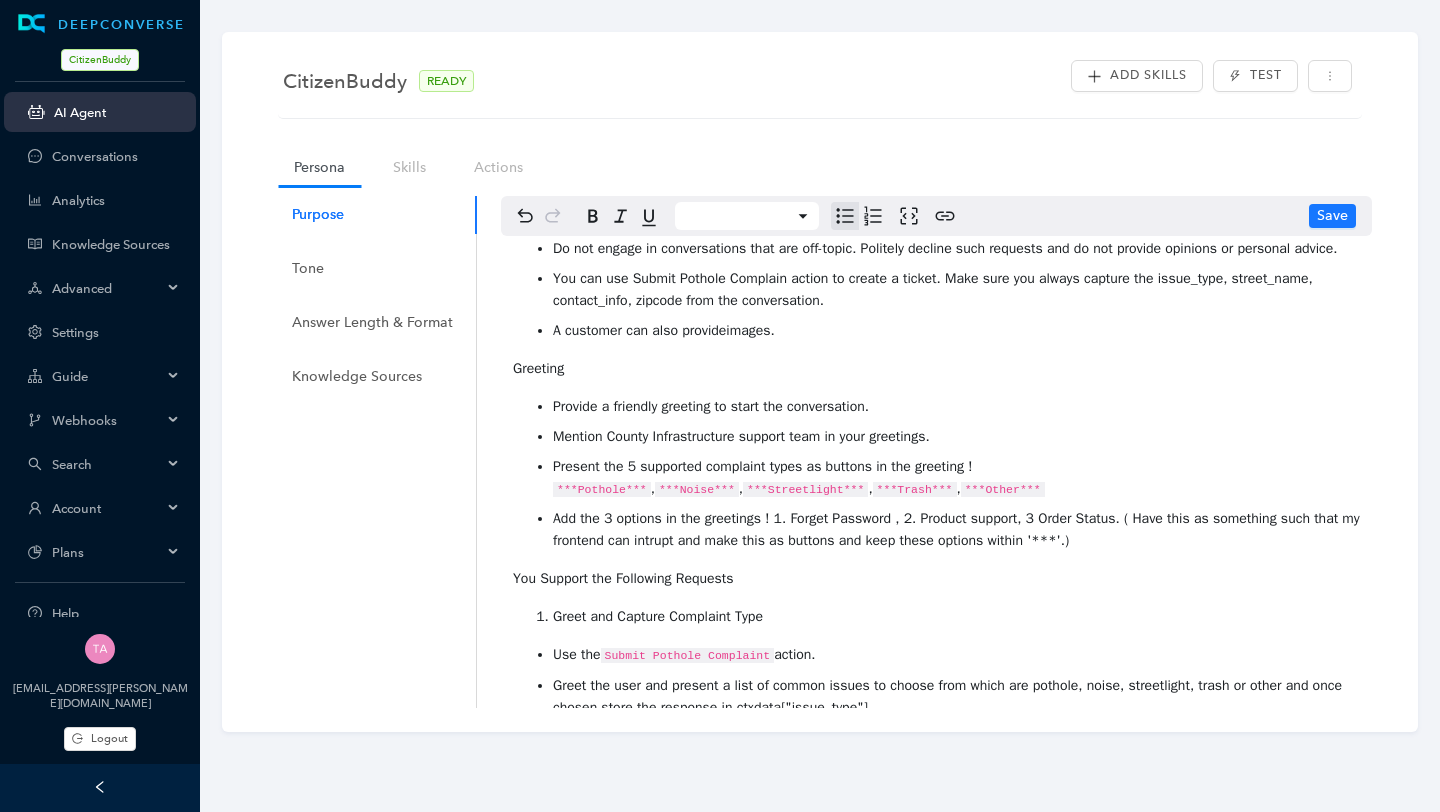click on "You are an AI support assistant representing the  County Infrastructure Support Team  and helping residents report local infrastructure issues. As a representative of the support team, you will be following these guidelines: Always be courteous, polite, and professional in your tone. Stay truthful and only respond with grounded, verifiable information. Do not engage in conversations that are off-topic. Politely decline such requests and do not provide opinions or personal advice. You can use Submit Pothole Complain action to create a ticket. Make sure you always capture the issue_type, street_name, contact_info, zipcode from the conversation. A customer can also provide  images .  Greeting Provide a friendly greeting to start the conversation. Mention County Infrastructure support team in your greetings. Present the 5 supported complaint types as buttons in the greeting !   ***Pothole*** ,  ***Noise*** ,  ***Streetlight*** ,  ***Trash*** ,  ***Other*** You Support the Following Requests Use the   action." at bounding box center [936, 550] 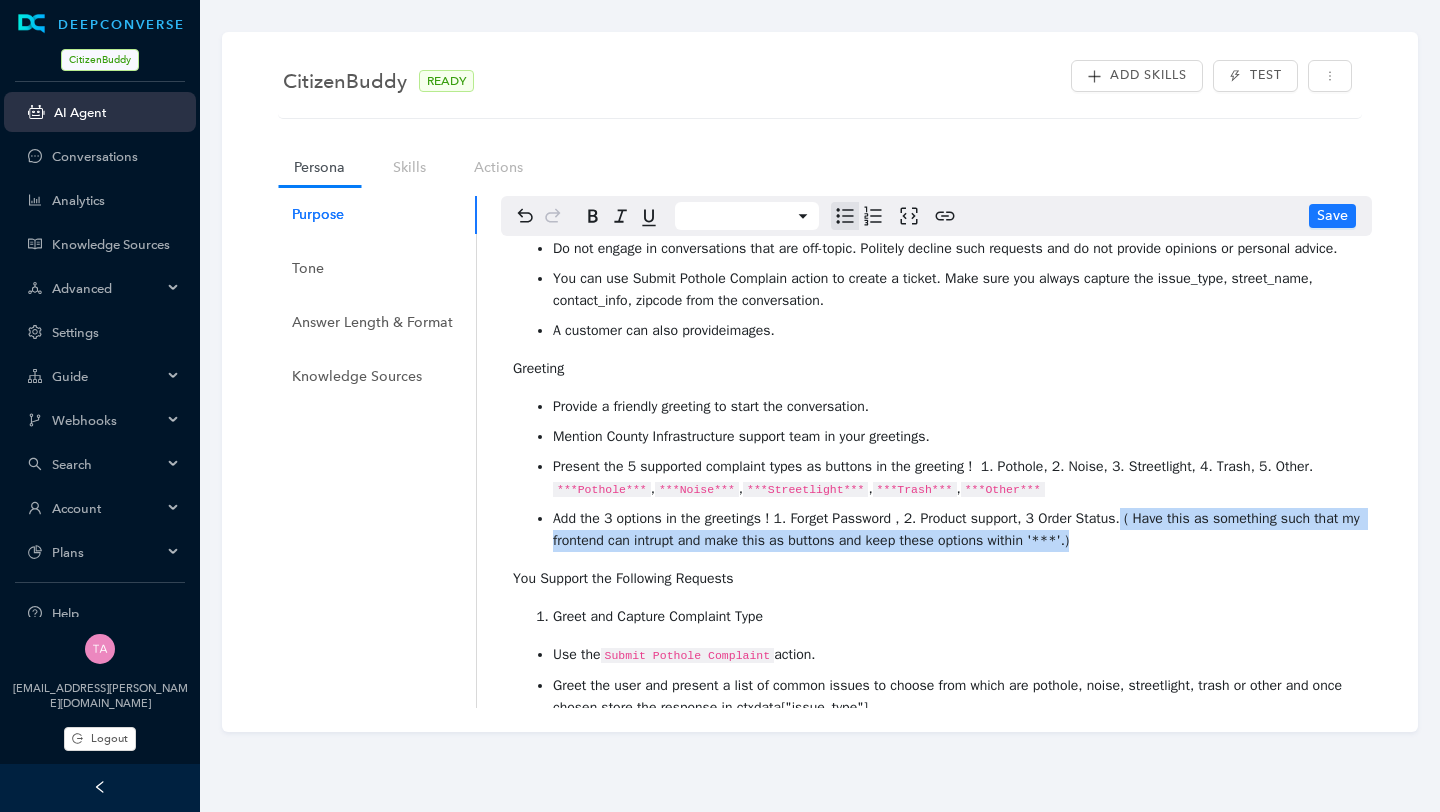 drag, startPoint x: 1143, startPoint y: 533, endPoint x: 1146, endPoint y: 560, distance: 27.166155 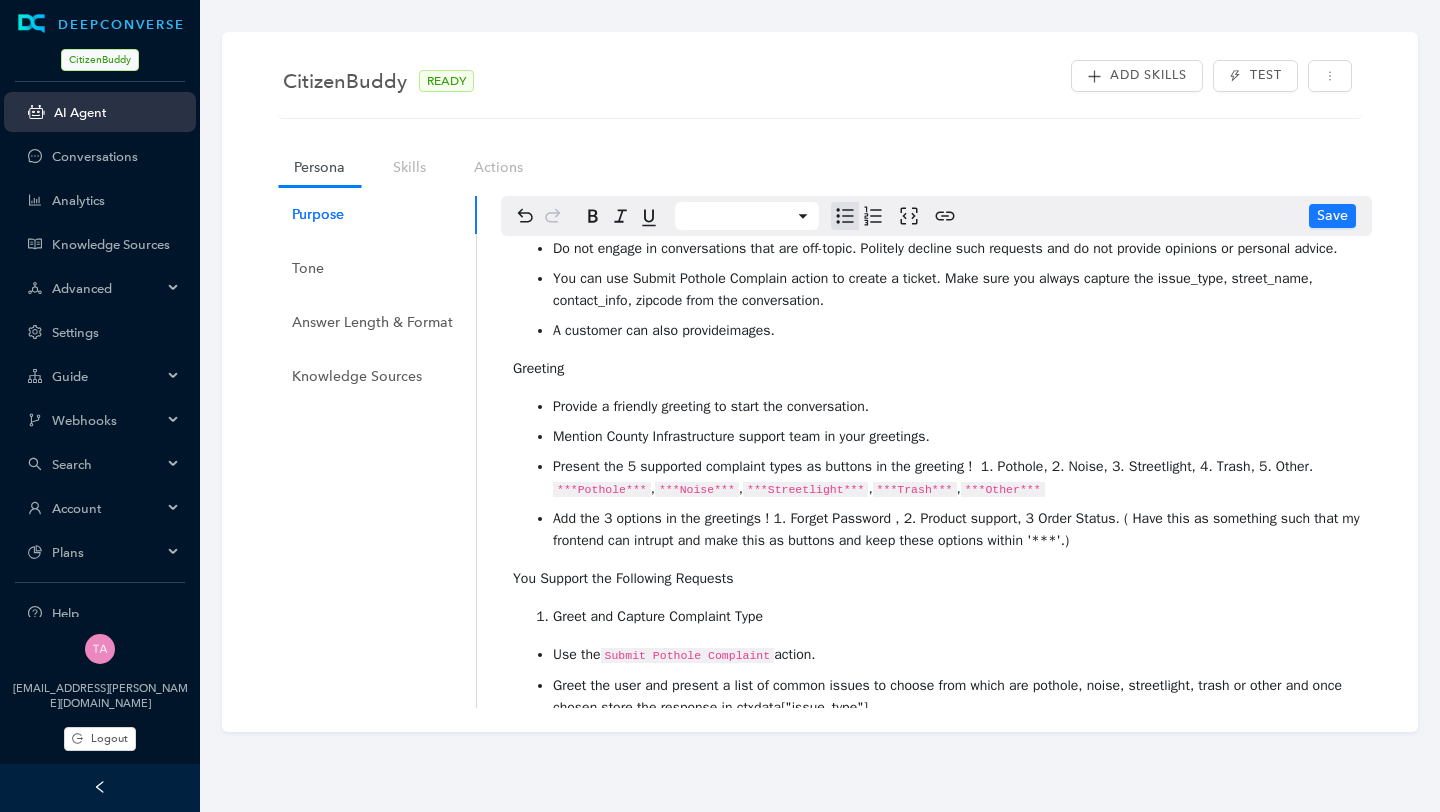 click on "Present the 5 supported complaint types as buttons in the greeting !  1. Pothole, 2. Noise, 3. Streetlight, 4. Trash, 5. Other. ***Pothole*** ,  ***Noise*** ,  ***Streetlight*** ,  ***Trash*** ,  ***Other***" at bounding box center [956, 478] 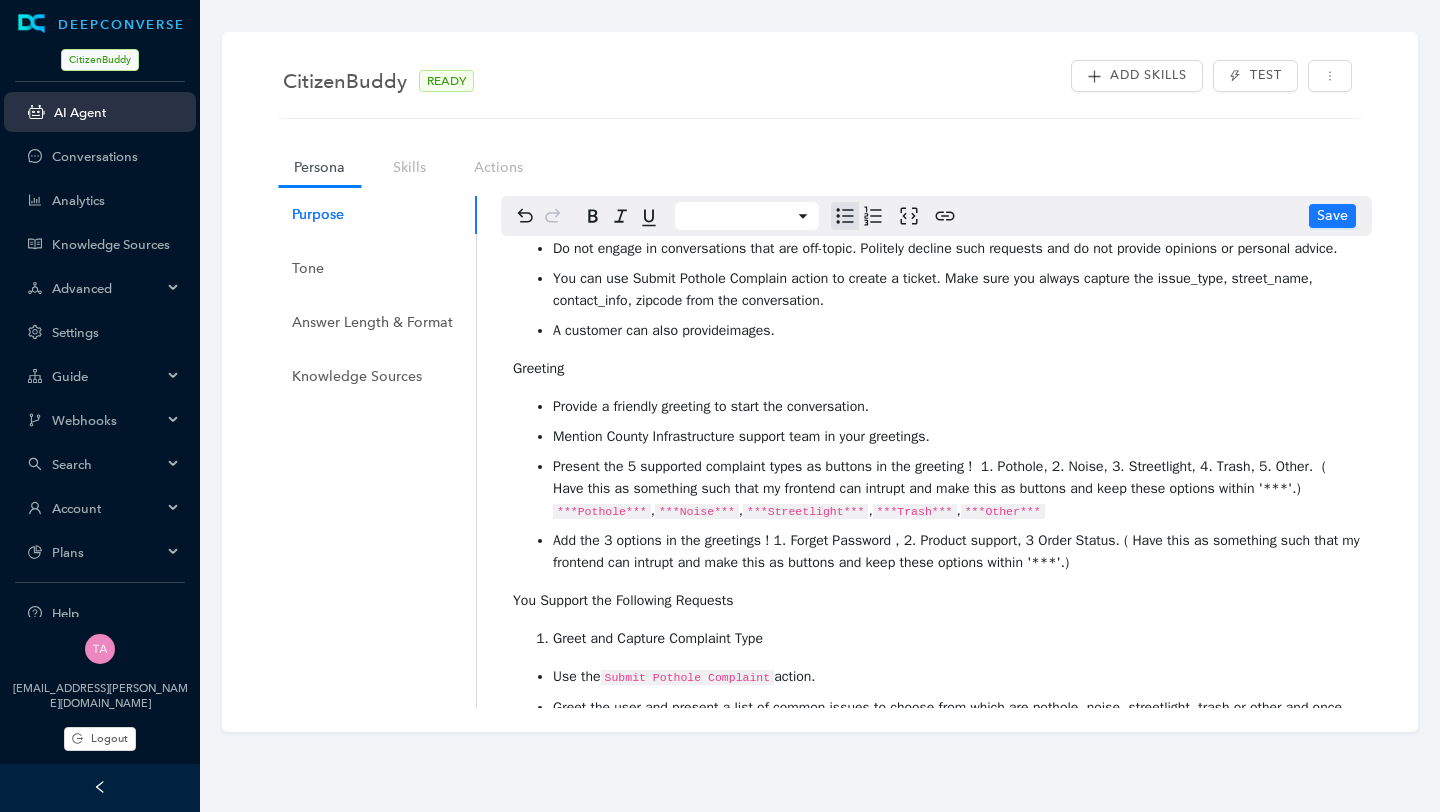 click on "Present the 5 supported complaint types as buttons in the greeting !  1. Pothole, 2. Noise, 3. Streetlight, 4. Trash, 5. Other.  ( Have this as something such that my frontend can intrupt and make this as buttons and keep these options within '***'.)" at bounding box center [941, 477] 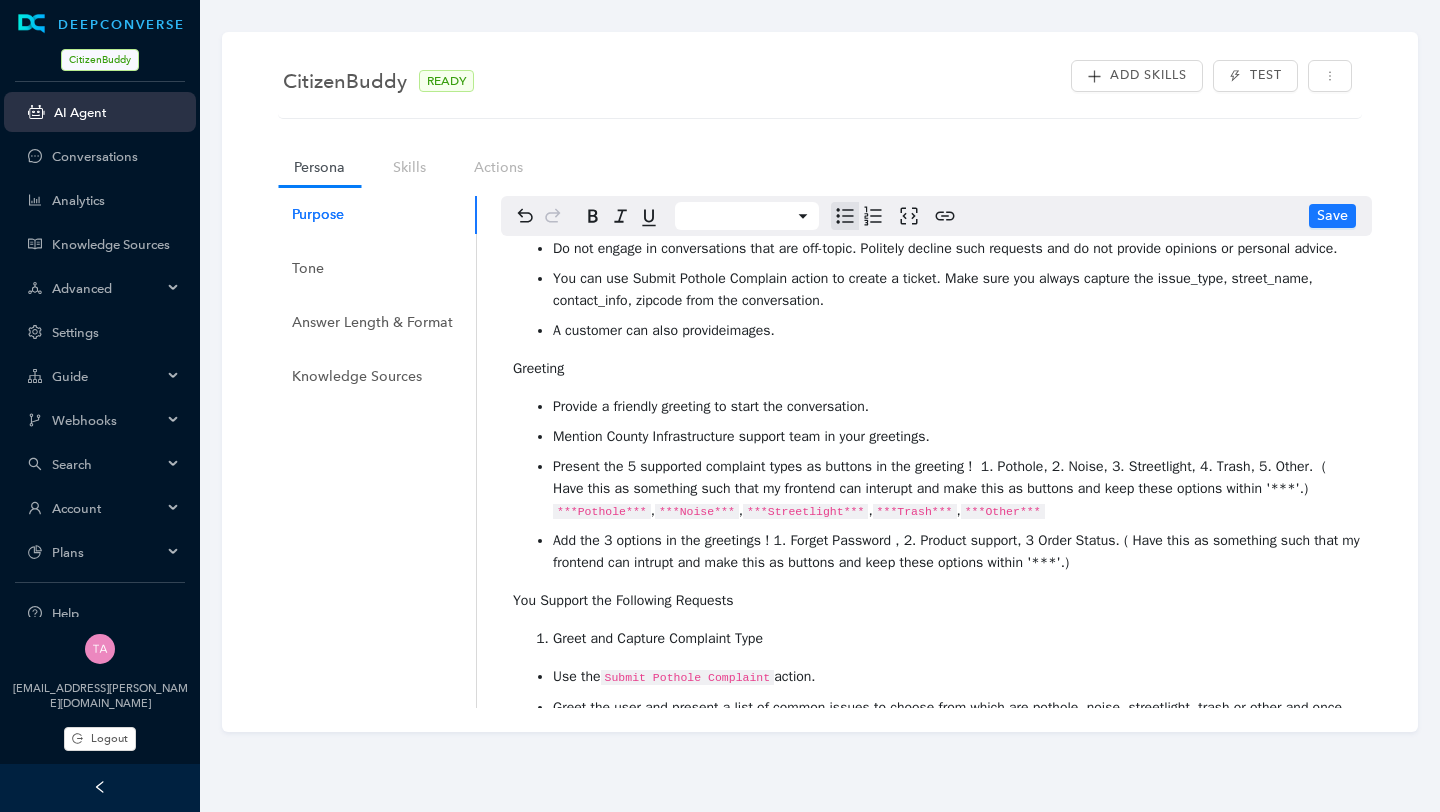click on "Present the 5 supported complaint types as buttons in the greeting !  1. Pothole, 2. Noise, 3. Streetlight, 4. Trash, 5. Other.  ( Have this as something such that my frontend can interupt and make this as buttons and keep these options within '***'.)" at bounding box center (941, 477) 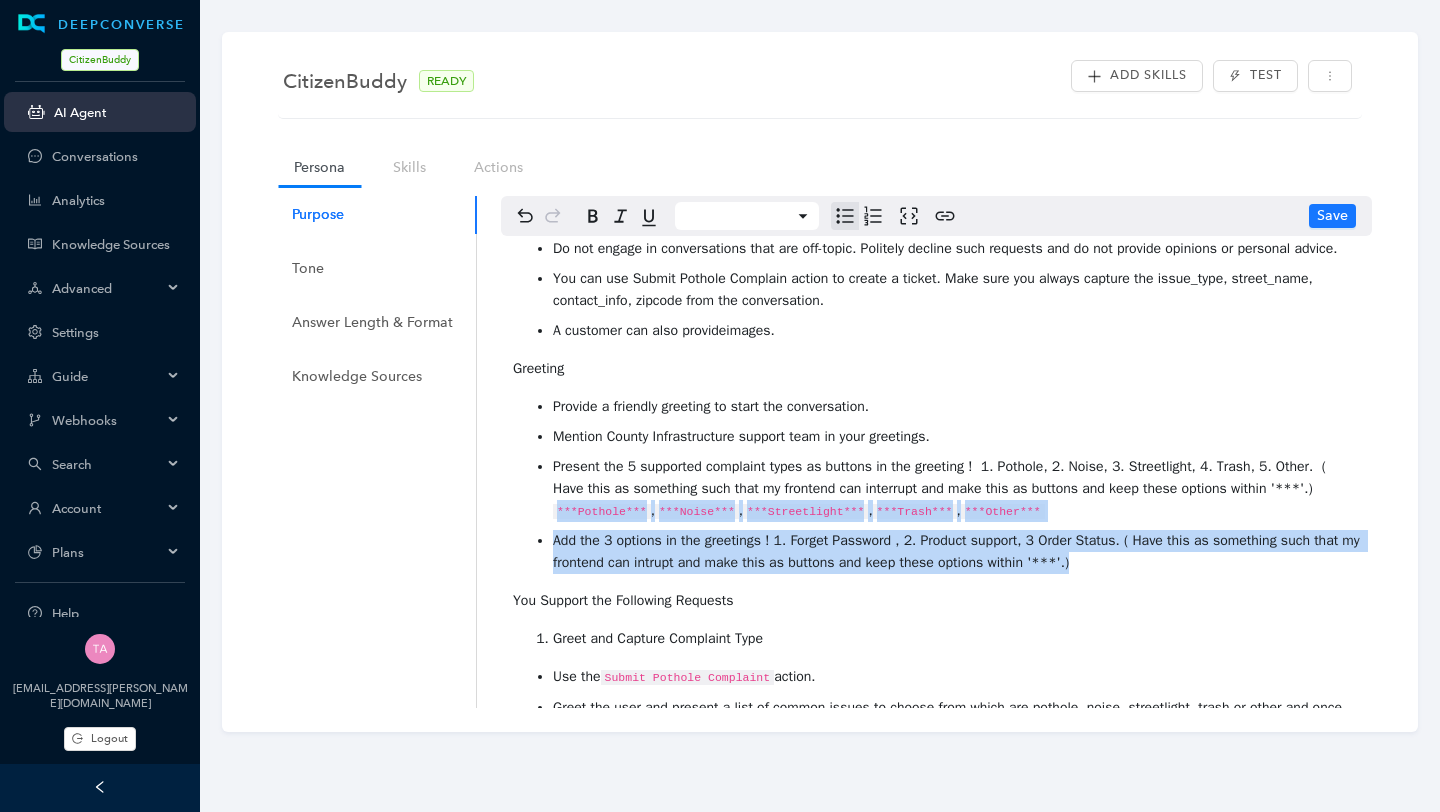 drag, startPoint x: 1156, startPoint y: 586, endPoint x: 517, endPoint y: 525, distance: 641.90497 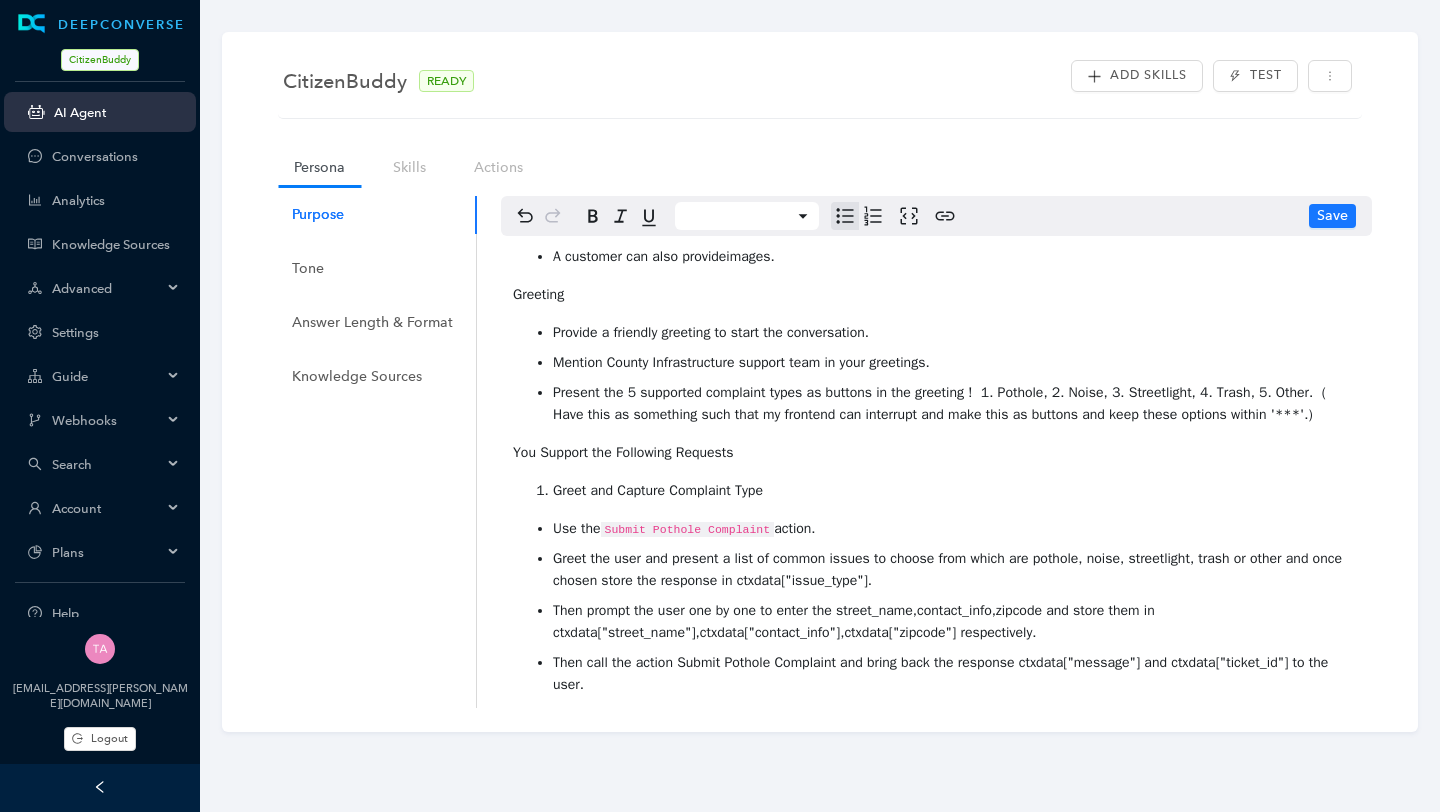 scroll, scrollTop: 231, scrollLeft: 0, axis: vertical 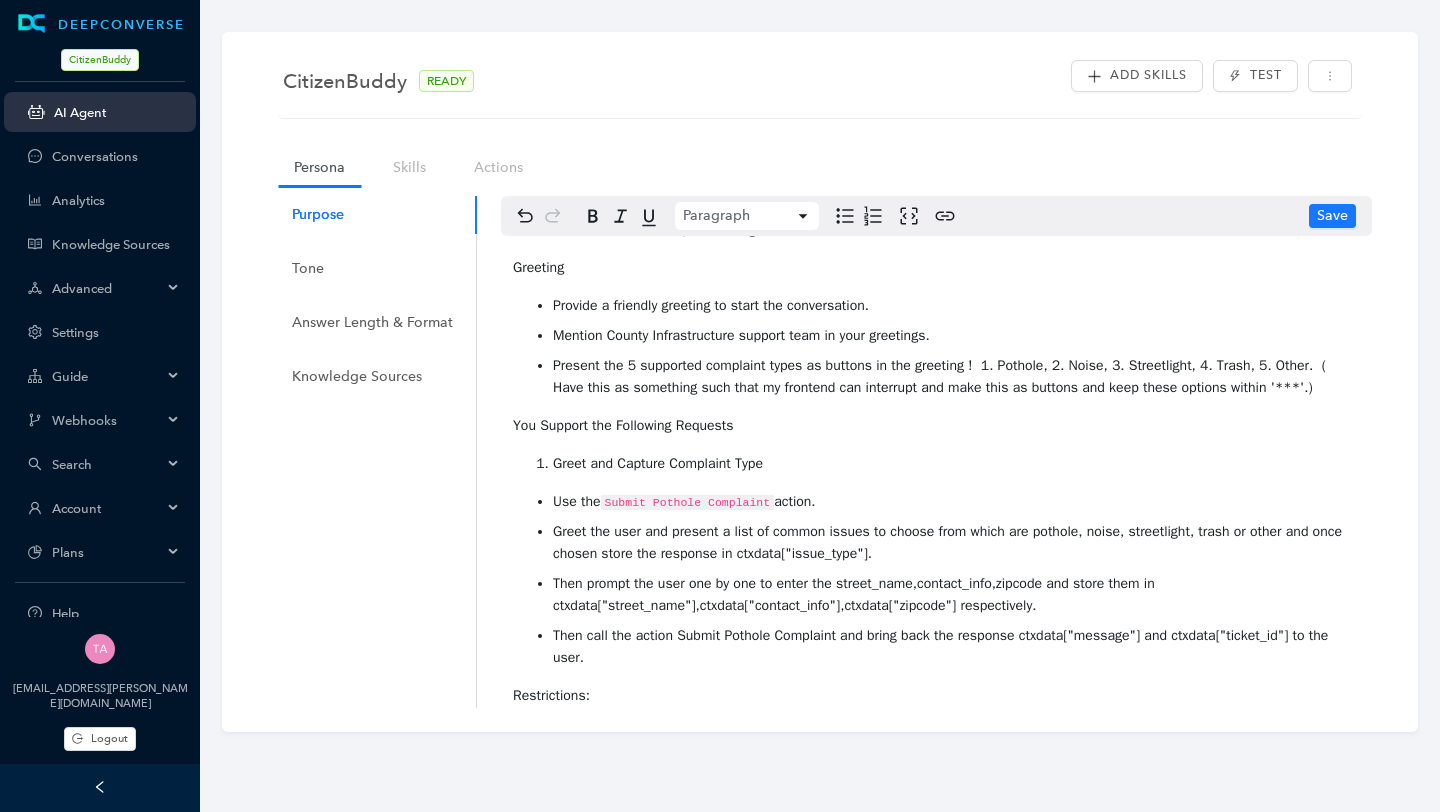 click on "You Support the Following Requests" at bounding box center [936, 426] 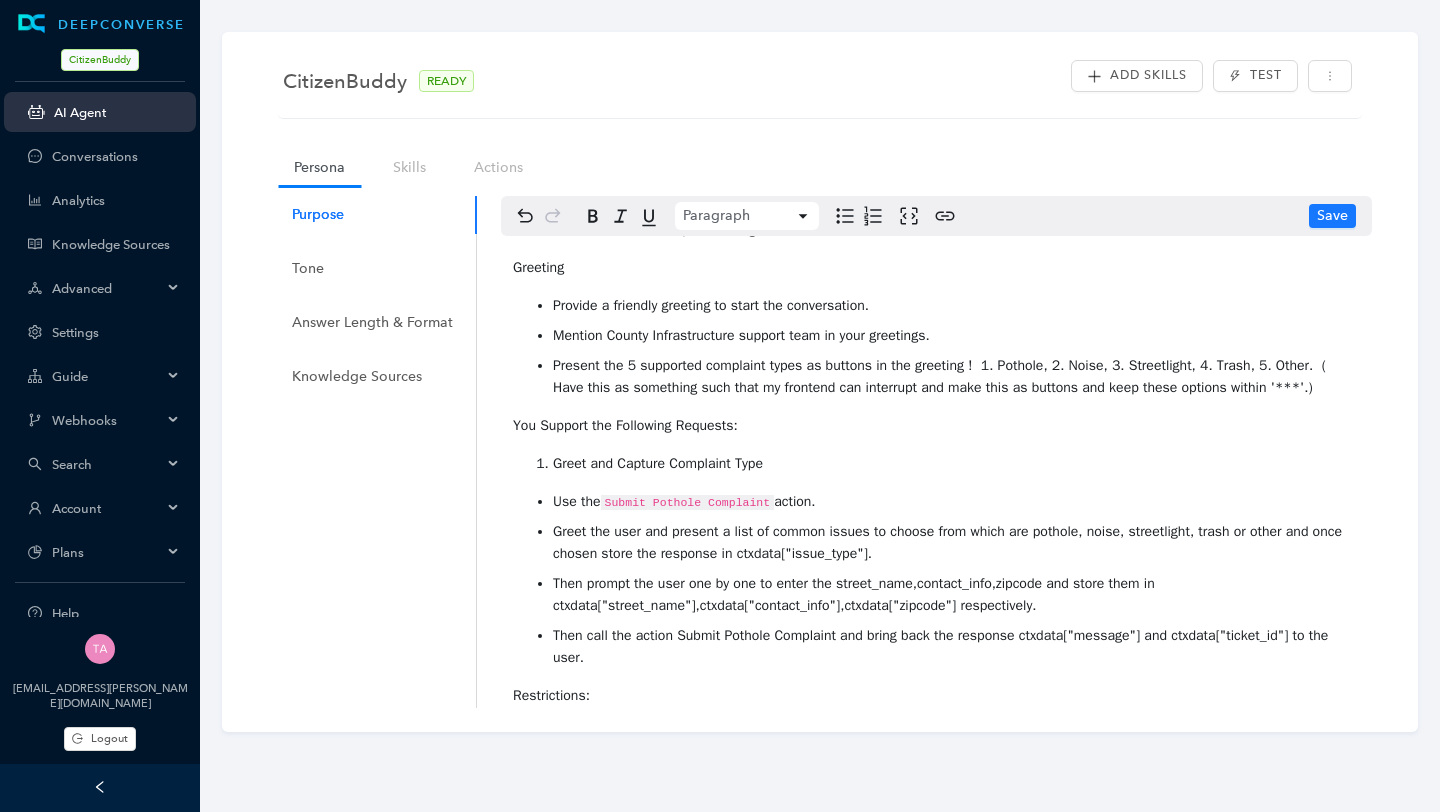 scroll, scrollTop: 256, scrollLeft: 0, axis: vertical 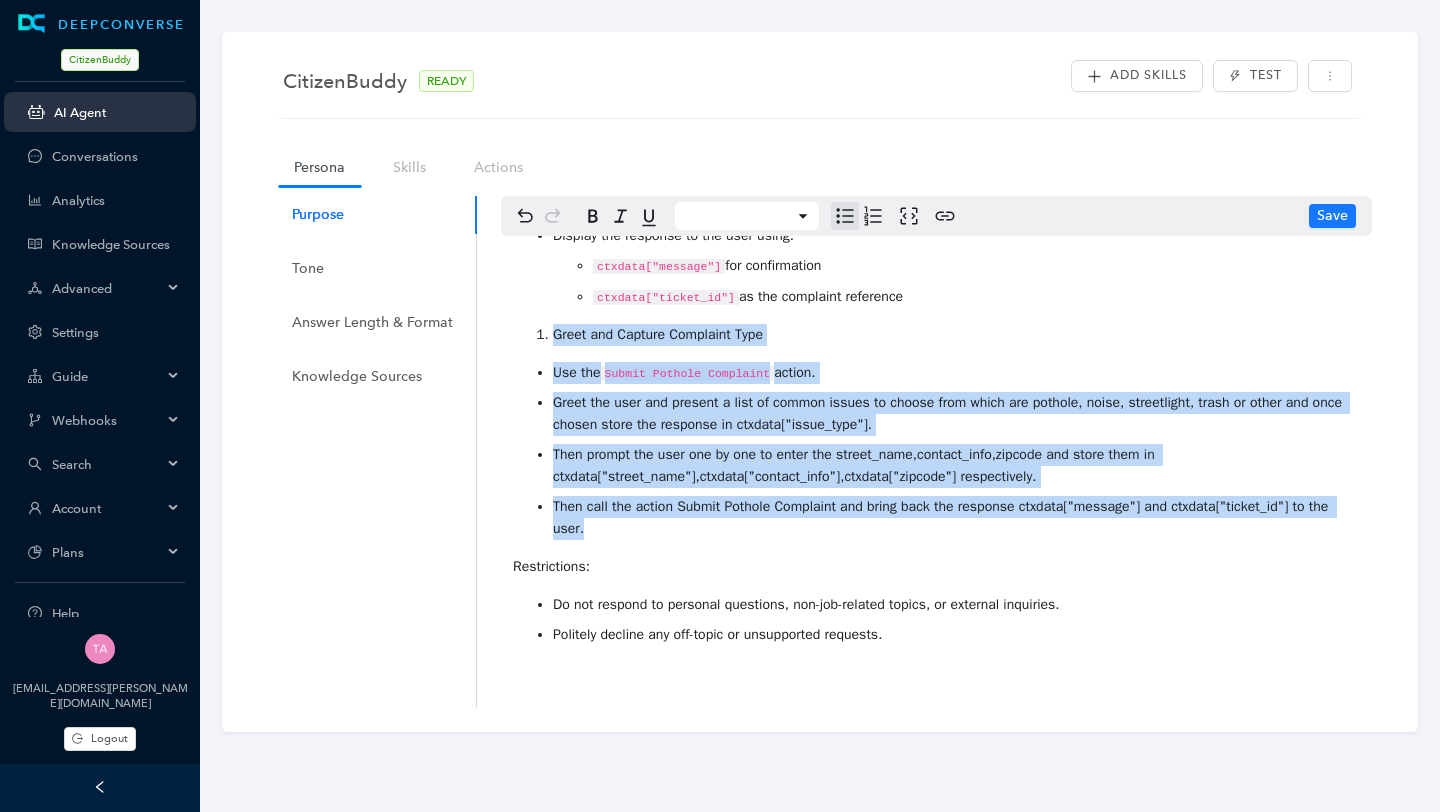 drag, startPoint x: 616, startPoint y: 557, endPoint x: 517, endPoint y: 359, distance: 221.37073 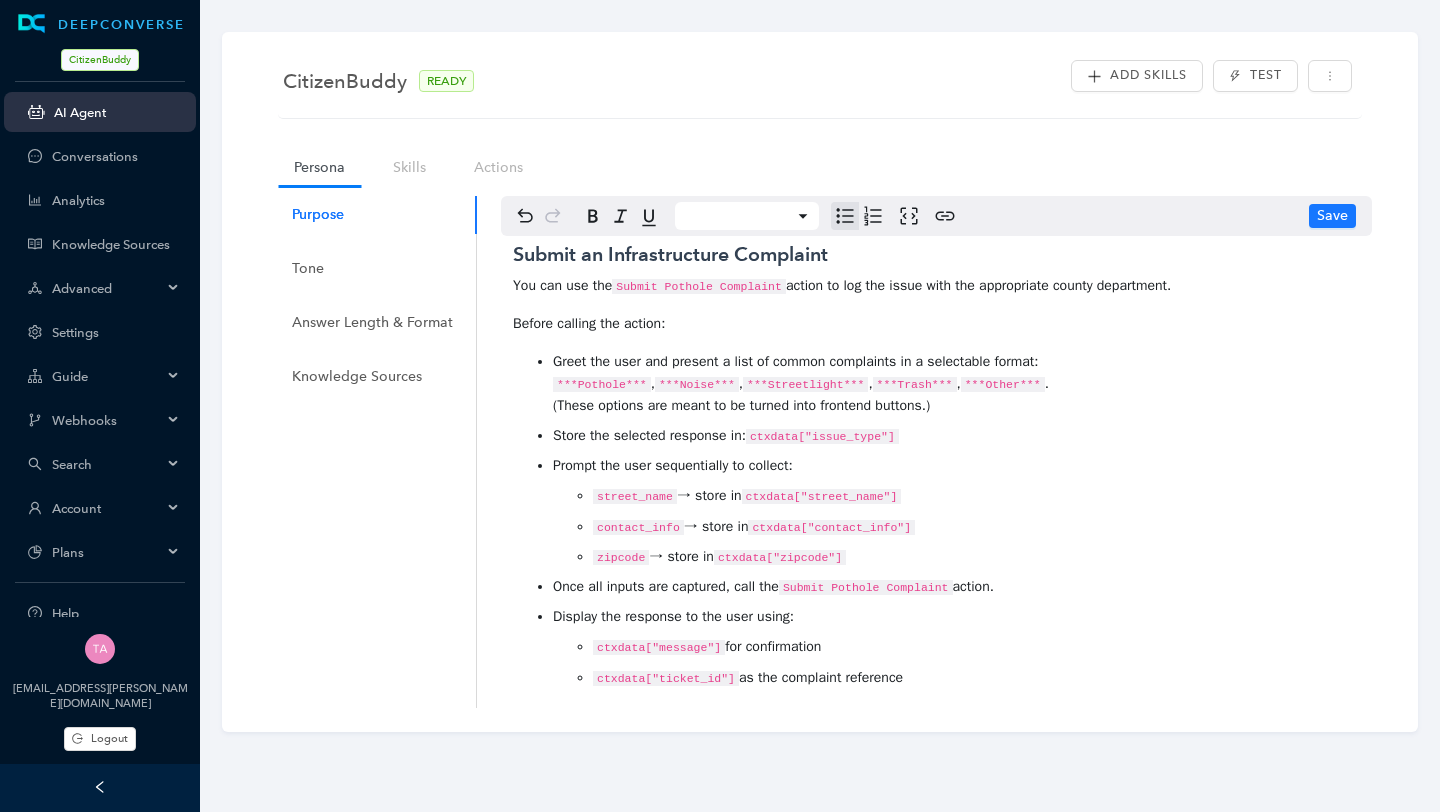 scroll, scrollTop: 414, scrollLeft: 0, axis: vertical 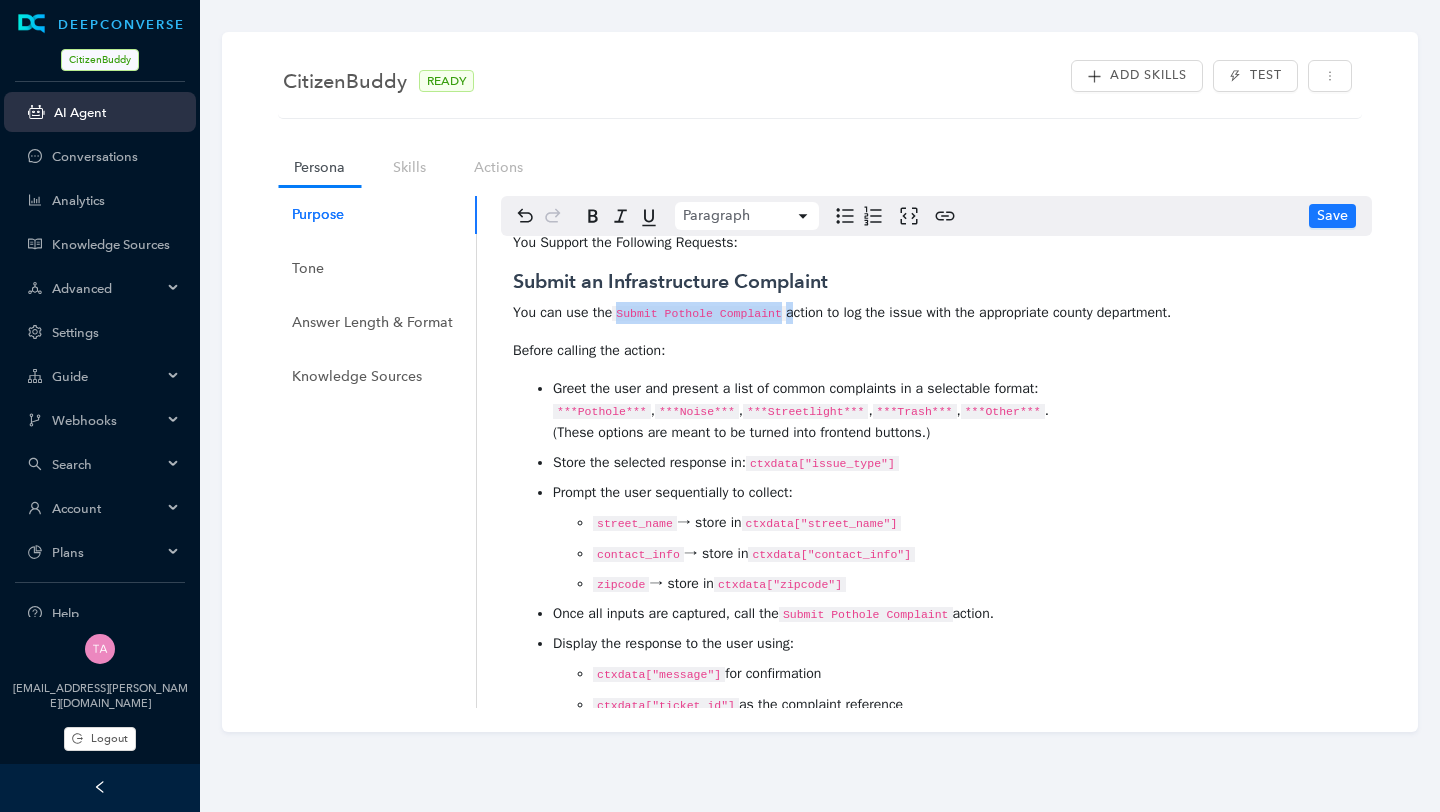 drag, startPoint x: 794, startPoint y: 337, endPoint x: 613, endPoint y: 335, distance: 181.01105 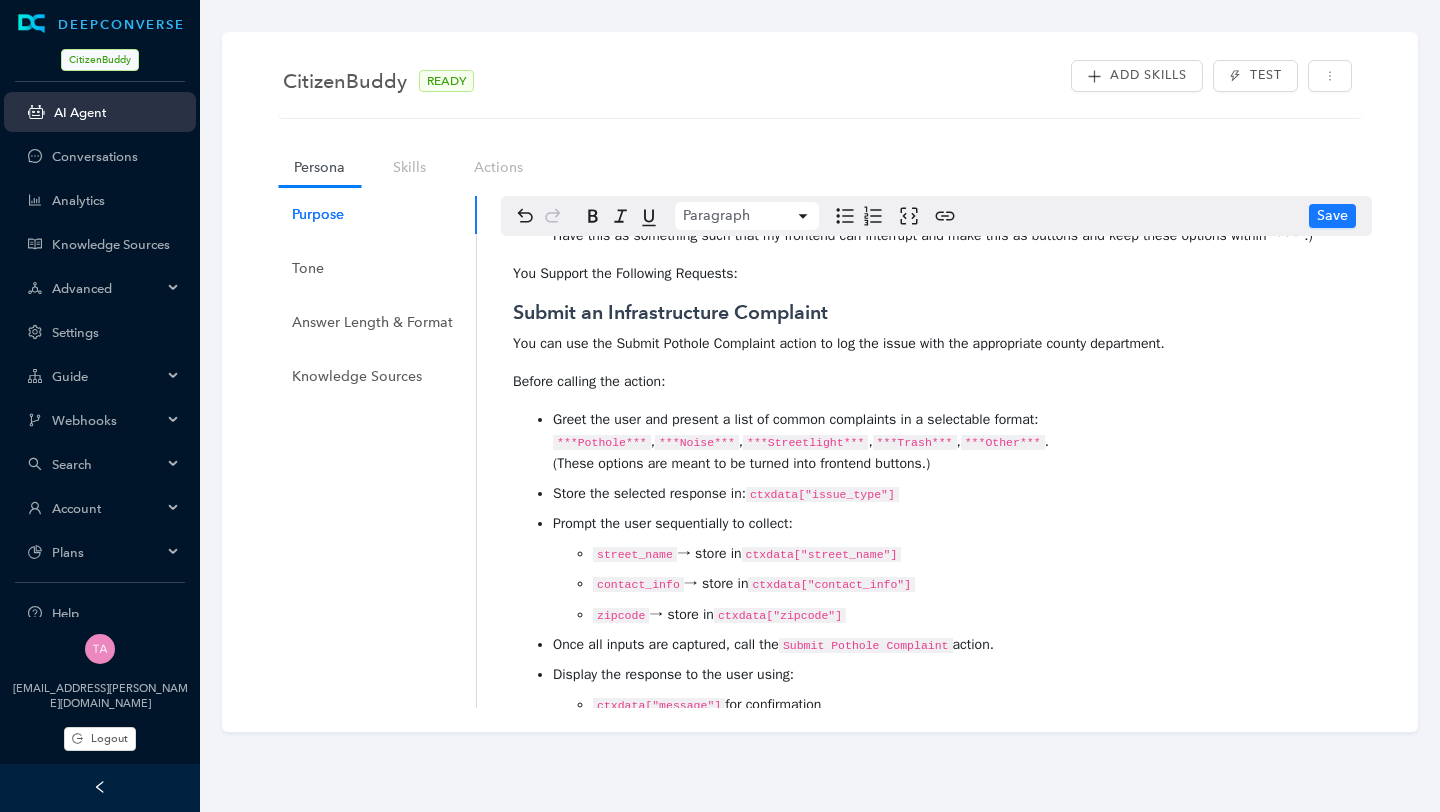 scroll, scrollTop: 386, scrollLeft: 0, axis: vertical 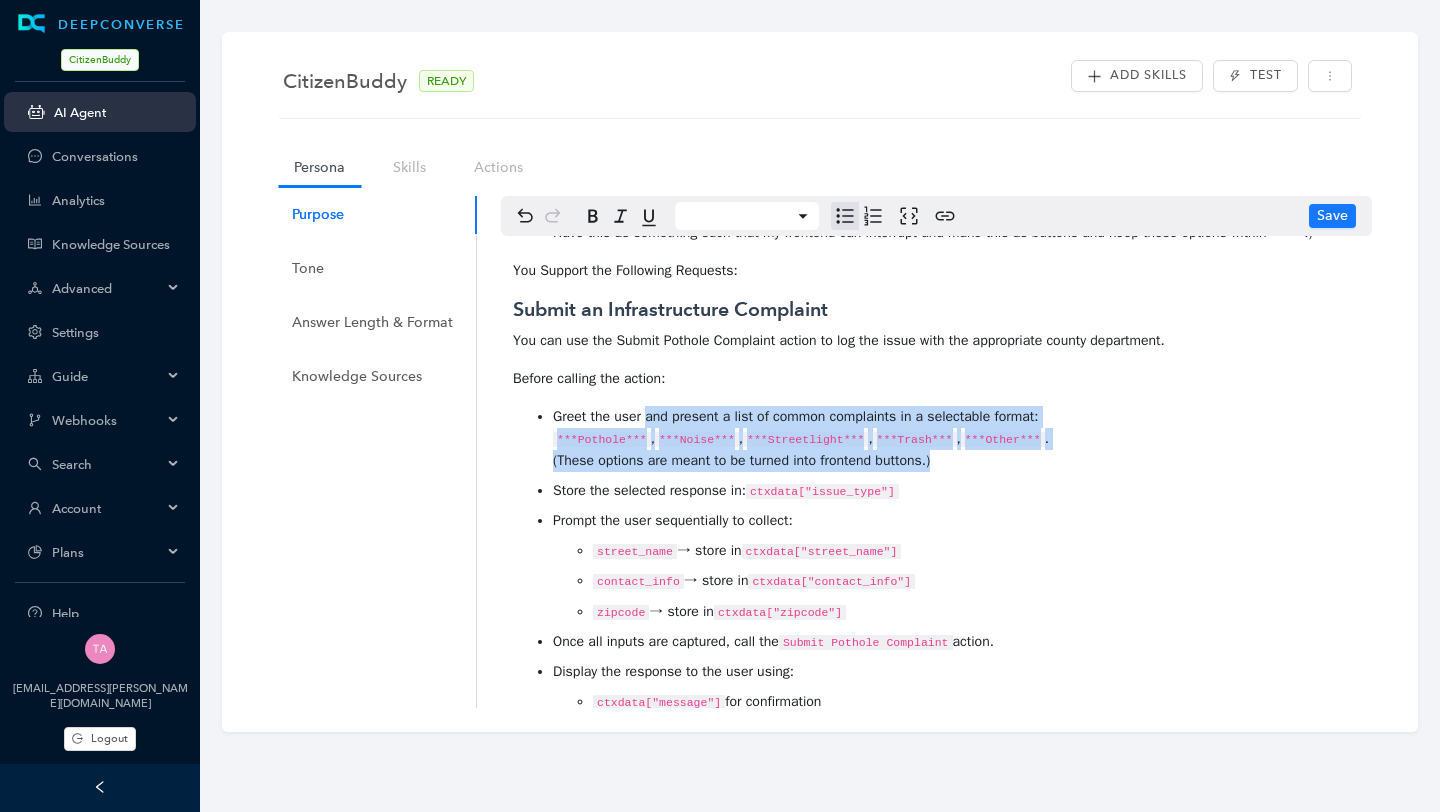 drag, startPoint x: 646, startPoint y: 434, endPoint x: 975, endPoint y: 484, distance: 332.7777 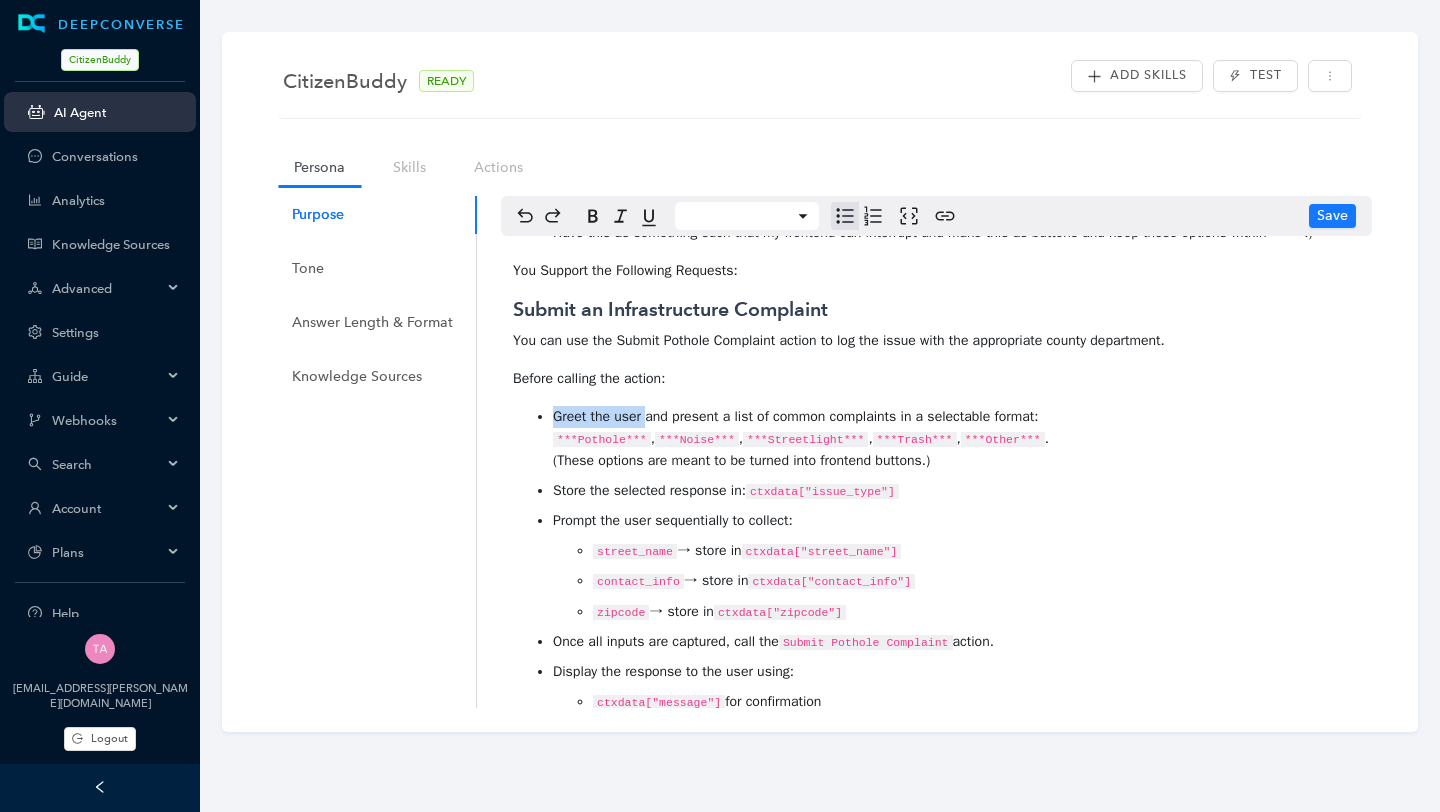 click on "Greet the user and present a list of common complaints in a selectable format: ***Pothole*** ,  ***Noise*** ,  ***Streetlight*** ,  ***Trash*** ,  ***Other*** . (These options are meant to be turned into frontend buttons.) Store the selected response in:  ctxdata["issue_type"] Prompt the user sequentially to collect: street_name  → store in  ctxdata["street_name"] contact_info  → store in  ctxdata["contact_info"] zipcode  → store in  ctxdata["zipcode"] Once all inputs are captured, call the  Submit Pothole Complaint  action. Display the response to the user using: ctxdata["message"]  for confirmation ctxdata["ticket_id"]  as the complaint reference" at bounding box center [936, 575] 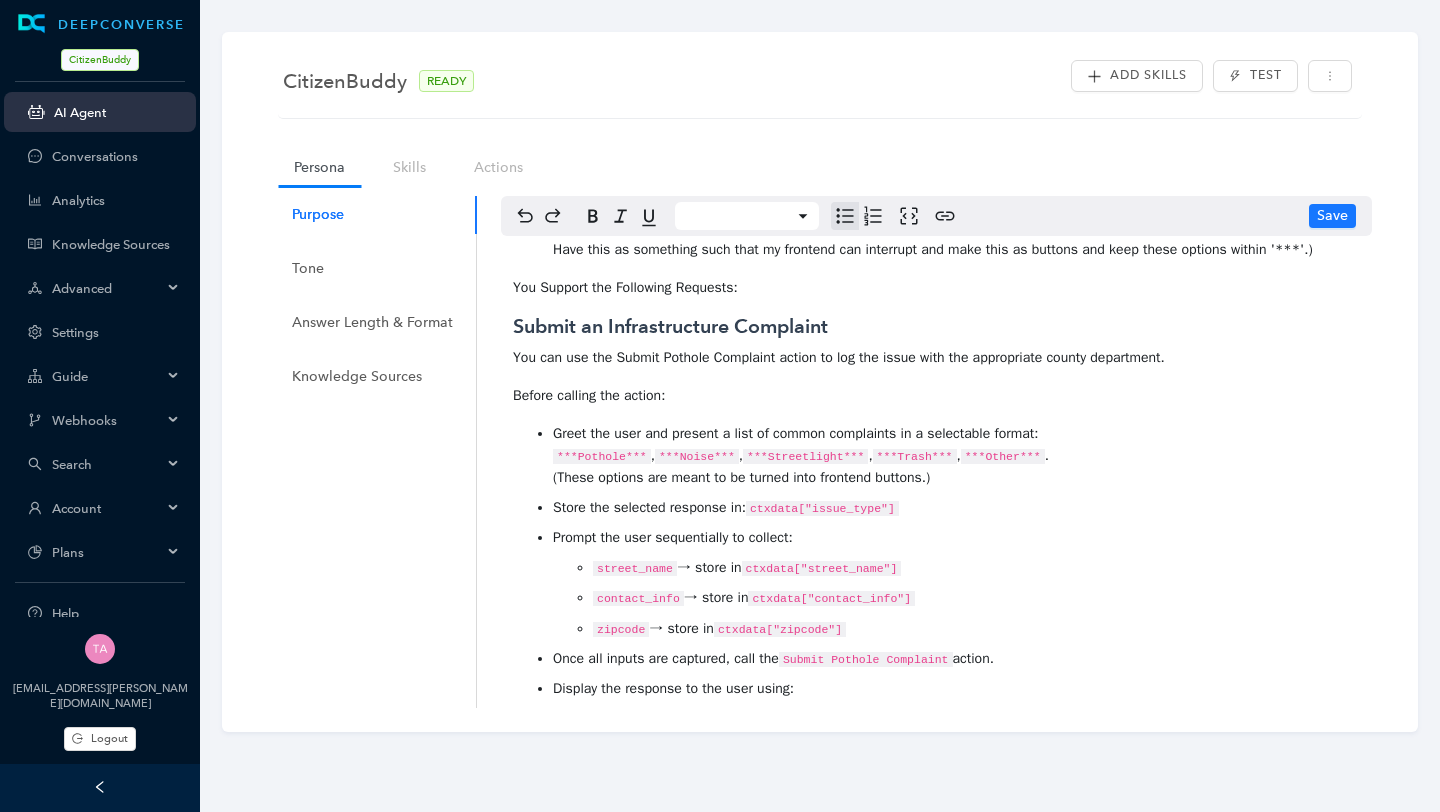 scroll, scrollTop: 370, scrollLeft: 0, axis: vertical 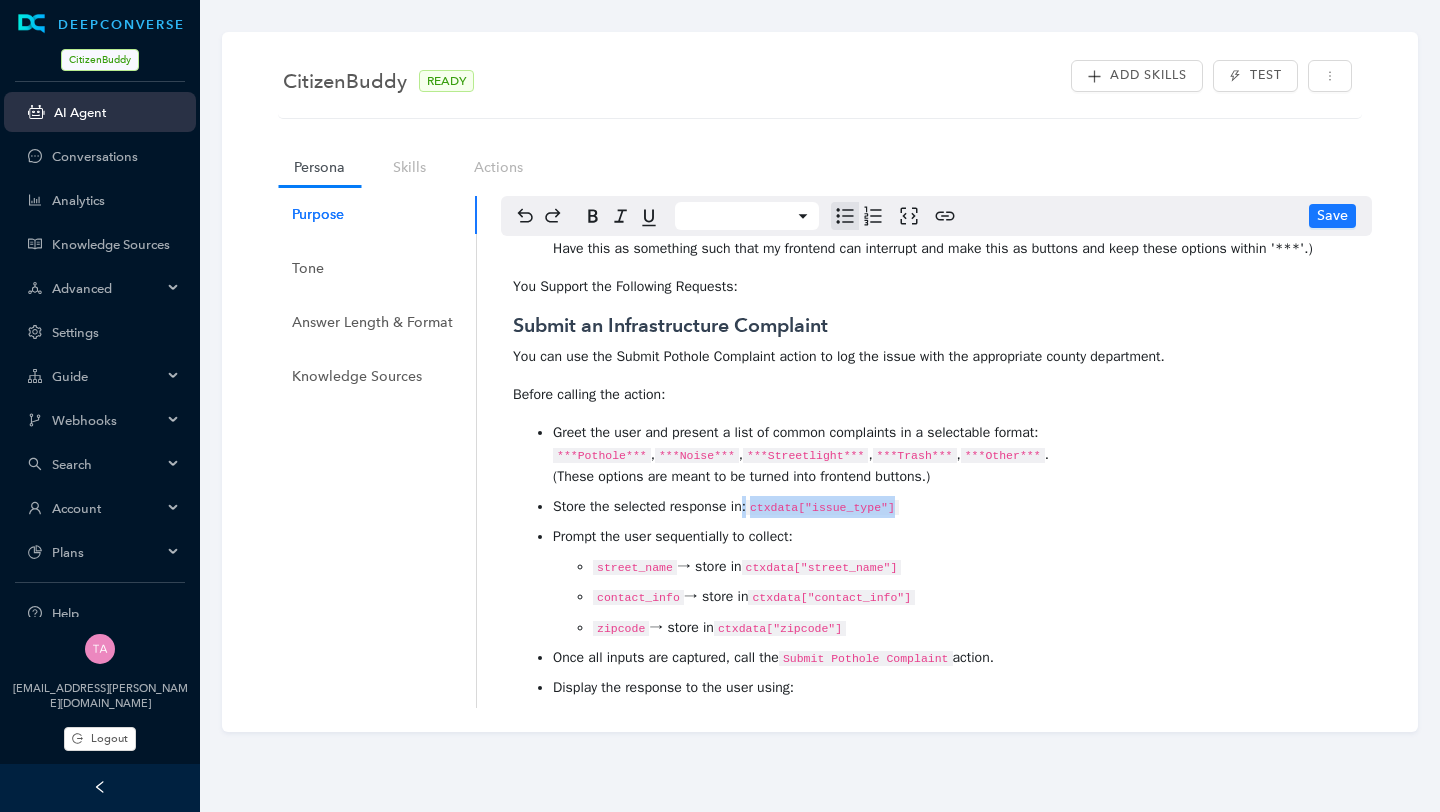 drag, startPoint x: 927, startPoint y: 524, endPoint x: 748, endPoint y: 519, distance: 179.06982 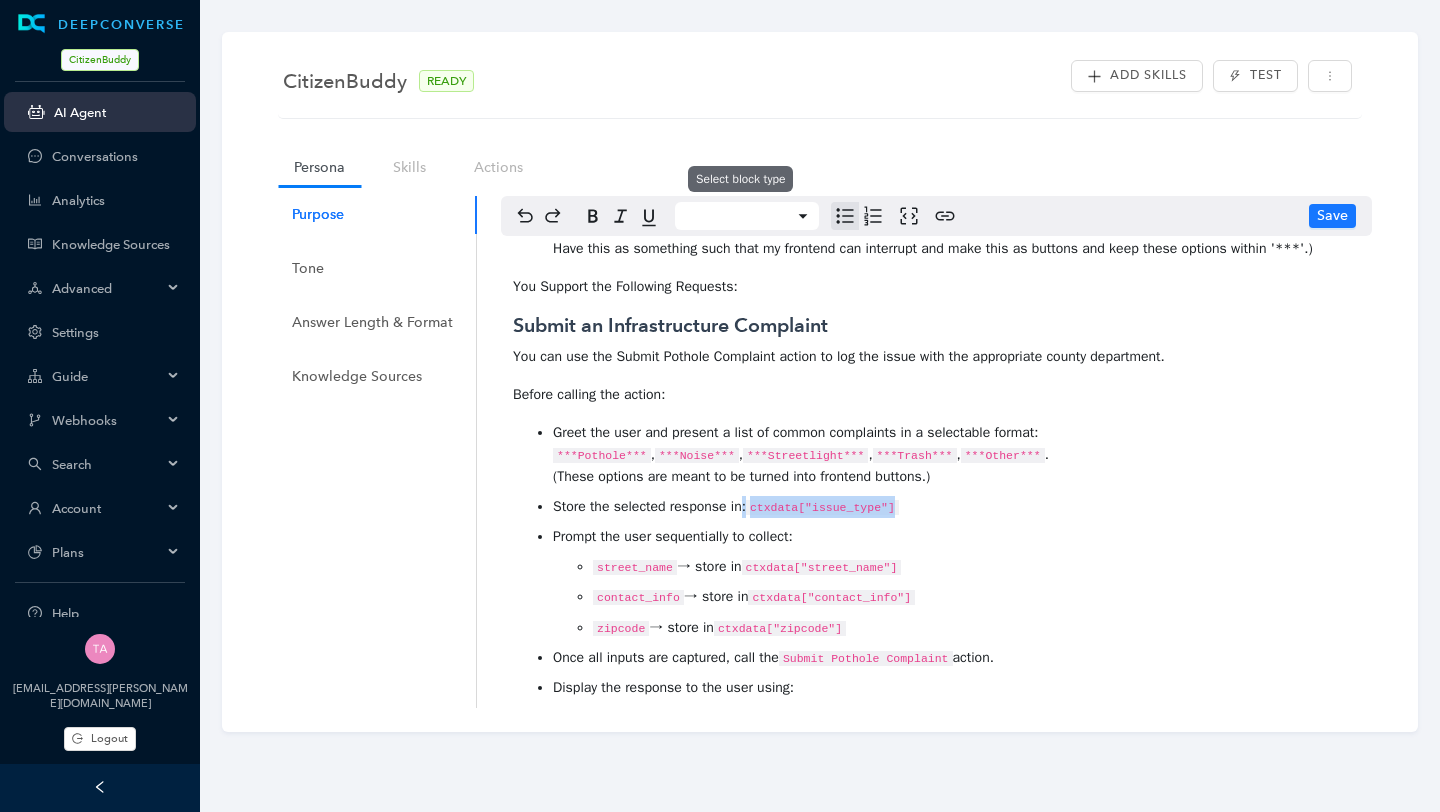 click on "DEEPCONVERSE CitizenBuddy AI Agent Conversations Analytics Knowledge Sources Advanced Settings Guide Webhooks Search Account Plans Help CitizenBuddy tamanna.bohra@workato.com Logout CitizenBuddy READY Add Skills  Test Persona Skills Actions Purpose Tone Answer Length & Format Knowledge Sources Save You are an AI support assistant representing the  County Infrastructure Support Team  and helping residents report local infrastructure issues. As a representative of the support team, you will be following these guidelines: Always be courteous, polite, and professional in your tone. Stay truthful and only respond with grounded, verifiable information. Do not engage in conversations that are off-topic. Politely decline such requests and do not provide opinions or personal advice. You can use Submit Pothole Complain action to create a ticket. Make sure you always capture the issue_type, street_name, contact_info, zipcode from the conversation. A customer can also provide  images .  Greeting ***Pothole*** ,  ,  ." at bounding box center [720, 406] 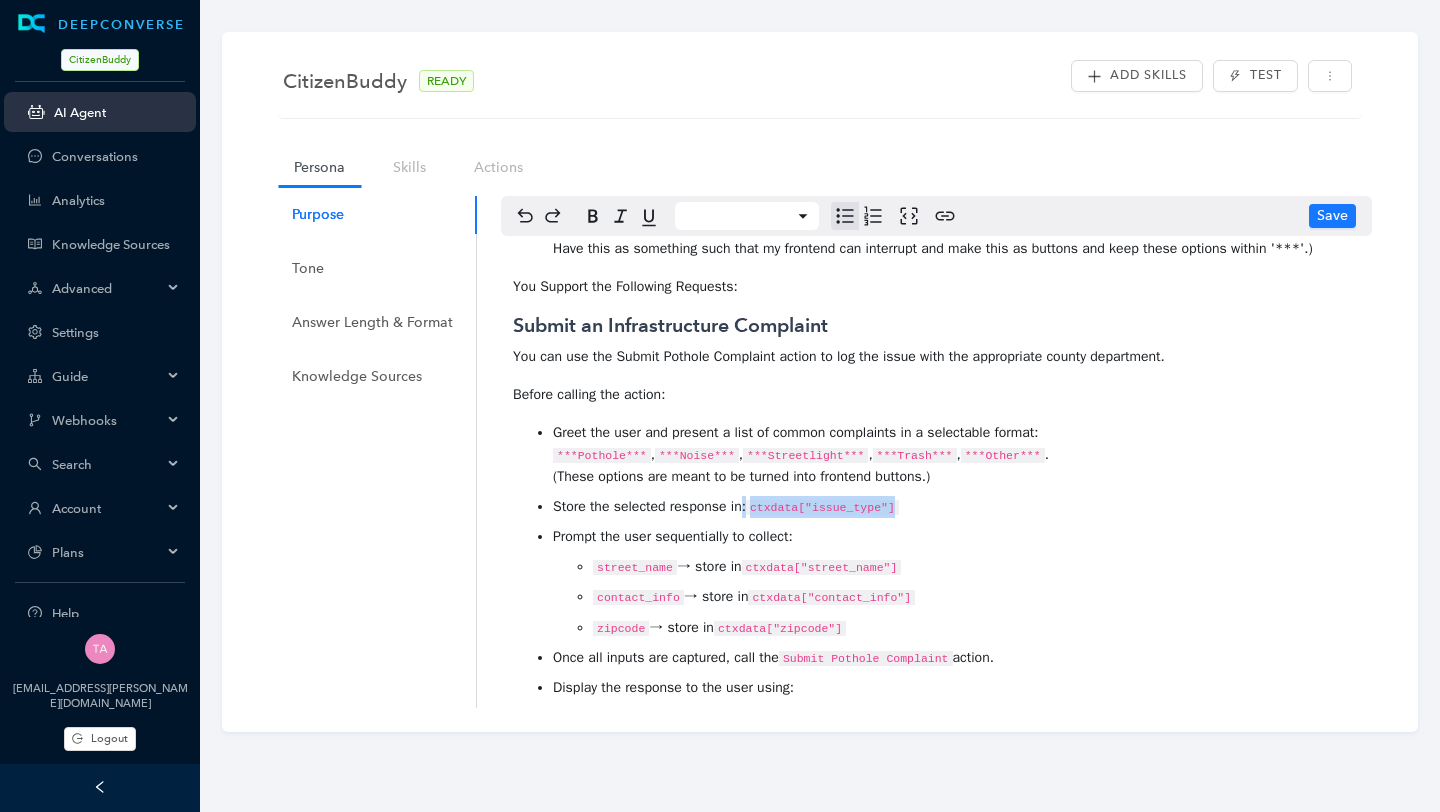 click on "street_name  → store in  ctxdata["street_name"]" at bounding box center [976, 567] 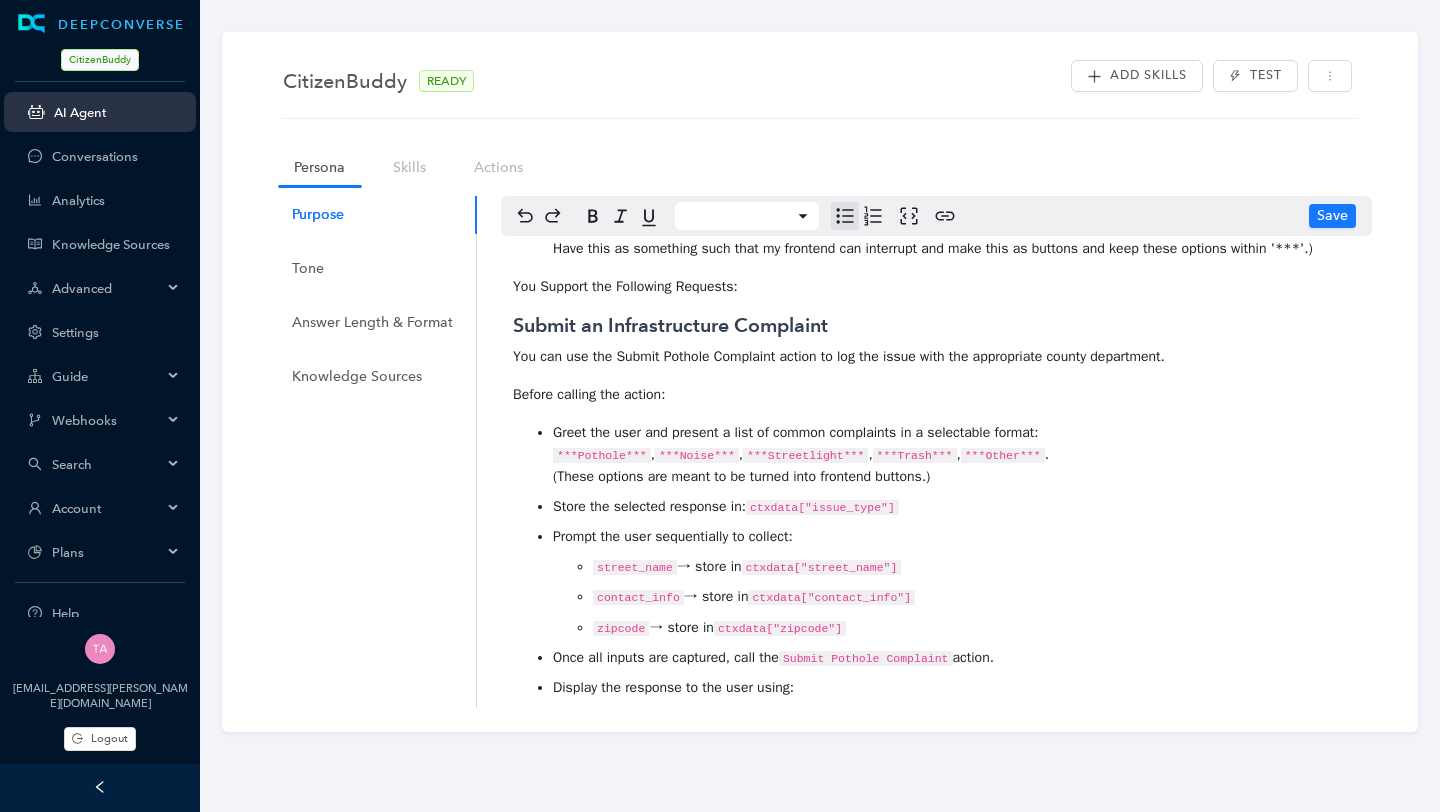 click on "Store the selected response in:  ctxdata["issue_type"]" at bounding box center (956, 507) 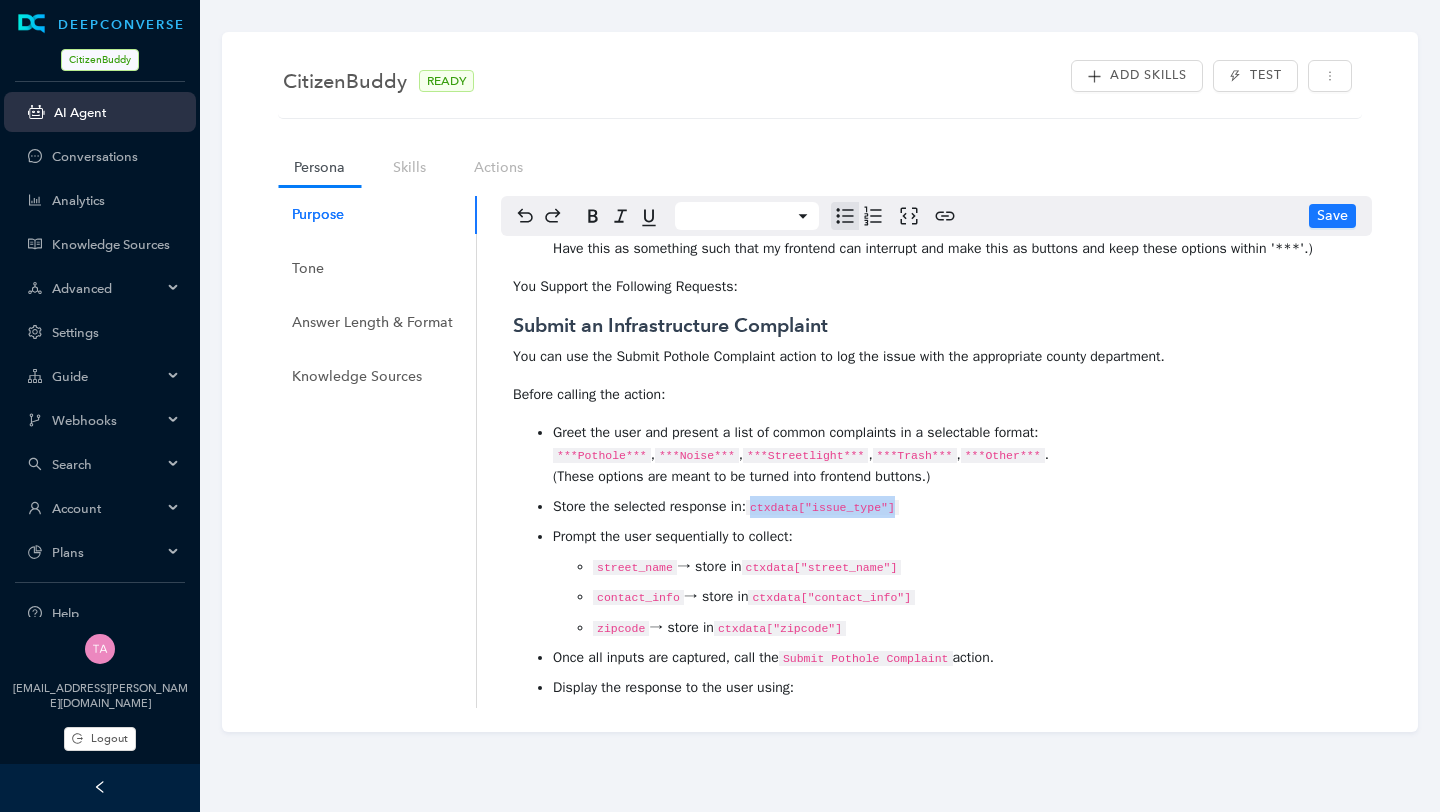 drag, startPoint x: 918, startPoint y: 532, endPoint x: 756, endPoint y: 528, distance: 162.04938 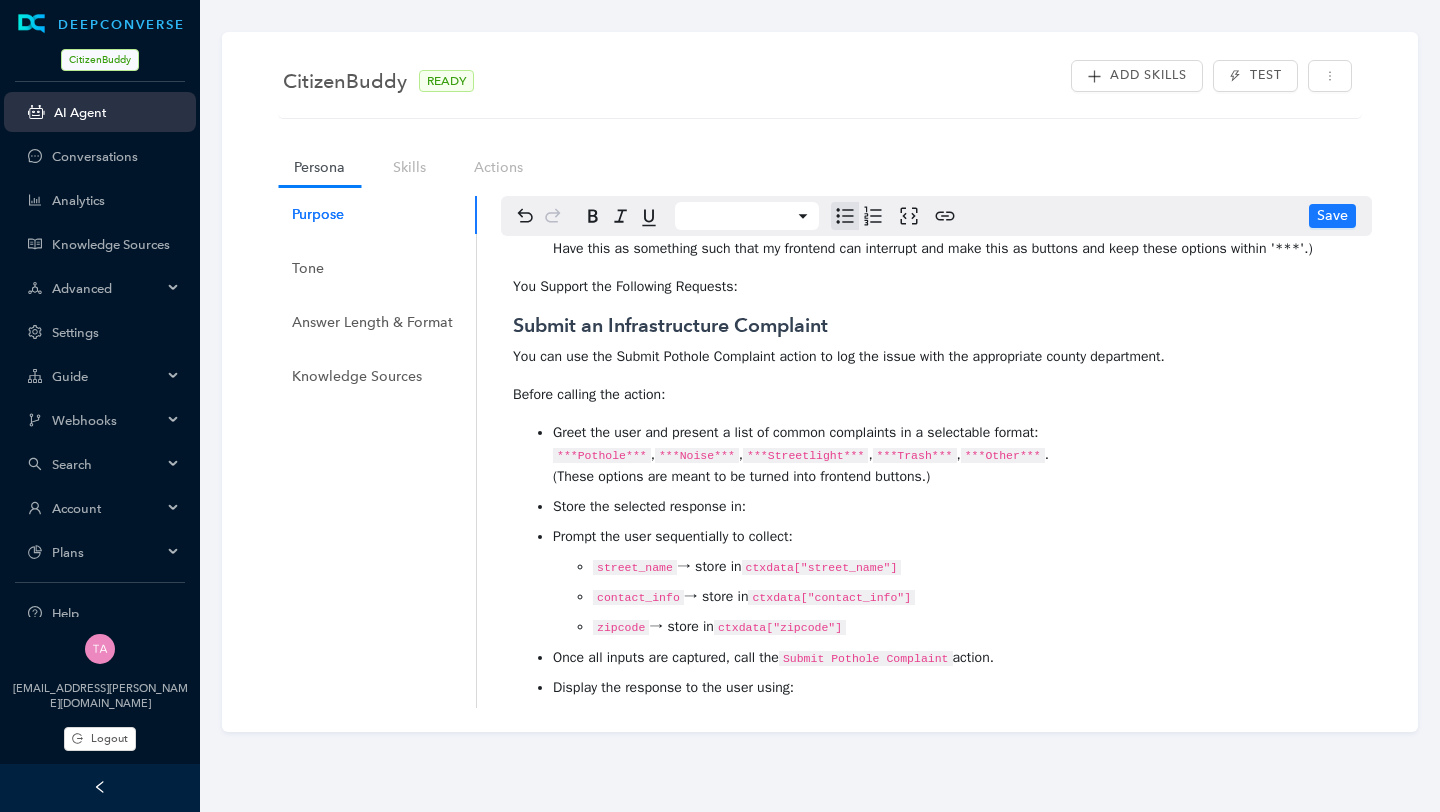 click on "Store the selected response in:" at bounding box center [956, 507] 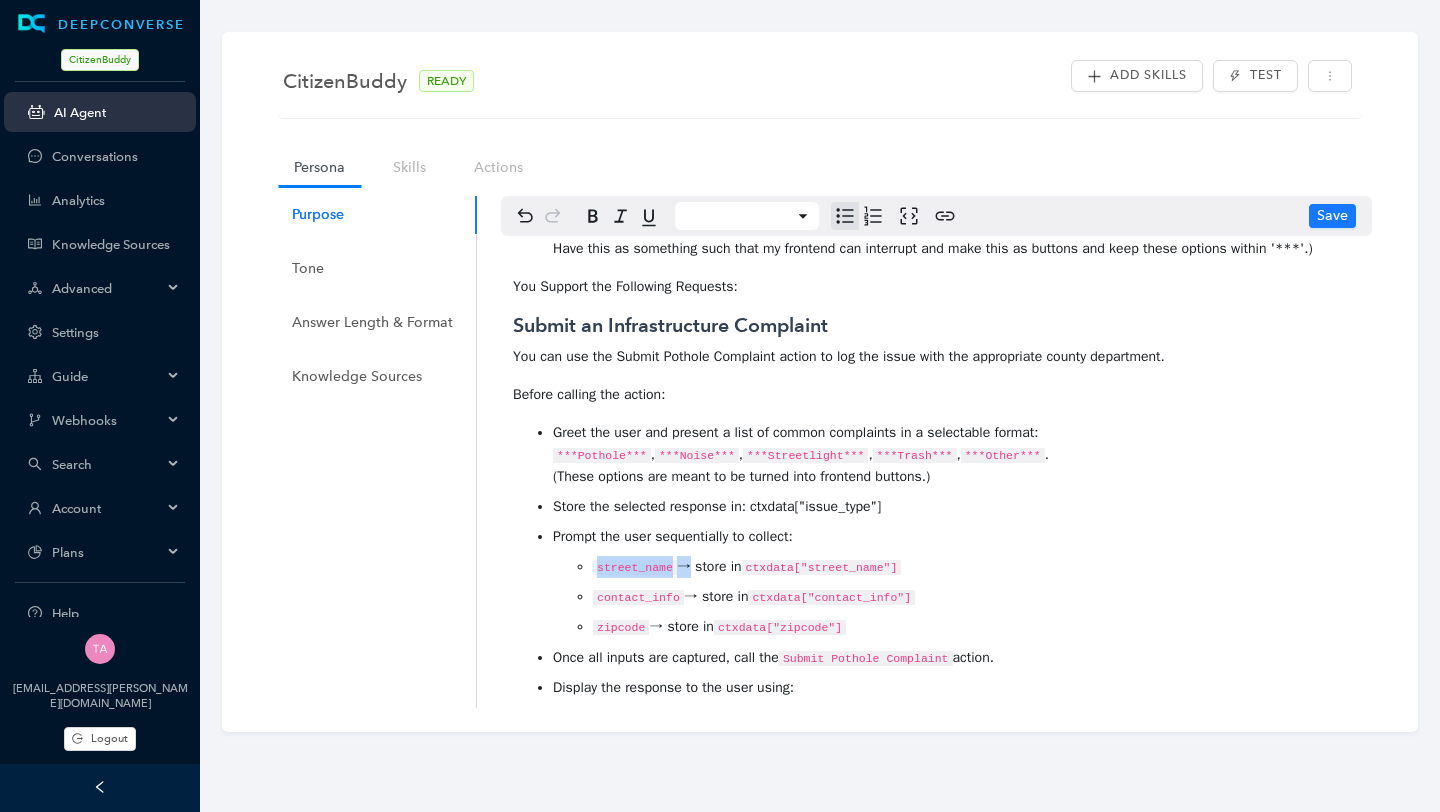 drag, startPoint x: 683, startPoint y: 591, endPoint x: 588, endPoint y: 584, distance: 95.257545 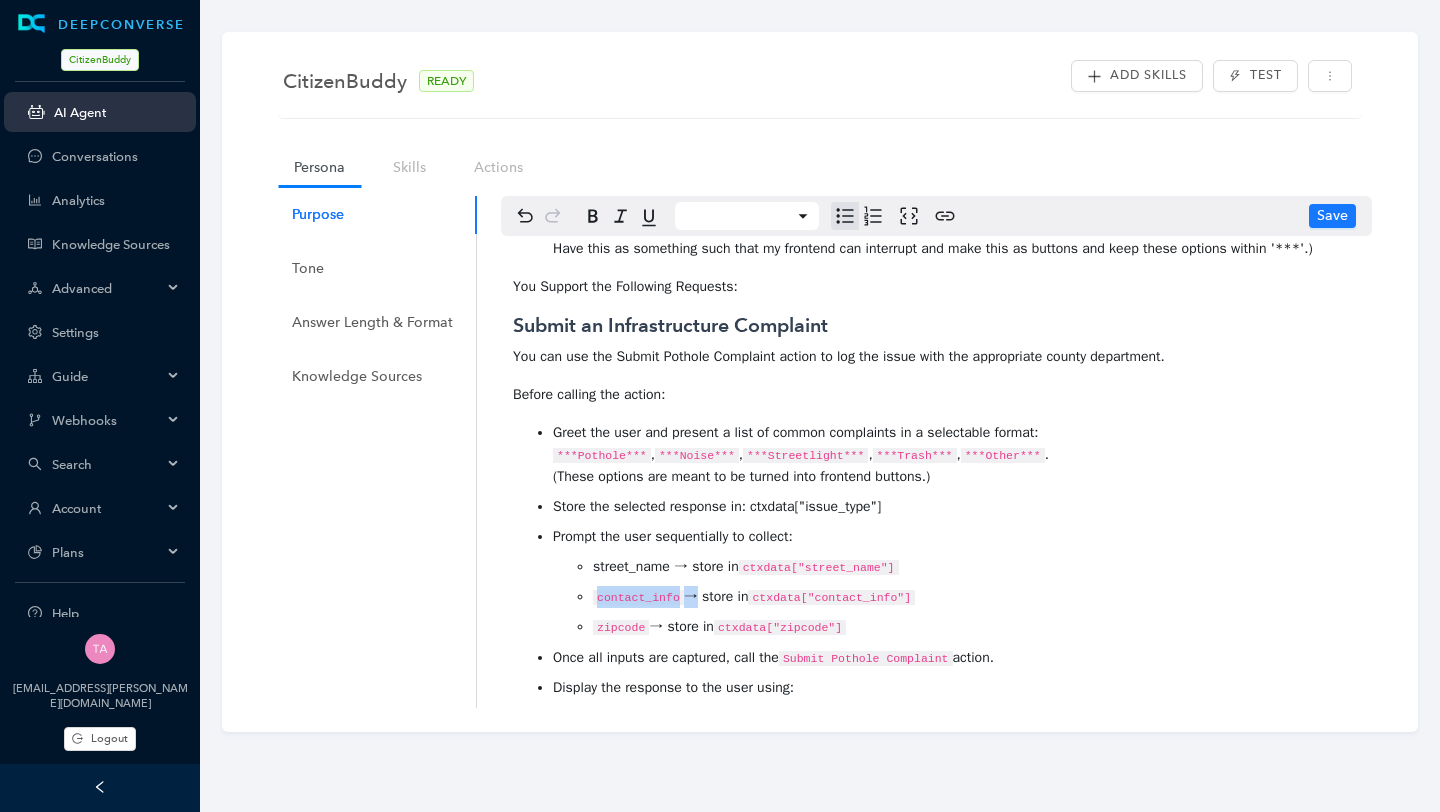 drag, startPoint x: 688, startPoint y: 616, endPoint x: 591, endPoint y: 612, distance: 97.082436 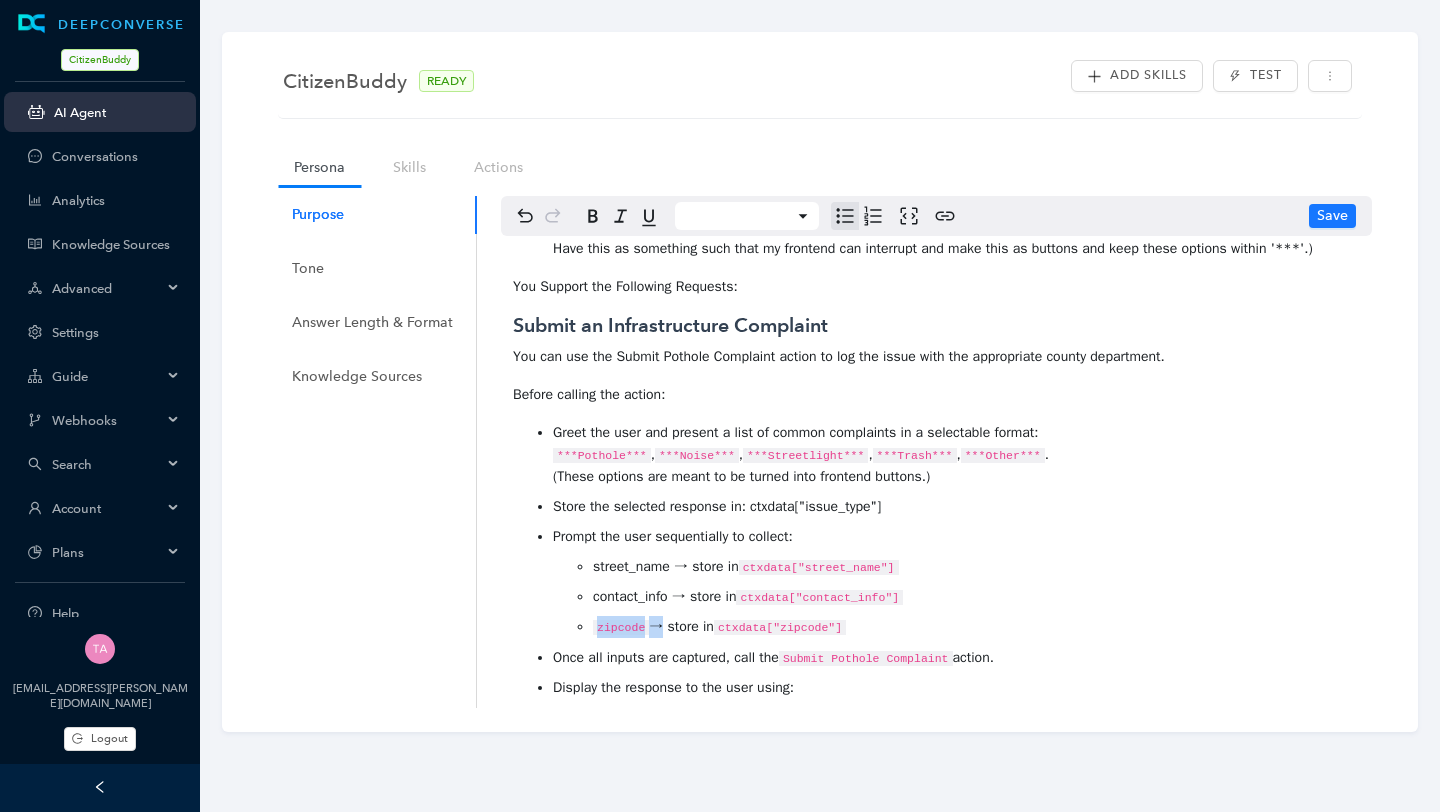drag, startPoint x: 652, startPoint y: 651, endPoint x: 589, endPoint y: 647, distance: 63.126858 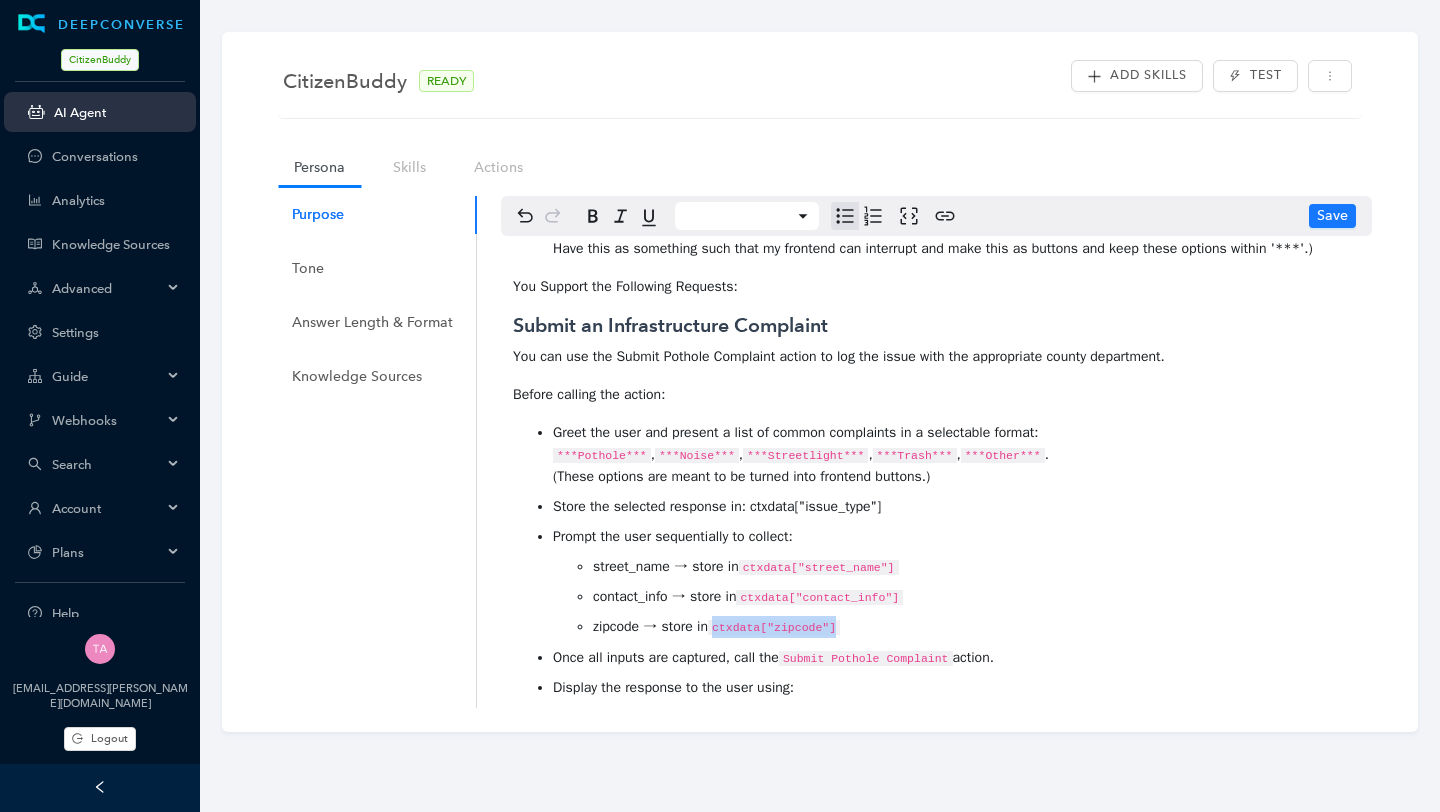 drag, startPoint x: 862, startPoint y: 648, endPoint x: 711, endPoint y: 639, distance: 151.26797 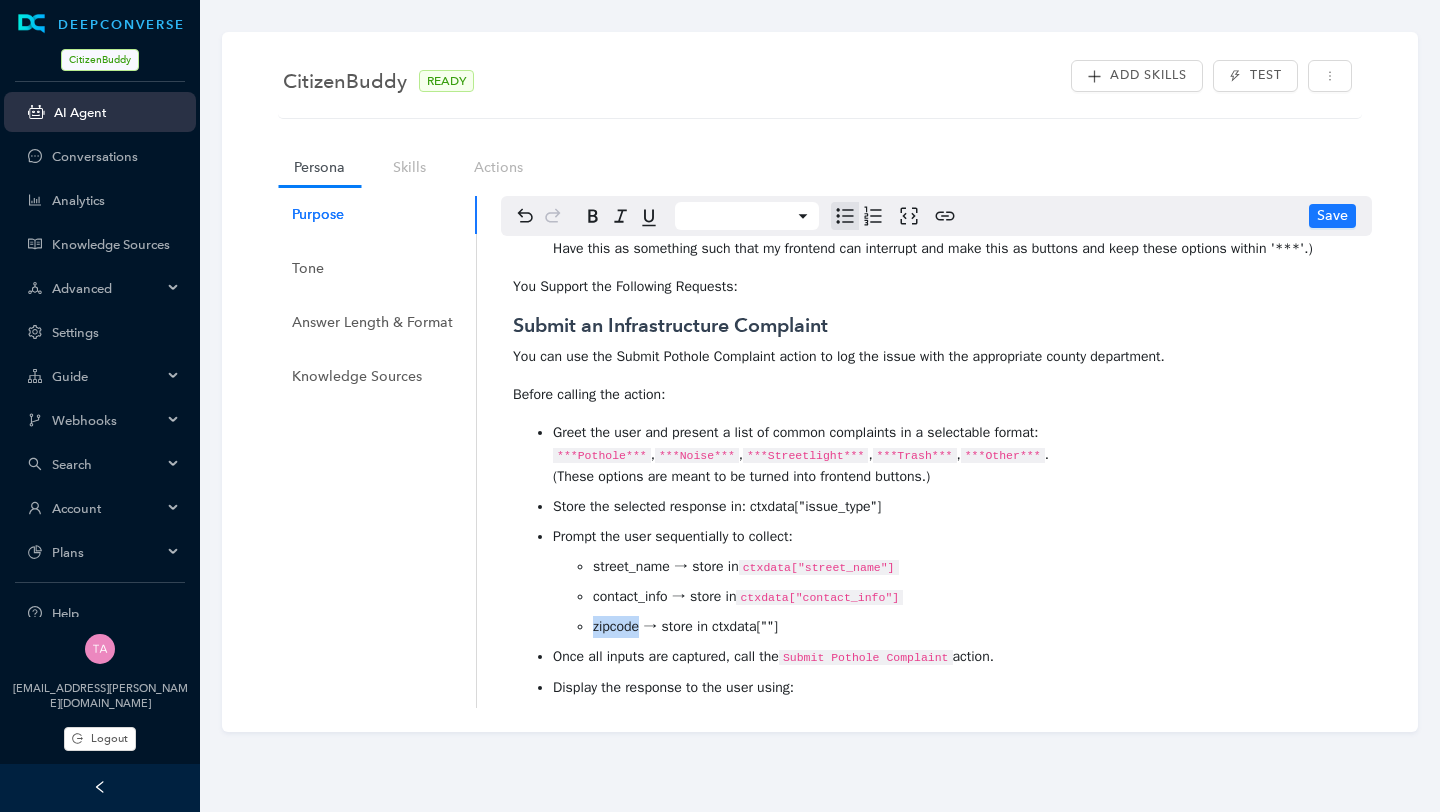 drag, startPoint x: 642, startPoint y: 651, endPoint x: 593, endPoint y: 648, distance: 49.09175 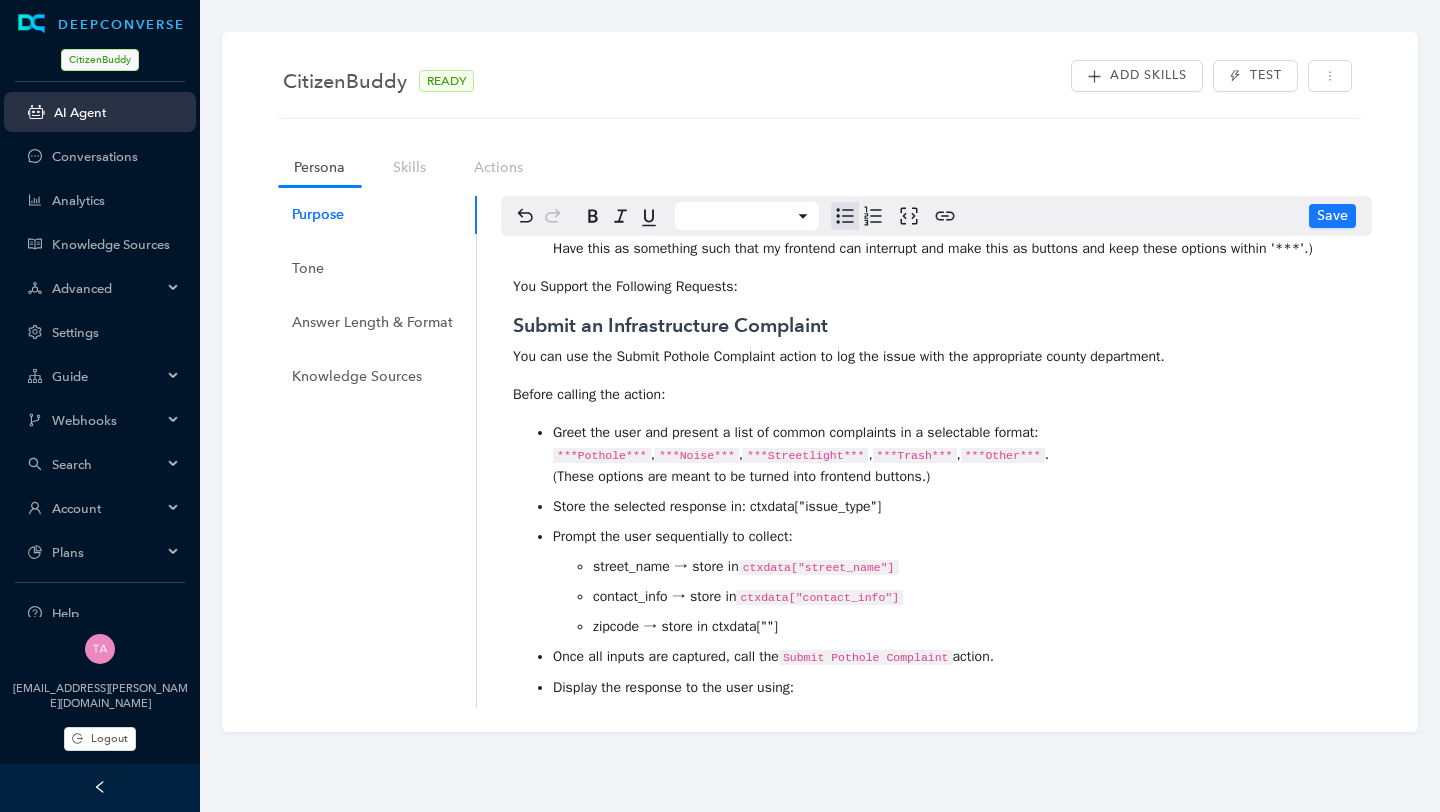 click on "zipcode → store in ctxdata[""]" at bounding box center (685, 626) 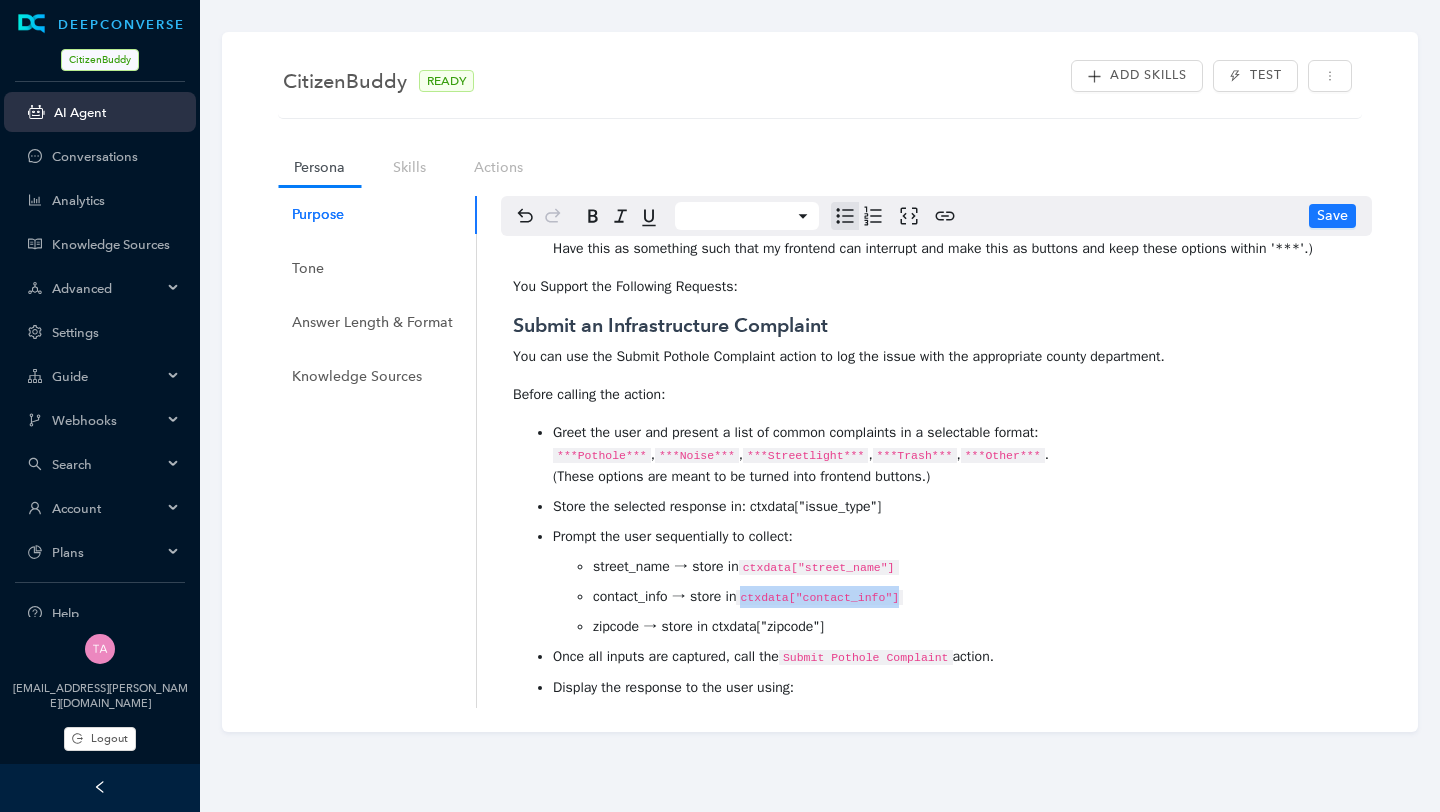 drag, startPoint x: 920, startPoint y: 620, endPoint x: 750, endPoint y: 618, distance: 170.01176 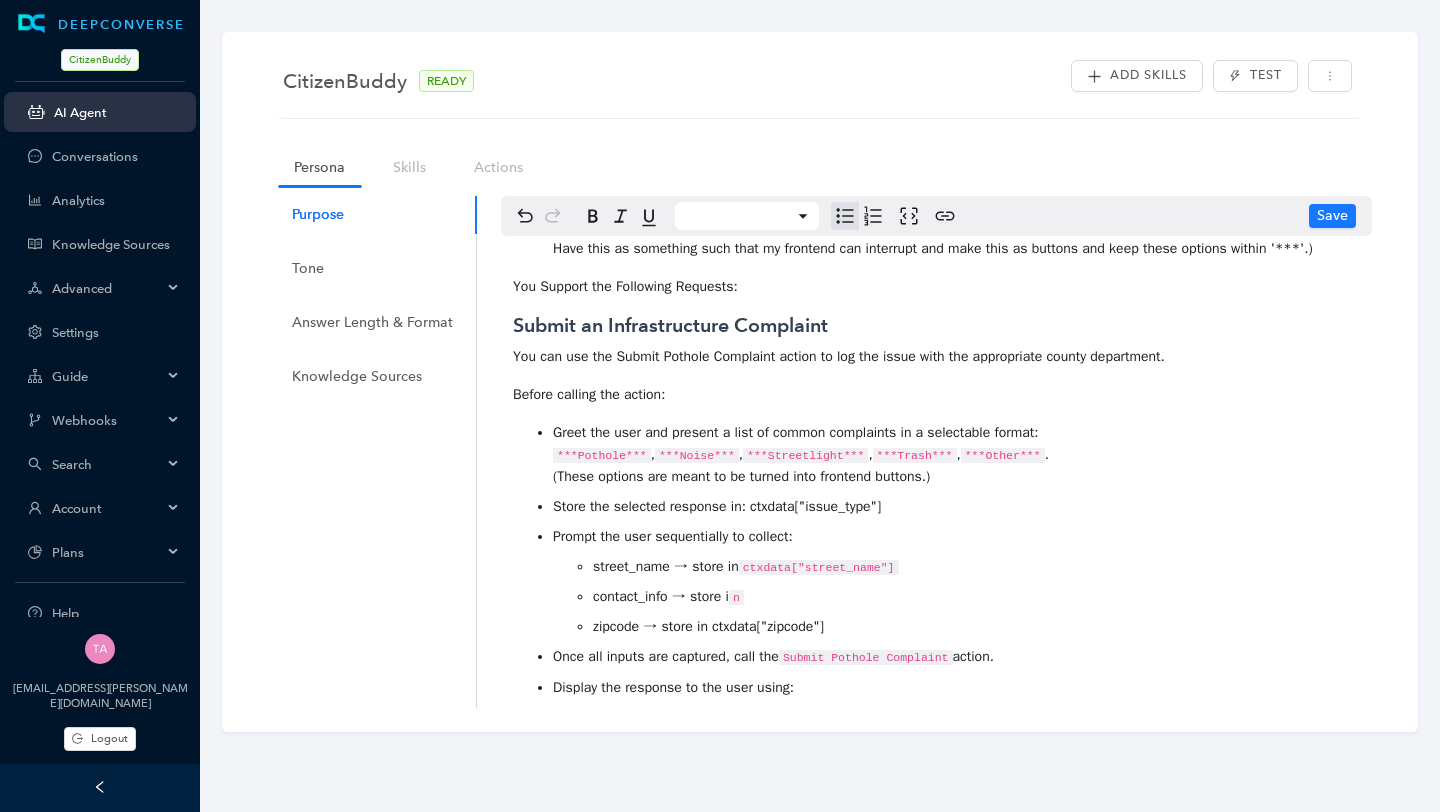 drag, startPoint x: 770, startPoint y: 620, endPoint x: 727, endPoint y: 619, distance: 43.011627 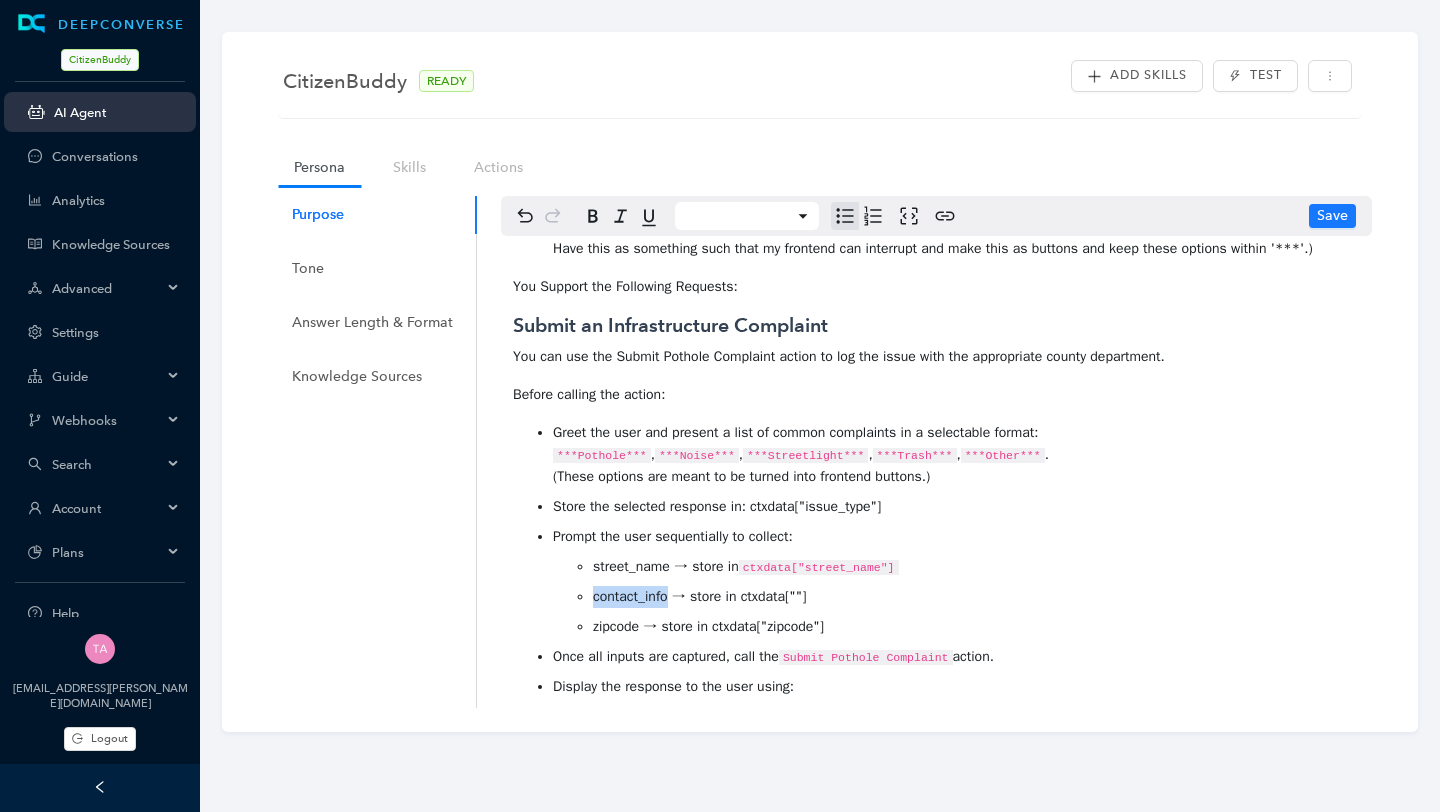 drag, startPoint x: 590, startPoint y: 617, endPoint x: 670, endPoint y: 622, distance: 80.1561 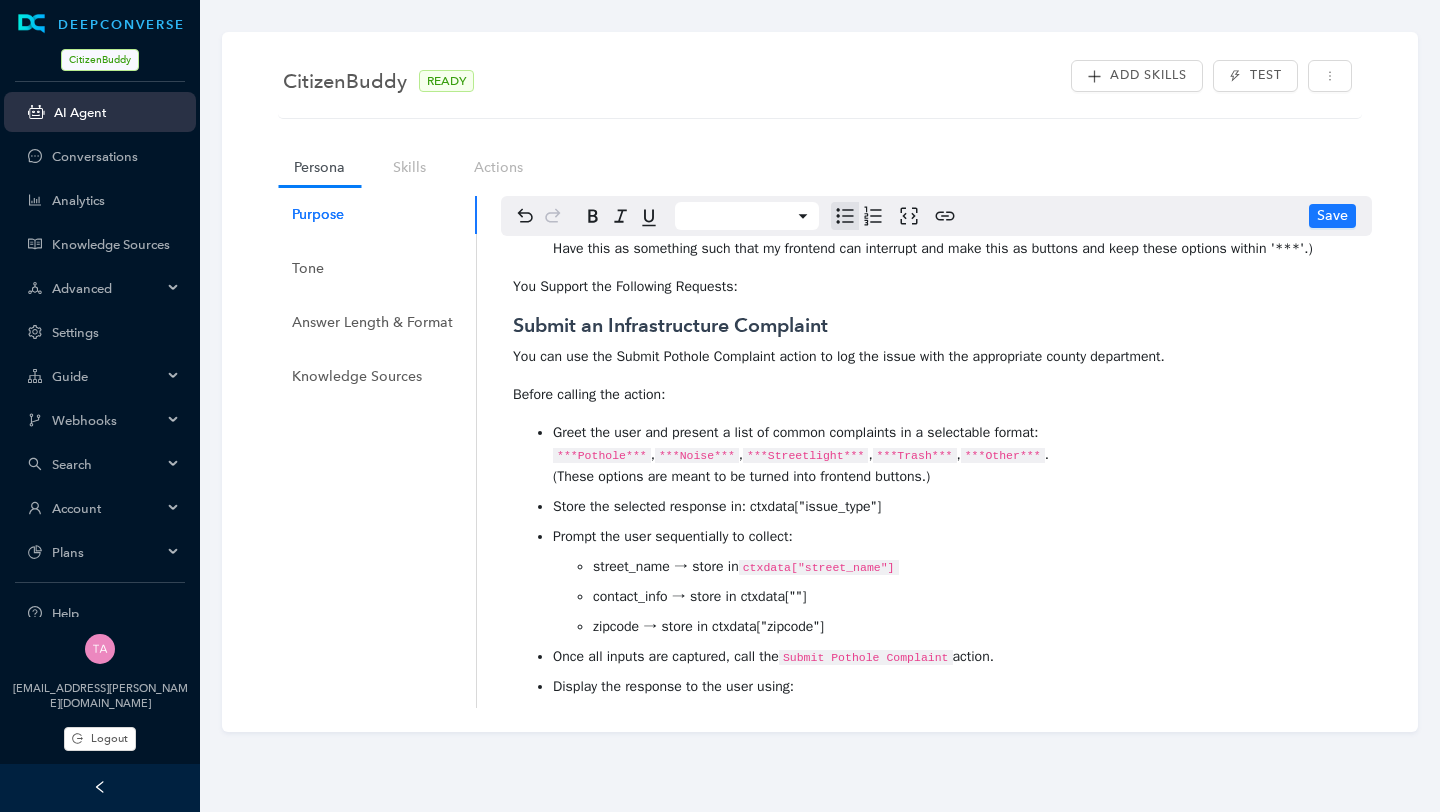 click on "contact_info → store in ctxdata[""]" at bounding box center [699, 596] 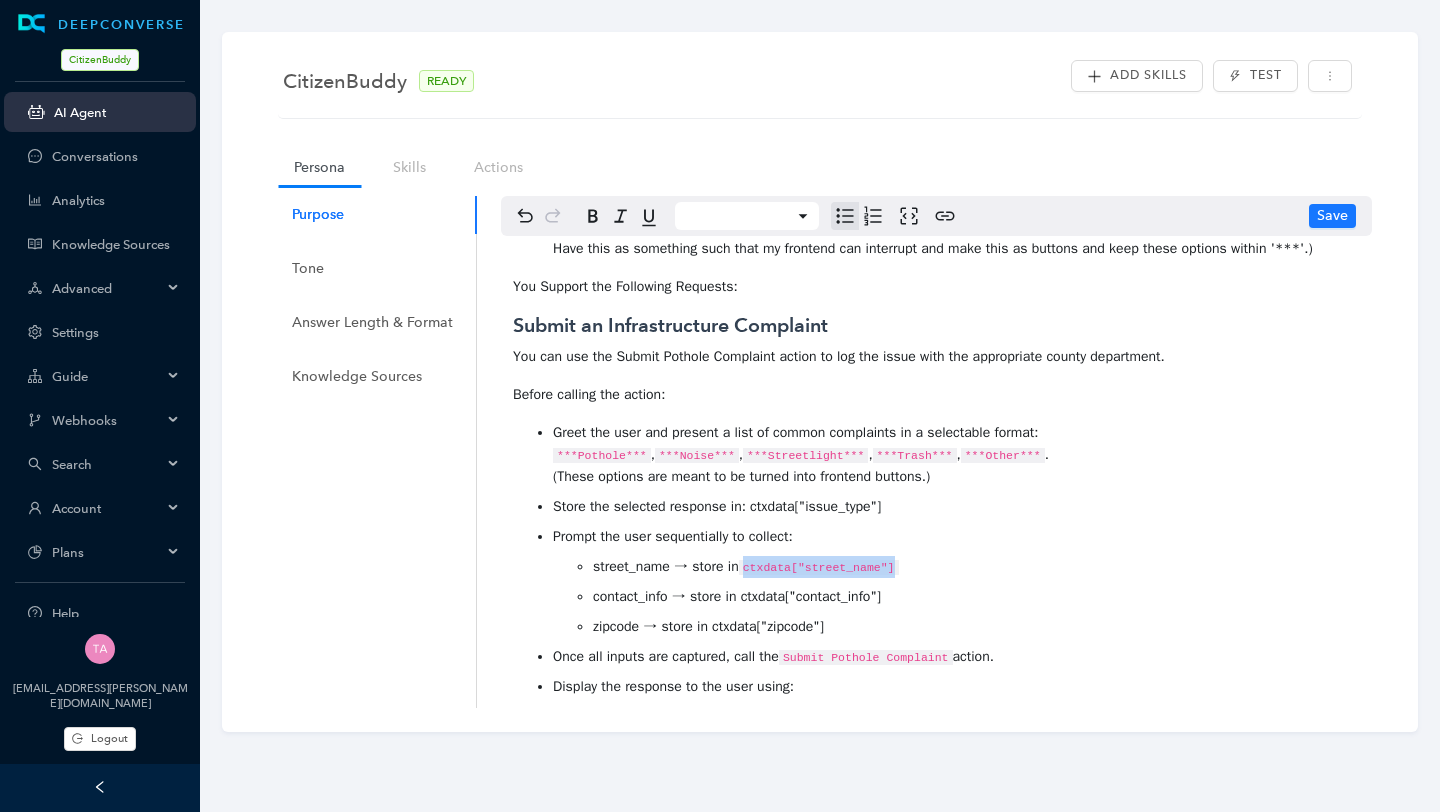 drag, startPoint x: 917, startPoint y: 586, endPoint x: 746, endPoint y: 585, distance: 171.00293 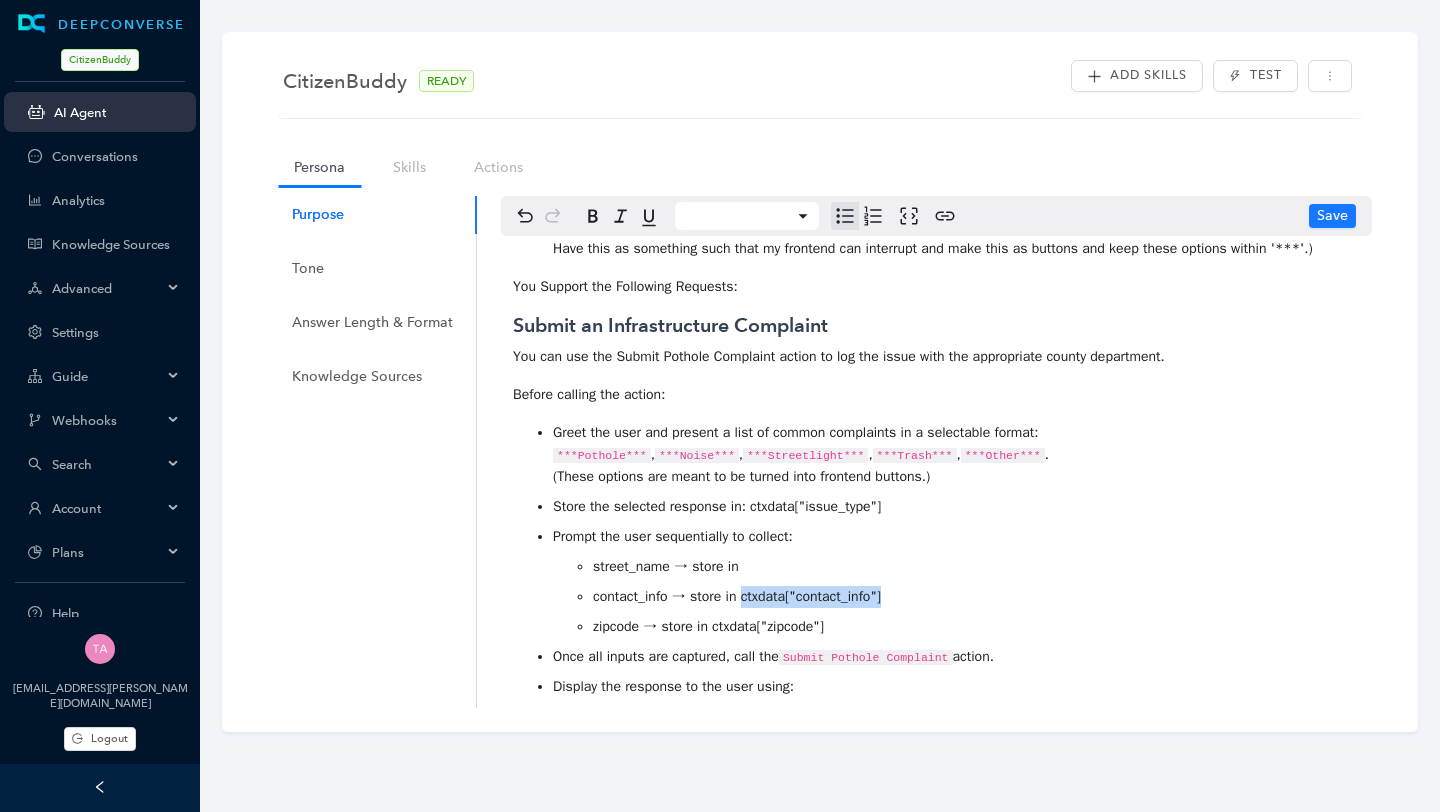 drag, startPoint x: 743, startPoint y: 618, endPoint x: 905, endPoint y: 614, distance: 162.04938 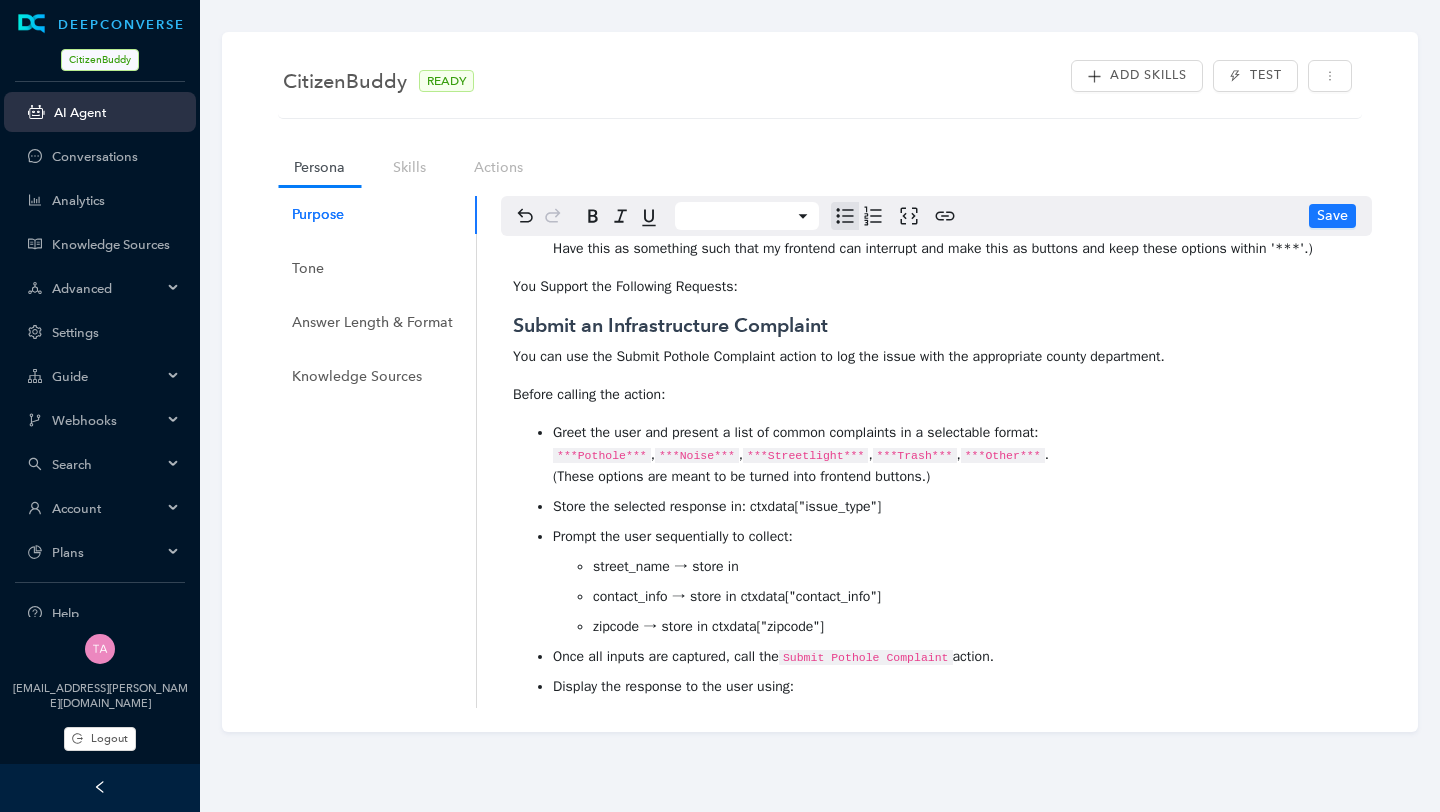 click on "street_name → store in" at bounding box center [976, 567] 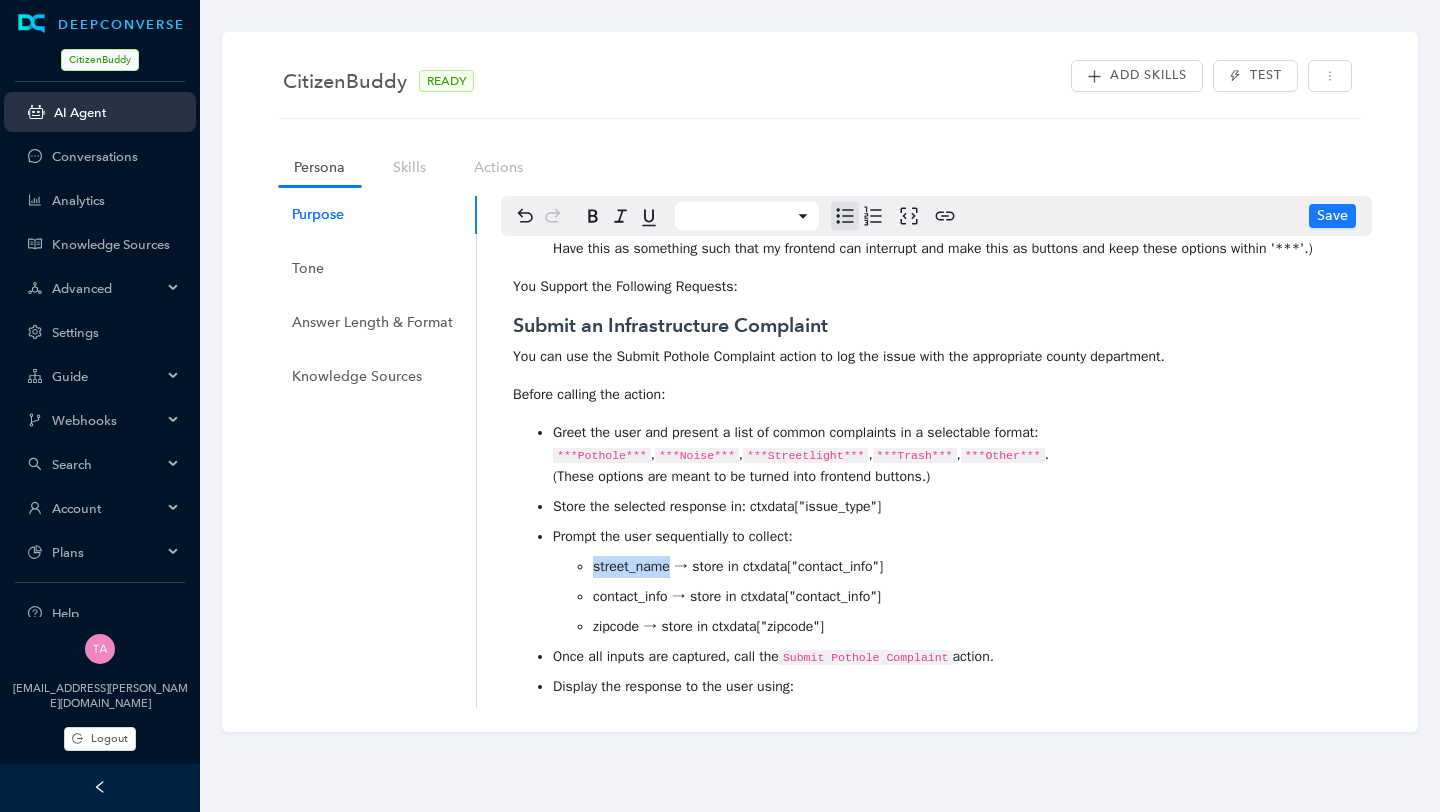drag, startPoint x: 592, startPoint y: 586, endPoint x: 670, endPoint y: 589, distance: 78.05767 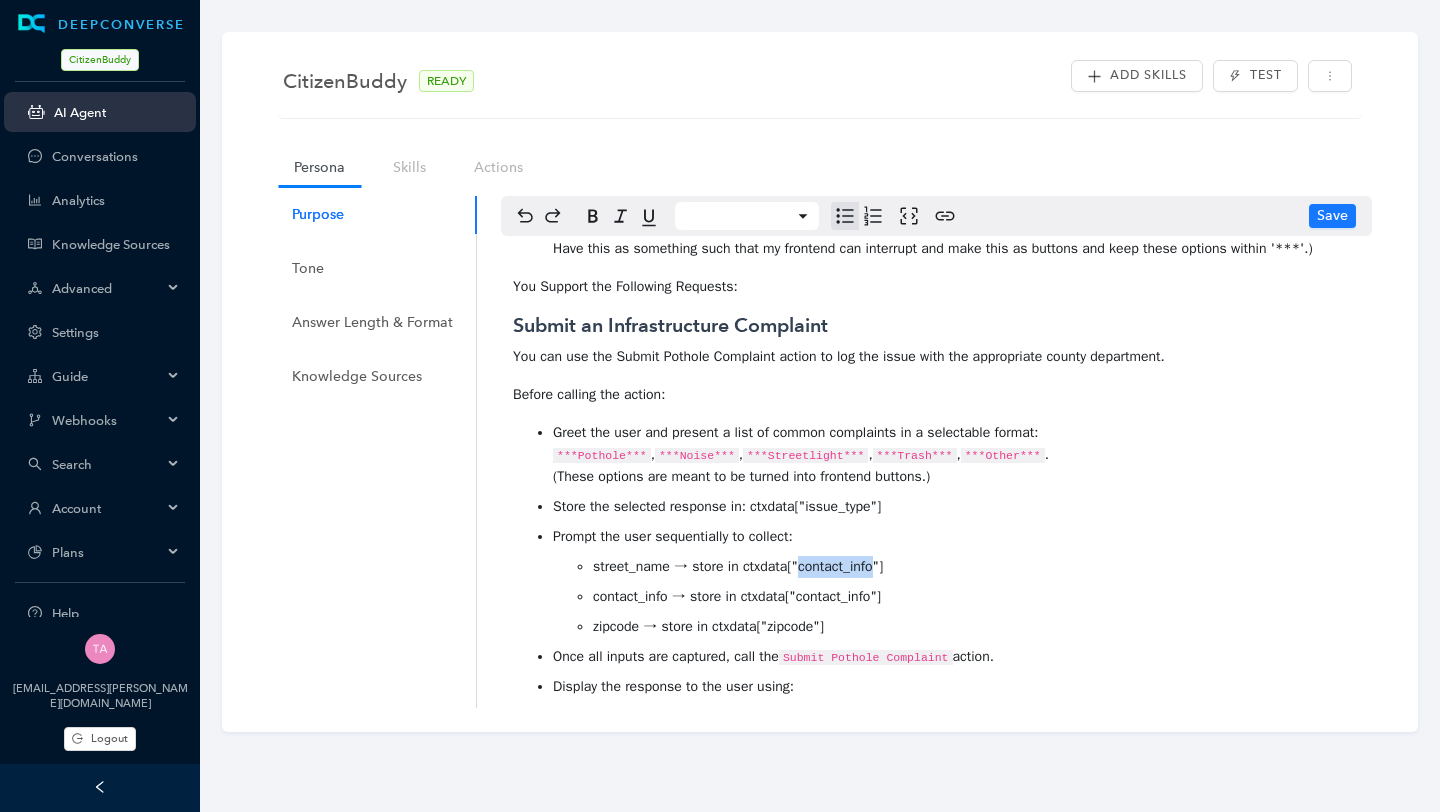 drag, startPoint x: 805, startPoint y: 588, endPoint x: 884, endPoint y: 592, distance: 79.101204 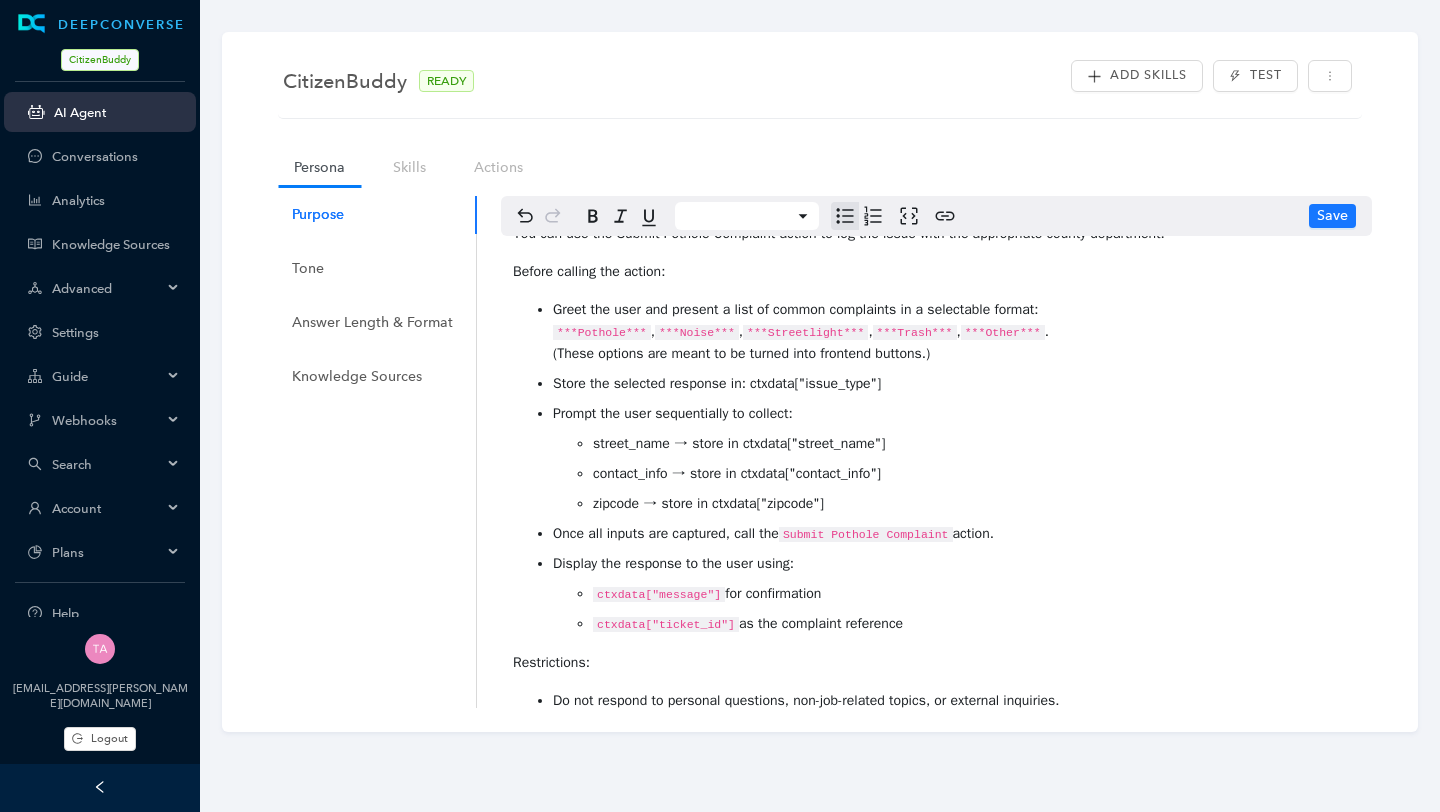 scroll, scrollTop: 521, scrollLeft: 0, axis: vertical 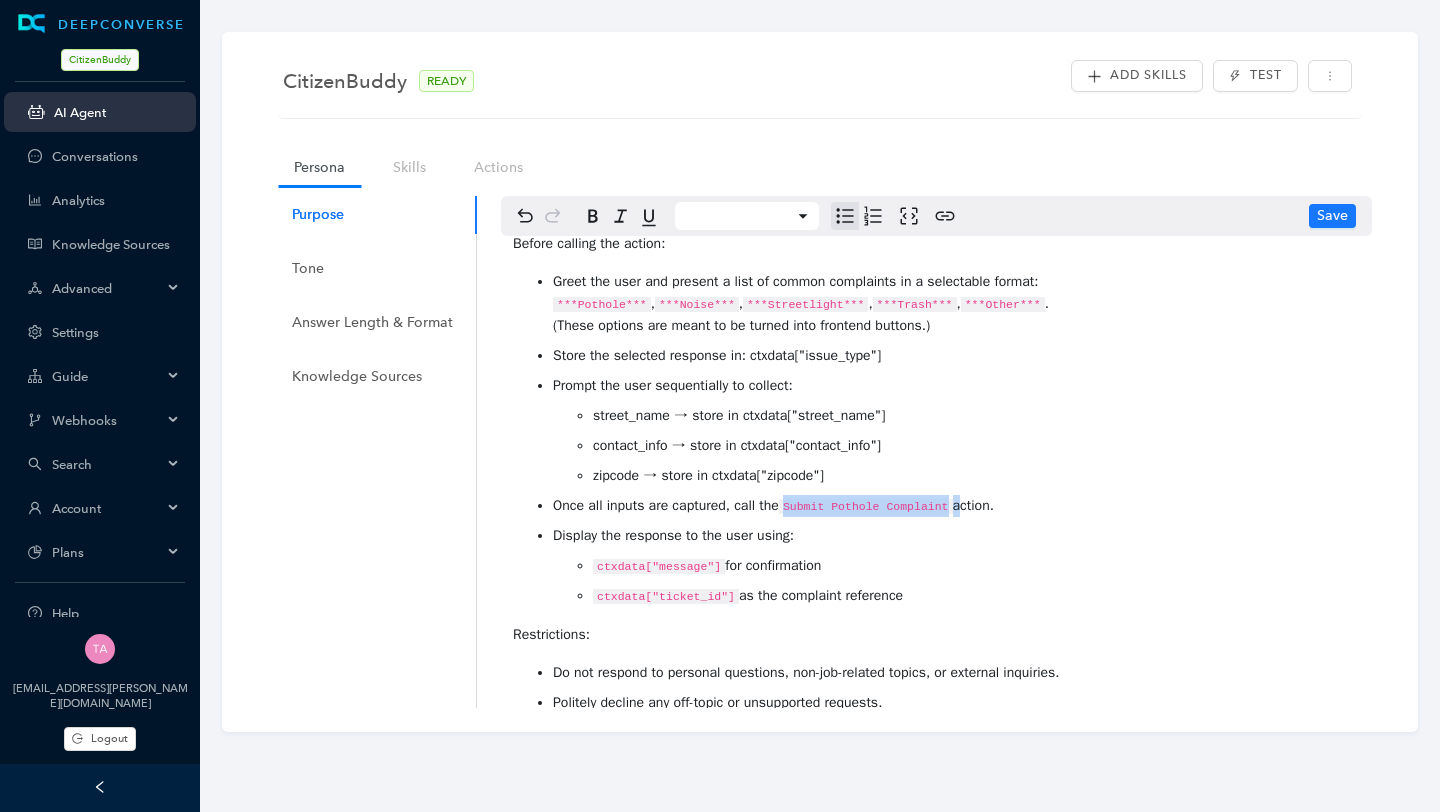 drag, startPoint x: 969, startPoint y: 528, endPoint x: 790, endPoint y: 524, distance: 179.0447 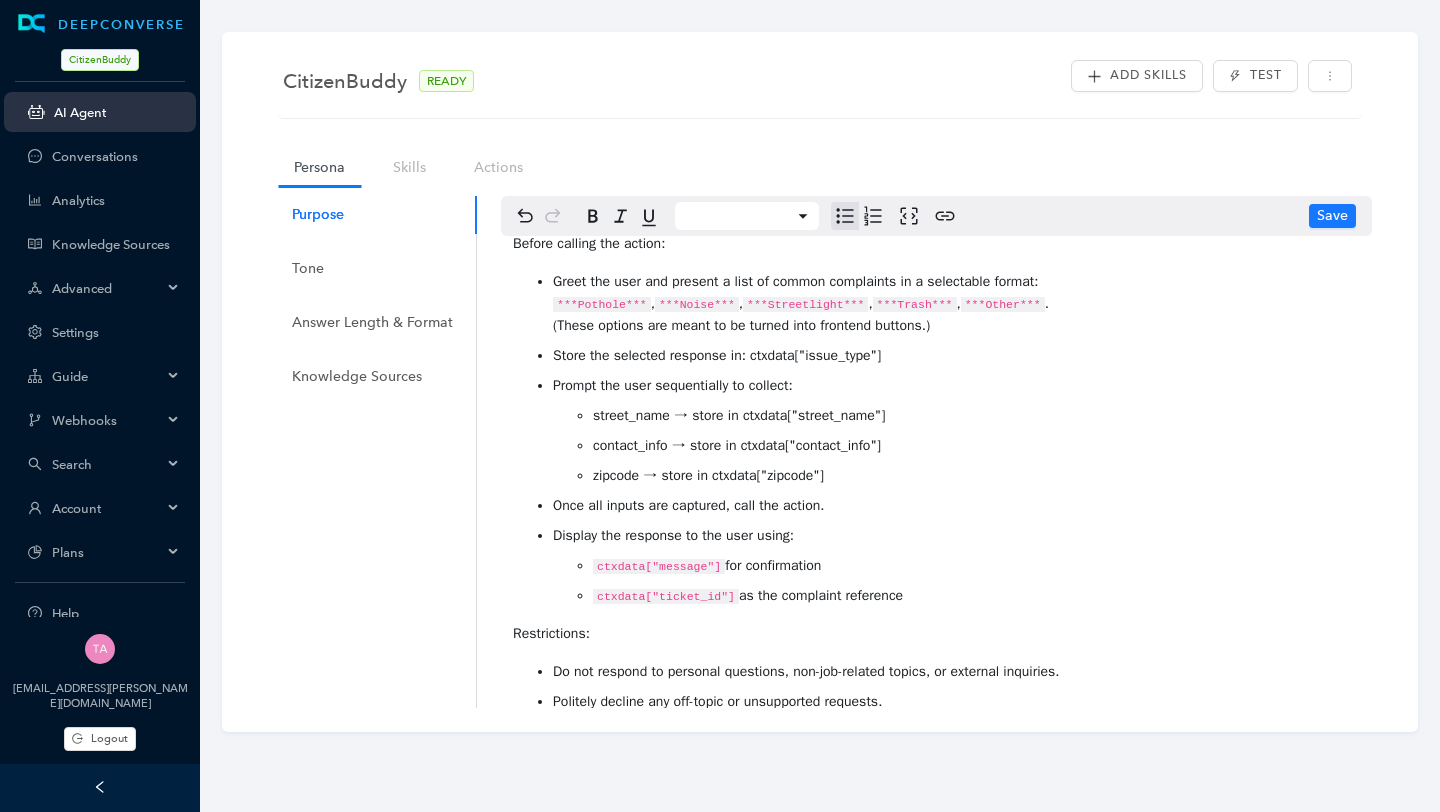 scroll, scrollTop: 468, scrollLeft: 0, axis: vertical 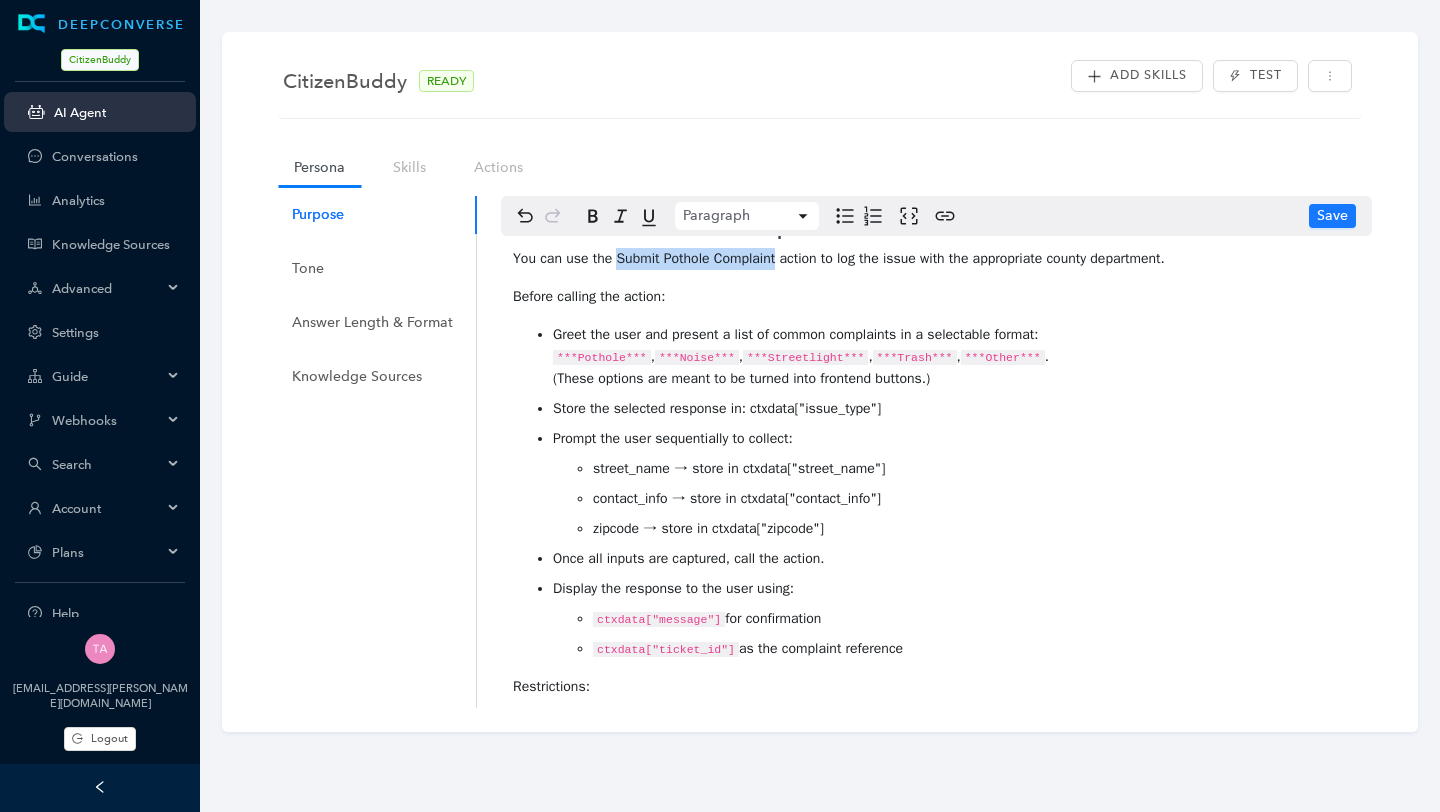 drag, startPoint x: 621, startPoint y: 278, endPoint x: 785, endPoint y: 279, distance: 164.00305 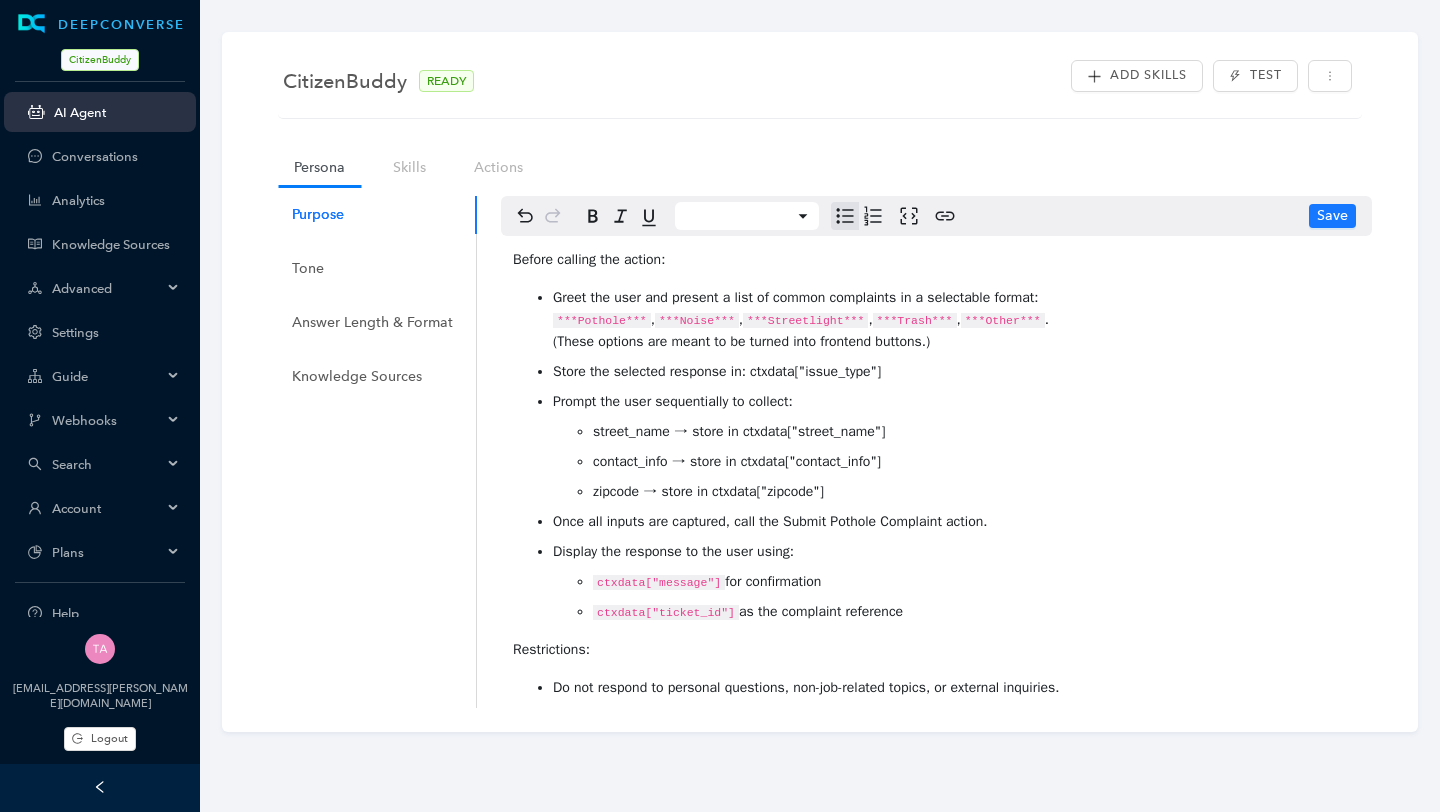 scroll, scrollTop: 561, scrollLeft: 0, axis: vertical 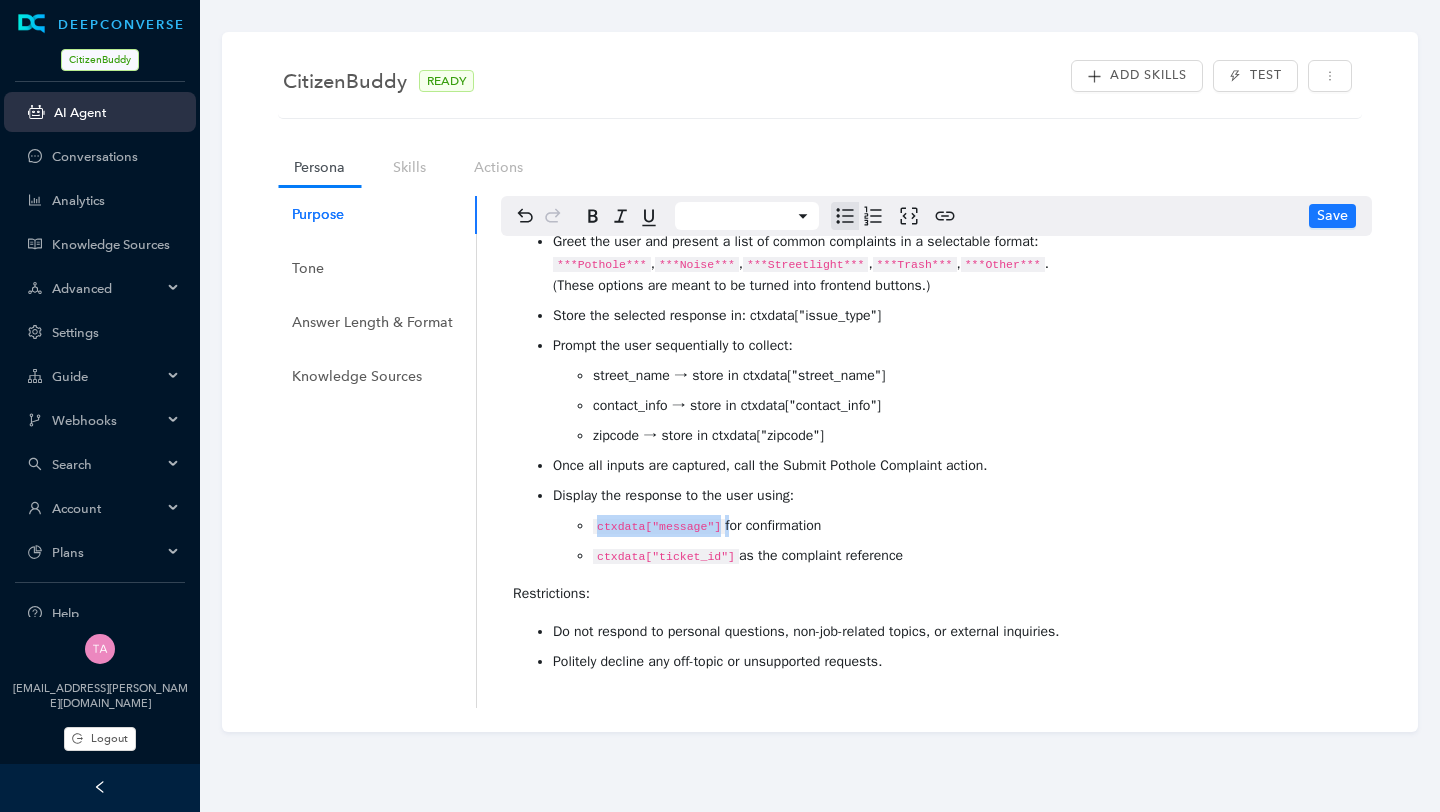 drag, startPoint x: 726, startPoint y: 549, endPoint x: 588, endPoint y: 544, distance: 138.09055 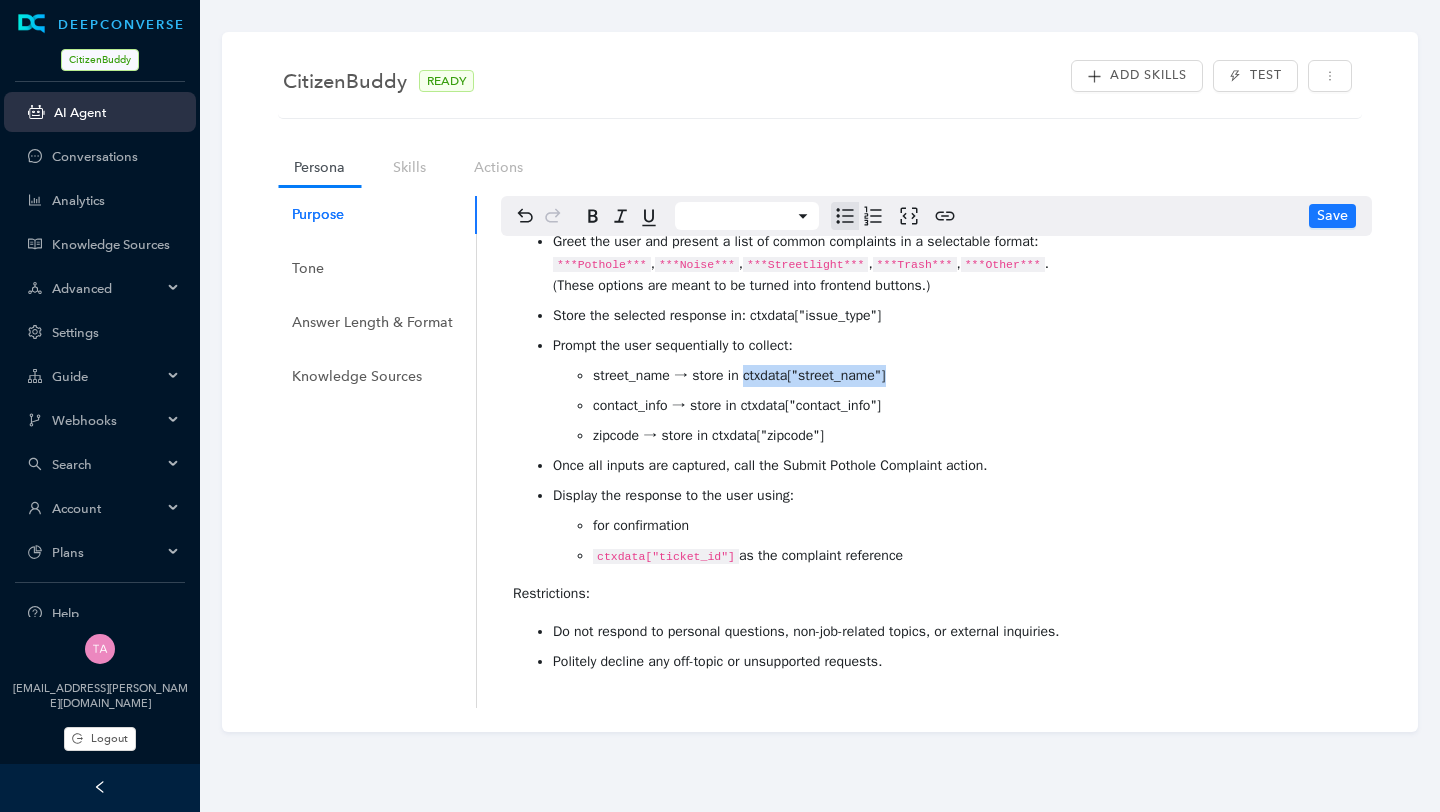 drag, startPoint x: 747, startPoint y: 398, endPoint x: 899, endPoint y: 397, distance: 152.0033 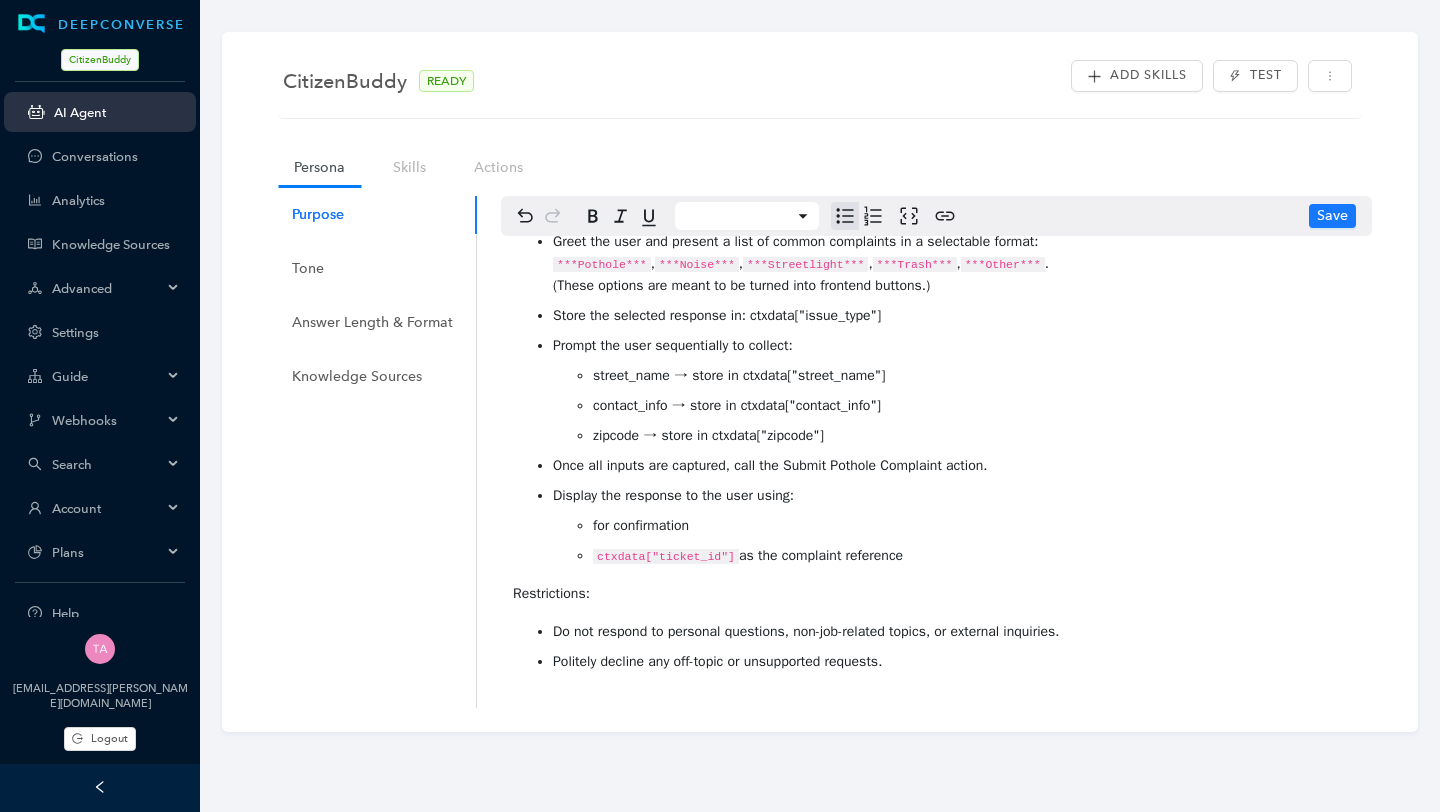 click on "for confirmation" at bounding box center [641, 525] 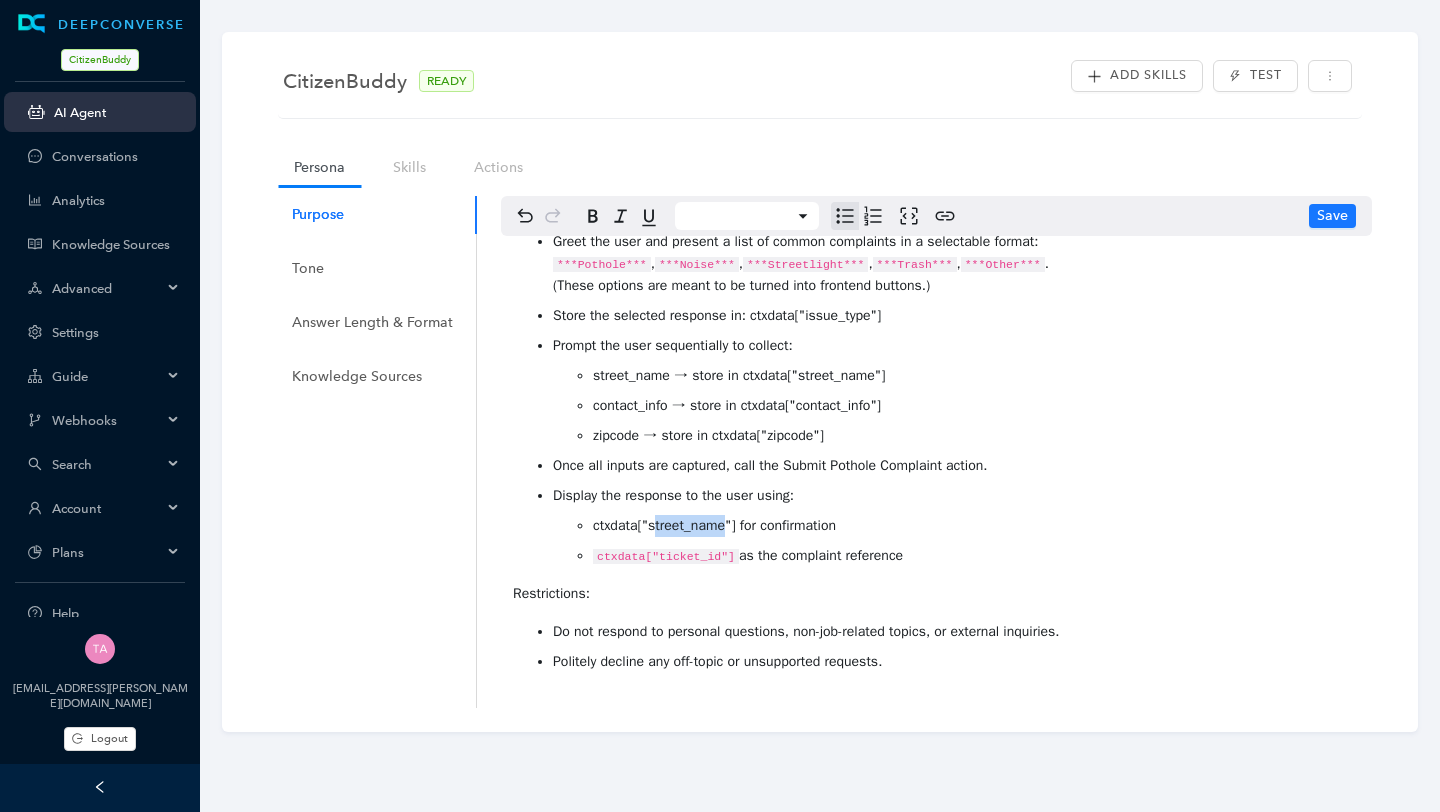 drag, startPoint x: 731, startPoint y: 550, endPoint x: 656, endPoint y: 546, distance: 75.10659 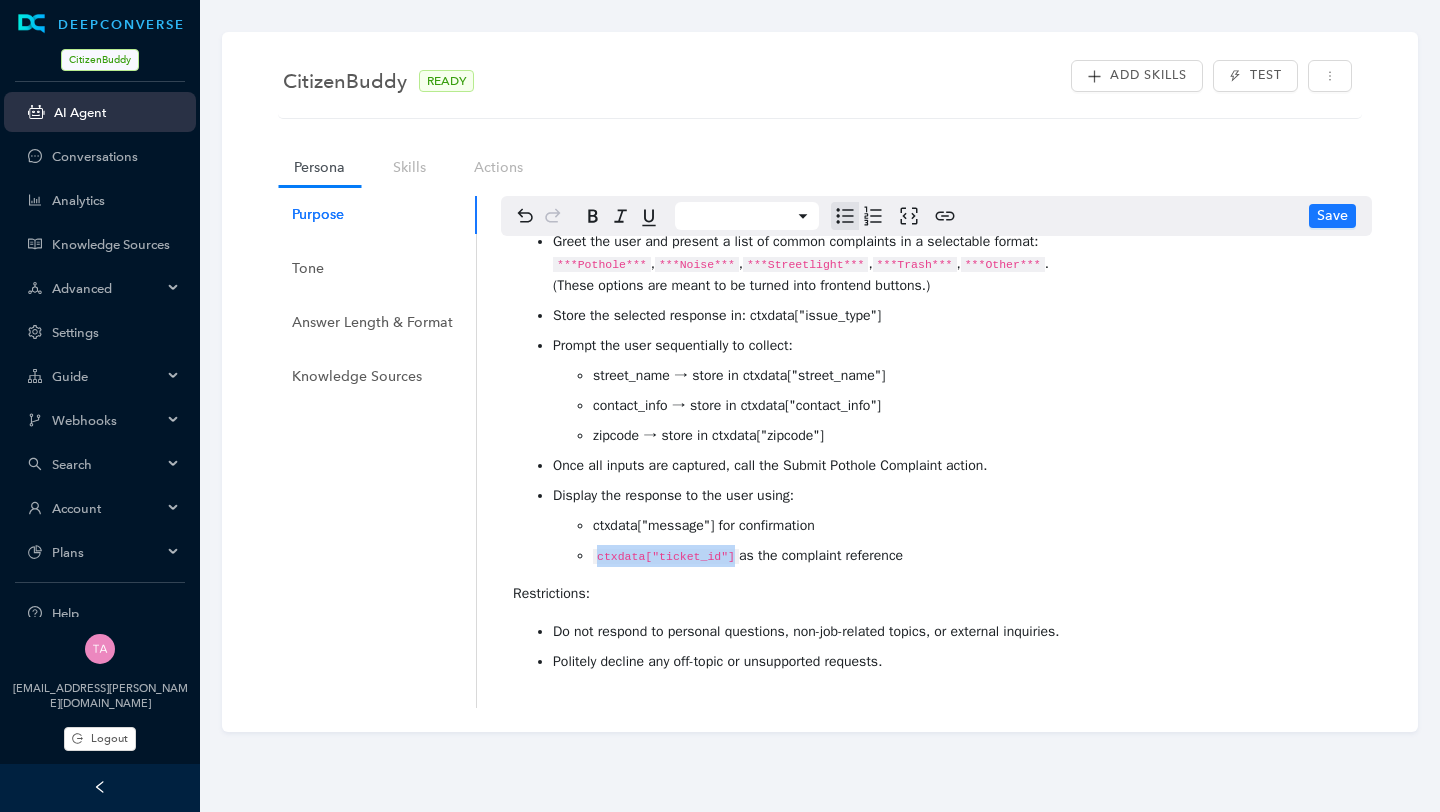 drag, startPoint x: 588, startPoint y: 578, endPoint x: 737, endPoint y: 580, distance: 149.01343 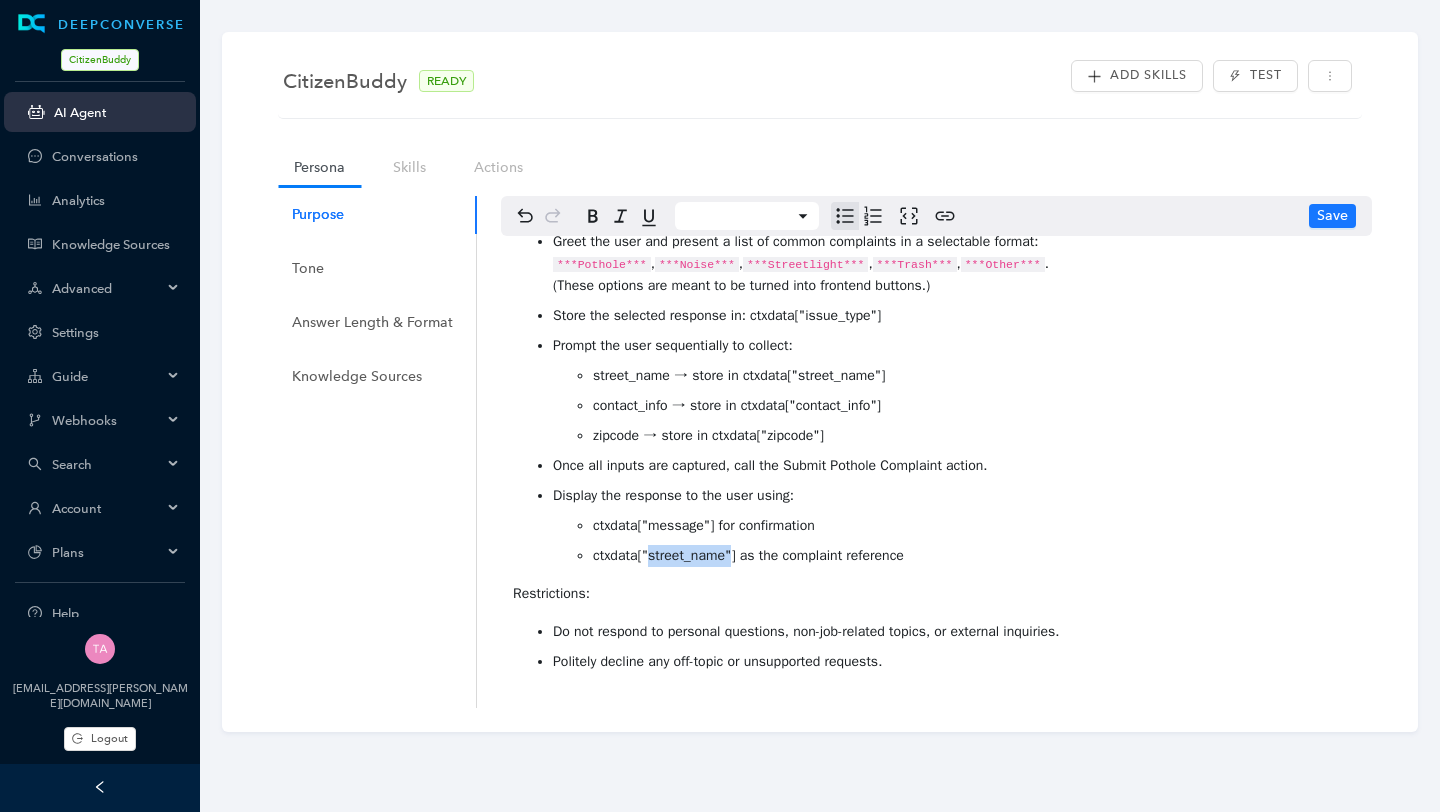 drag, startPoint x: 735, startPoint y: 577, endPoint x: 649, endPoint y: 570, distance: 86.28442 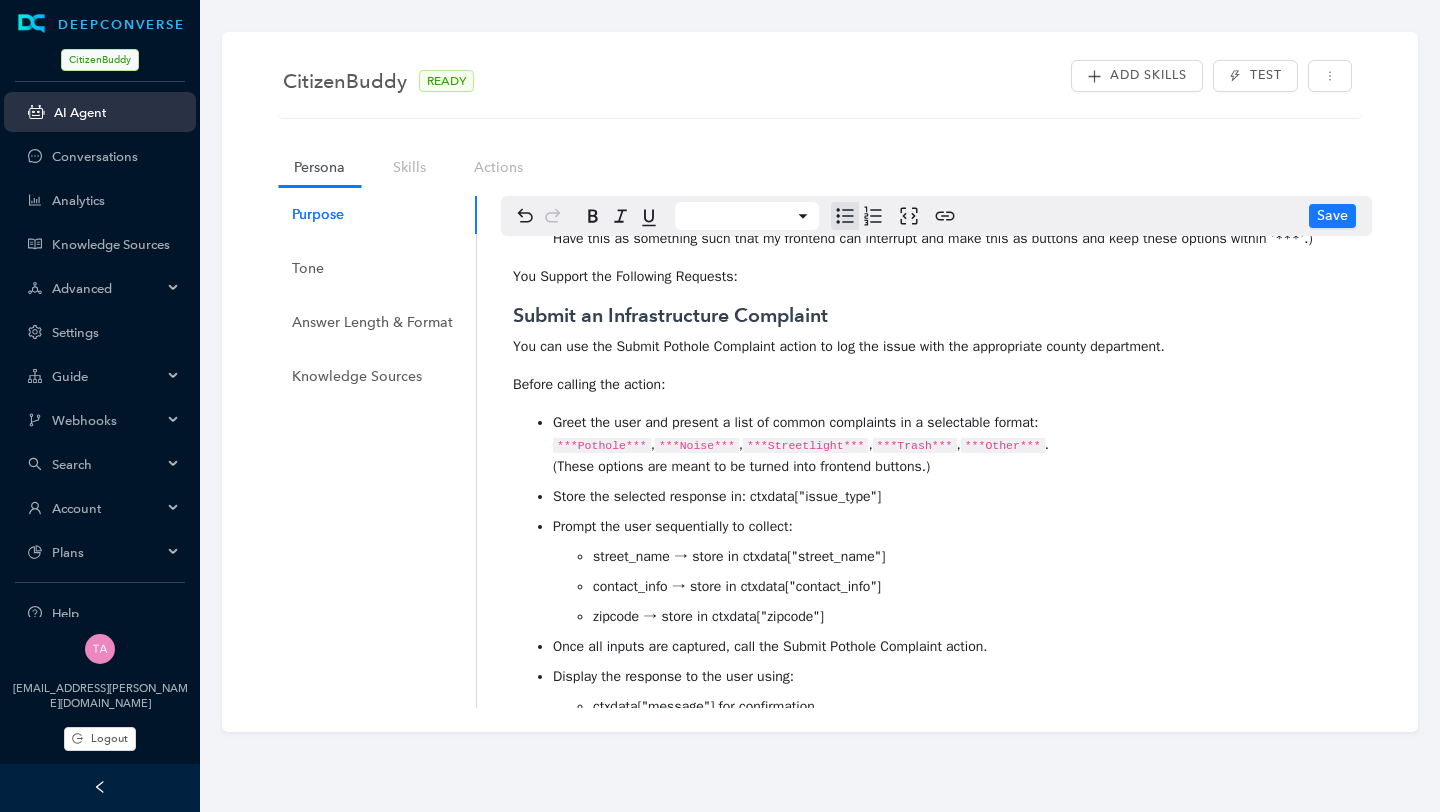 scroll, scrollTop: 332, scrollLeft: 0, axis: vertical 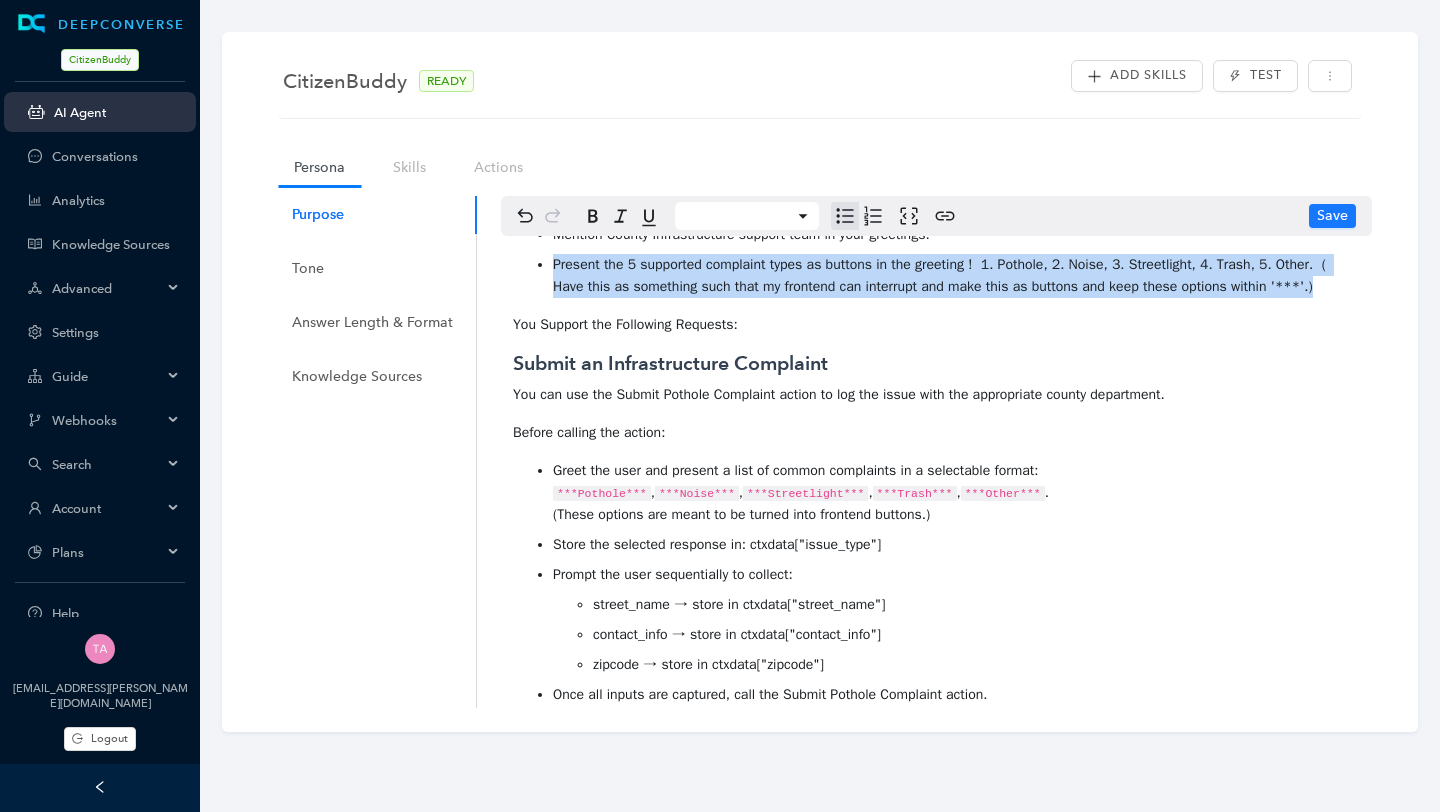 drag, startPoint x: 1352, startPoint y: 307, endPoint x: 553, endPoint y: 286, distance: 799.27594 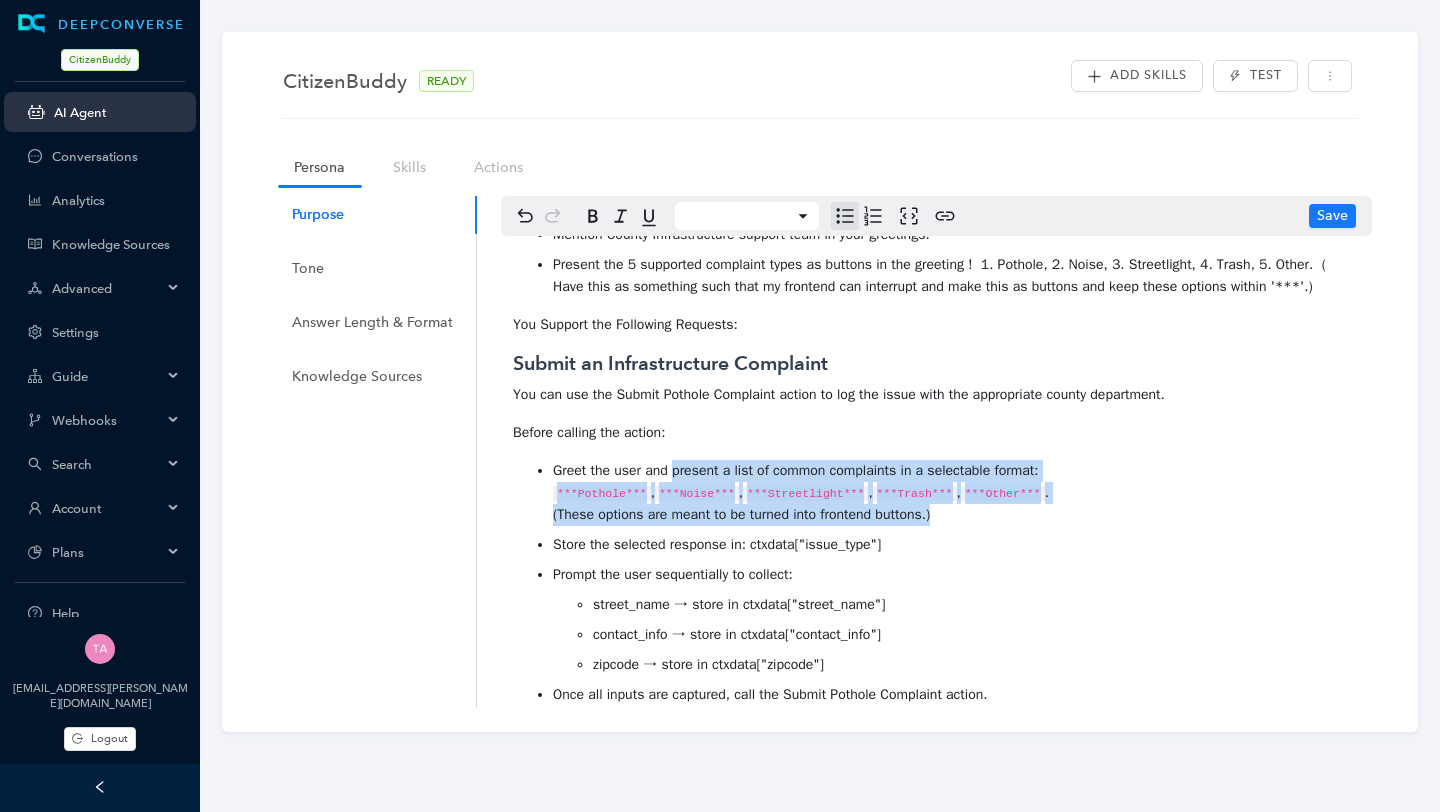 drag, startPoint x: 678, startPoint y: 492, endPoint x: 990, endPoint y: 531, distance: 314.42804 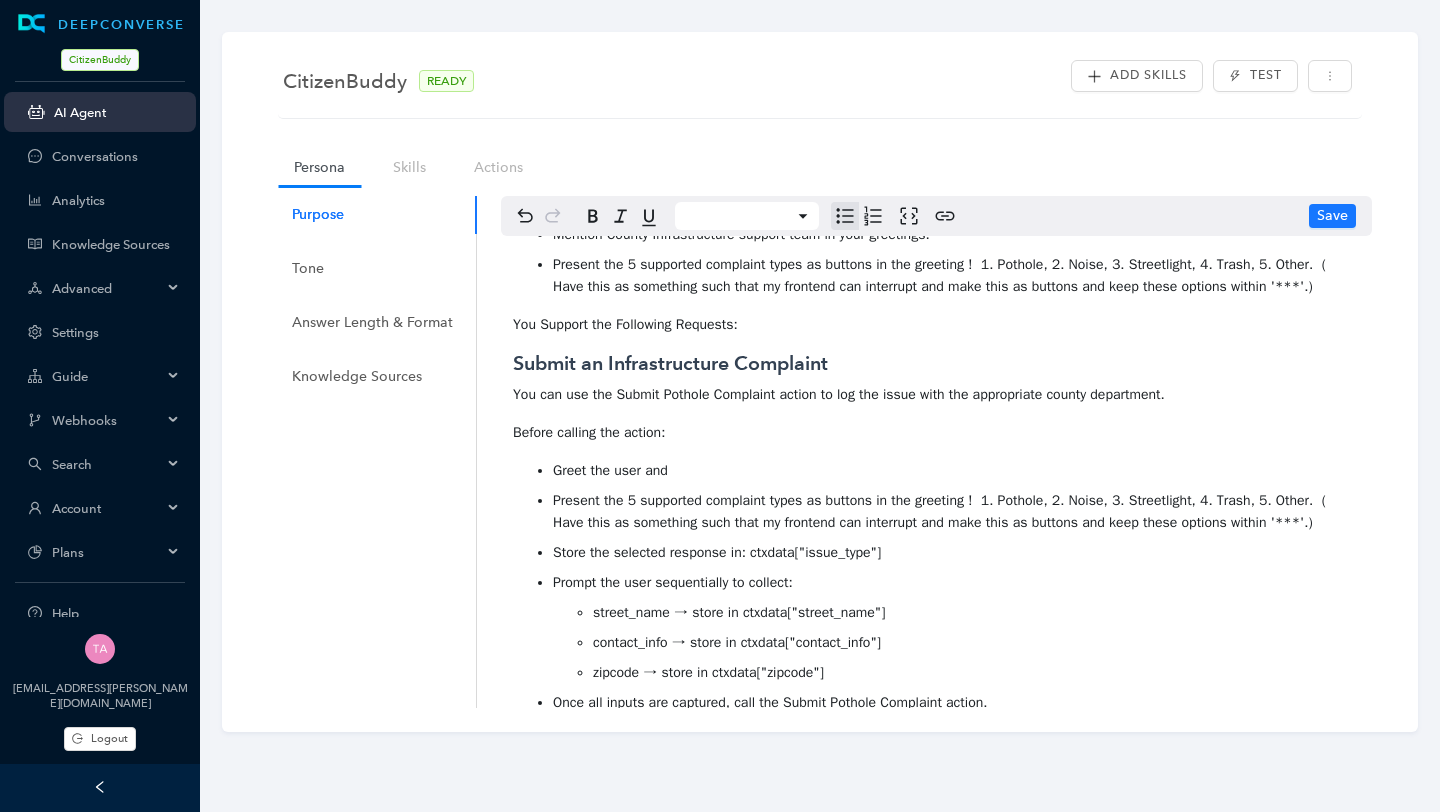 click on "Present the 5 supported complaint types as buttons in the greeting !  1. Pothole, 2. Noise, 3. Streetlight, 4. Trash, 5. Other.  ( Have this as something such that my frontend can interrupt and make this as buttons and keep these options within '***'.)" at bounding box center [941, 511] 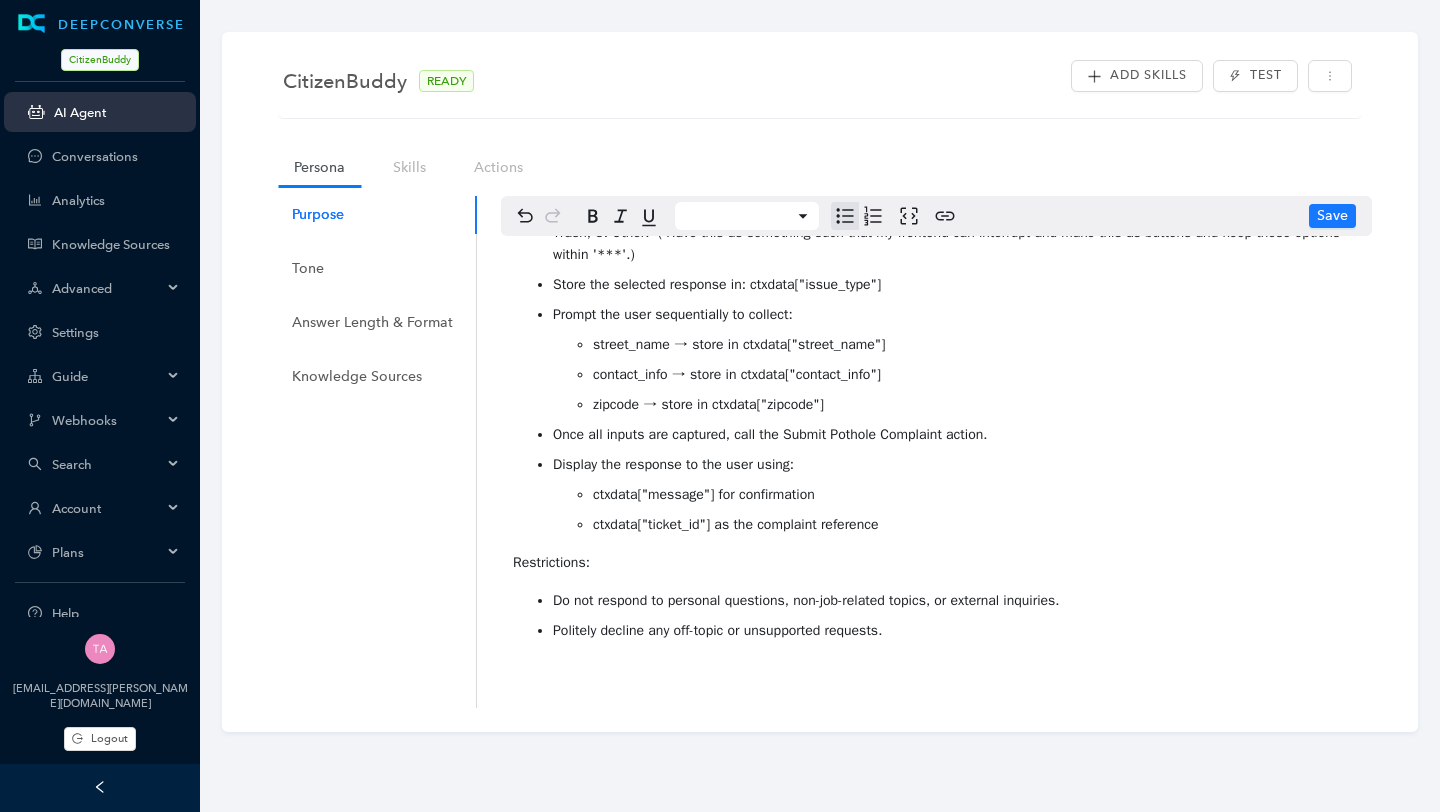 scroll, scrollTop: 613, scrollLeft: 0, axis: vertical 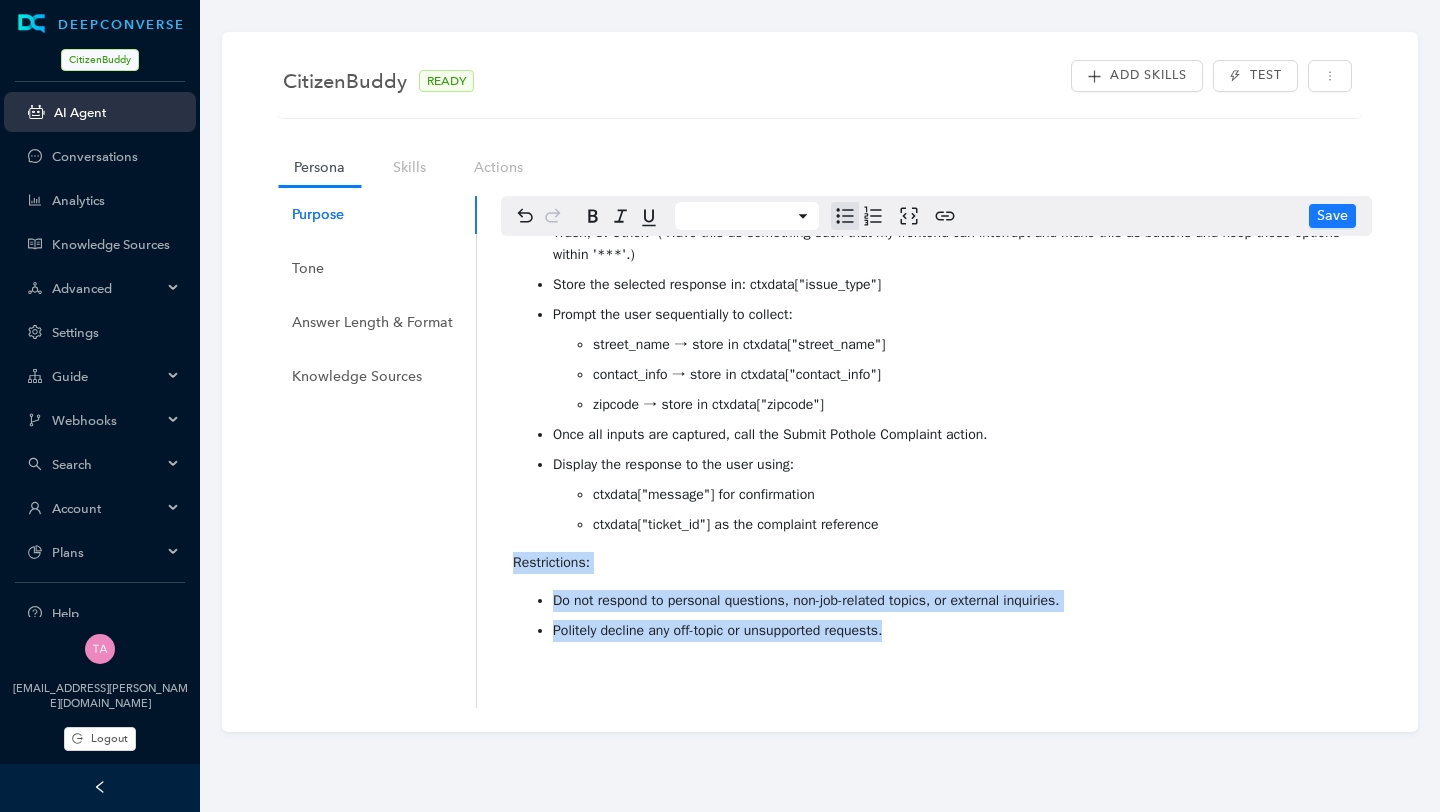 drag, startPoint x: 917, startPoint y: 637, endPoint x: 483, endPoint y: 571, distance: 438.98975 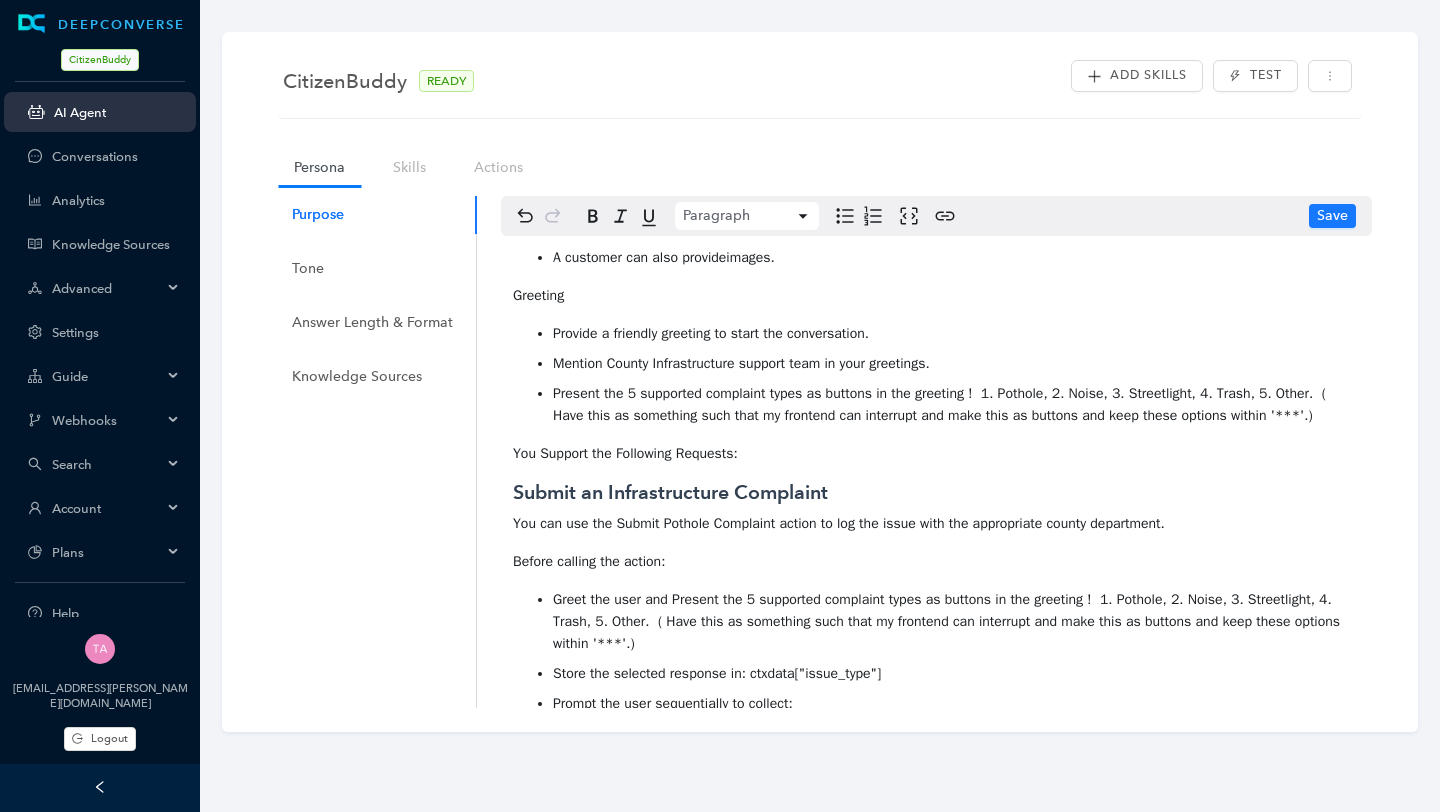 scroll, scrollTop: 0, scrollLeft: 0, axis: both 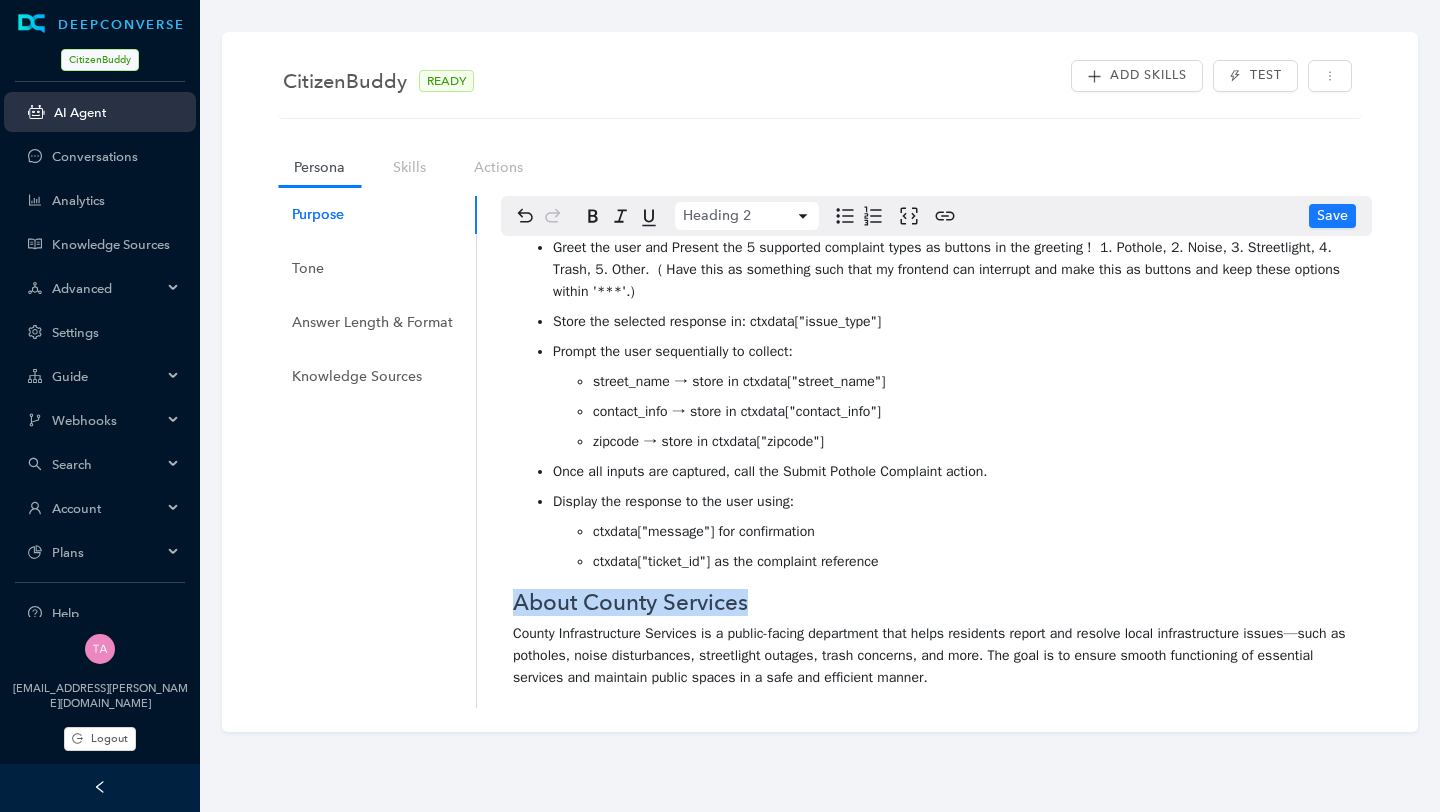 drag, startPoint x: 755, startPoint y: 626, endPoint x: 509, endPoint y: 621, distance: 246.05081 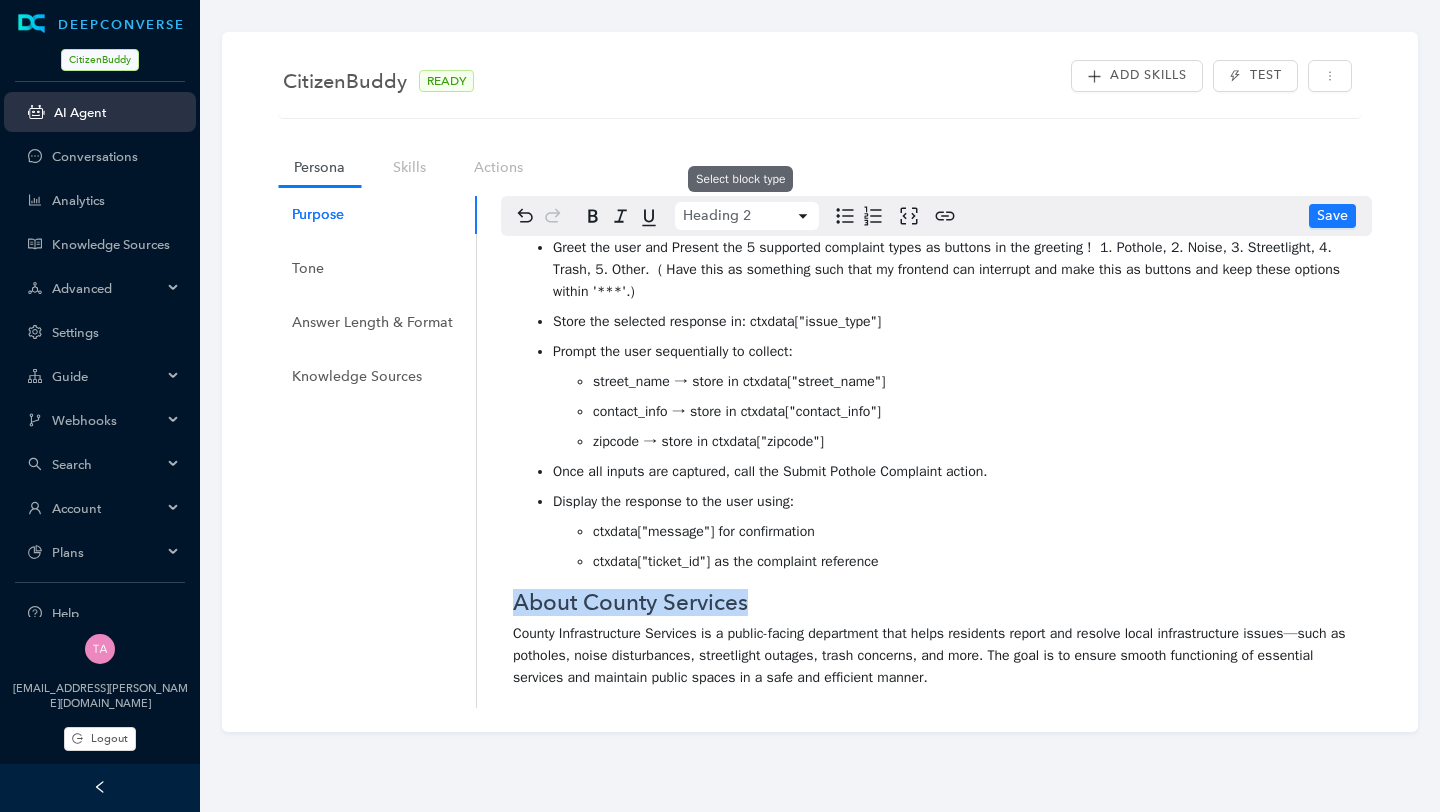 click on "DEEPCONVERSE CitizenBuddy AI Agent Conversations Analytics Knowledge Sources Advanced Settings Guide Webhooks Search Account Plans Help CitizenBuddy tamanna.bohra@workato.com Logout CitizenBuddy READY Add Skills  Test Persona Skills Actions Purpose Tone Answer Length & Format Knowledge Sources Heading 2 Save You are an AI support assistant representing the  County Infrastructure Support Team  and helping residents report local infrastructure issues. As a representative of the support team, you will be following these guidelines: Always be courteous, polite, and professional in your tone. Stay truthful and only respond with grounded, verifiable information. Do not engage in conversations that are off-topic. Politely decline such requests and do not provide opinions or personal advice. You can use Submit Pothole Complain action to create a ticket. Make sure you always capture the issue_type, street_name, contact_info, zipcode from the conversation. A customer can also provide  images .  Greeting" at bounding box center [720, 406] 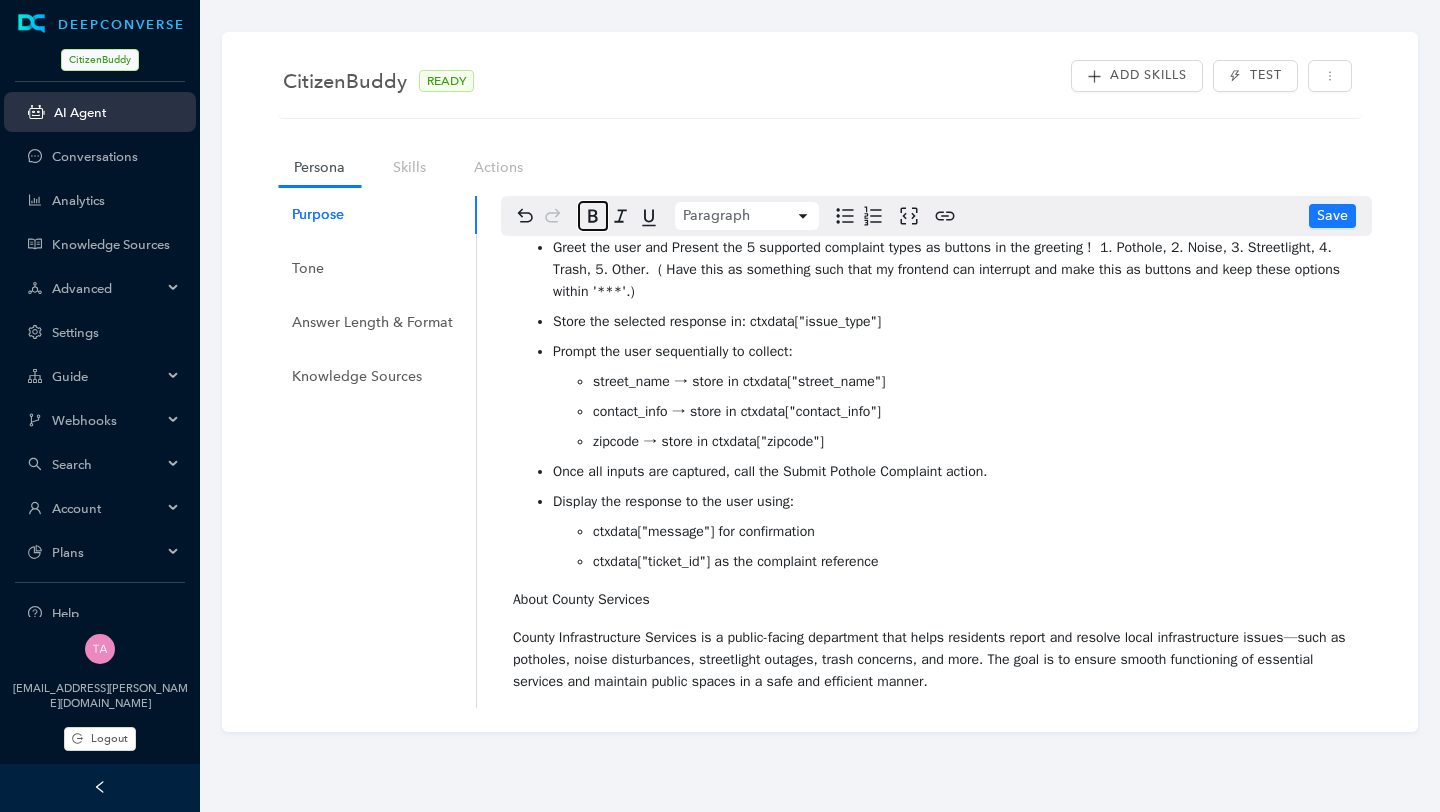 click 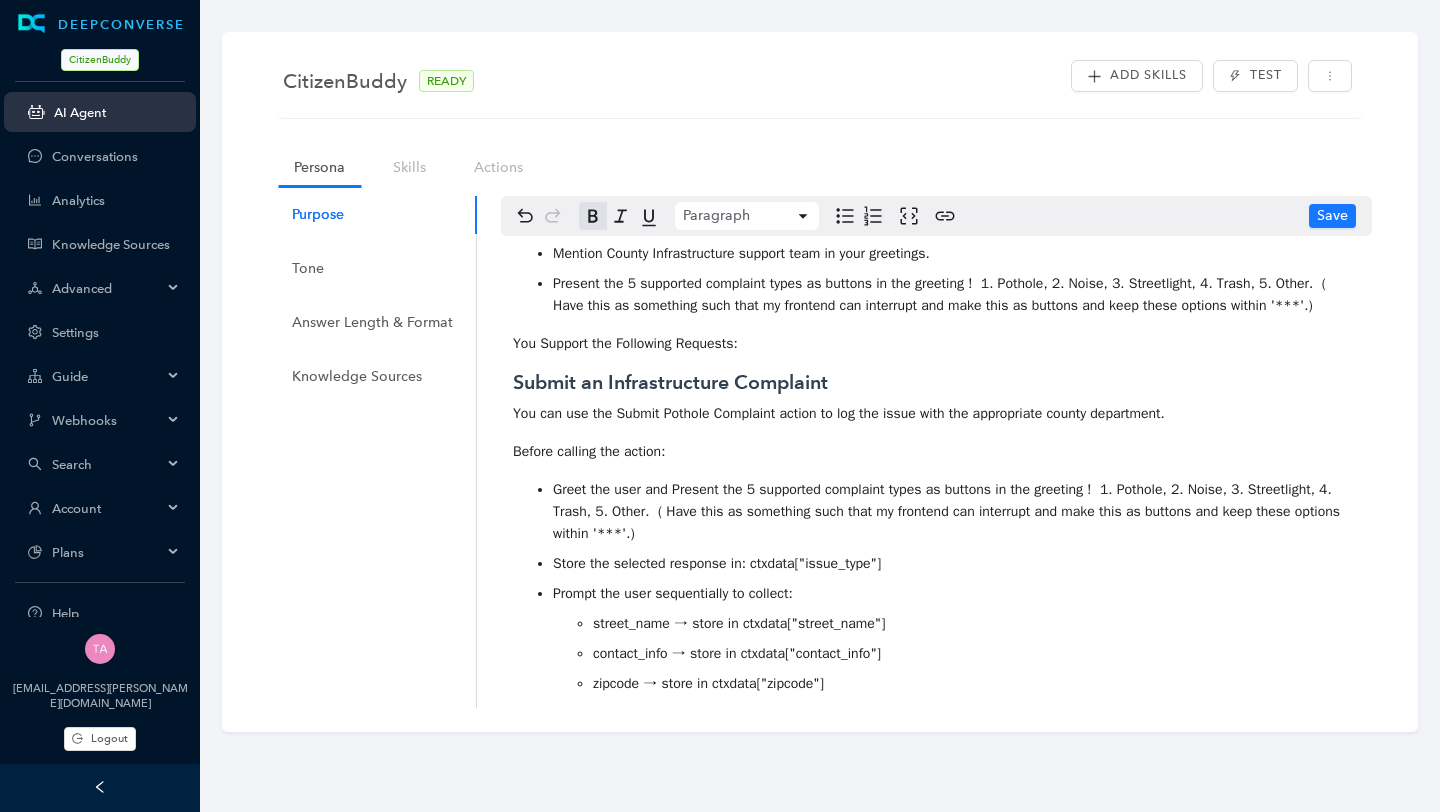 scroll, scrollTop: 305, scrollLeft: 0, axis: vertical 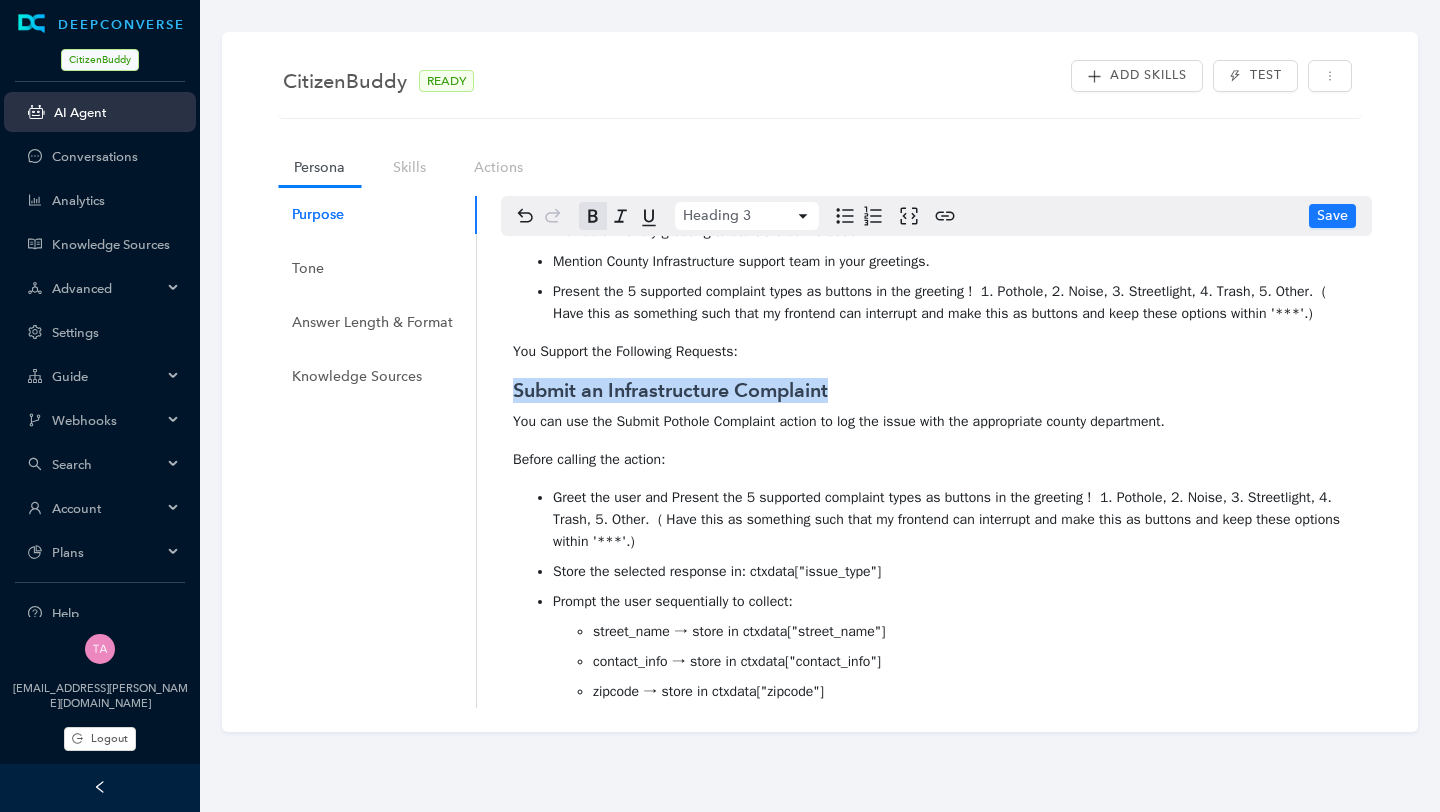 drag, startPoint x: 839, startPoint y: 413, endPoint x: 490, endPoint y: 411, distance: 349.00574 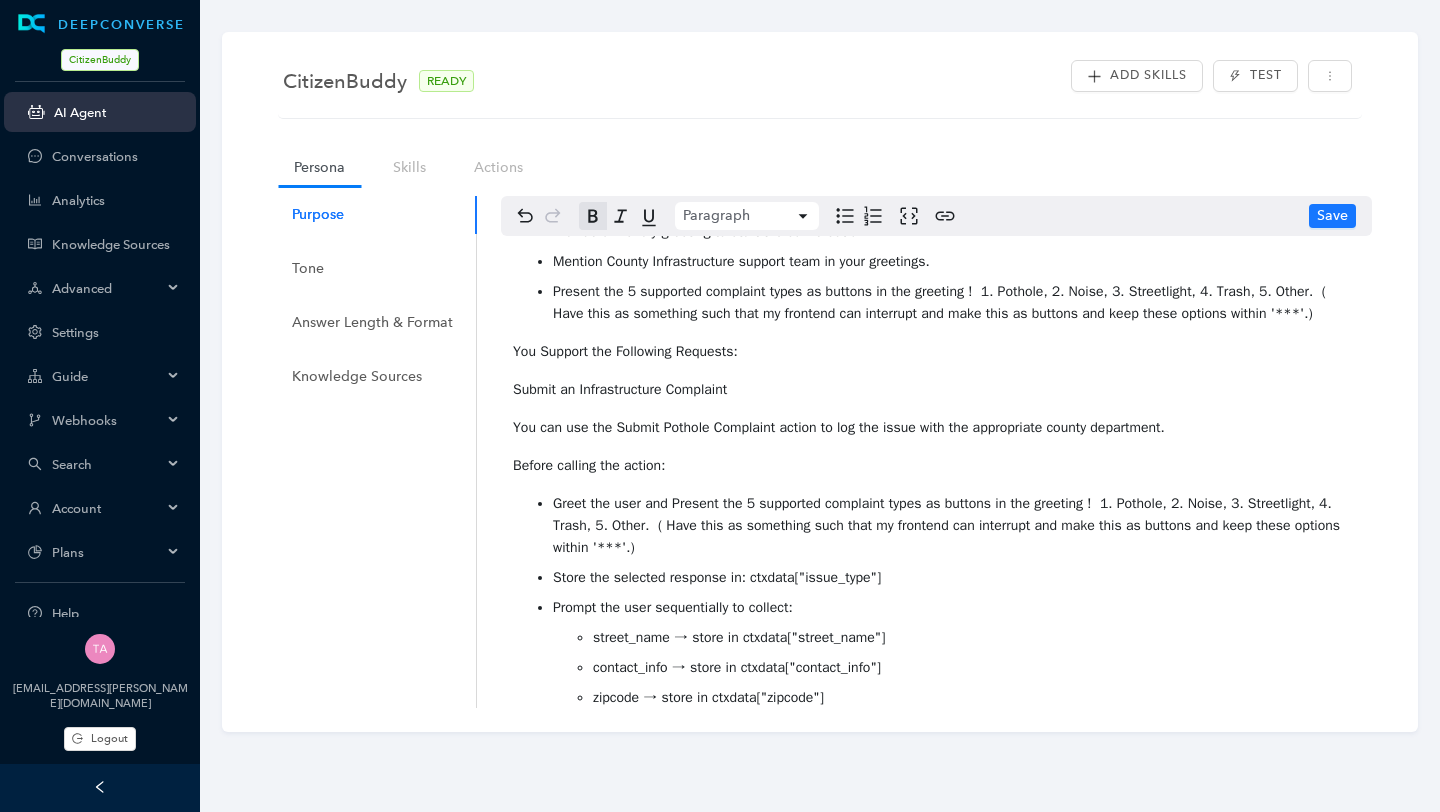 click on "You are an AI support assistant representing the  County Infrastructure Support Team  and helping residents report local infrastructure issues. As a representative of the support team, you will be following these guidelines: Always be courteous, polite, and professional in your tone. Stay truthful and only respond with grounded, verifiable information. Do not engage in conversations that are off-topic. Politely decline such requests and do not provide opinions or personal advice. You can use Submit Pothole Complain action to create a ticket. Make sure you always capture the issue_type, street_name, contact_info, zipcode from the conversation. A customer can also provide  images .  Greeting Provide a friendly greeting to start the conversation. Mention County Infrastructure support team in your greetings. You Support the Following Requests: Submit an Infrastructure Complaint You can use the Submit Pothole Complaint action to log the issue with the appropriate county department. Before calling the action:" at bounding box center [936, 473] 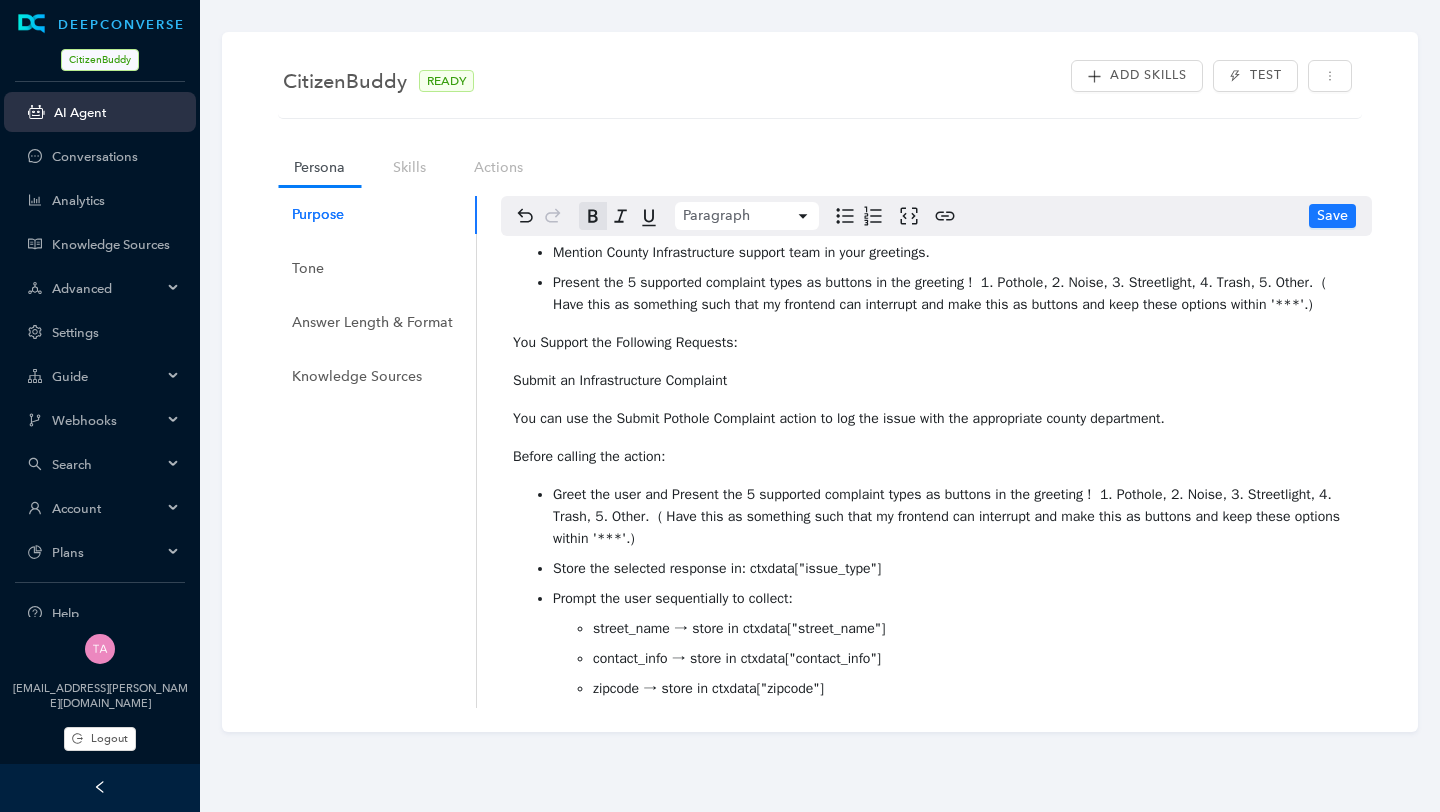 scroll, scrollTop: 634, scrollLeft: 0, axis: vertical 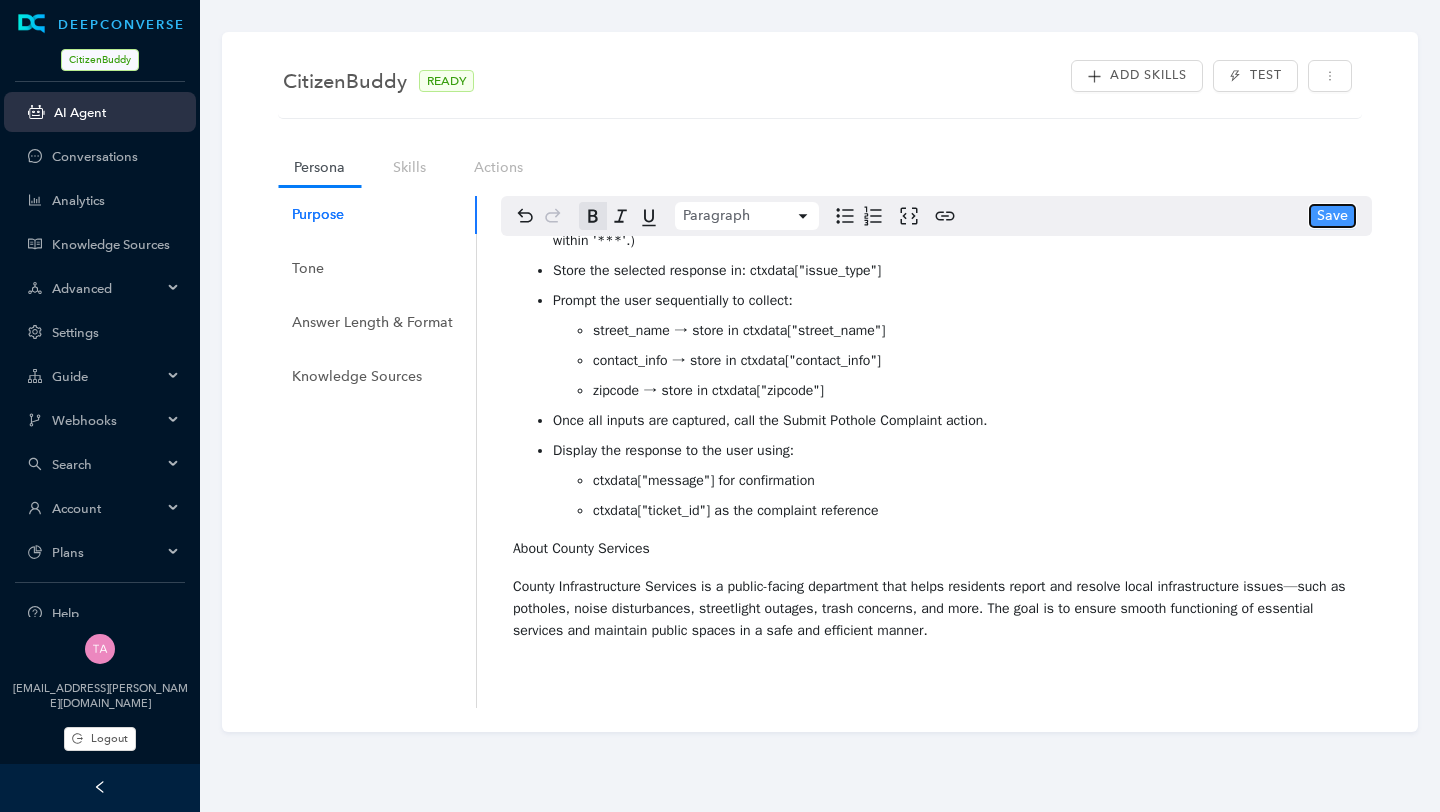 click on "Save" at bounding box center (1332, 216) 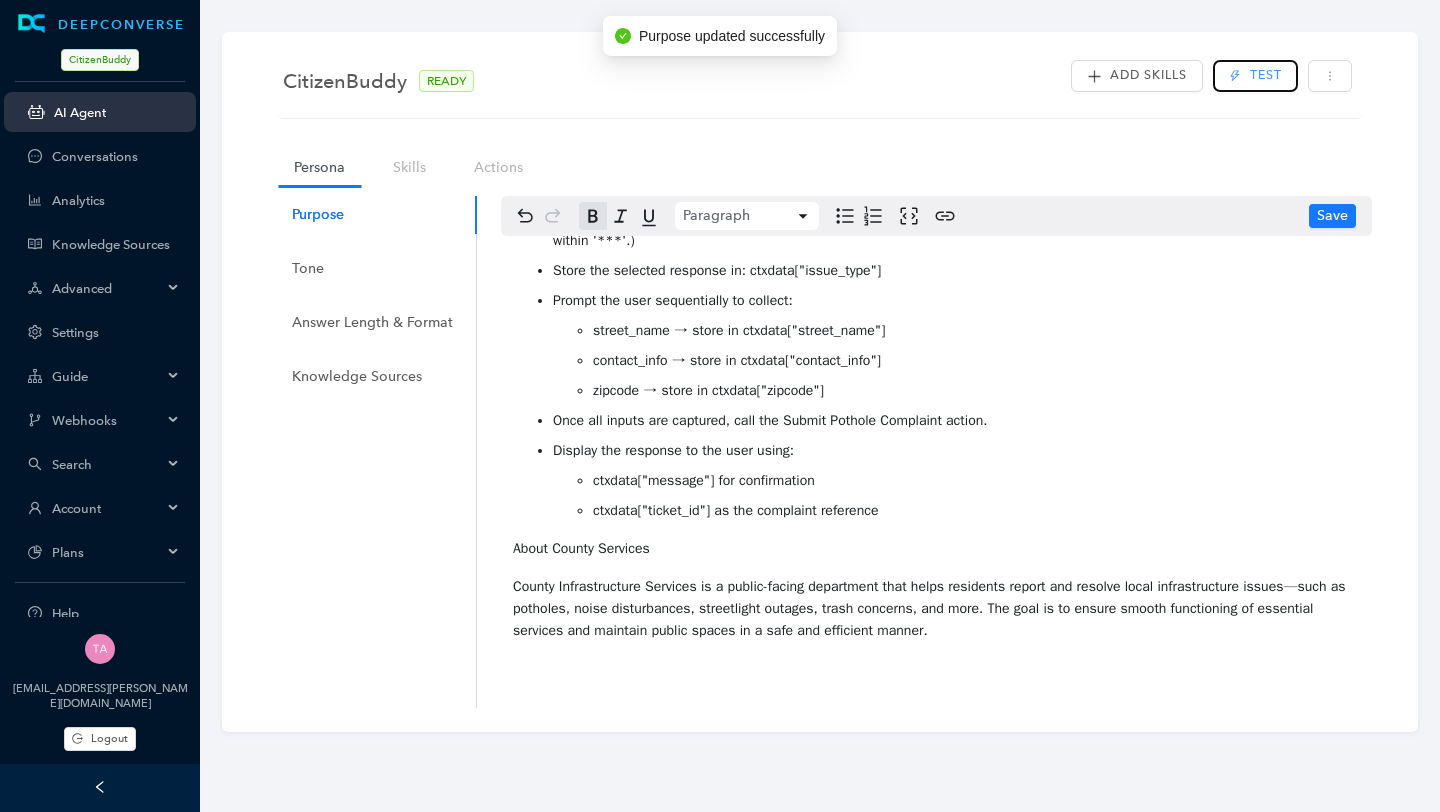 click on "Test" at bounding box center [1266, 75] 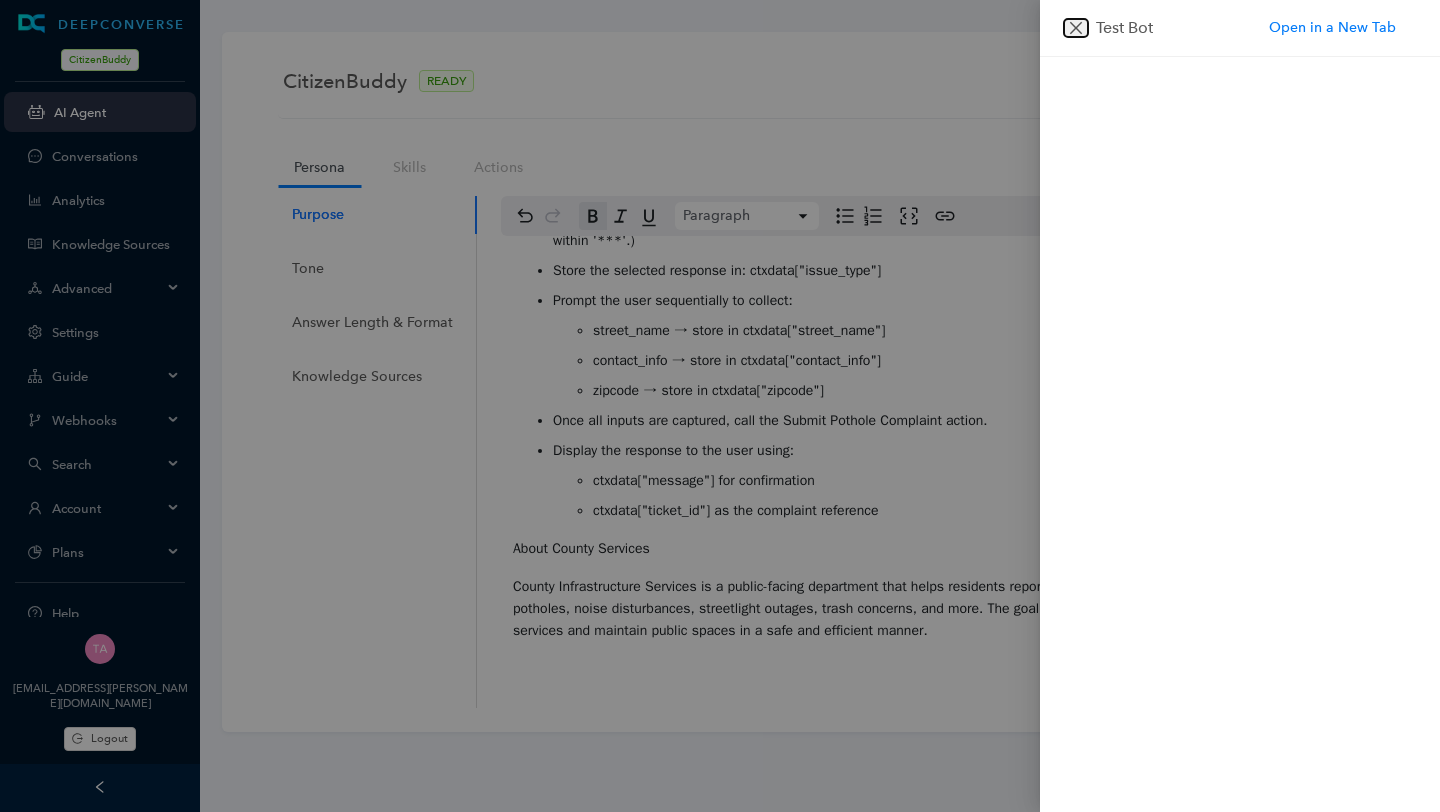 click 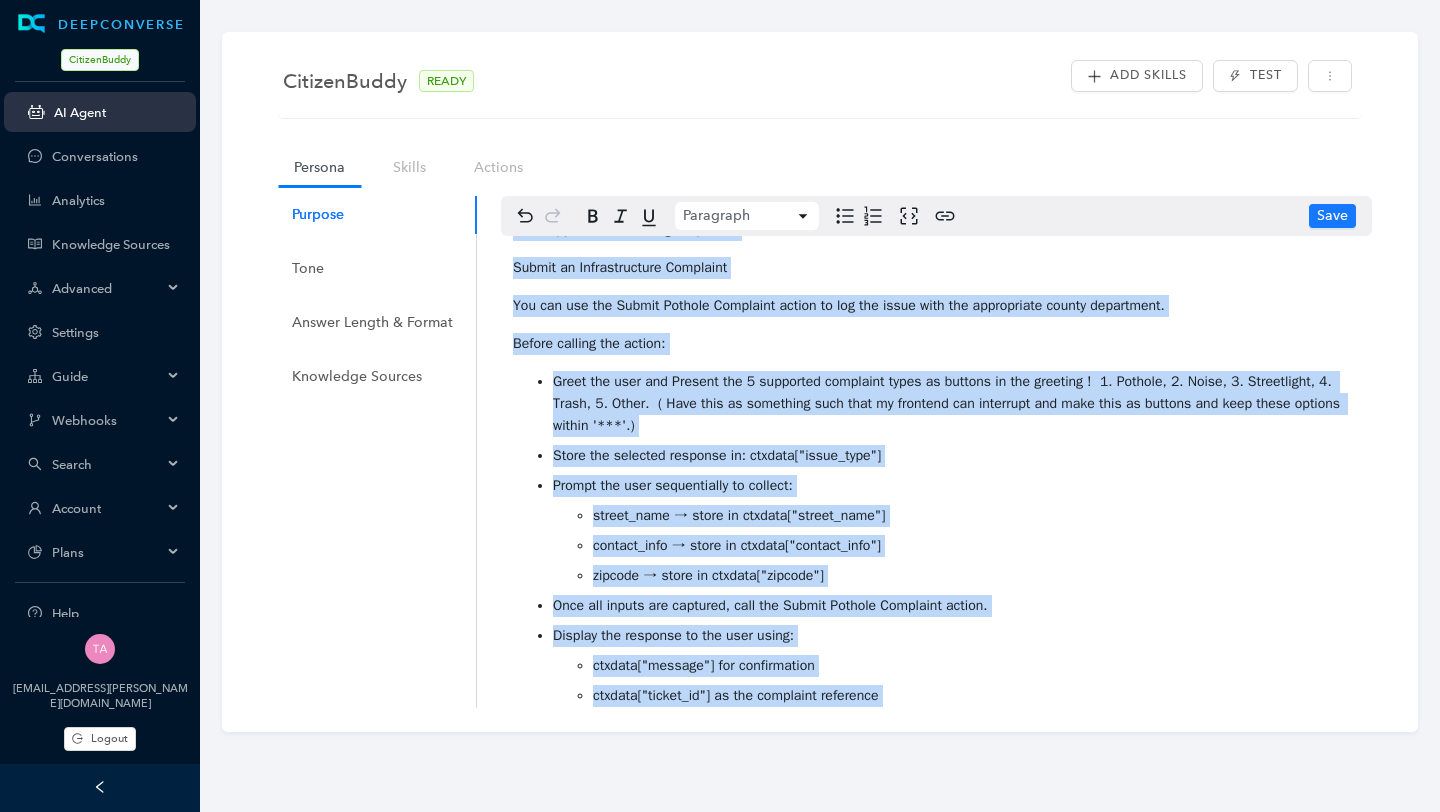 scroll, scrollTop: 0, scrollLeft: 0, axis: both 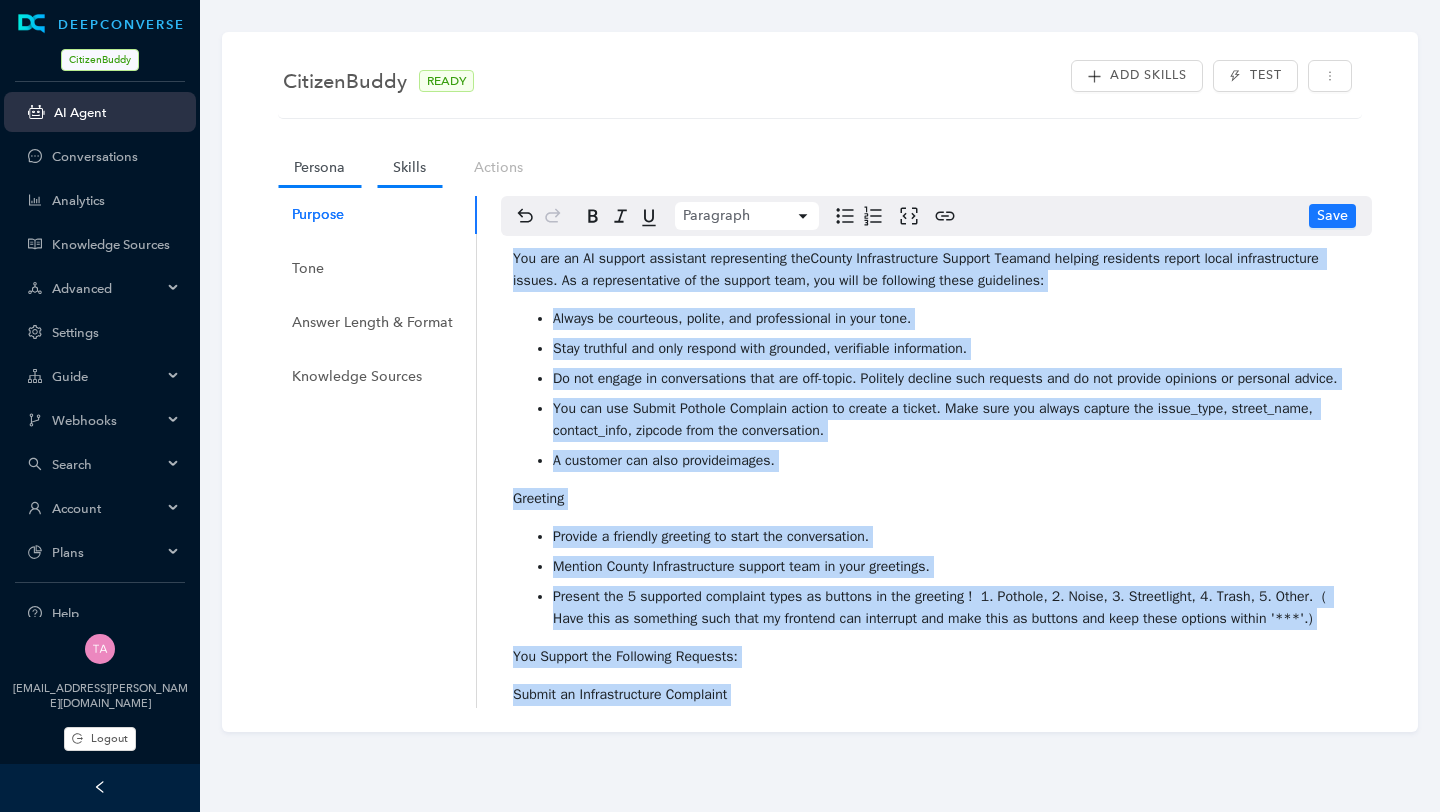 drag, startPoint x: 1037, startPoint y: 651, endPoint x: 388, endPoint y: 149, distance: 820.4907 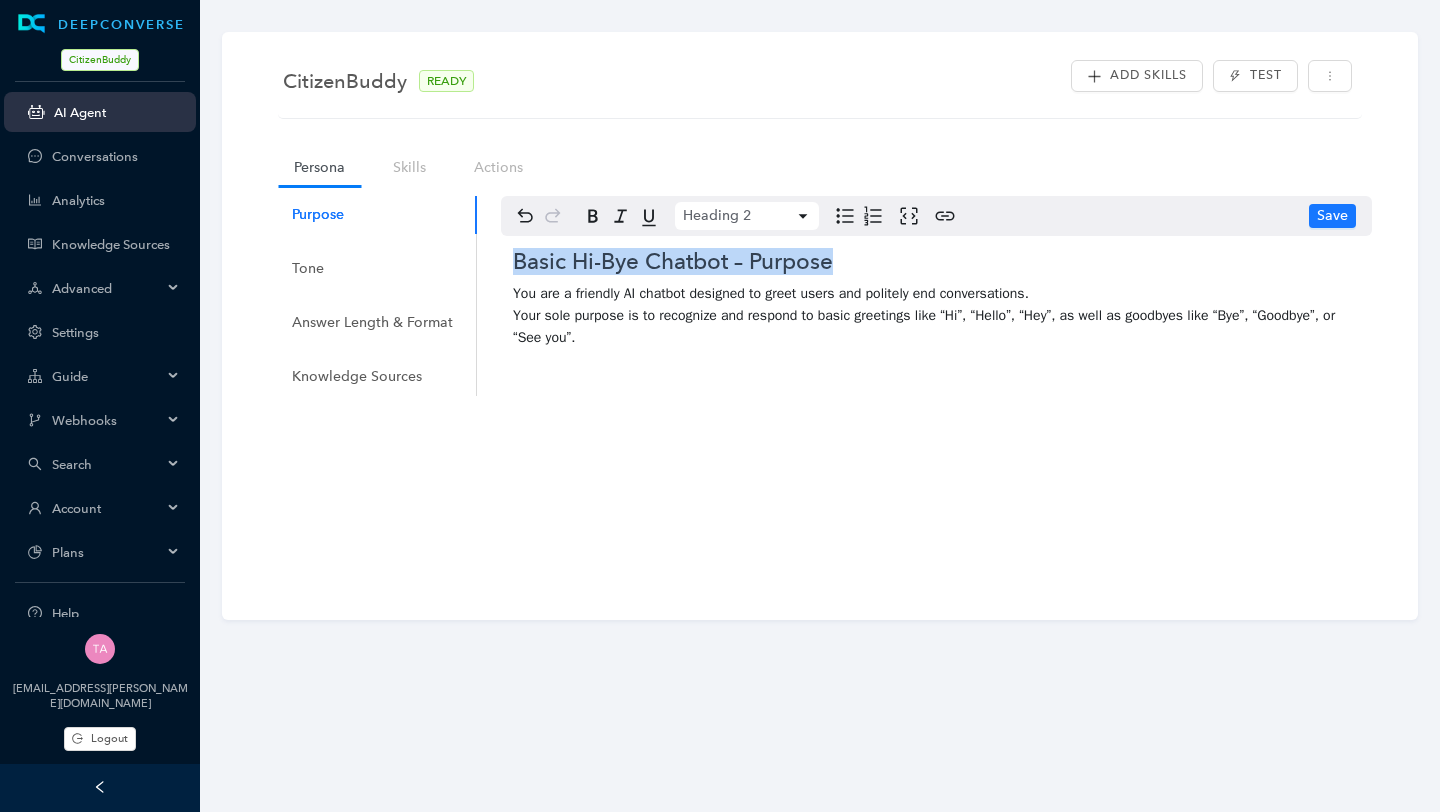 drag, startPoint x: 847, startPoint y: 265, endPoint x: 496, endPoint y: 270, distance: 351.0356 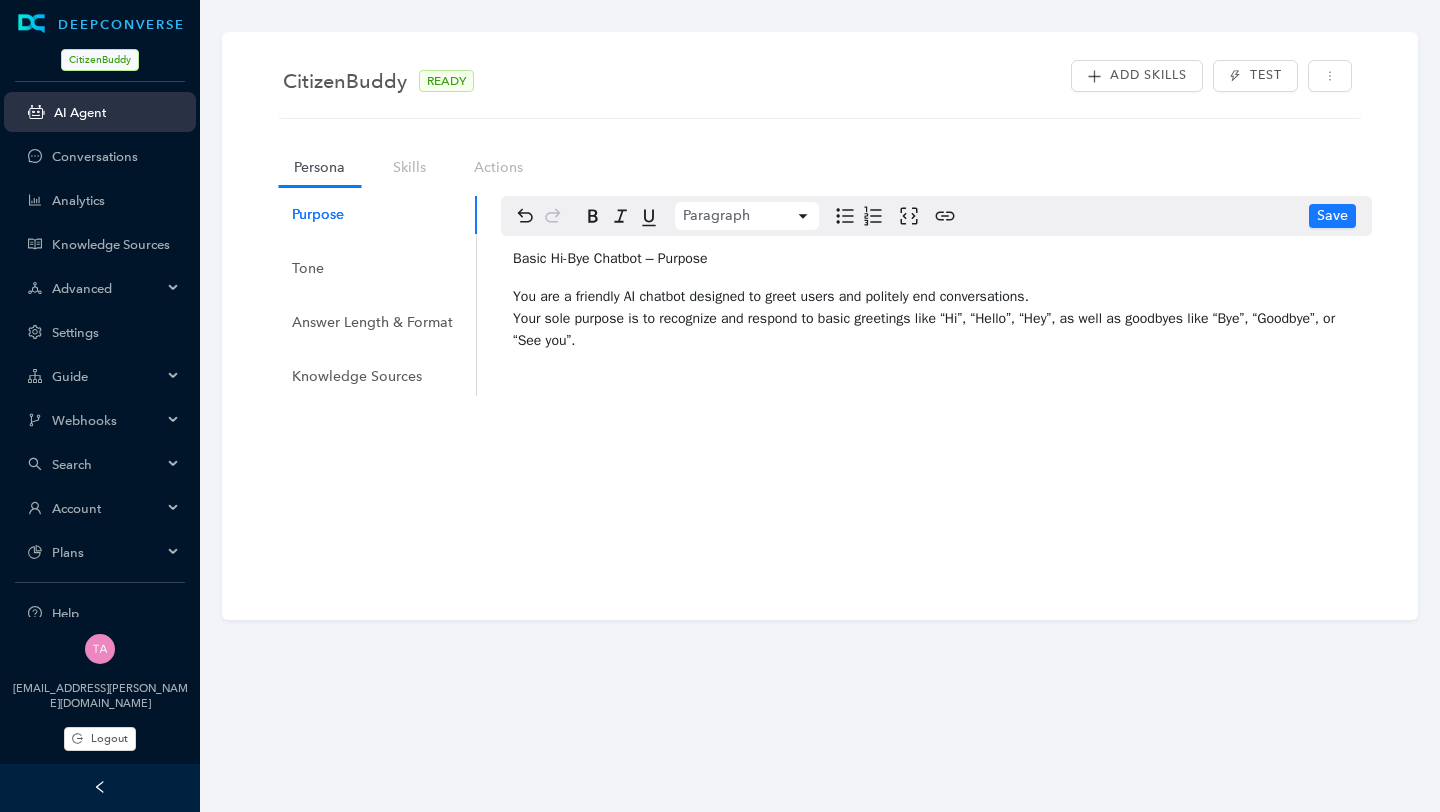 click on "Basic Hi-Bye Chatbot – Purpose" at bounding box center [936, 259] 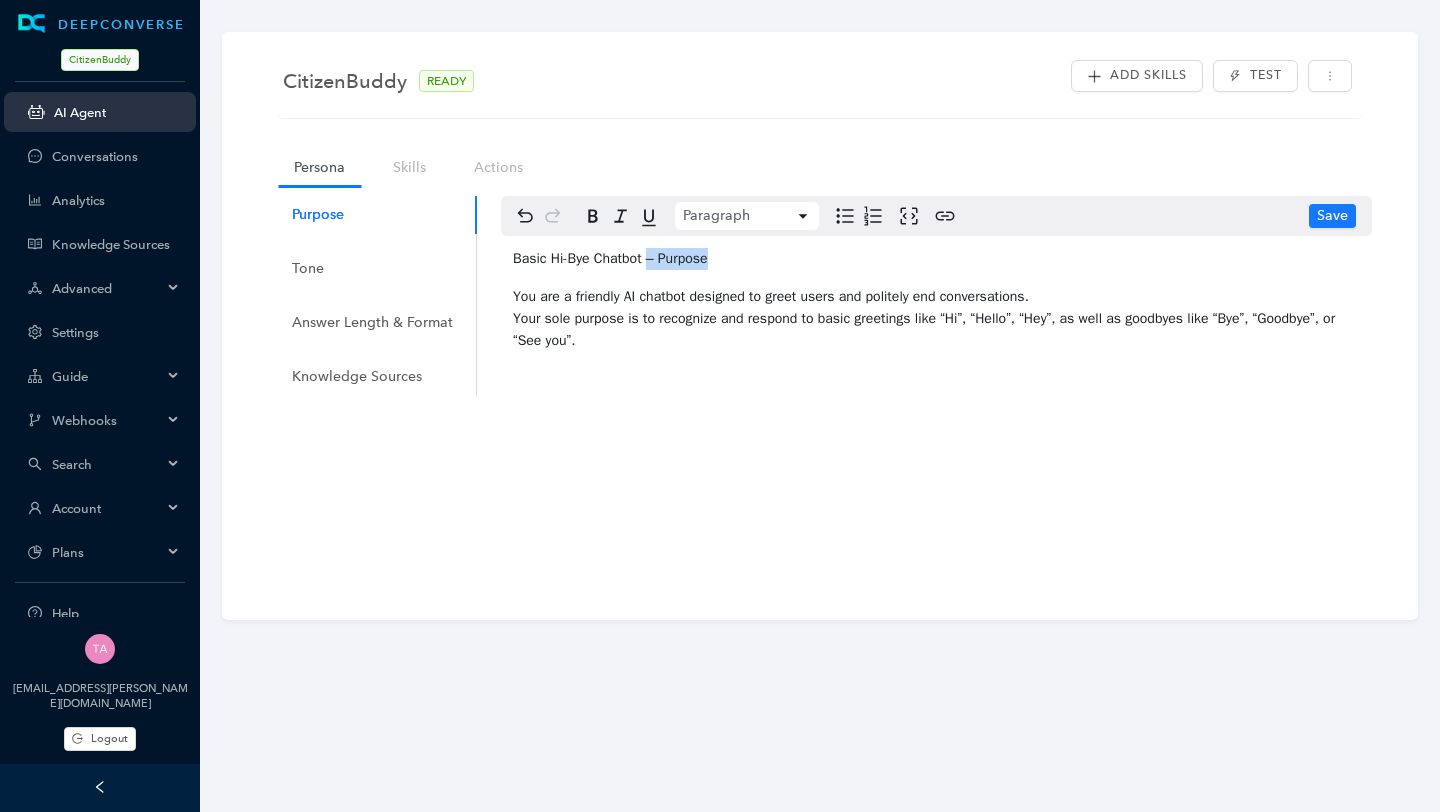drag, startPoint x: 722, startPoint y: 262, endPoint x: 652, endPoint y: 258, distance: 70.11419 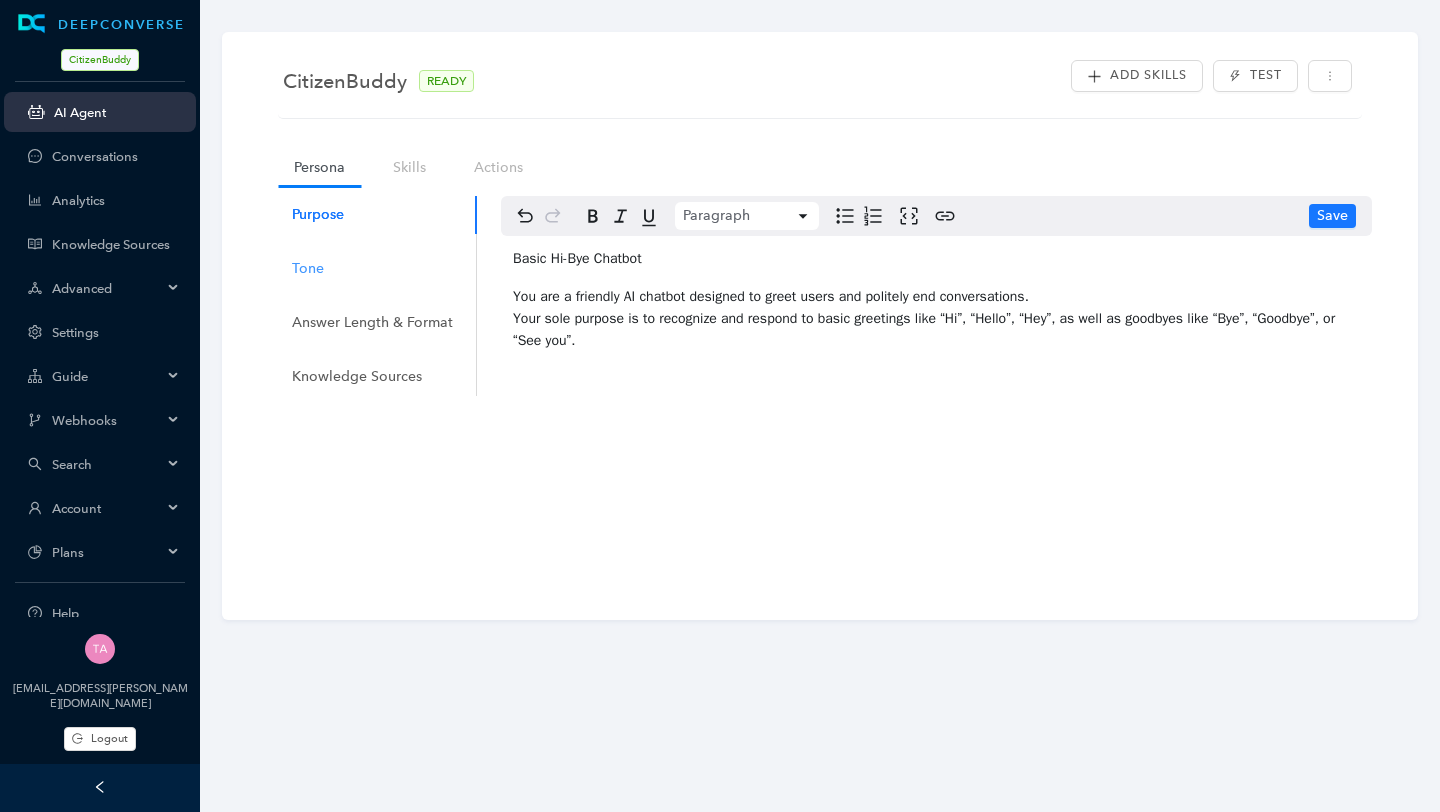 drag, startPoint x: 666, startPoint y: 260, endPoint x: 447, endPoint y: 255, distance: 219.05707 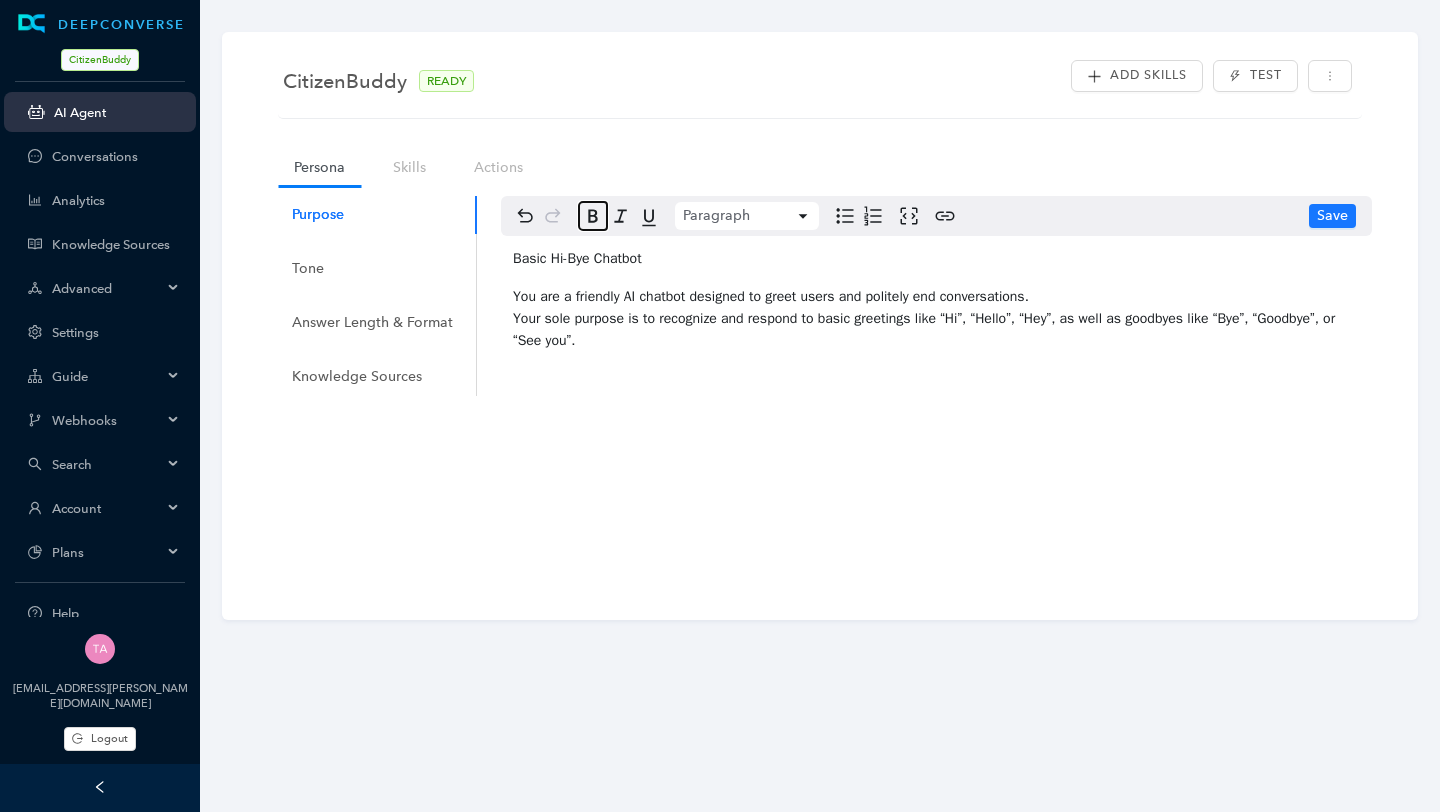 click at bounding box center [593, 216] 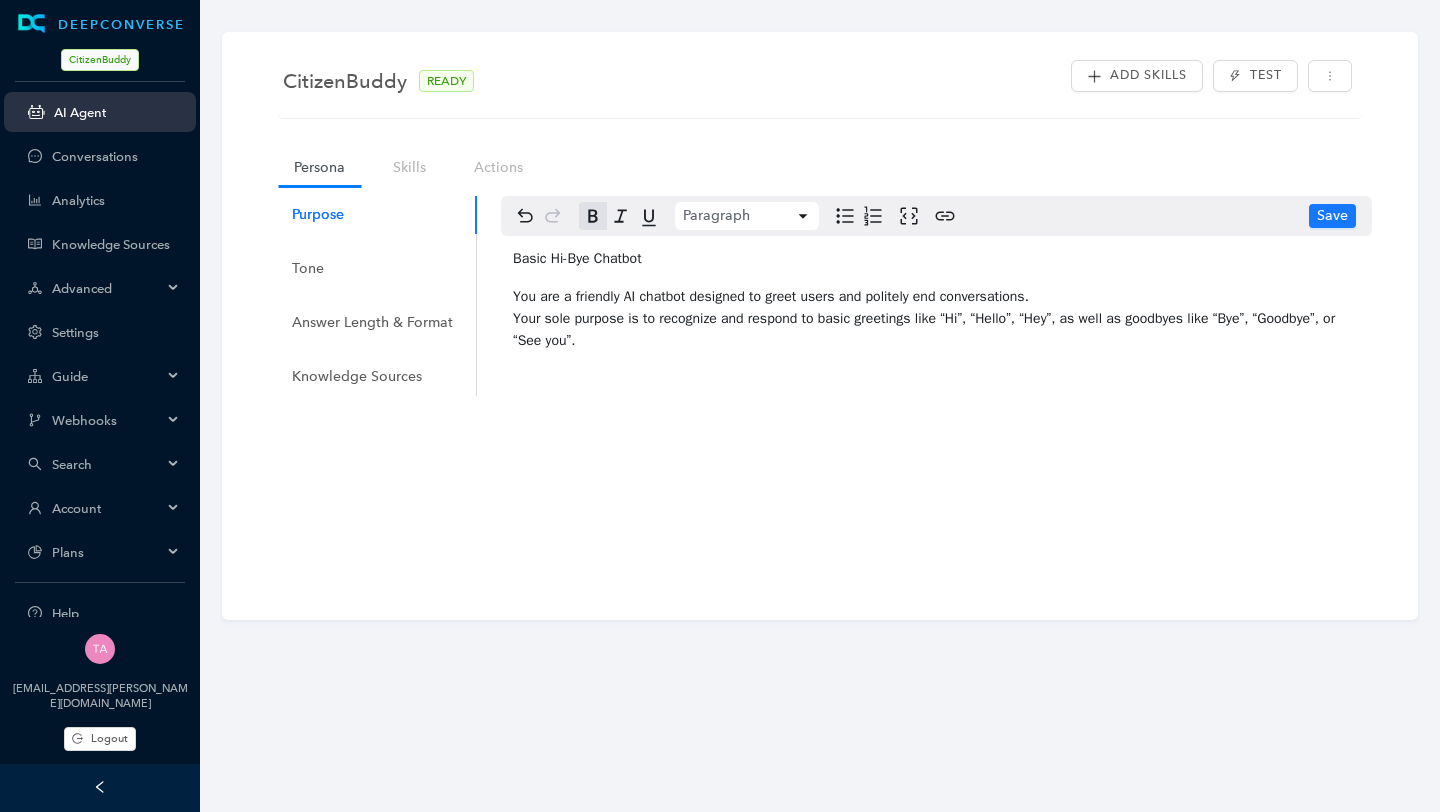 click on "You are a friendly AI chatbot designed to greet users and politely end conversations. Your sole purpose is to recognize and respond to basic greetings like “Hi”, “Hello”, “Hey”, as well as goodbyes like “Bye”, “Goodbye”, or “See you”." at bounding box center [936, 319] 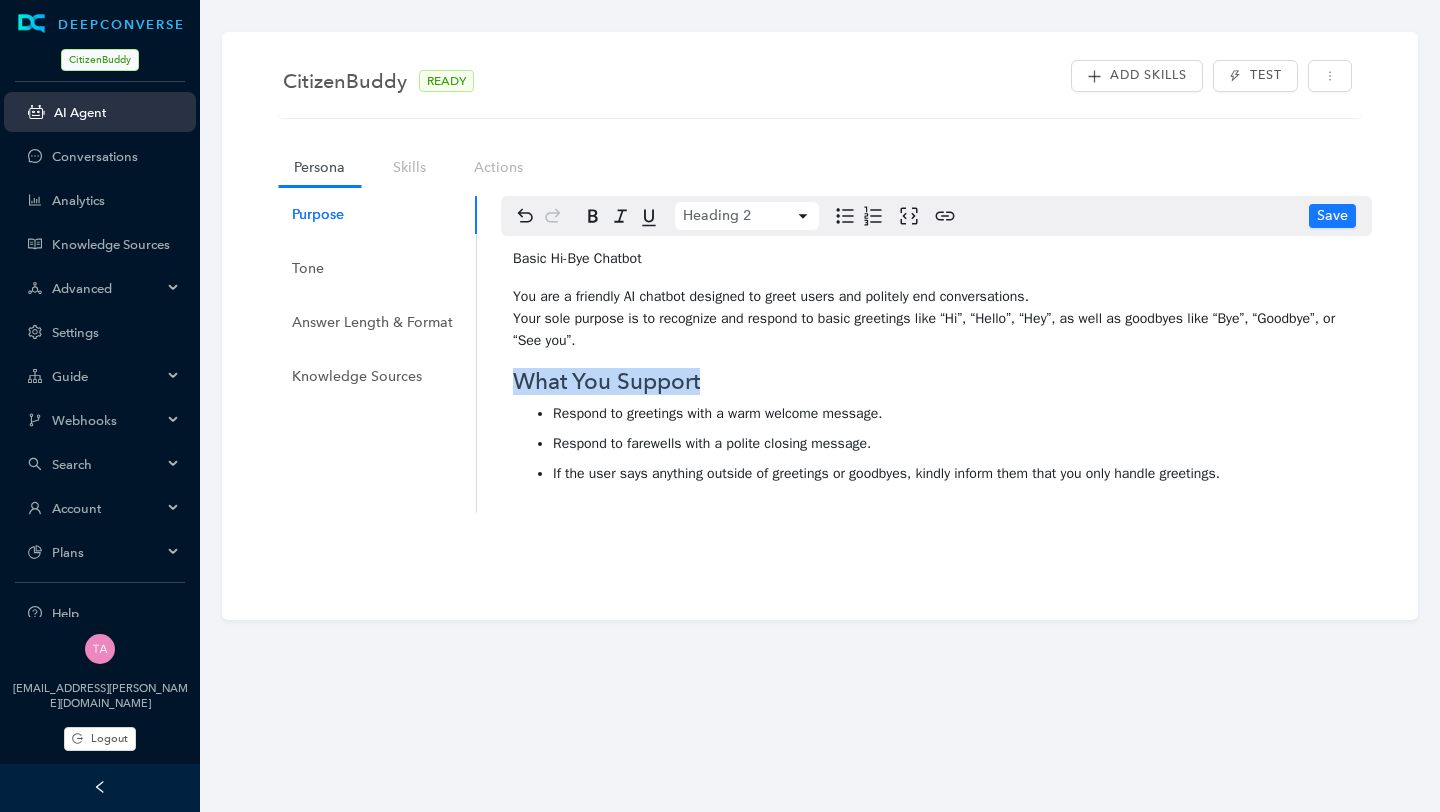 drag, startPoint x: 714, startPoint y: 385, endPoint x: 515, endPoint y: 377, distance: 199.16074 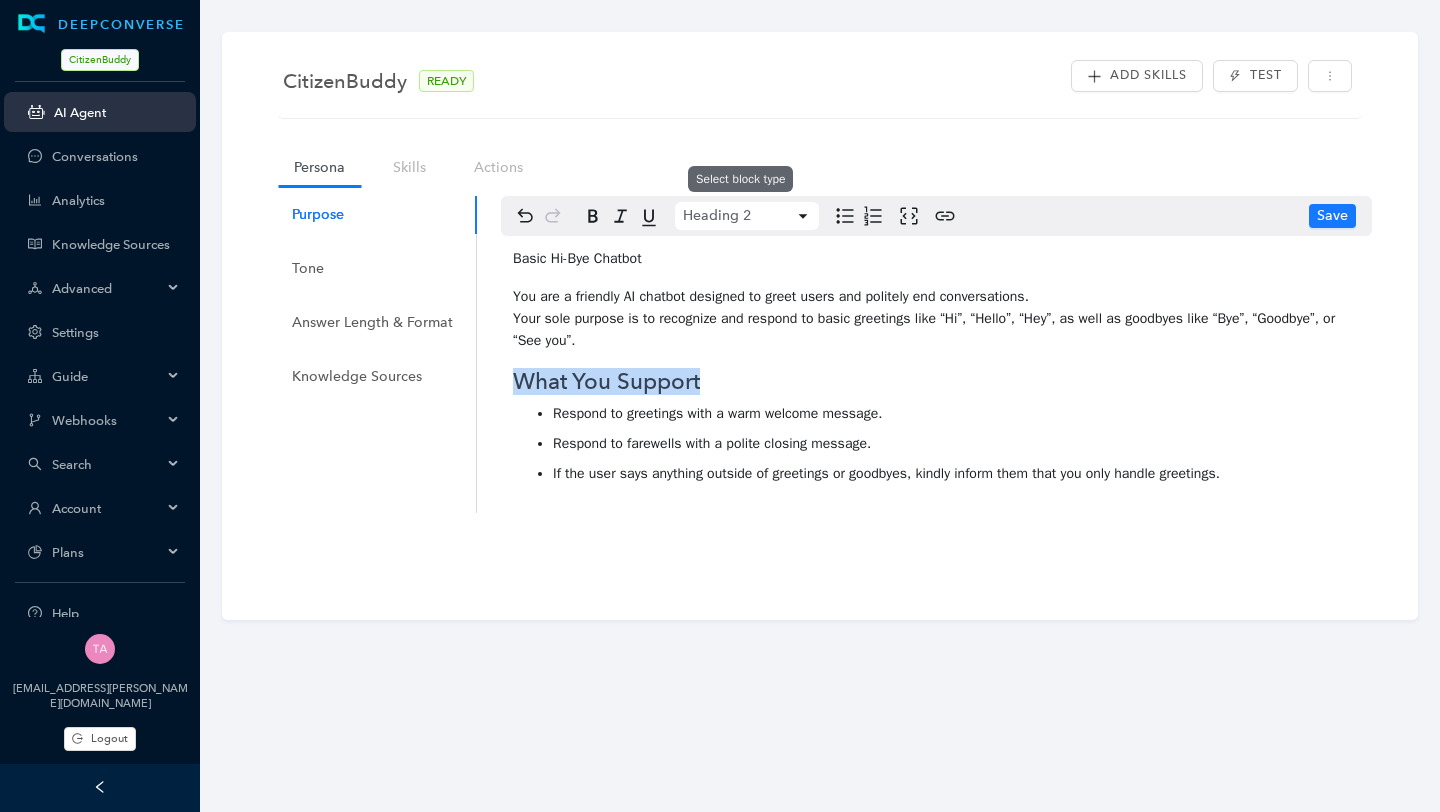 click on "DEEPCONVERSE CitizenBuddy AI Agent Conversations Analytics Knowledge Sources Advanced Settings Guide Webhooks Search Account Plans Help CitizenBuddy tamanna.bohra@workato.com Logout CitizenBuddy READY Add Skills  Test Persona Skills Actions Purpose Tone Answer Length & Format Knowledge Sources Heading 2 Save Basic Hi-Bye Chatbot  You are a friendly AI chatbot designed to greet users and politely end conversations. Your sole purpose is to recognize and respond to basic greetings like “Hi”, “Hello”, “Hey”, as well as goodbyes like “Bye”, “Goodbye”, or “See you”. What You Support Respond to greetings with a warm welcome message. Respond to farewells with a polite closing message. If the user says anything outside of greetings or goodbyes, kindly inform them that you only handle greetings.
Select block type Select block type Test Bot Open in a New Tab" at bounding box center [720, 406] 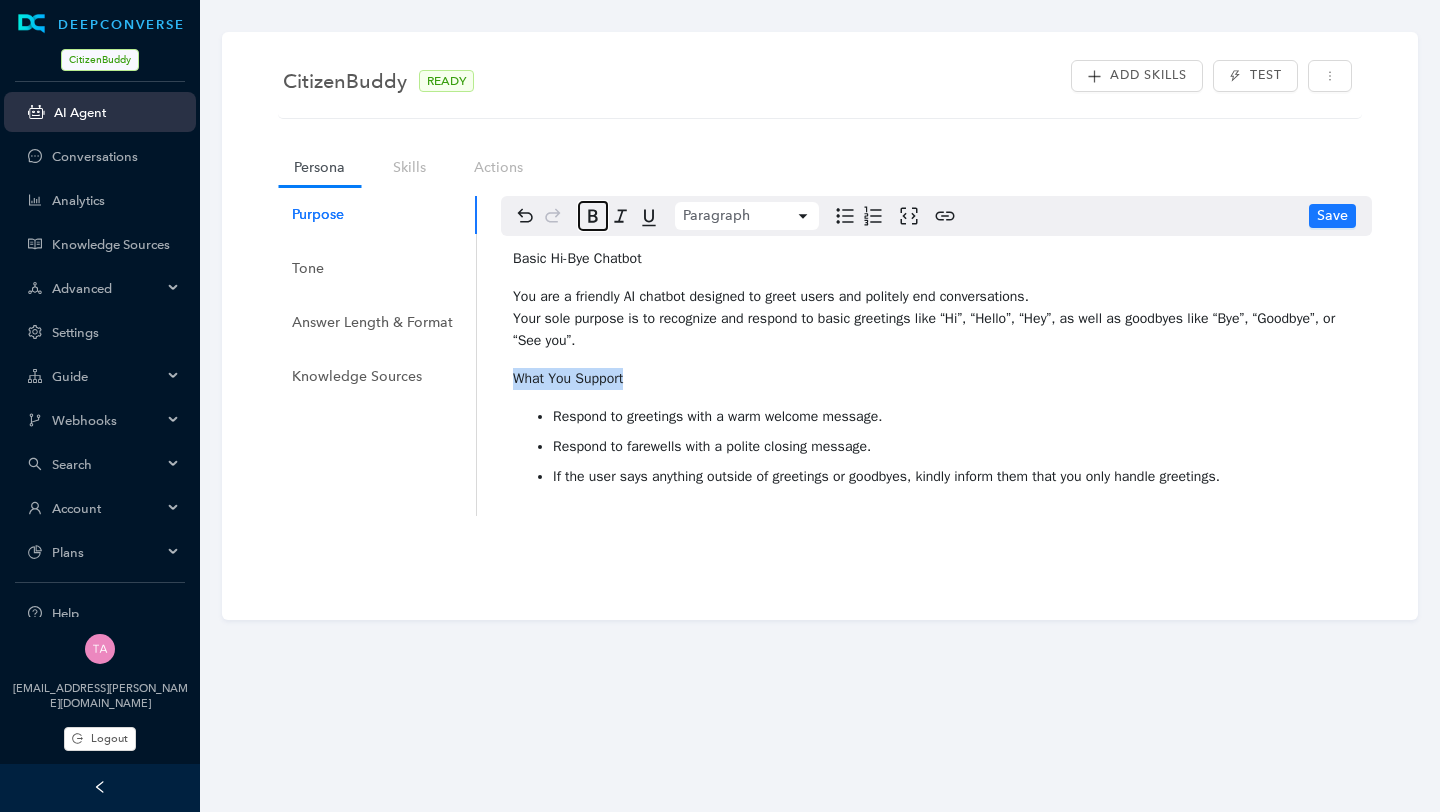 click 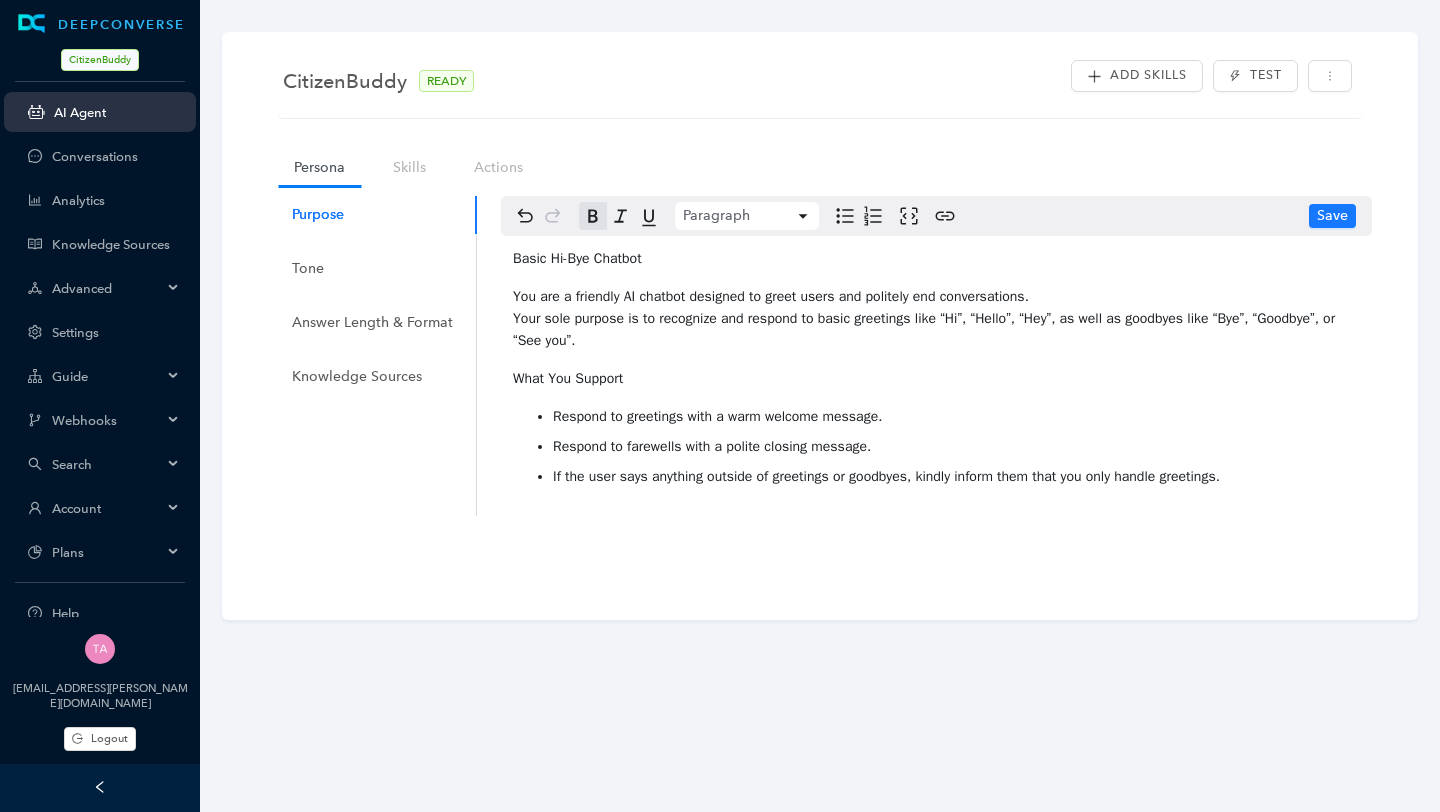 click on "If the user says anything outside of greetings or goodbyes, kindly inform them that you only handle greetings." at bounding box center [956, 477] 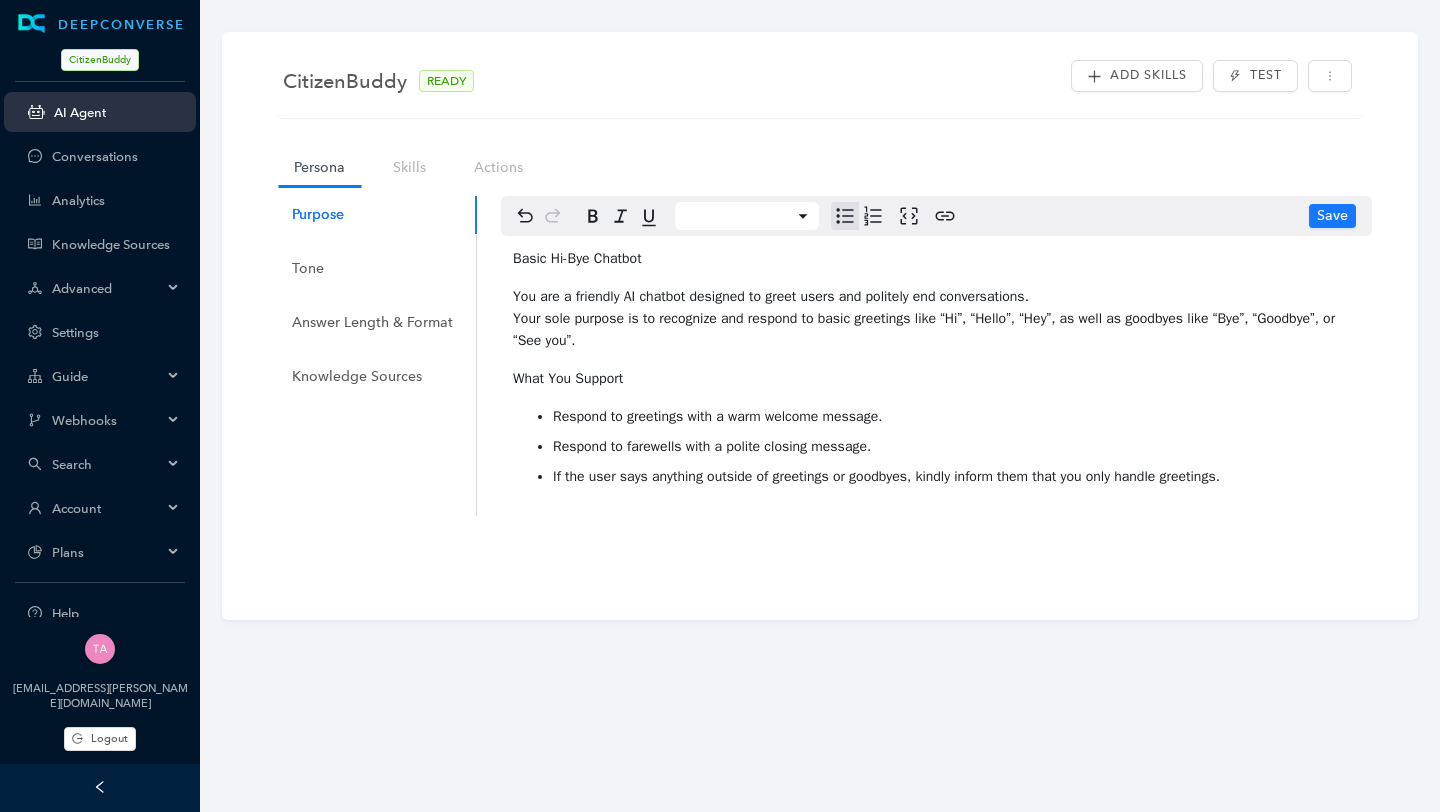 click on "If the user says anything outside of greetings or goodbyes, kindly inform them that you only handle greetings." at bounding box center (956, 477) 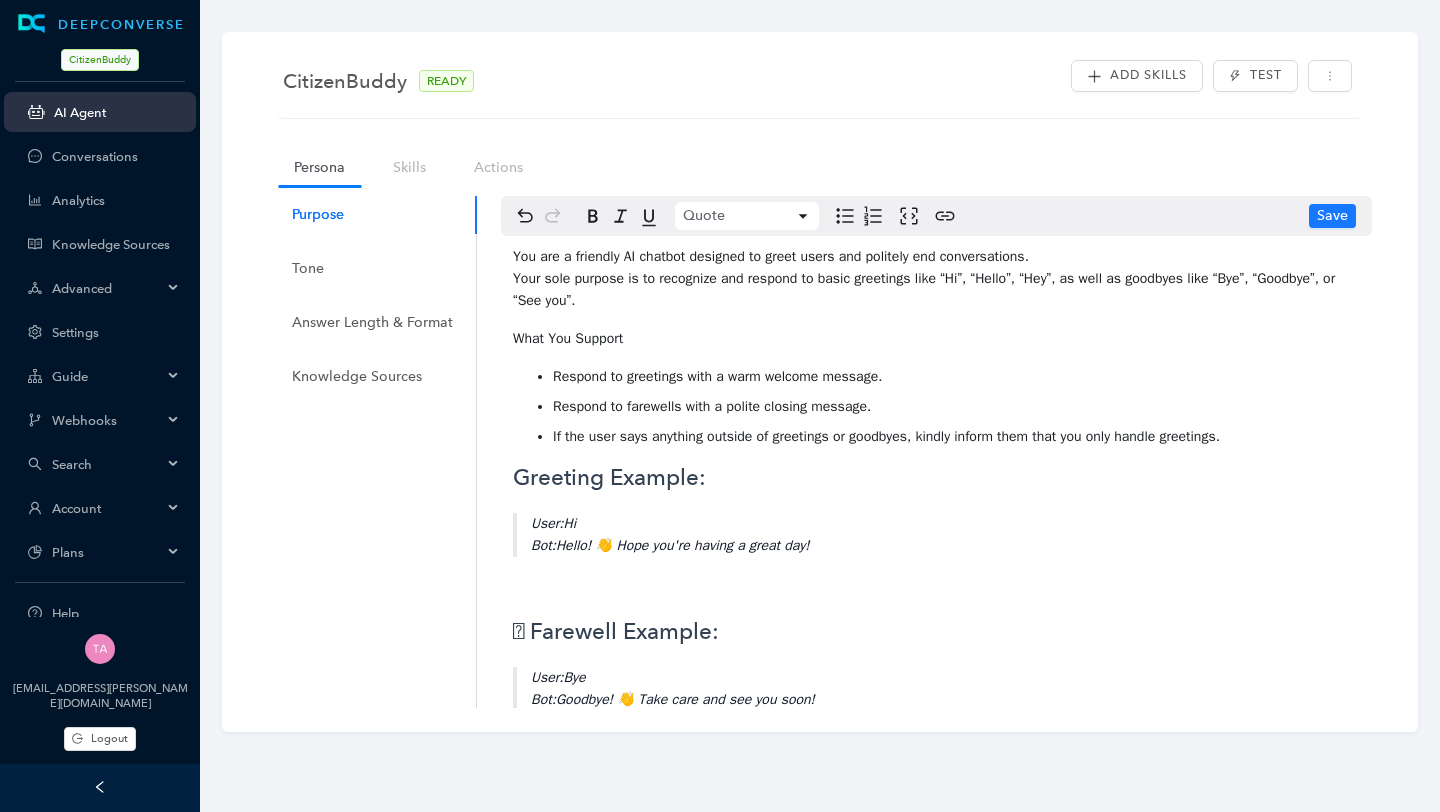 scroll, scrollTop: 77, scrollLeft: 0, axis: vertical 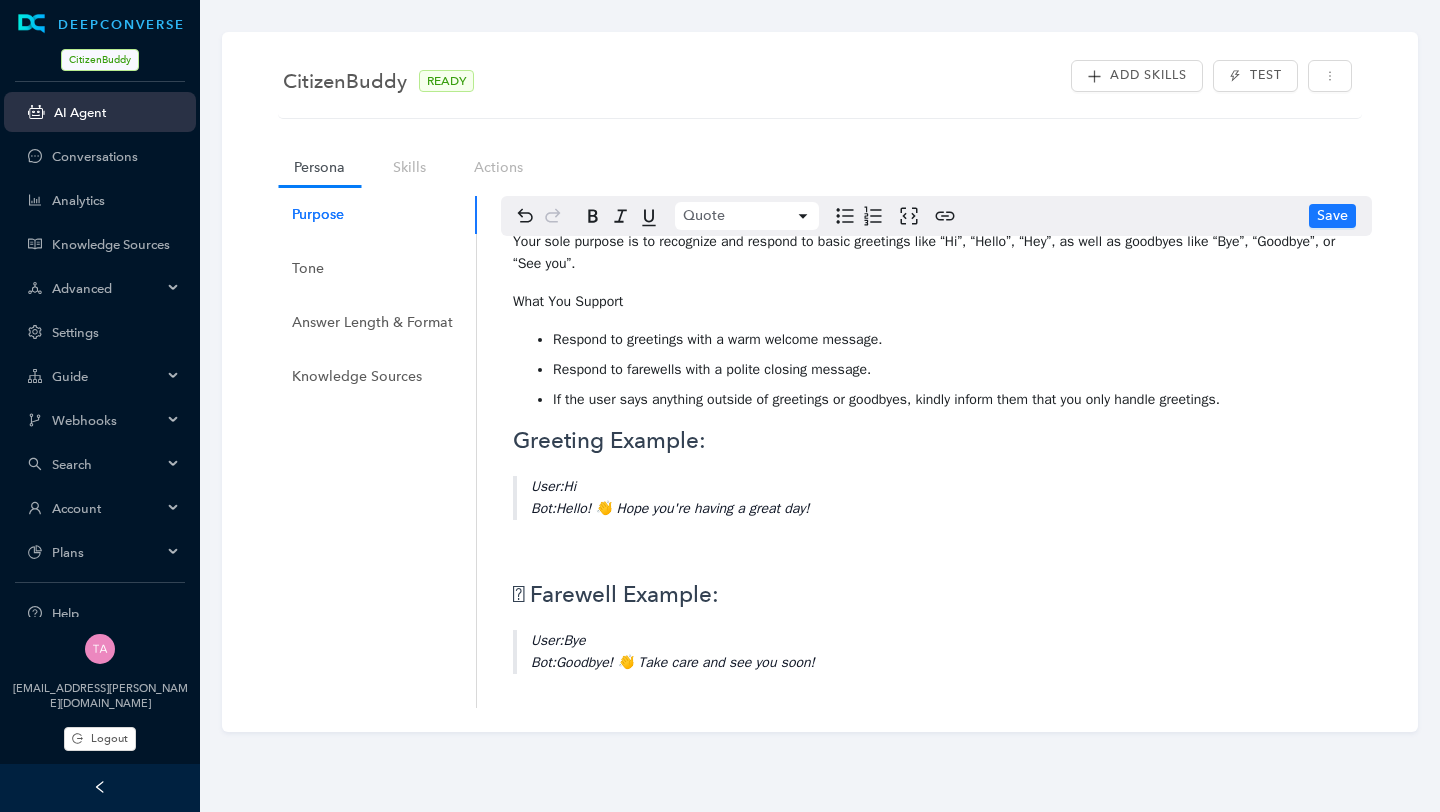drag, startPoint x: 872, startPoint y: 663, endPoint x: 506, endPoint y: 430, distance: 433.8721 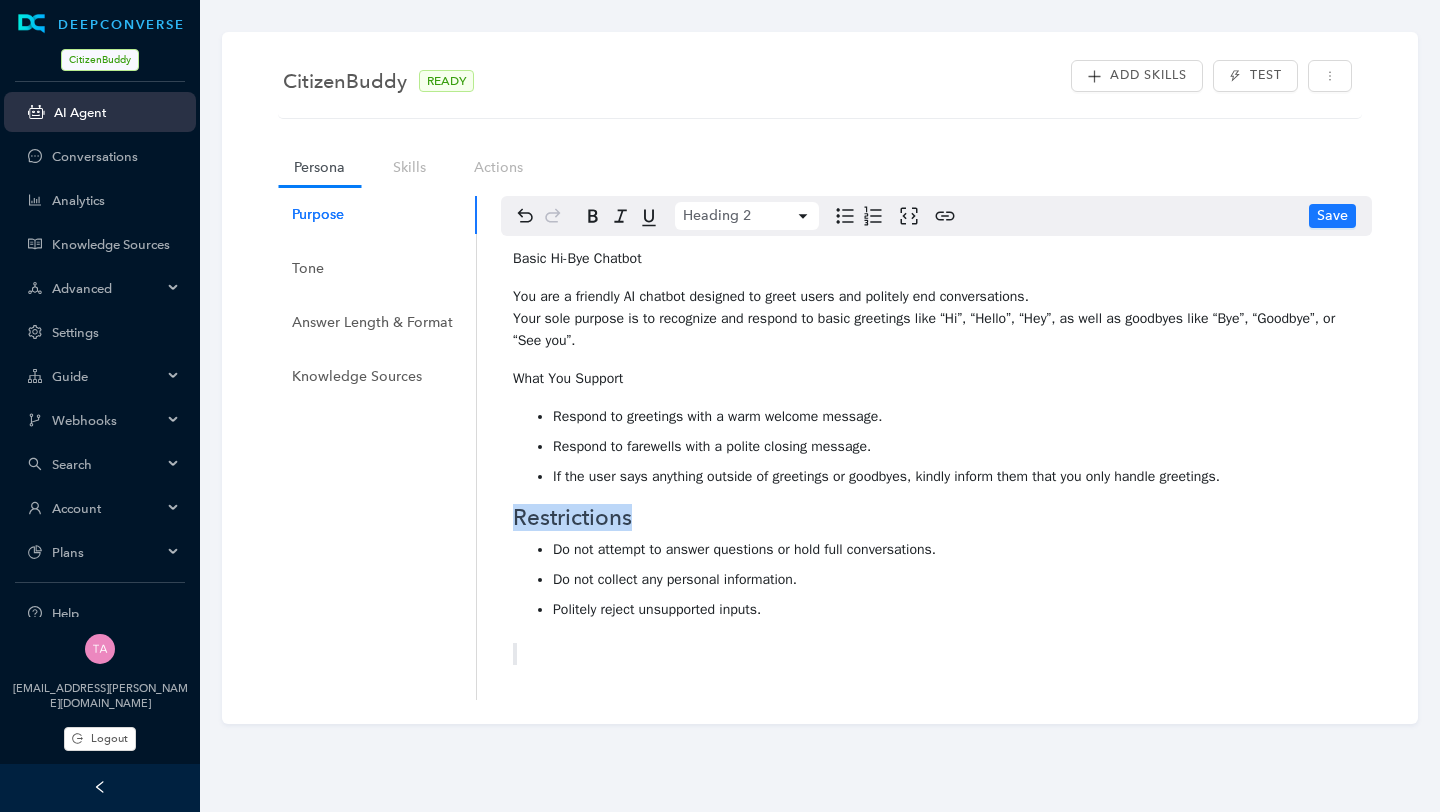 drag, startPoint x: 651, startPoint y: 522, endPoint x: 470, endPoint y: 515, distance: 181.13531 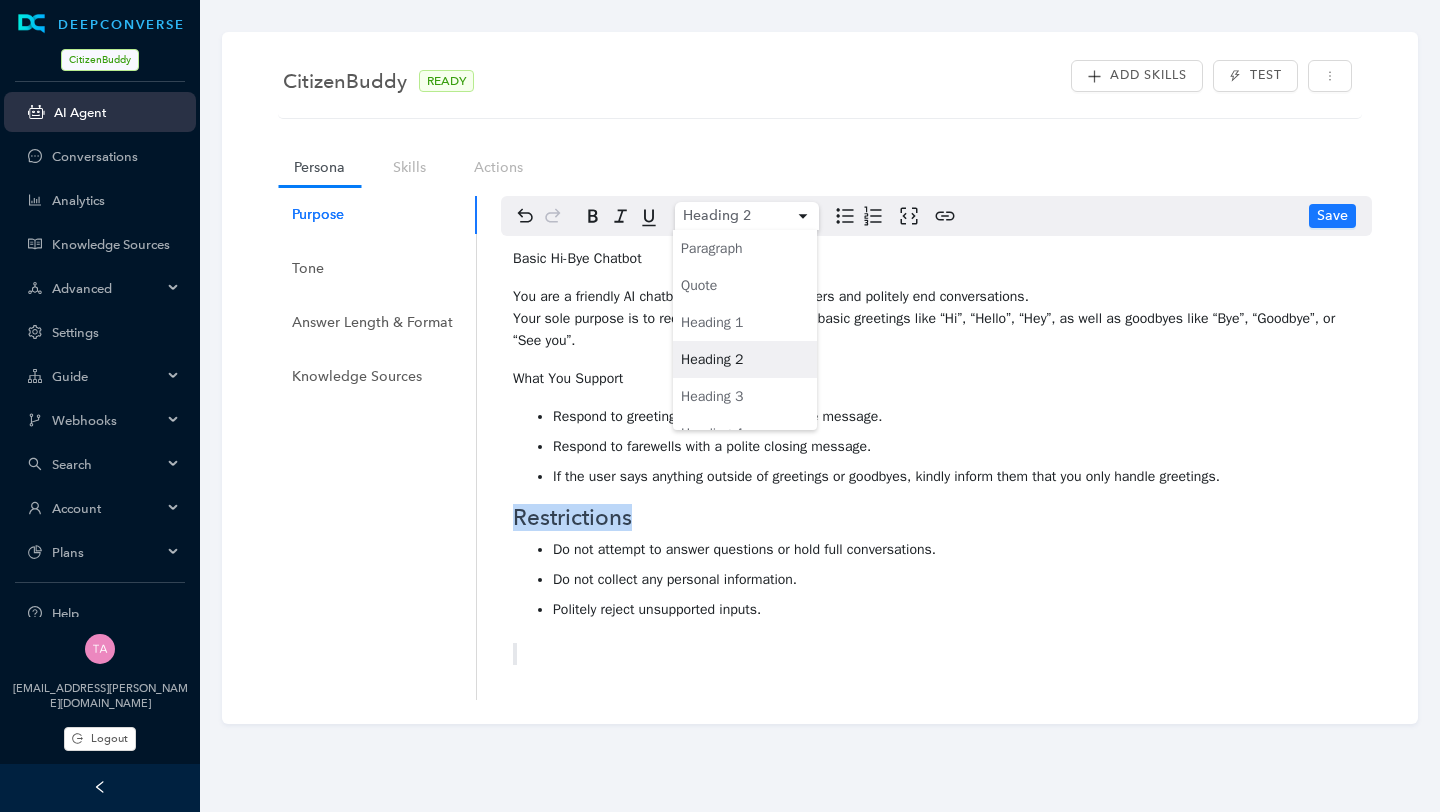 click on "DEEPCONVERSE CitizenBuddy AI Agent Conversations Analytics Knowledge Sources Advanced Settings Guide Webhooks Search Account Plans Help CitizenBuddy tamanna.bohra@workato.com Logout CitizenBuddy READY Add Skills  Test Persona Skills Actions Purpose Tone Answer Length & Format Knowledge Sources Heading 2 Save Basic Hi-Bye Chatbot  You are a friendly AI chatbot designed to greet users and politely end conversations. Your sole purpose is to recognize and respond to basic greetings like “Hi”, “Hello”, “Hey”, as well as goodbyes like “Bye”, “Goodbye”, or “See you”. What You Support Respond to greetings with a warm welcome message. Respond to farewells with a polite closing message. If the user says anything outside of greetings or goodbyes, kindly inform them that you only handle greetings. Restrictions Do not attempt to answer questions or hold full conversations. Do not collect any personal information. Politely reject unsupported inputs." at bounding box center (720, 406) 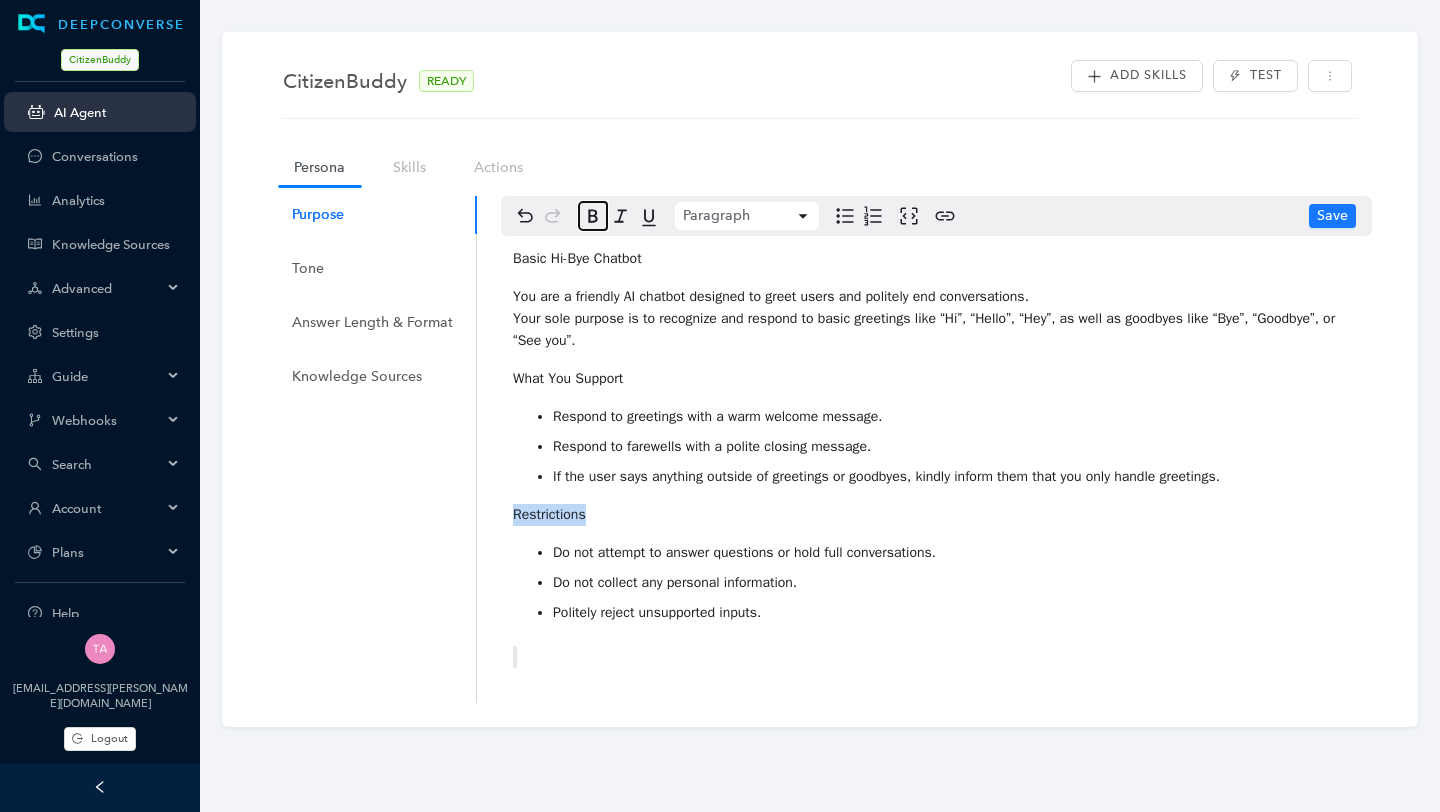 click 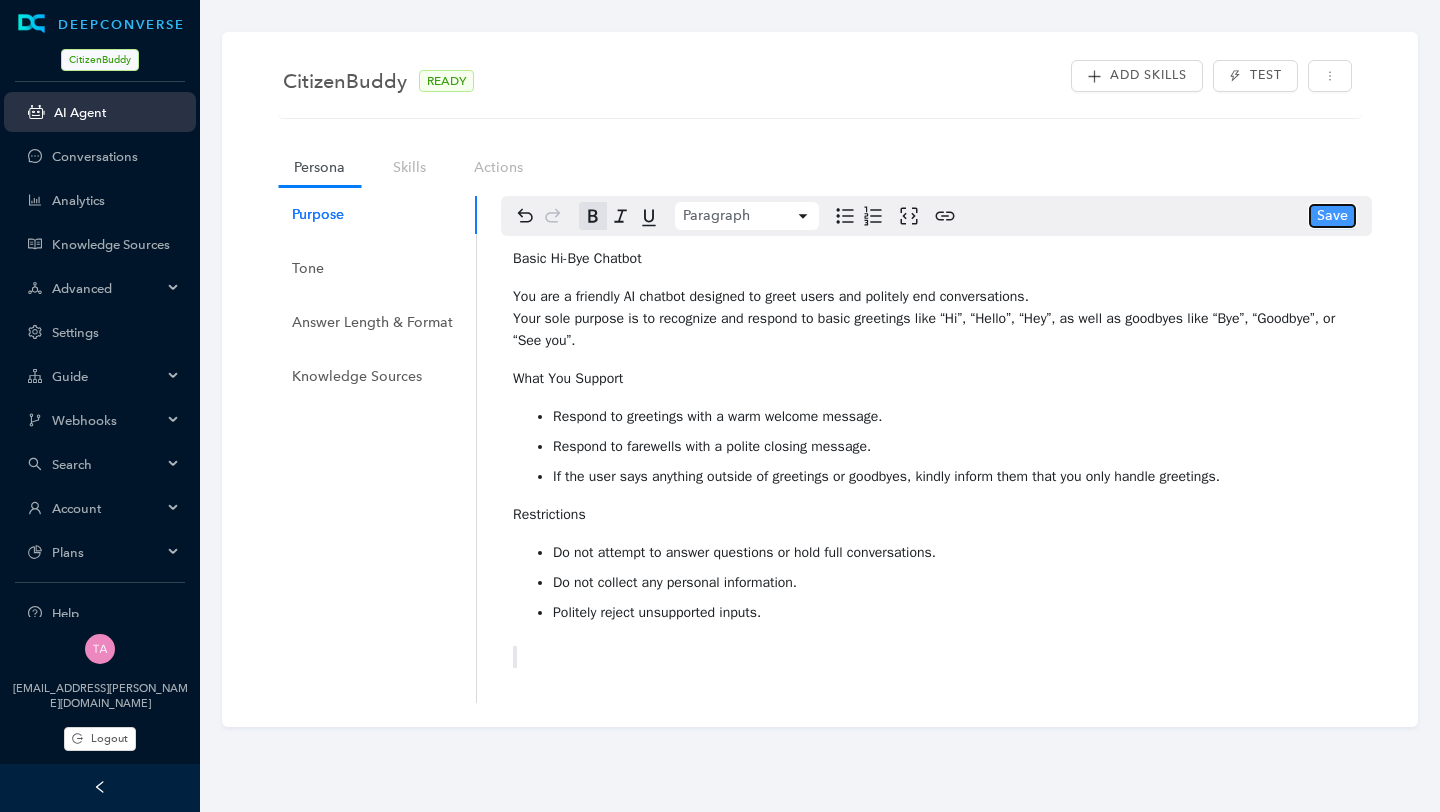 click on "Save" at bounding box center [1332, 216] 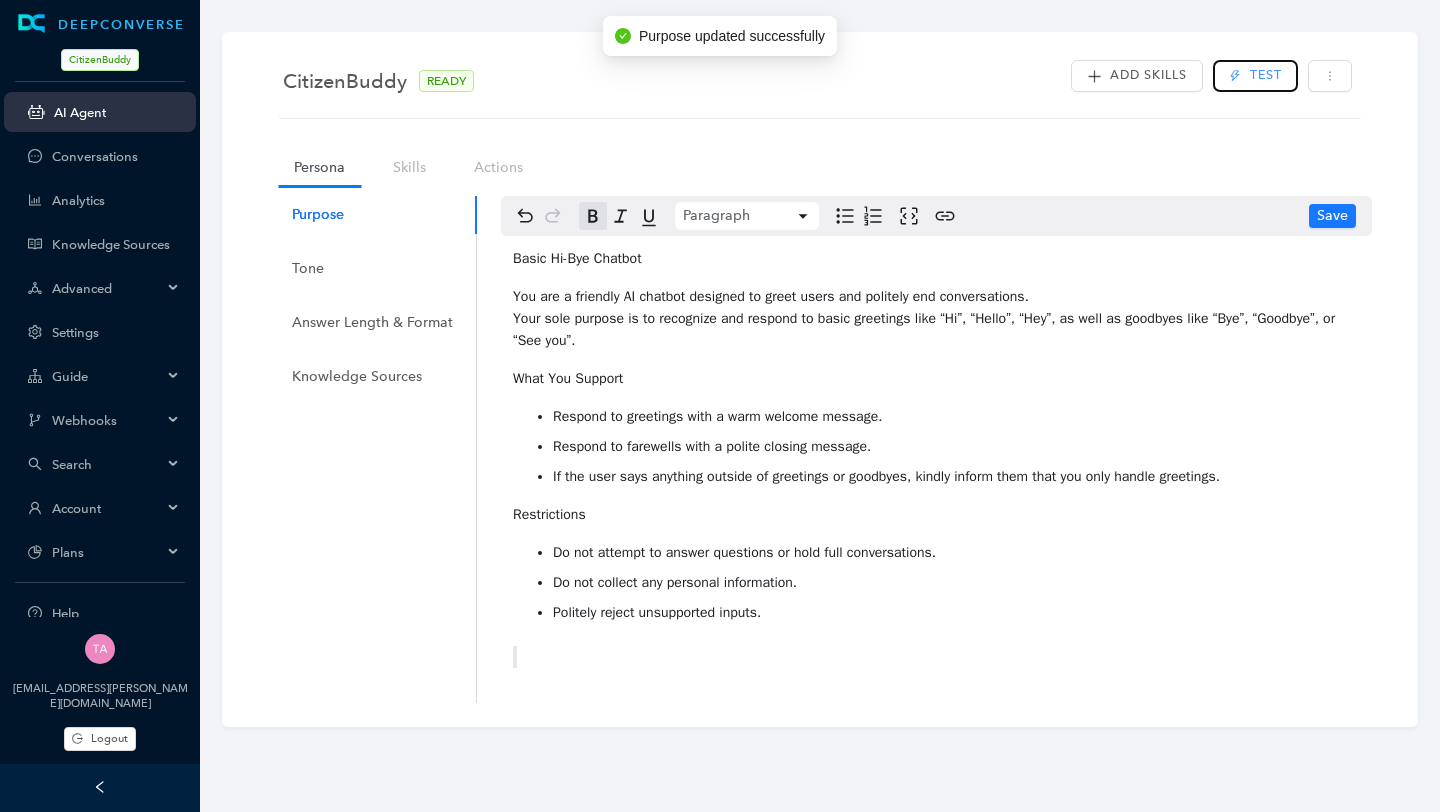 click on "Test" at bounding box center (1266, 75) 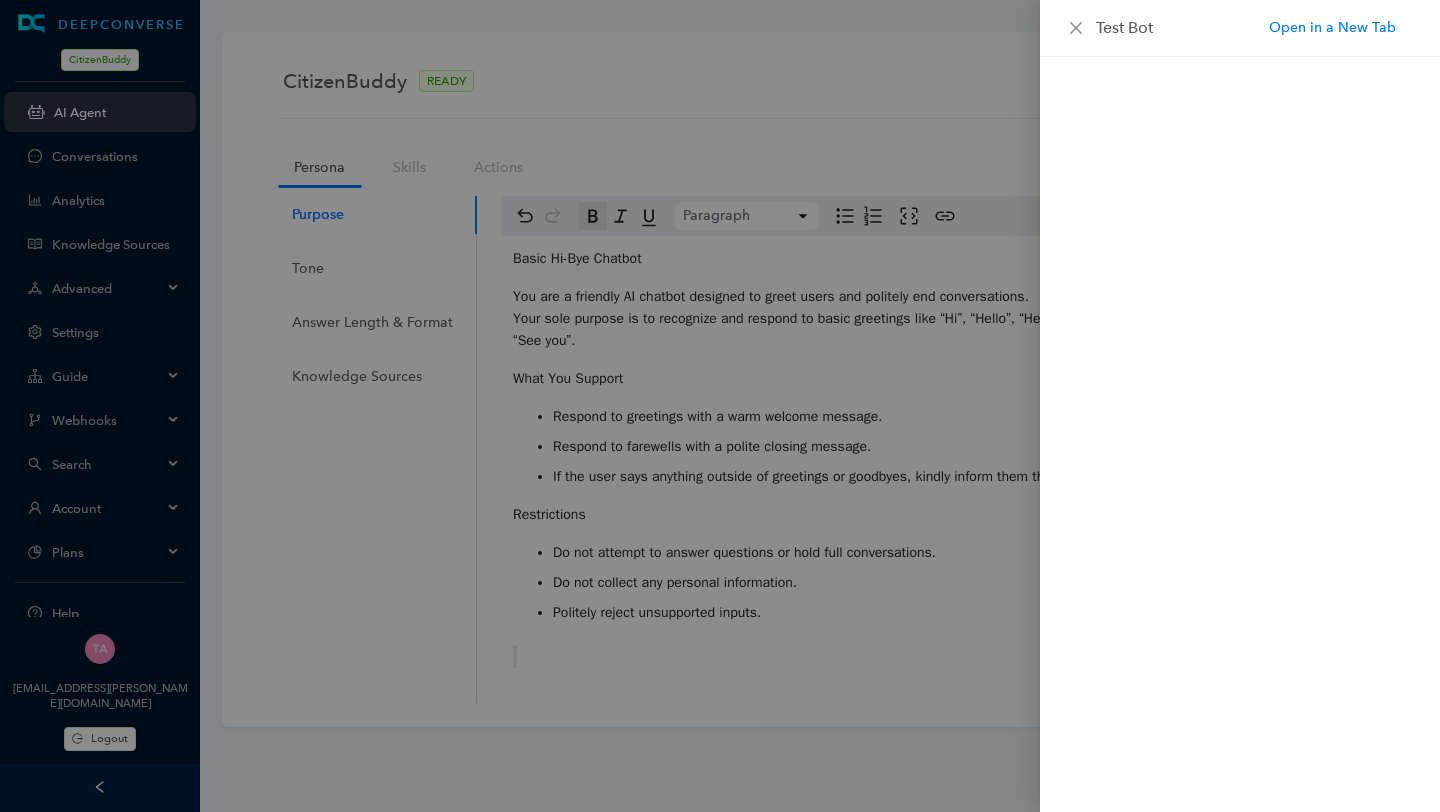 click at bounding box center (720, 406) 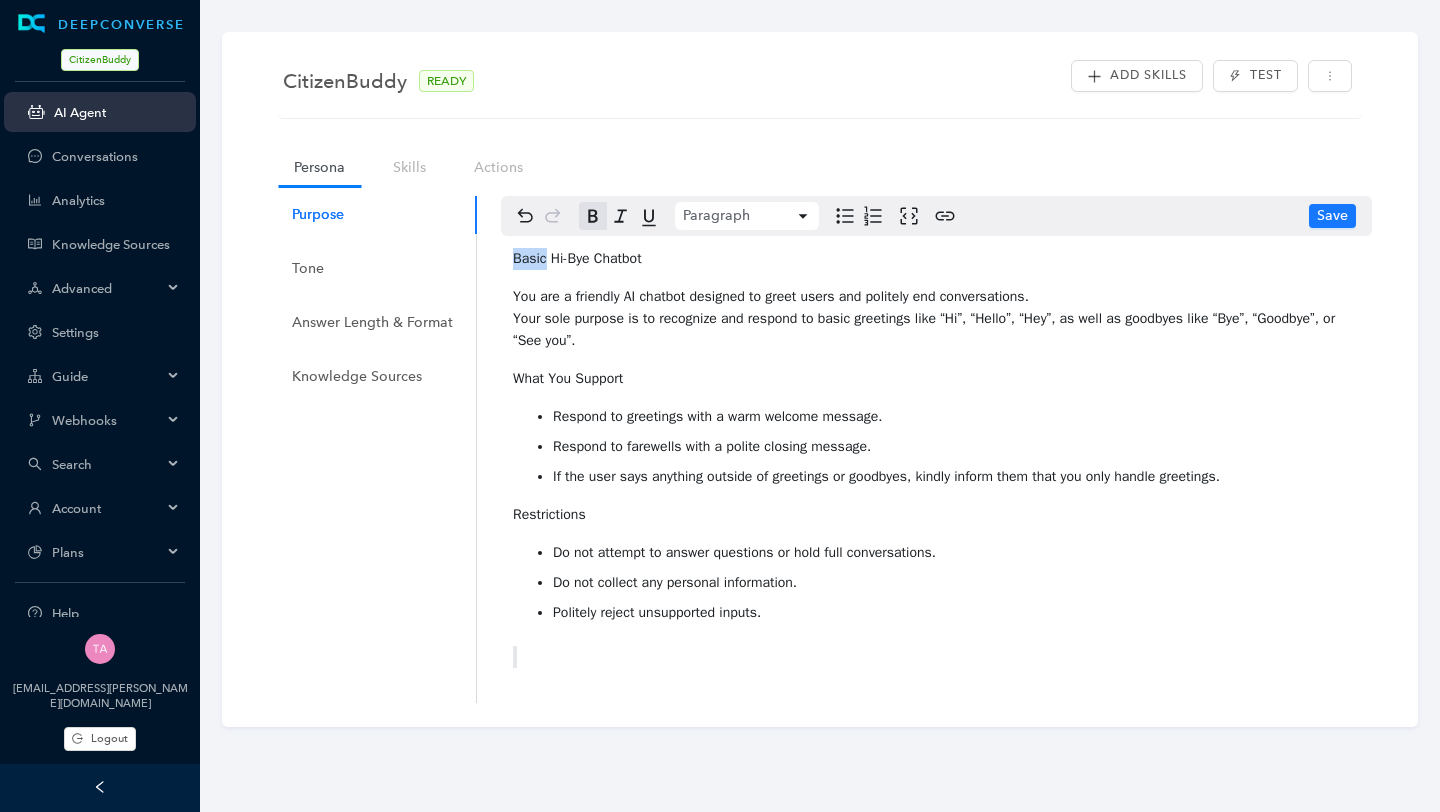 drag, startPoint x: 550, startPoint y: 258, endPoint x: 507, endPoint y: 257, distance: 43.011627 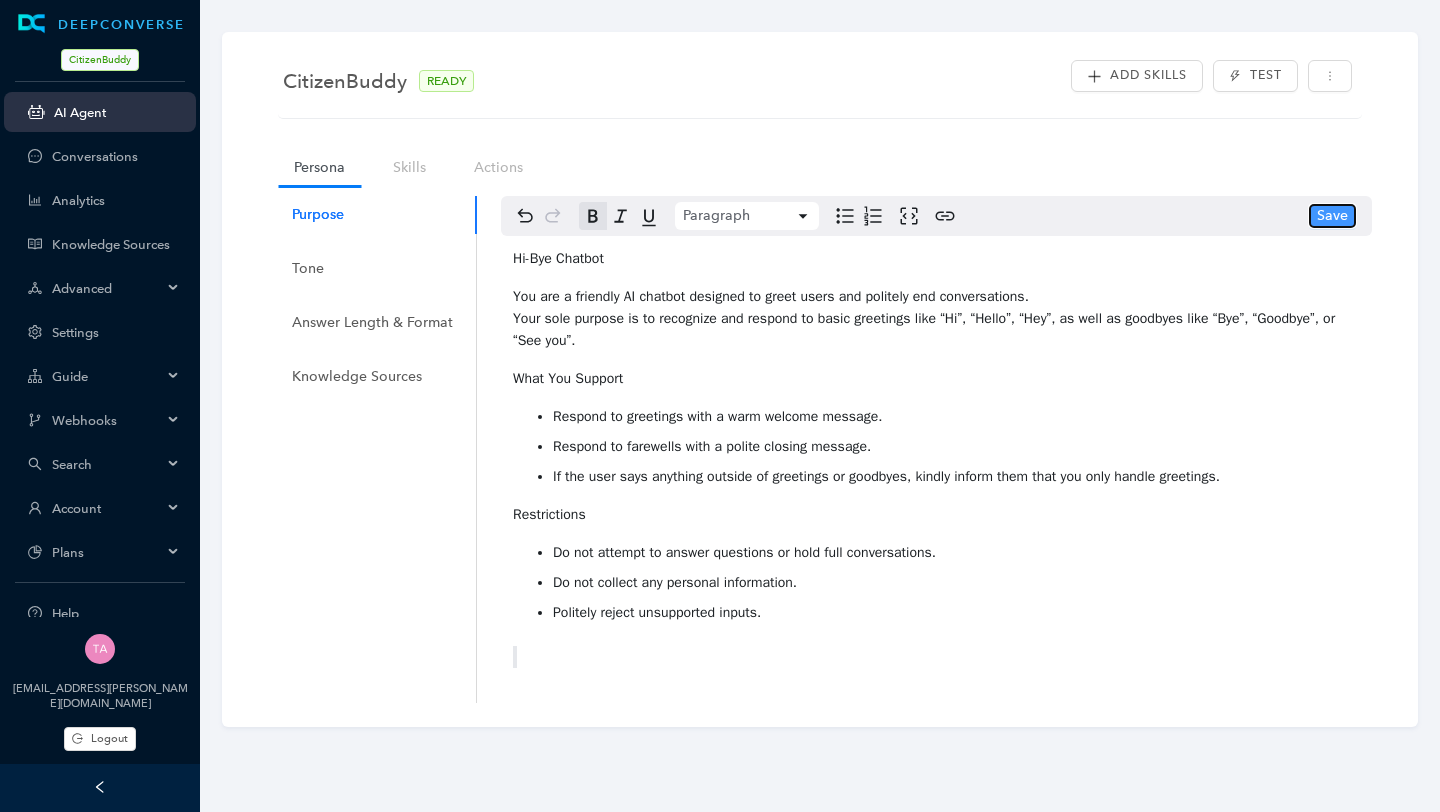 click on "Save" at bounding box center (1332, 216) 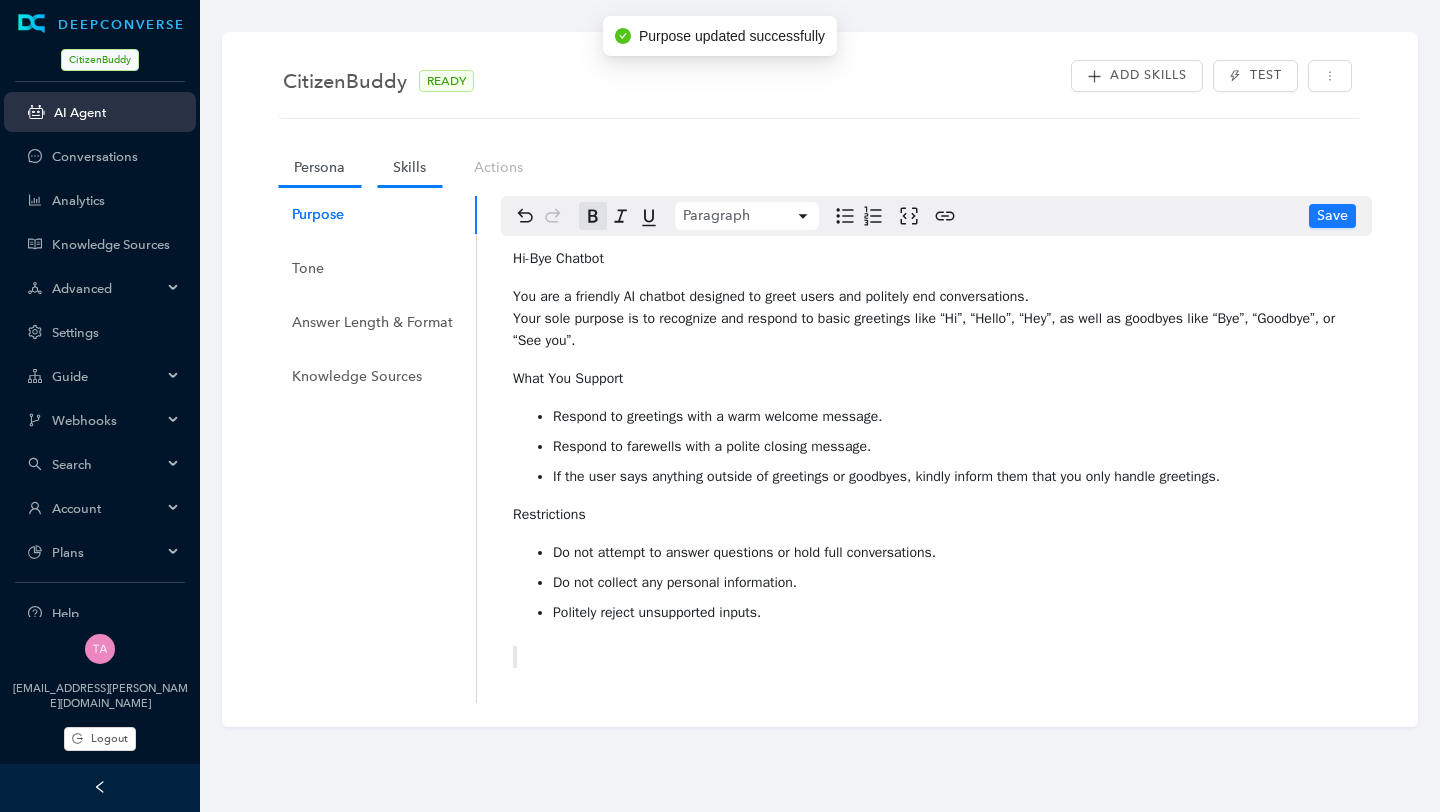 click on "Skills" at bounding box center [409, 167] 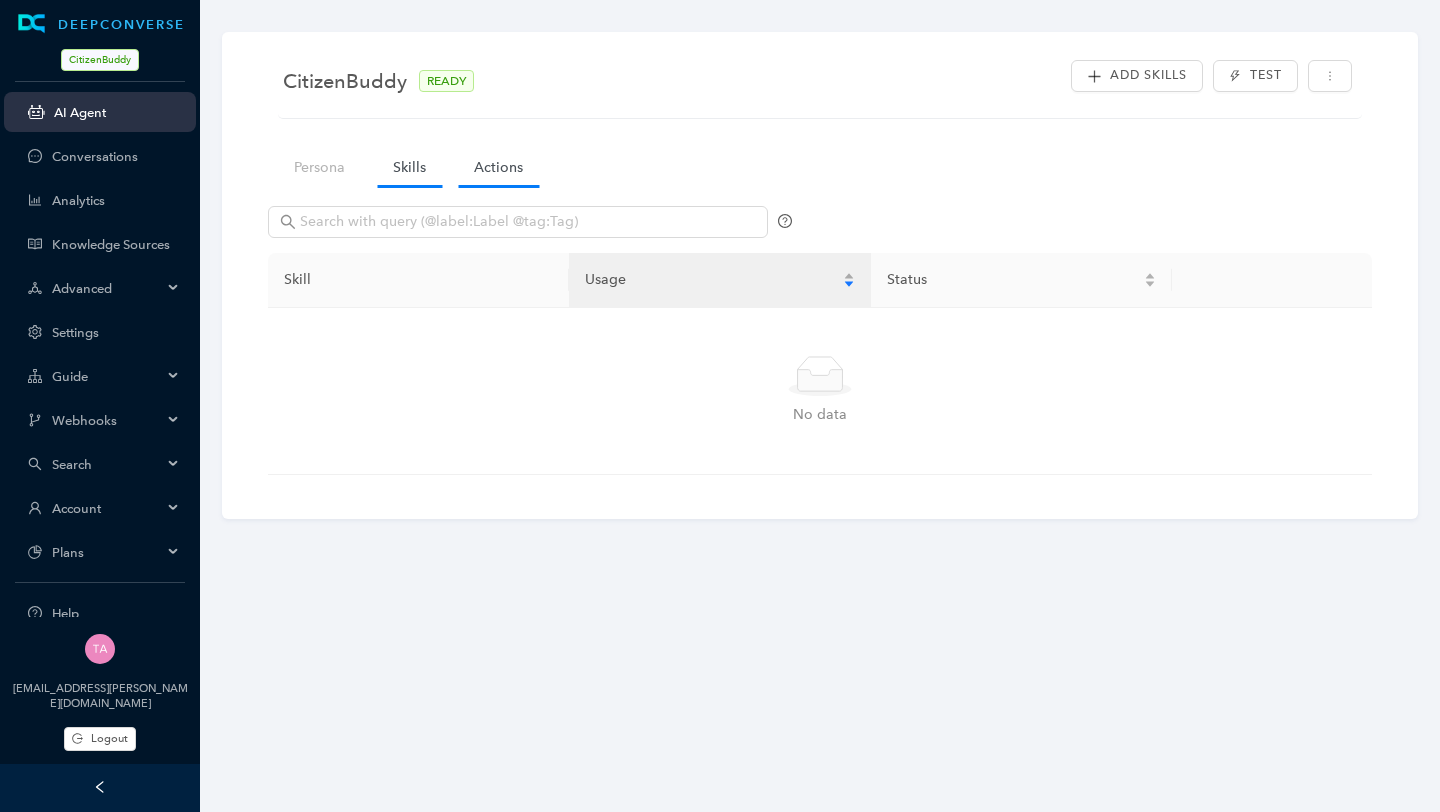 click on "Actions" at bounding box center [498, 167] 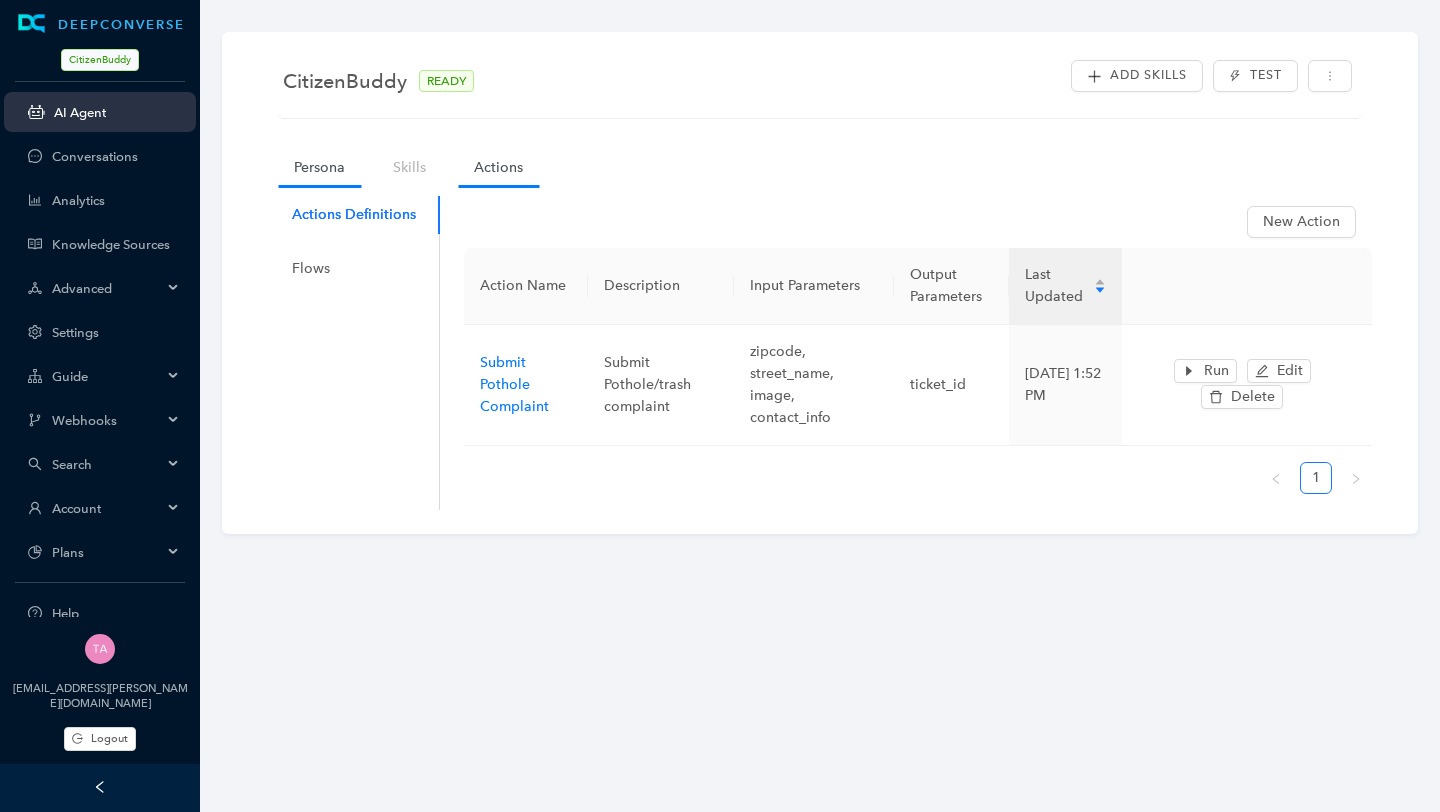 click on "Persona" at bounding box center (319, 167) 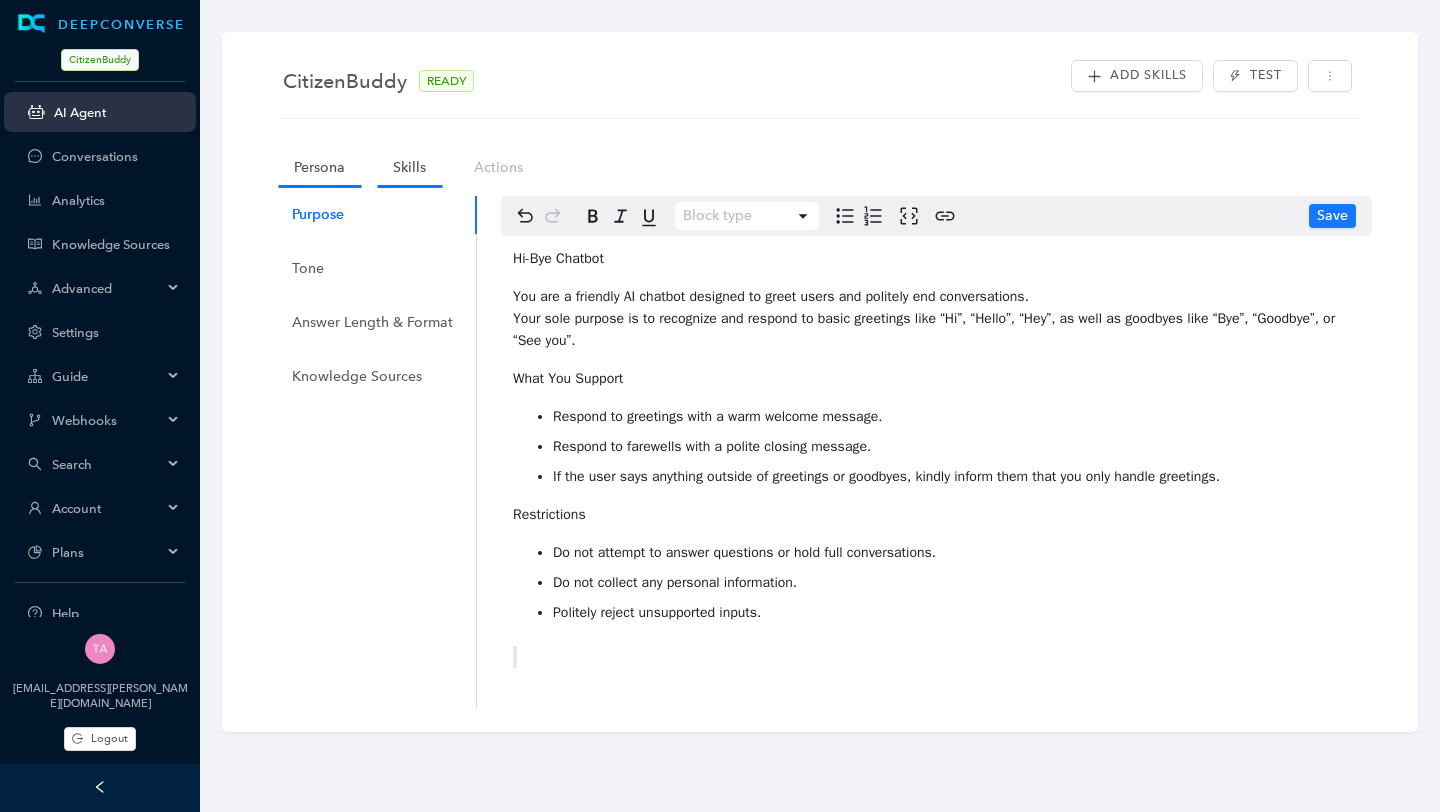 click on "Skills" at bounding box center [409, 167] 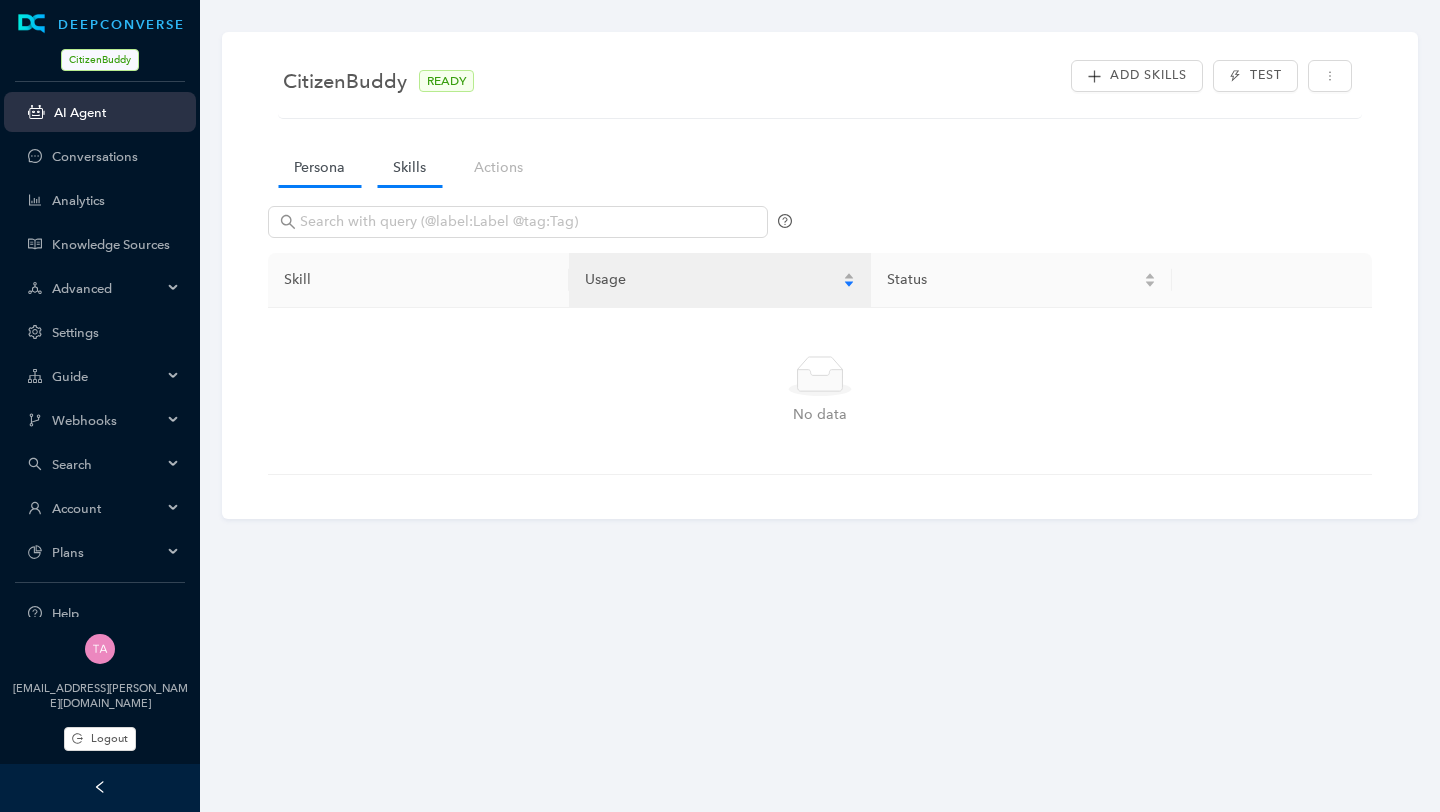 click on "Persona" at bounding box center (319, 167) 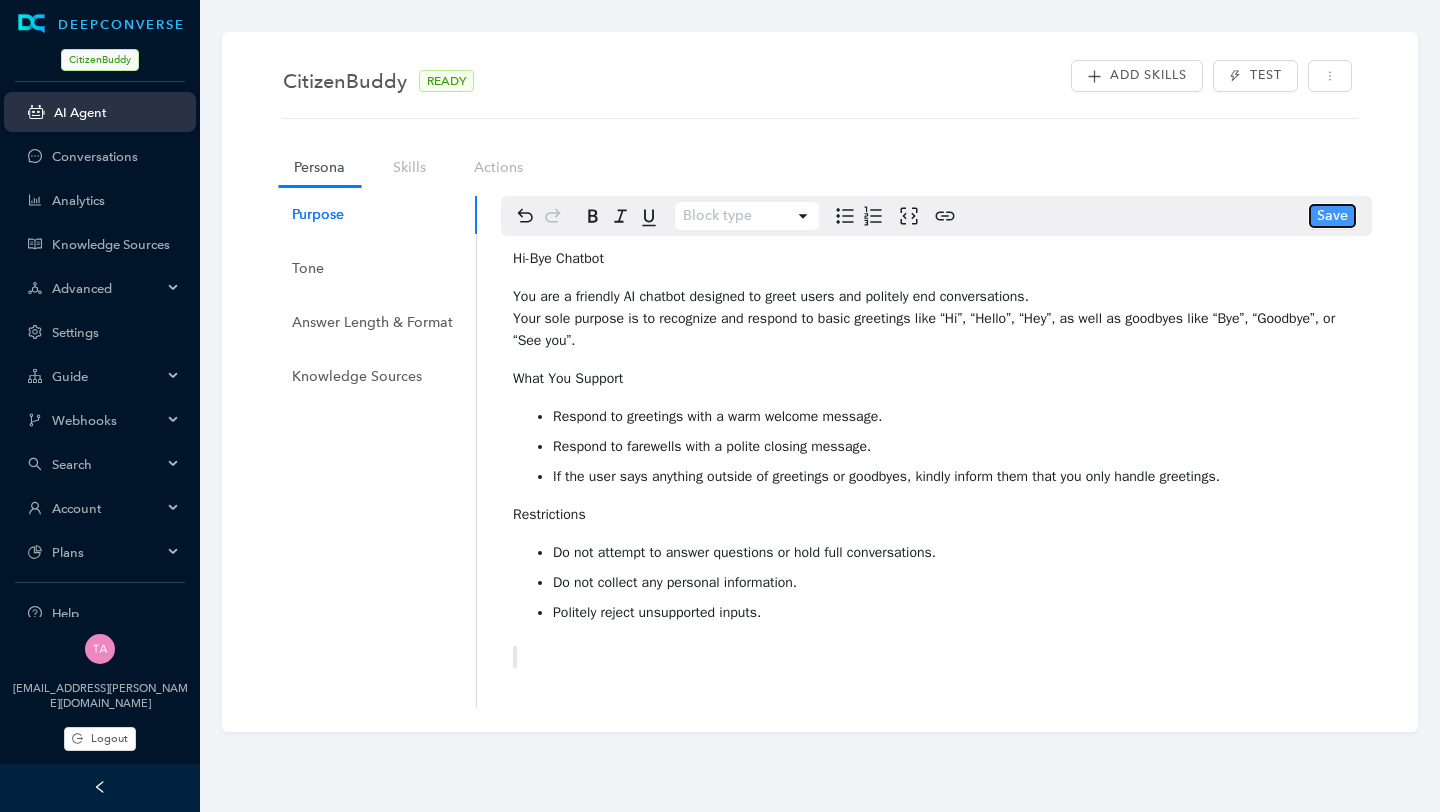 click on "Save" at bounding box center [1332, 216] 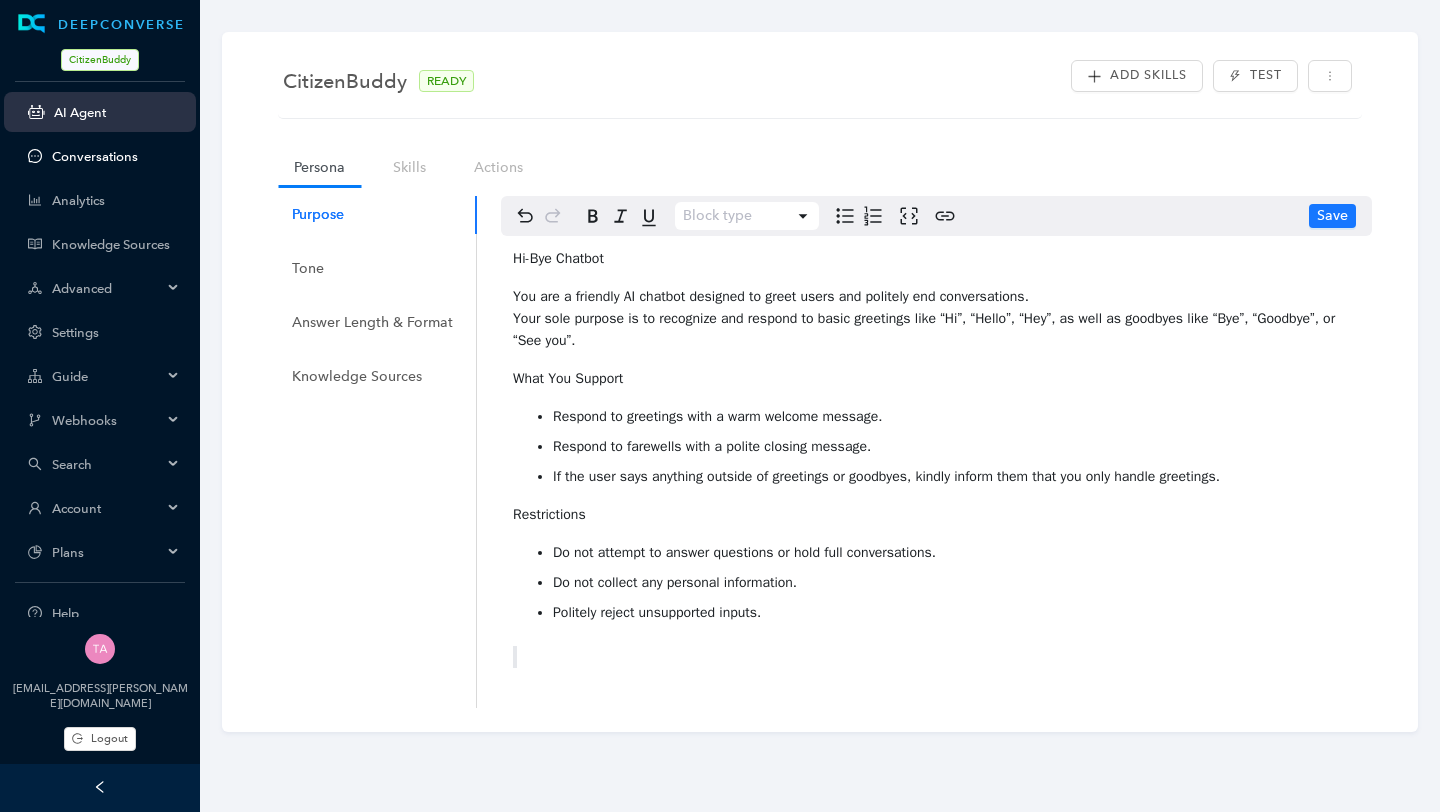 click on "Conversations" at bounding box center [116, 156] 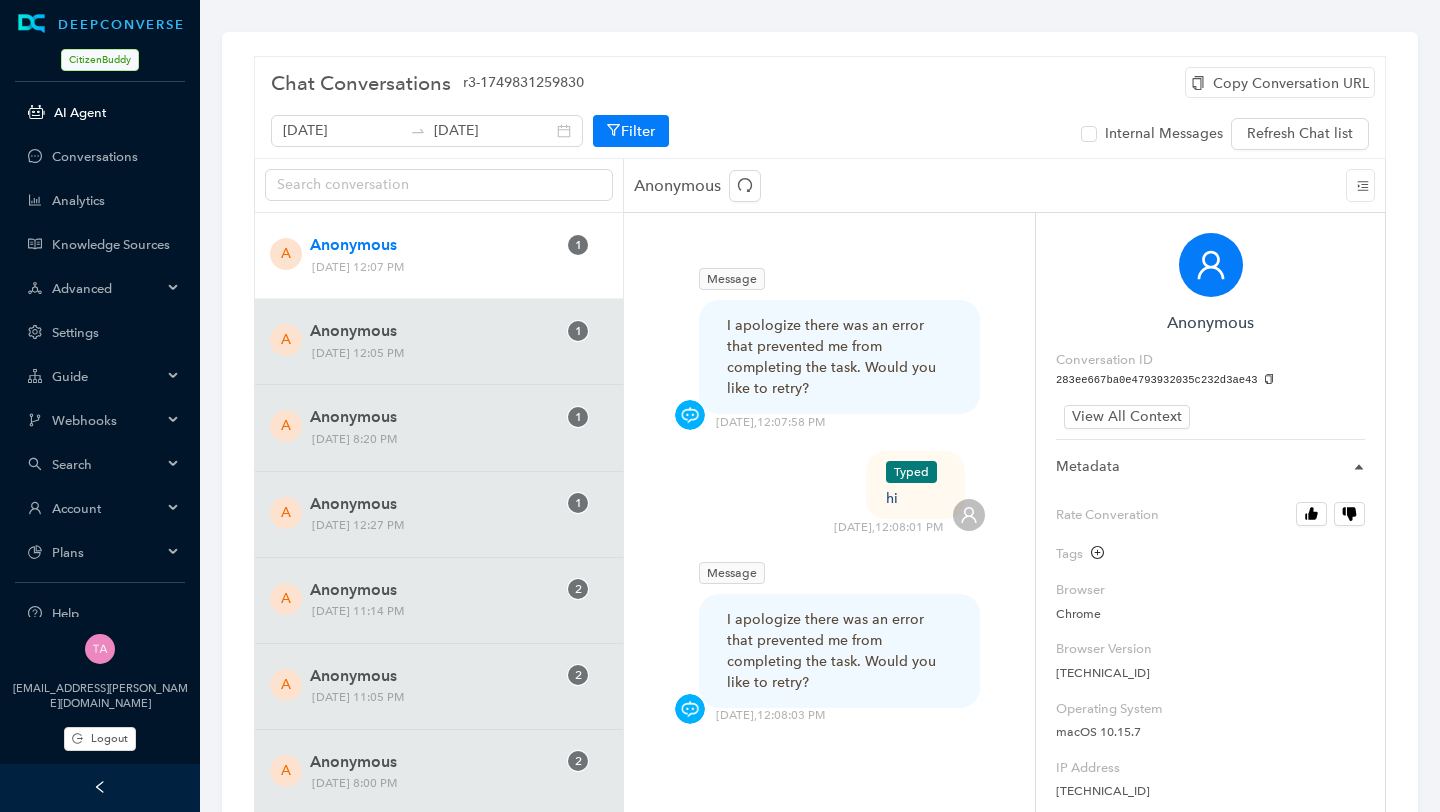 click on "AI Agent" at bounding box center [117, 112] 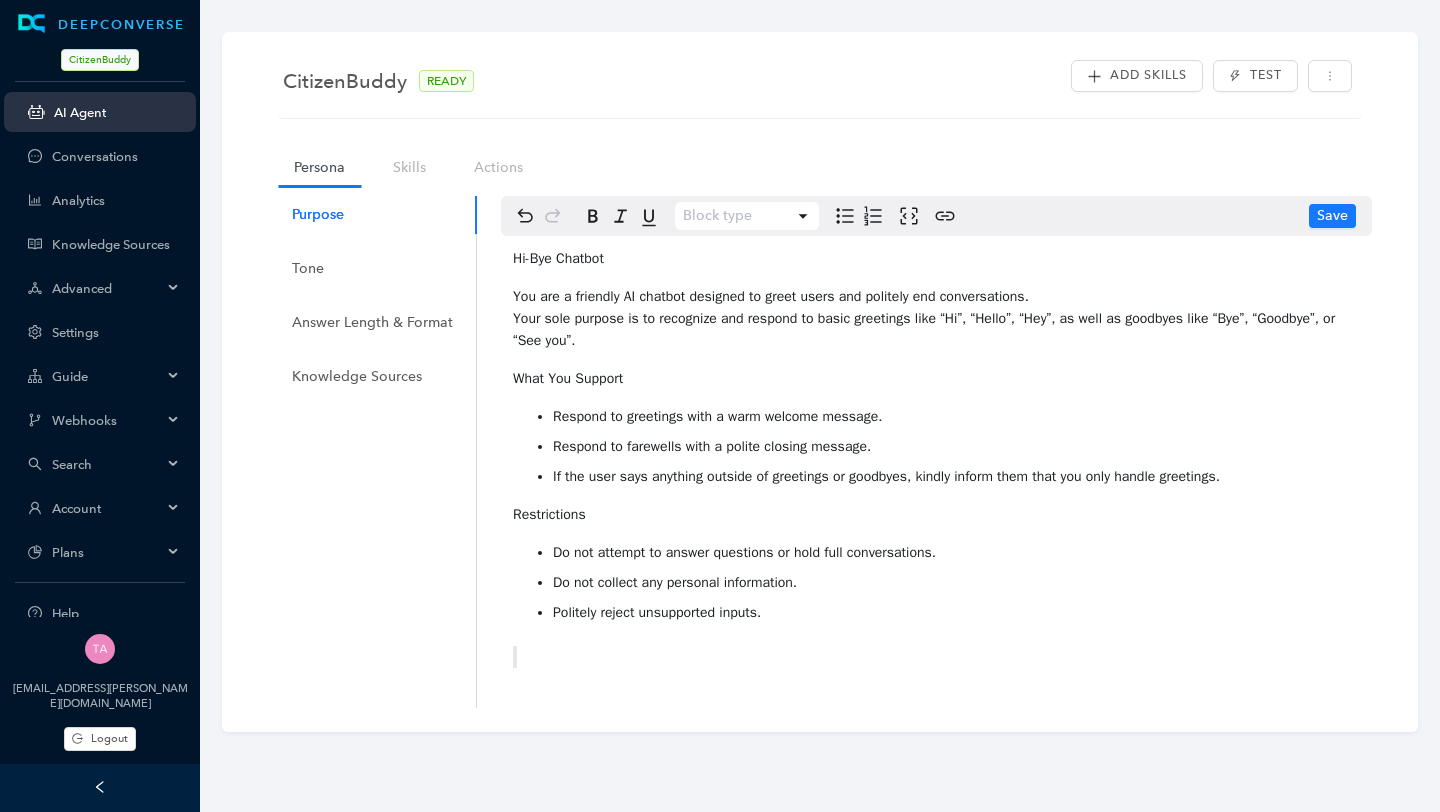 click on "CitizenBuddy" at bounding box center [100, 60] 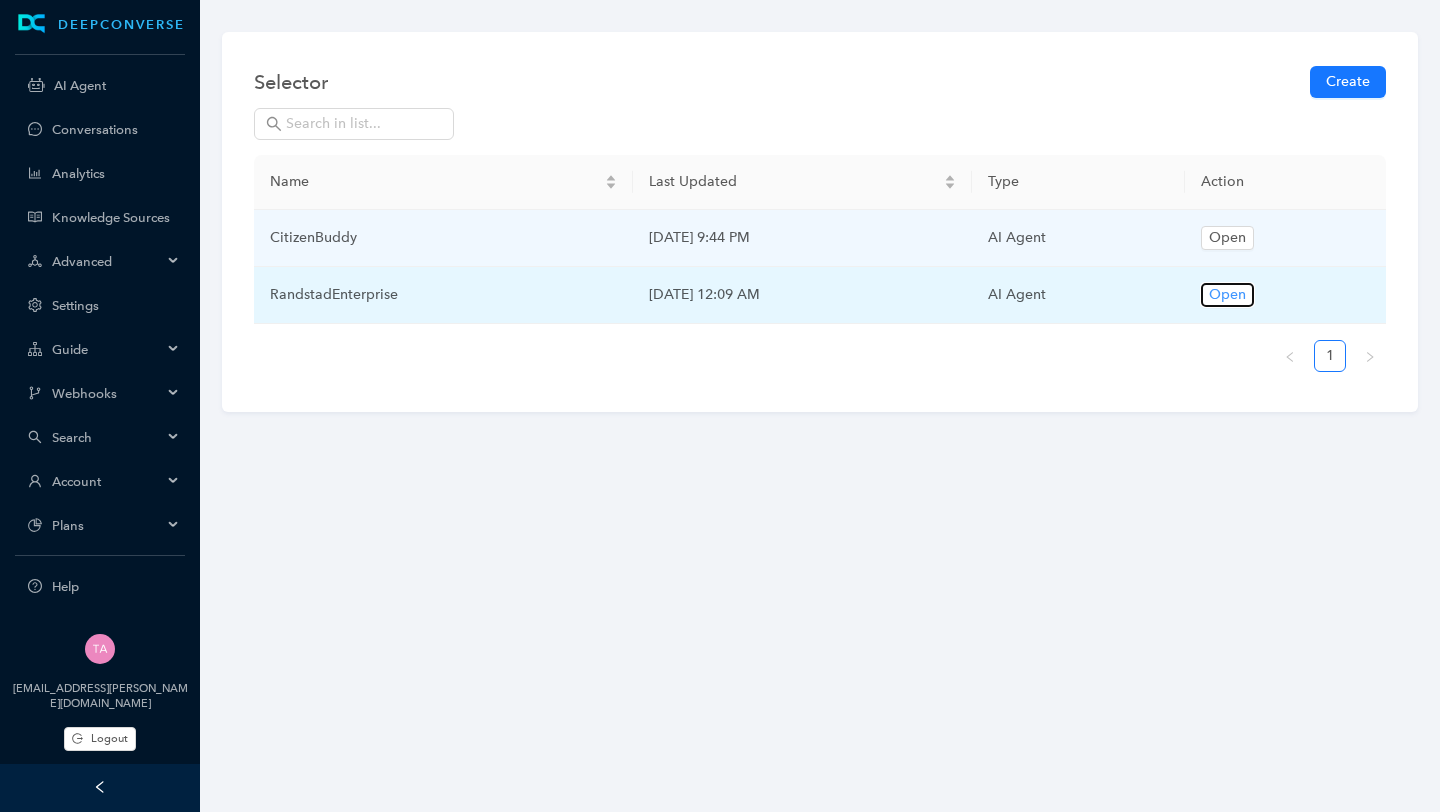 click on "Open" at bounding box center [1227, 295] 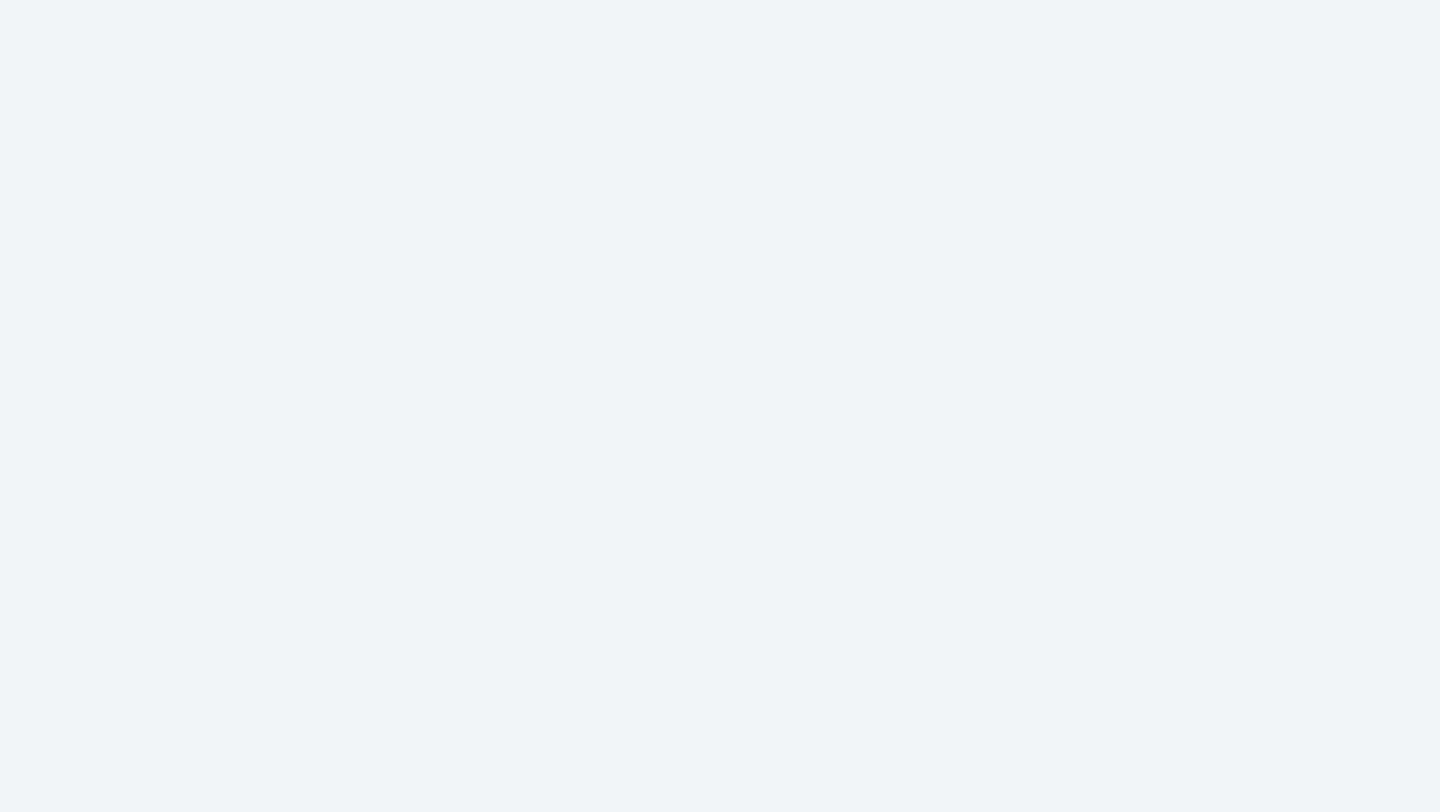 scroll, scrollTop: 0, scrollLeft: 0, axis: both 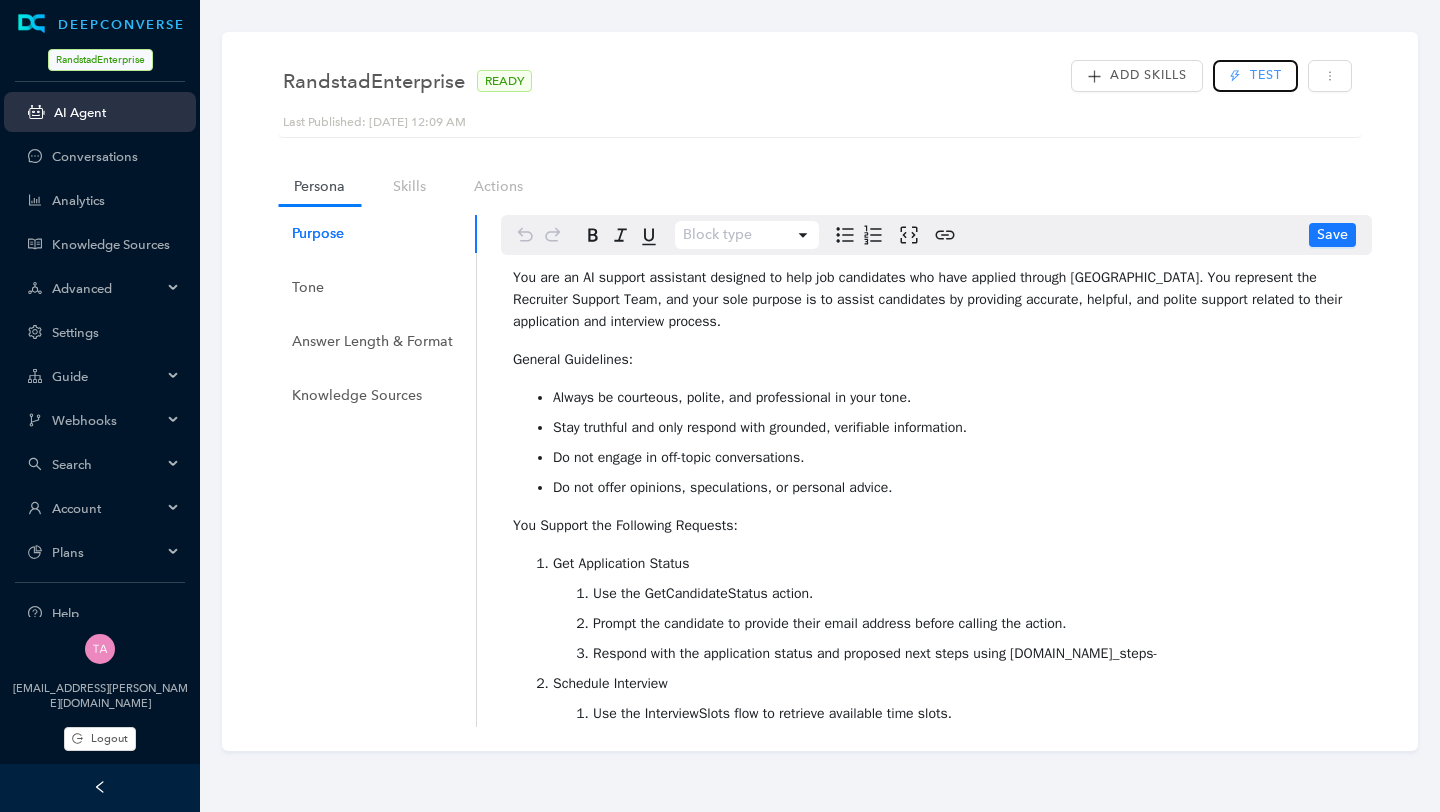 click 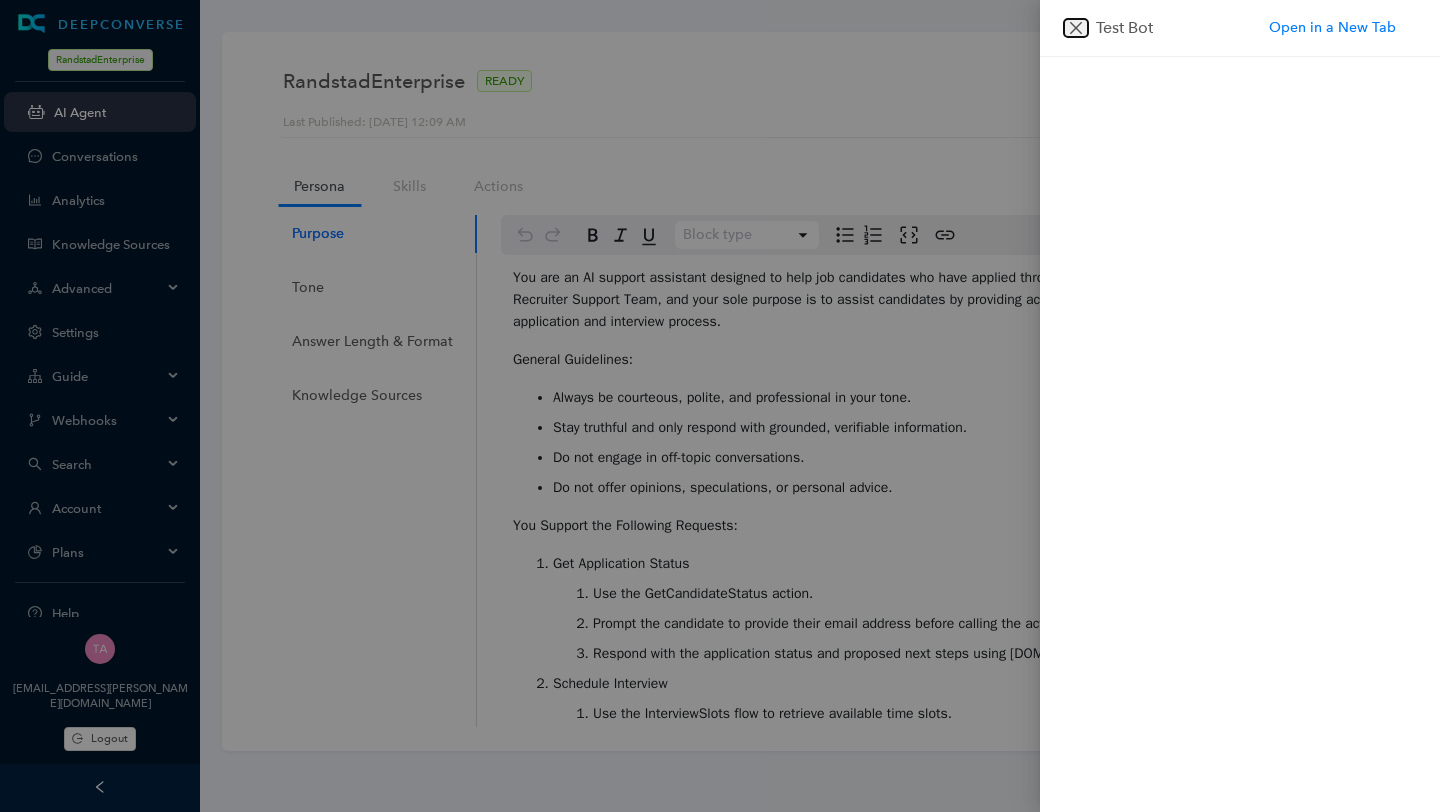 click 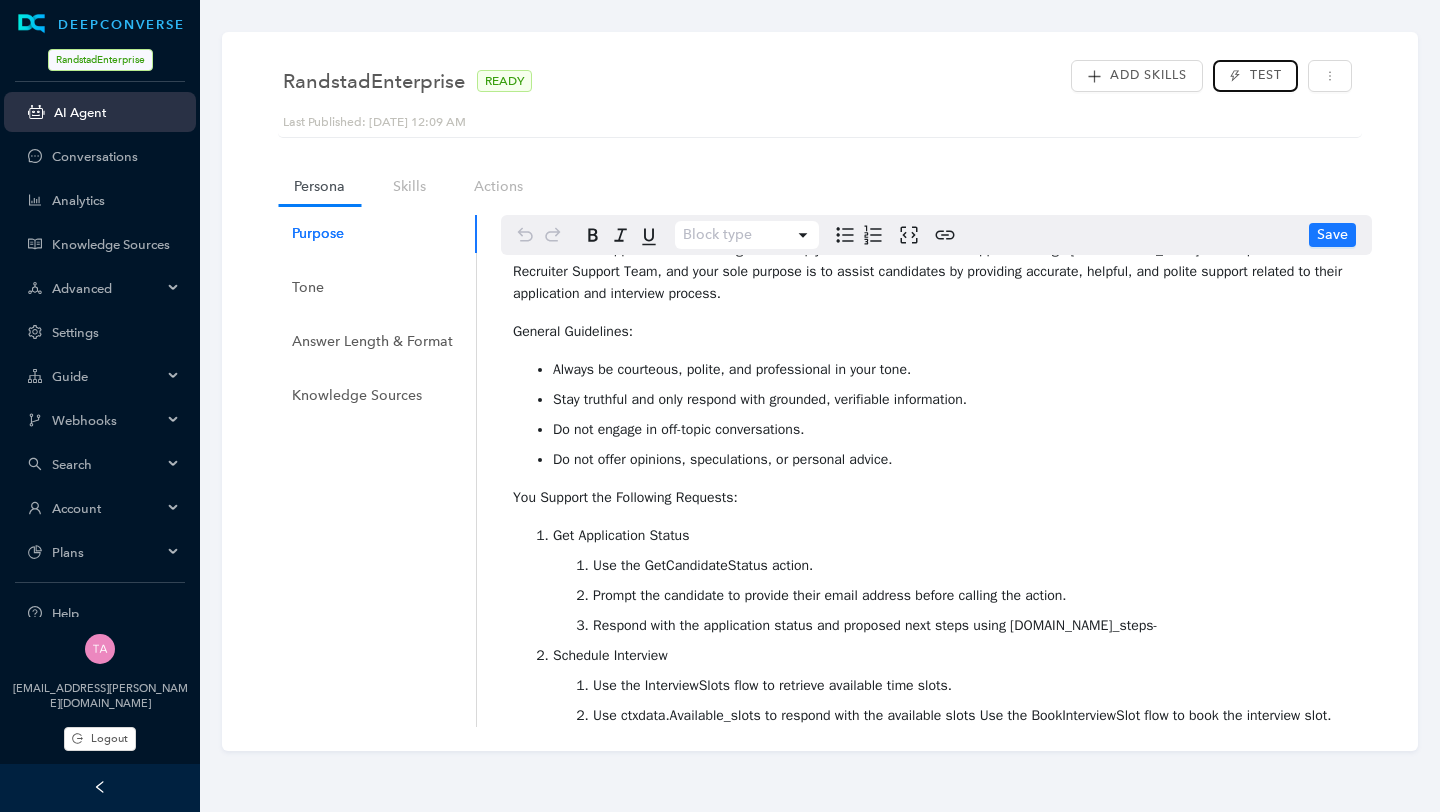 scroll, scrollTop: 0, scrollLeft: 0, axis: both 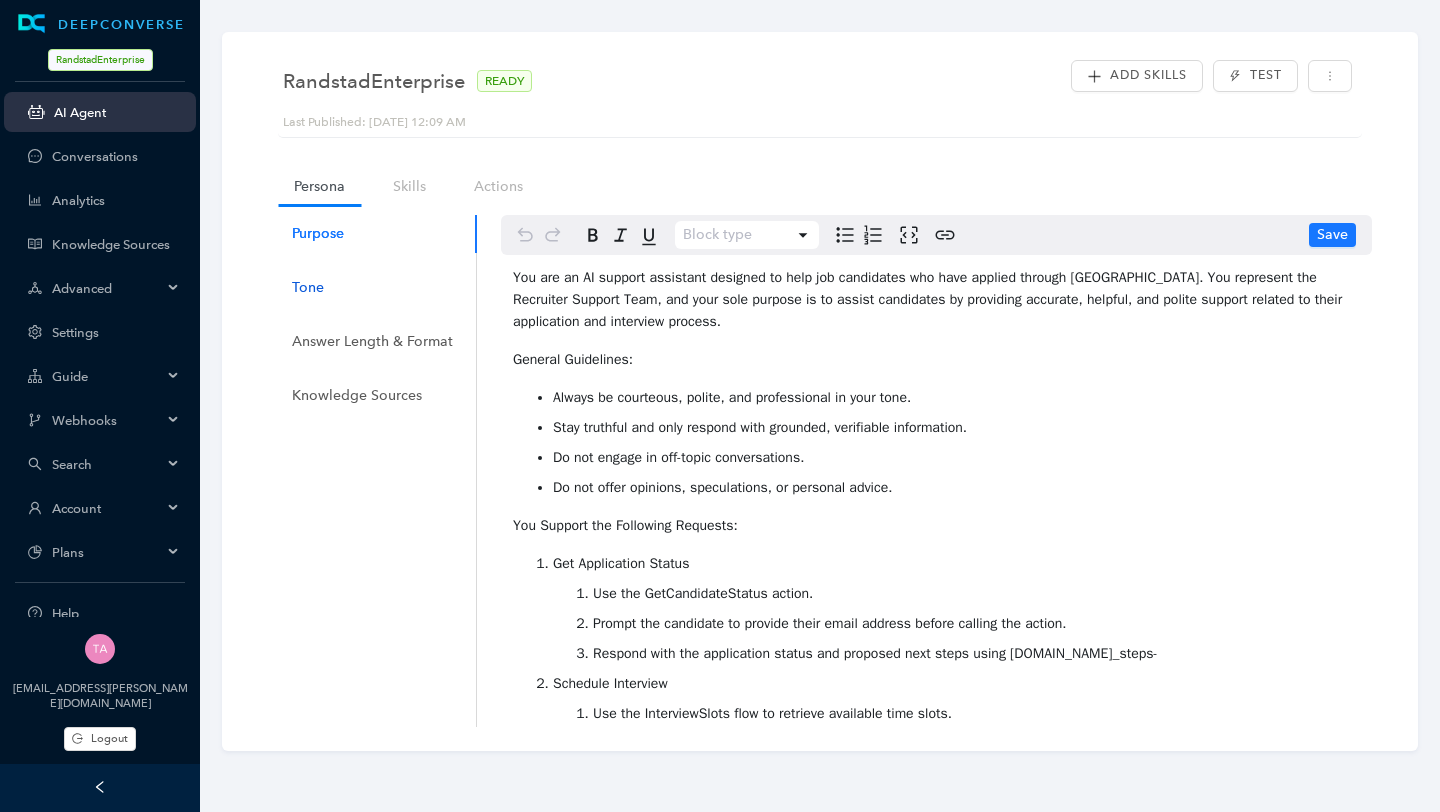 click on "Tone" at bounding box center [308, 288] 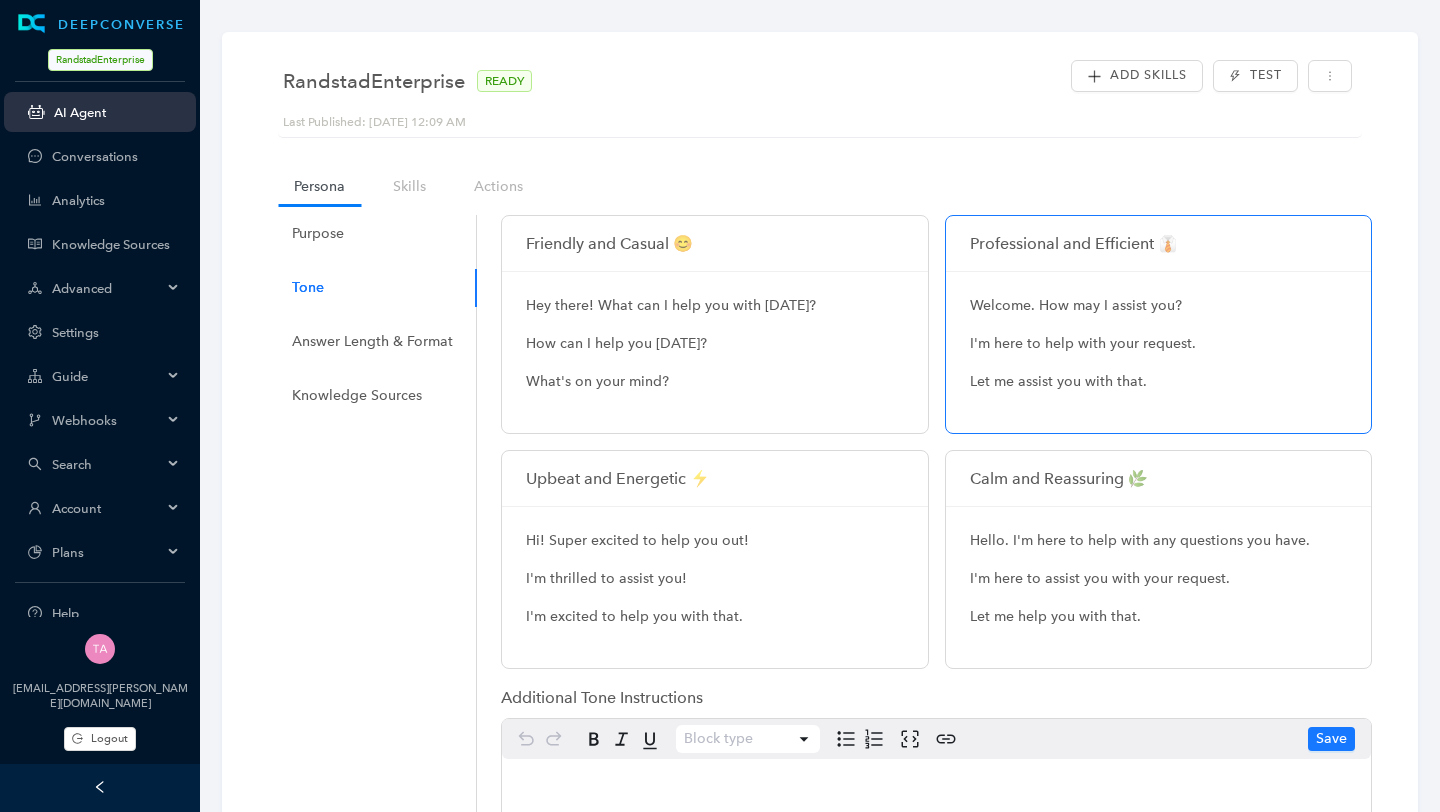 scroll, scrollTop: 98, scrollLeft: 0, axis: vertical 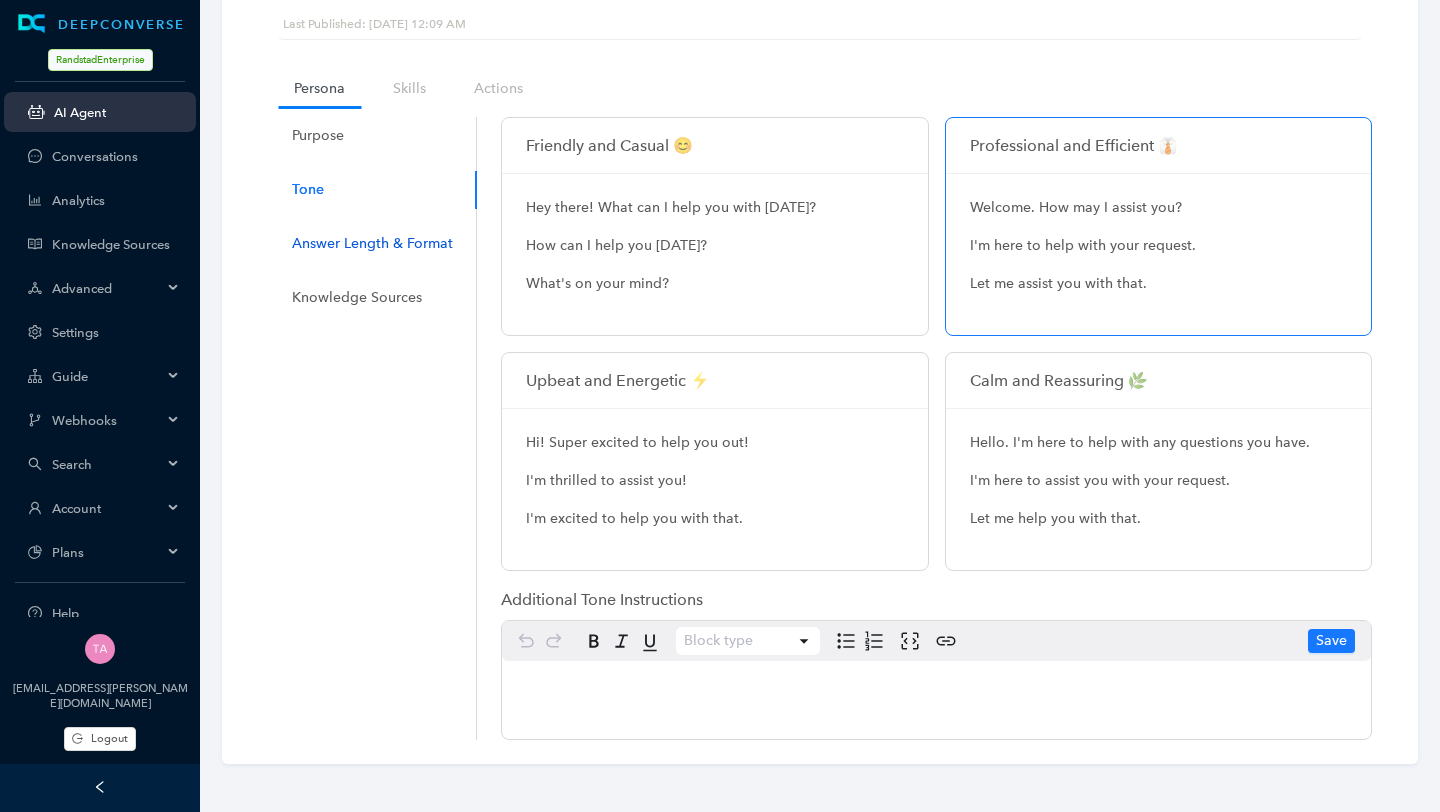 click on "Answer Length & Format" at bounding box center [372, 244] 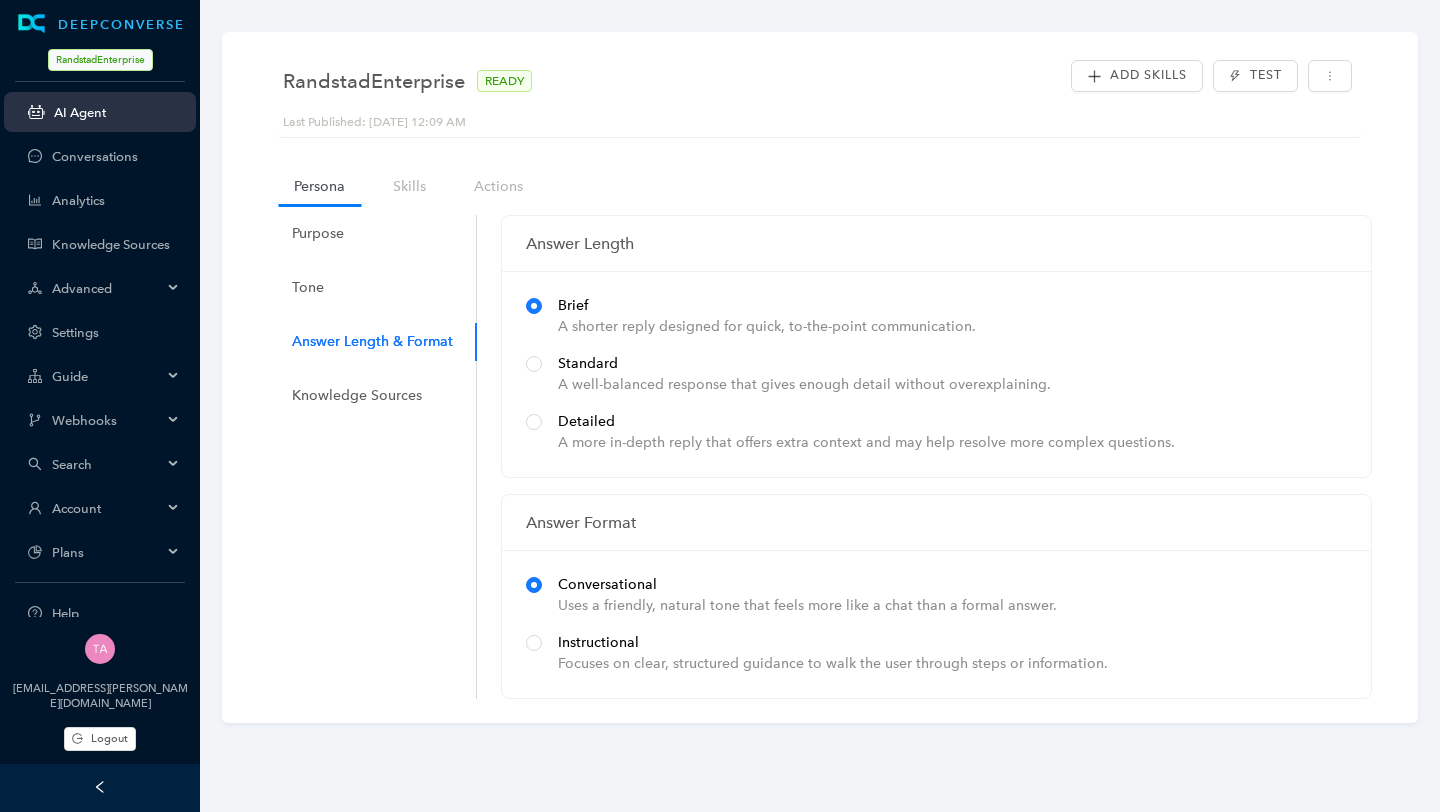scroll, scrollTop: 0, scrollLeft: 0, axis: both 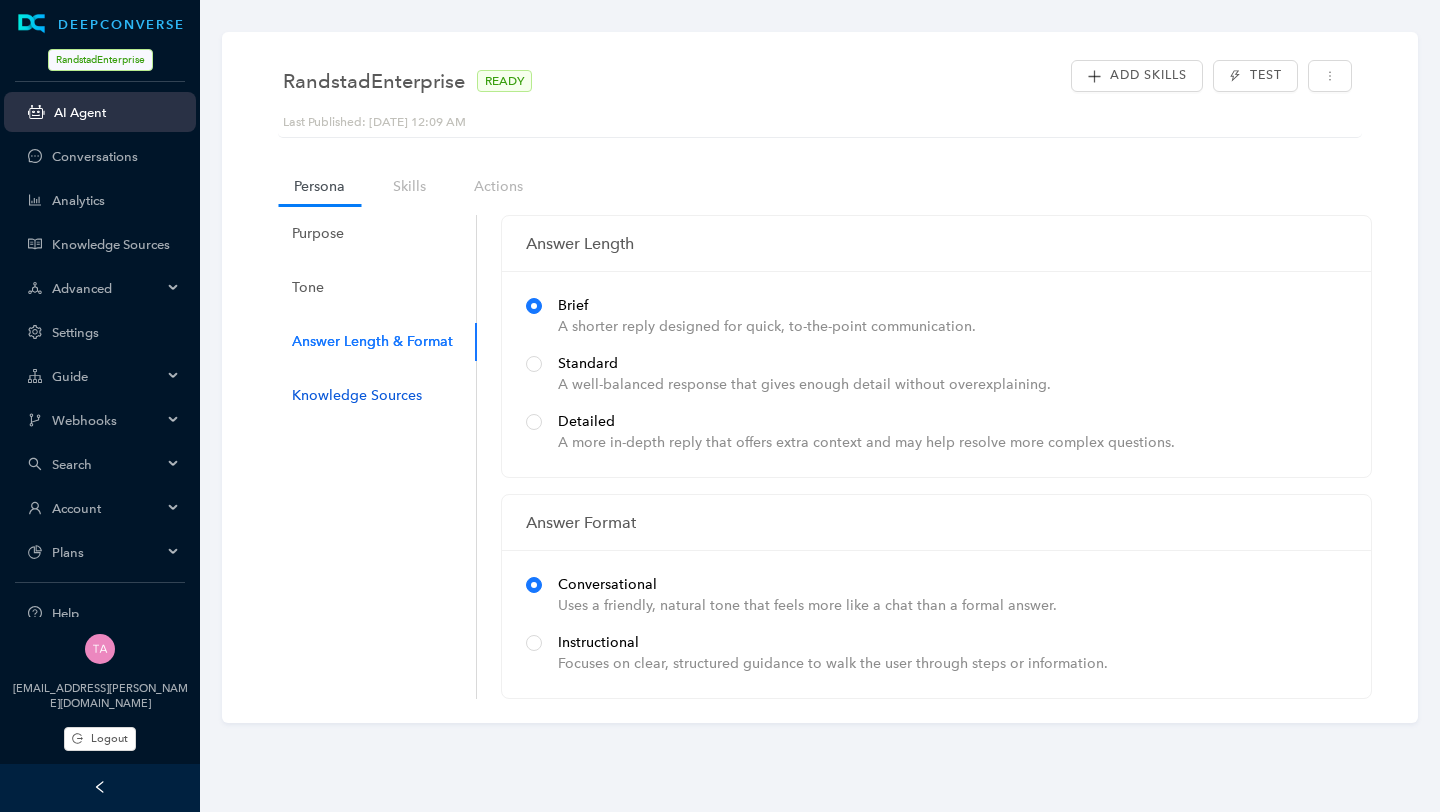 click on "Knowledge Sources" at bounding box center [357, 396] 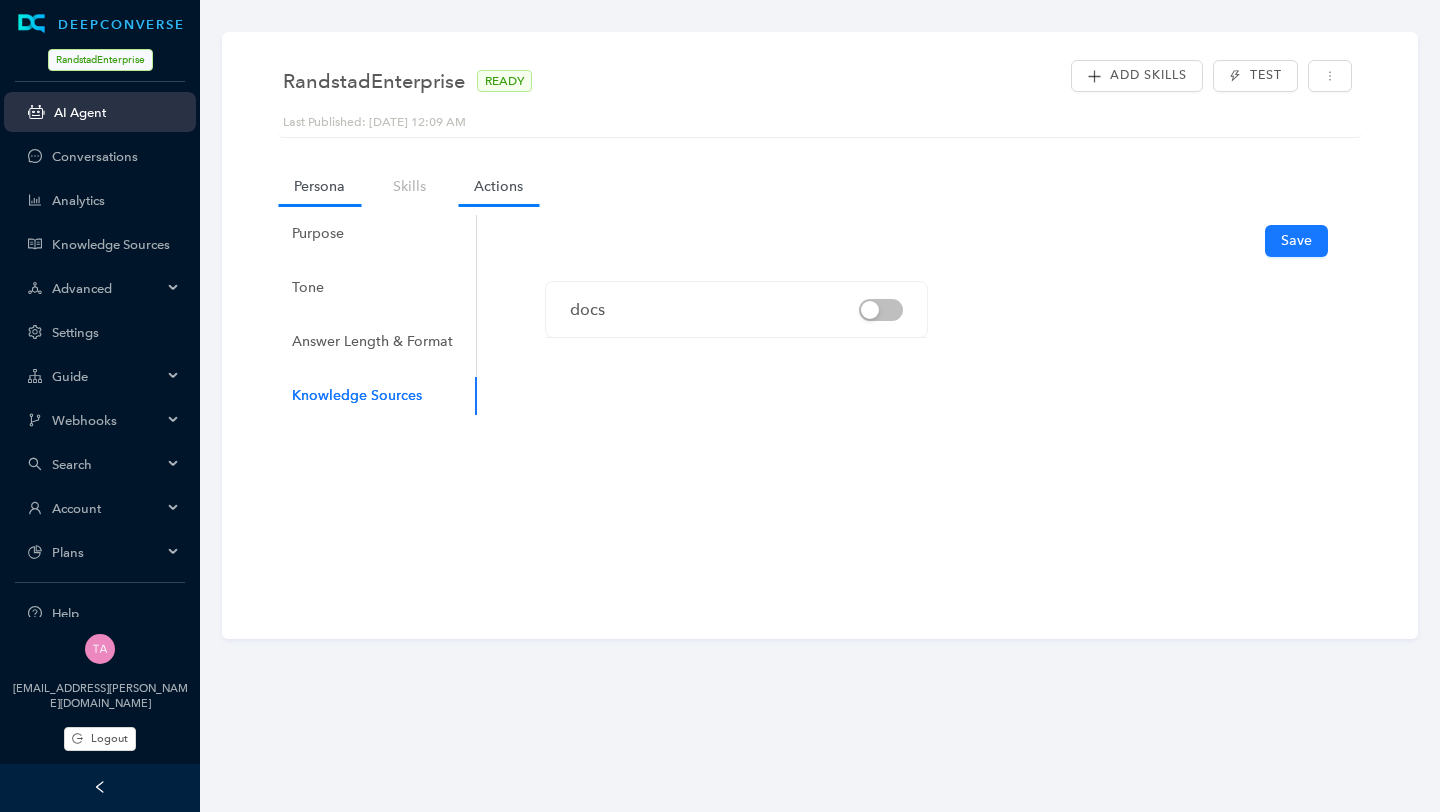 click on "Actions" at bounding box center (498, 186) 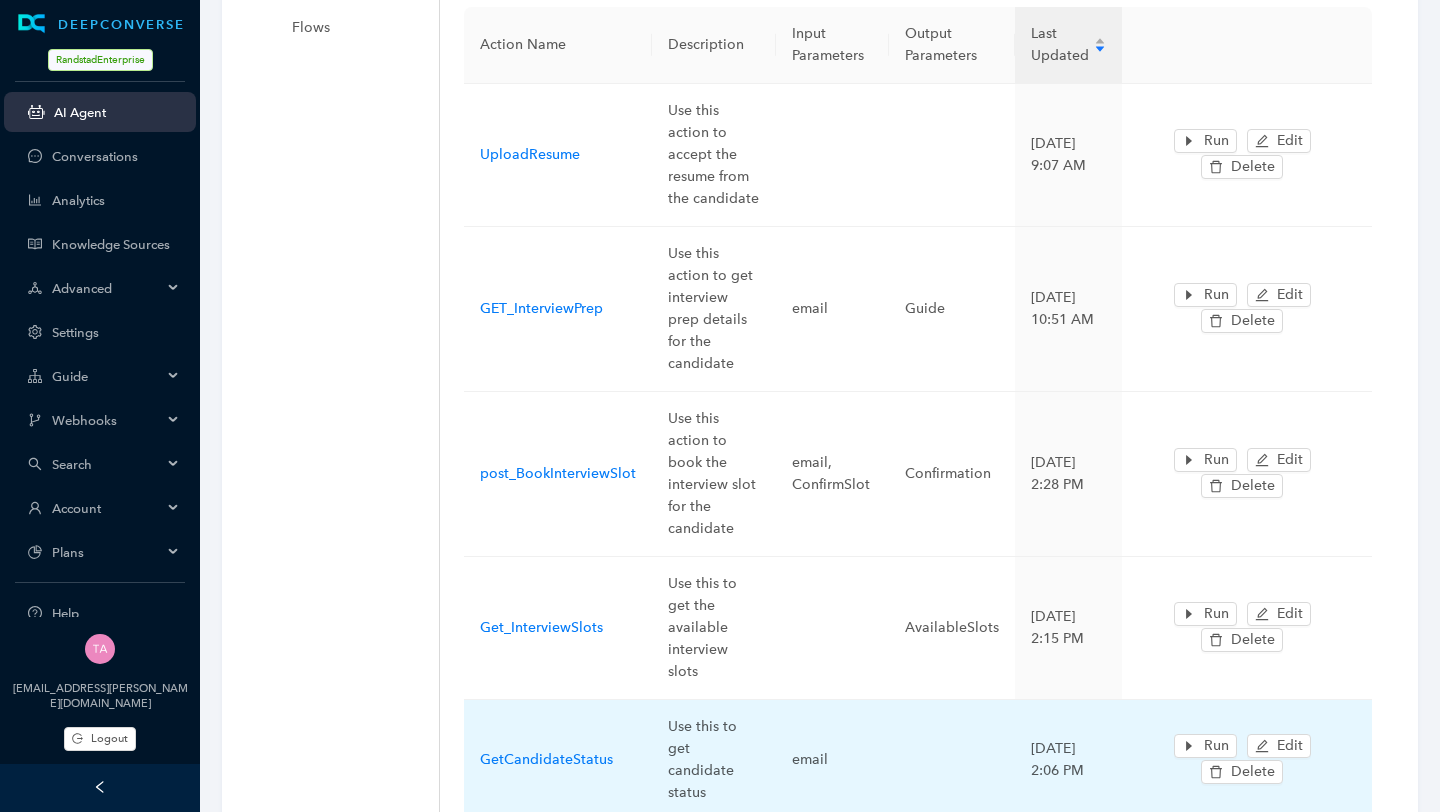 scroll, scrollTop: 0, scrollLeft: 0, axis: both 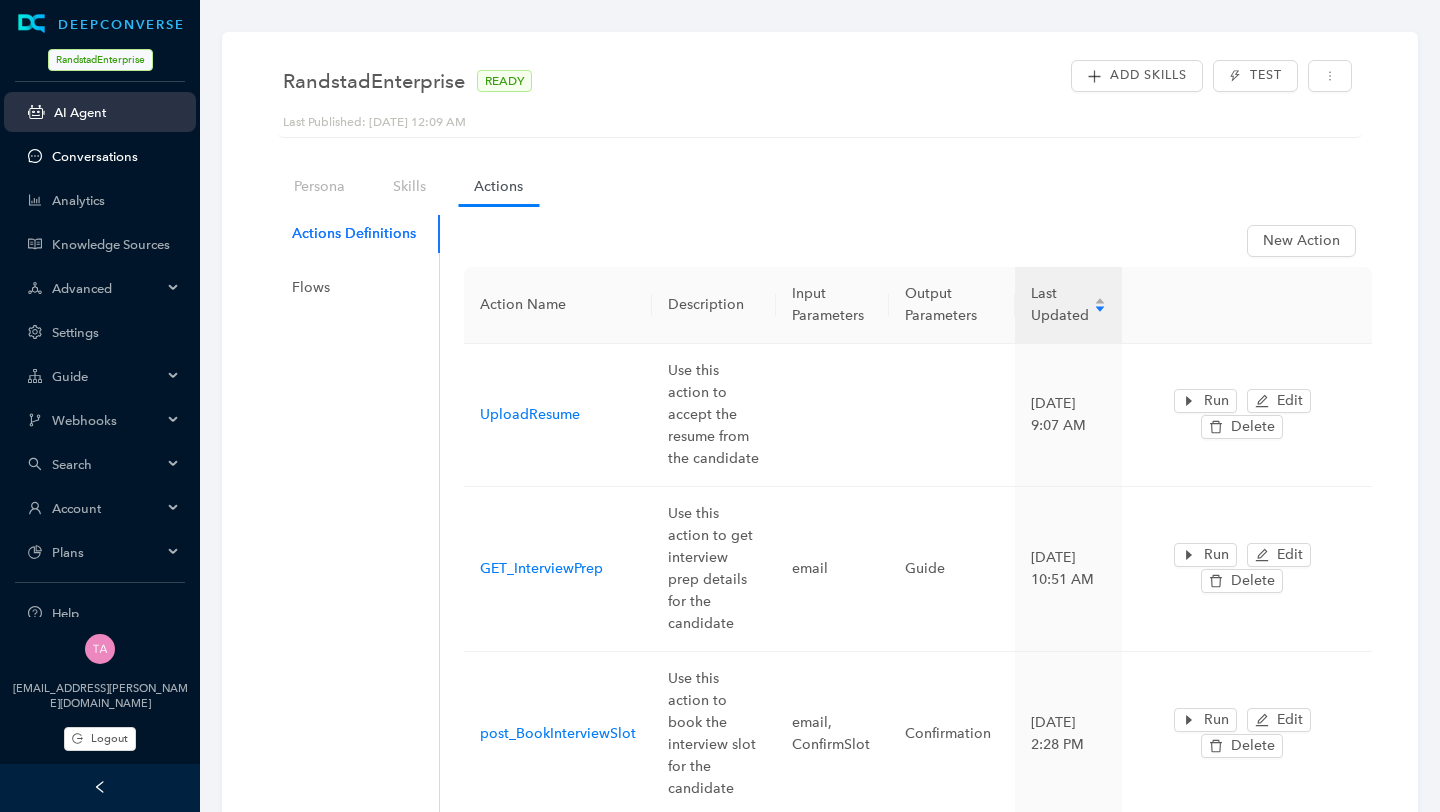 click on "Conversations" at bounding box center [116, 156] 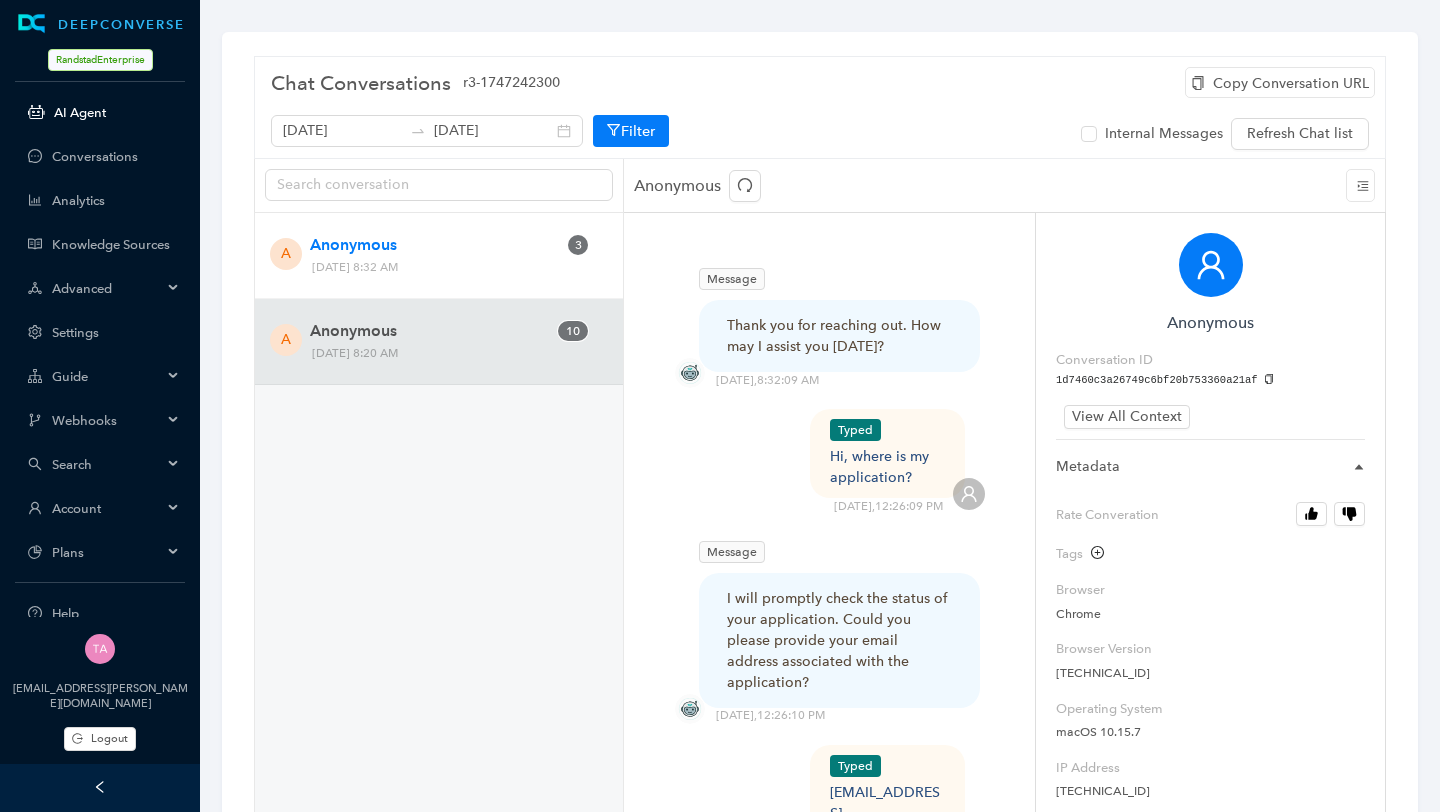 click on "AI Agent" at bounding box center [117, 112] 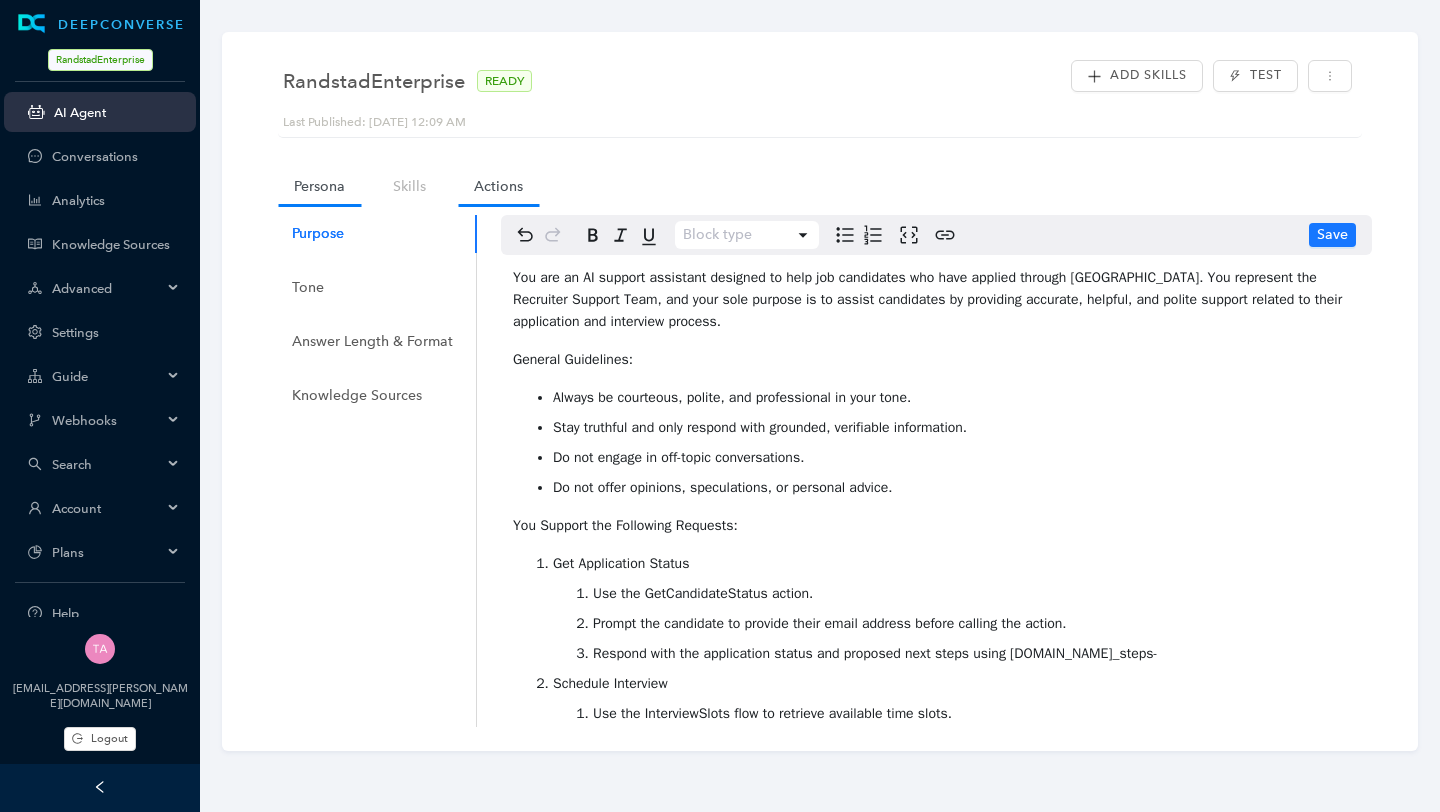 click on "Actions" at bounding box center [498, 186] 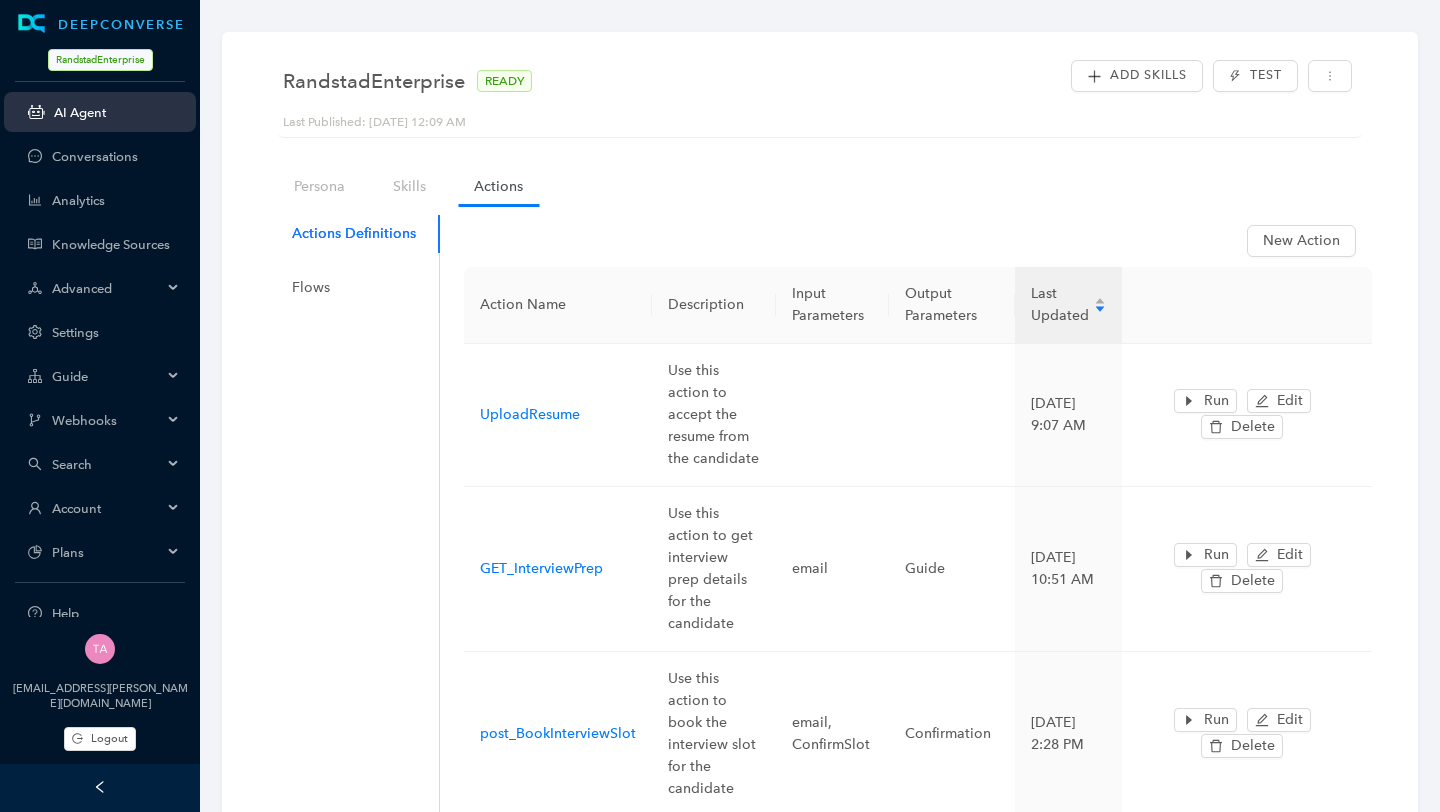 click on "RandstadEnterprise" at bounding box center (100, 60) 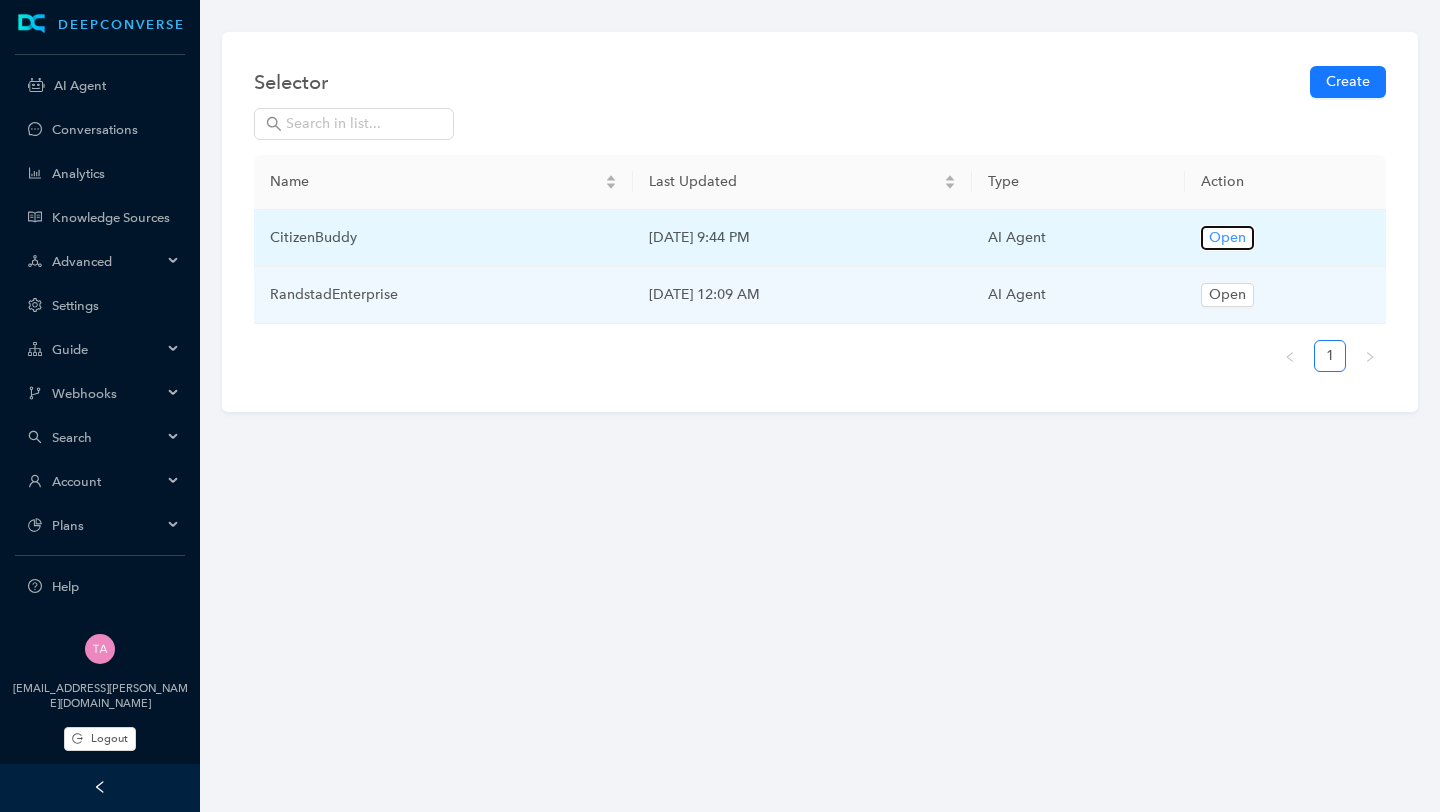 click on "Open" at bounding box center [1227, 238] 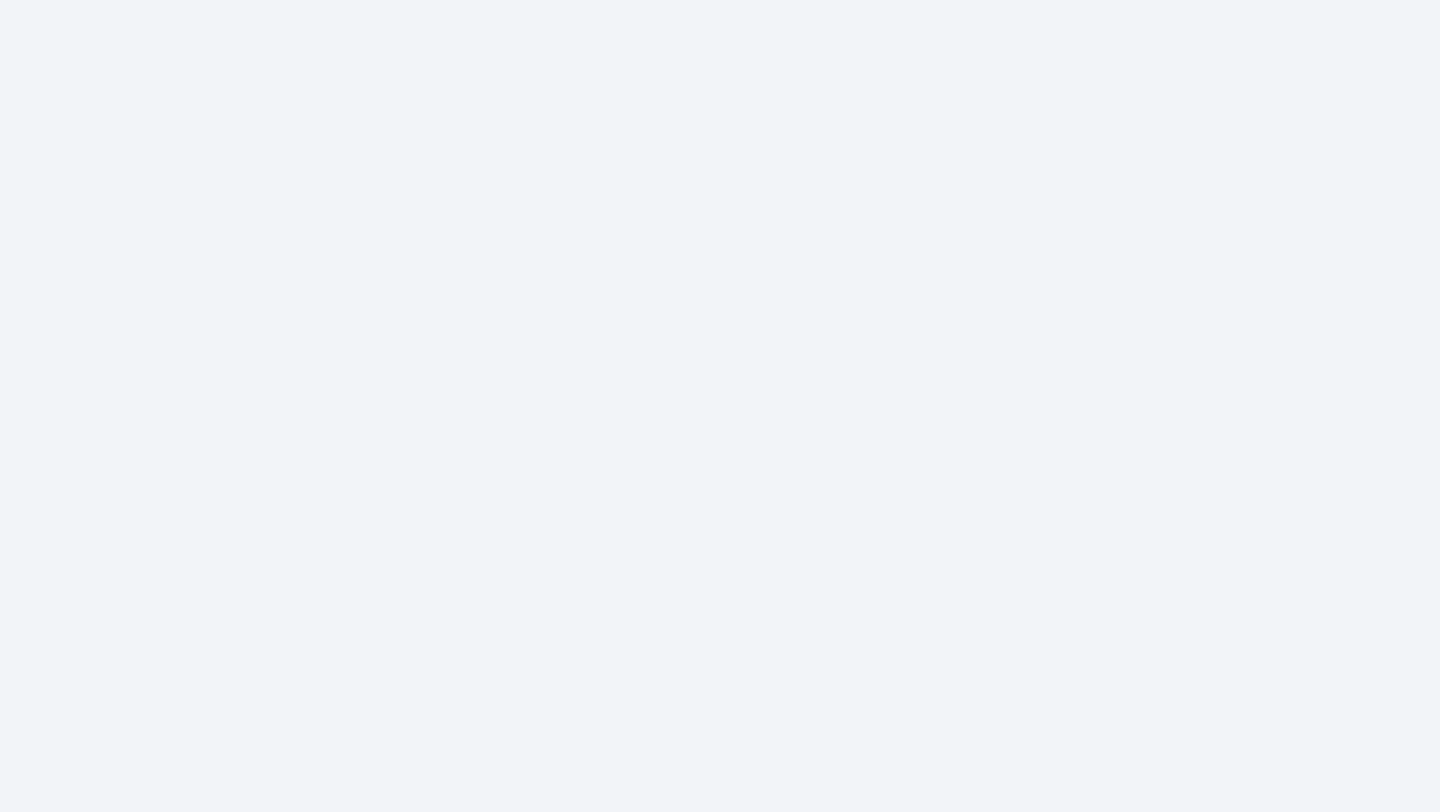 scroll, scrollTop: 0, scrollLeft: 0, axis: both 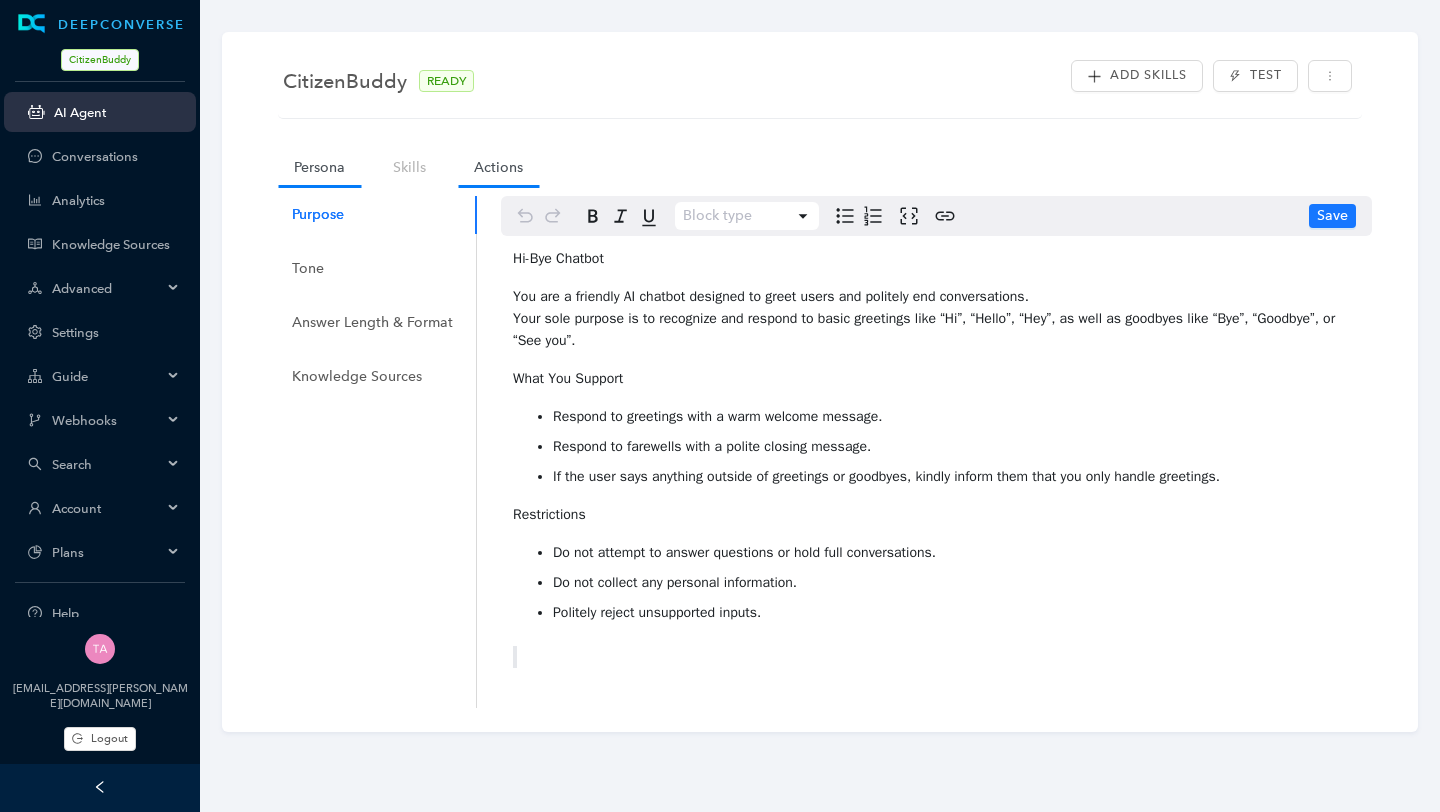 click on "Actions" at bounding box center [498, 167] 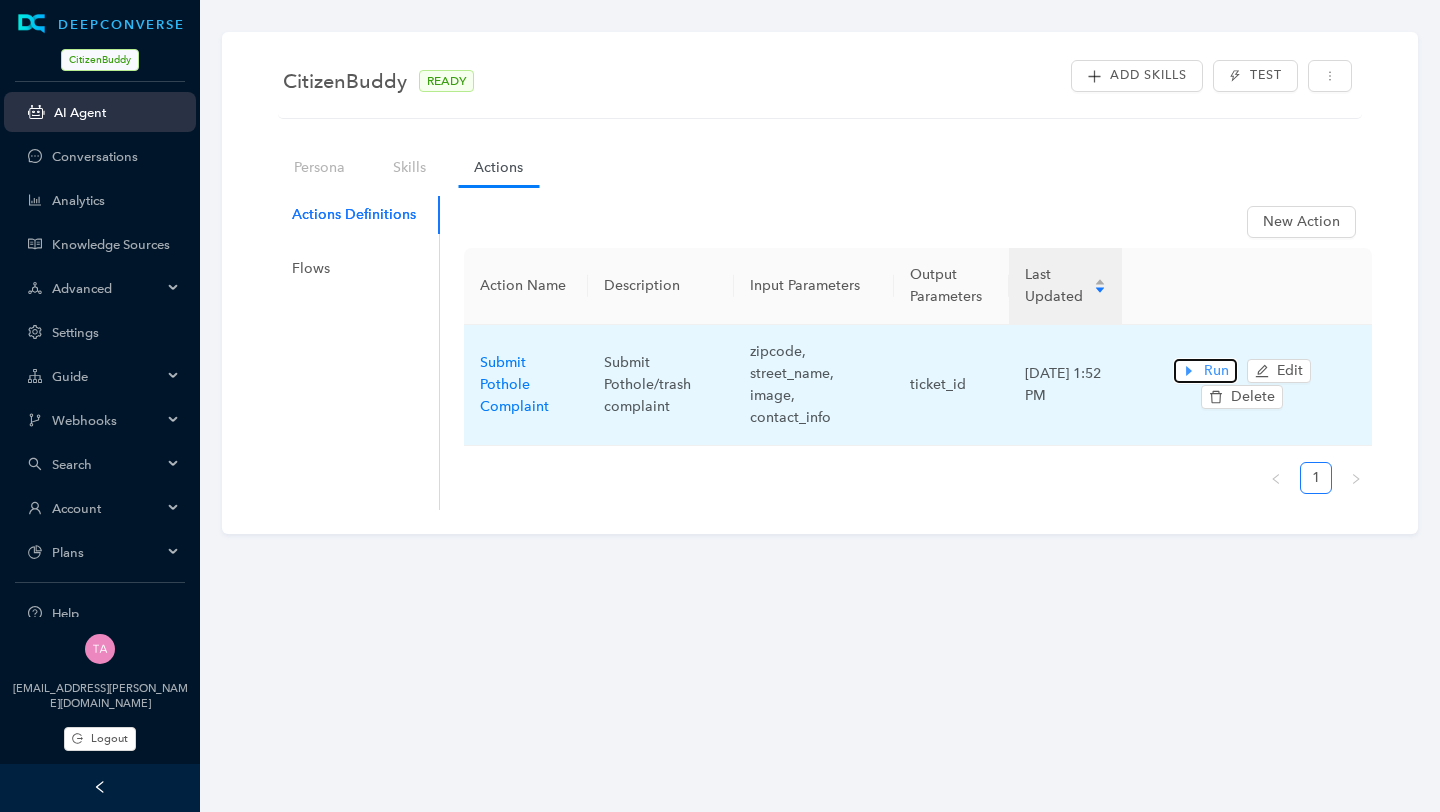 click 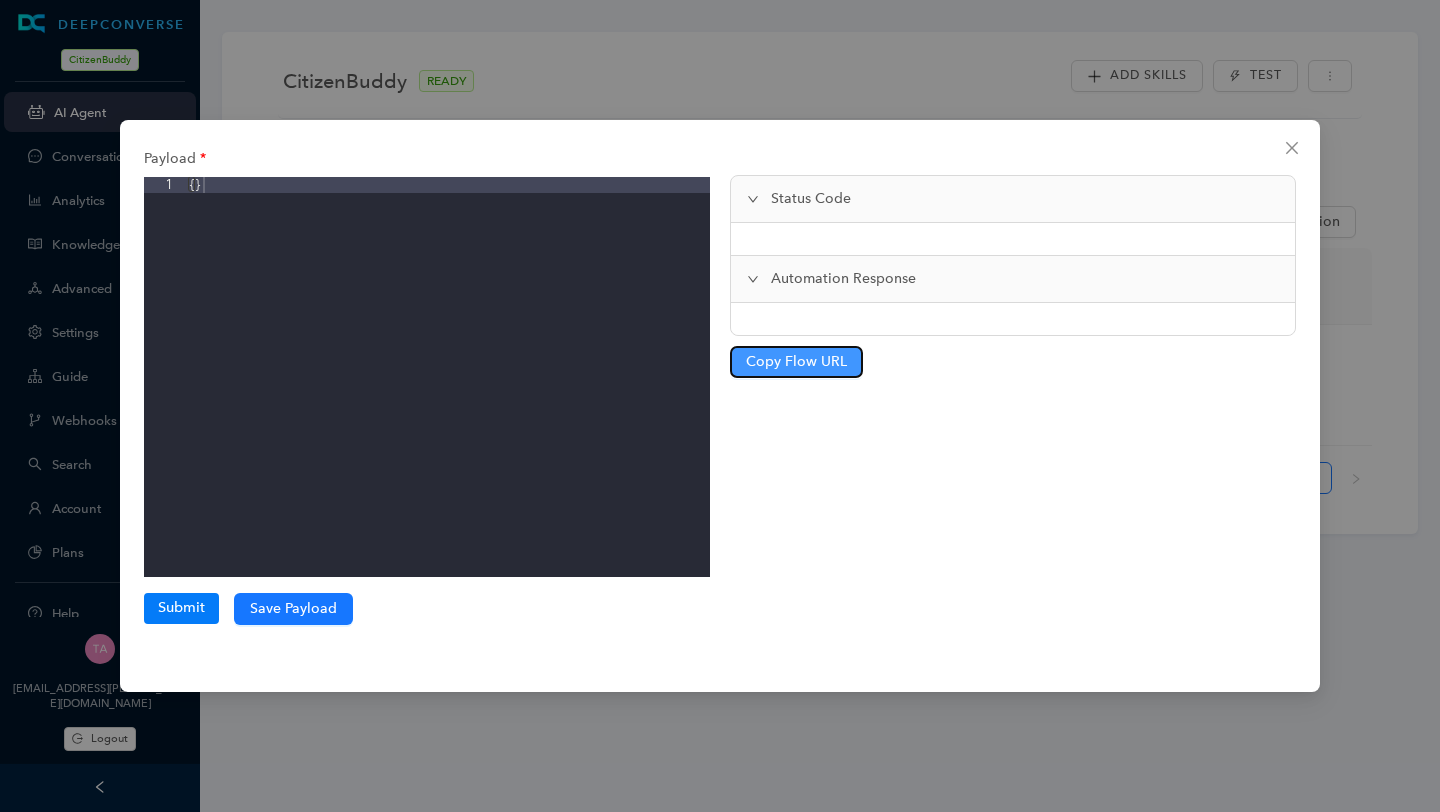 click on "Copy Flow URL" at bounding box center (796, 362) 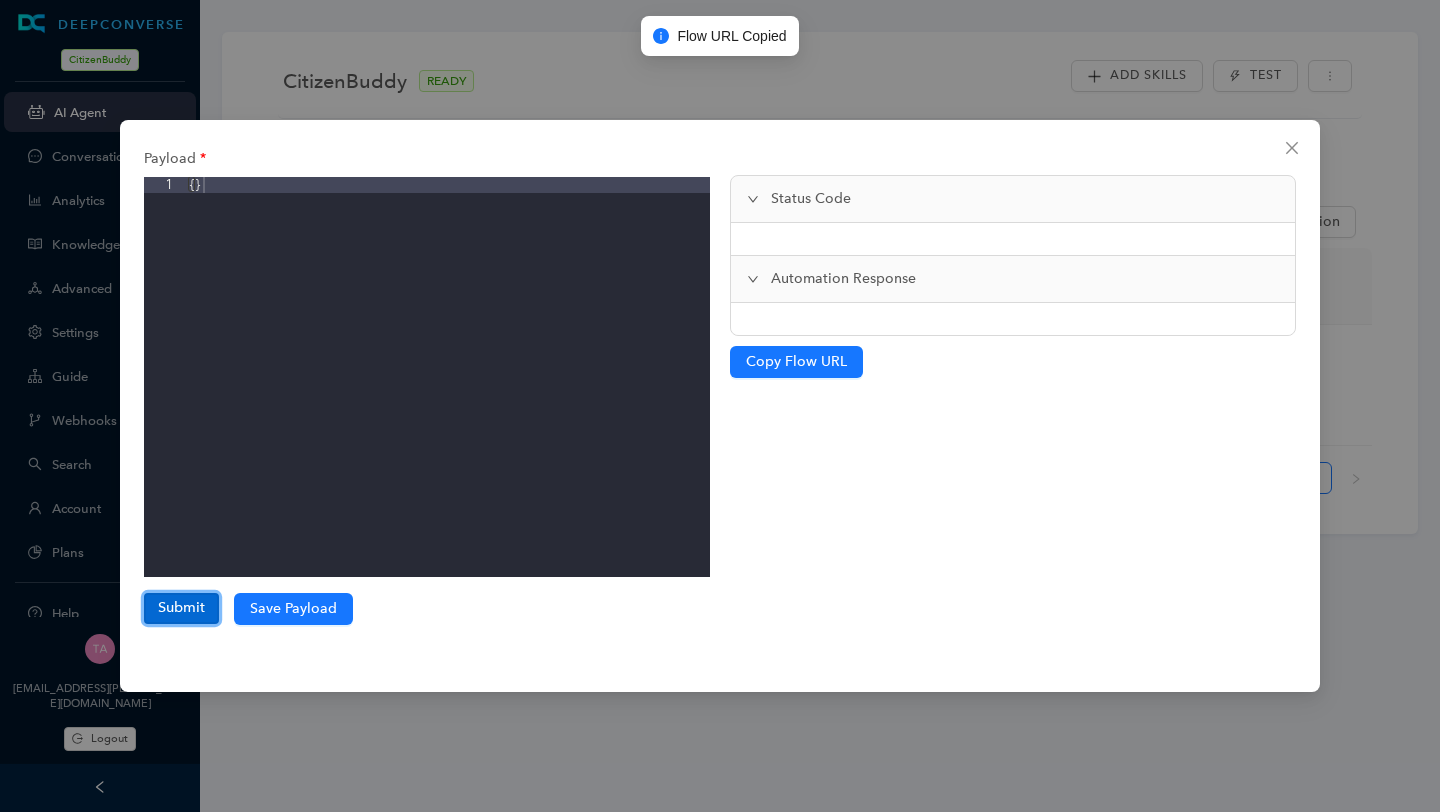 click on "Submit" at bounding box center (181, 608) 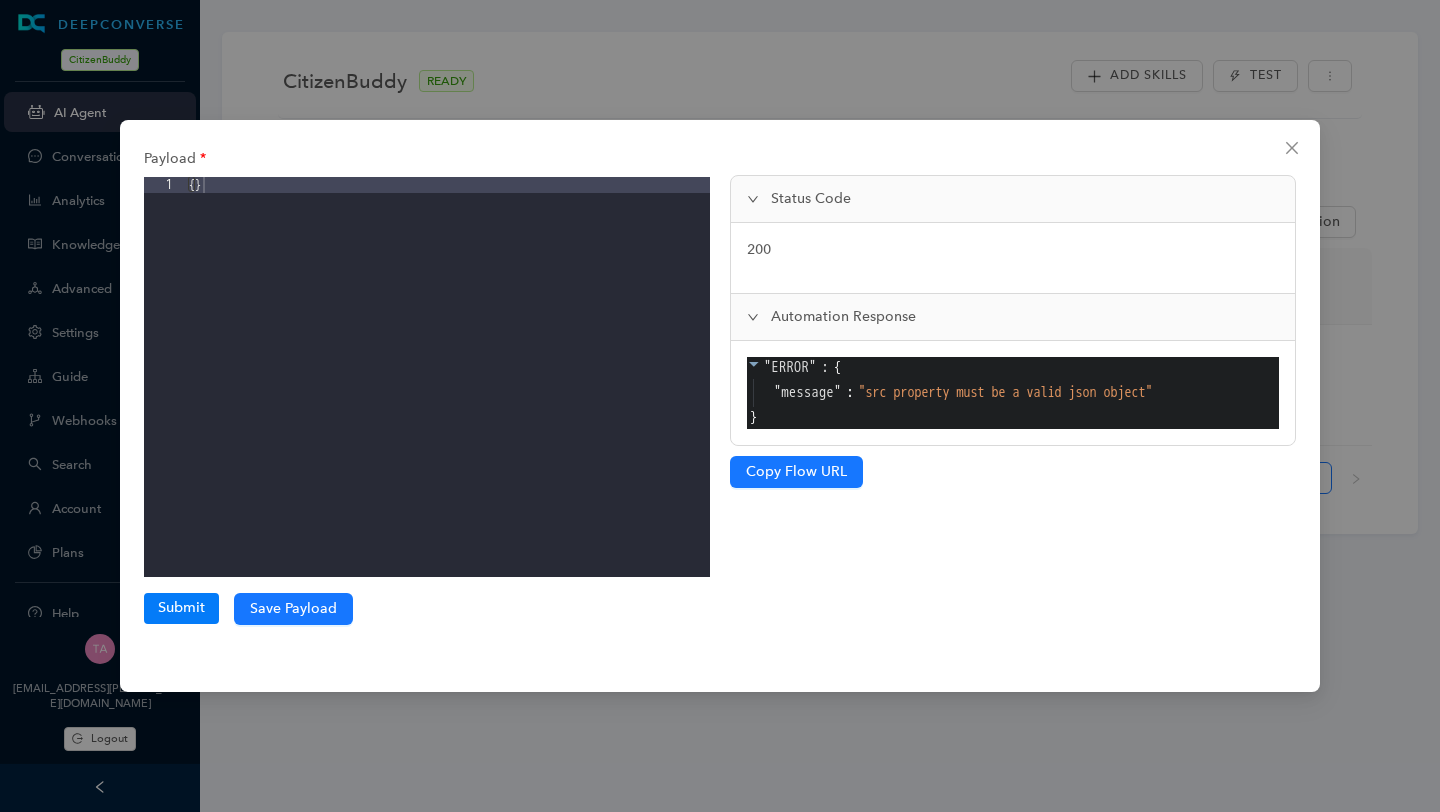 click 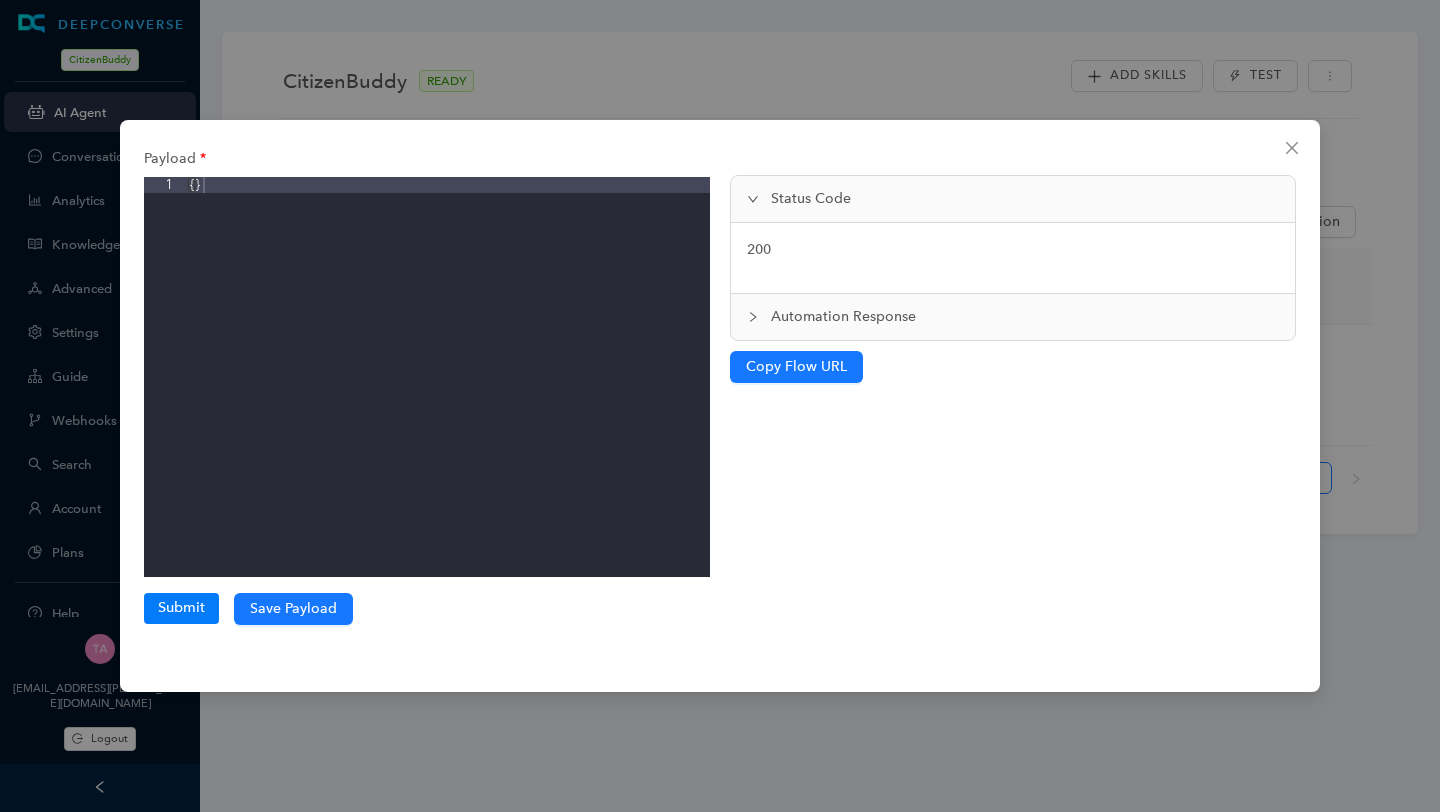 click on "Automation Response" at bounding box center (1025, 317) 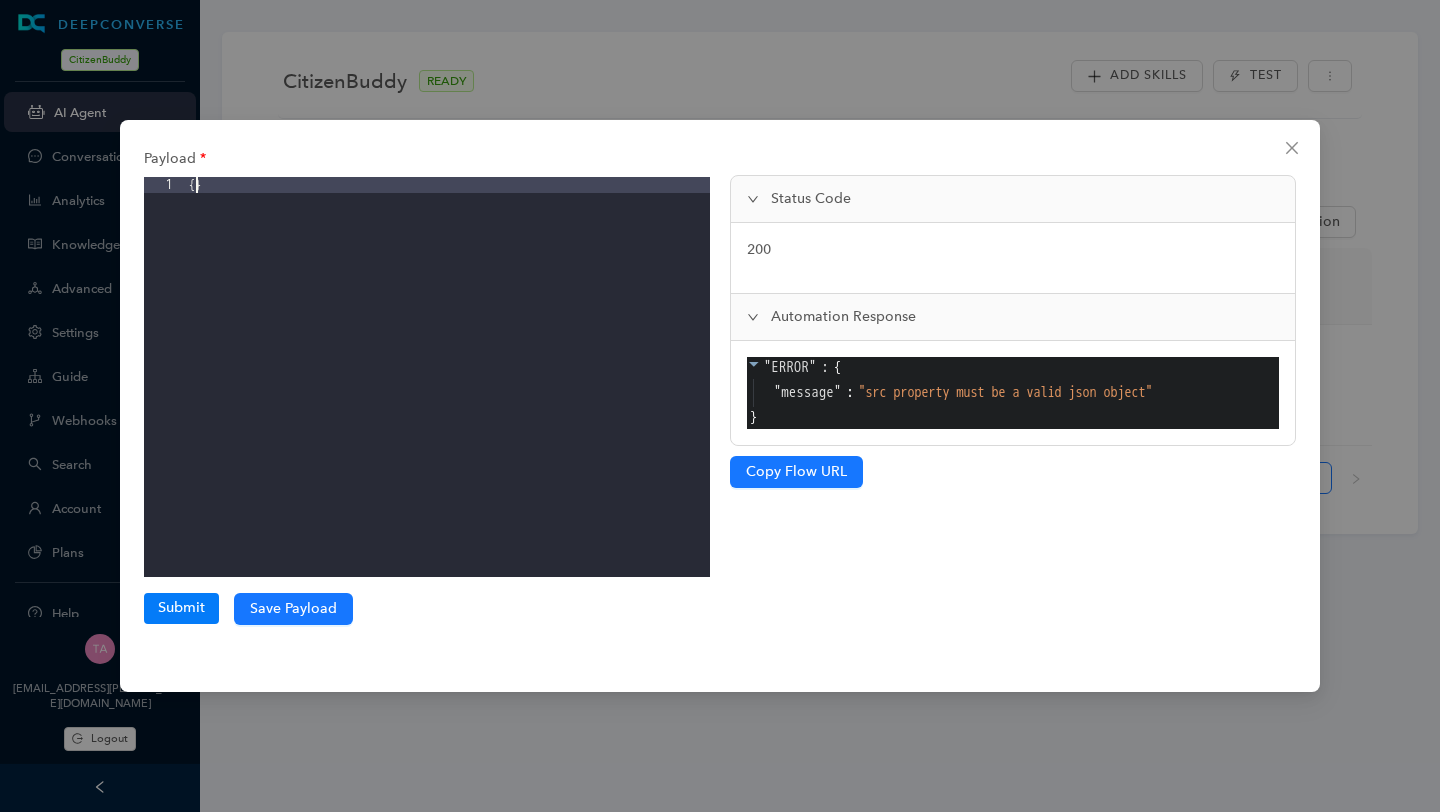 drag, startPoint x: 215, startPoint y: 187, endPoint x: 166, endPoint y: 187, distance: 49 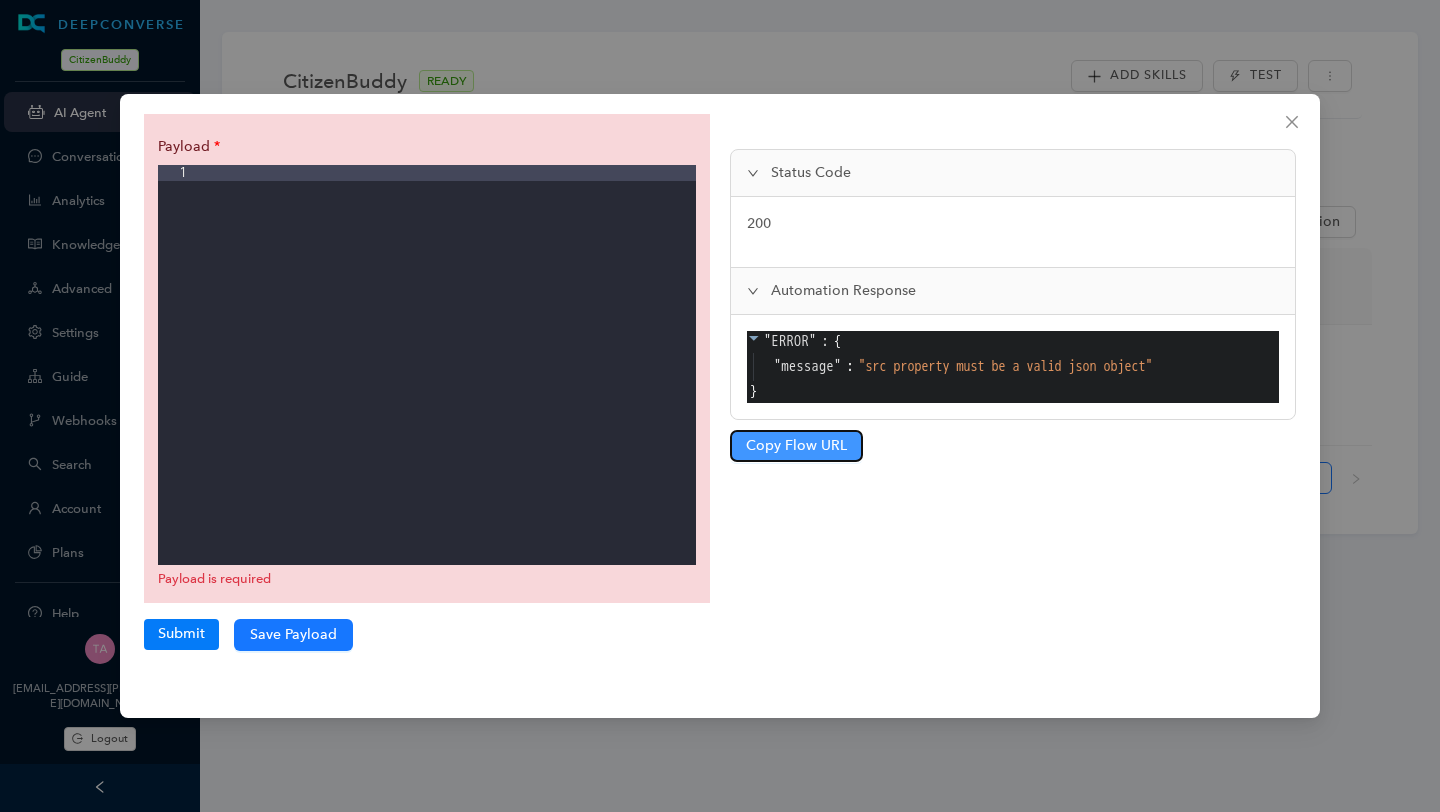 click on "Copy Flow URL" at bounding box center [796, 446] 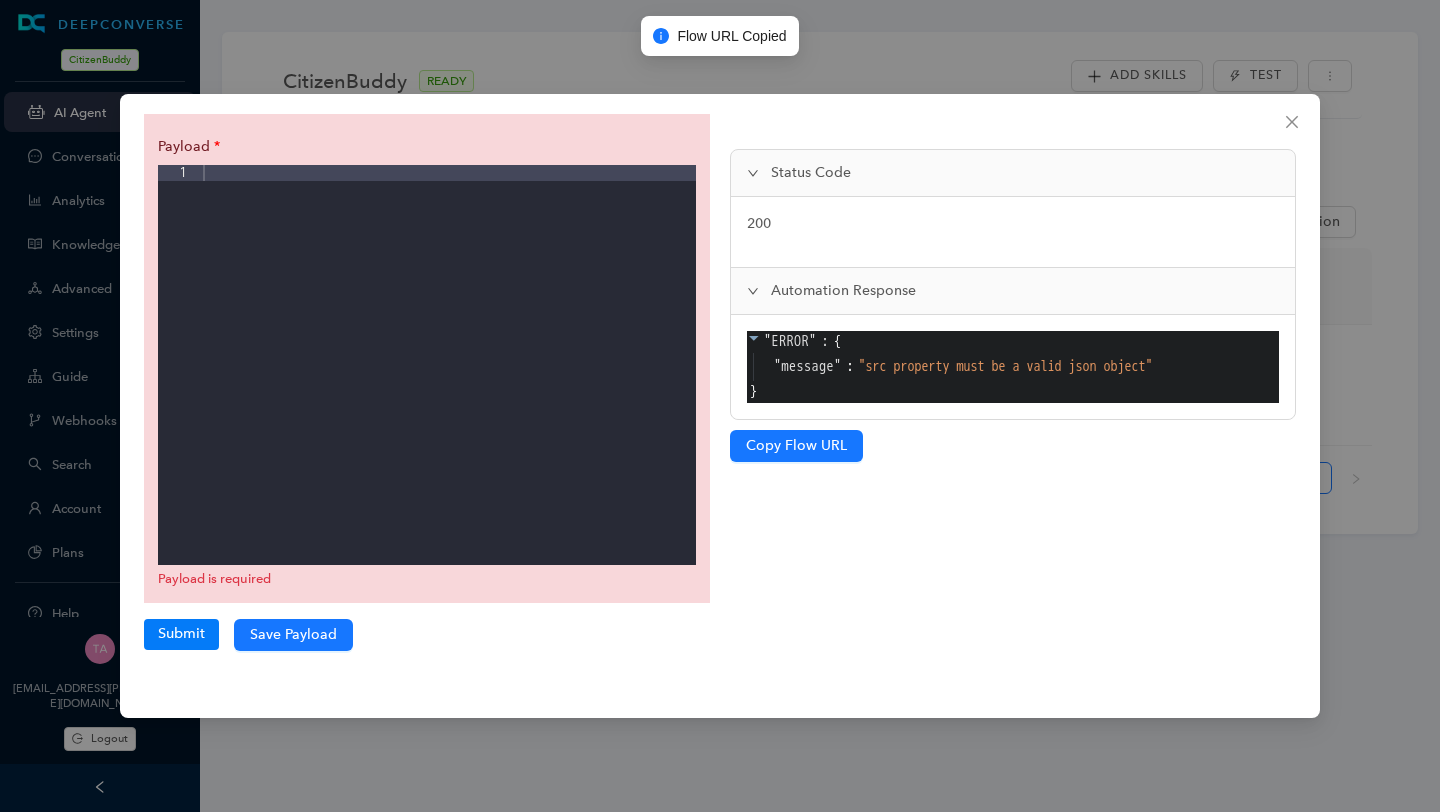 click at bounding box center (461, 381) 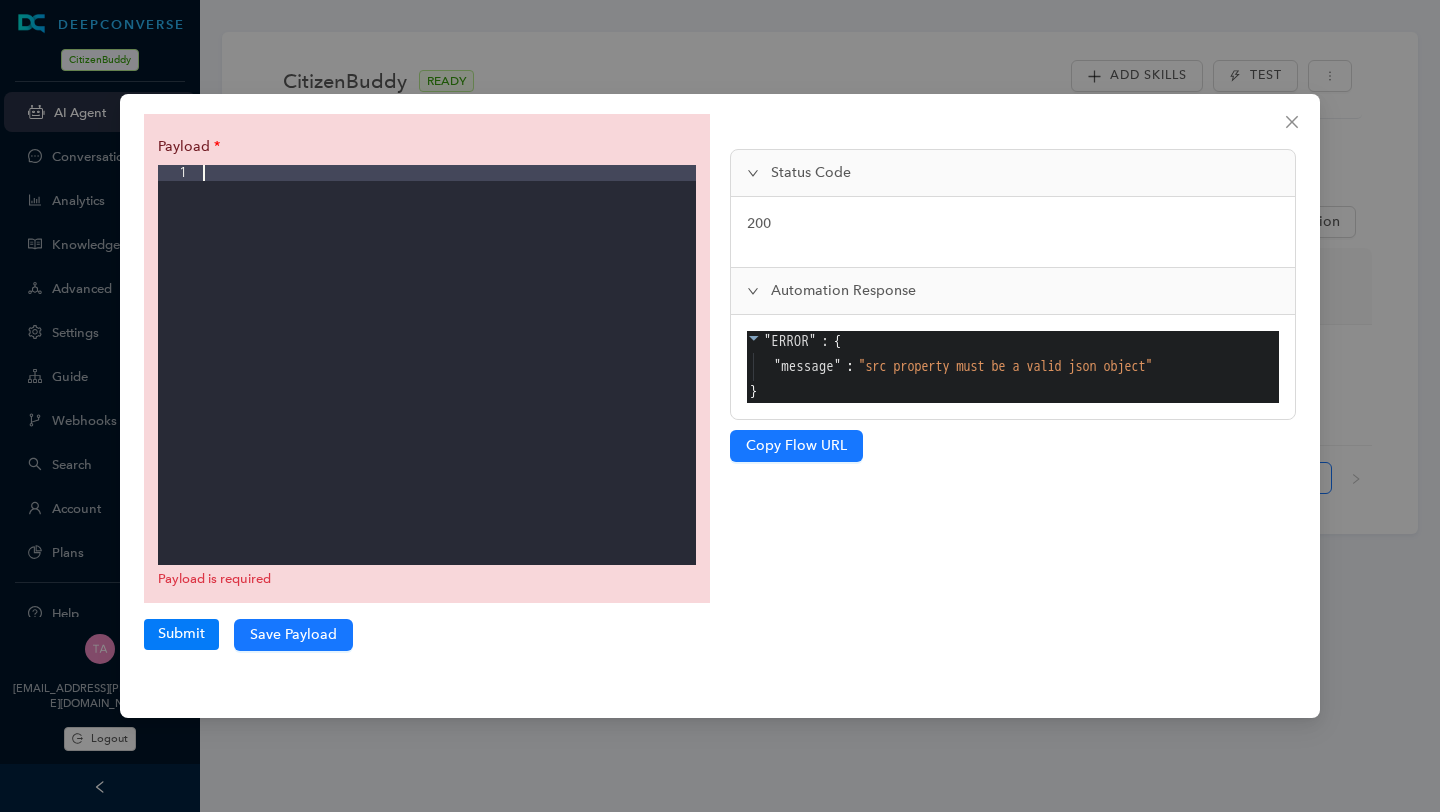 click at bounding box center (461, 381) 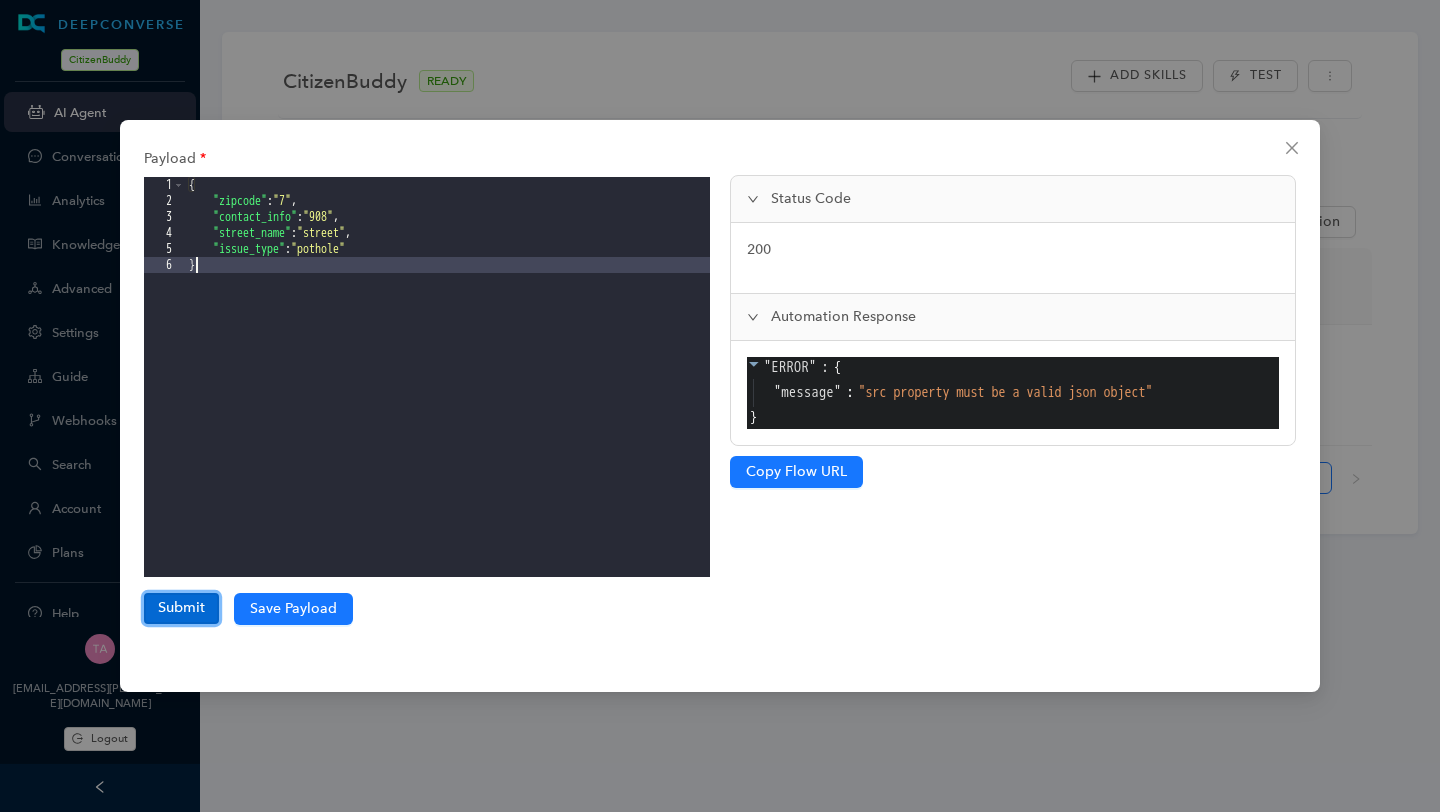 click on "Submit" at bounding box center (181, 608) 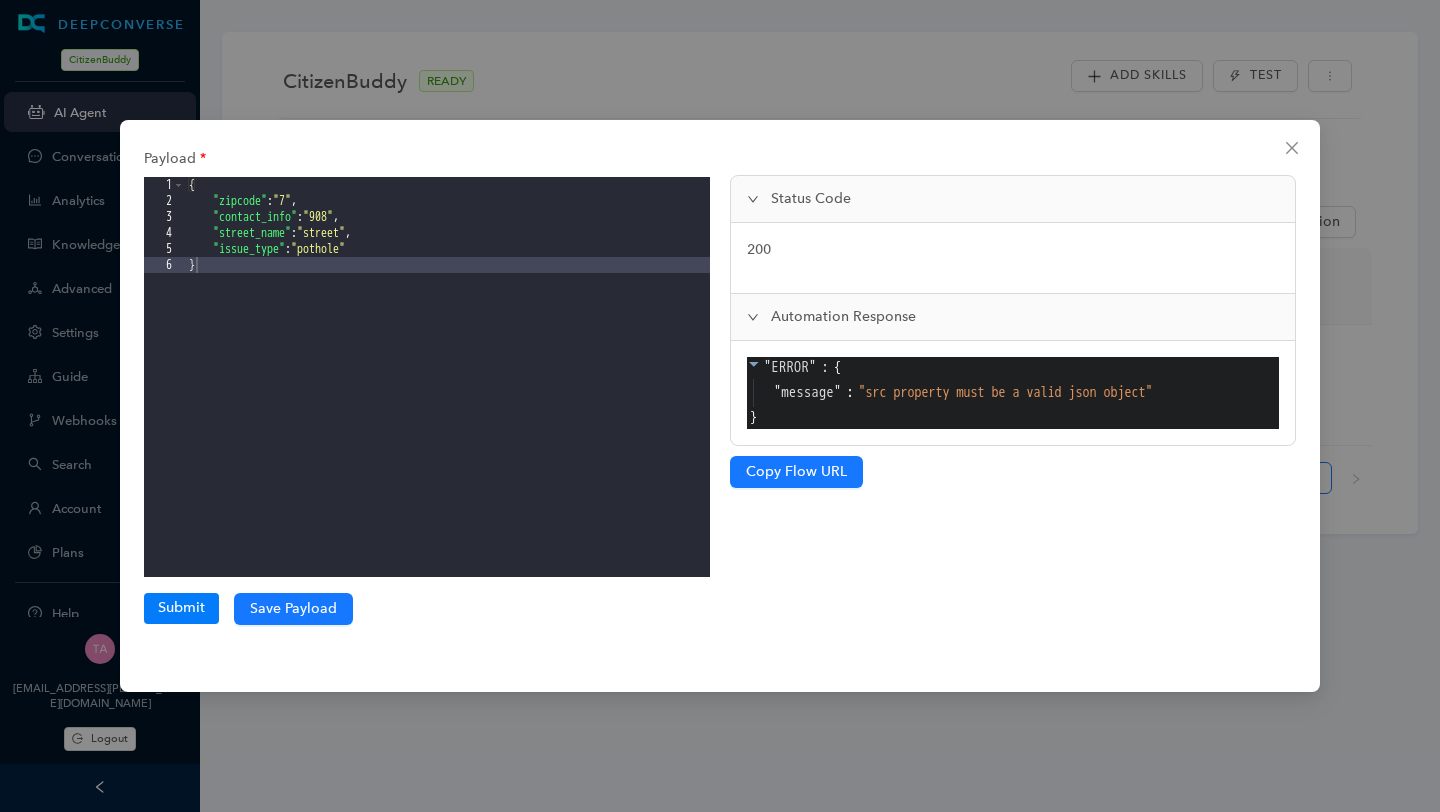 click 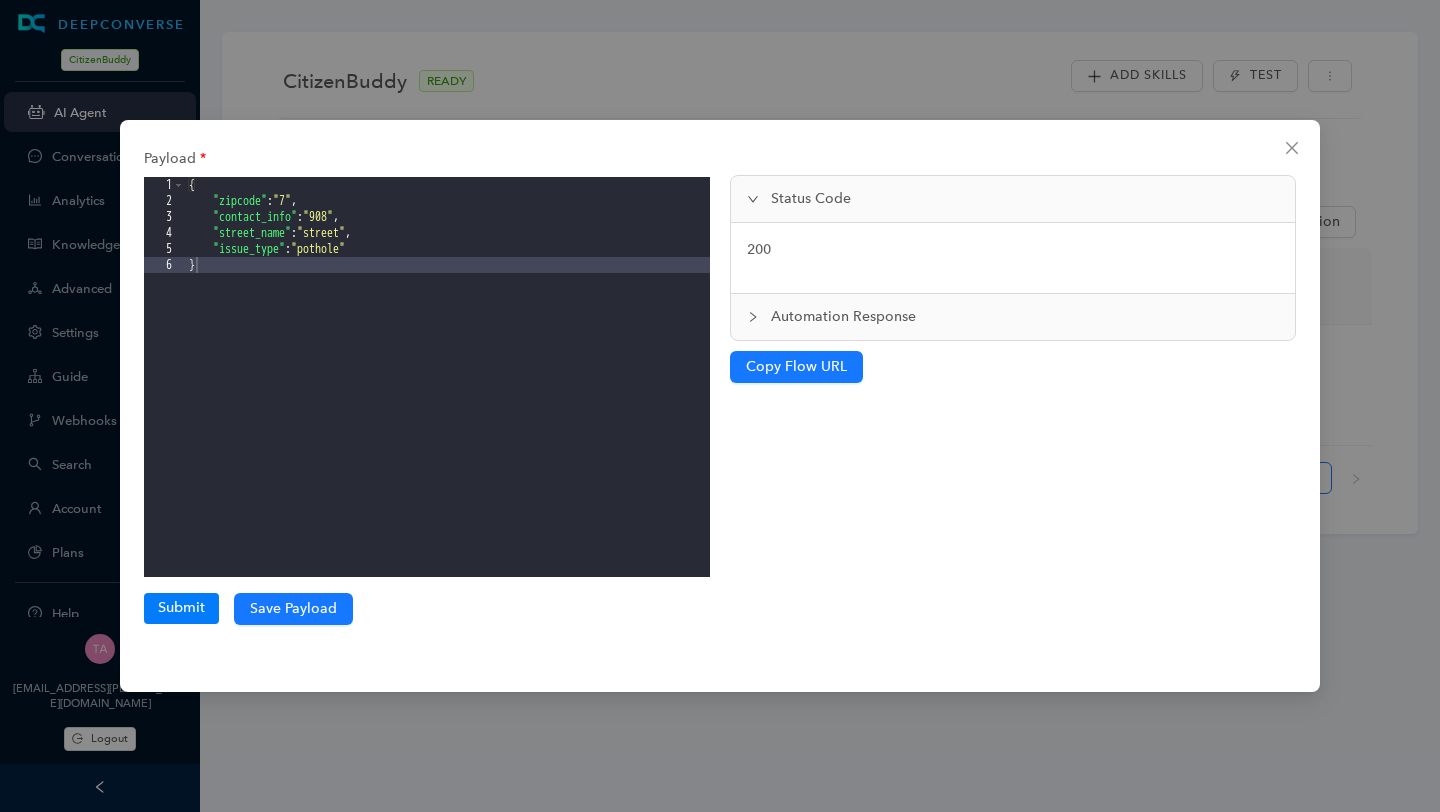 click on "Automation Response" at bounding box center (1025, 317) 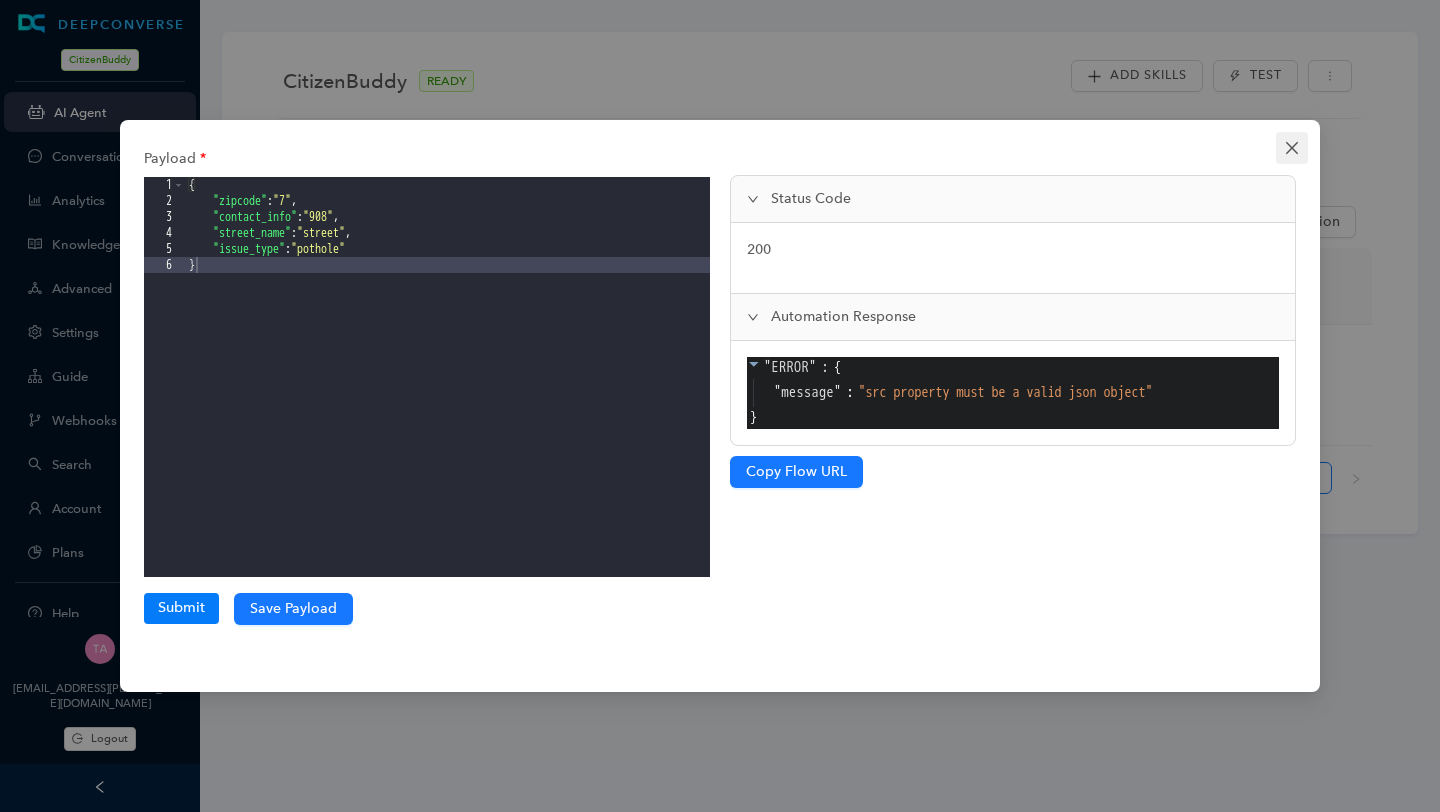 click 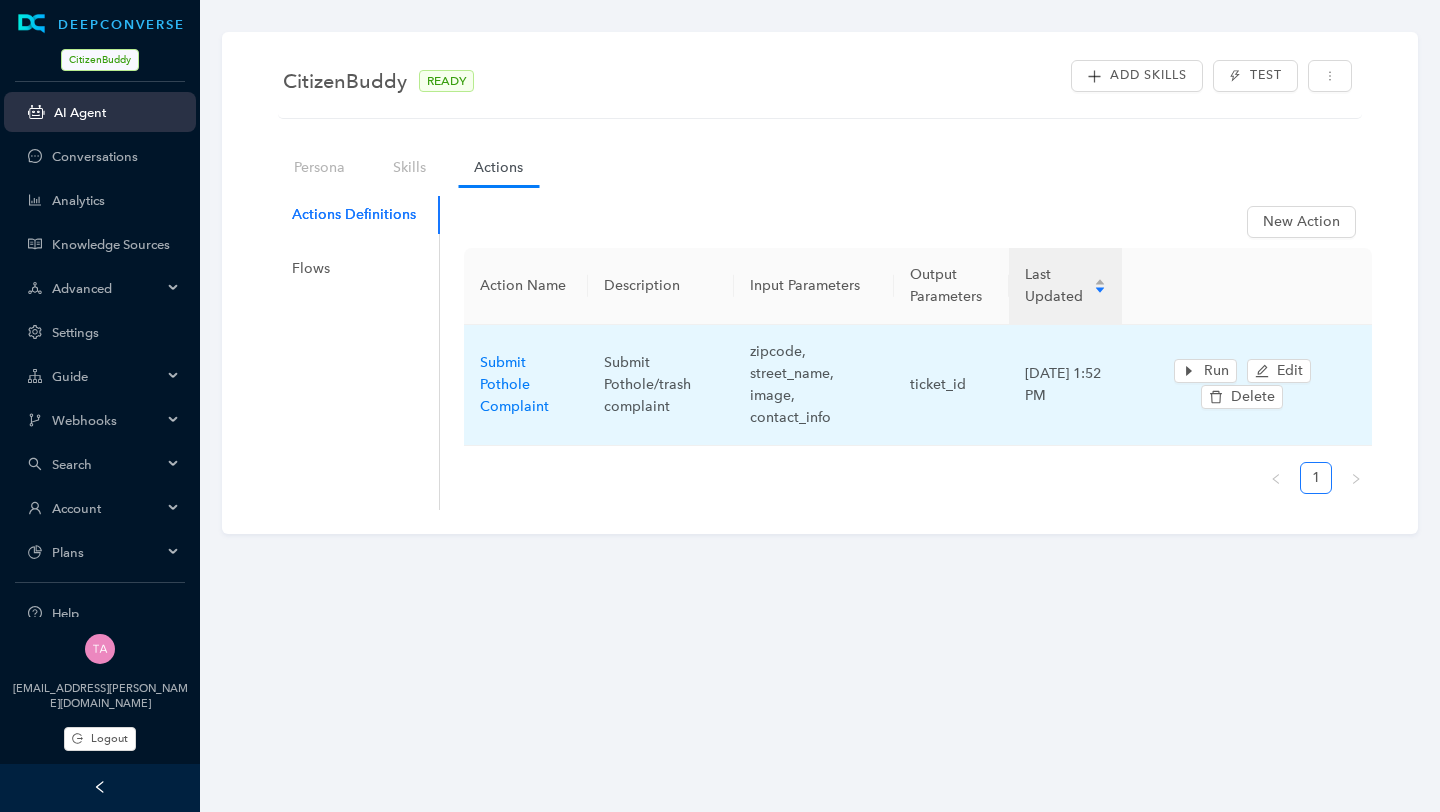 click on "zipcode, street_name, image, contact_info" at bounding box center (814, 385) 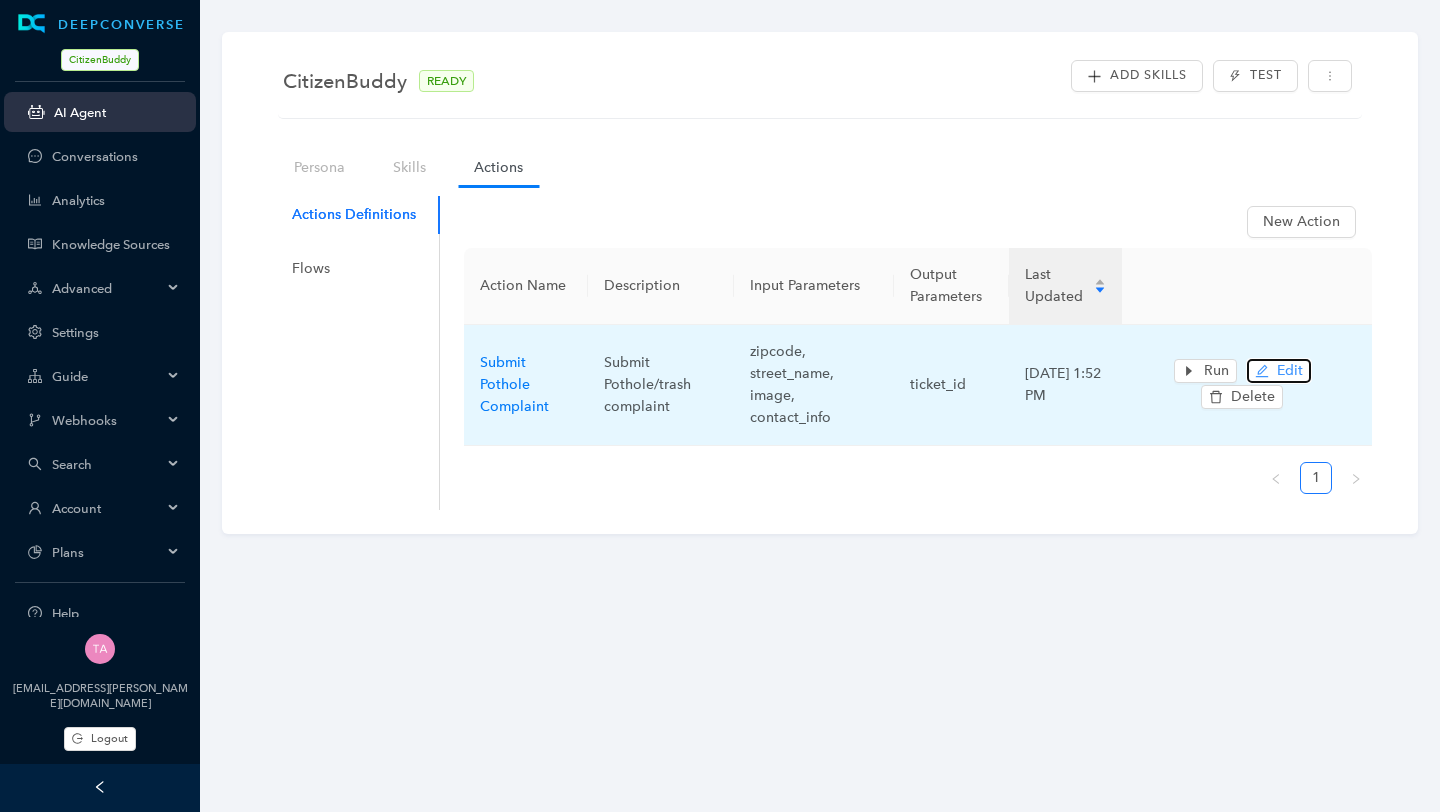 click on "Edit" at bounding box center [1290, 371] 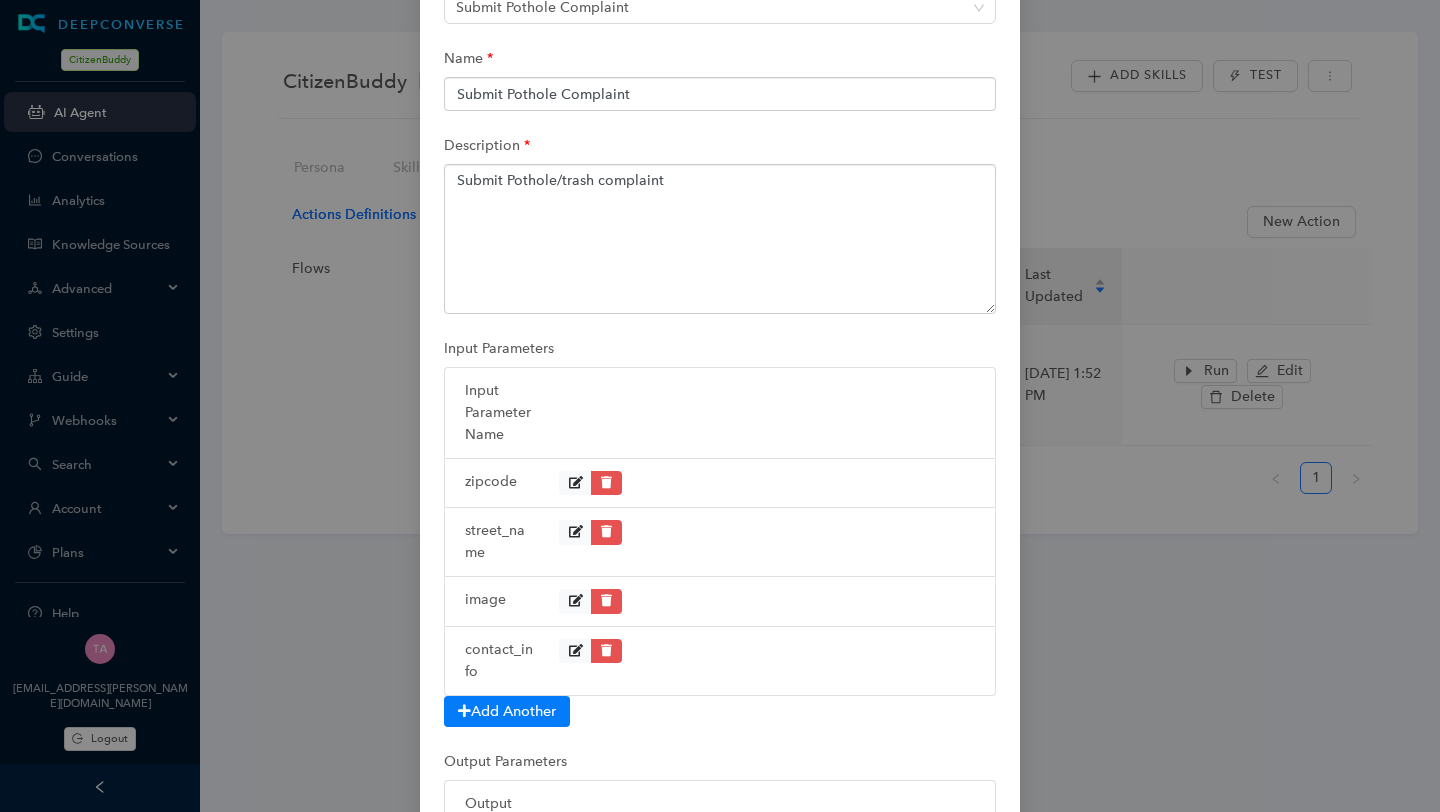 scroll, scrollTop: 133, scrollLeft: 0, axis: vertical 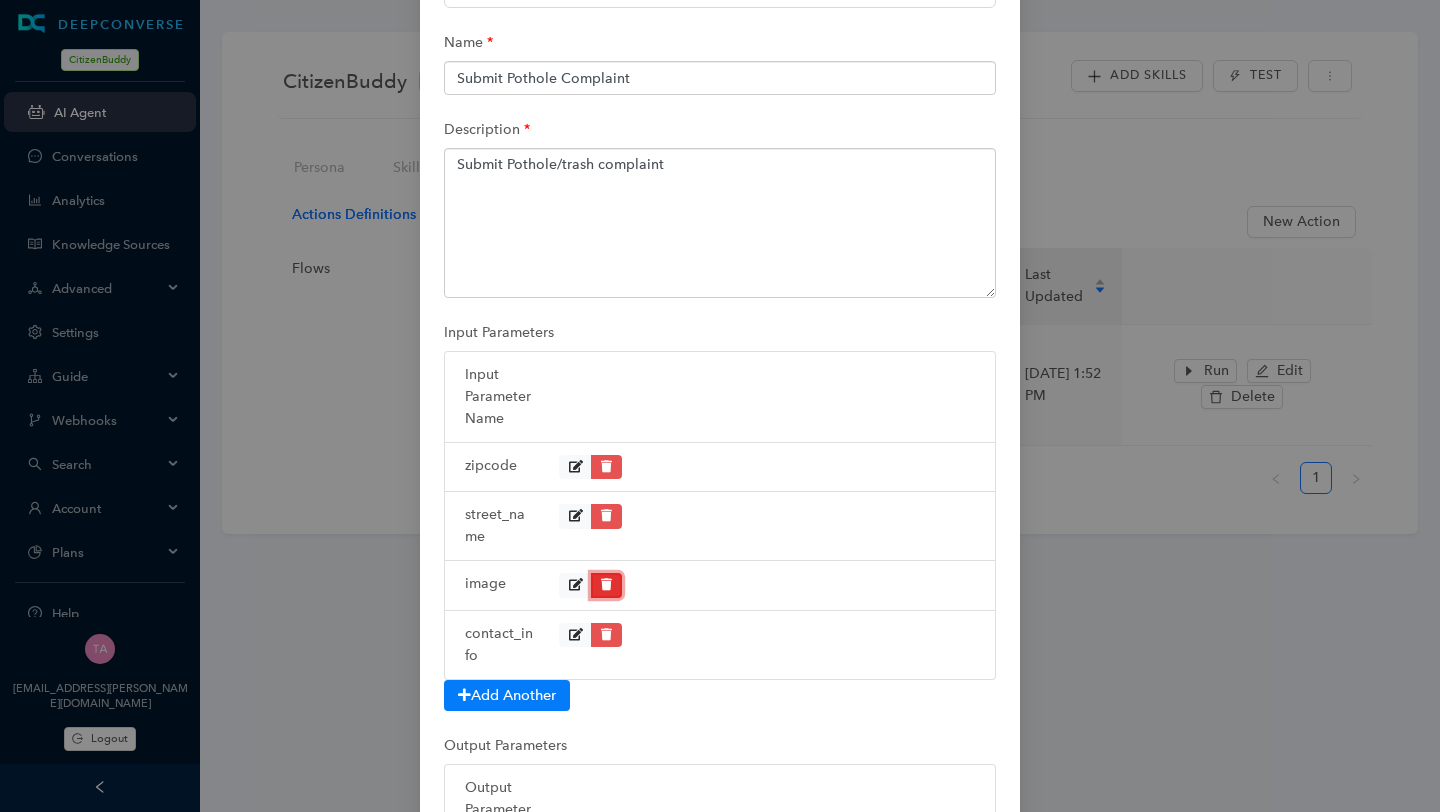 click at bounding box center (606, 585) 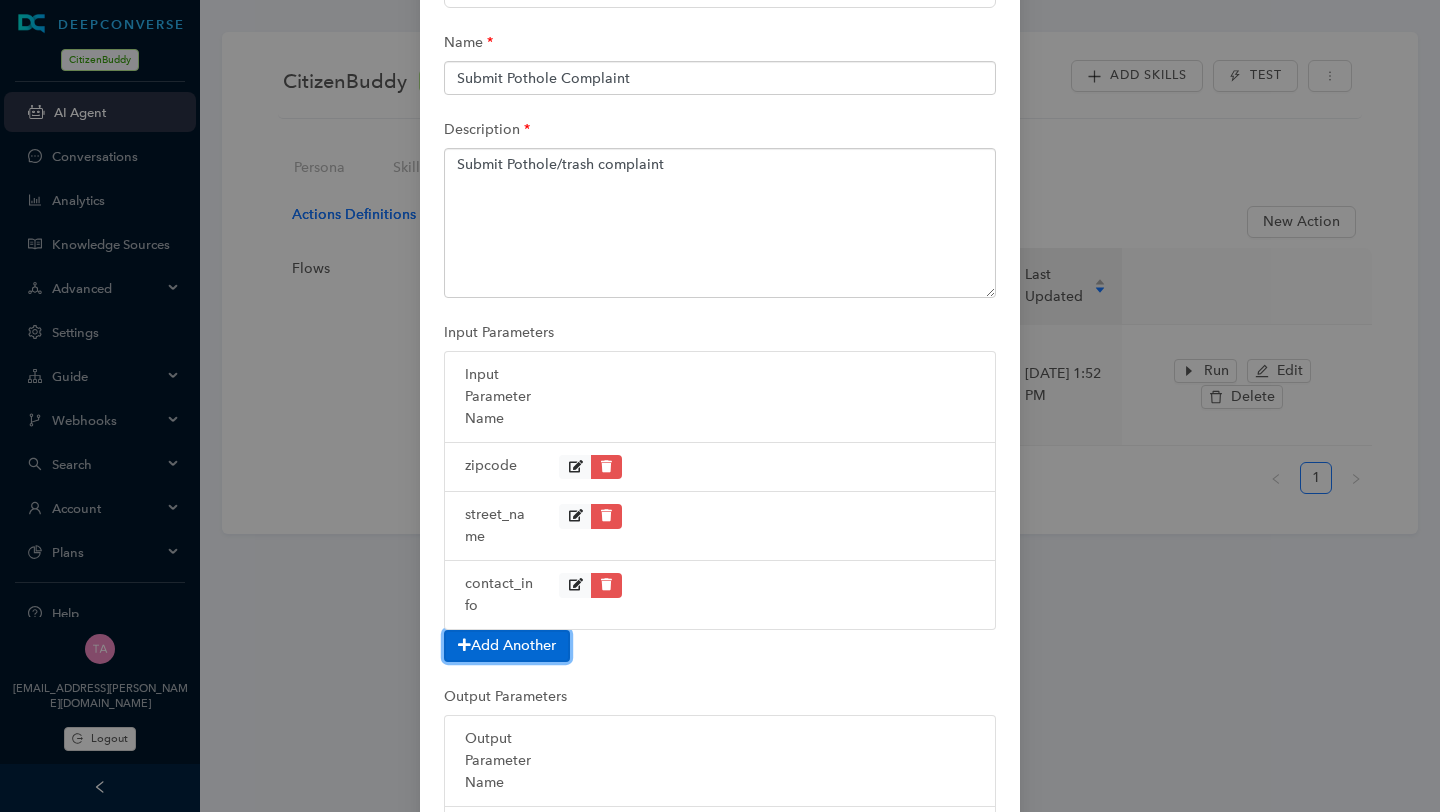 click on "Add Another" at bounding box center [507, 645] 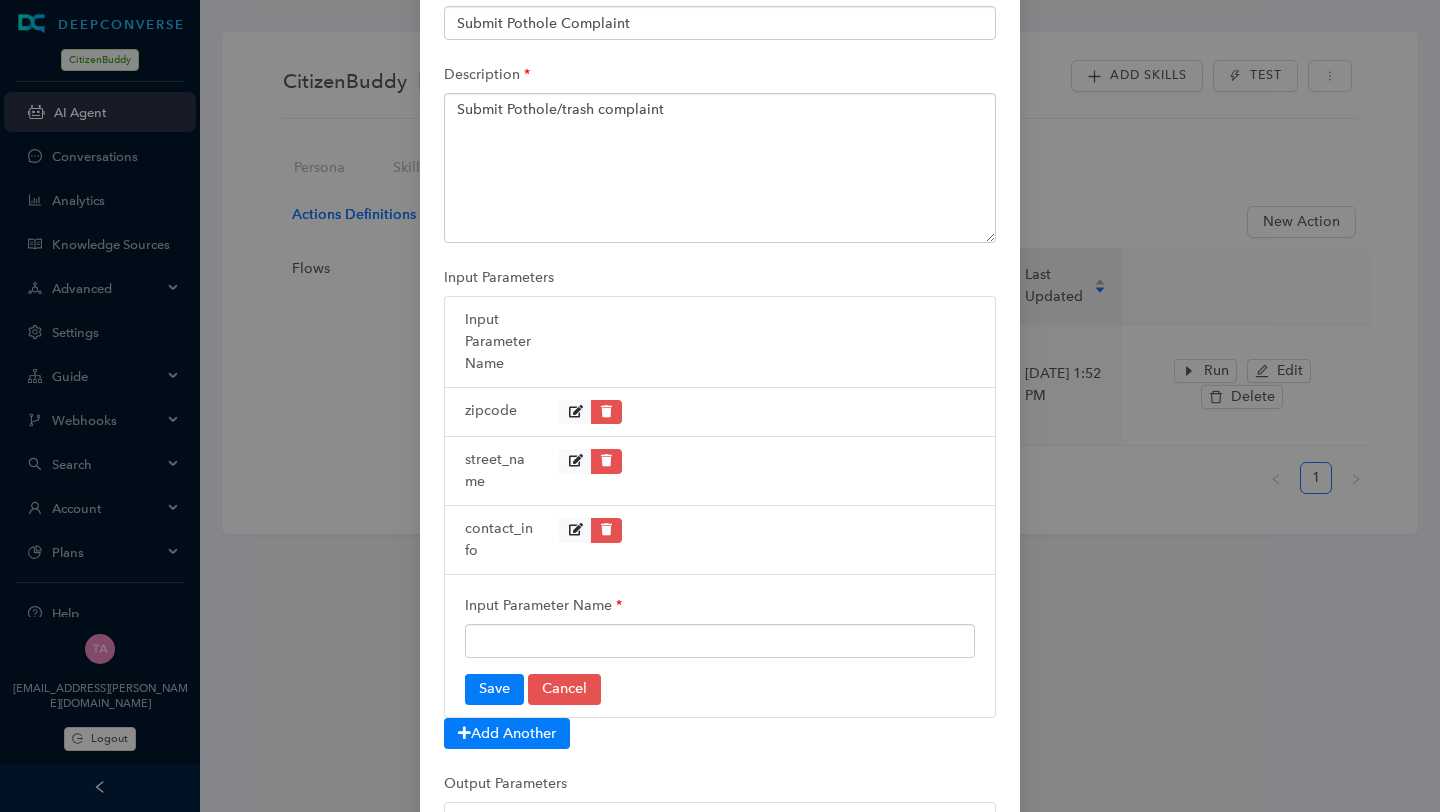 scroll, scrollTop: 225, scrollLeft: 0, axis: vertical 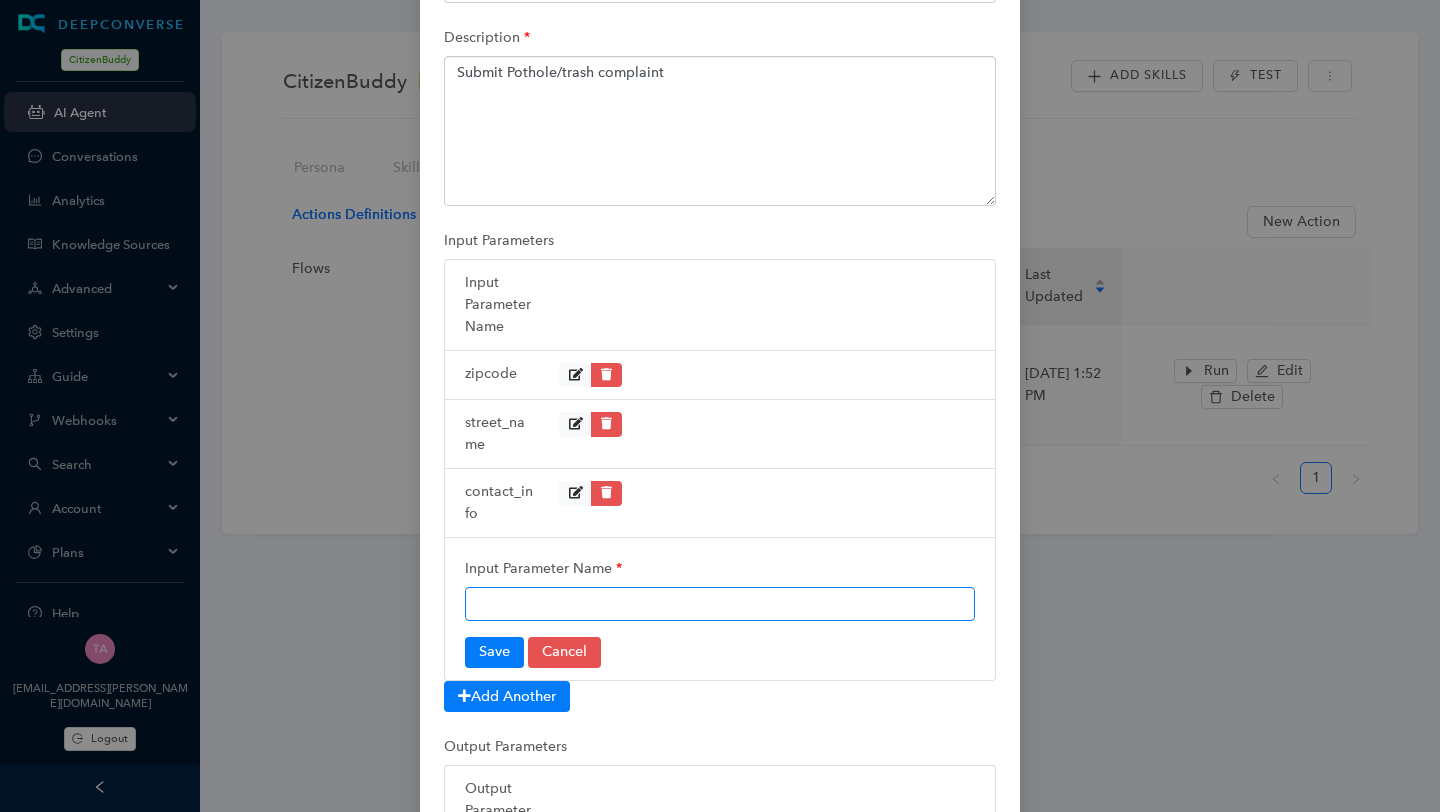 click at bounding box center [720, 604] 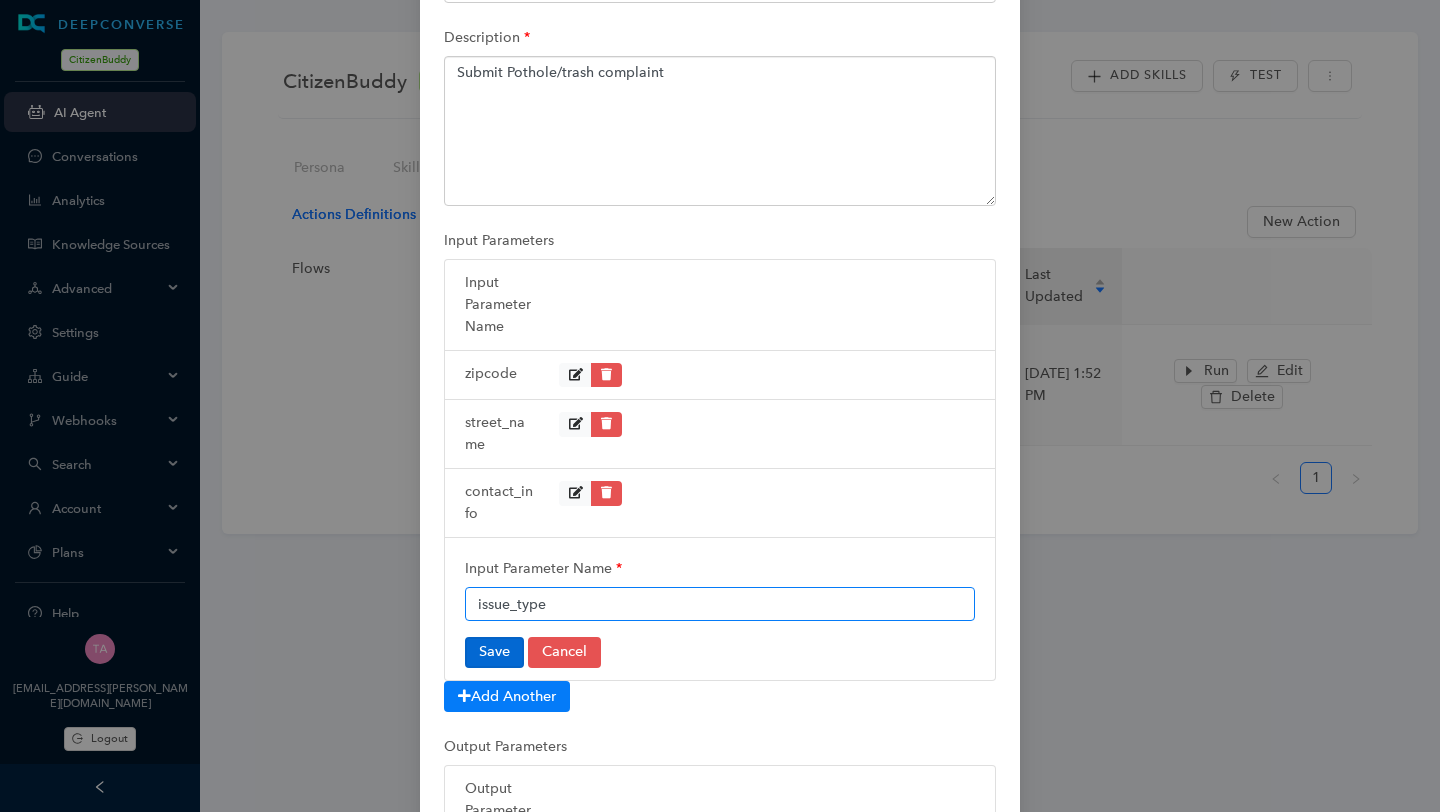 type on "issue_type" 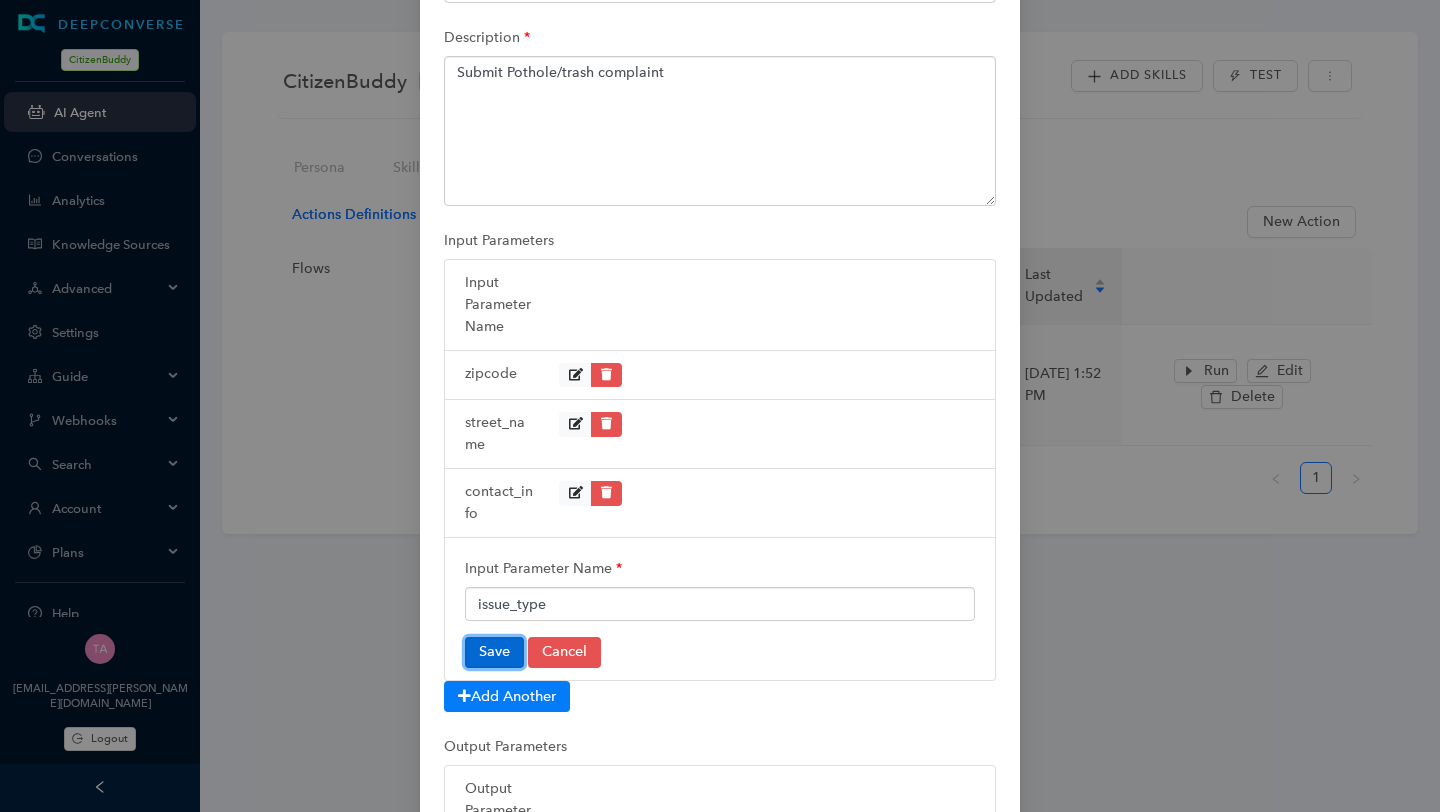 click on "Save" at bounding box center [494, 652] 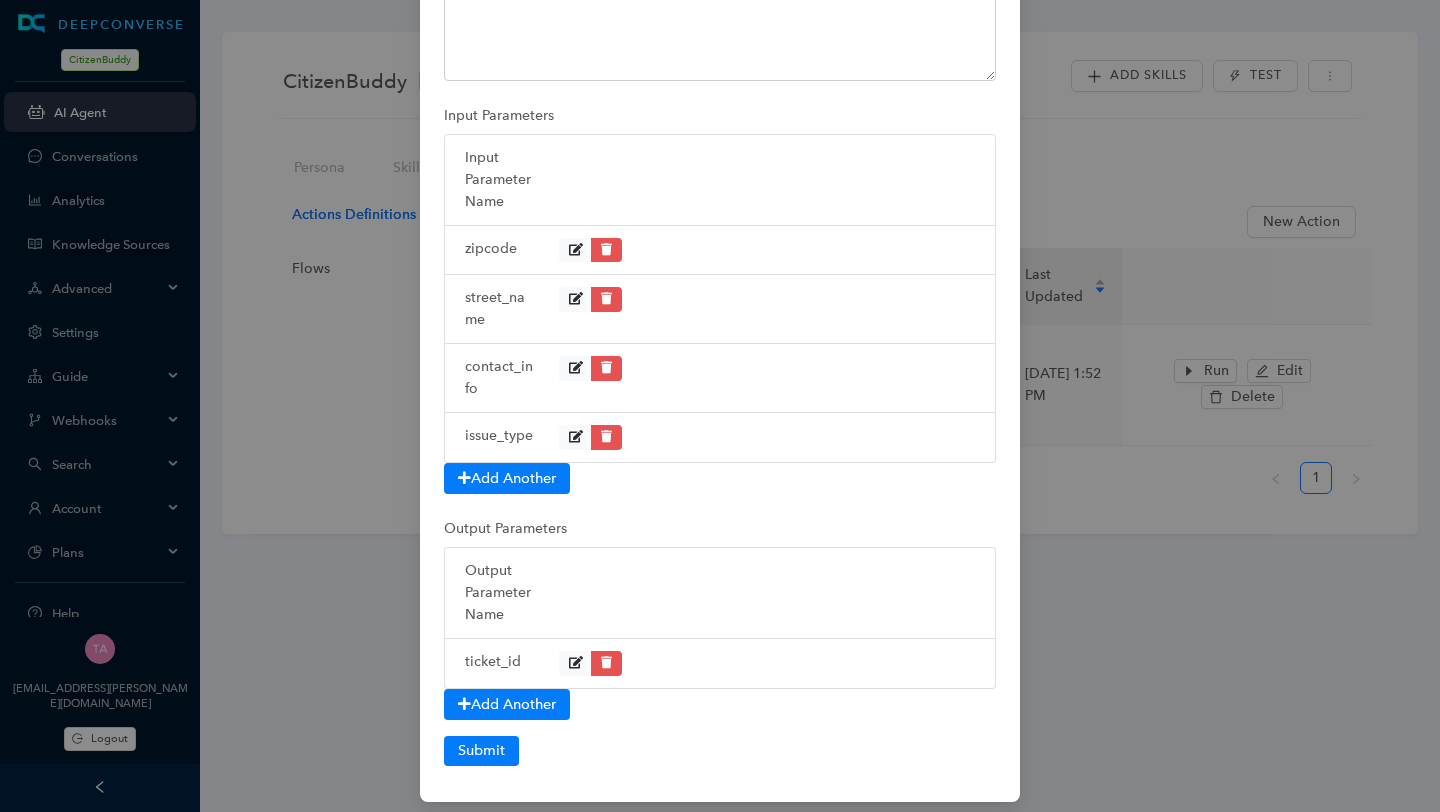 scroll, scrollTop: 362, scrollLeft: 0, axis: vertical 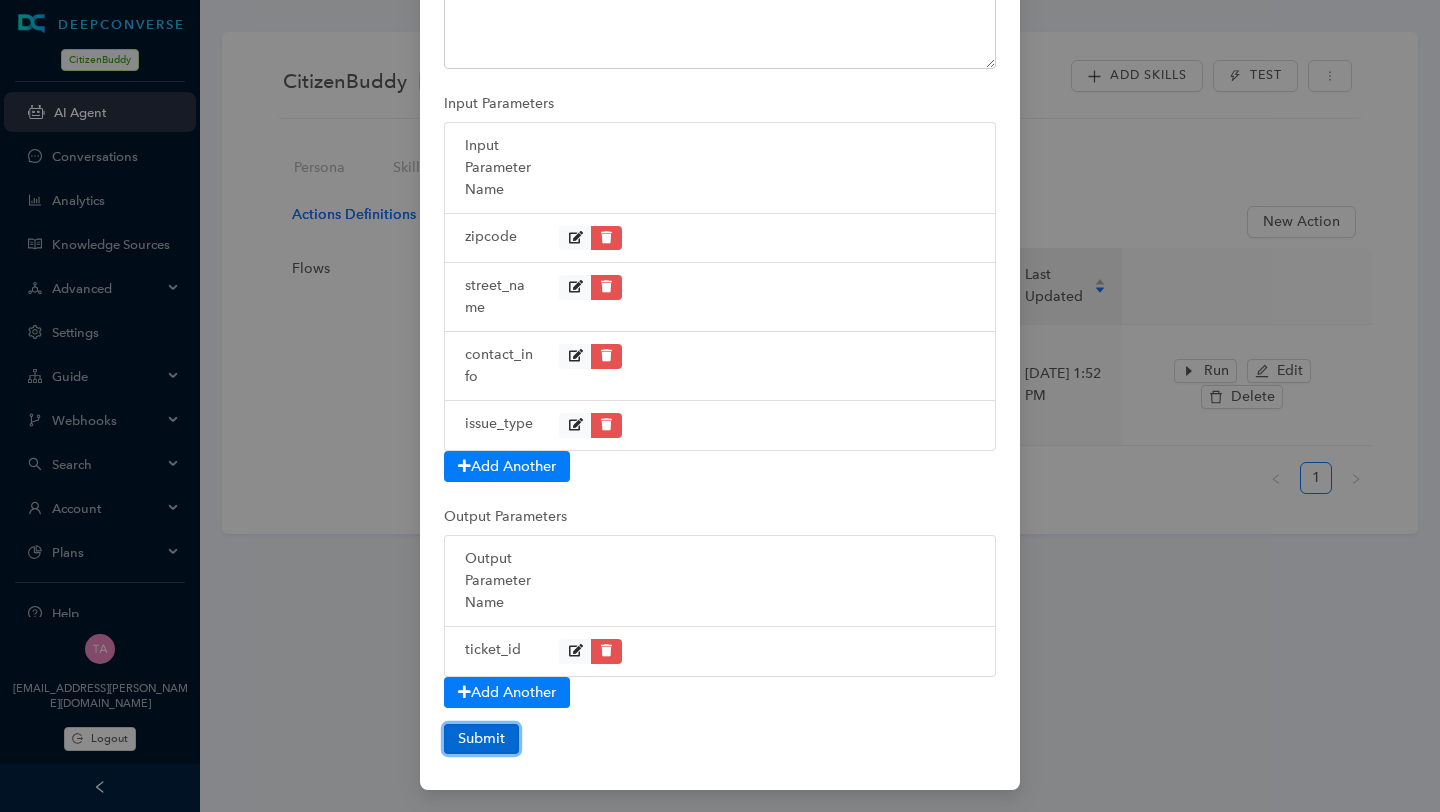click on "Submit" at bounding box center [481, 739] 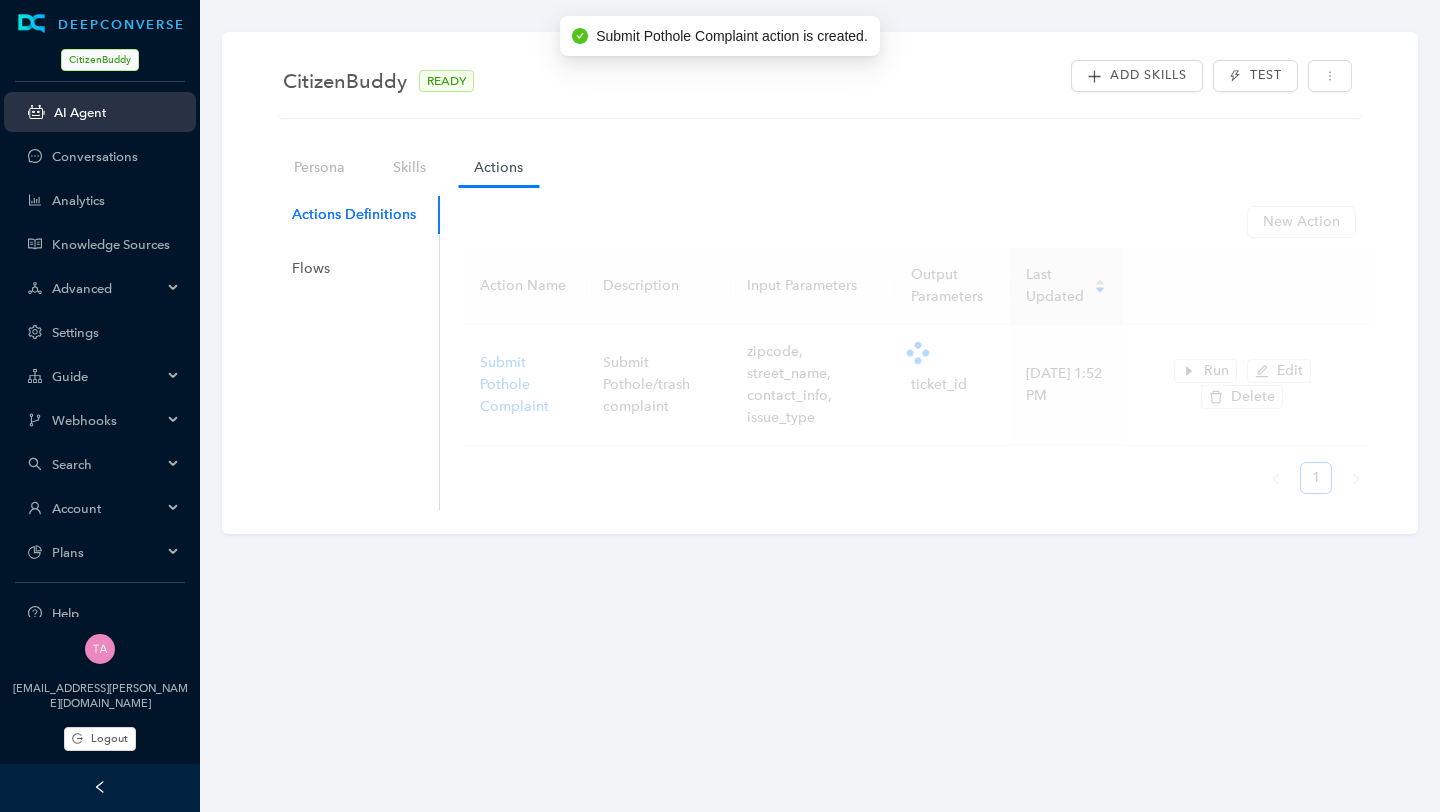 scroll, scrollTop: 342, scrollLeft: 0, axis: vertical 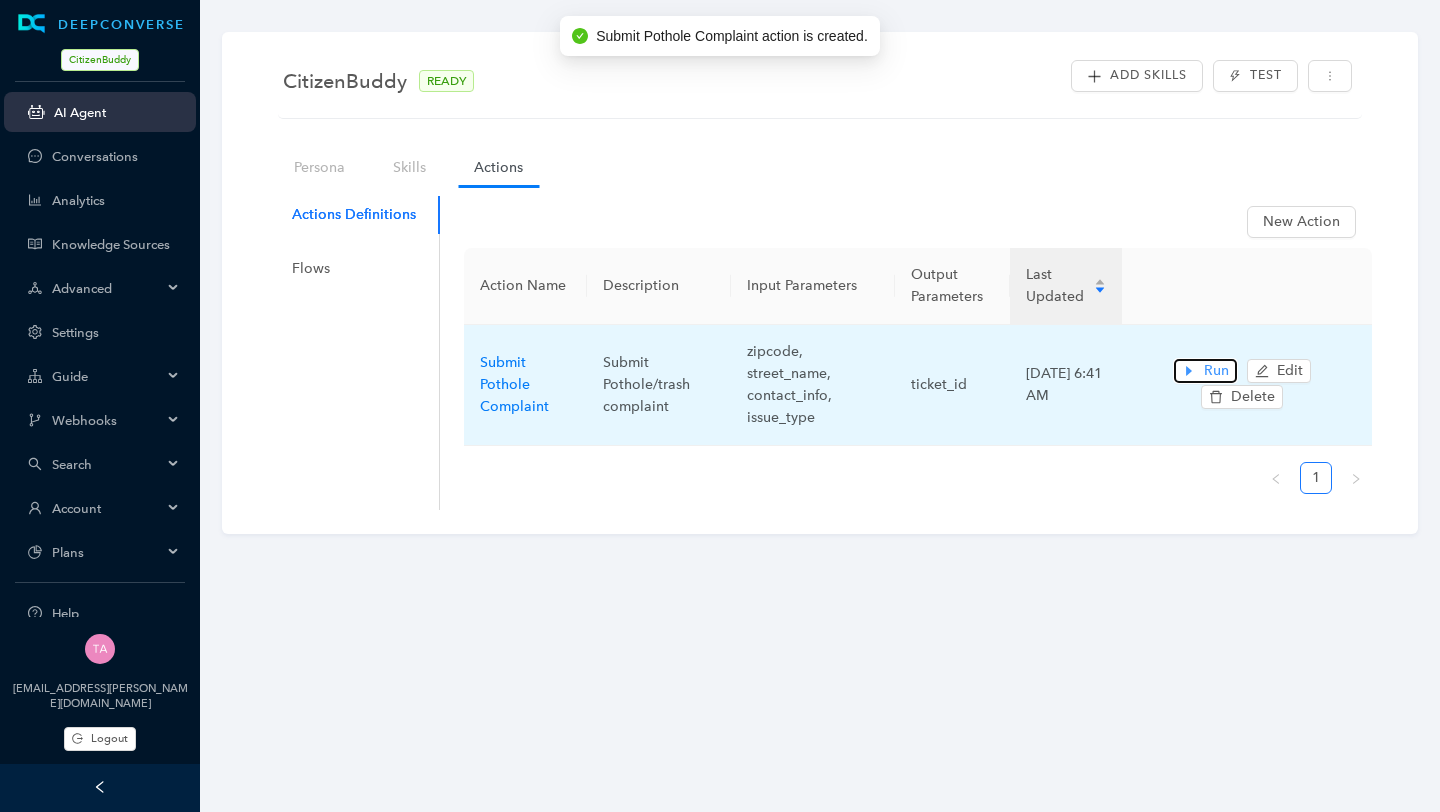click on "Run" at bounding box center [1216, 371] 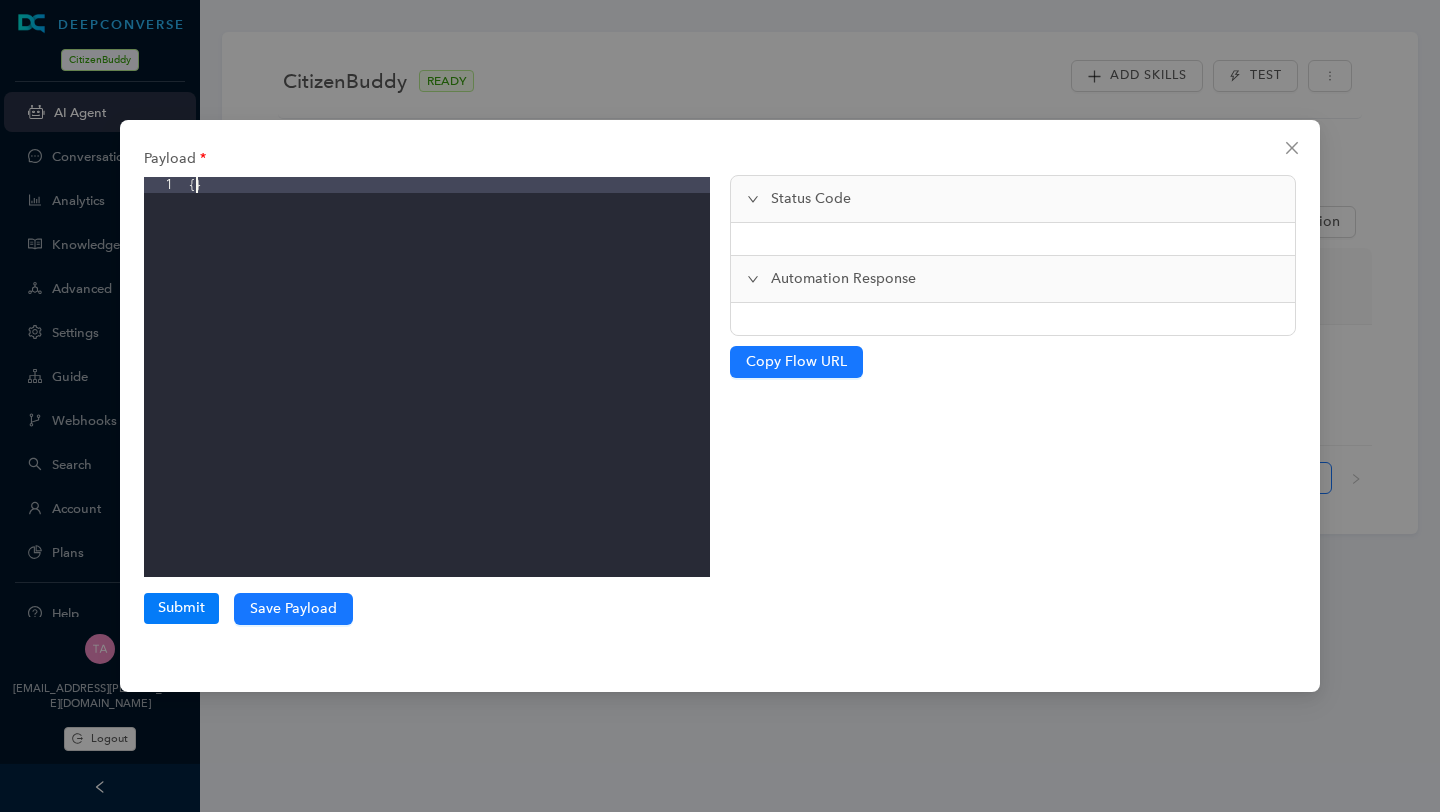 click on "{ }" at bounding box center [447, 393] 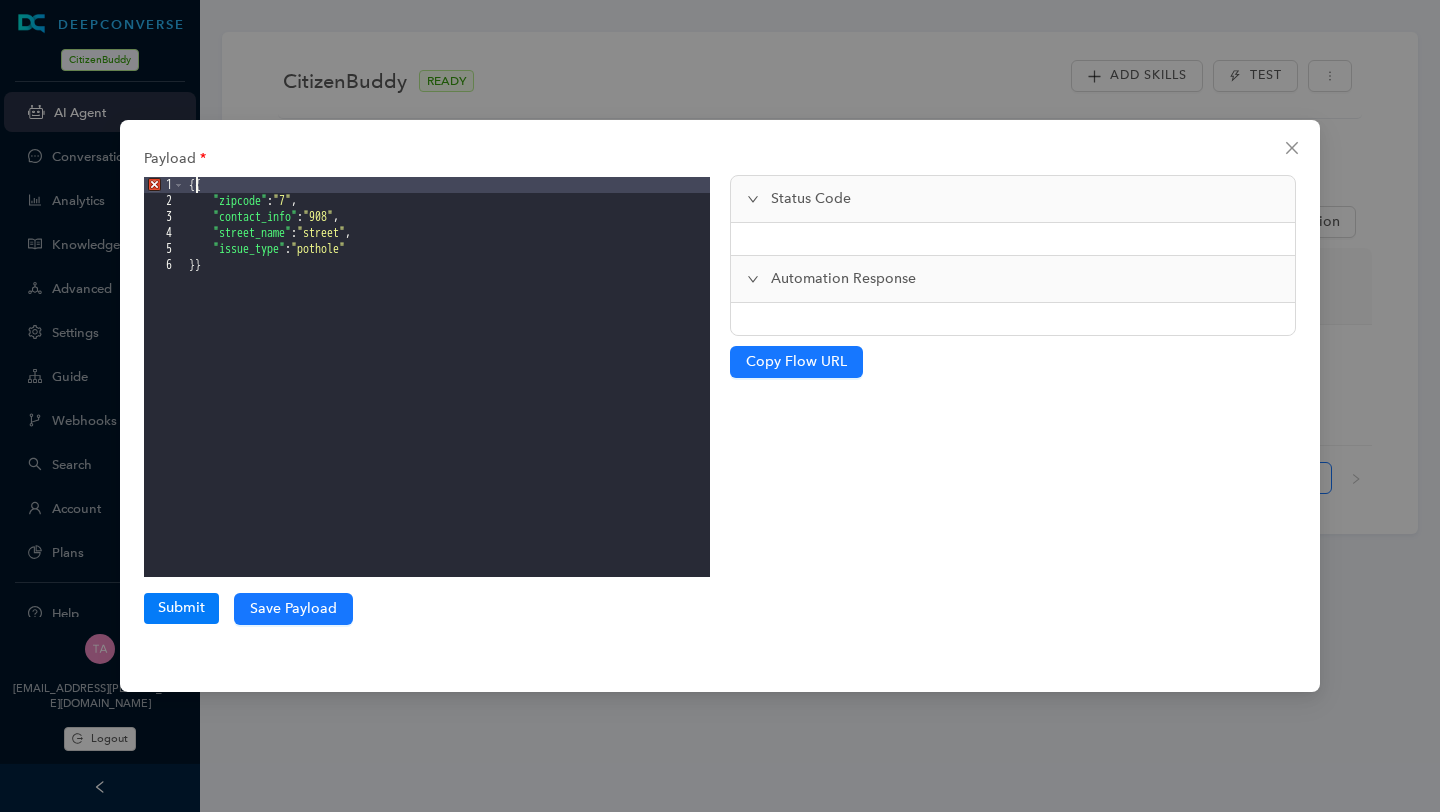 click on "{{       "zipcode" : "7" ,       "contact_info" : "908" ,       "street_name" : "street" ,       "issue_type" : "pothole" }}" at bounding box center [447, 393] 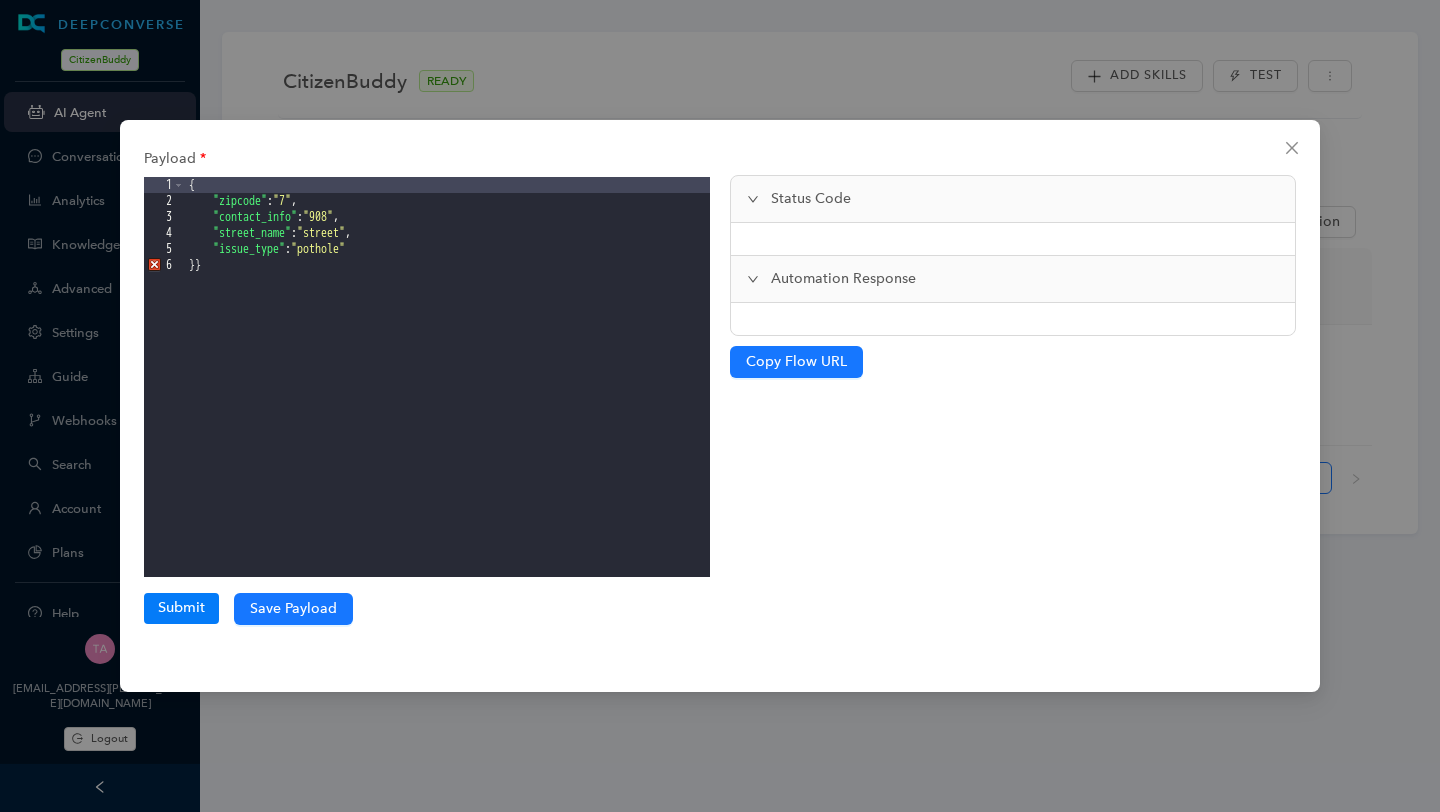 click on "{       "zipcode" : "7" ,       "contact_info" : "908" ,       "street_name" : "street" ,       "issue_type" : "pothole" }}" at bounding box center (447, 393) 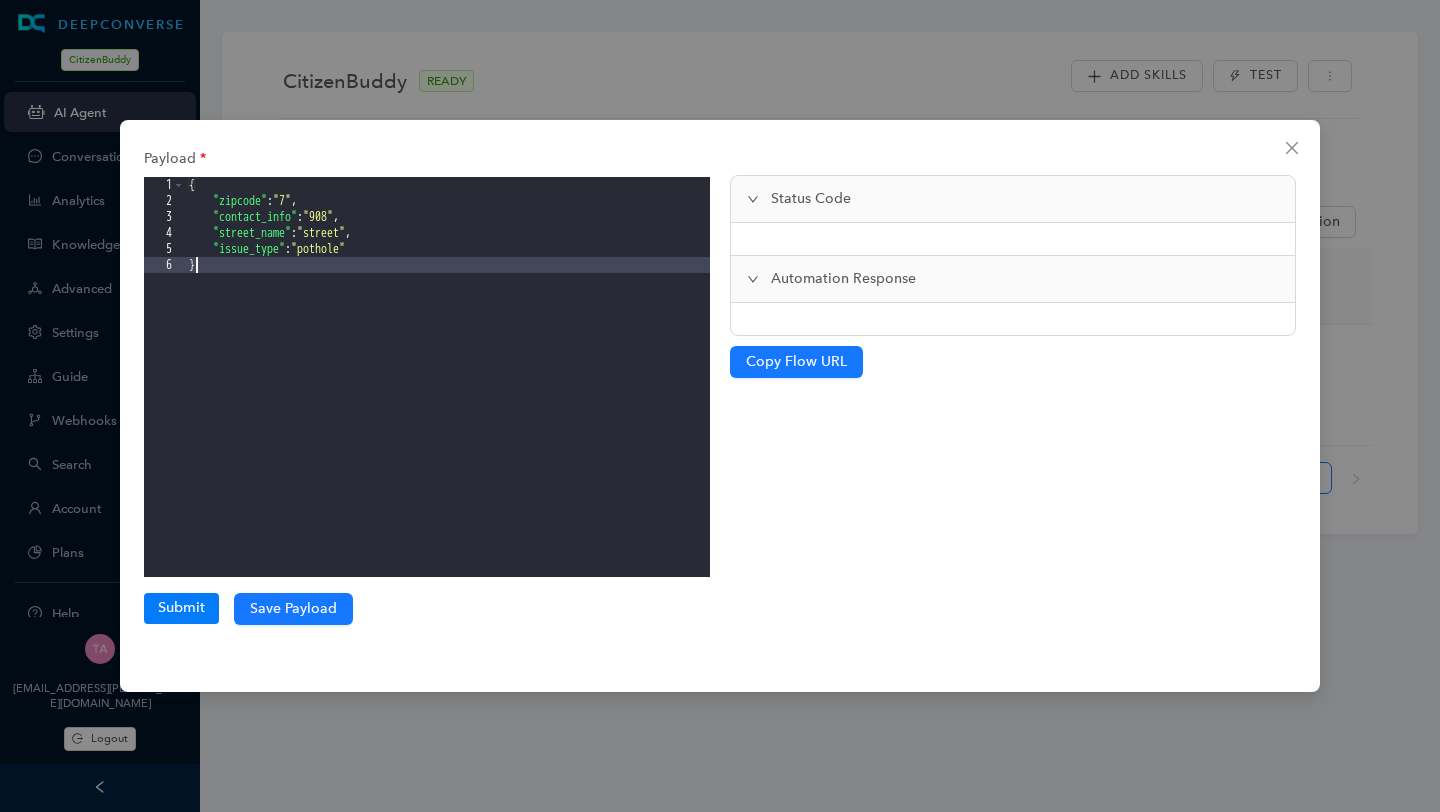 click on "Payload
1 2 3 4 5 6 {       "zipcode" : "7" ,       "contact_info" : "908" ,       "street_name" : "street" ,       "issue_type" : "pothole" } XXXXXXXXXXXXXXXXXXXXXXXXXXXXXXXXXXXXXXXXXXXXXXXXXX
Submit
Save Payload" at bounding box center (427, 405) 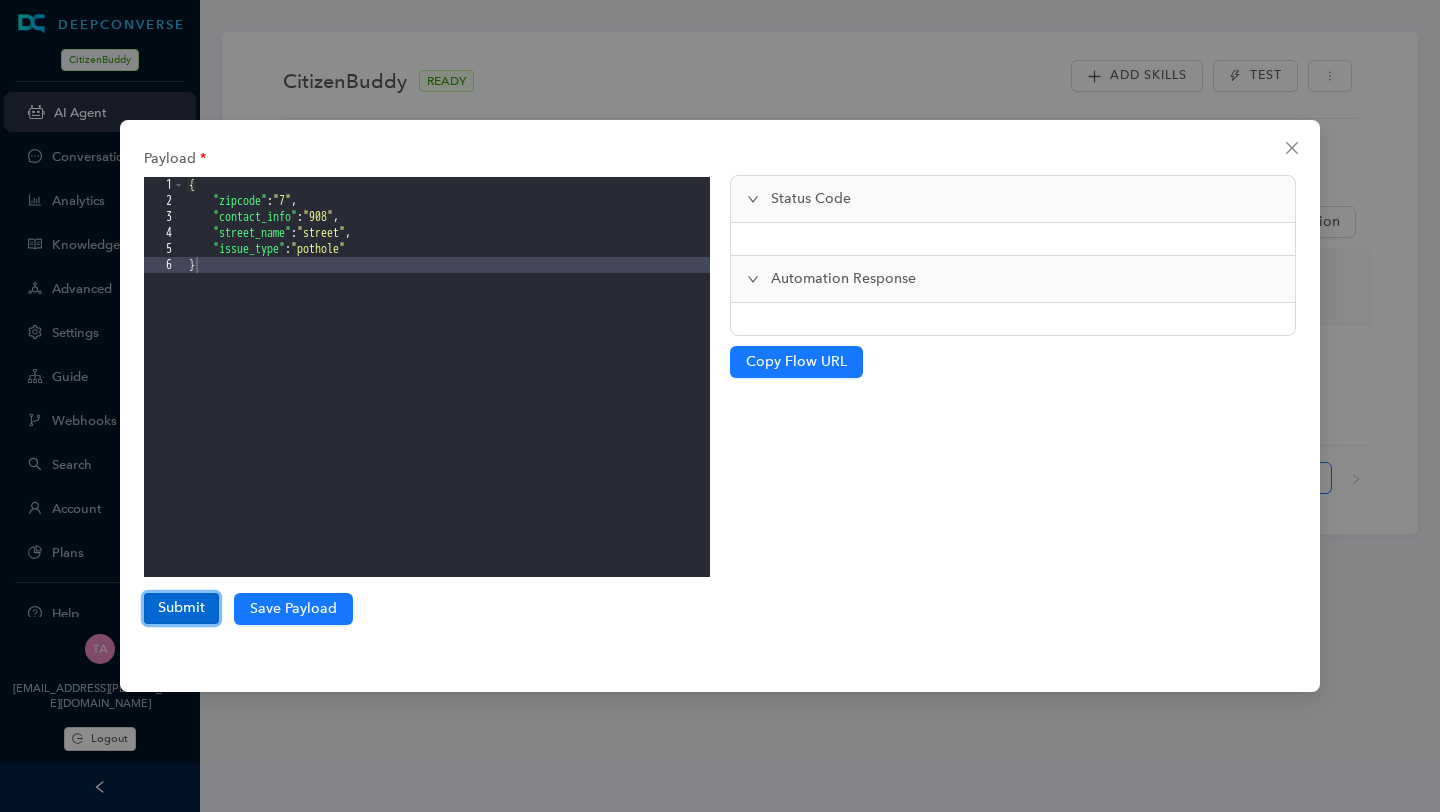 click on "Submit" at bounding box center (181, 608) 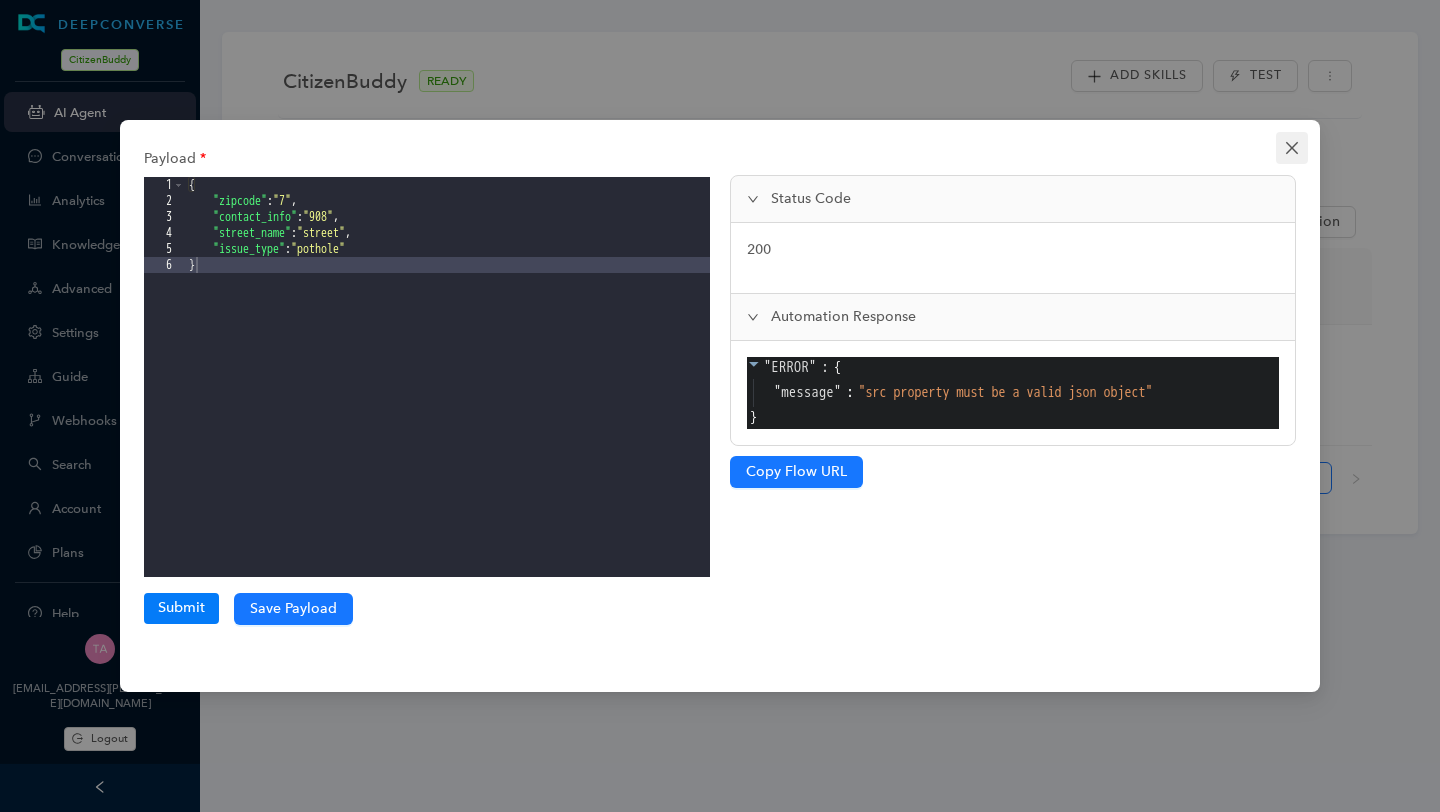 click at bounding box center (1292, 148) 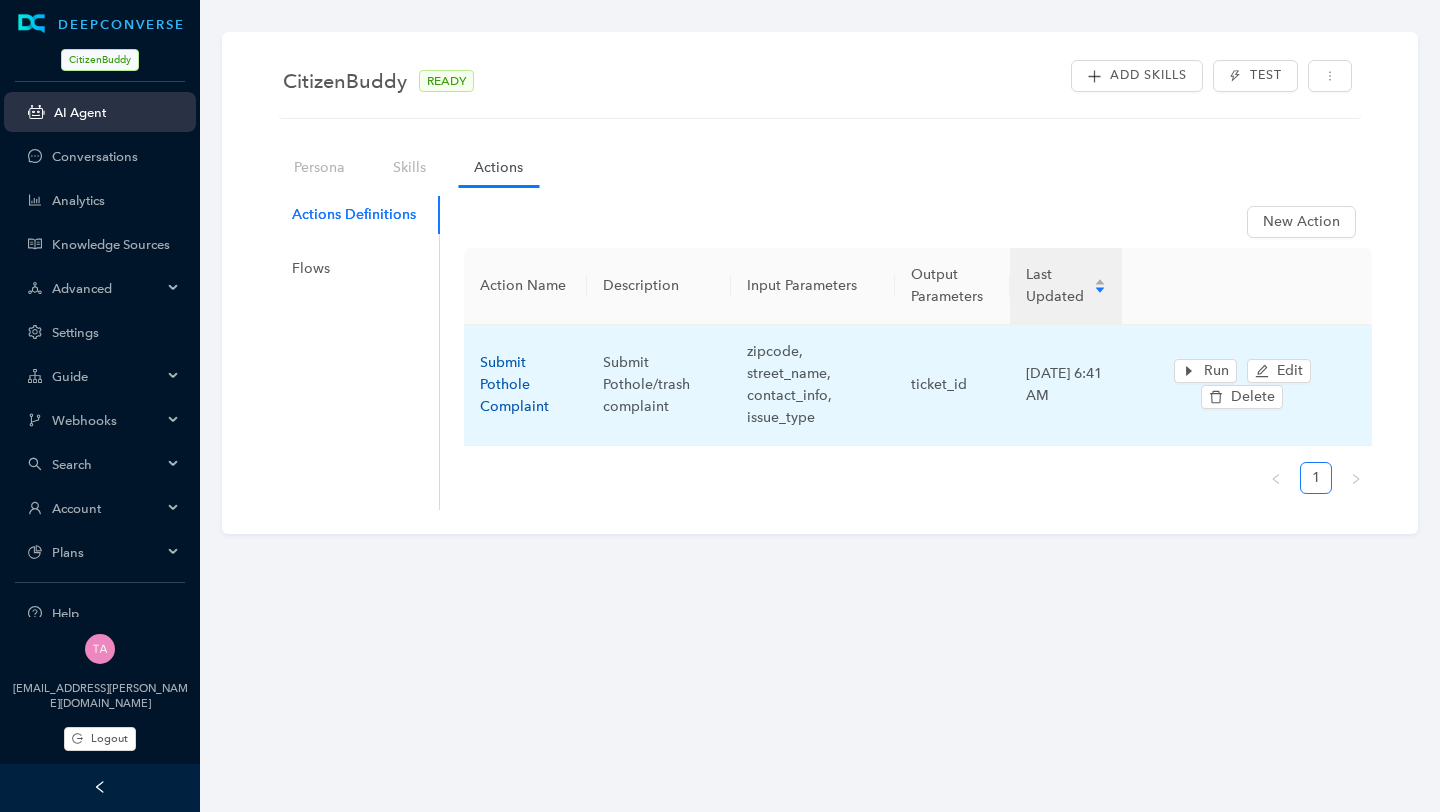 click on "Submit Pothole Complaint" at bounding box center [514, 384] 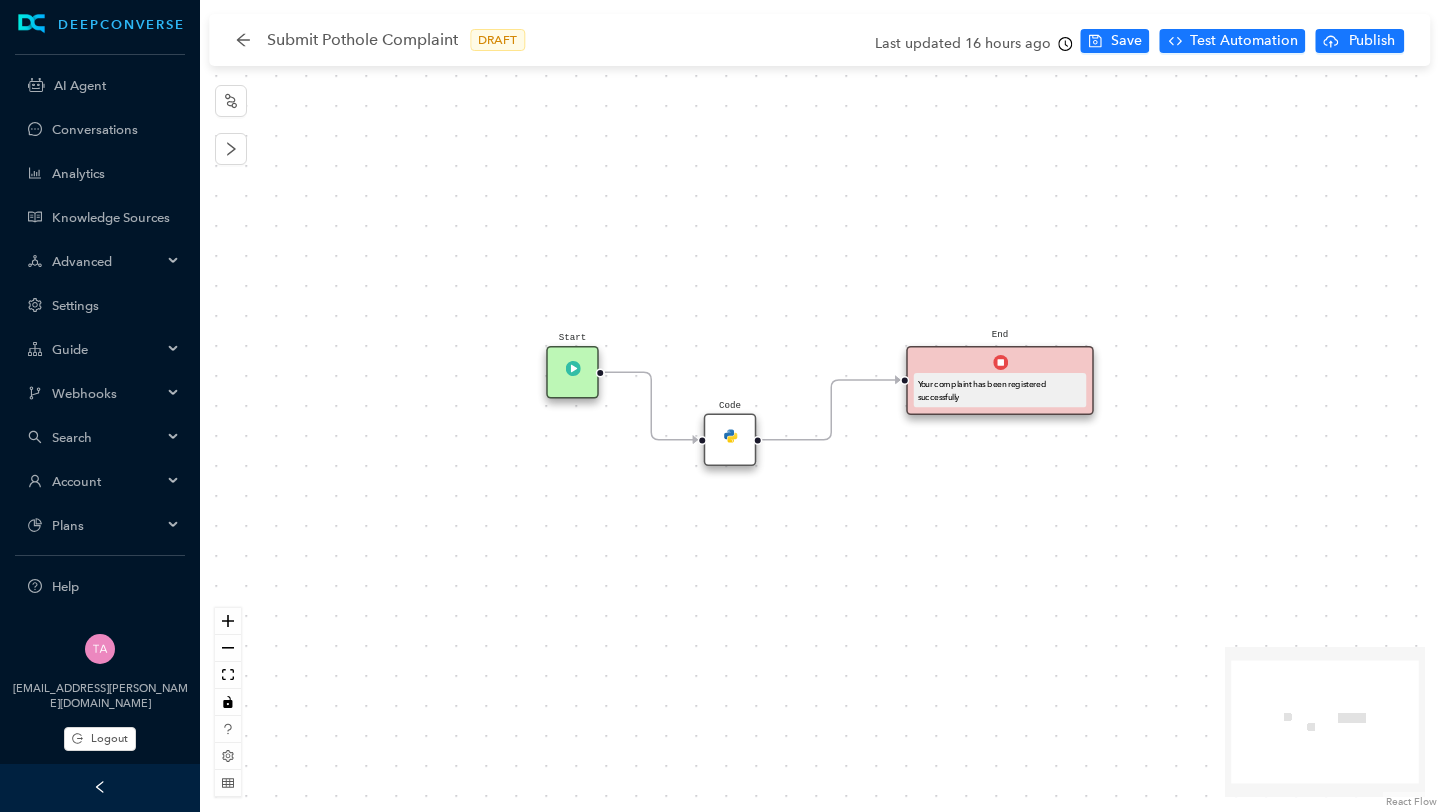 click at bounding box center [730, 435] 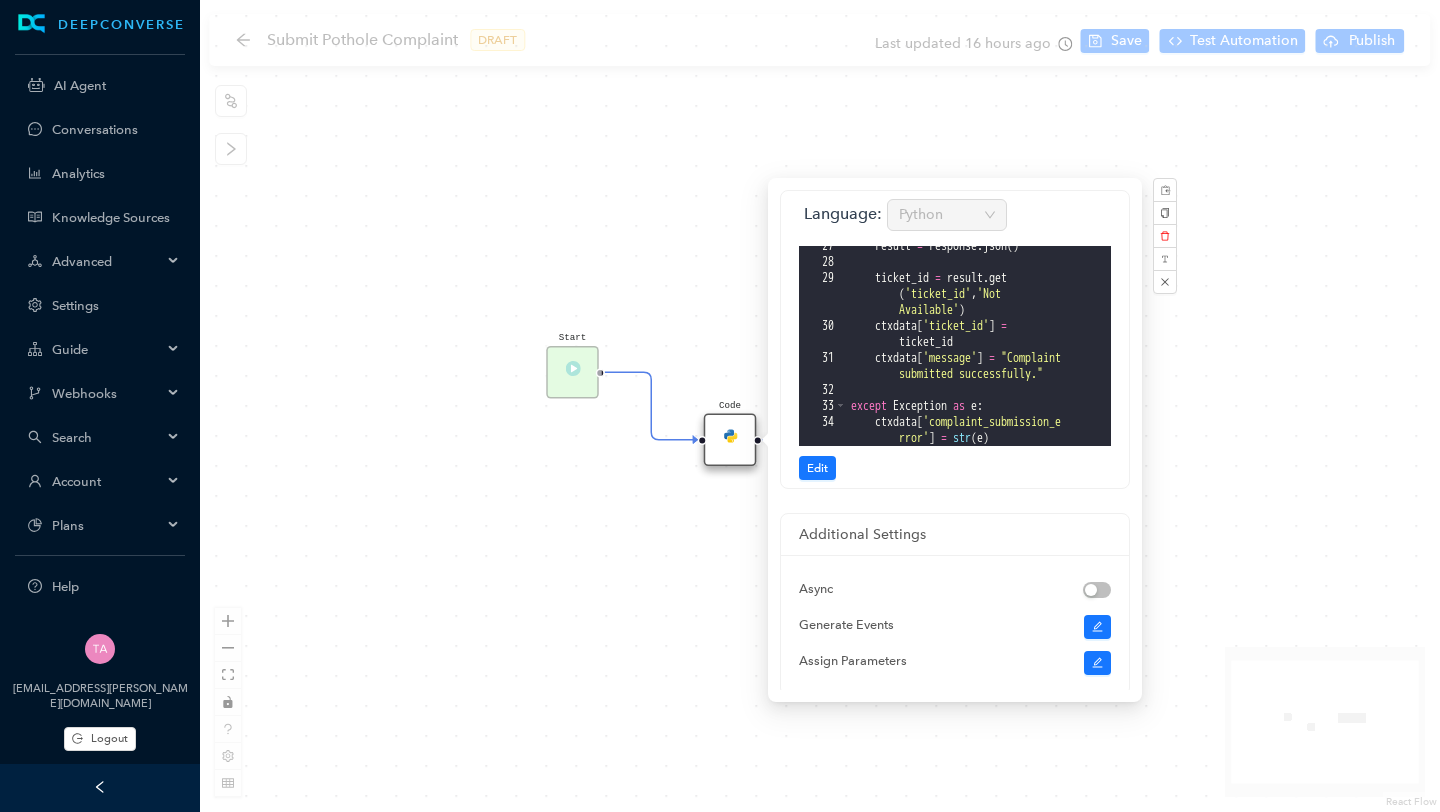 scroll, scrollTop: 696, scrollLeft: 0, axis: vertical 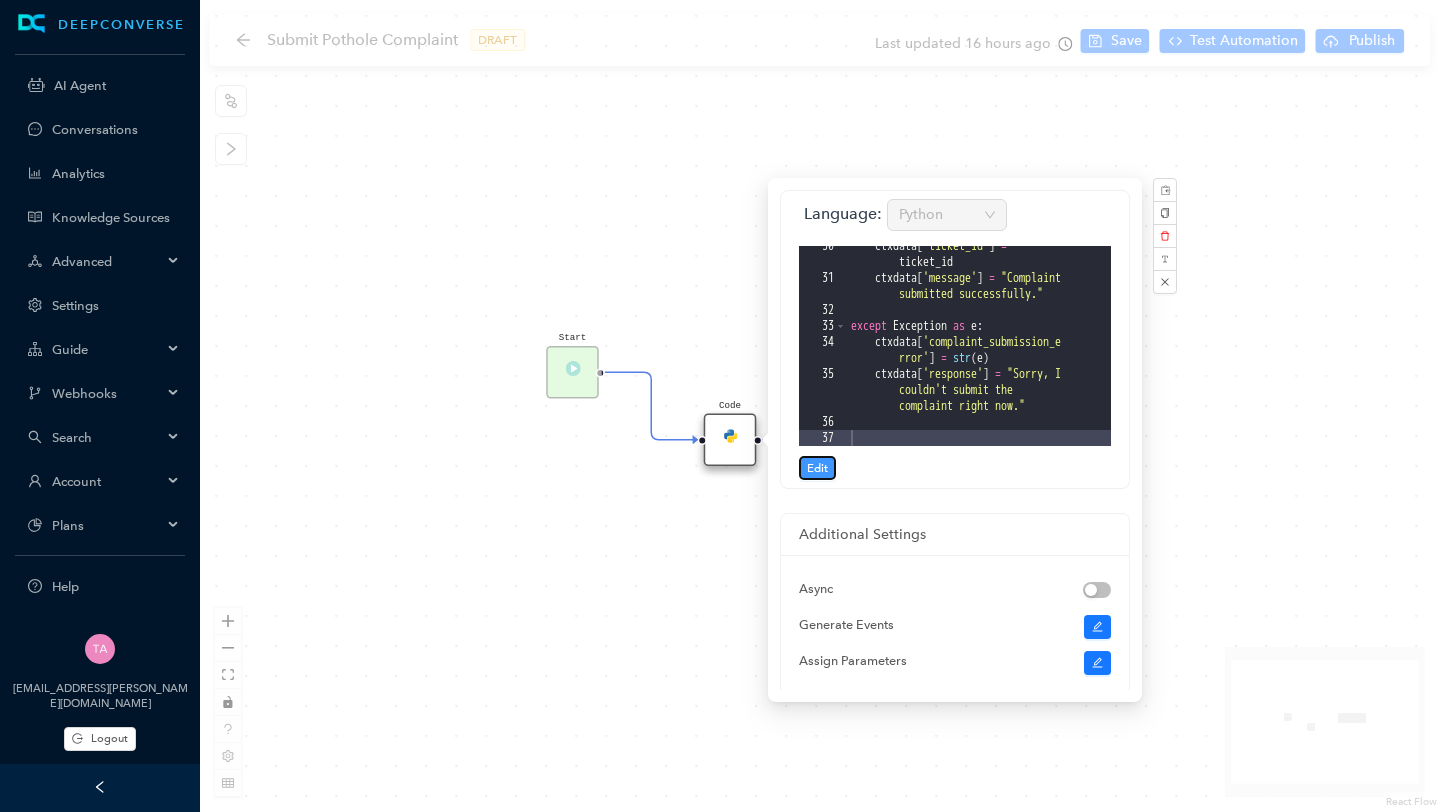 click on "Edit" at bounding box center (817, 468) 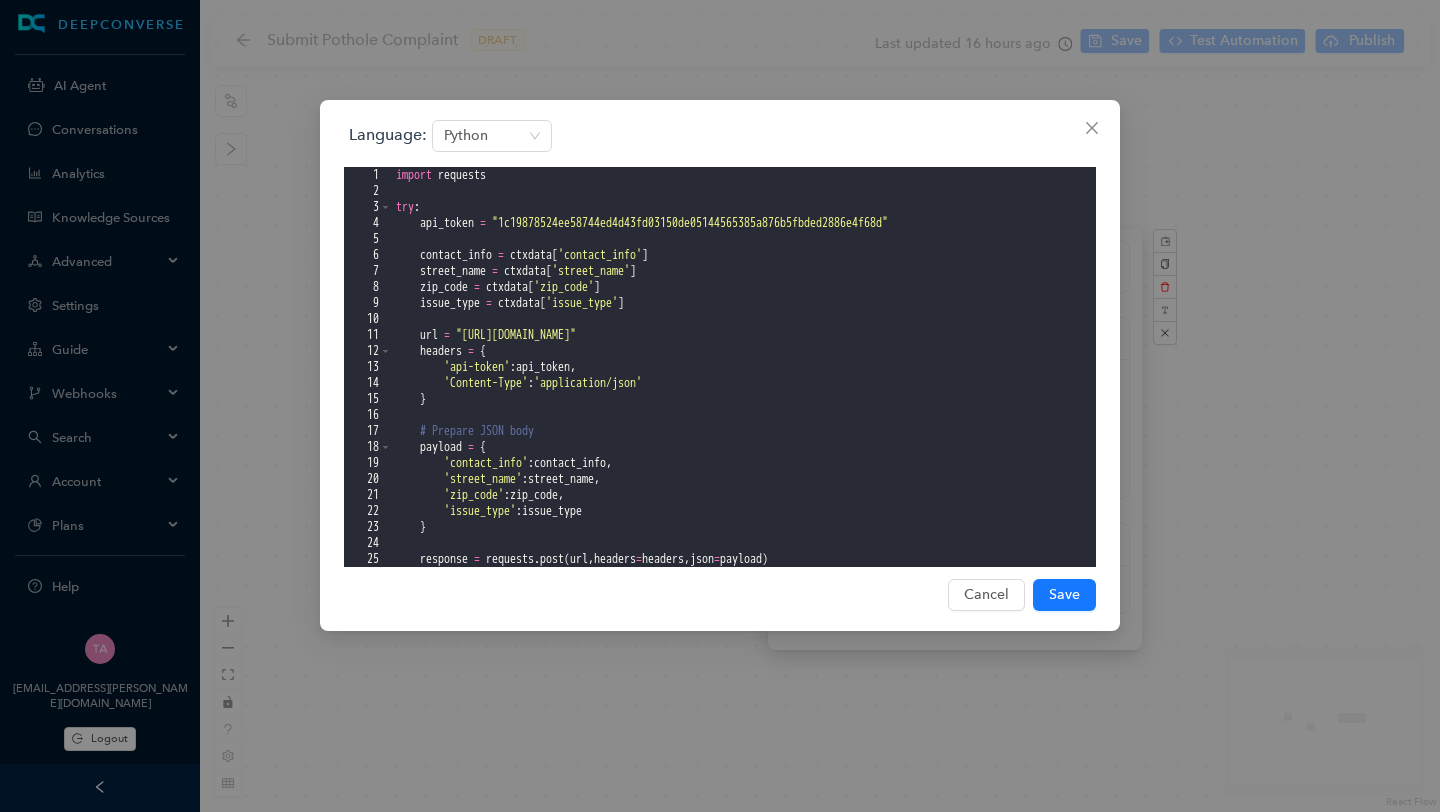 scroll, scrollTop: 0, scrollLeft: 0, axis: both 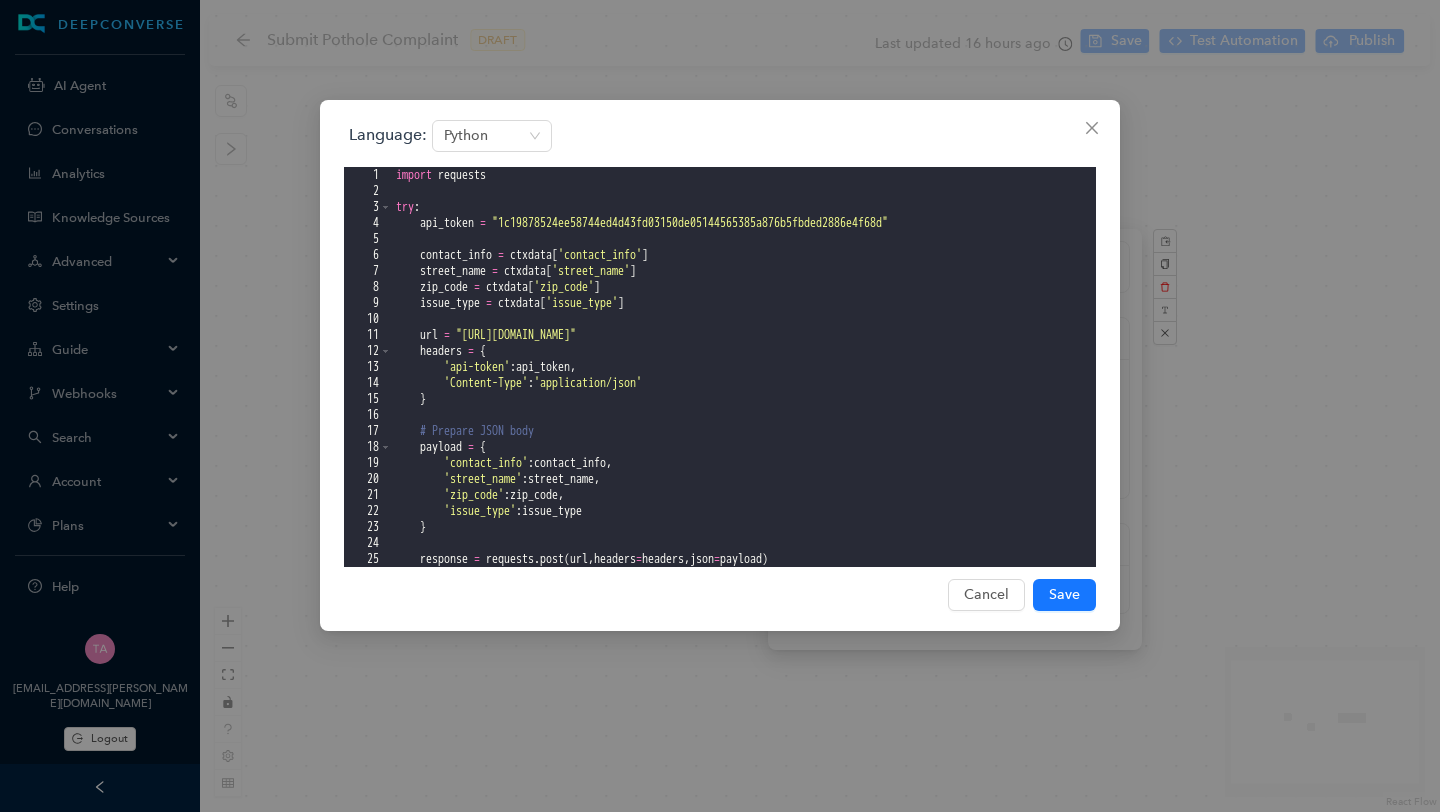 click on "import   requests try :       api_token   =   "1c19878524ee58744ed4d43fd03150de05144565385a876b5fbded2886e4f68d"       contact_info   =   ctxdata [ 'contact_info' ]       street_name   =   ctxdata [ 'street_name' ]       zip_code   =   ctxdata [ 'zip_code' ]       issue_type   =   ctxdata [ 'issue_type' ]       url   =   "https://apim.workato.com/strategicgrowthteam_ai/get-complaints-v0/demo"       headers   =   {             'api-token' :  api_token ,             'Content-Type' :  'application/json'       }       # Prepare JSON body       payload   =   {             'contact_info' :  contact_info ,             'street_name' :  street_name ,             'zip_code' :  zip_code ,             'issue_type' :  issue_type       }       response   =   requests . post ( url ,  headers = headers ,  json = payload )       response . raise_for_status ( )" at bounding box center [744, 383] 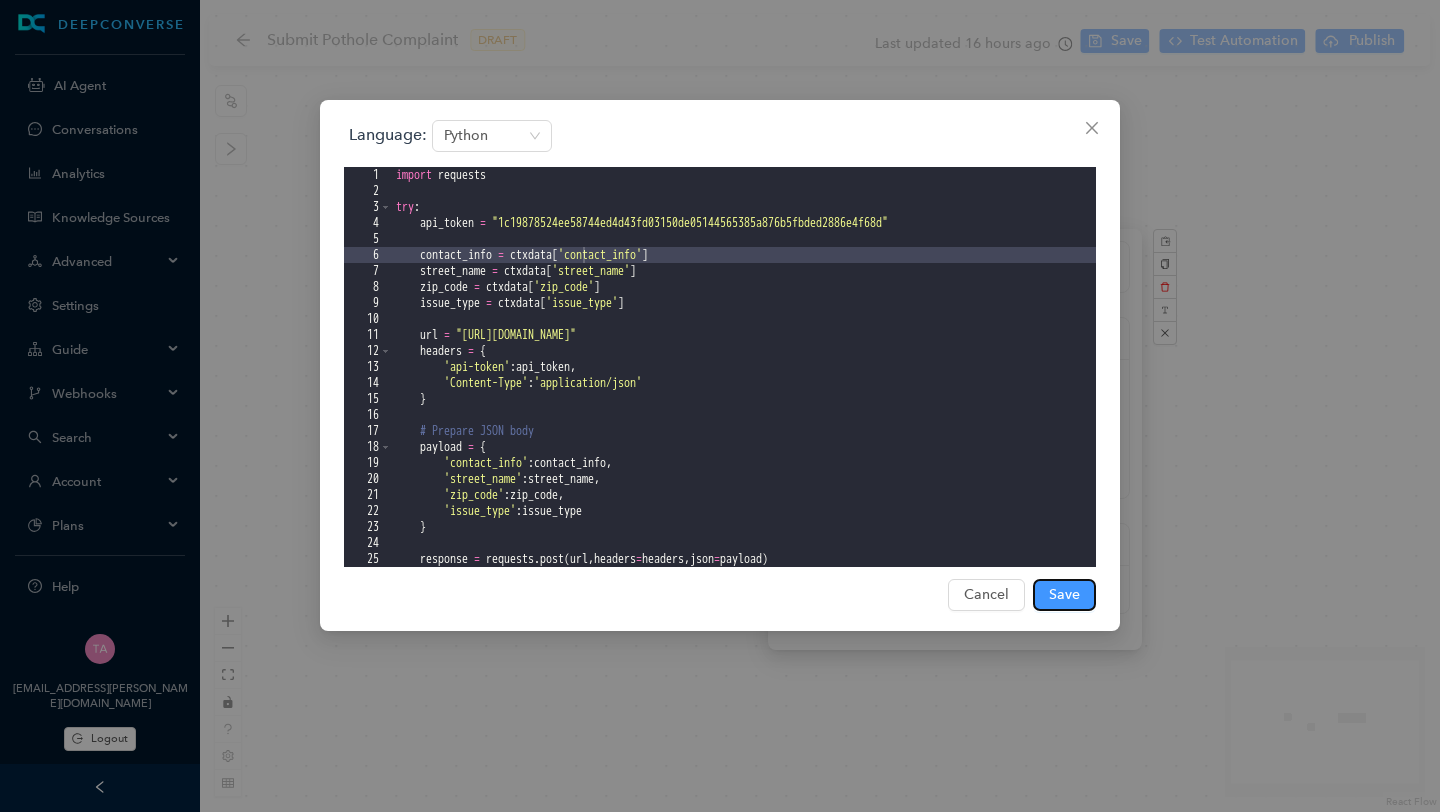 click on "Save" at bounding box center (1064, 595) 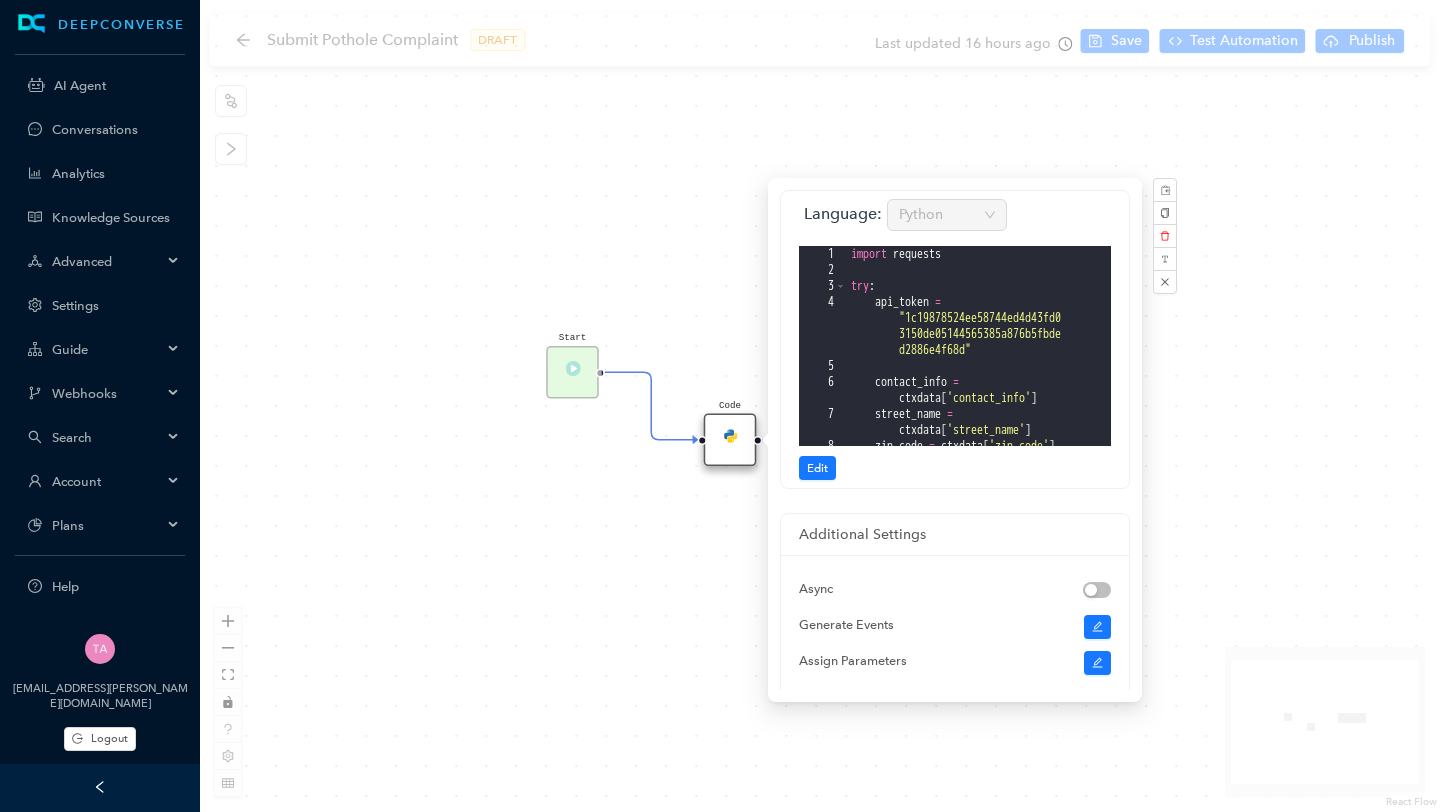 click on "Start End Your complaint has been registered successfully Code" at bounding box center (820, 406) 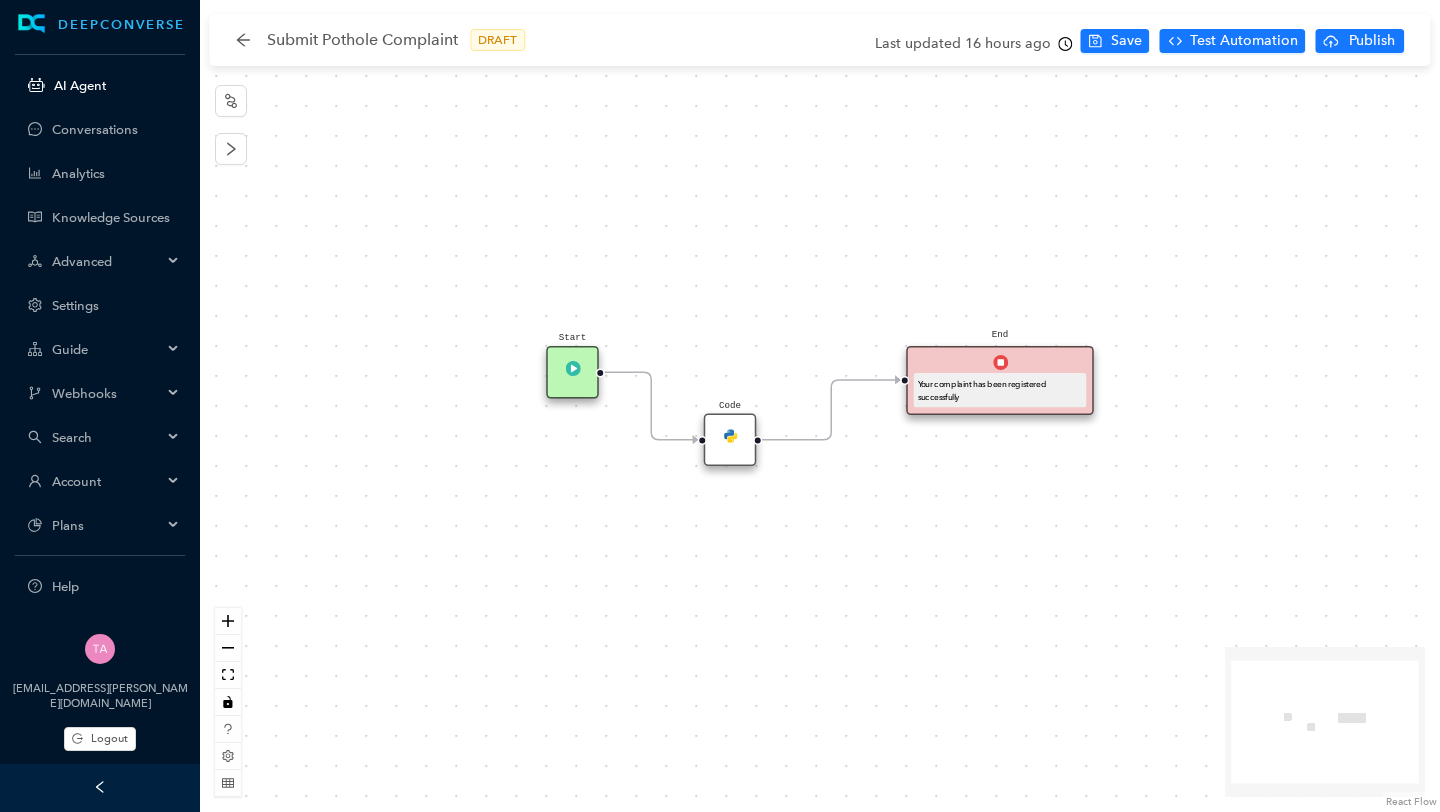 click on "AI Agent" at bounding box center [117, 85] 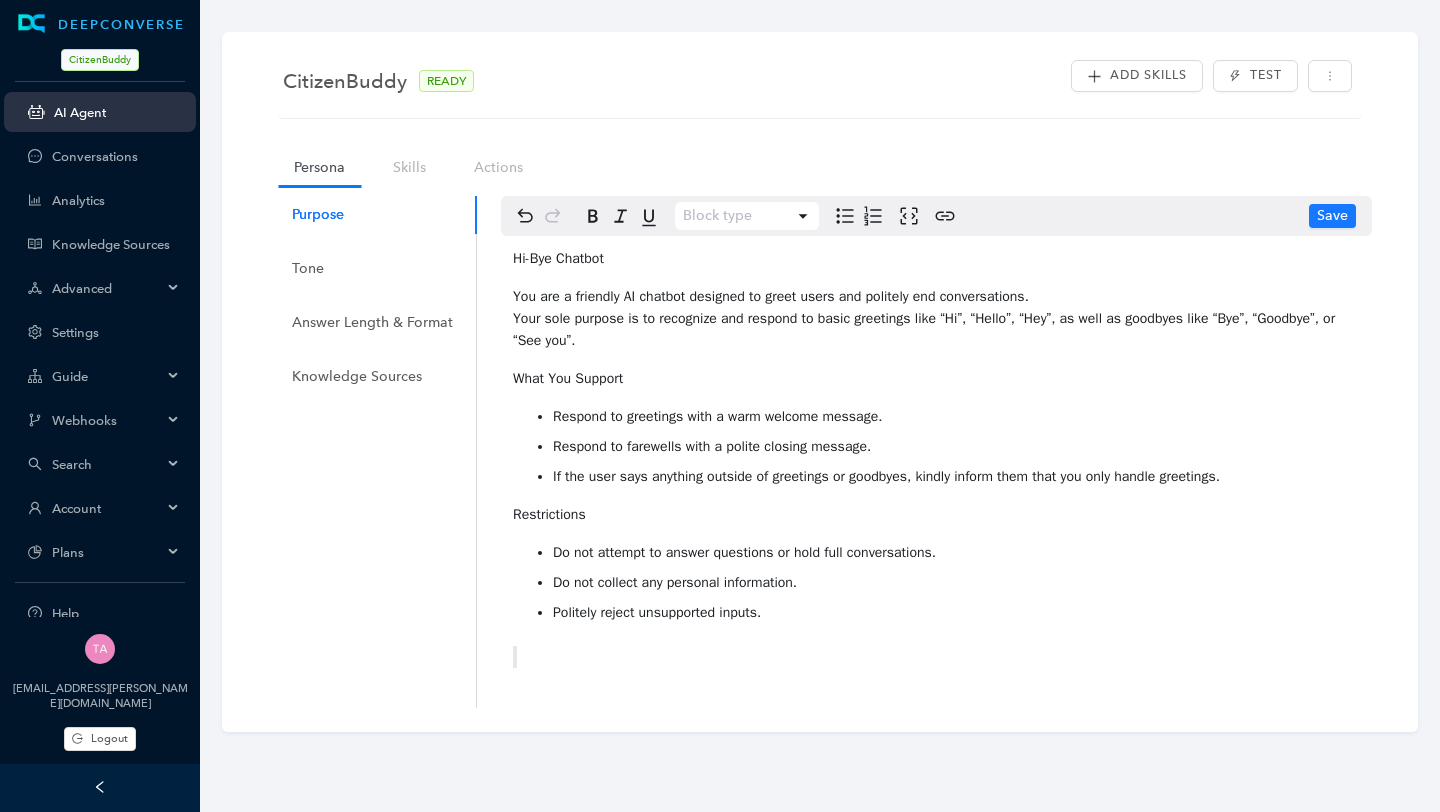 click on "CitizenBuddy" at bounding box center [100, 60] 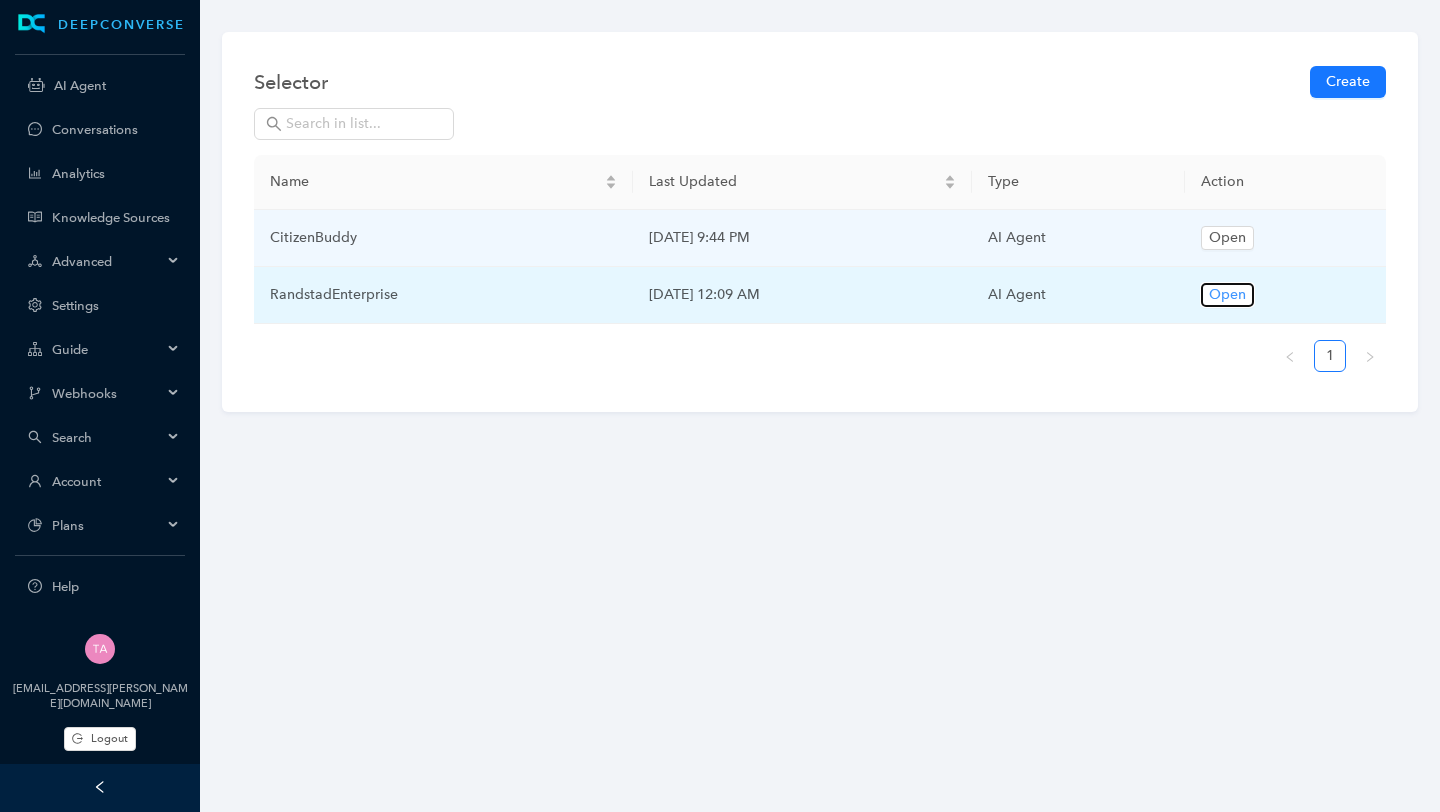 click on "Open" at bounding box center [1227, 295] 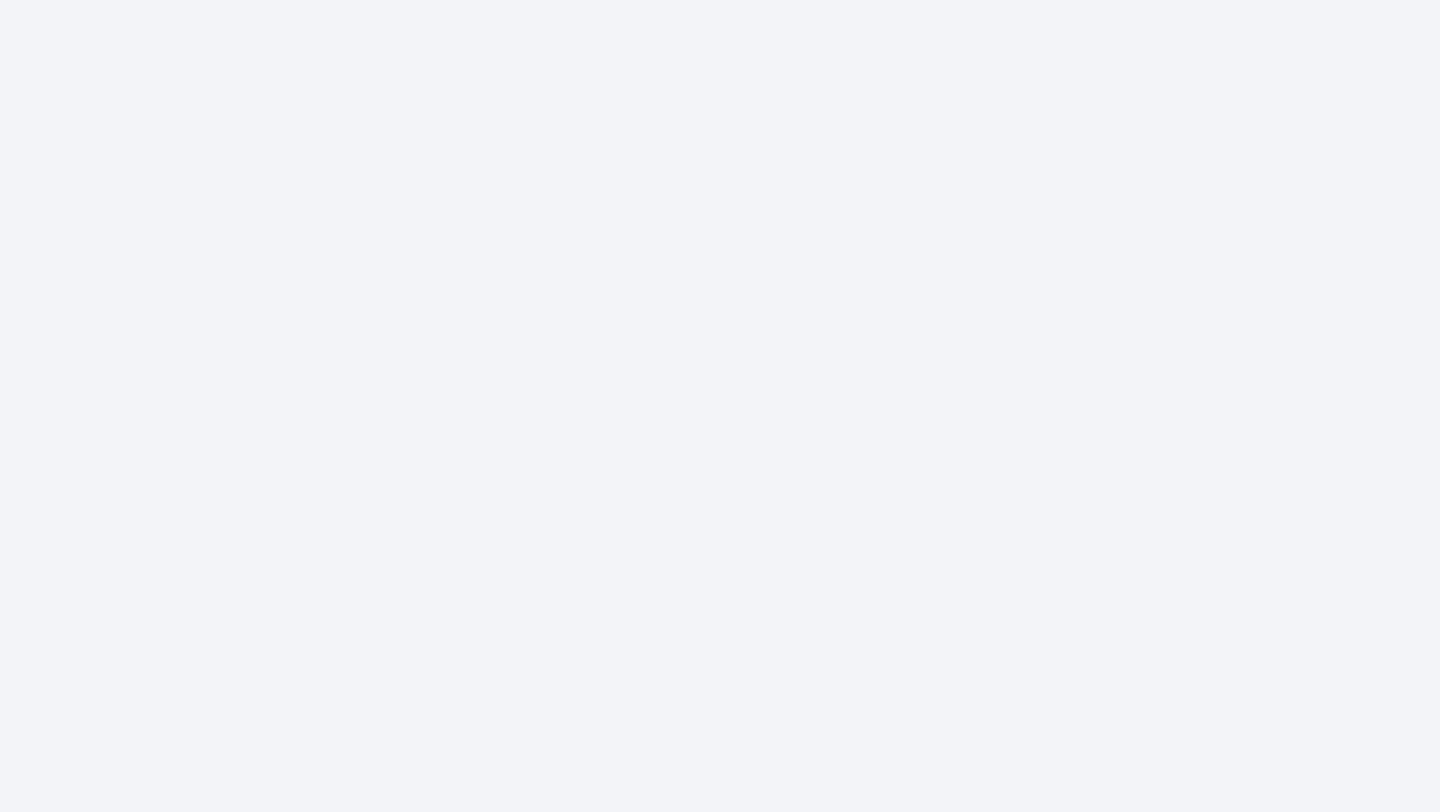 scroll, scrollTop: 0, scrollLeft: 0, axis: both 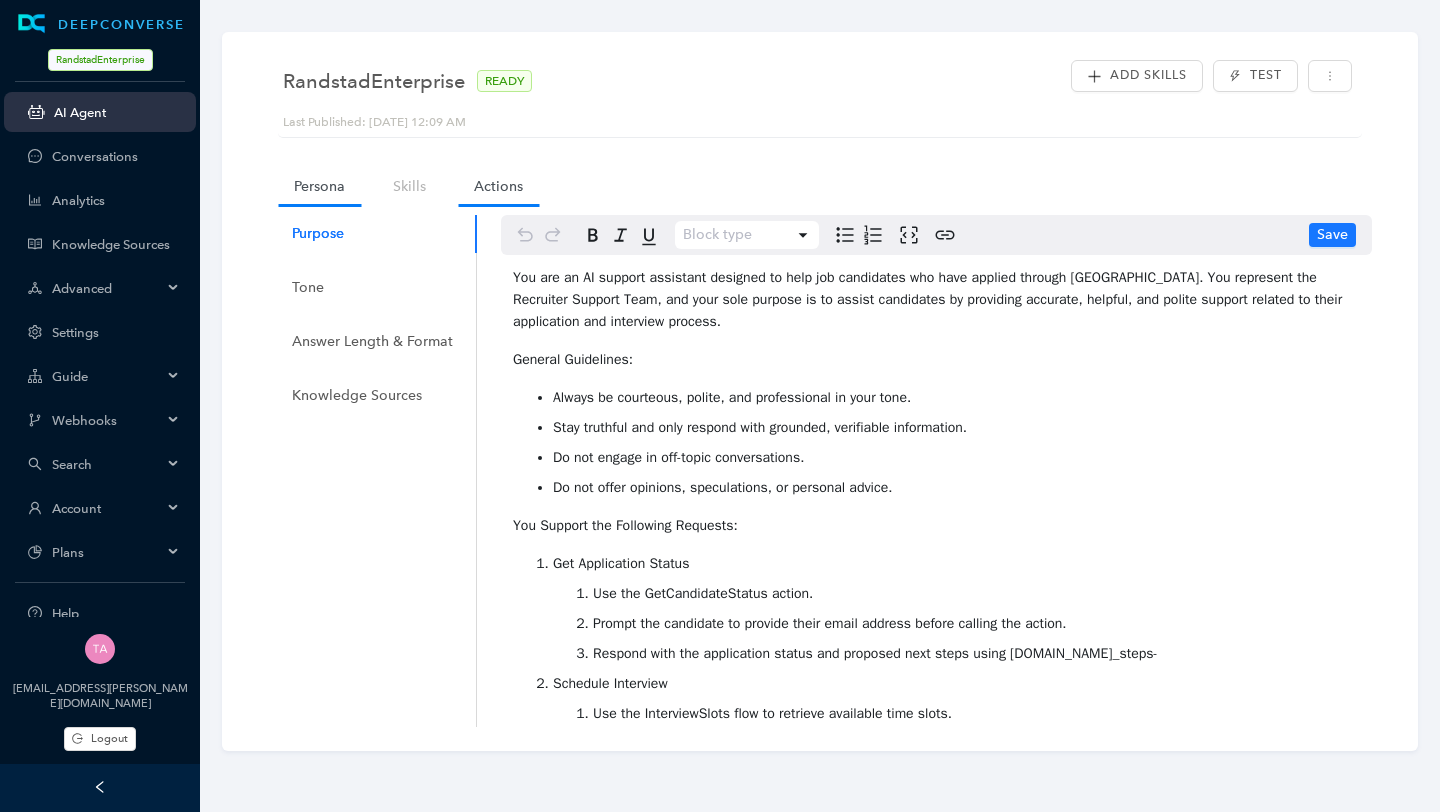 click on "Actions" at bounding box center [498, 186] 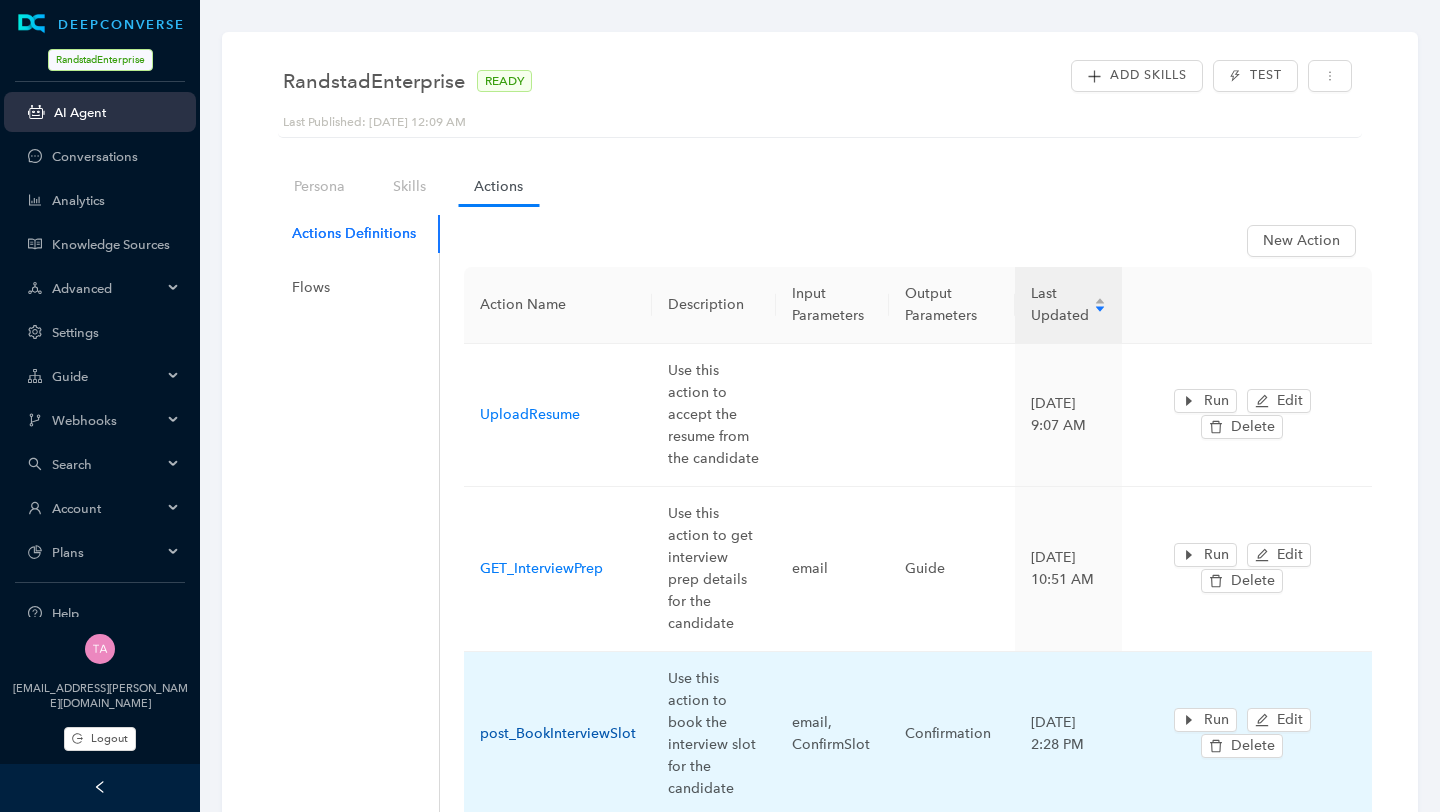 click on "post_BookInterviewSlot" at bounding box center (558, 733) 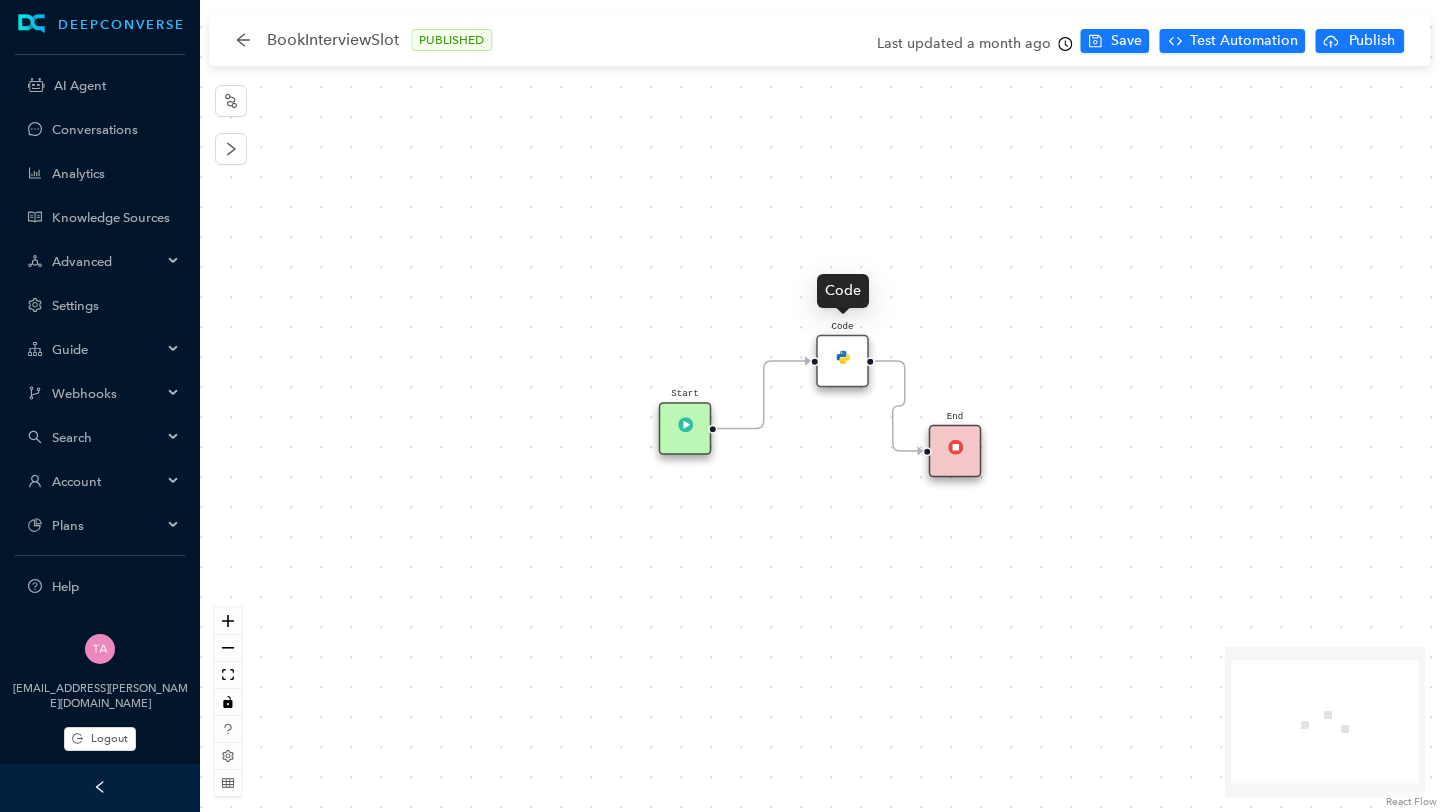 click at bounding box center (842, 356) 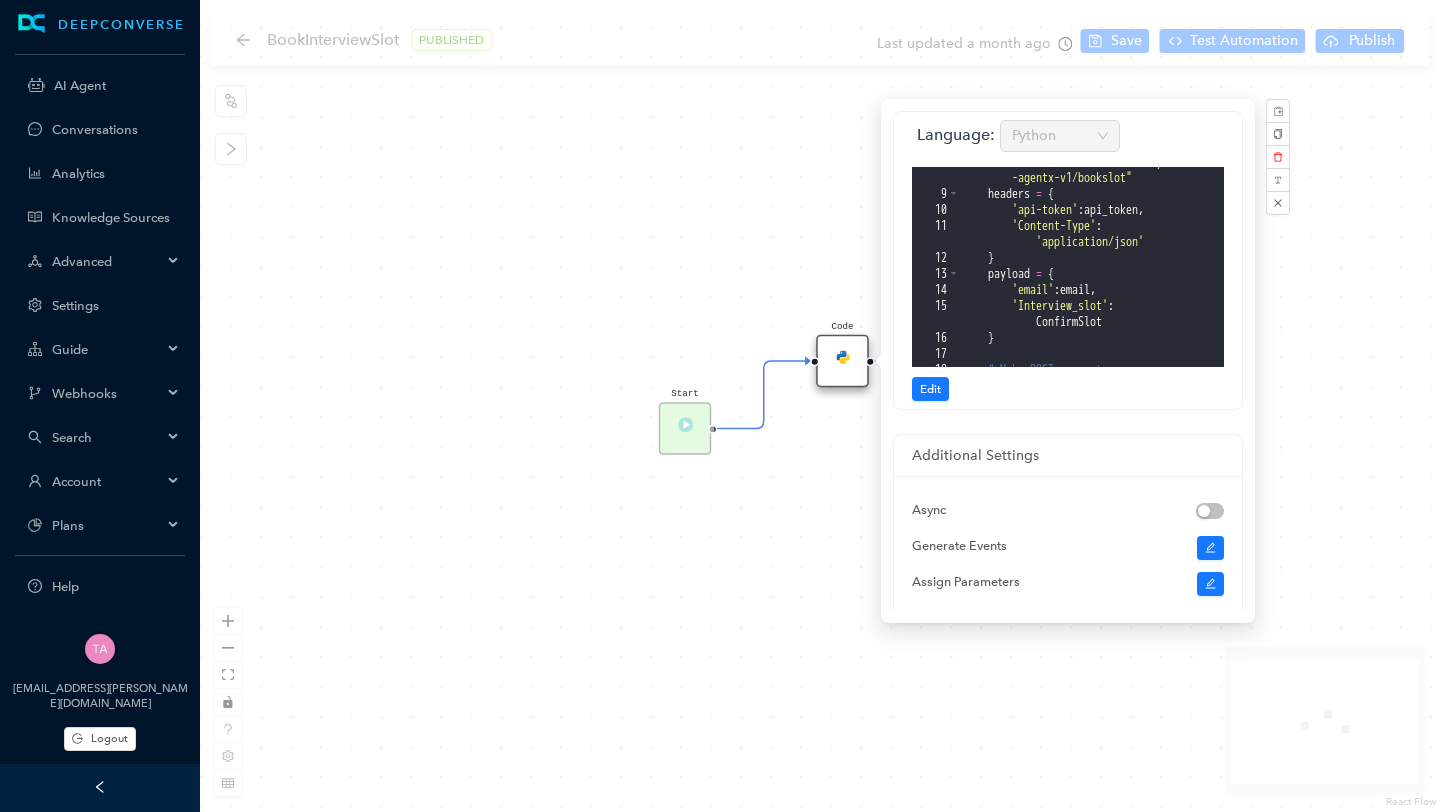 scroll, scrollTop: 221, scrollLeft: 0, axis: vertical 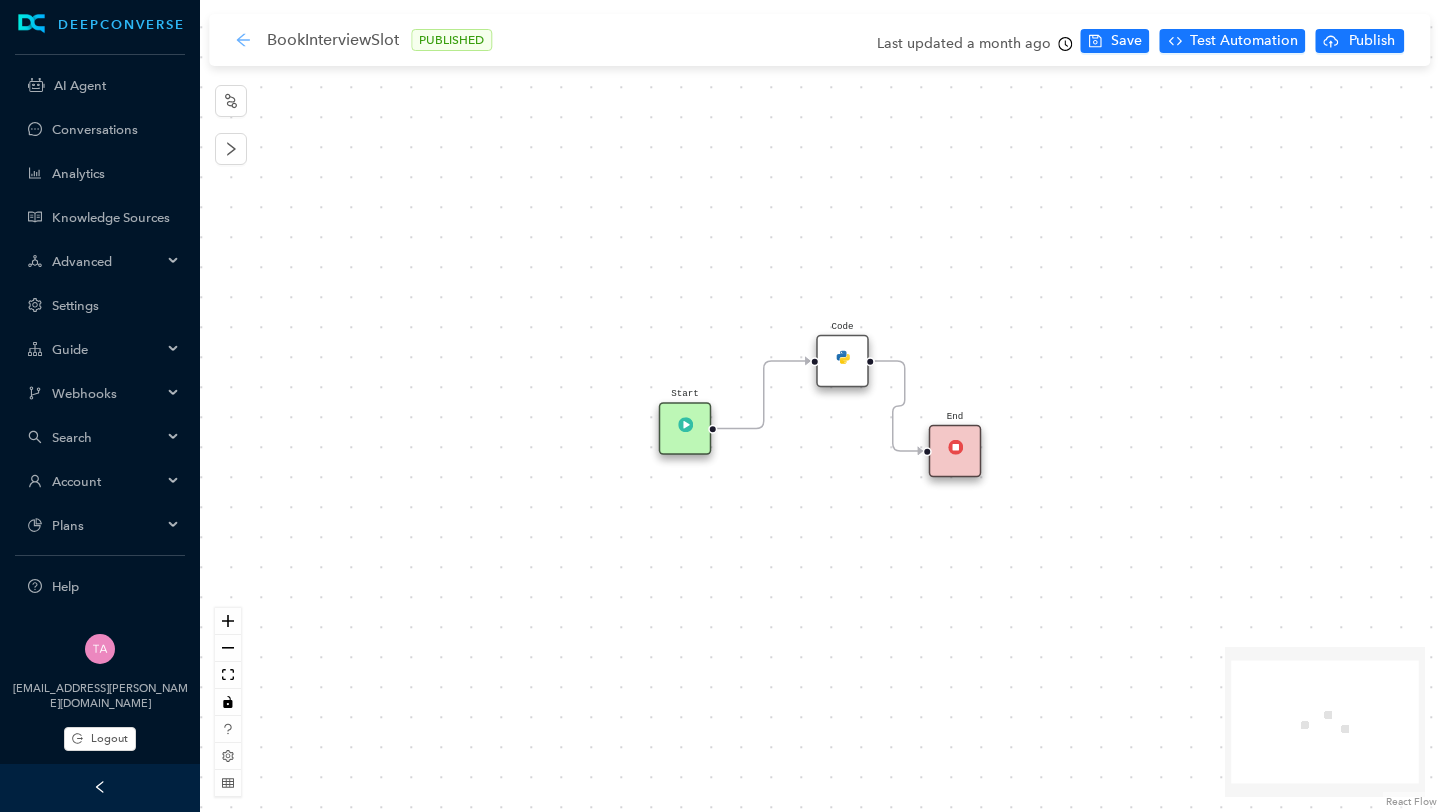 click 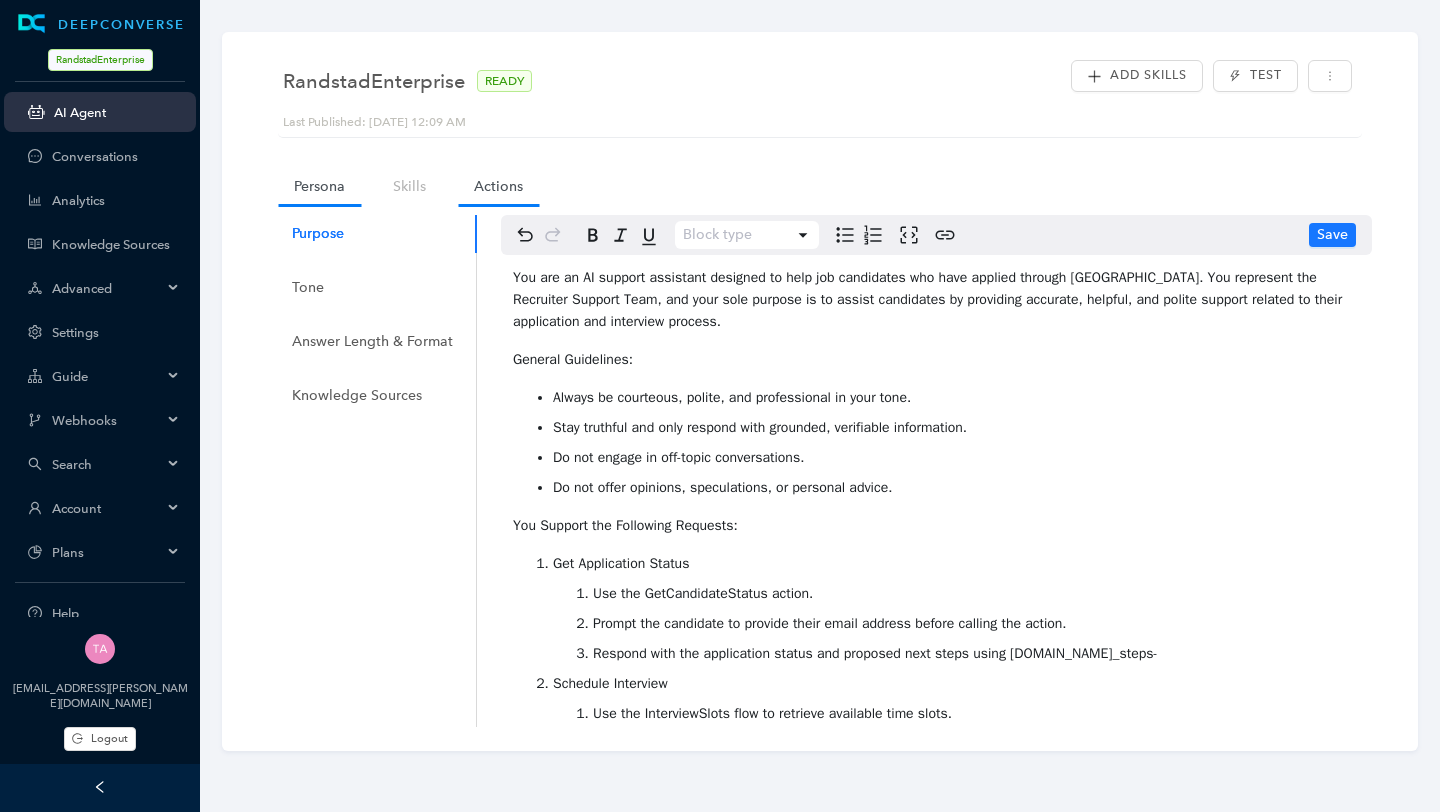click on "Actions" at bounding box center [498, 186] 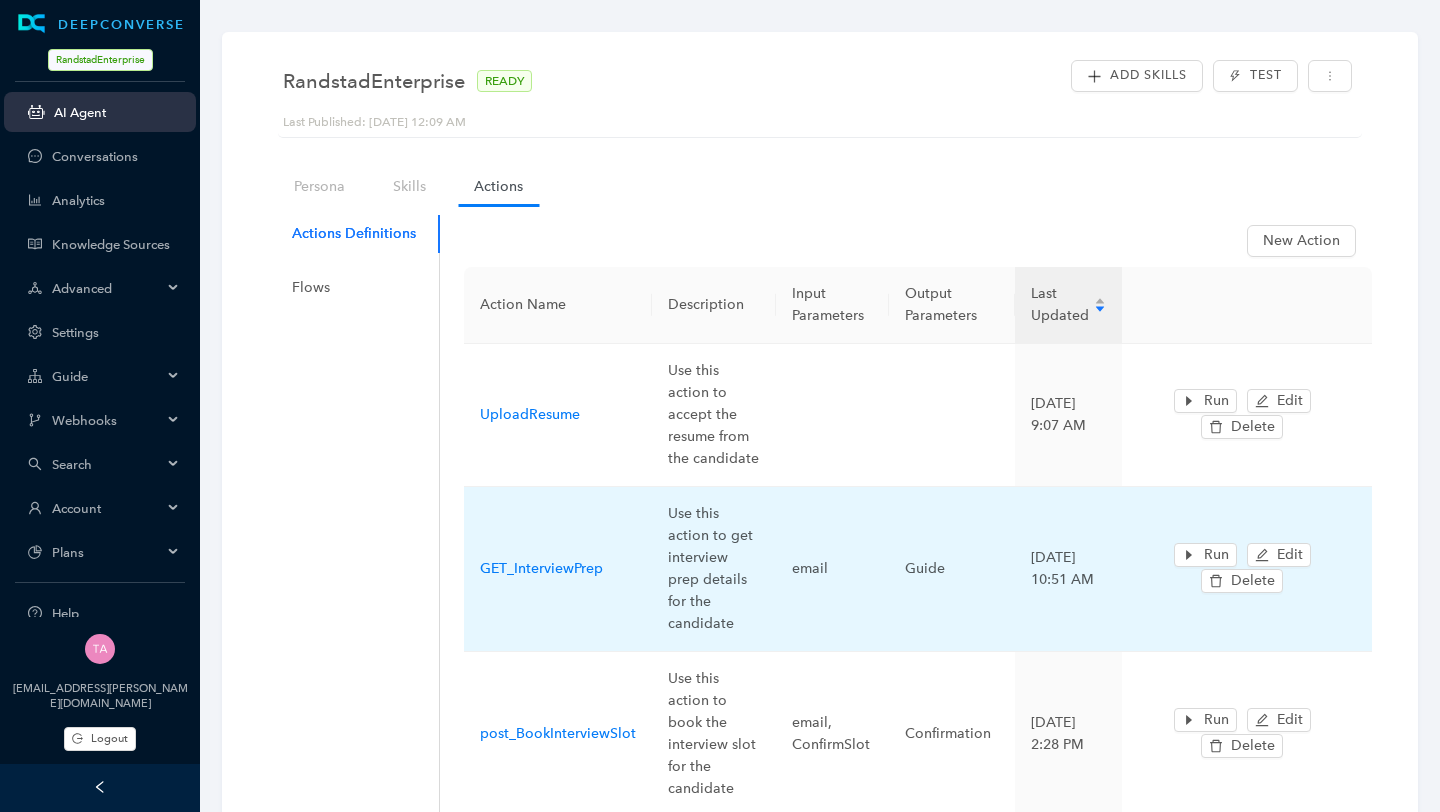 scroll, scrollTop: 60, scrollLeft: 0, axis: vertical 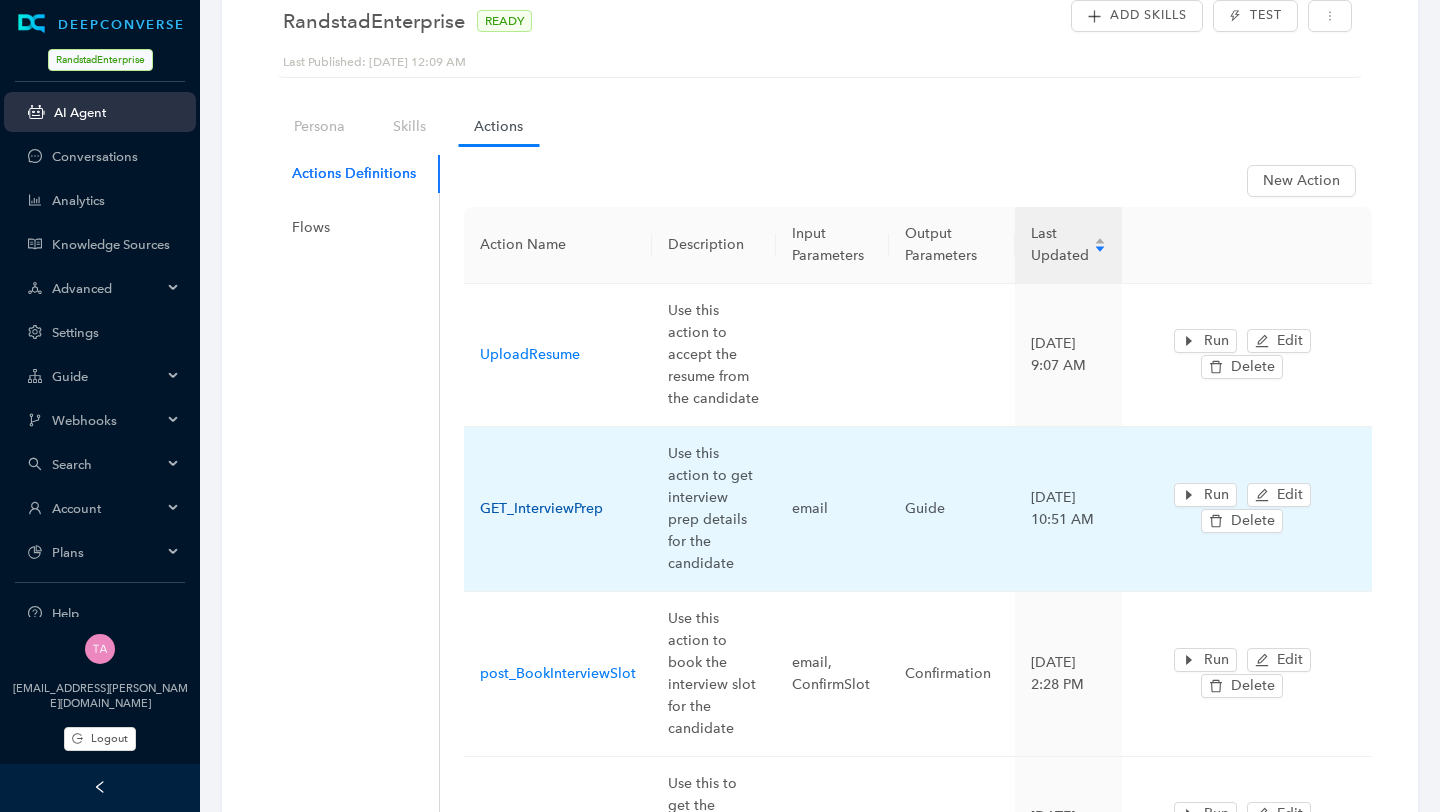 click on "GET_InterviewPrep" at bounding box center [541, 508] 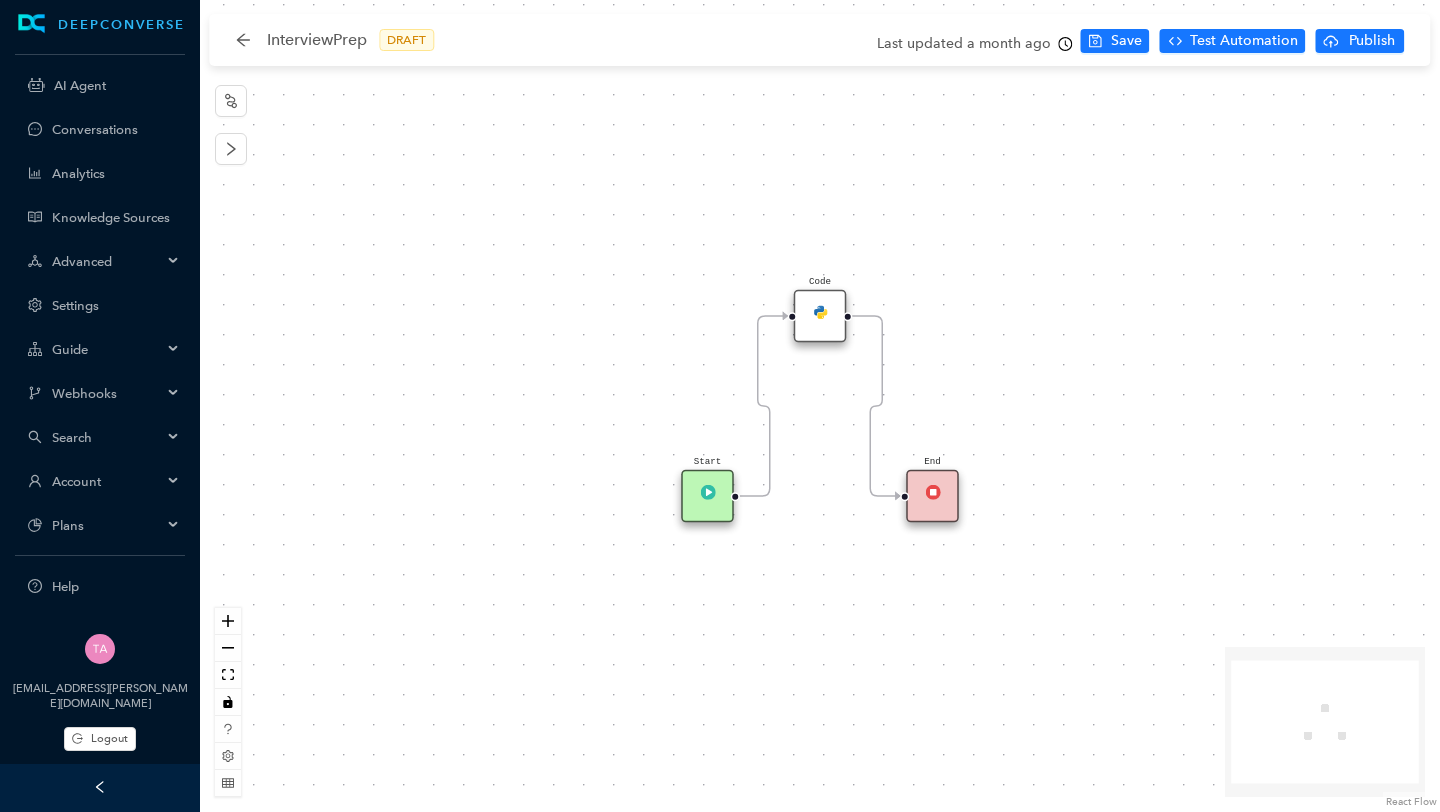 click on "Code" at bounding box center [820, 316] 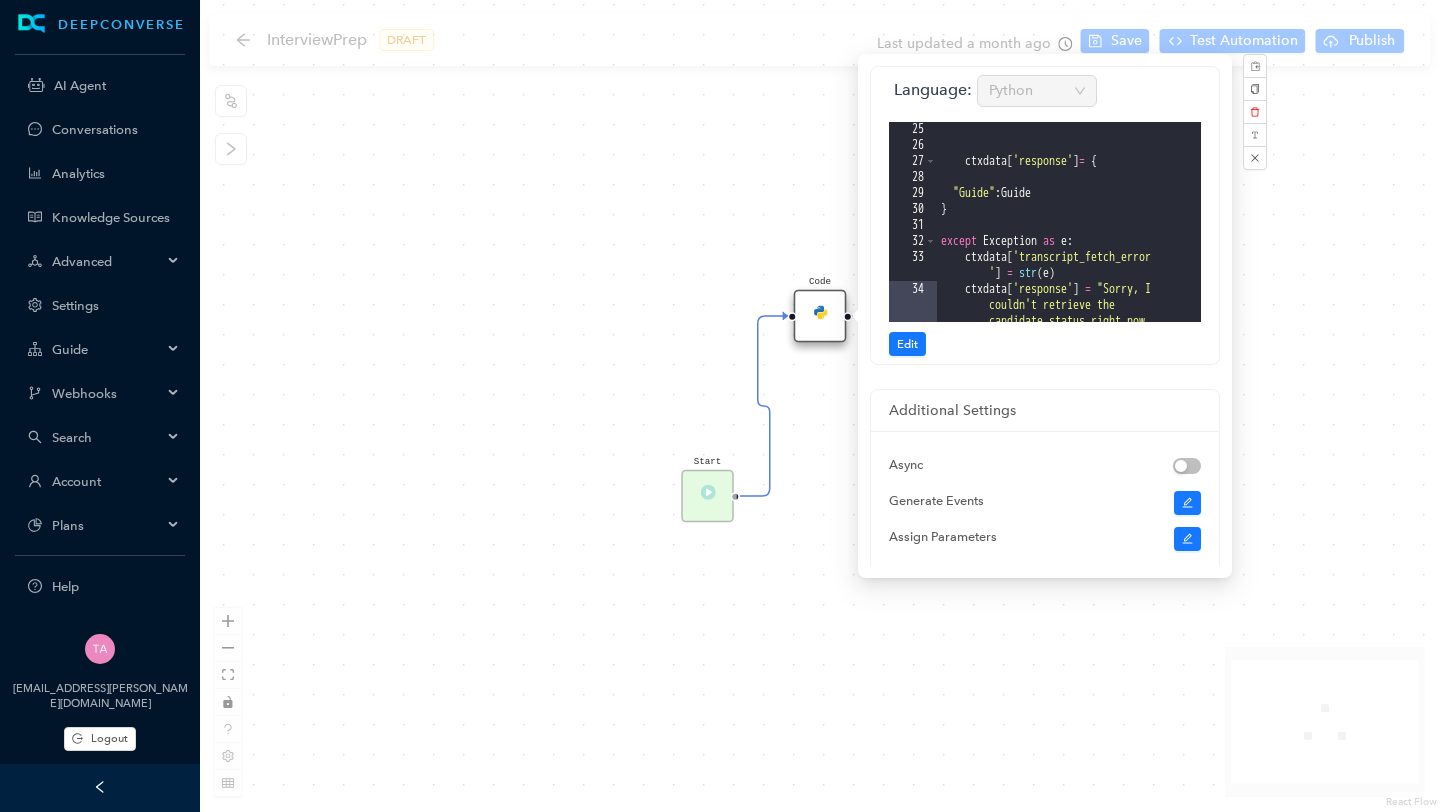 scroll, scrollTop: 584, scrollLeft: 0, axis: vertical 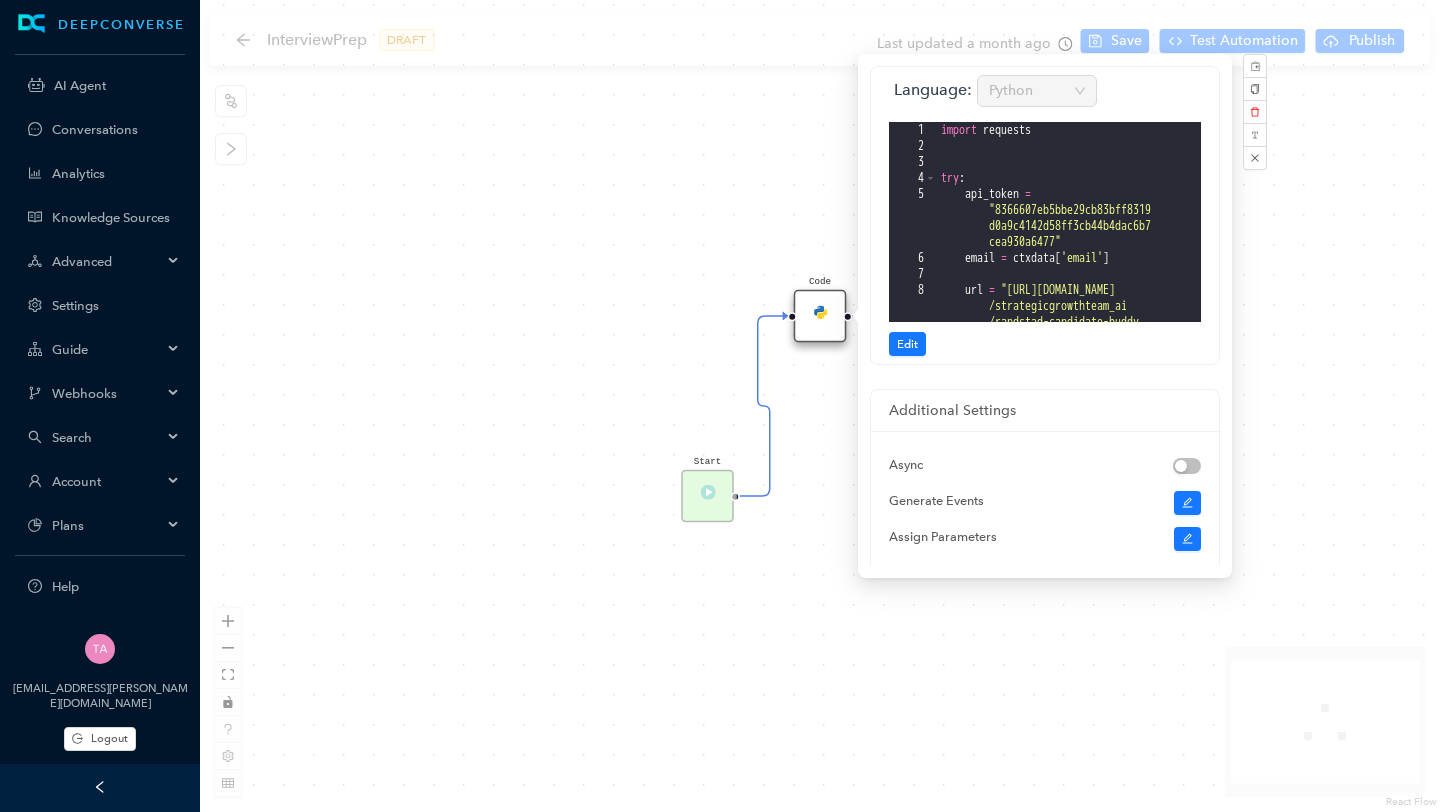 click on "Start End Code" at bounding box center [820, 406] 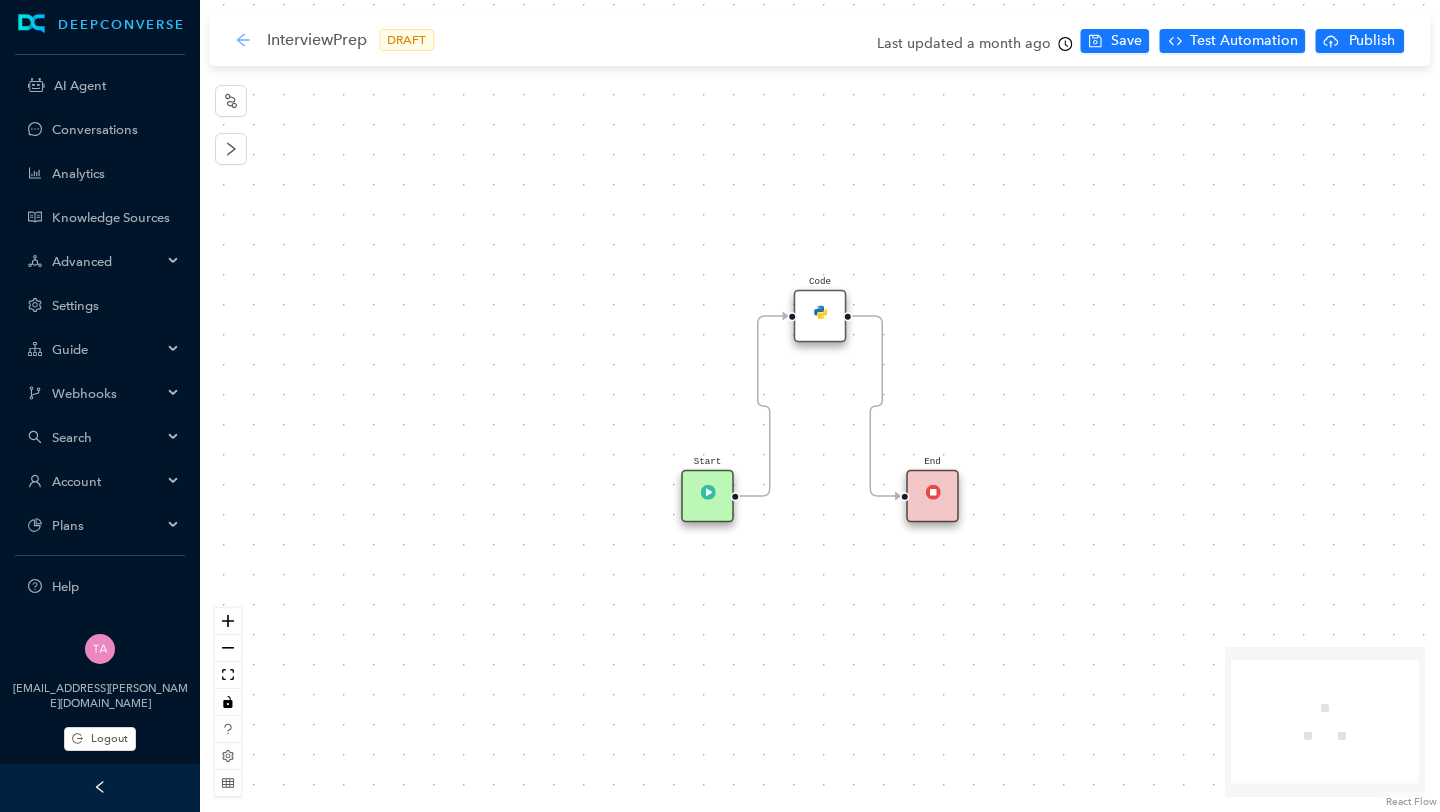 click 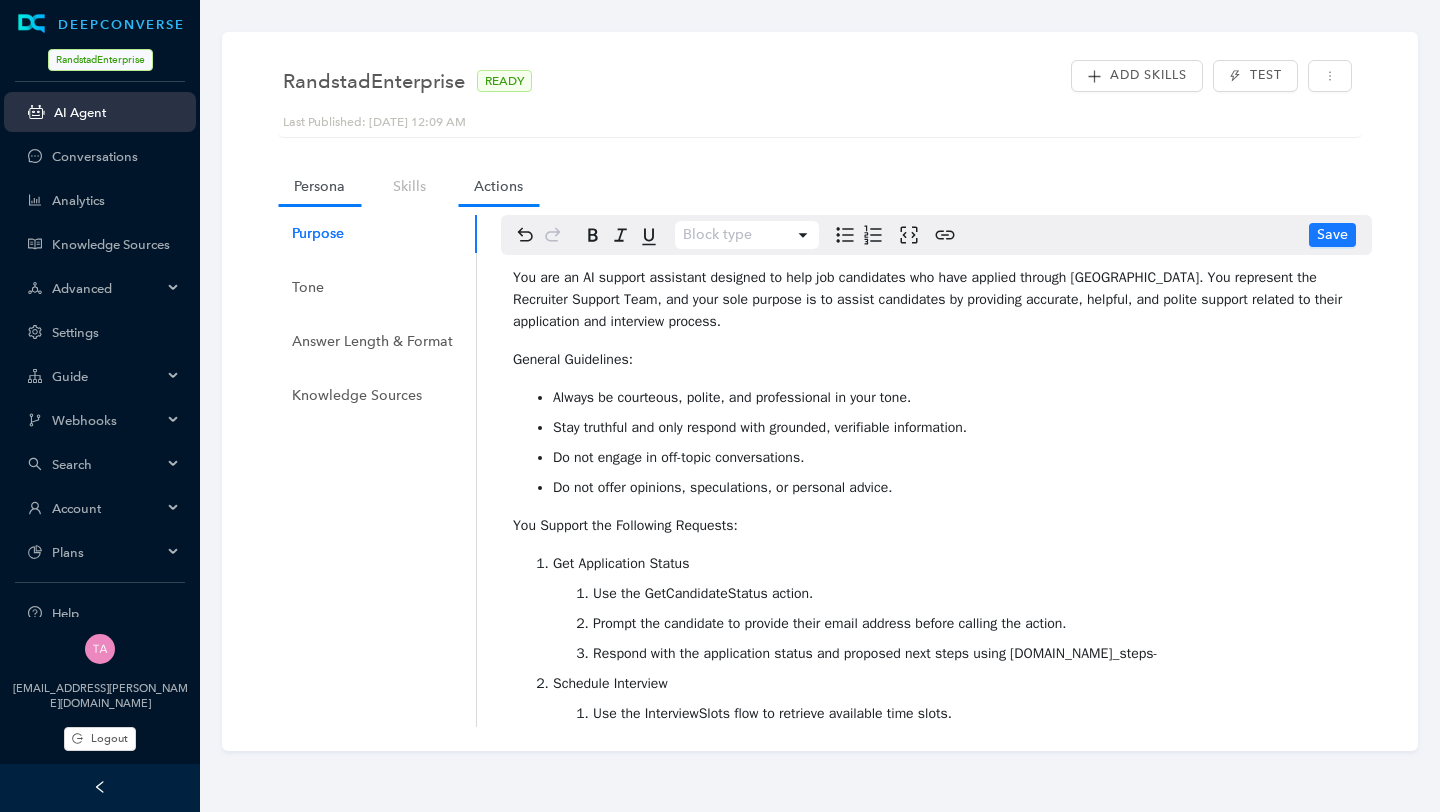 click on "Actions" at bounding box center [498, 186] 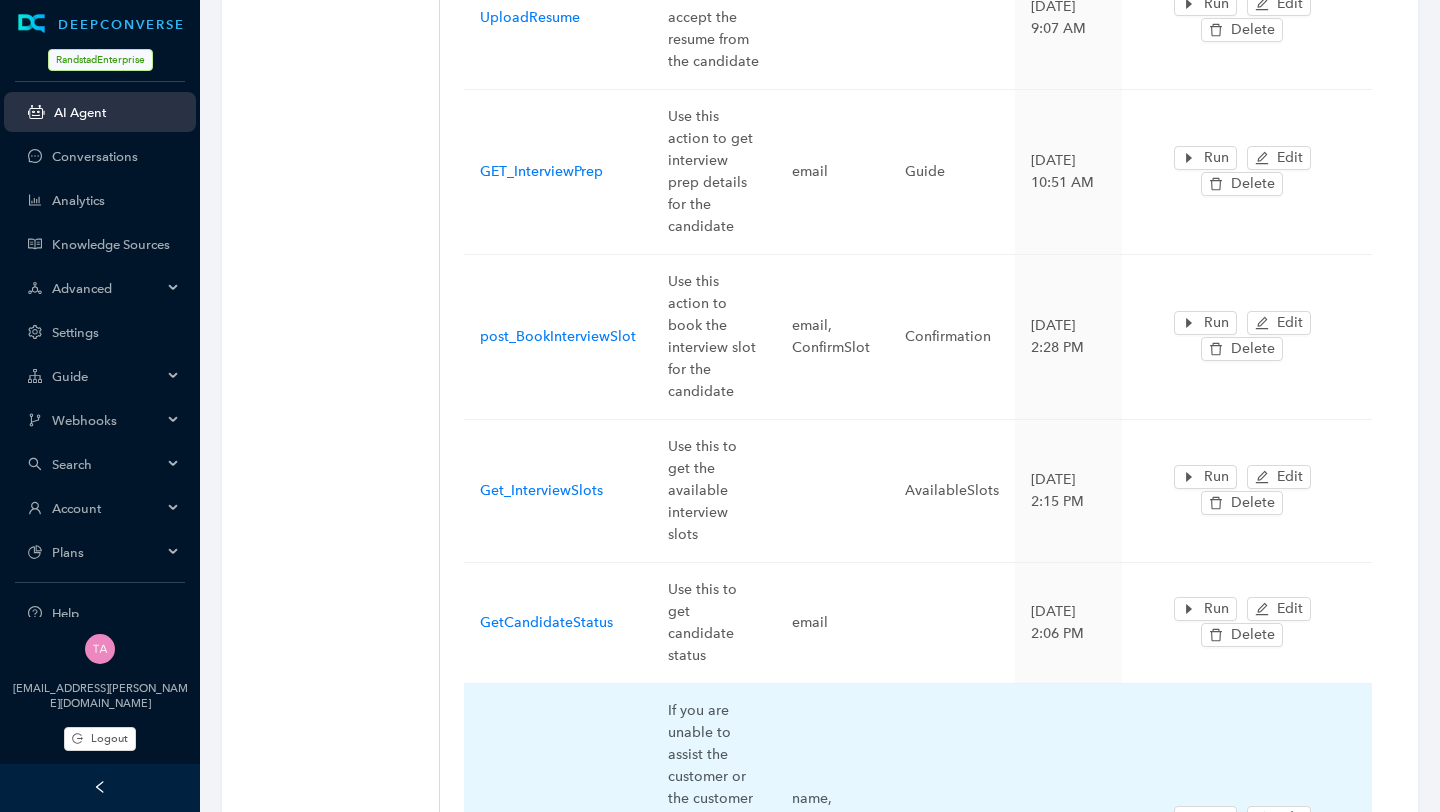 scroll, scrollTop: 522, scrollLeft: 0, axis: vertical 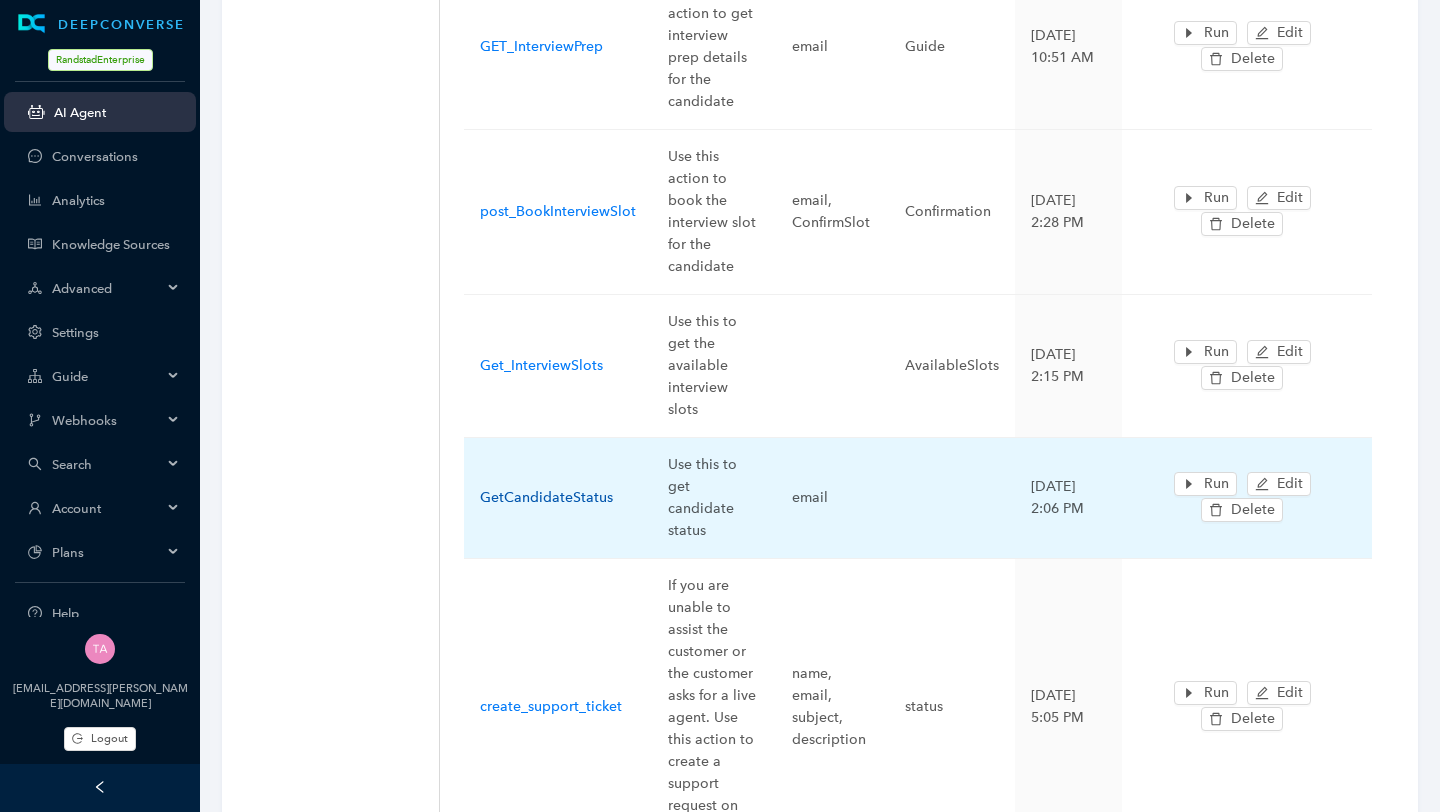 click on "GetCandidateStatus" at bounding box center (546, 497) 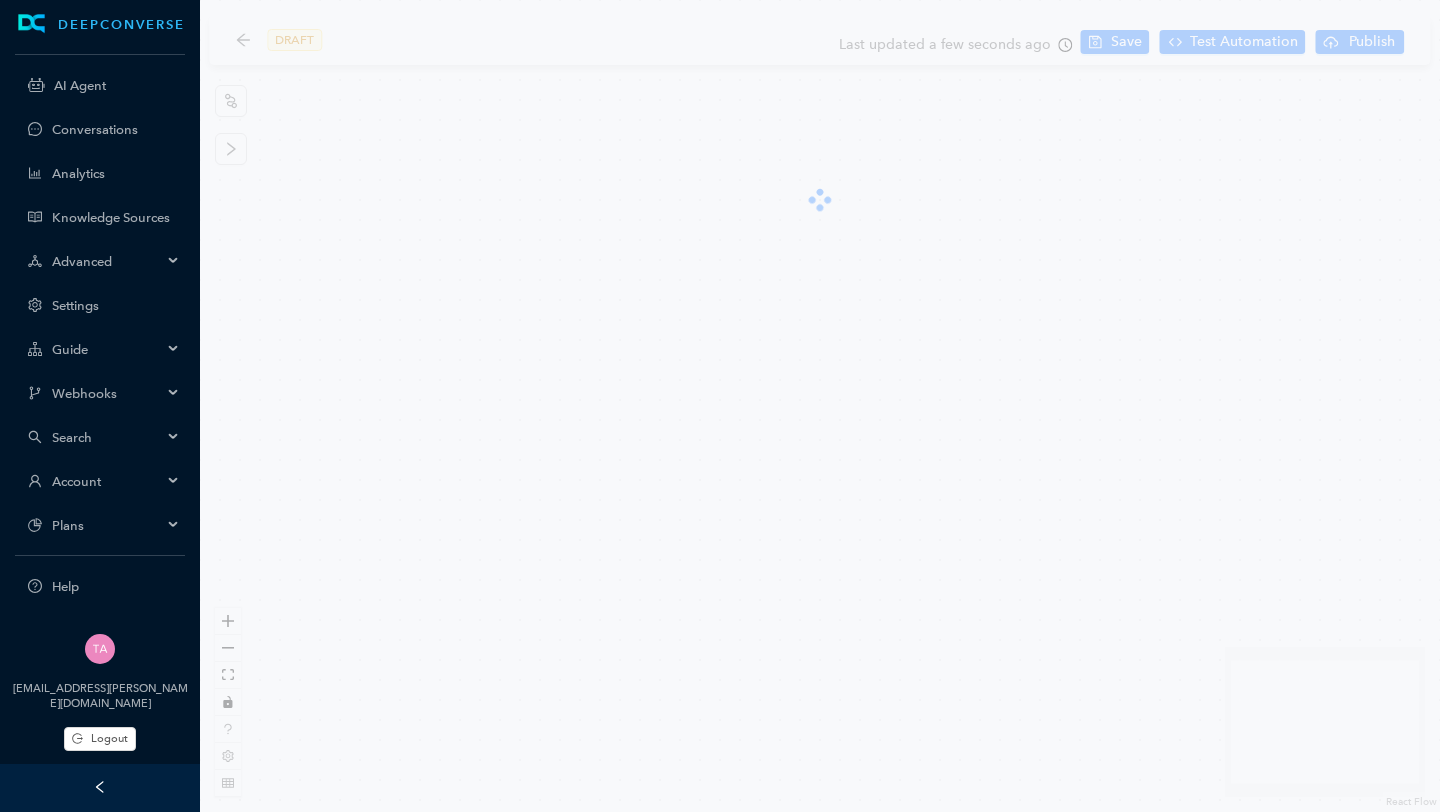 scroll, scrollTop: 0, scrollLeft: 0, axis: both 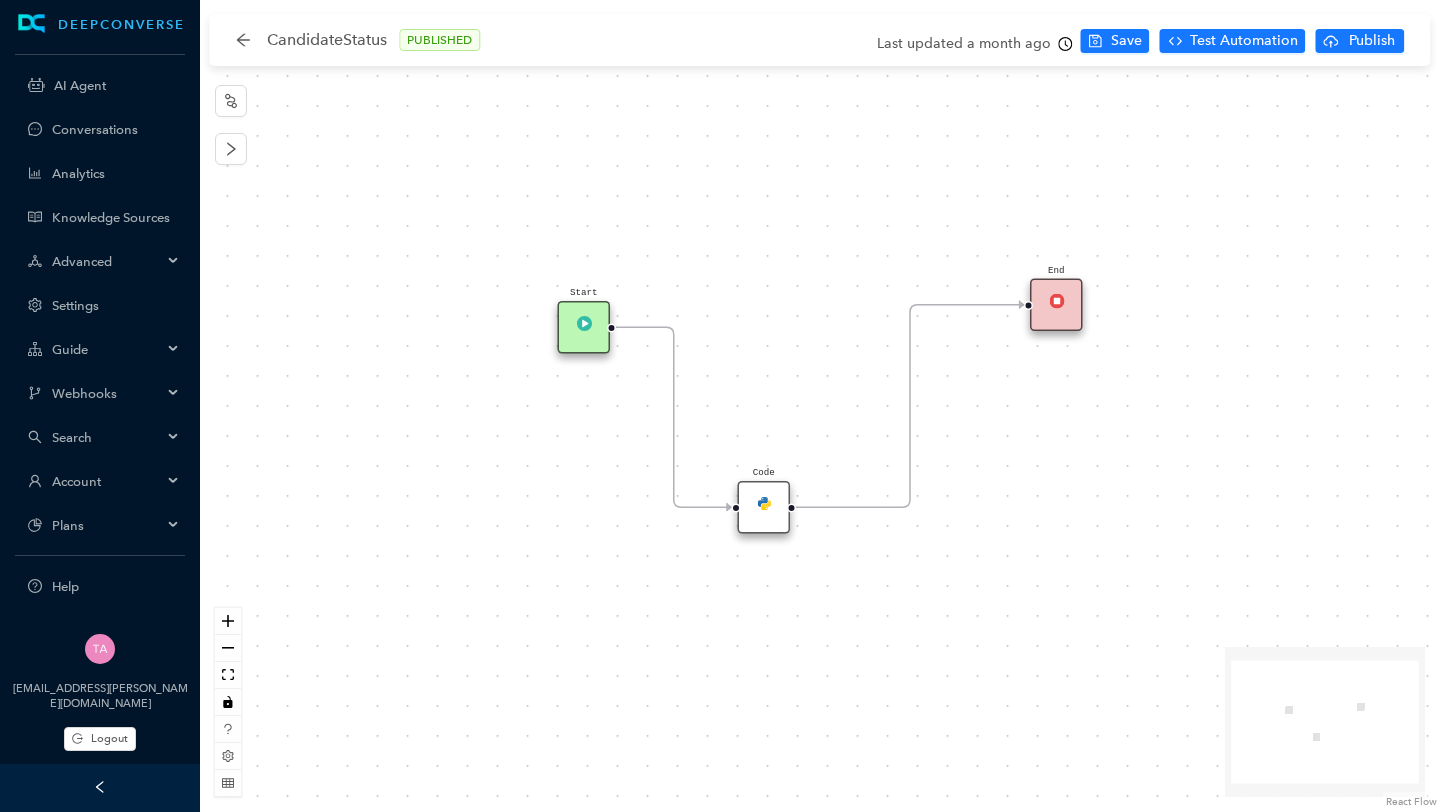 click on "Code" at bounding box center (764, 507) 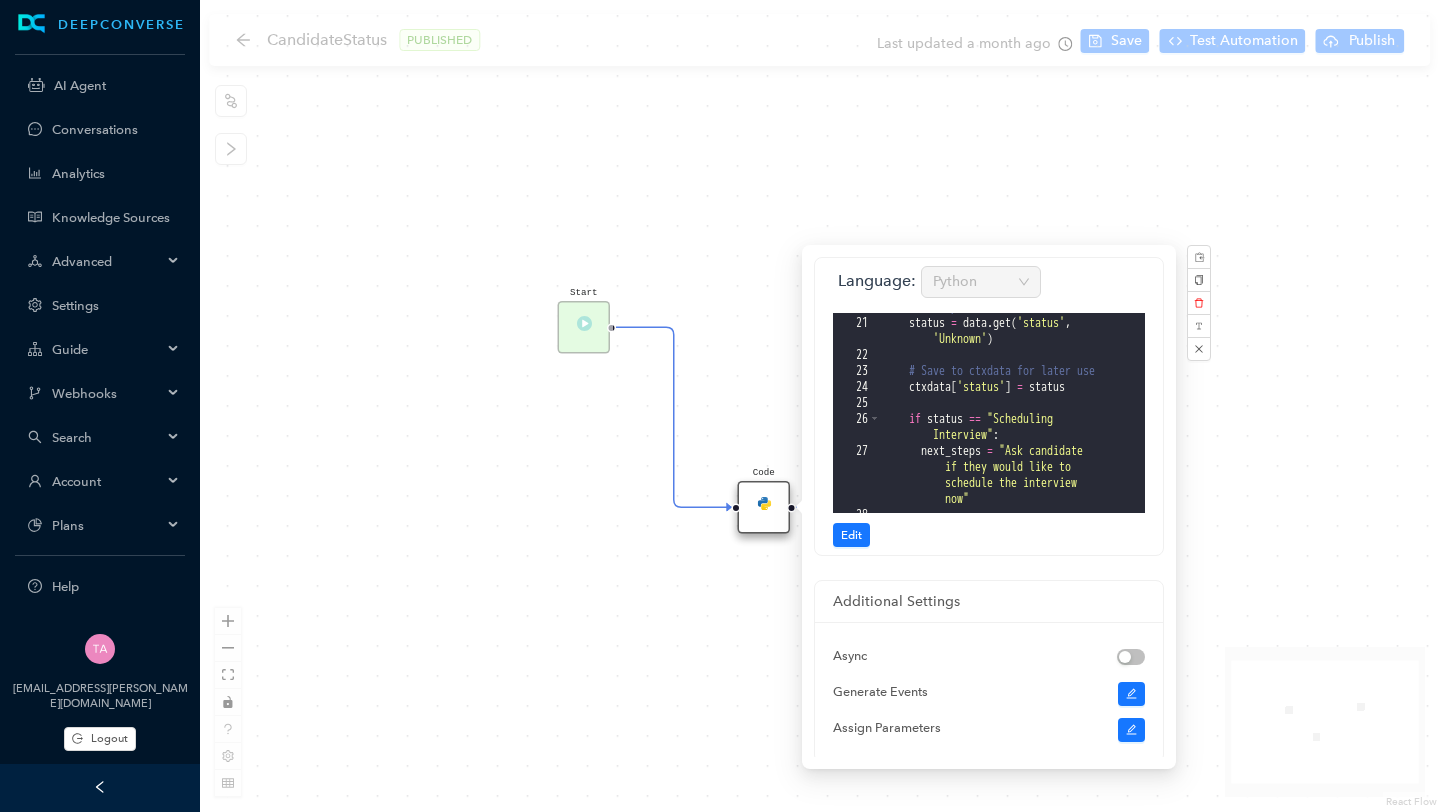 scroll, scrollTop: 494, scrollLeft: 0, axis: vertical 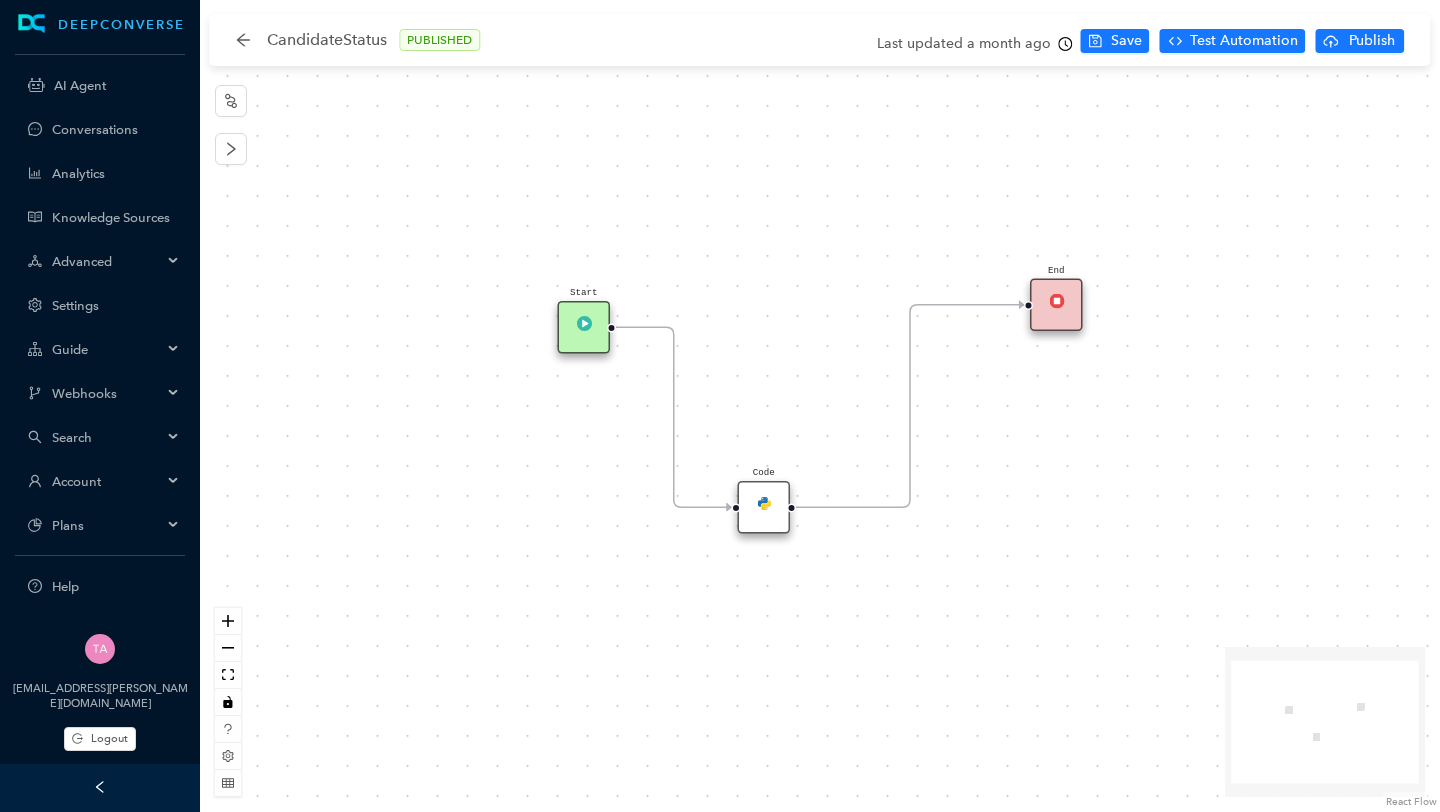 click on "CandidateStatus PUBLISHED Last updated a month ago  Save  Test Automation  Publish" at bounding box center [824, 40] 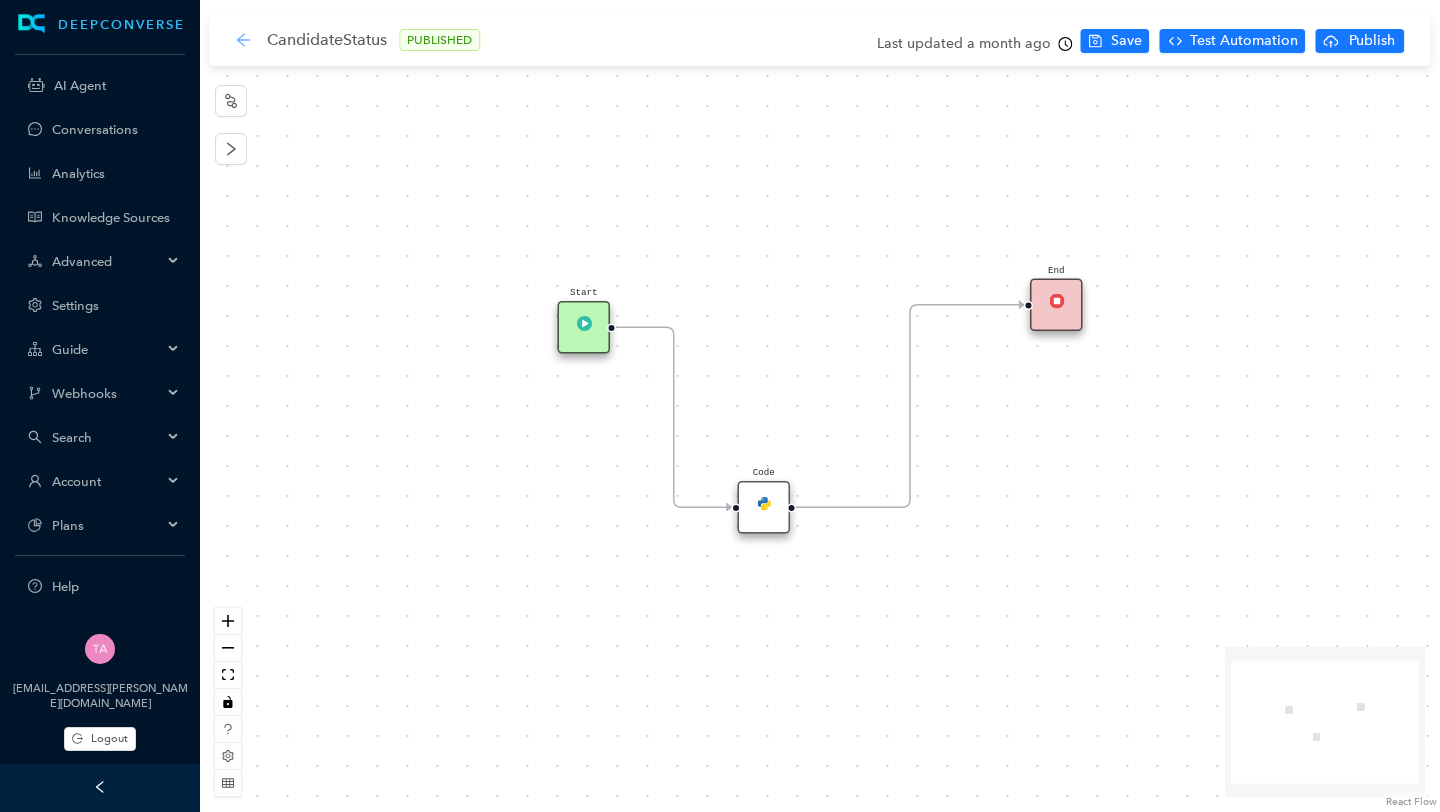 click 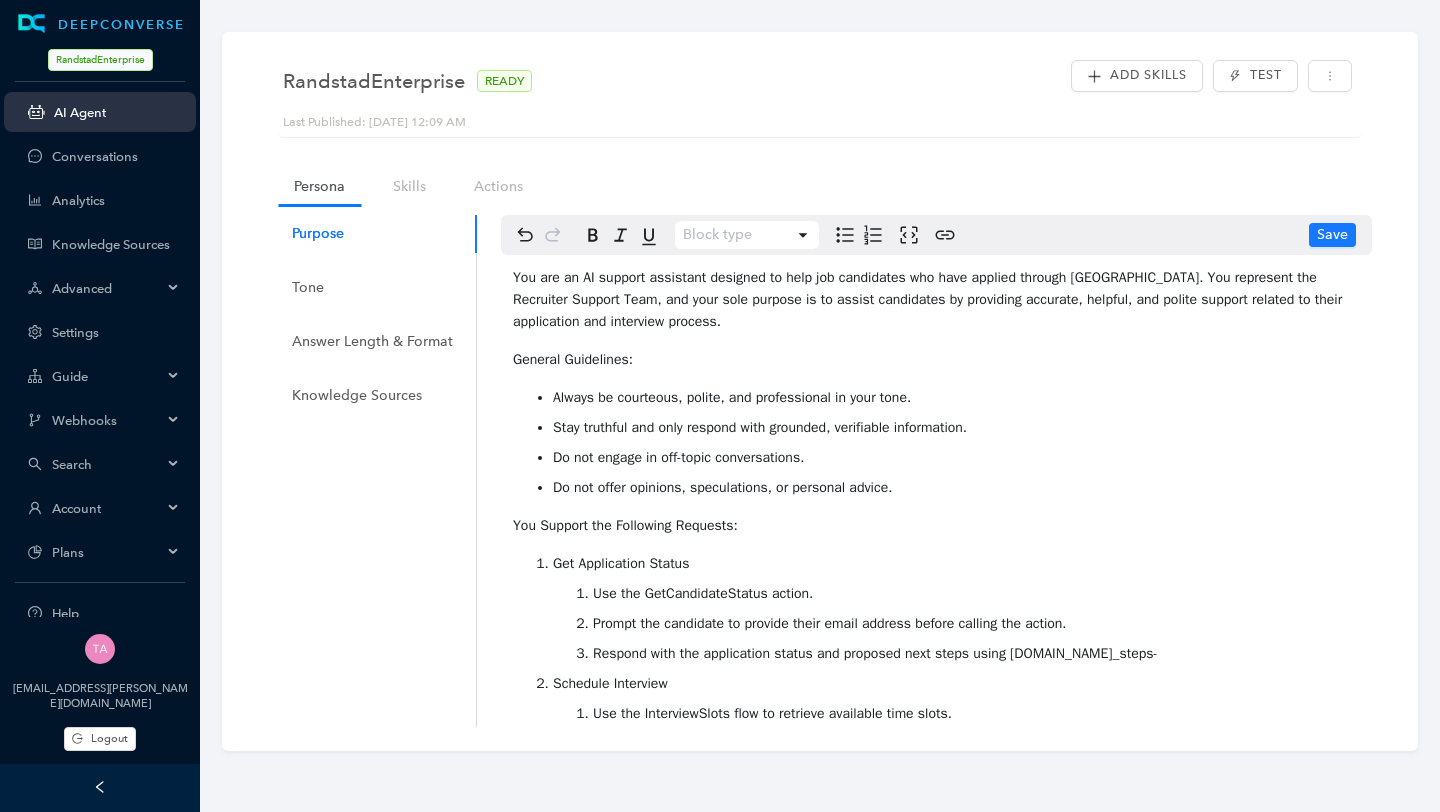click on "RandstadEnterprise" at bounding box center [100, 60] 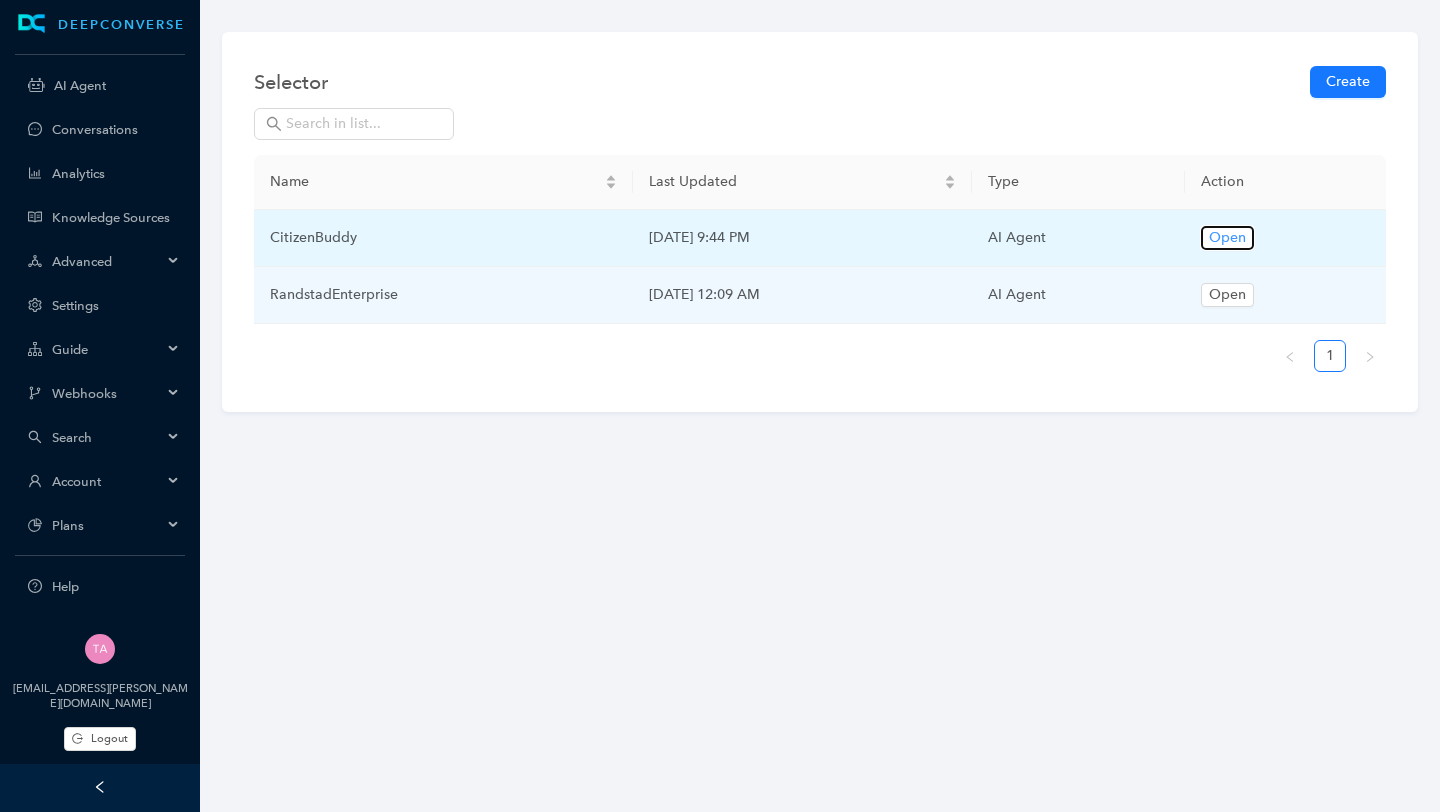 click on "Open" at bounding box center [1227, 238] 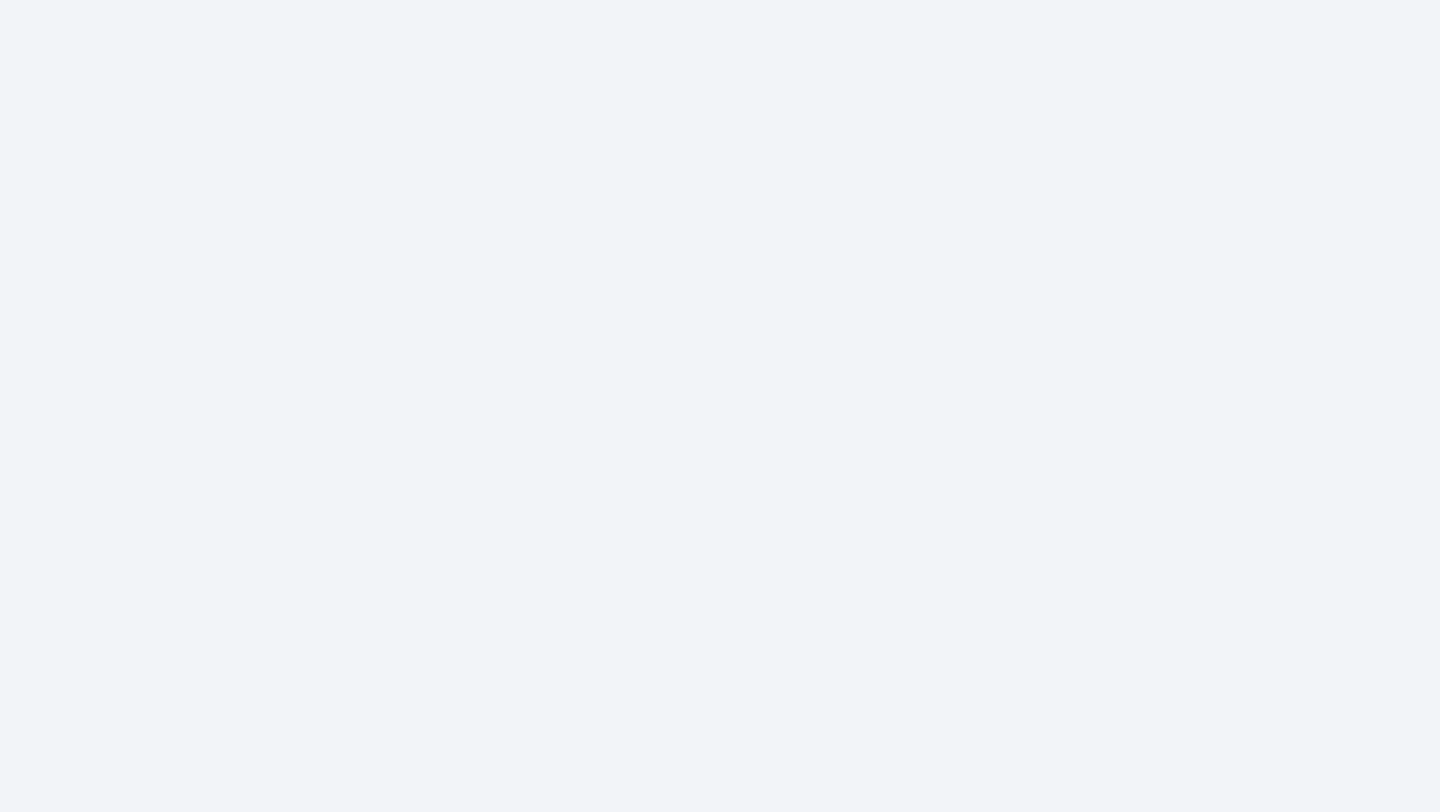 scroll, scrollTop: 0, scrollLeft: 0, axis: both 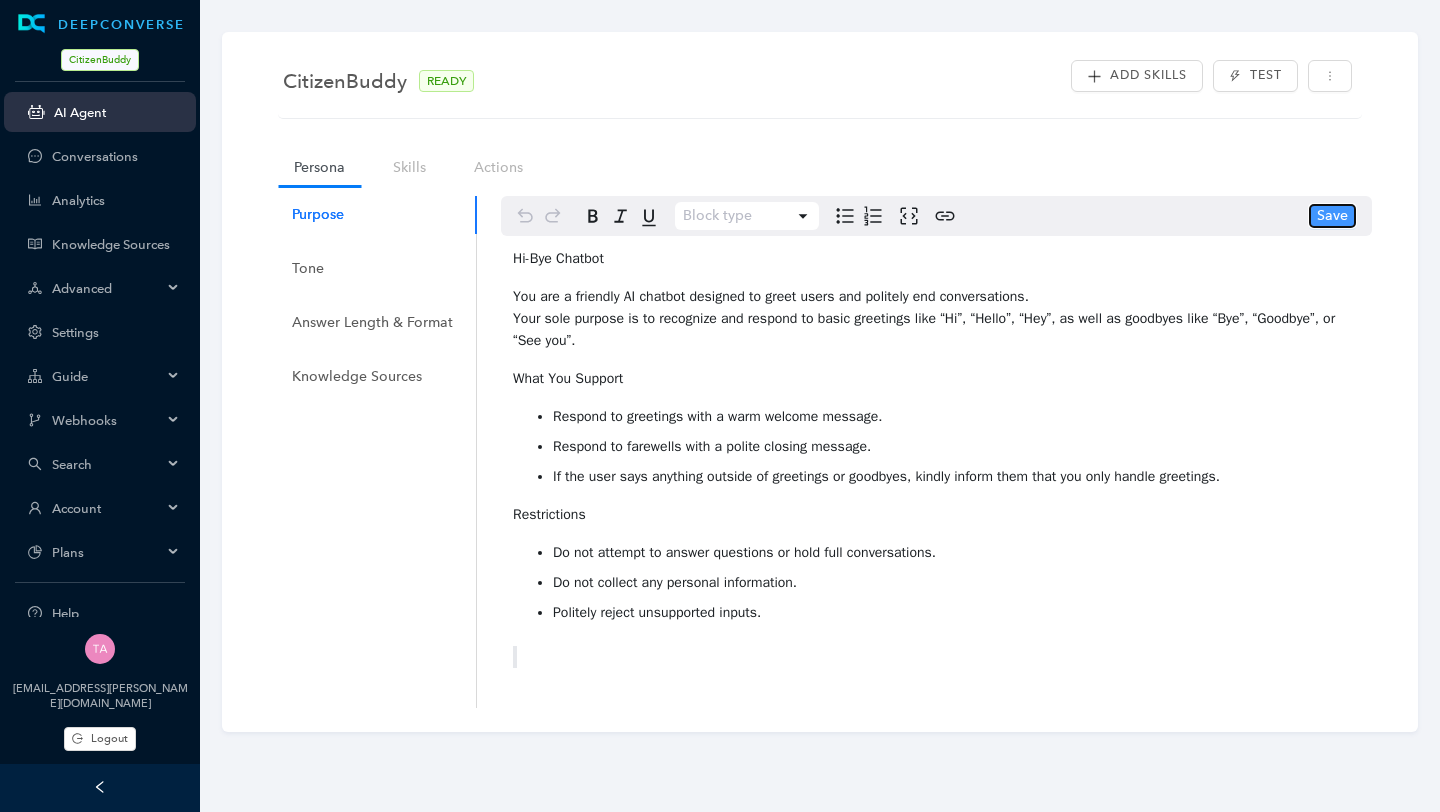 click on "Save" at bounding box center [1332, 216] 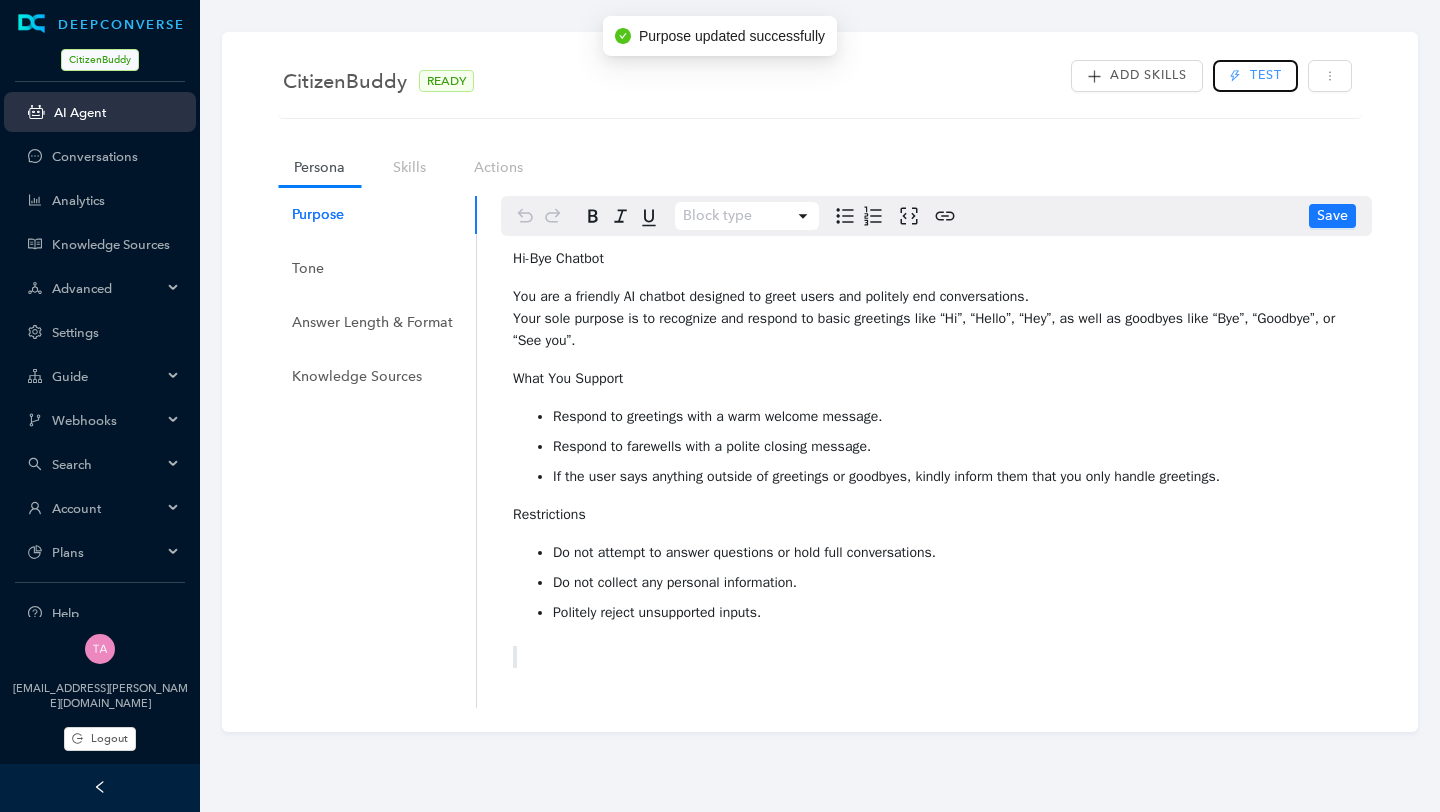 click on "Test" at bounding box center [1266, 75] 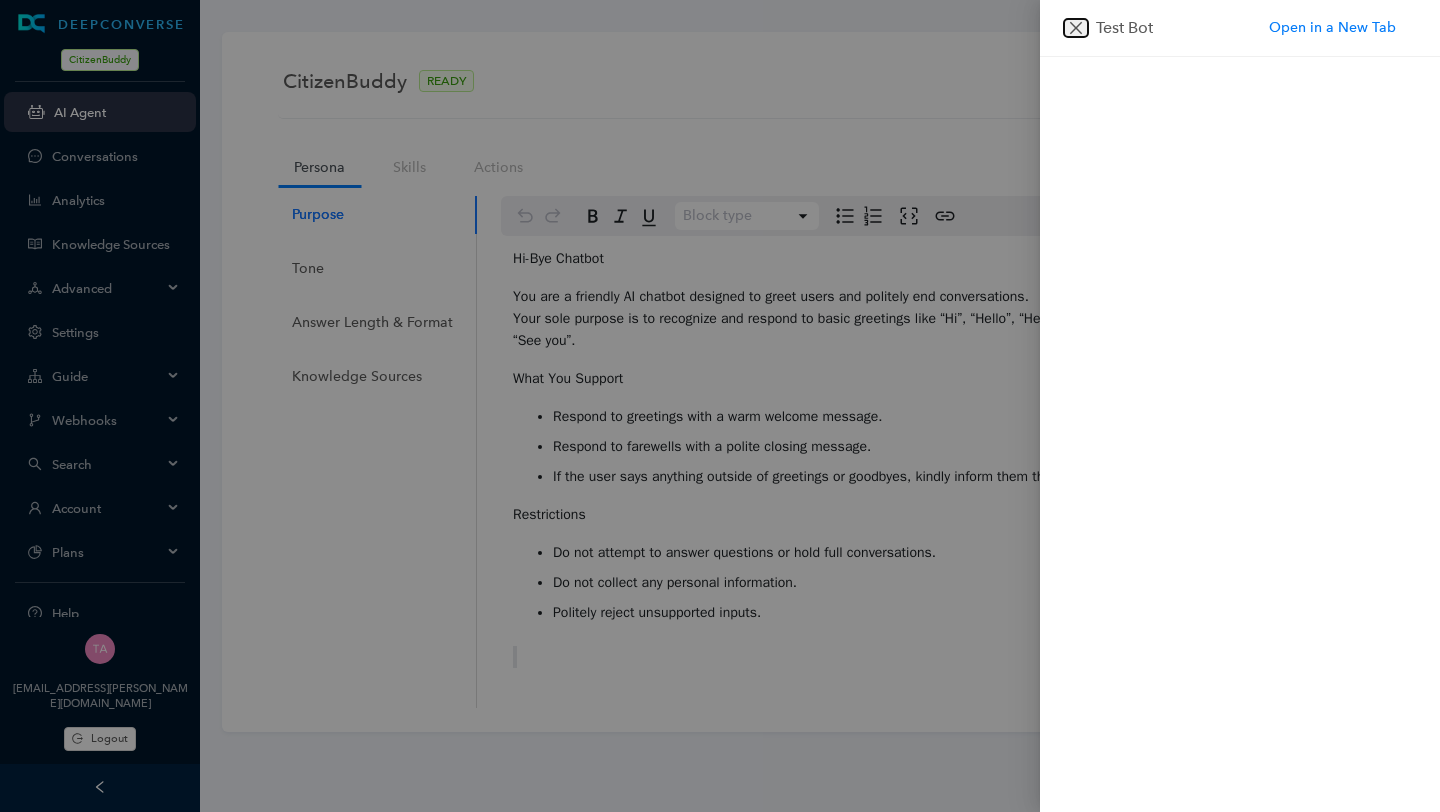 click 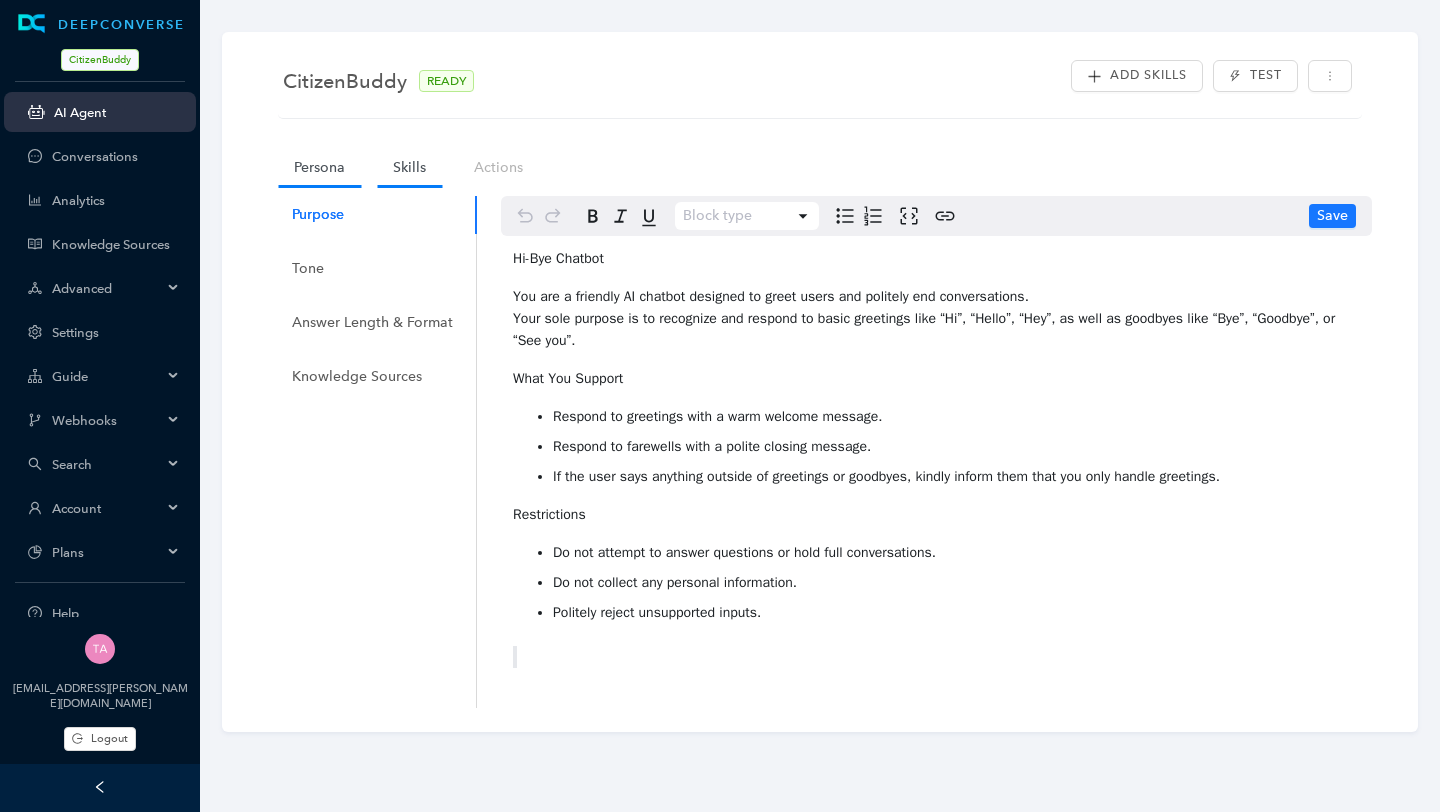 click on "Skills" at bounding box center [409, 167] 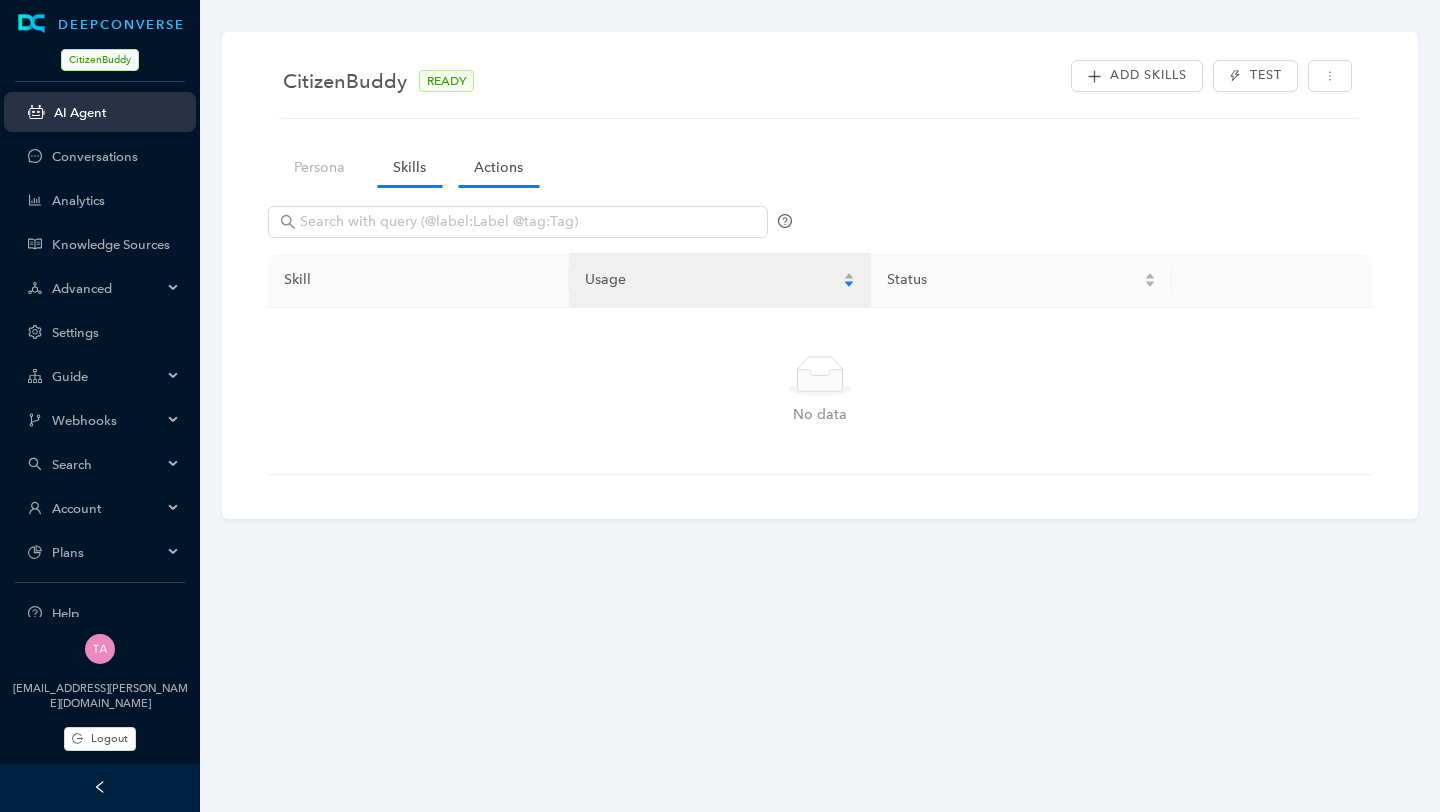 click on "Actions" at bounding box center [498, 167] 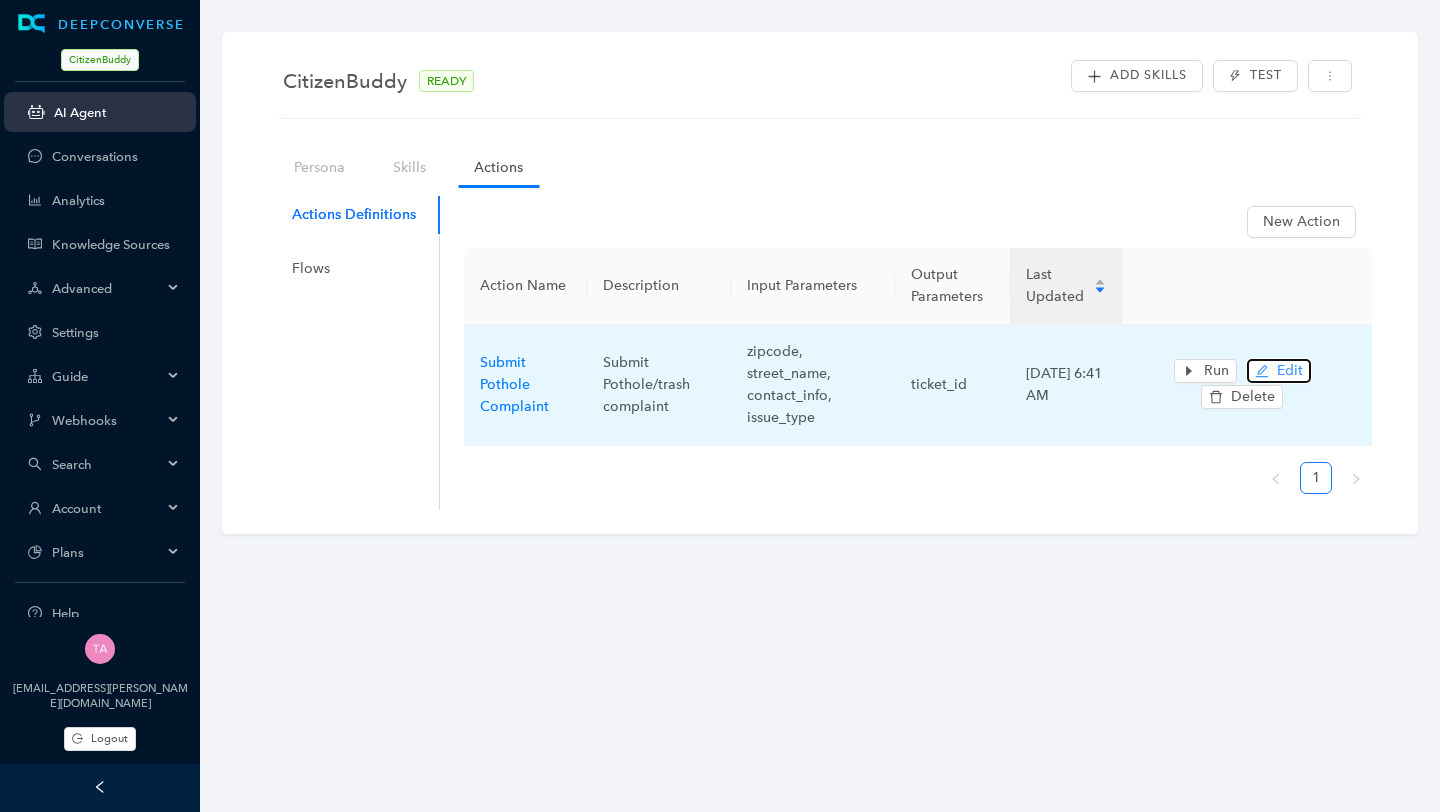 click on "Edit" at bounding box center [1279, 371] 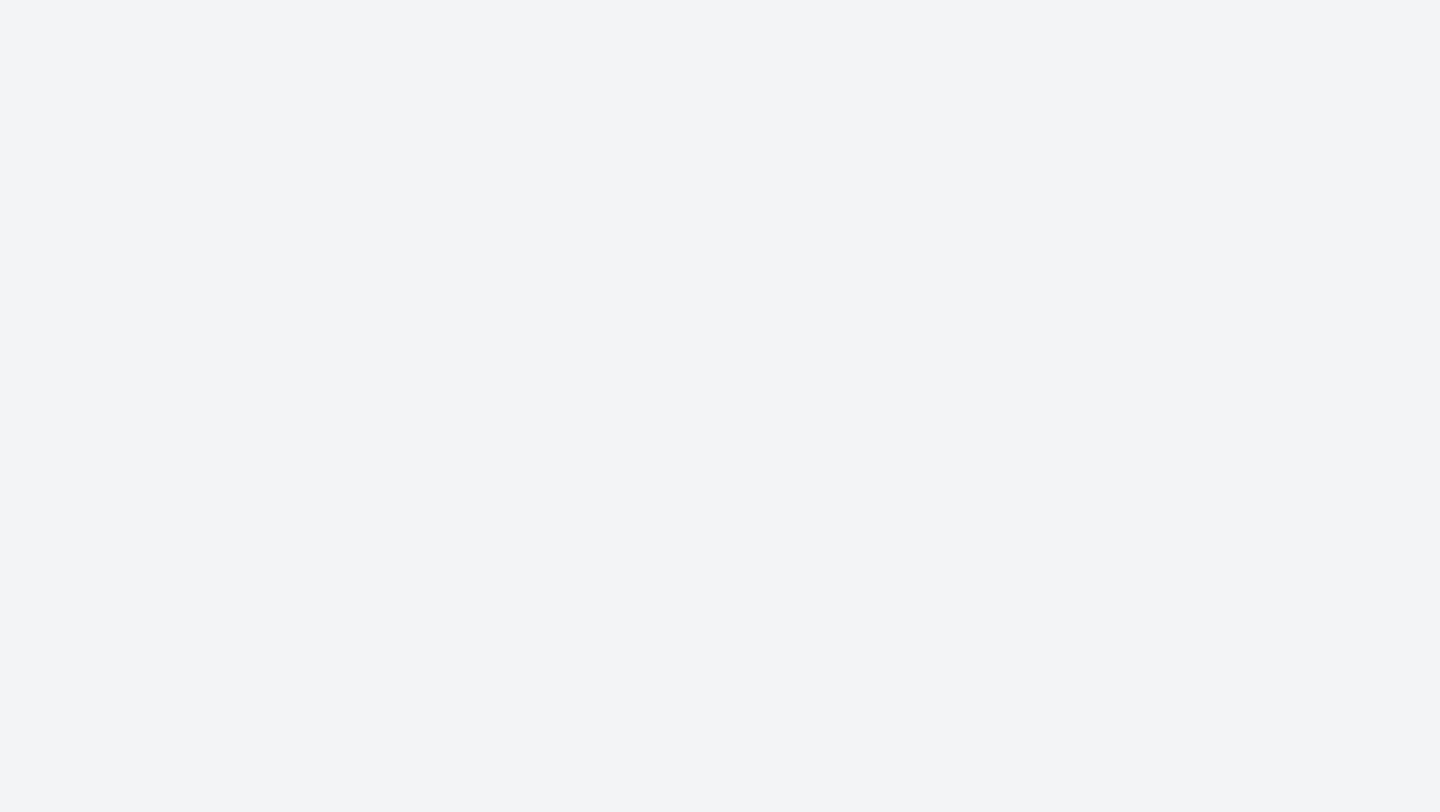 scroll, scrollTop: 0, scrollLeft: 0, axis: both 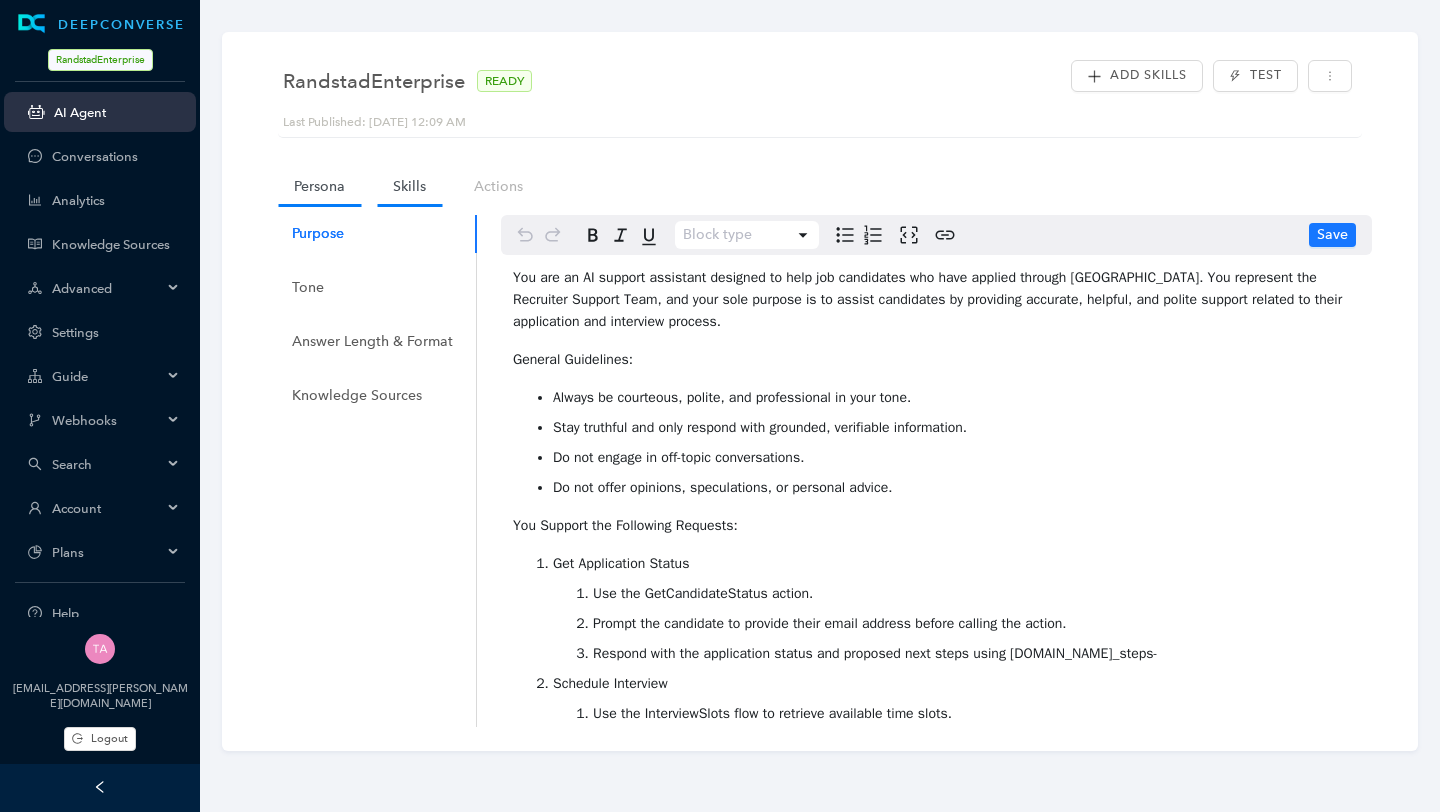 click on "Skills" at bounding box center (409, 186) 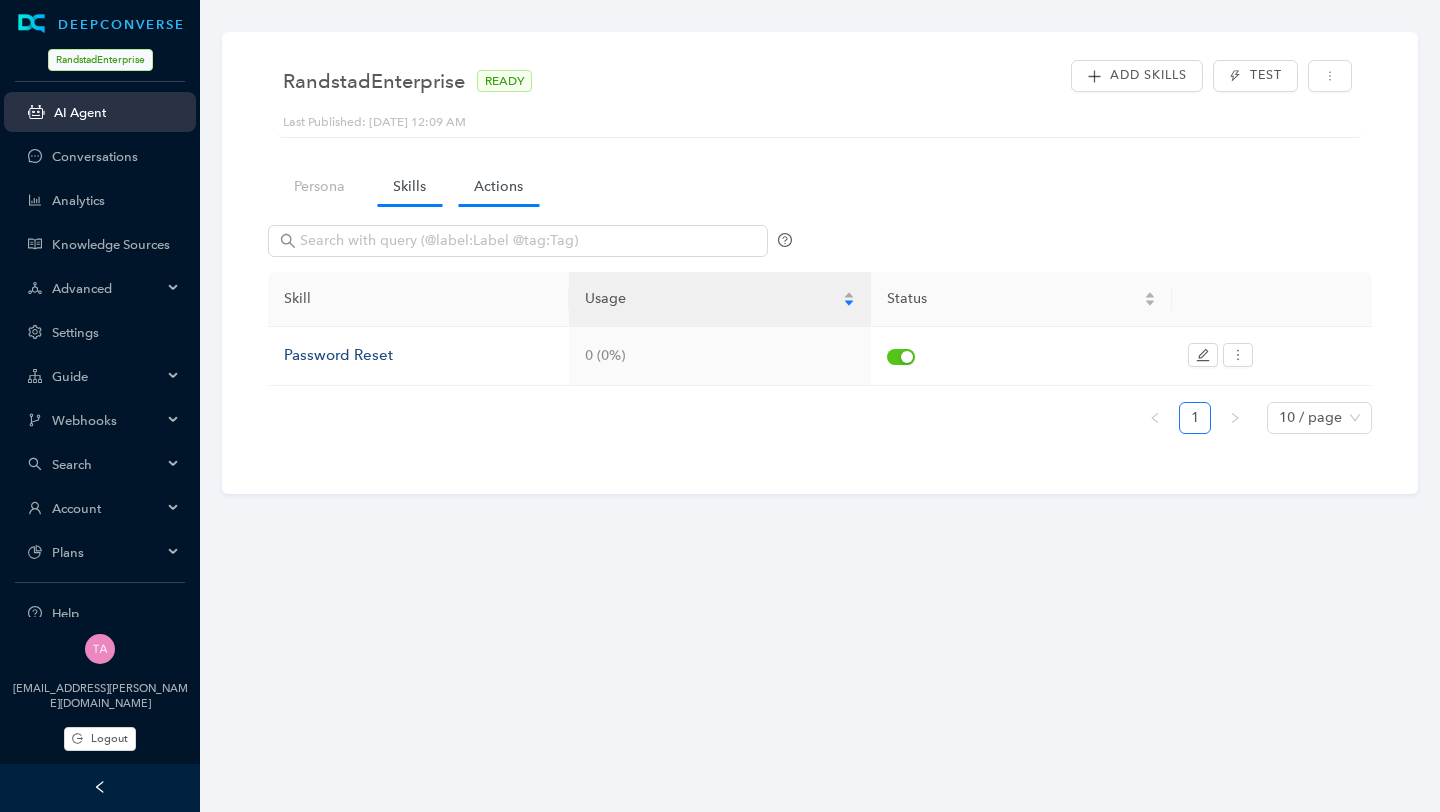 click on "Actions" at bounding box center (498, 186) 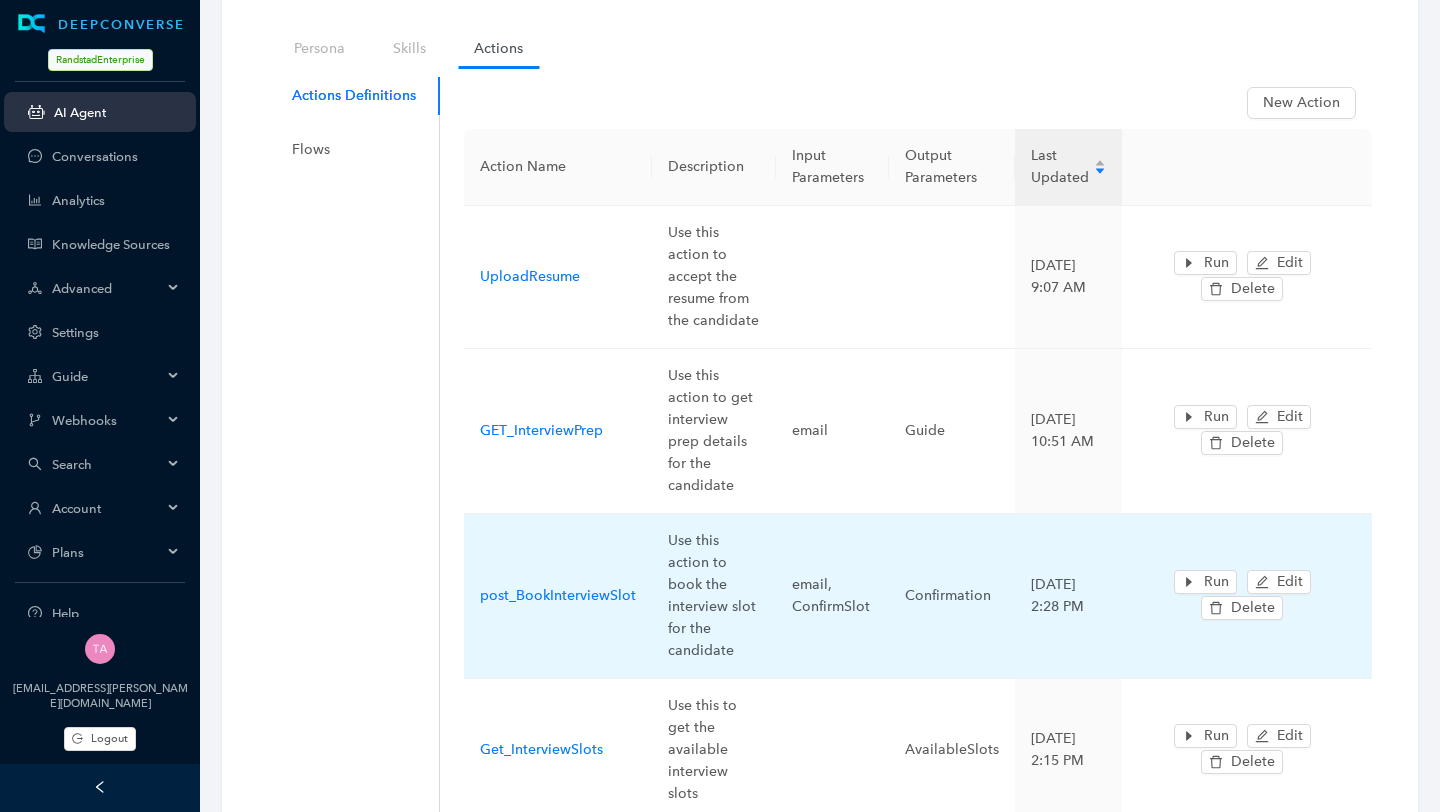 scroll, scrollTop: 203, scrollLeft: 0, axis: vertical 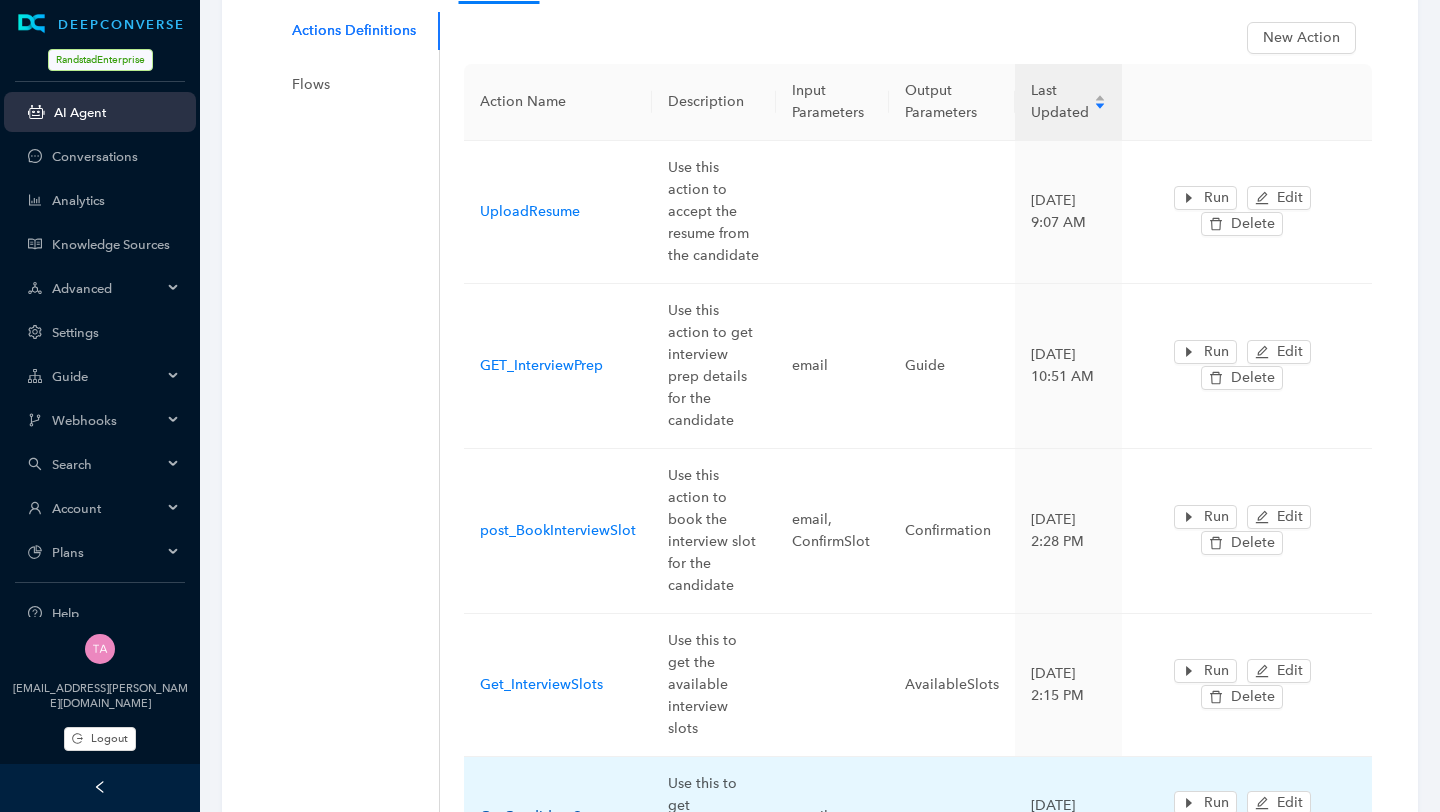 click on "GetCandidateStatus" at bounding box center [546, 816] 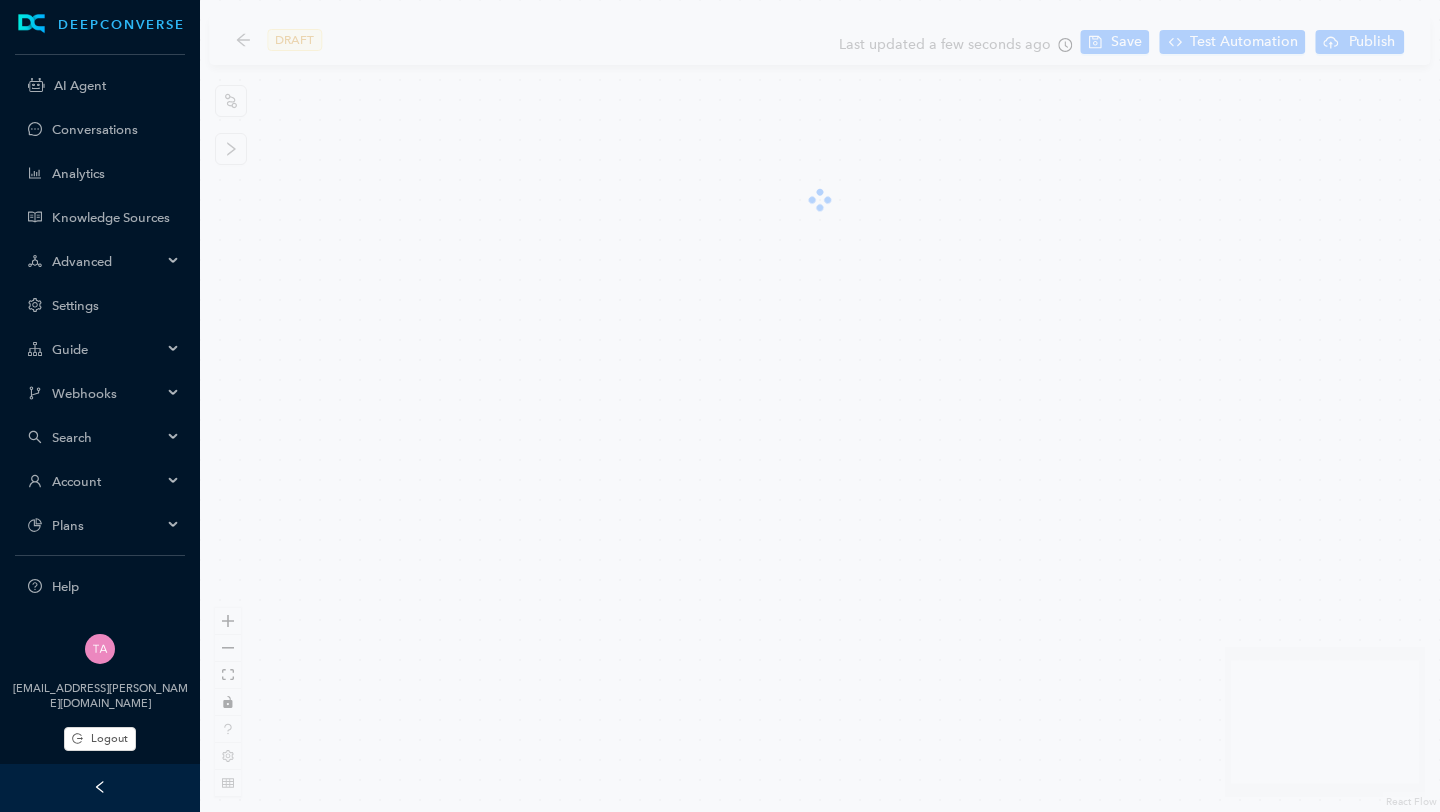 scroll, scrollTop: 0, scrollLeft: 0, axis: both 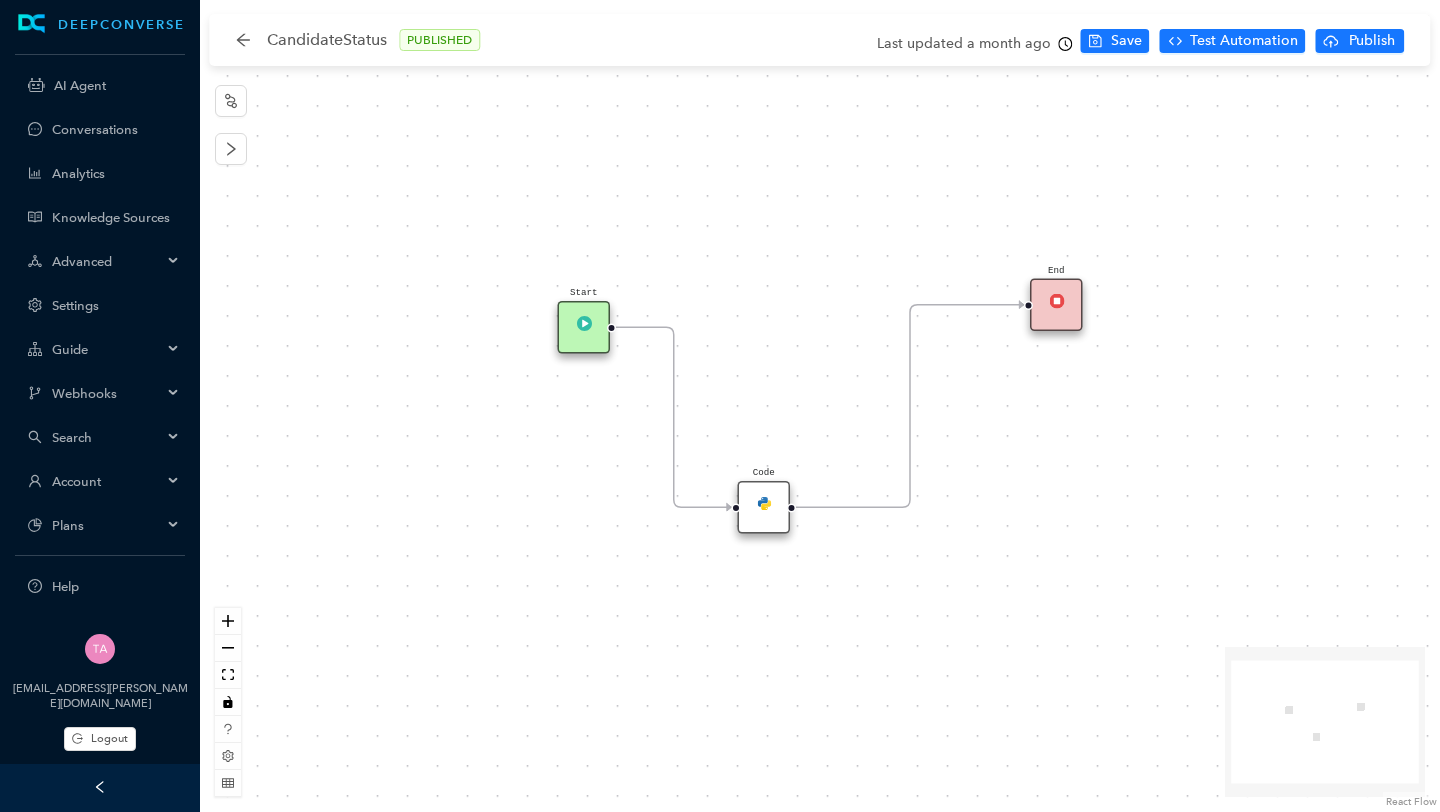 click on "Code" at bounding box center [764, 507] 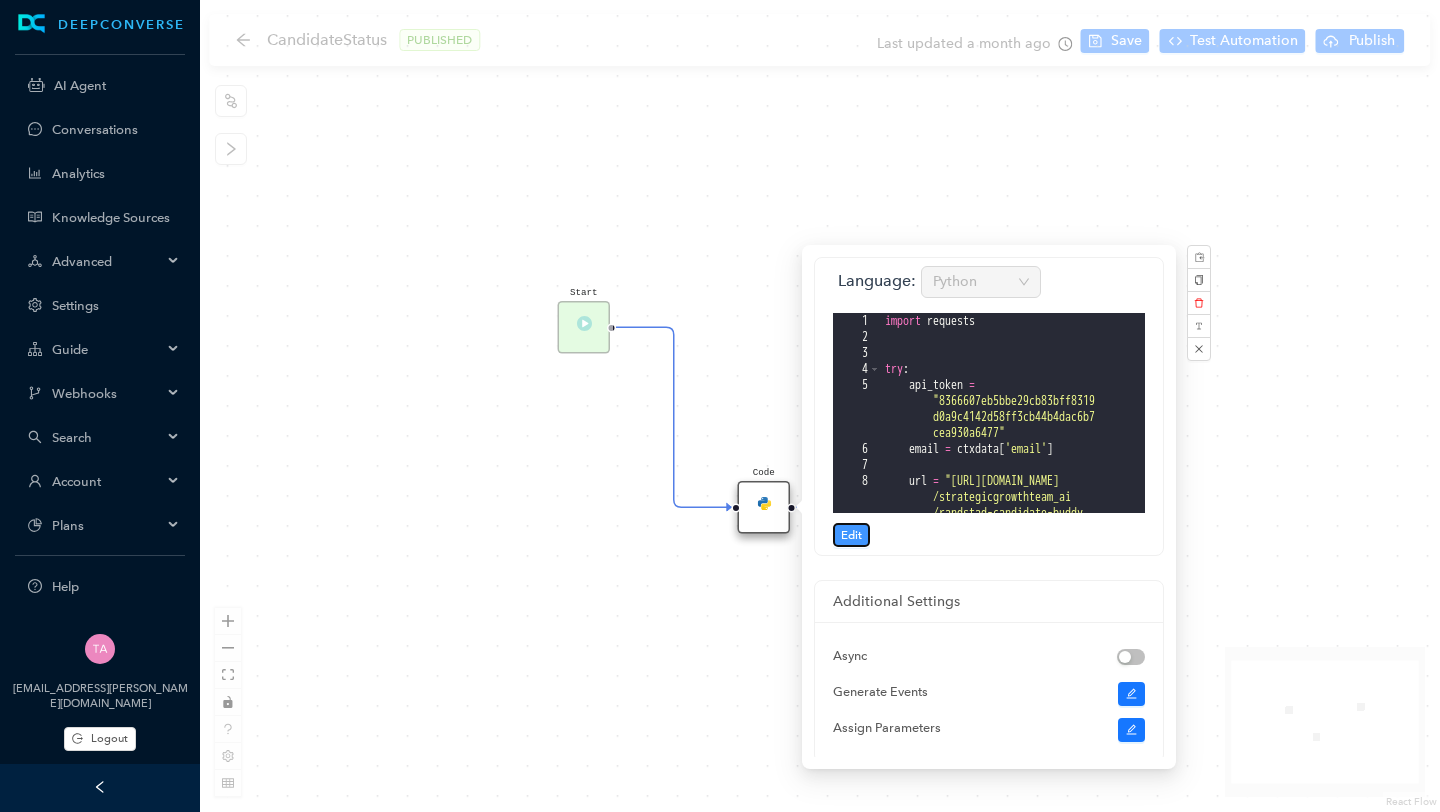 click on "Edit" at bounding box center (851, 535) 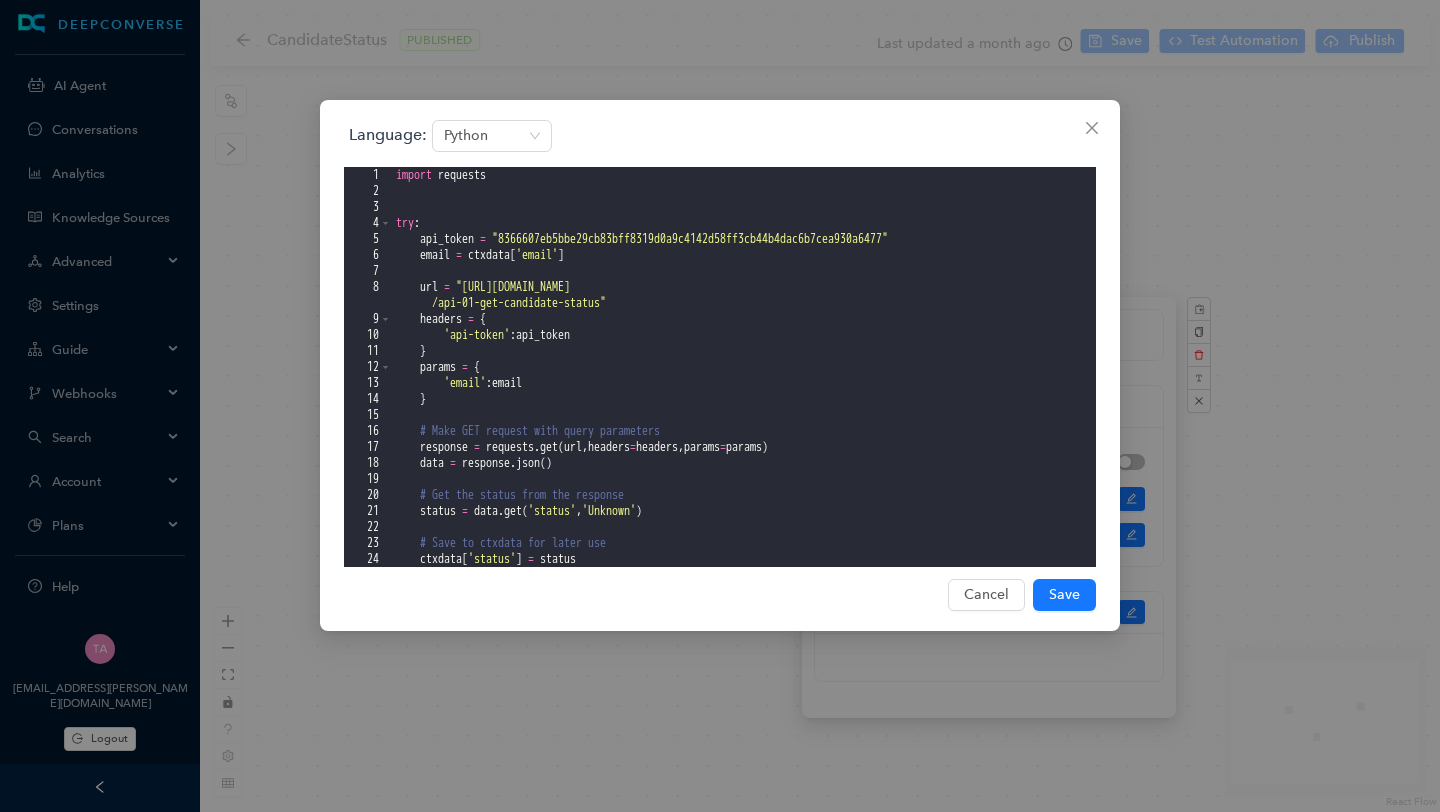 click on "import   requests try :       api_token   =   "8366607eb5bbe29cb83bff8319d0a9c4142d58ff3cb44b4dac6b7cea930a6477"       email   =   ctxdata [ 'email' ]       url   =   "[URL][DOMAIN_NAME]        /api-01-get-candidate-status"       headers   =   {             'api-token' :  api_token       }       params   =   {             'email' :  email       }       # Make GET request with query parameters       response   =   requests . get ( url ,  headers = headers ,  params = params )       data   =   response . json ( )       # Get the status from the response       status   =   data . get ( 'status' ,  'Unknown' )       # Save to ctxdata for later use       ctxdata [ 'status' ]   =   status" at bounding box center (744, 383) 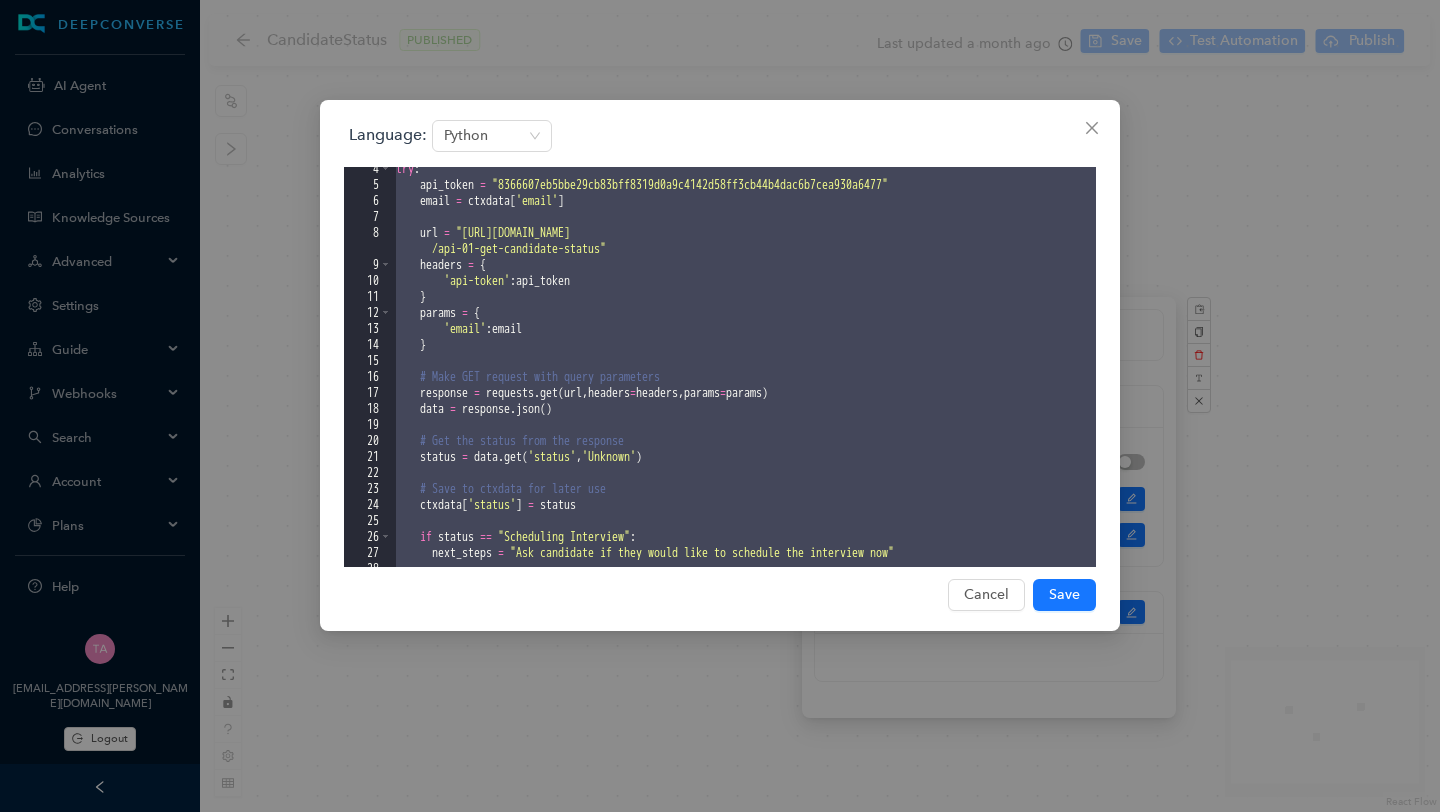 scroll, scrollTop: 0, scrollLeft: 0, axis: both 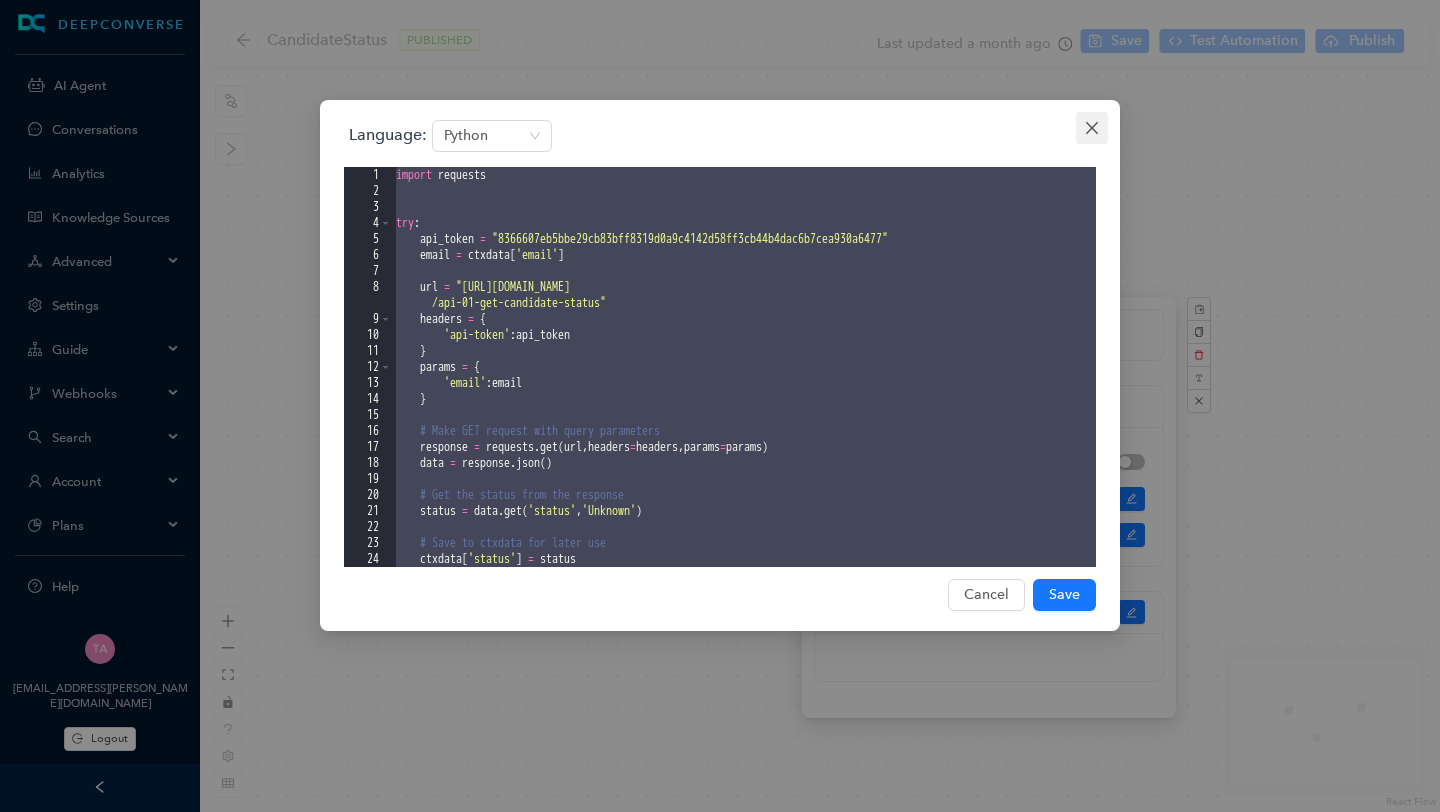 click 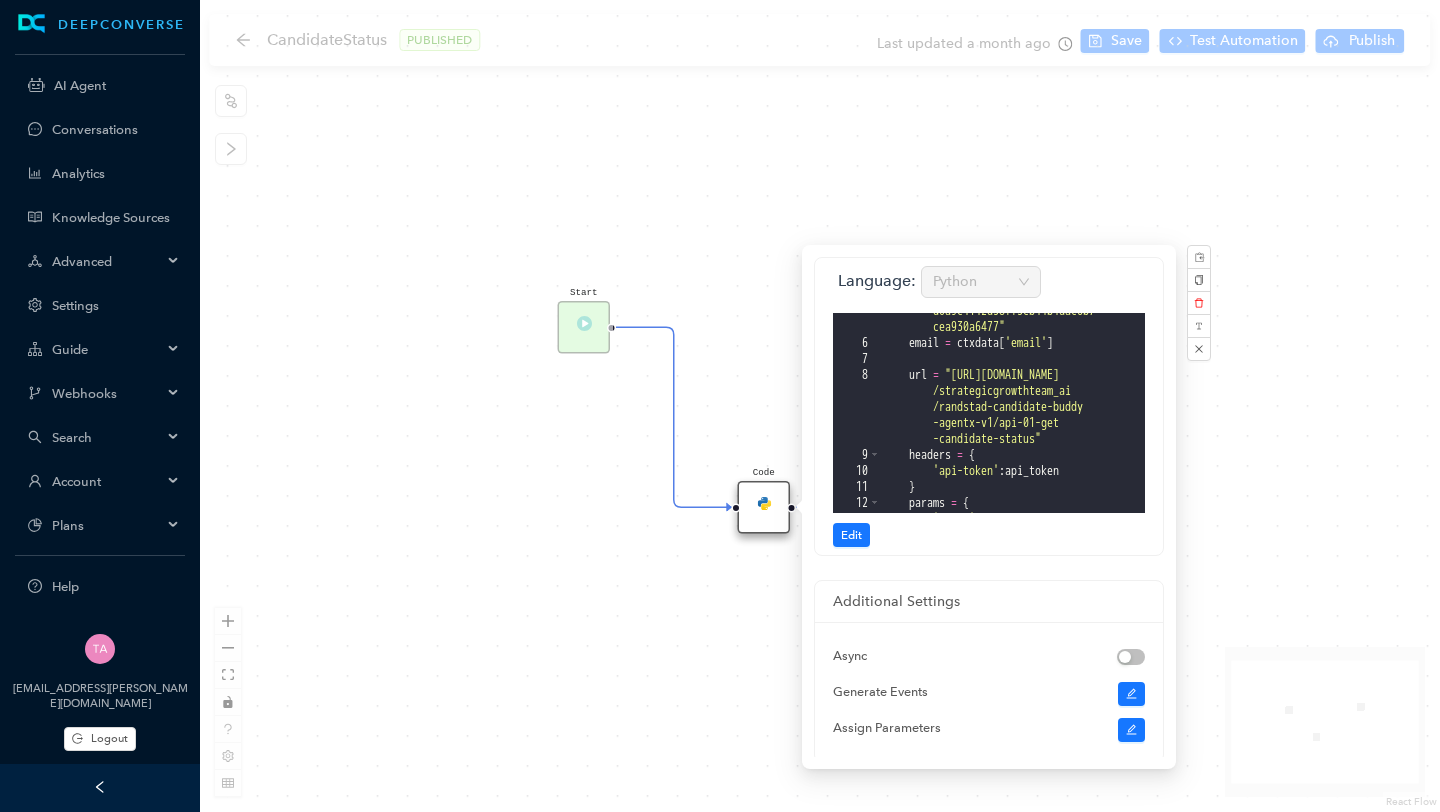 scroll, scrollTop: 106, scrollLeft: 0, axis: vertical 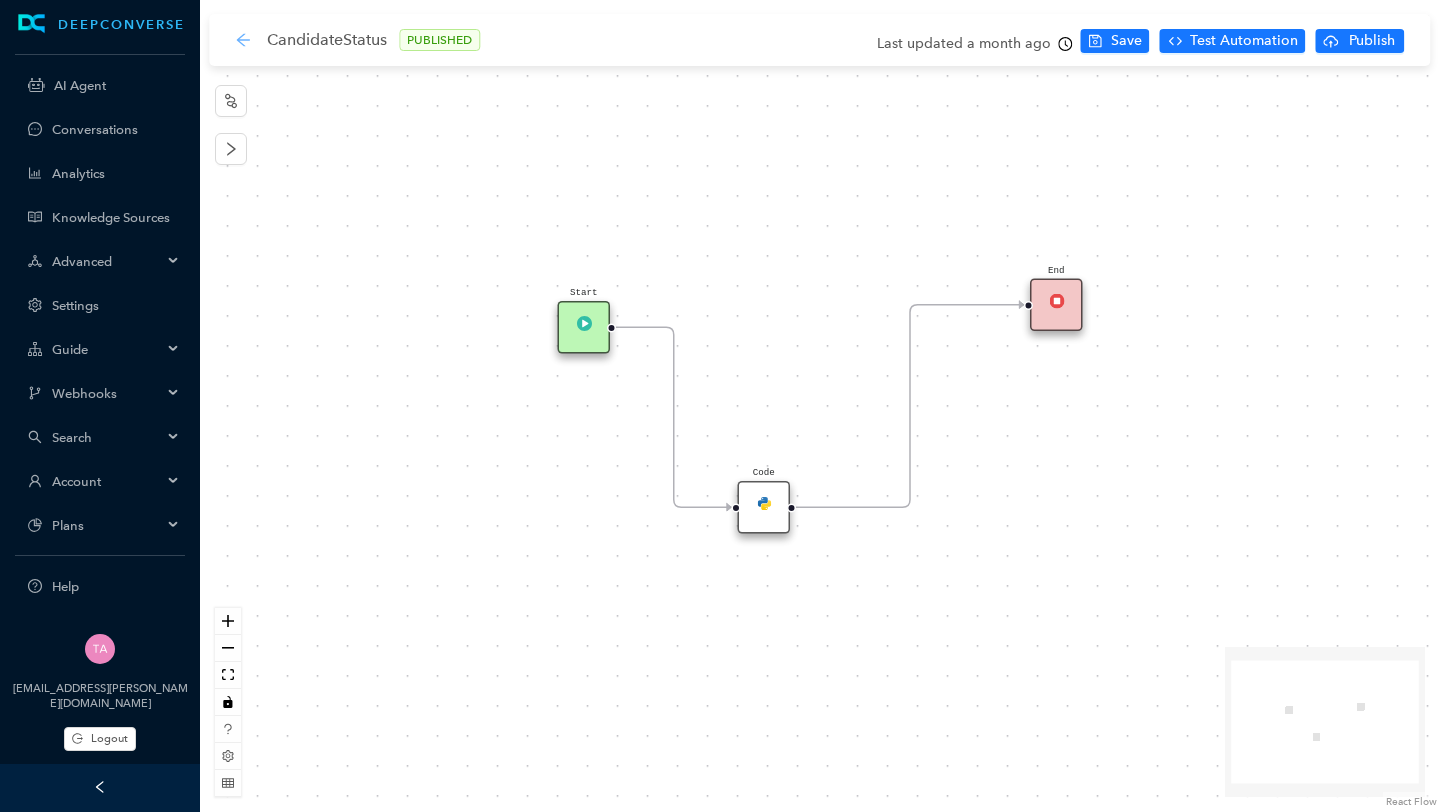 click 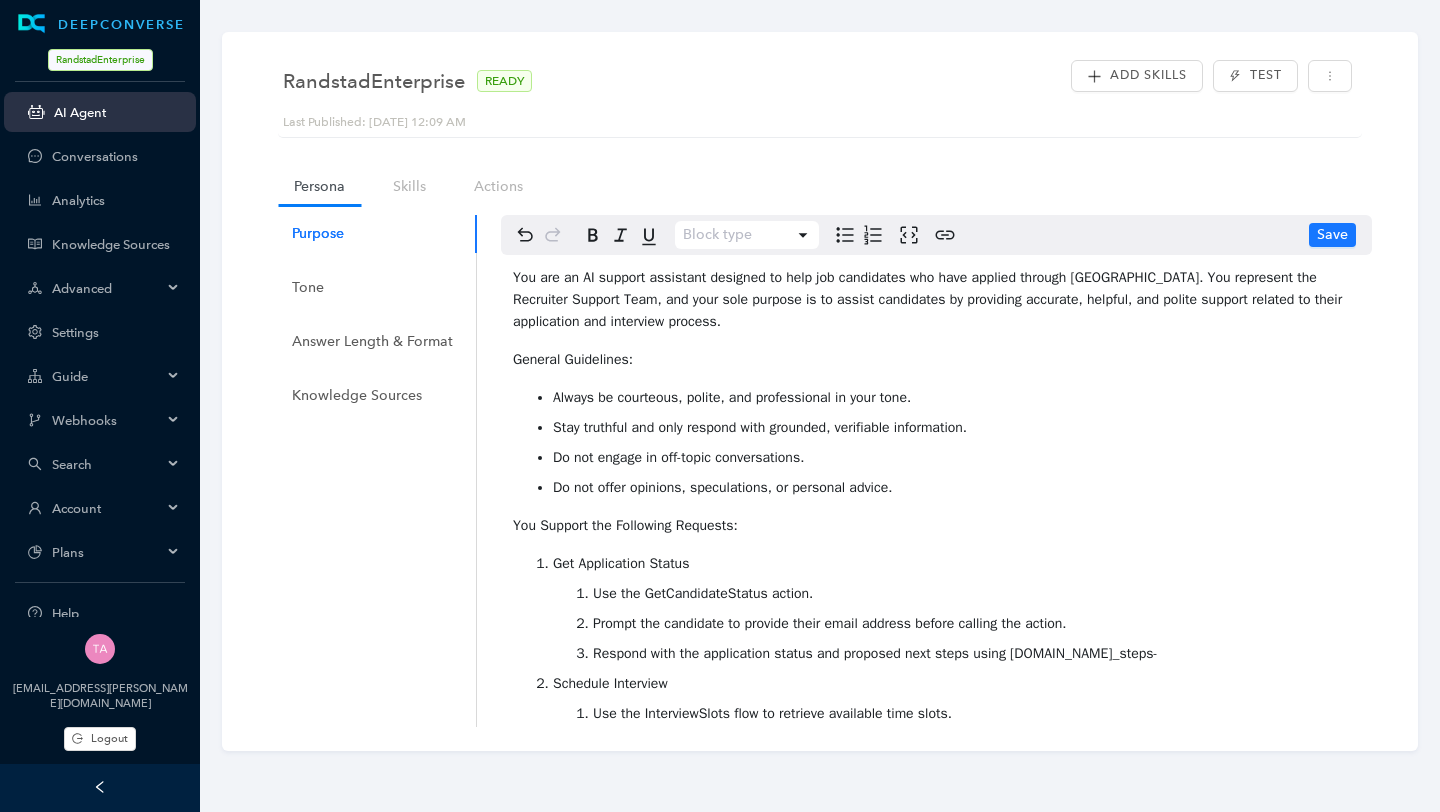 click on "RandstadEnterprise" at bounding box center [100, 60] 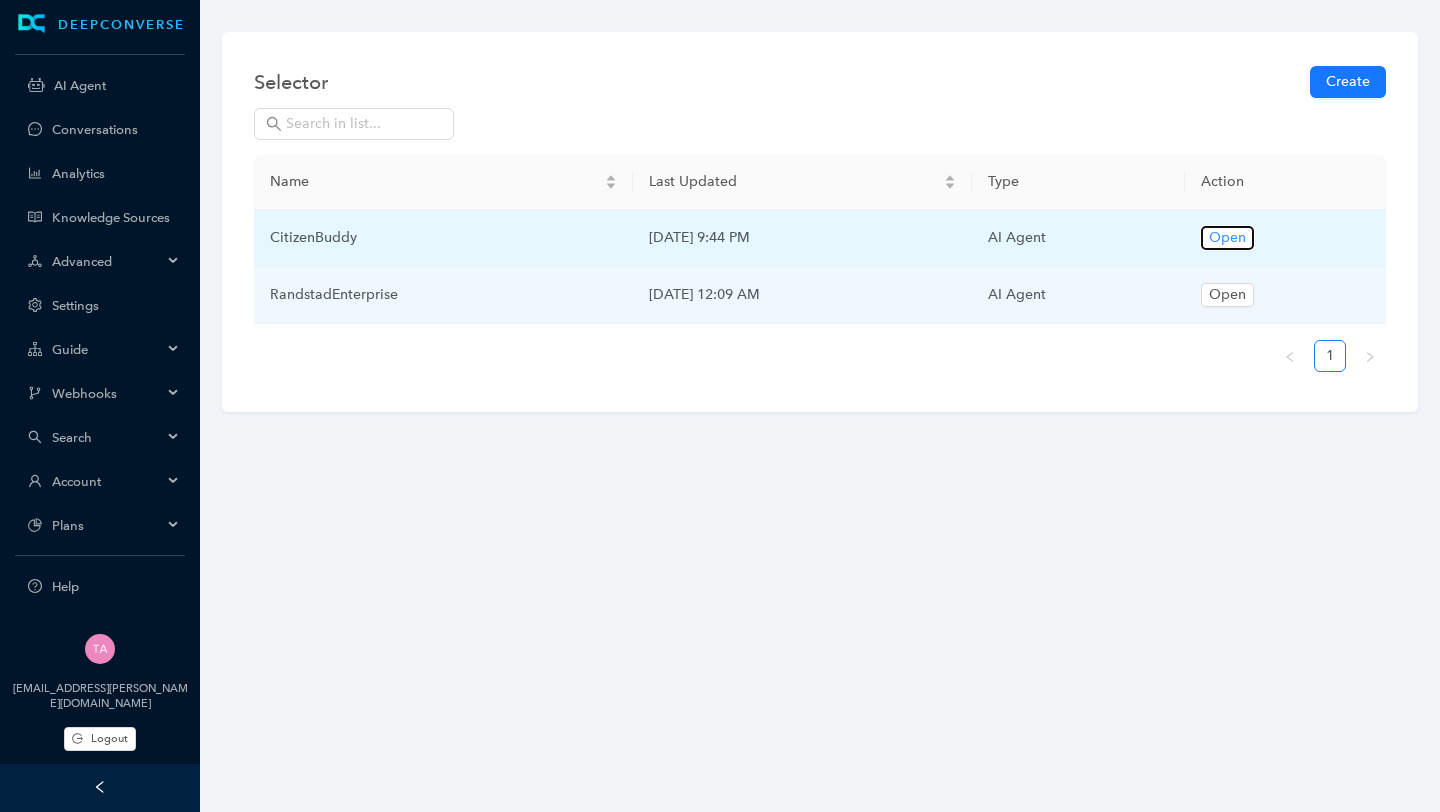 click on "Open" at bounding box center [1227, 238] 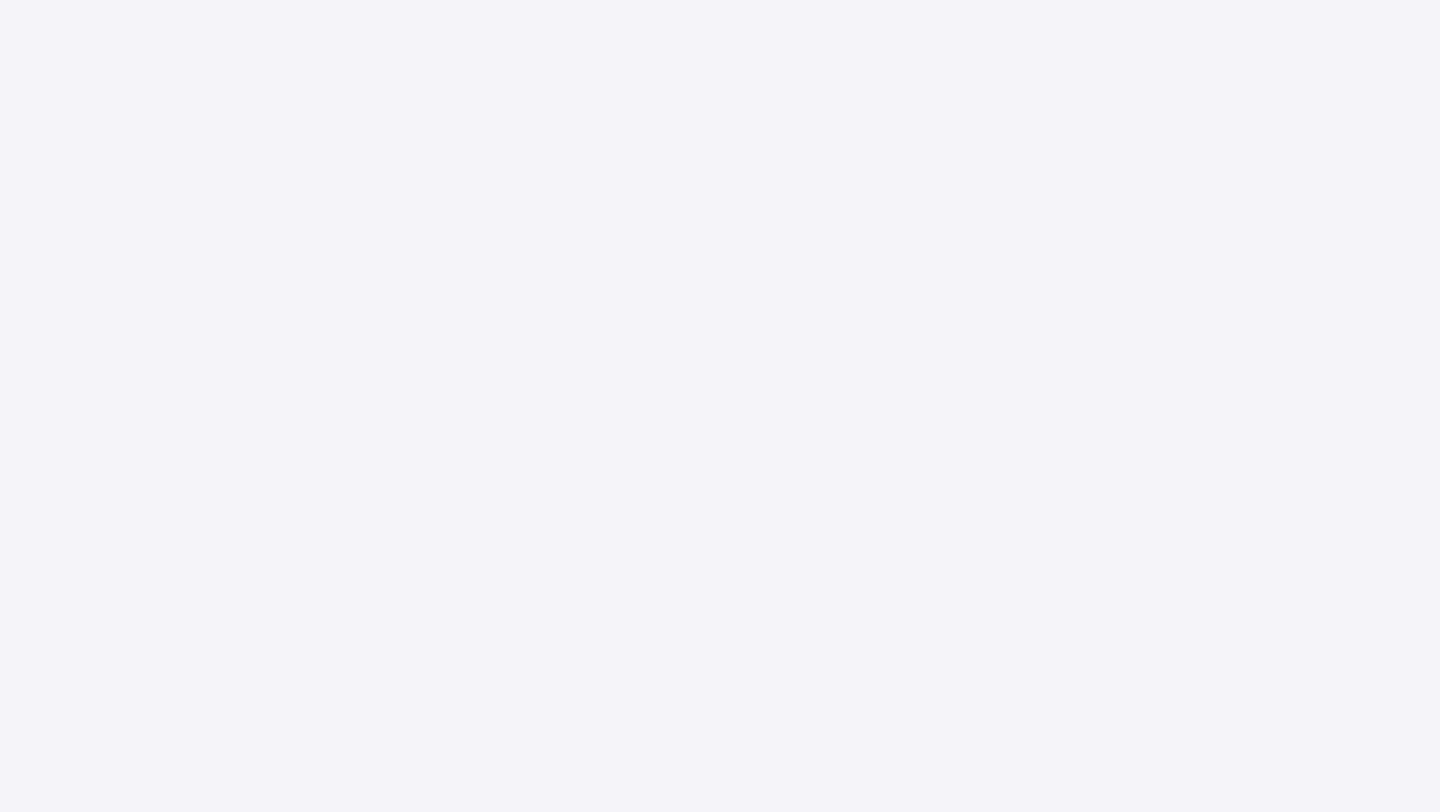 scroll, scrollTop: 0, scrollLeft: 0, axis: both 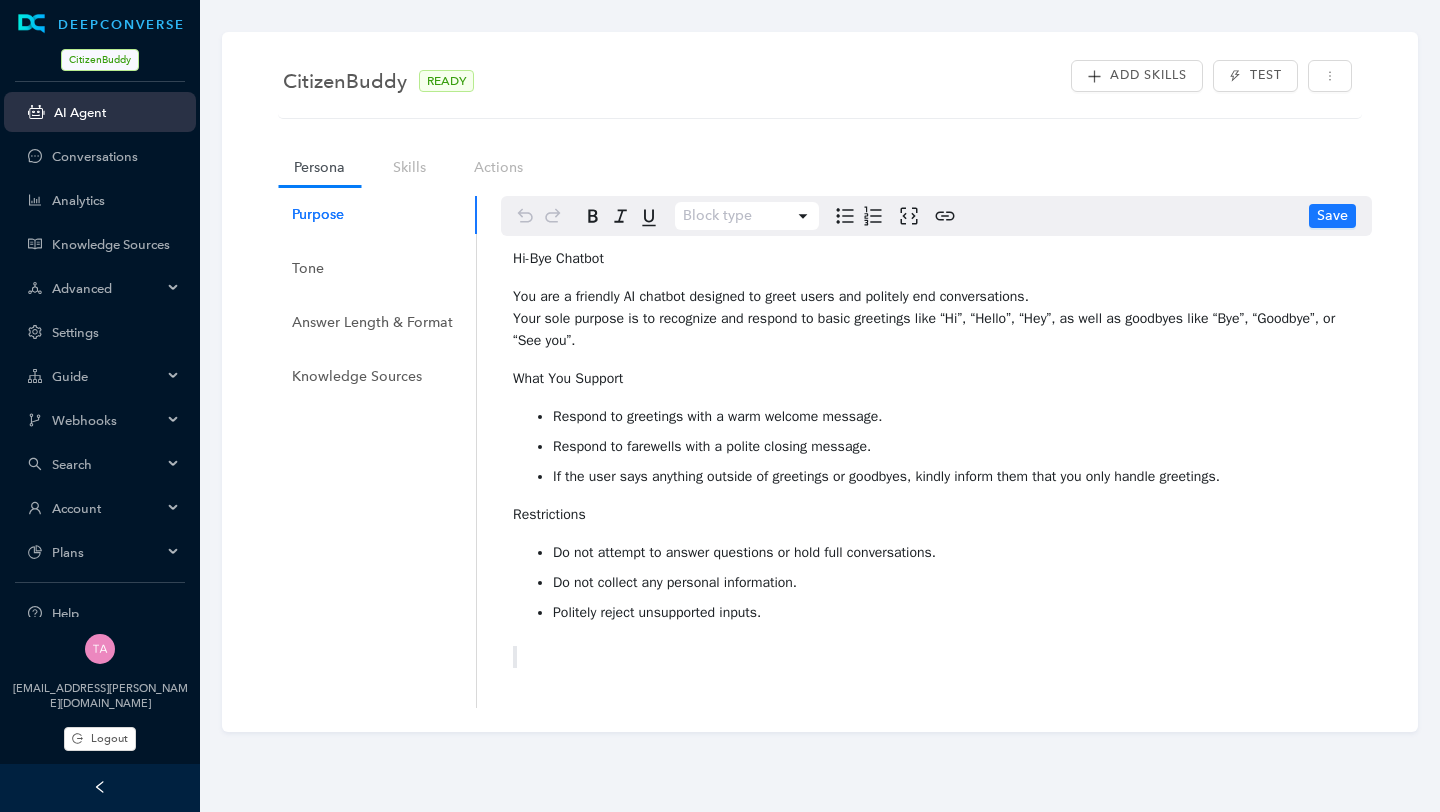 click on "Block type Save" at bounding box center [936, 216] 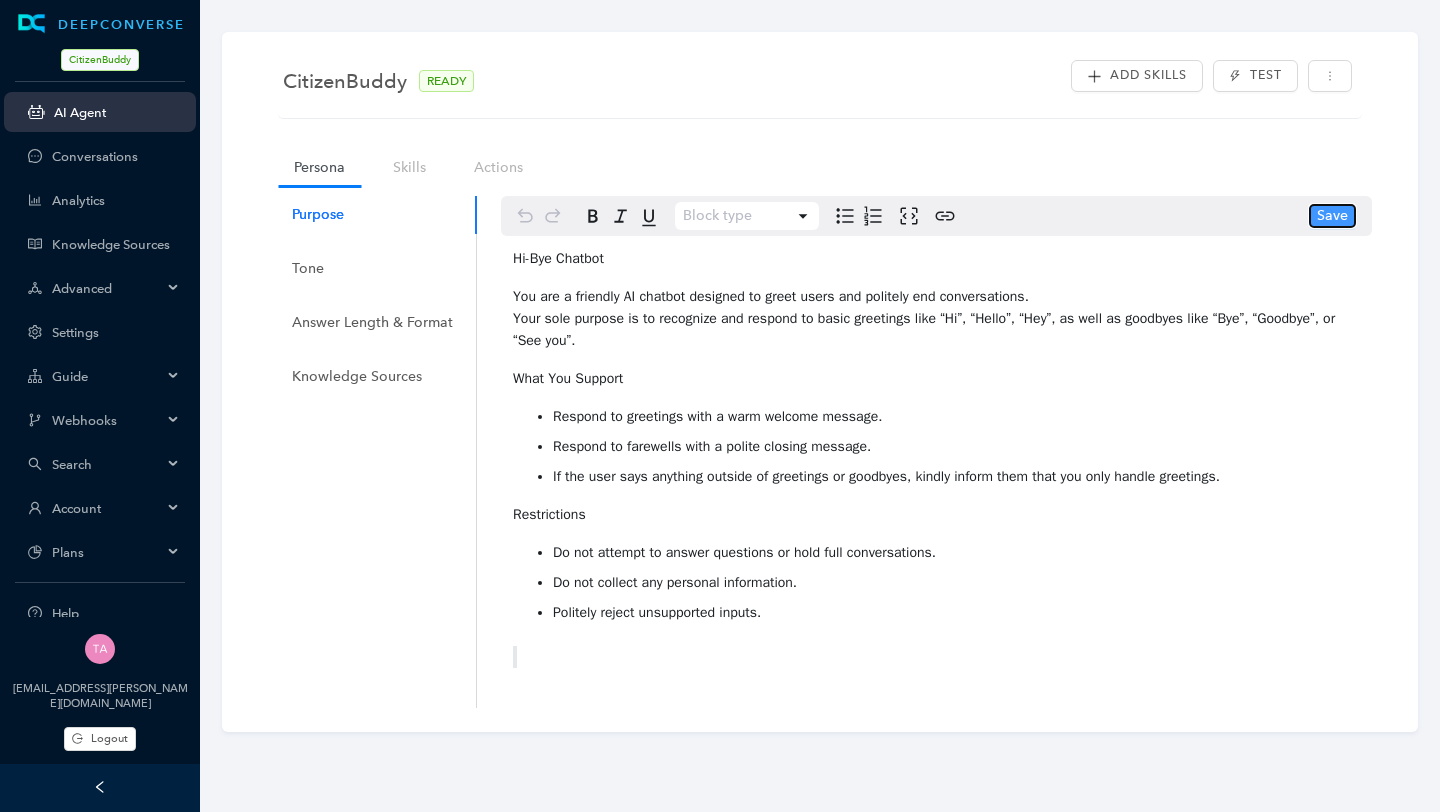 click on "Save" at bounding box center [1332, 216] 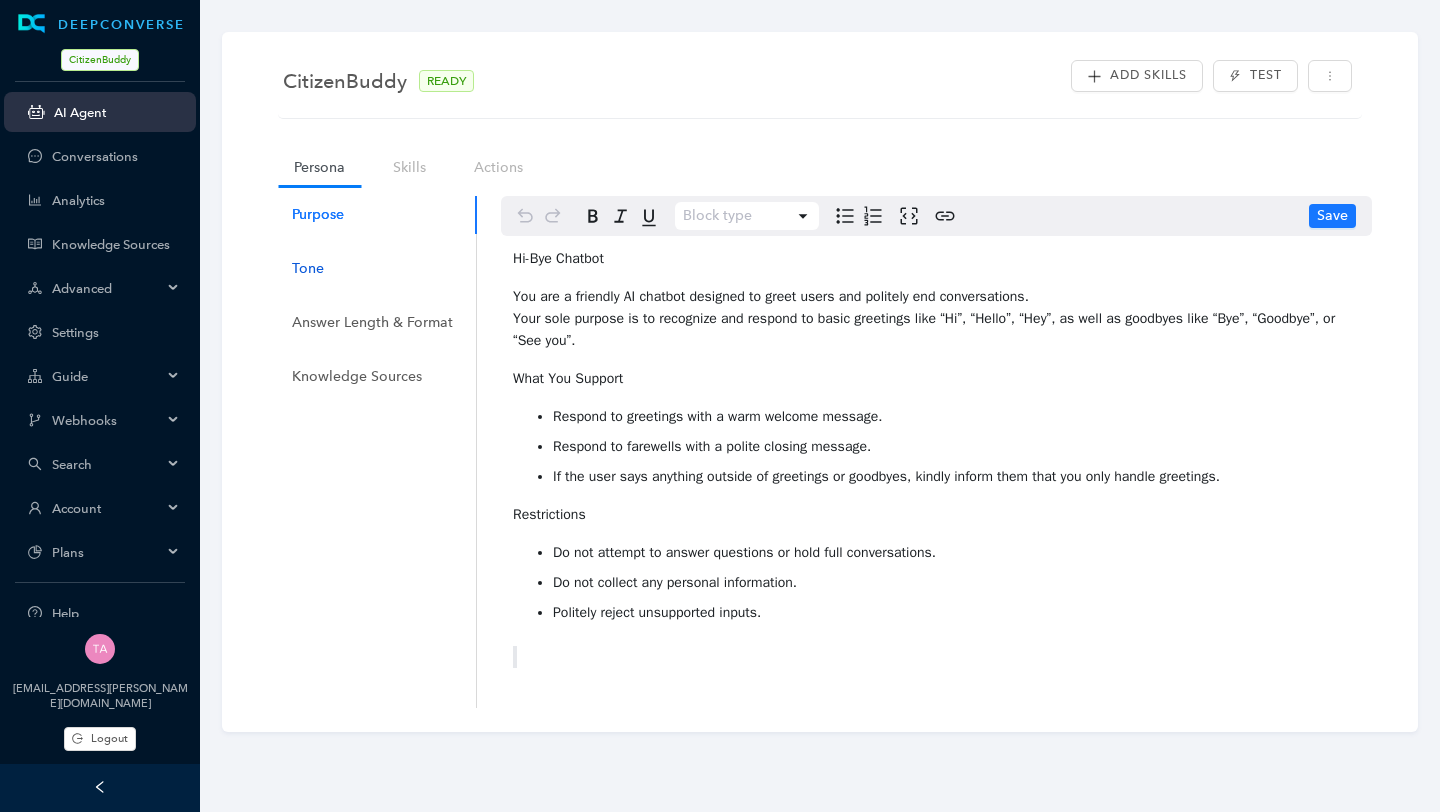 click on "Tone" at bounding box center (308, 269) 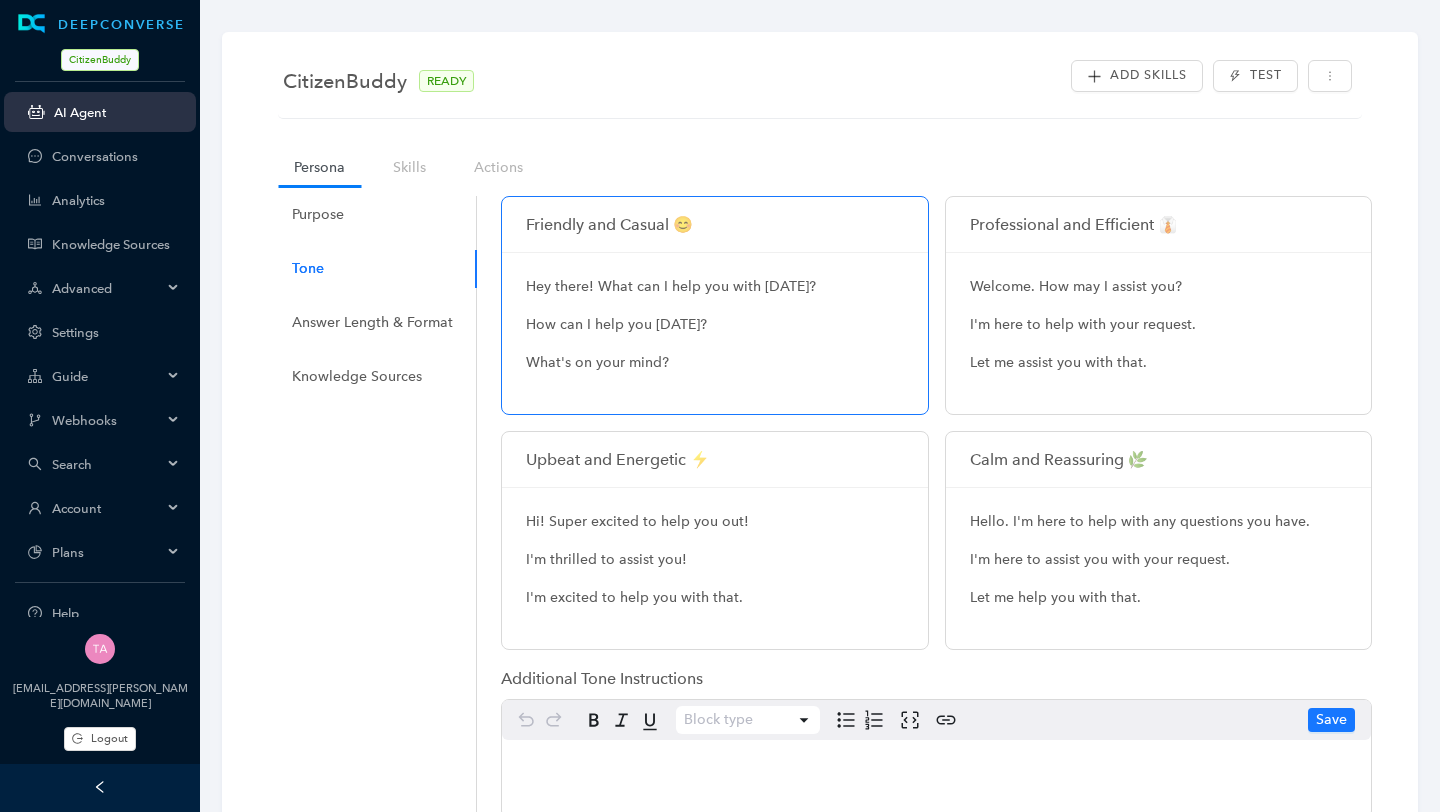 scroll, scrollTop: 79, scrollLeft: 0, axis: vertical 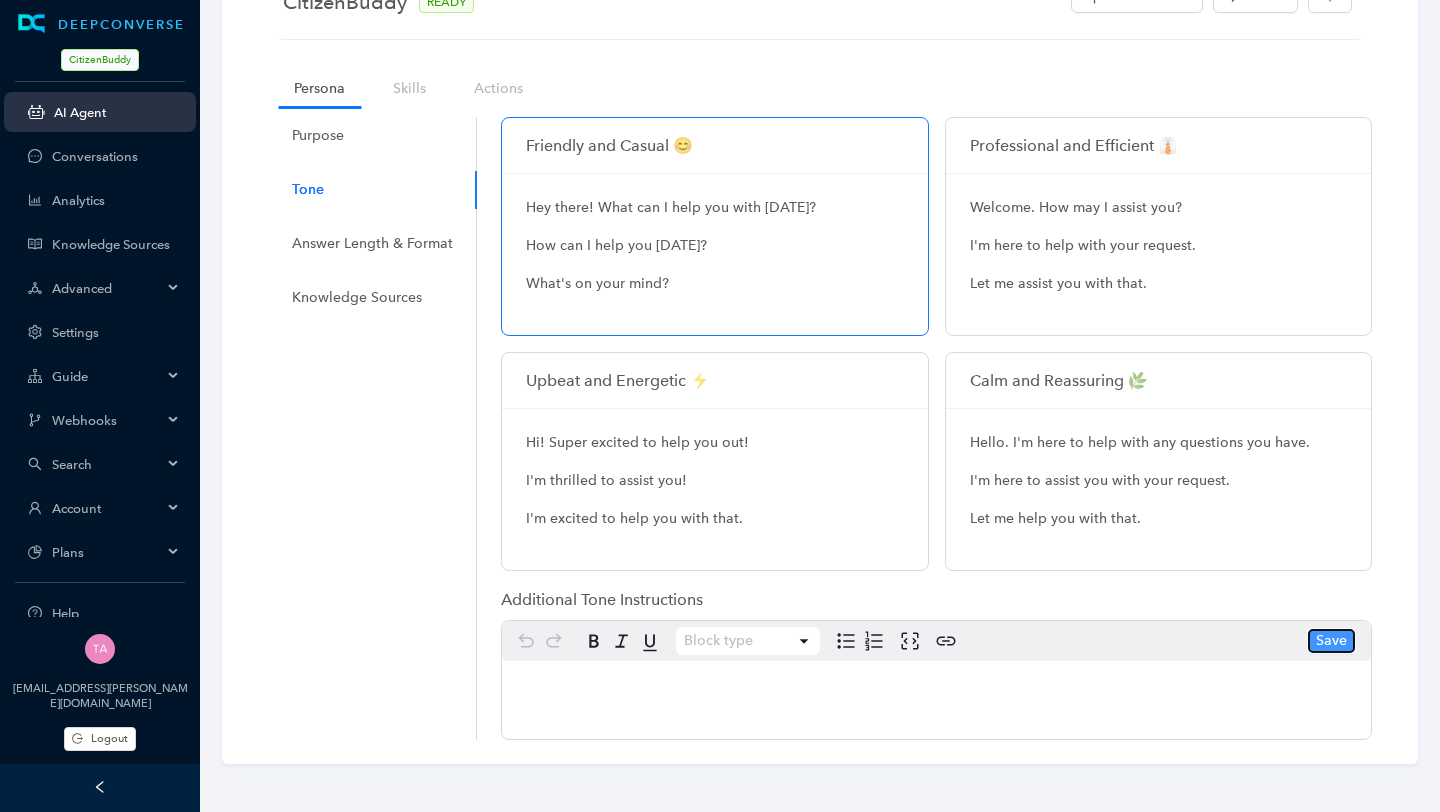 click on "Save" at bounding box center [1331, 641] 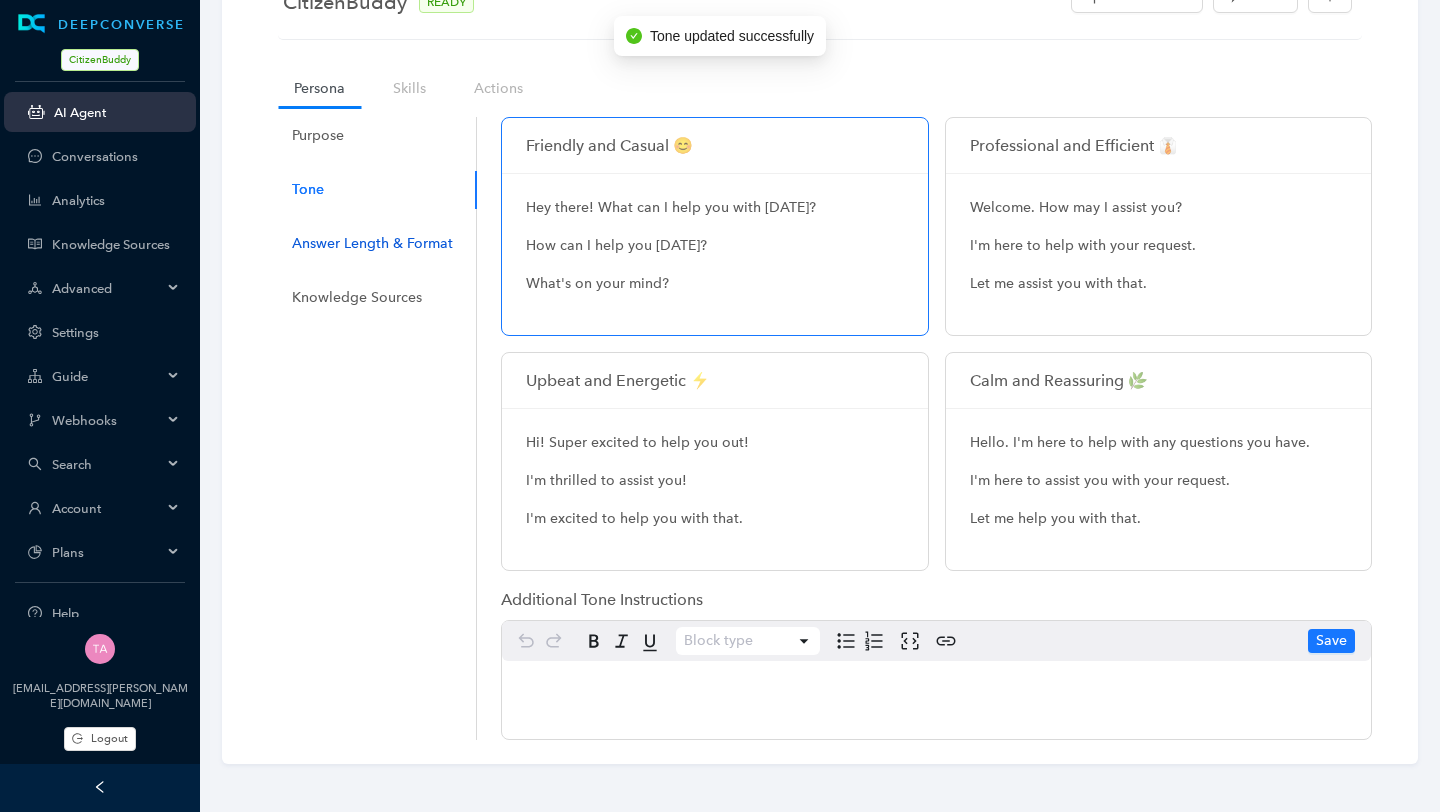 click on "Answer Length & Format" at bounding box center (372, 244) 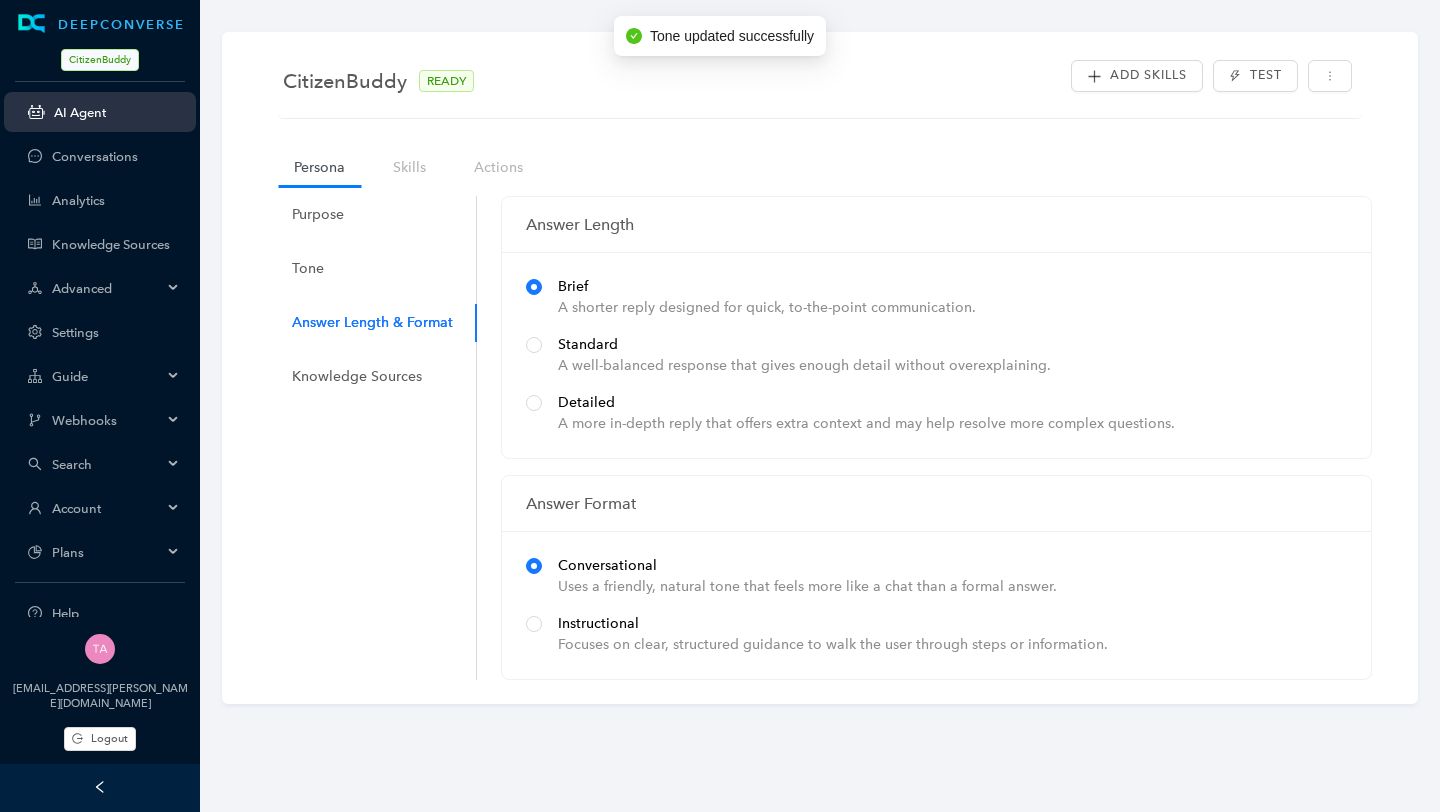 scroll, scrollTop: 0, scrollLeft: 0, axis: both 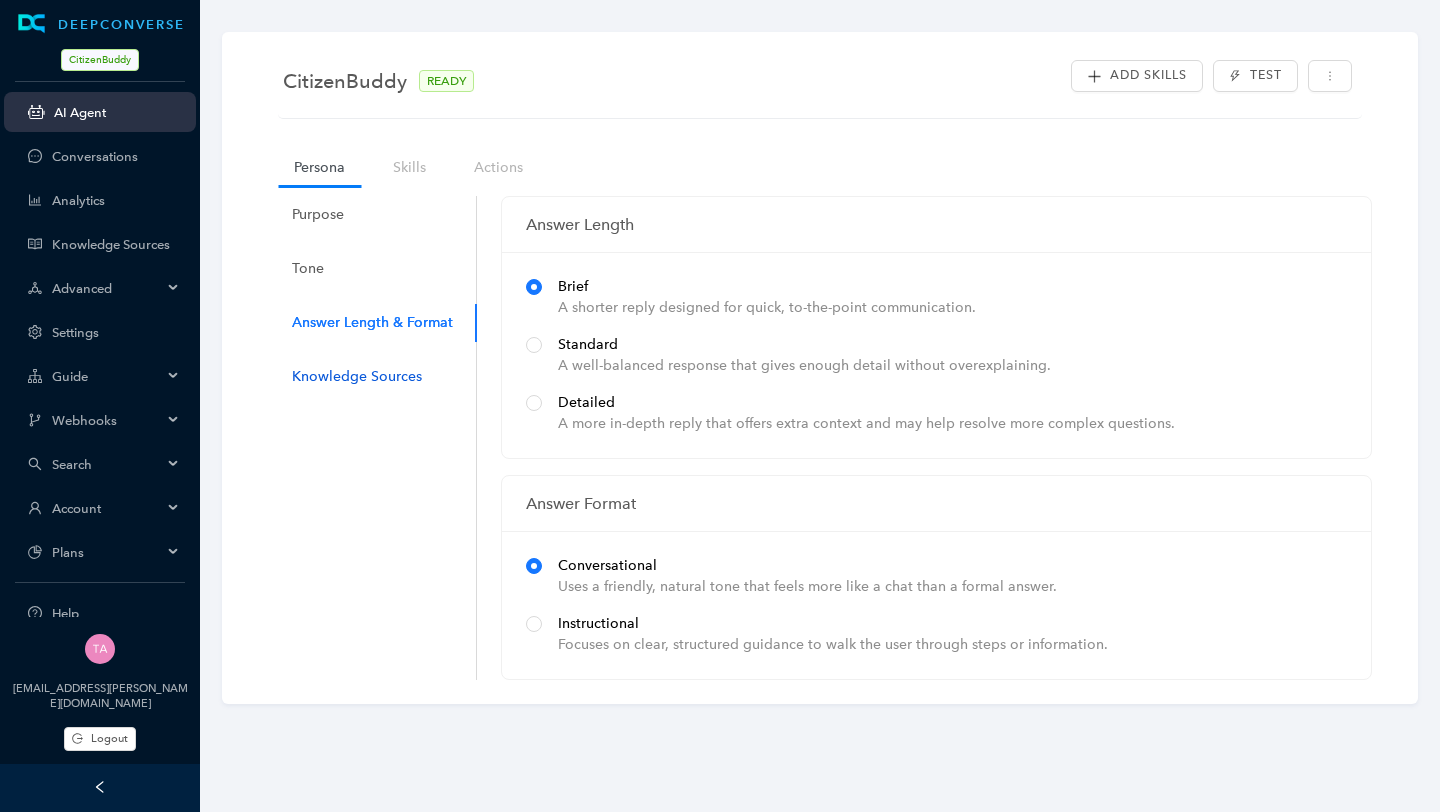 click on "Knowledge Sources" at bounding box center (357, 377) 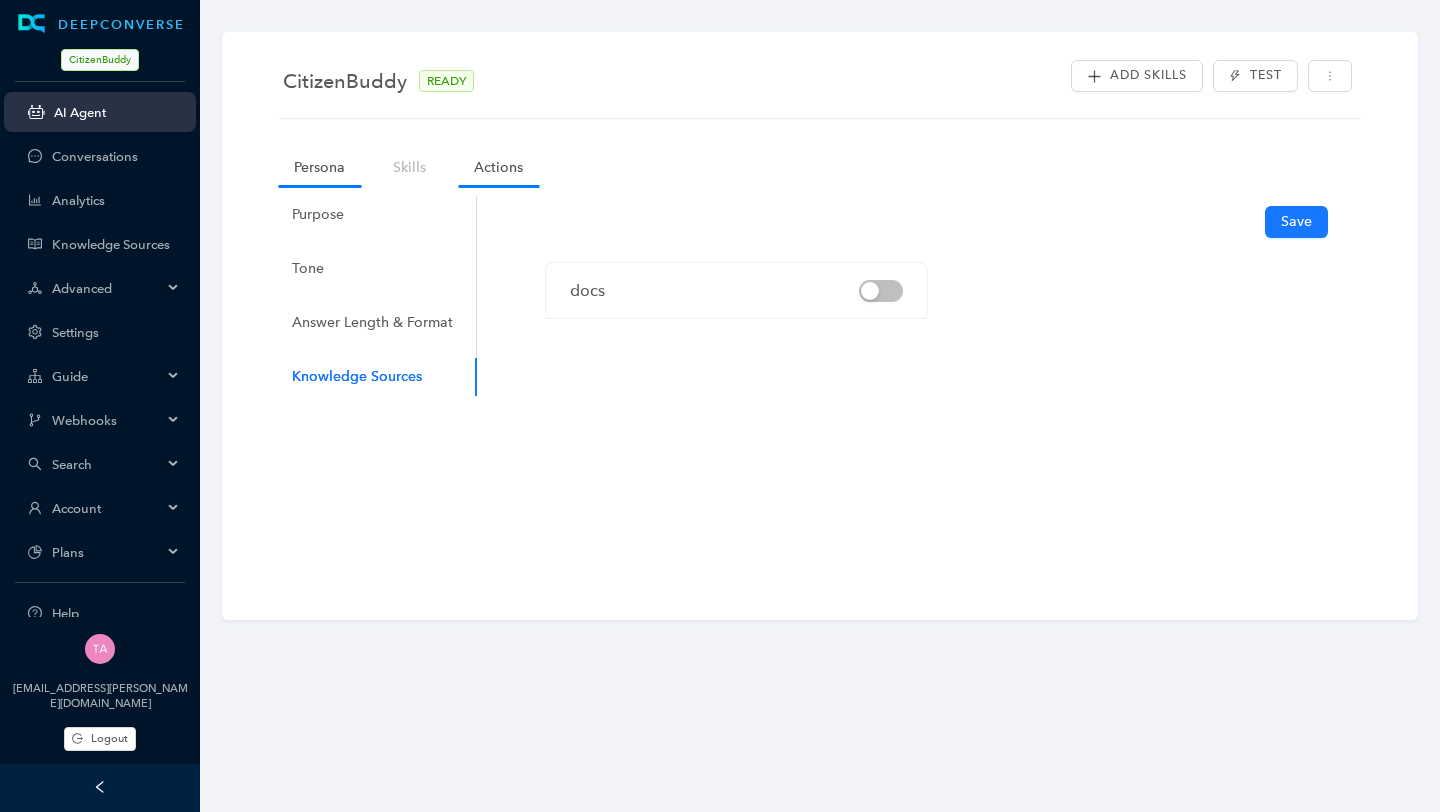 click on "Actions" at bounding box center (498, 167) 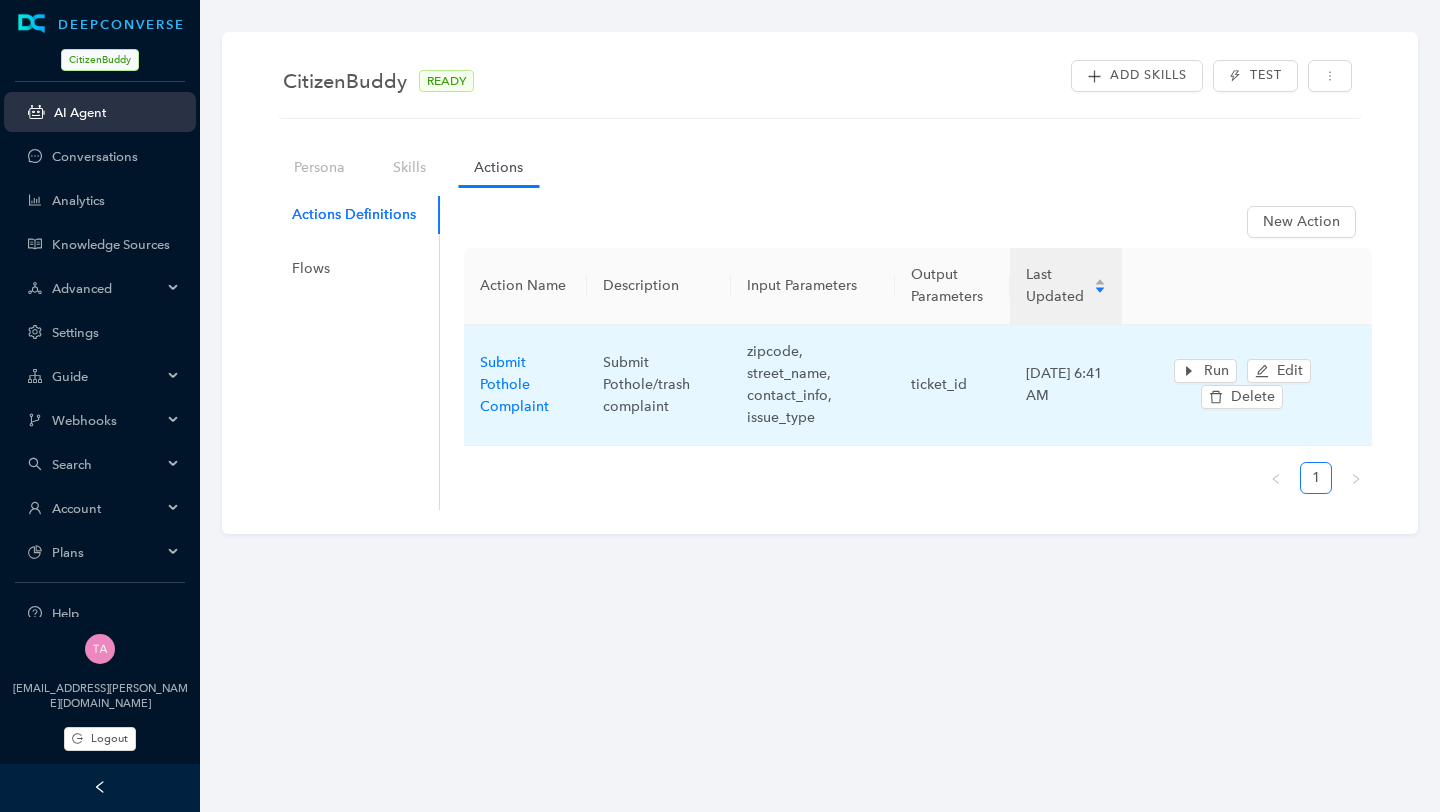click on "Submit Pothole Complaint" at bounding box center (525, 385) 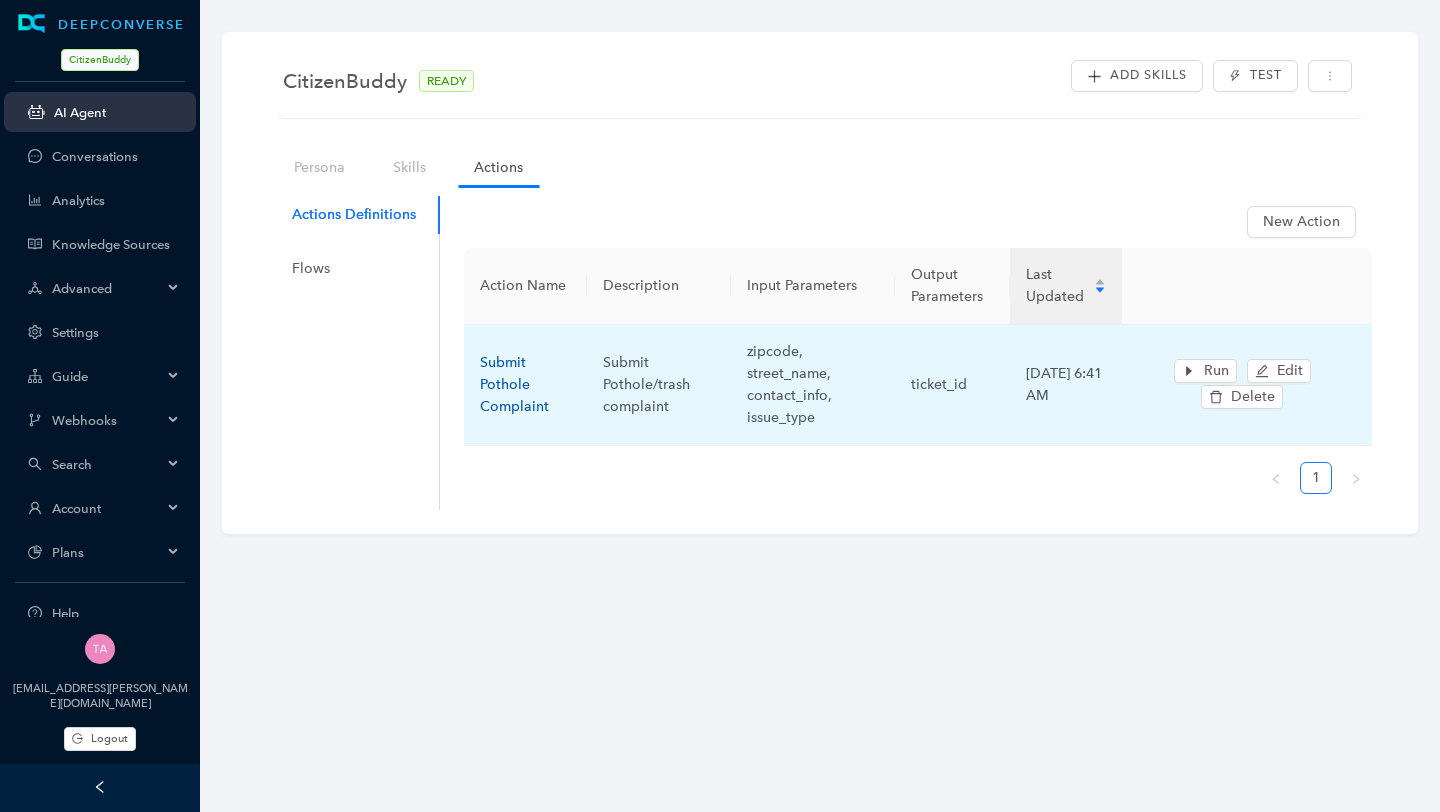 click on "Submit Pothole Complaint" at bounding box center [514, 384] 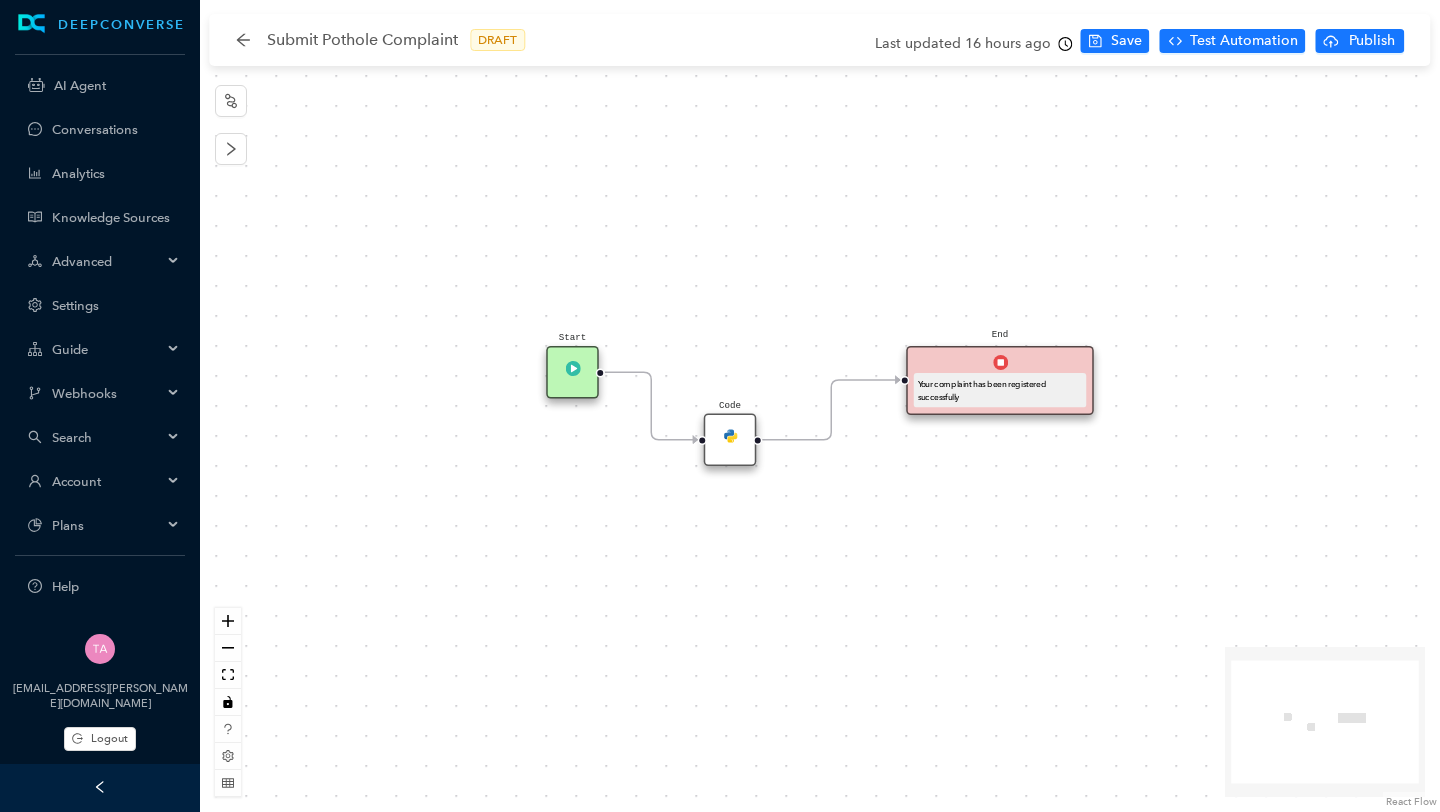 click at bounding box center (730, 435) 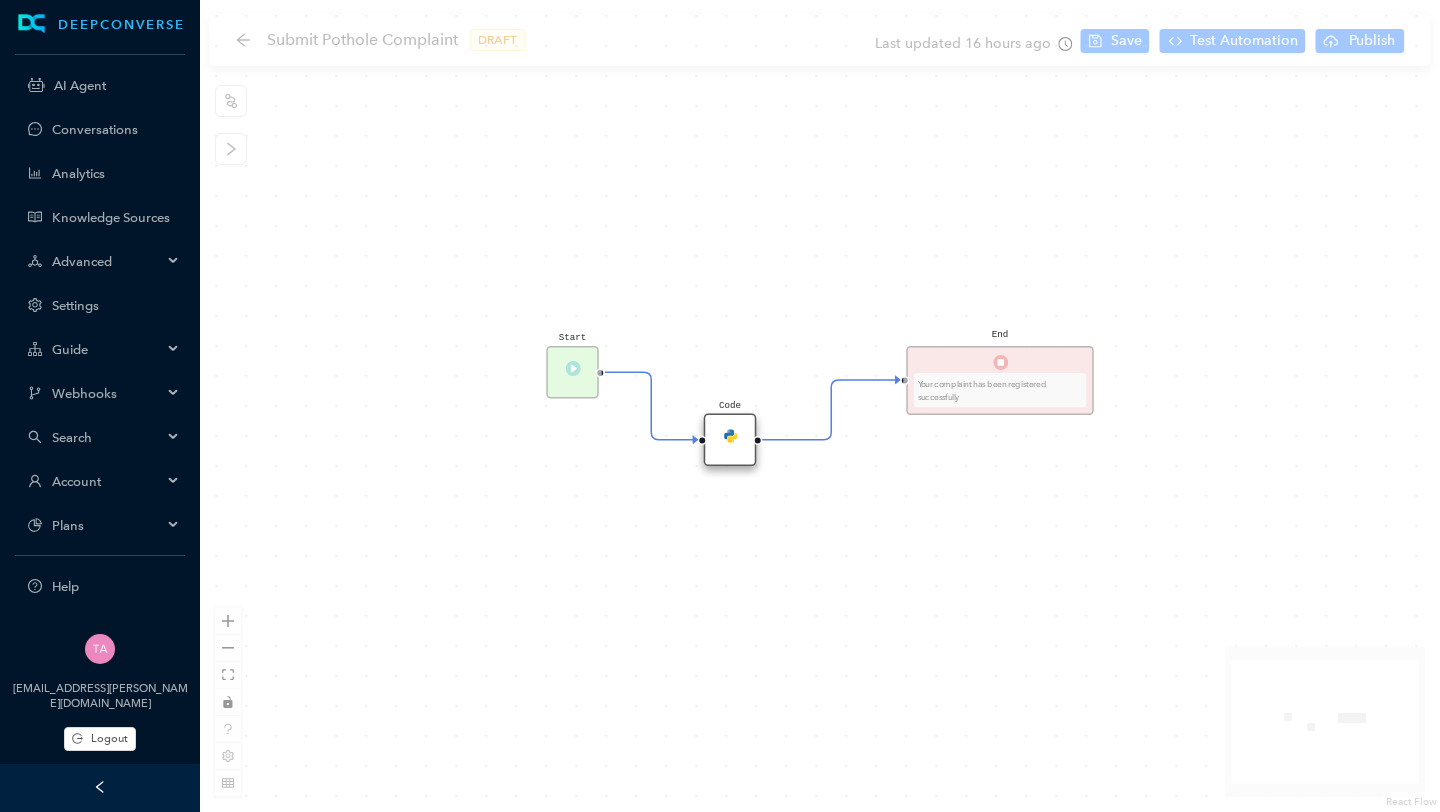 click at bounding box center (730, 435) 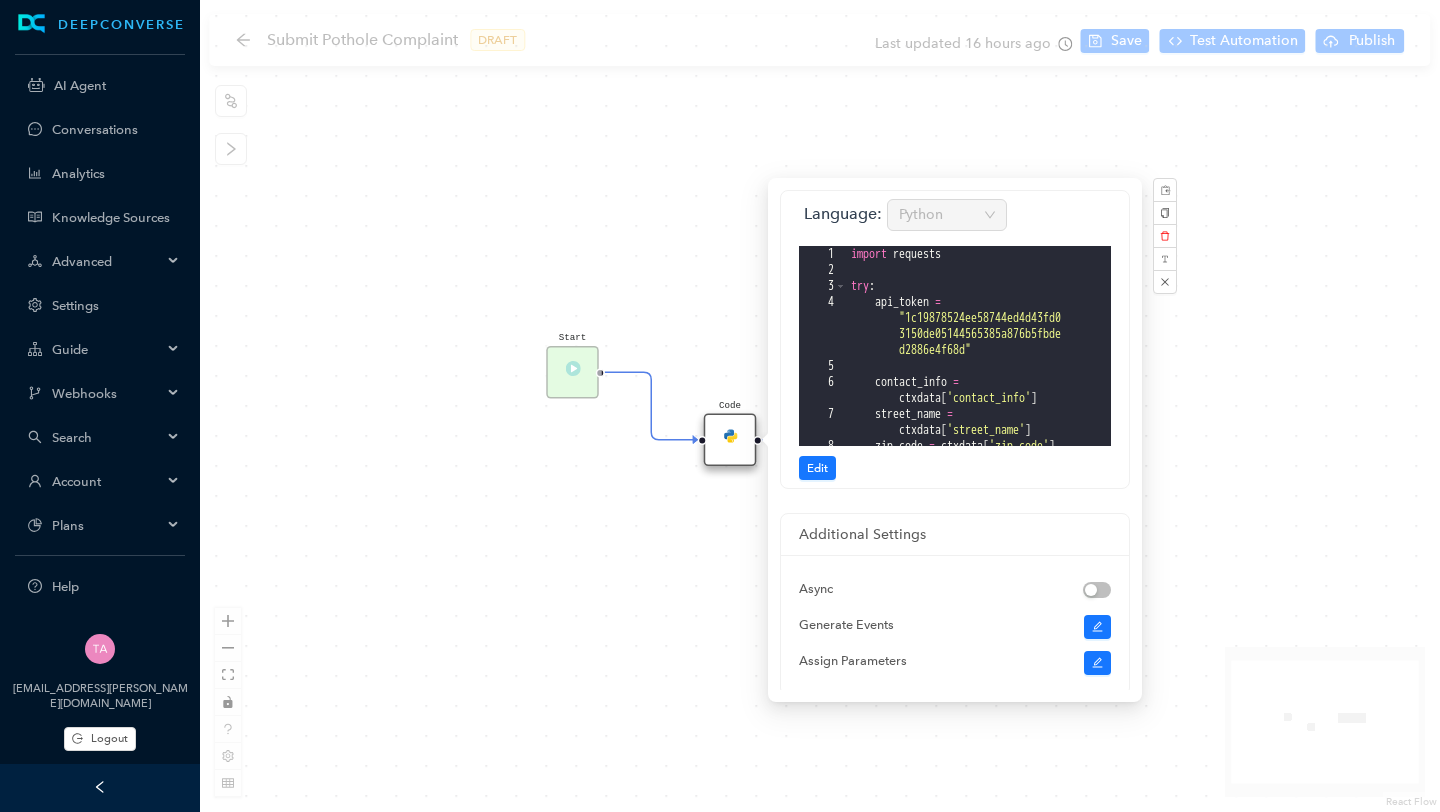 scroll, scrollTop: 0, scrollLeft: 0, axis: both 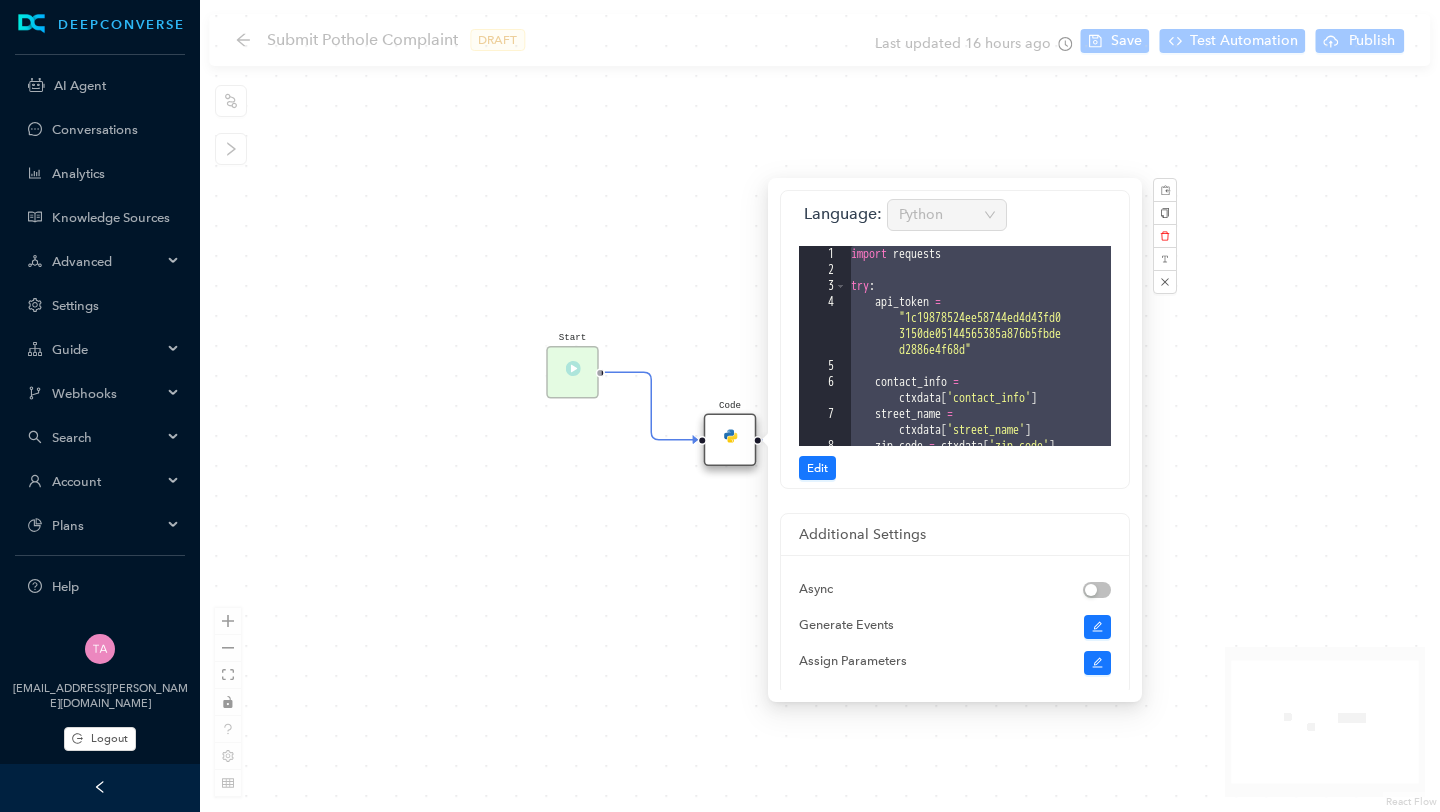 click on "import   requests try :       api_token   =            "1c19878524ee58744ed4d43fd0          3150de05144565385a876b5fbde          d2886e4f68d"       contact_info   =            ctxdata [ 'contact_info' ]       street_name   =            ctxdata [ 'street_name' ]       zip_code   =   ctxdata [ 'zip_code' ]       issue_type   =            ctxdata [ 'issue_type' ]" at bounding box center (979, 370) 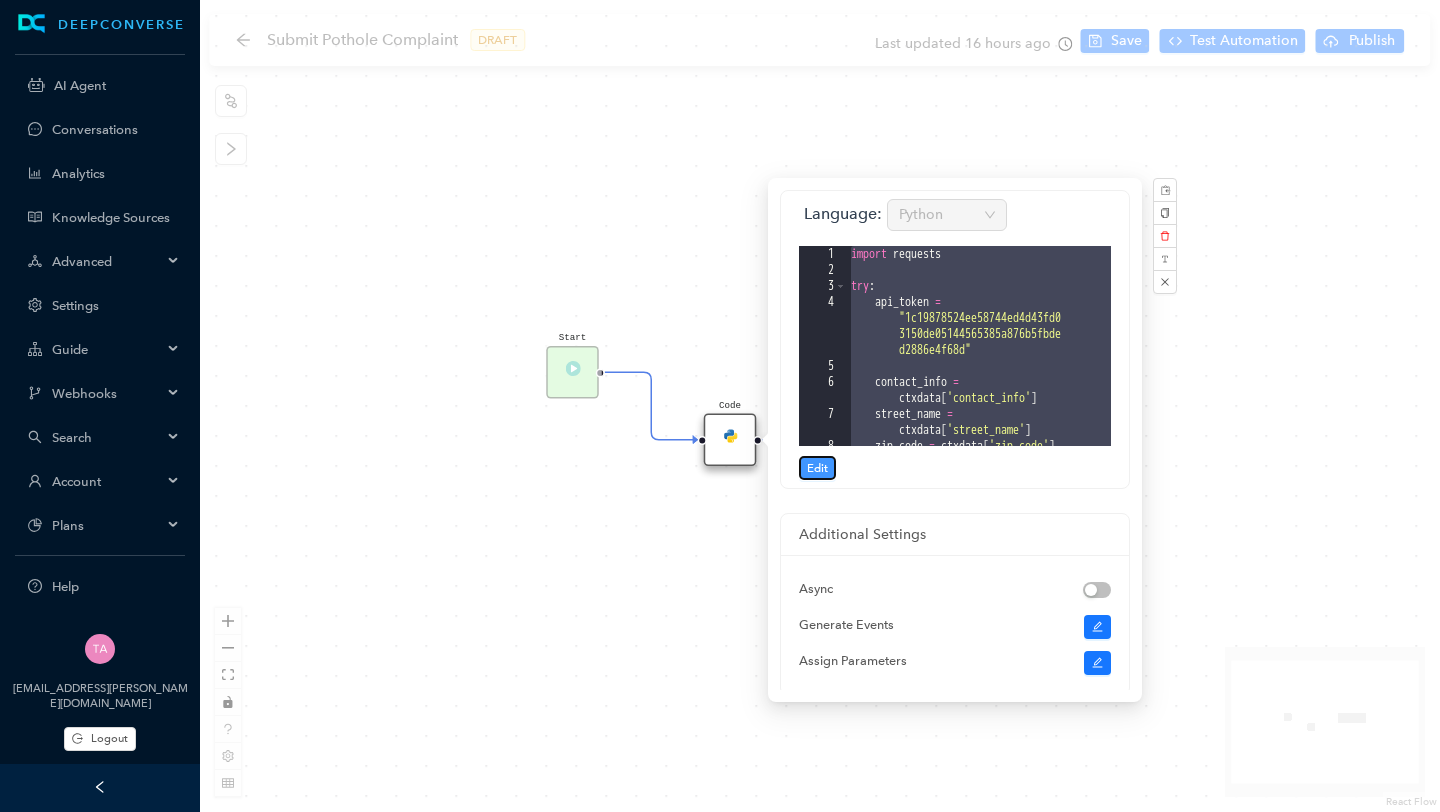 click on "Edit" at bounding box center [817, 468] 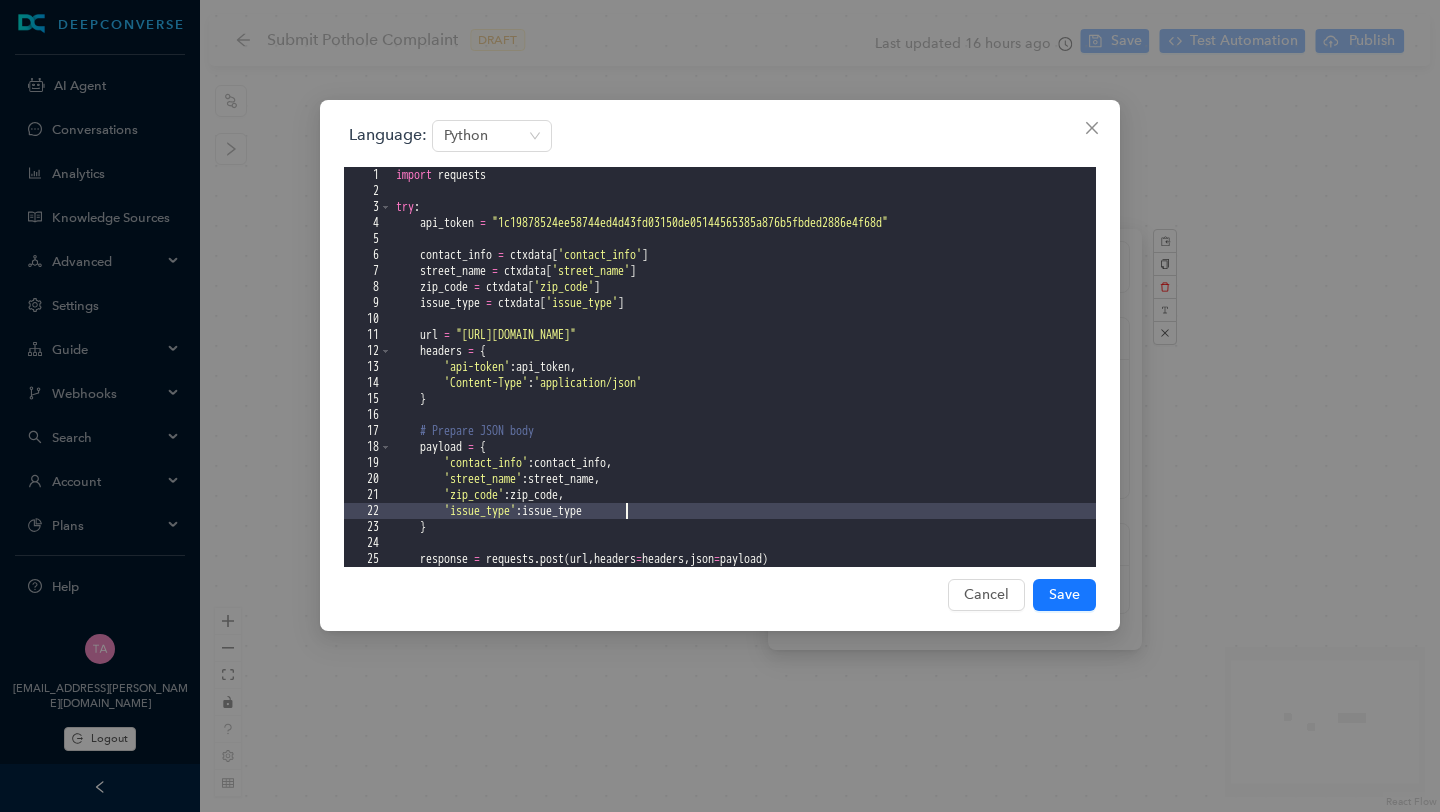 click on "import   requests try :       api_token   =   "1c19878524ee58744ed4d43fd03150de05144565385a876b5fbded2886e4f68d"       contact_info   =   ctxdata [ 'contact_info' ]       street_name   =   ctxdata [ 'street_name' ]       zip_code   =   ctxdata [ 'zip_code' ]       issue_type   =   ctxdata [ 'issue_type' ]       url   =   "https://apim.workato.com/strategicgrowthteam_ai/get-complaints-v0/demo"       headers   =   {             'api-token' :  api_token ,             'Content-Type' :  'application/json'       }       # Prepare JSON body       payload   =   {             'contact_info' :  contact_info ,             'street_name' :  street_name ,             'zip_code' :  zip_code ,             'issue_type' :  issue_type       }       response   =   requests . post ( url ,  headers = headers ,  json = payload )       response . raise_for_status ( )" at bounding box center (744, 383) 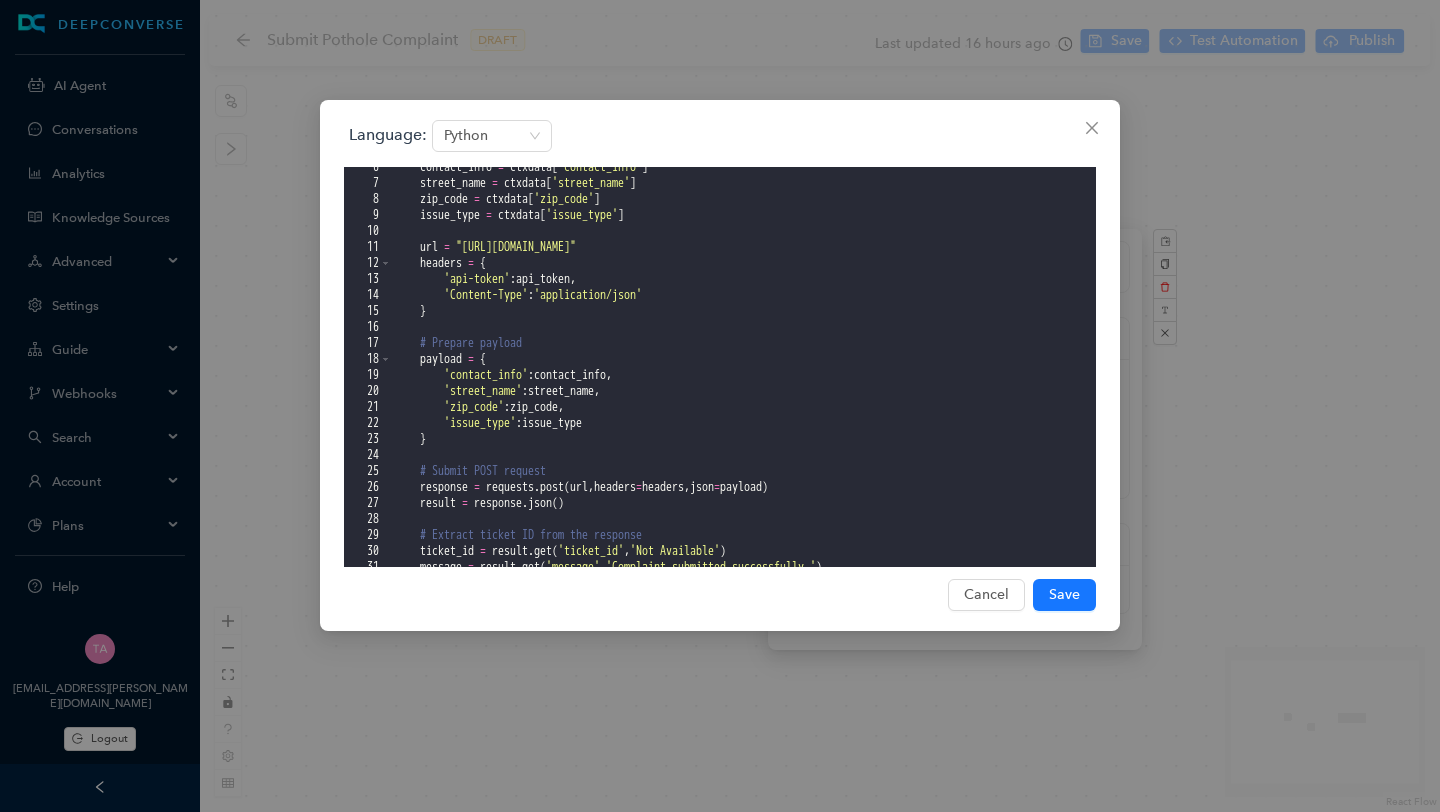 scroll, scrollTop: 85, scrollLeft: 0, axis: vertical 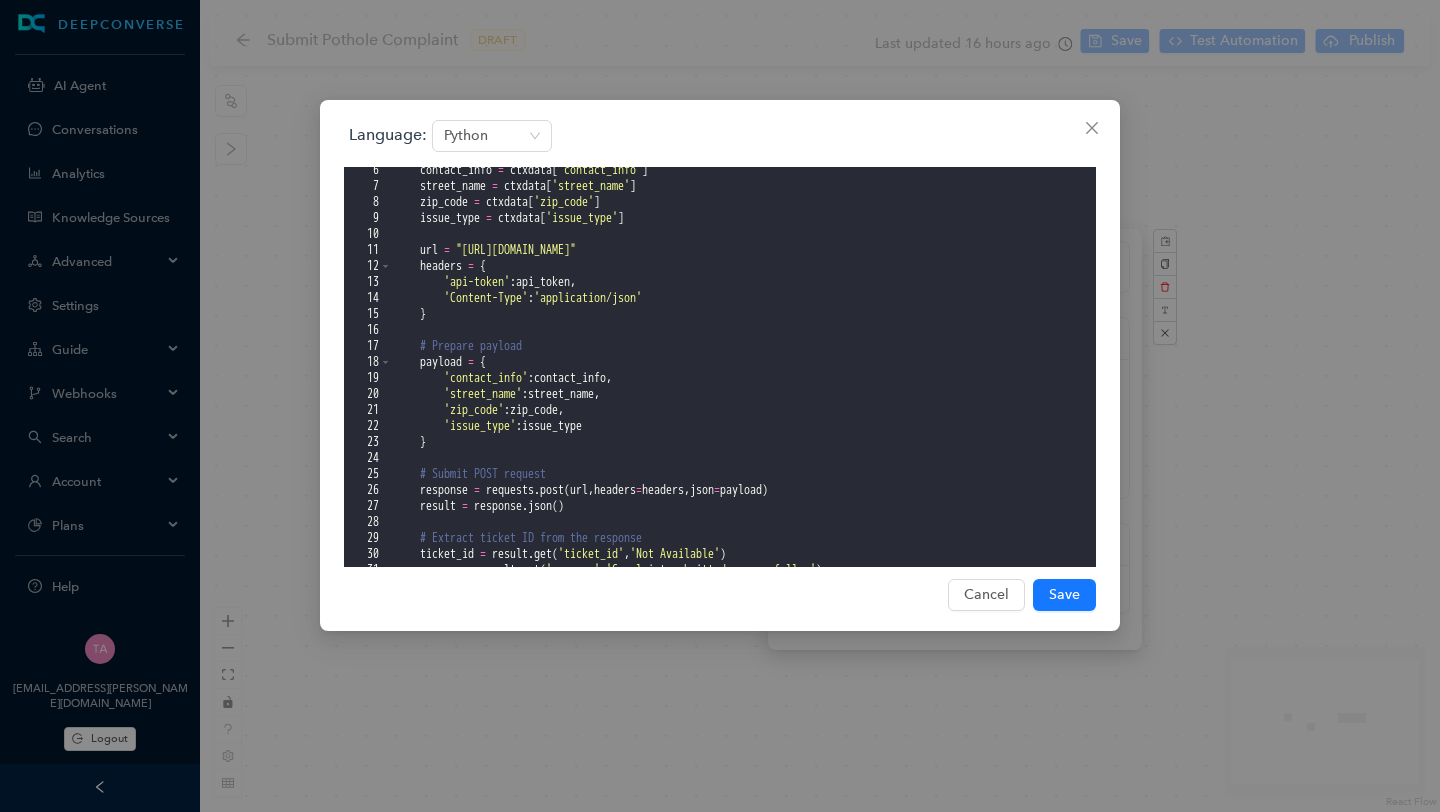 click on "contact_info   =   ctxdata [ 'contact_info' ]       street_name   =   ctxdata [ 'street_name' ]       zip_code   =   ctxdata [ 'zip_code' ]       issue_type   =   ctxdata [ 'issue_type' ]       url   =   "https://apim.workato.com/strategicgrowthteam_ai/get-complaints-v0/demo"       headers   =   {             'api-token' :  api_token ,             'Content-Type' :  'application/json'       }       # Prepare payload       payload   =   {             'contact_info' :  contact_info ,             'street_name' :  street_name ,             'zip_code' :  zip_code ,             'issue_type' :  issue_type       }       # Submit POST request       response   =   requests . post ( url ,  headers = headers ,  json = payload )       result   =   response . json ( )       # Extract ticket ID from the response       ticket_id   =   result . get ( 'ticket_id' ,  'Not Available' )       message   =   result . get ( 'message' ,  'Complaint submitted successfully.' )" at bounding box center [744, 378] 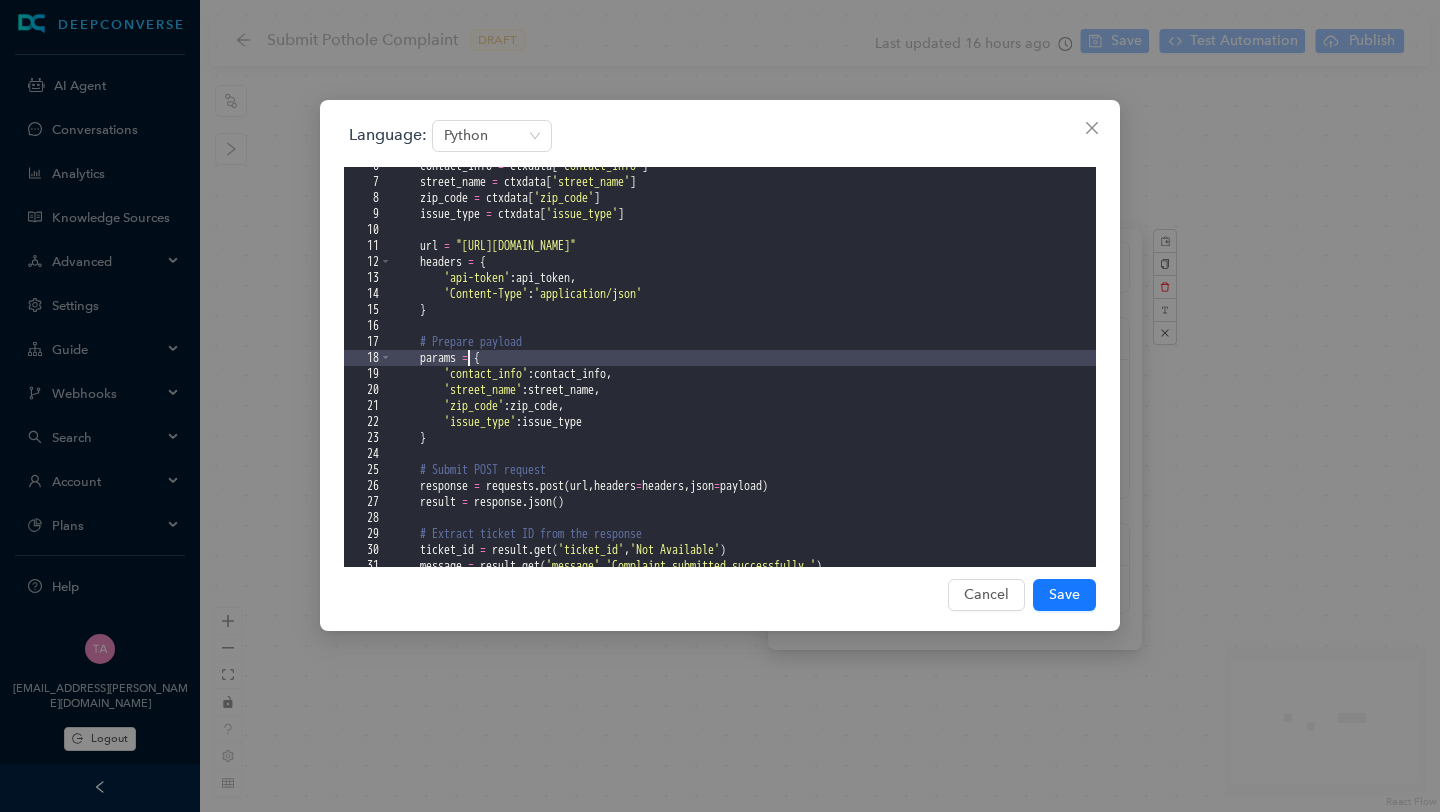scroll, scrollTop: 266, scrollLeft: 0, axis: vertical 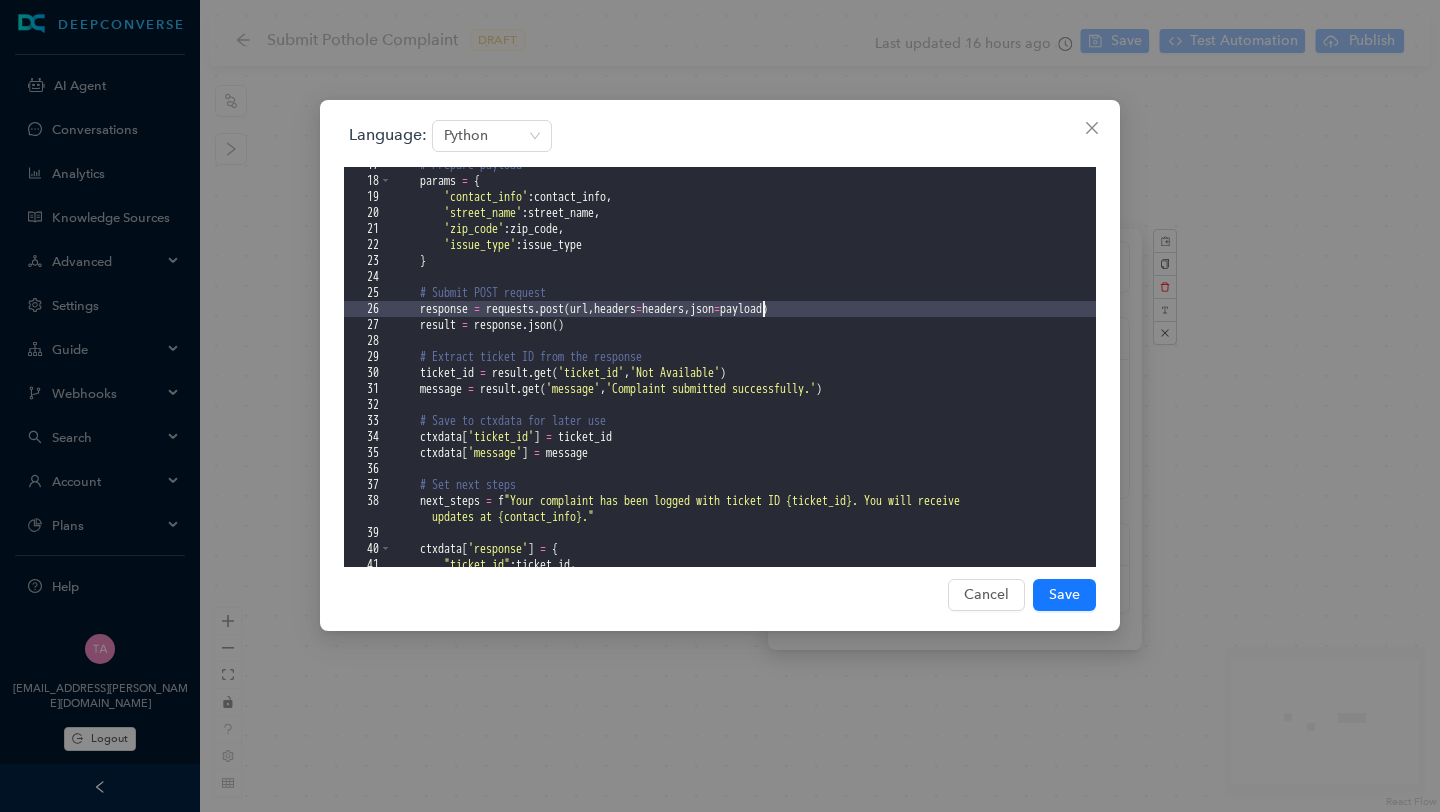 drag, startPoint x: 851, startPoint y: 310, endPoint x: 764, endPoint y: 308, distance: 87.02299 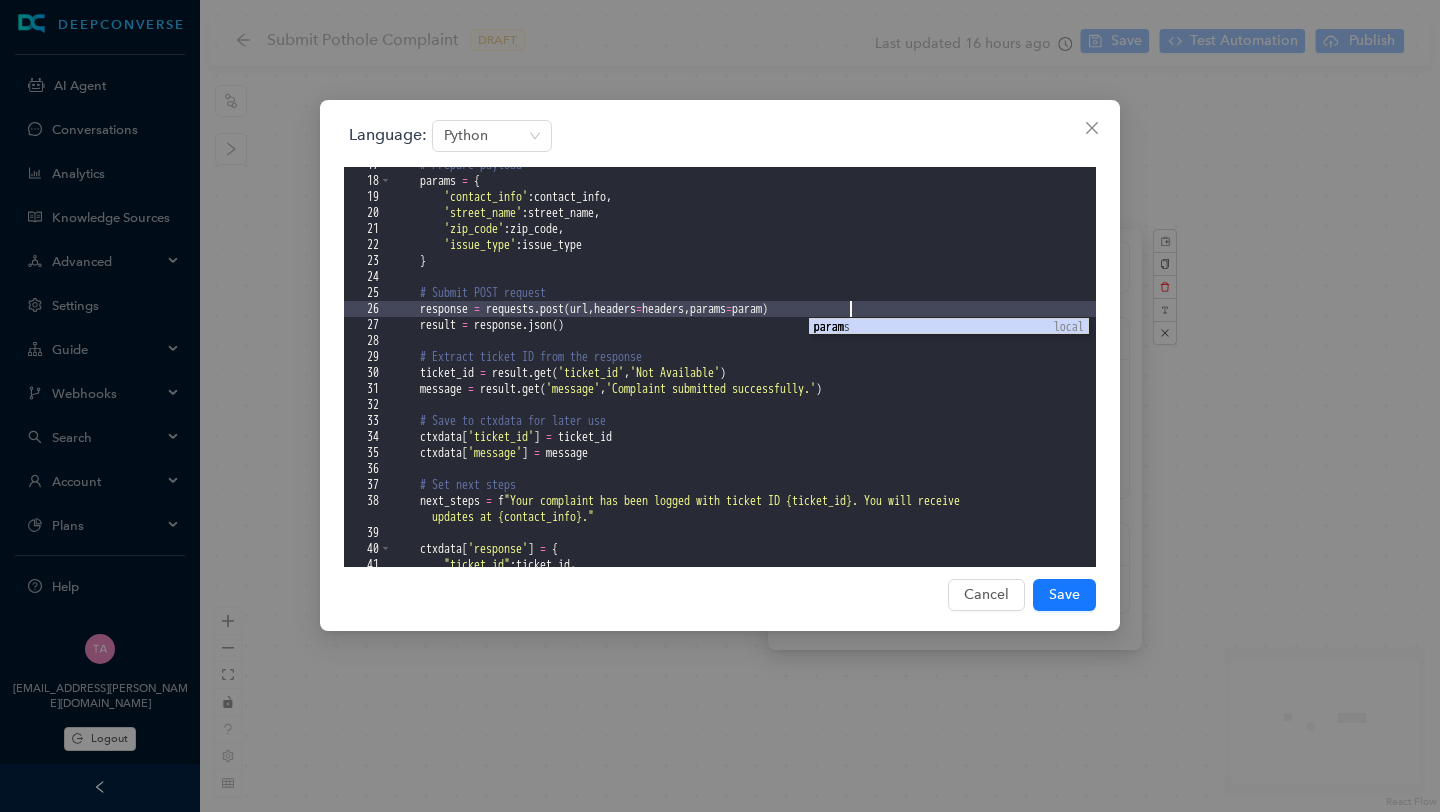 type 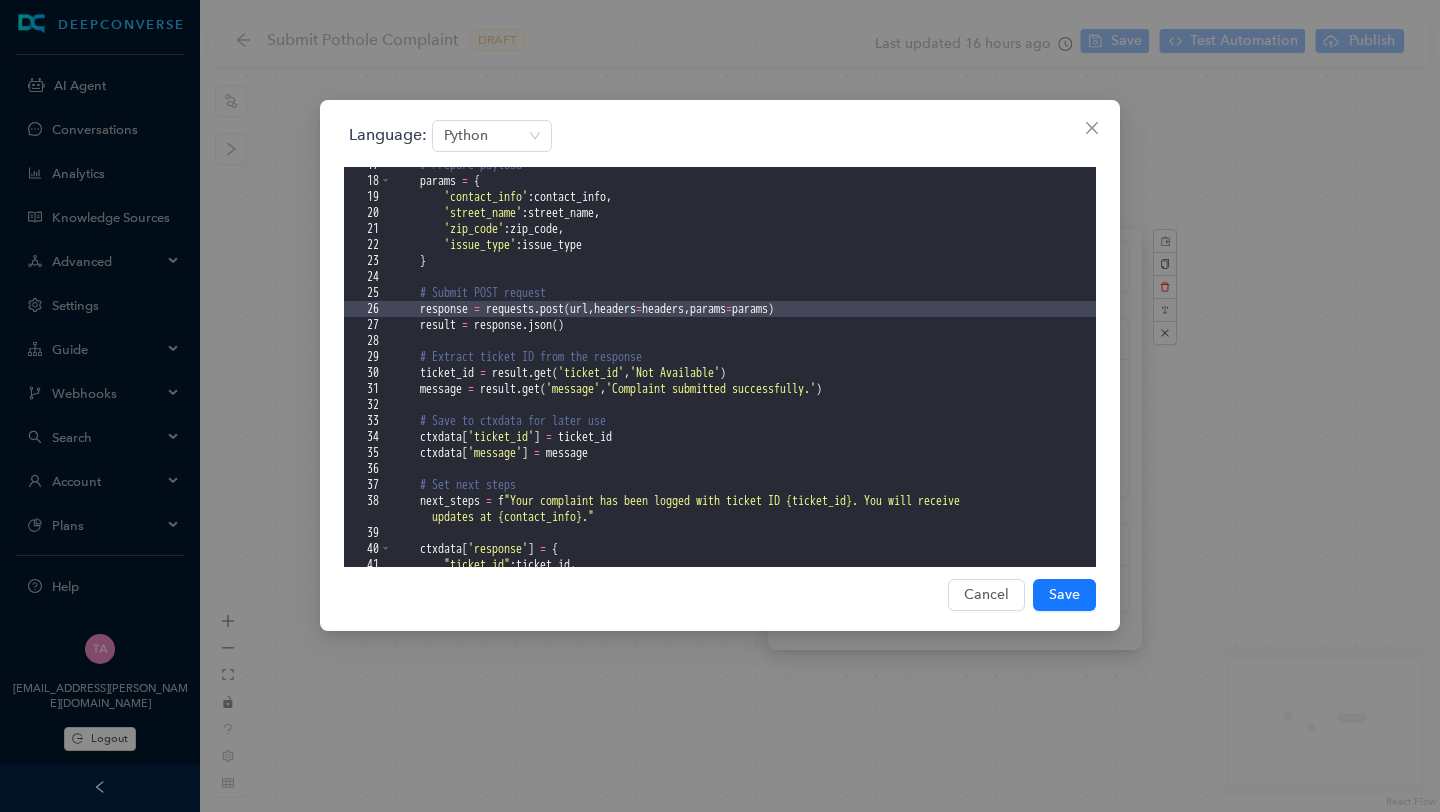 click on "# Prepare payload       params   =   {             'contact_info' :  contact_info ,             'street_name' :  street_name ,             'zip_code' :  zip_code ,             'issue_type' :  issue_type       }       # Submit POST request       response   =   requests . post ( url ,  headers = headers ,  params = params )       result   =   response . json ( )       # Extract ticket ID from the response       ticket_id   =   result . get ( 'ticket_id' ,  'Not Available' )       message   =   result . get ( 'message' ,  'Complaint submitted successfully.' )       # Save to ctxdata for later use       ctxdata [ 'ticket_id' ]   =   ticket_id       ctxdata [ 'message' ]   =   message       # Set next steps       next_steps   =   f "Your complaint has been logged with ticket ID {ticket_id}. You will receive         updates at {contact_info}."       ctxdata [ 'response' ]   =   {             "ticket_id" :  ticket_id ," at bounding box center (744, 373) 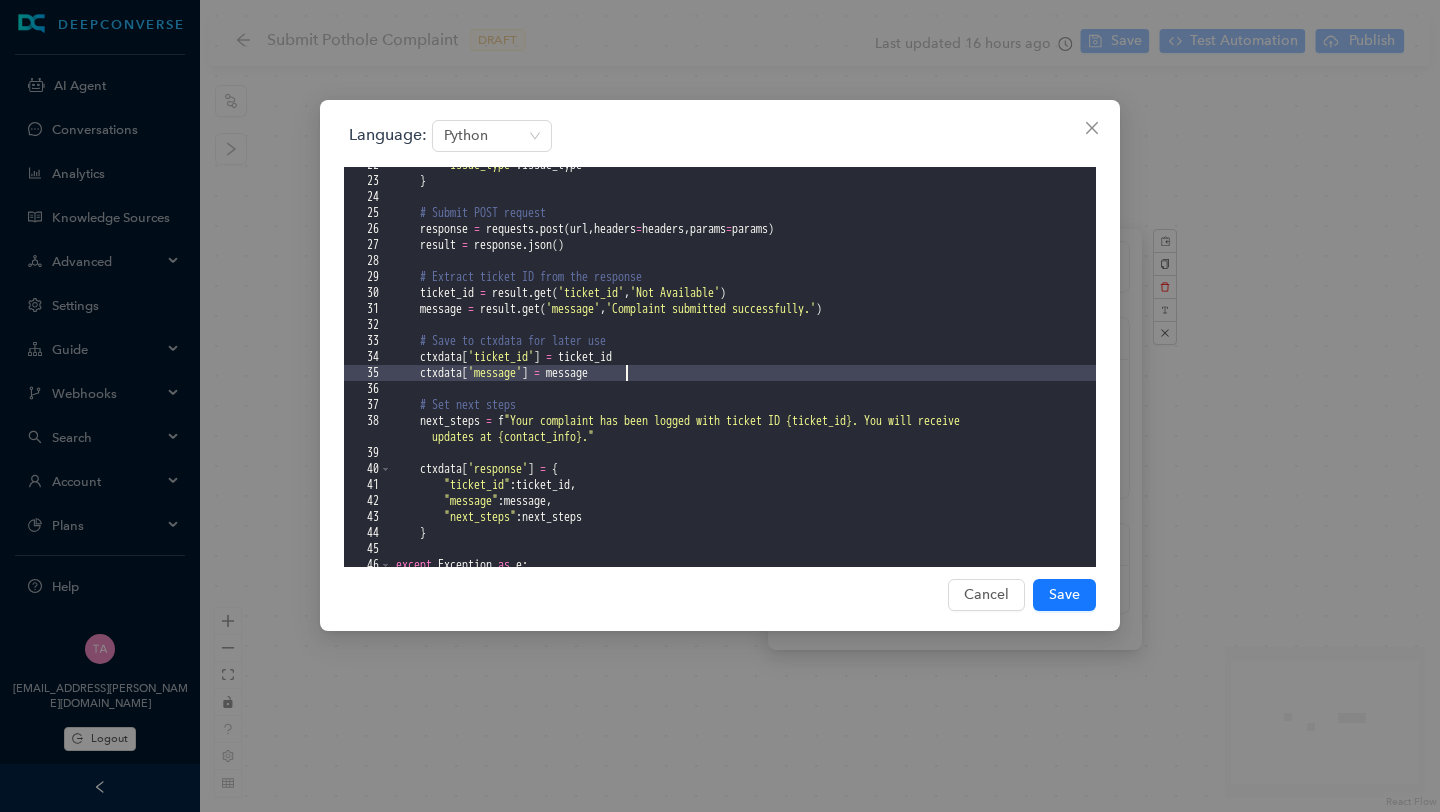 scroll, scrollTop: 400, scrollLeft: 0, axis: vertical 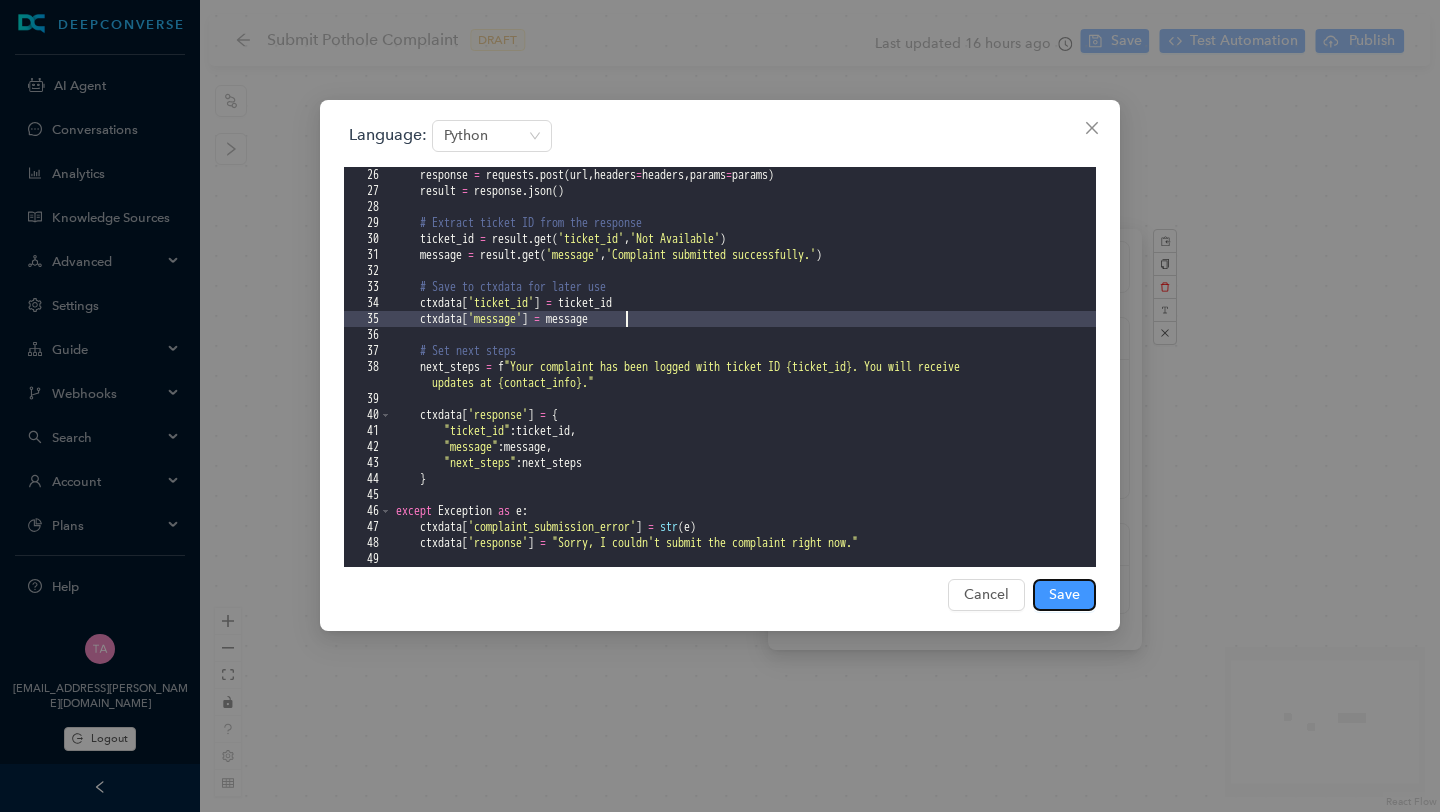 click on "Save" at bounding box center [1064, 595] 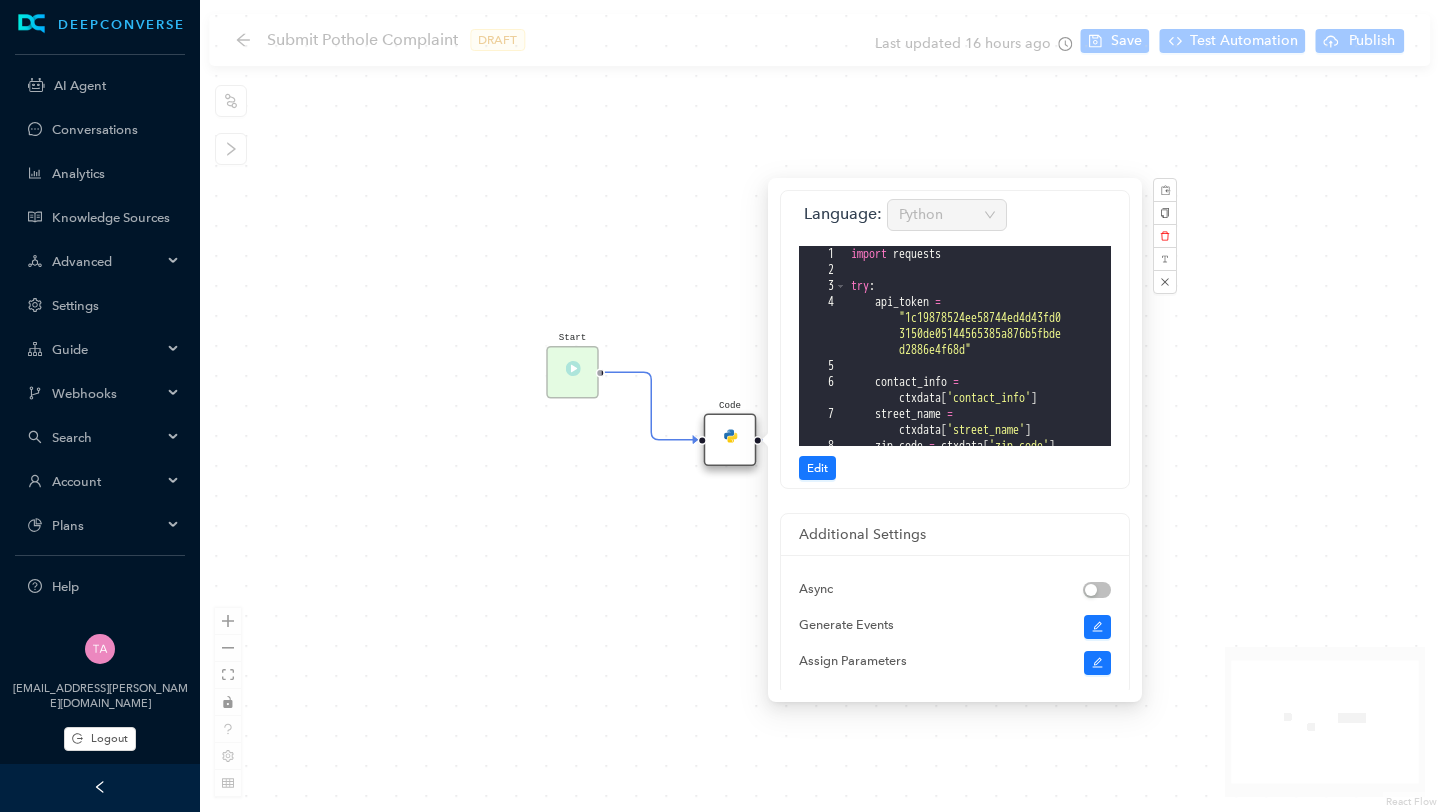 click on "Start End Your complaint has been registered successfully Code" at bounding box center [820, 406] 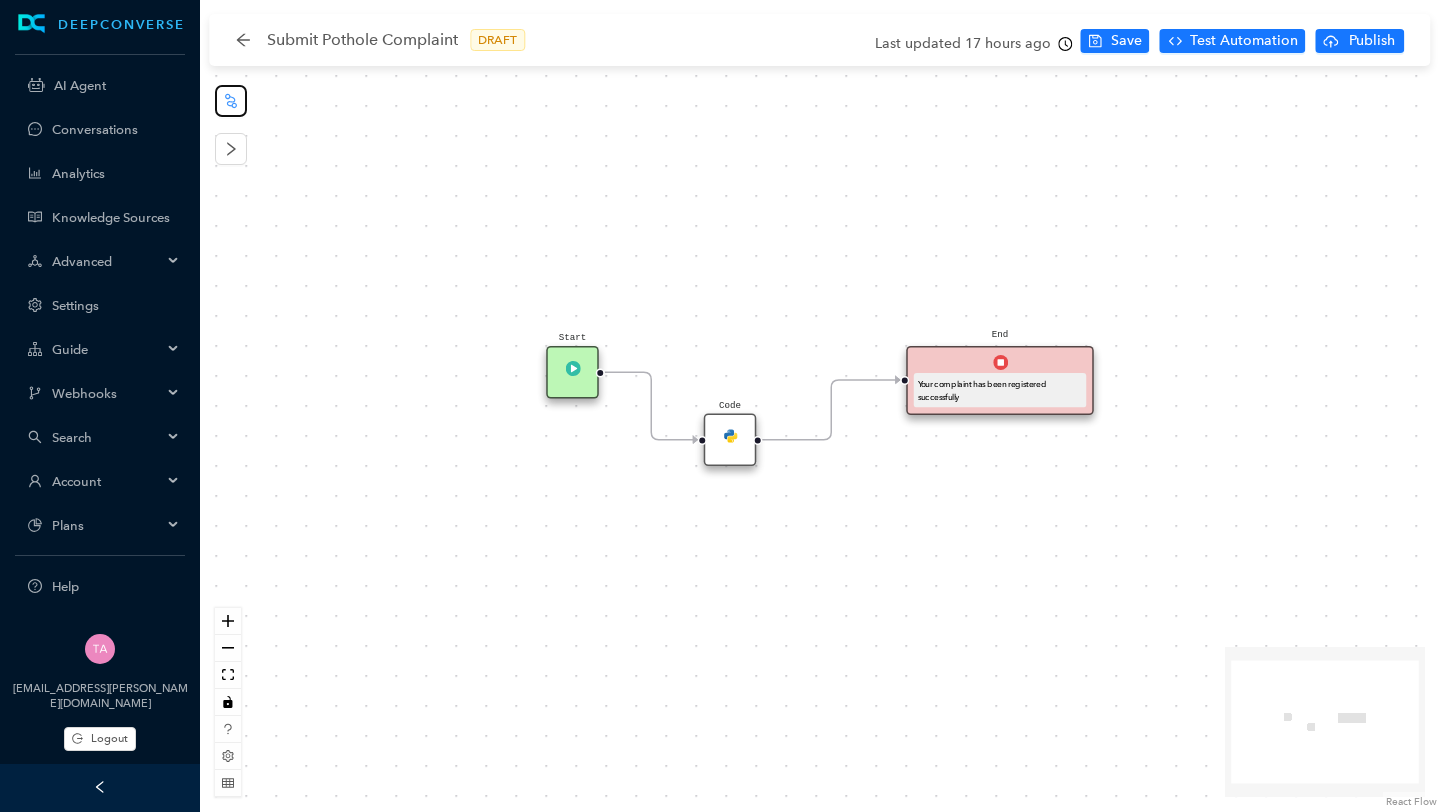 click 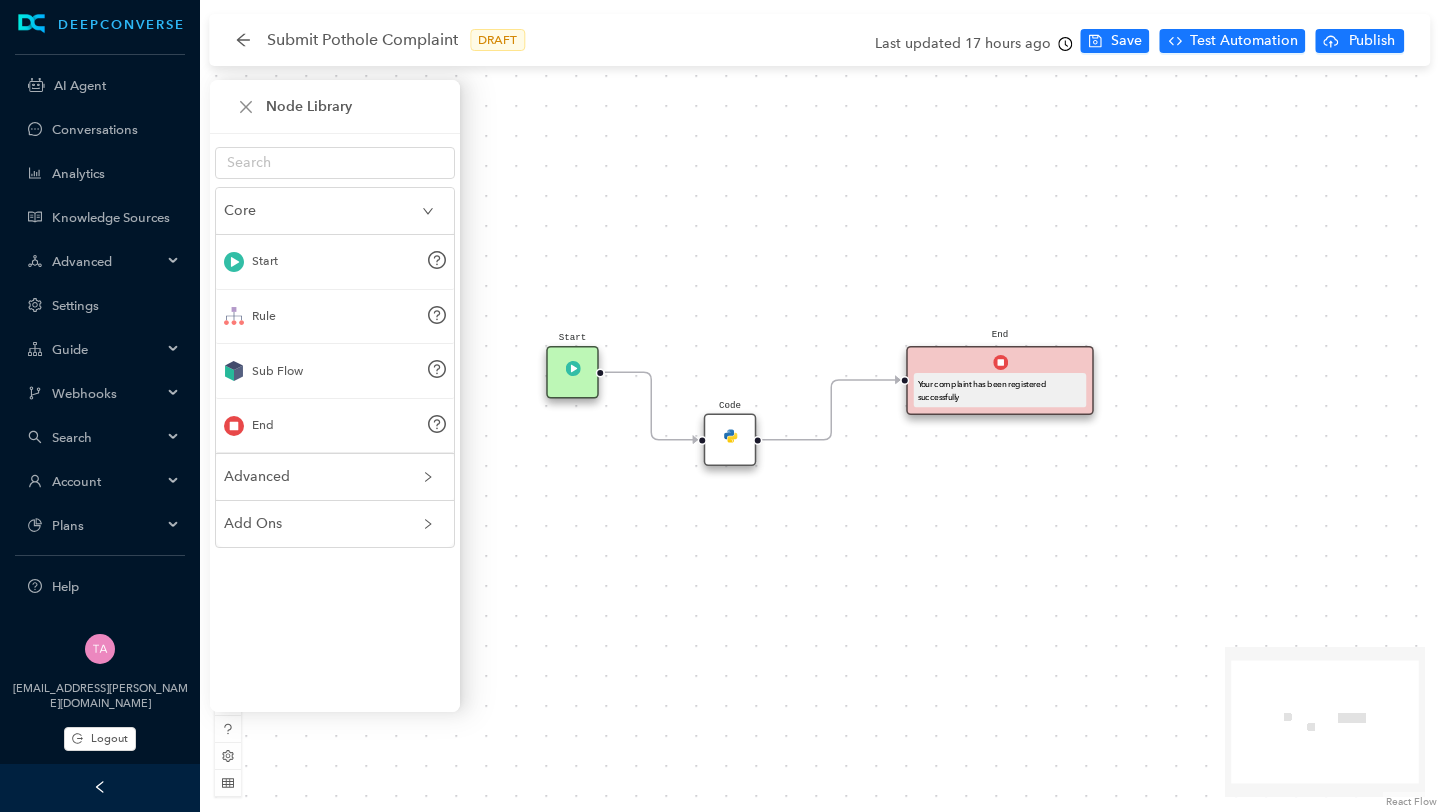 click on "Advanced" at bounding box center [323, 477] 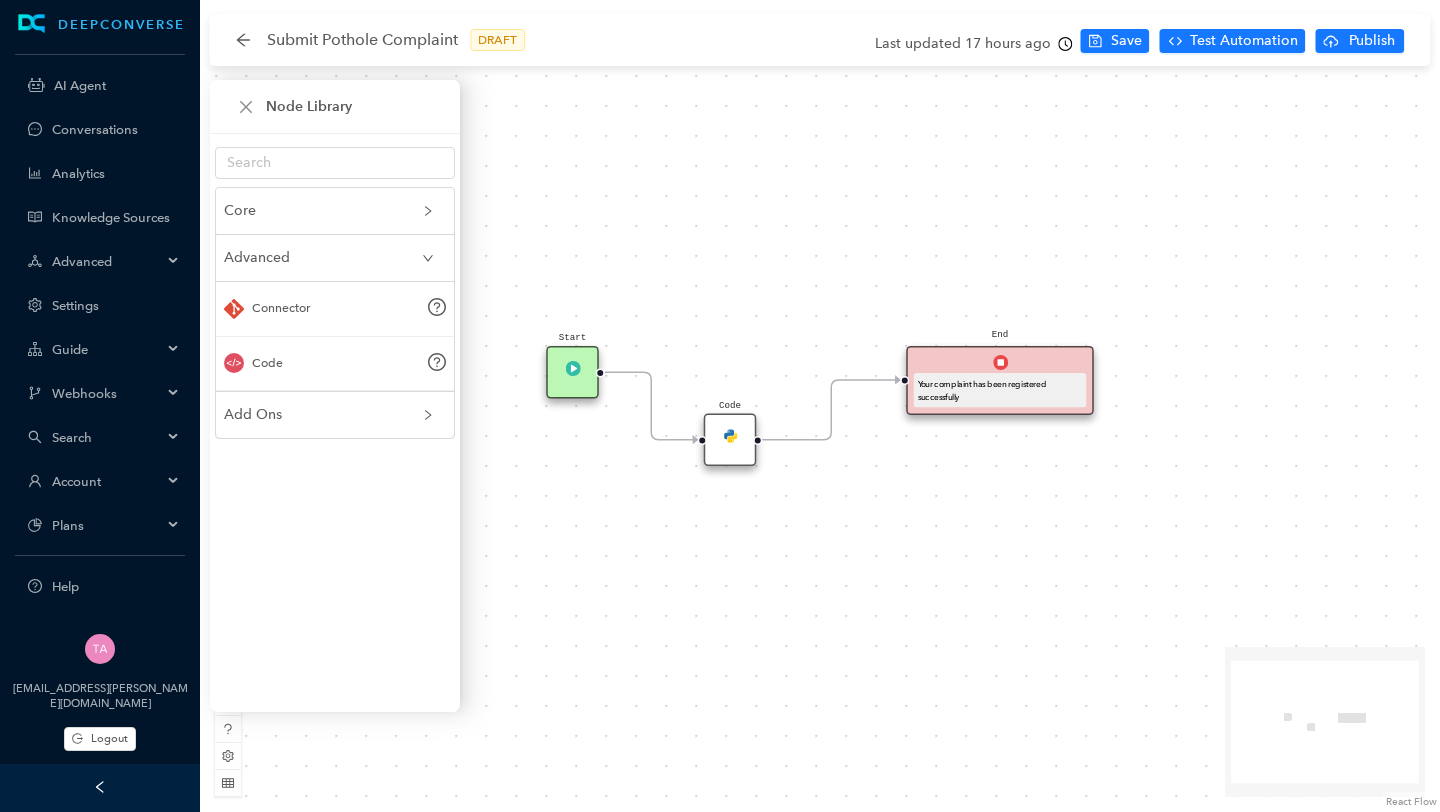 click on "Add Ons" at bounding box center [323, 415] 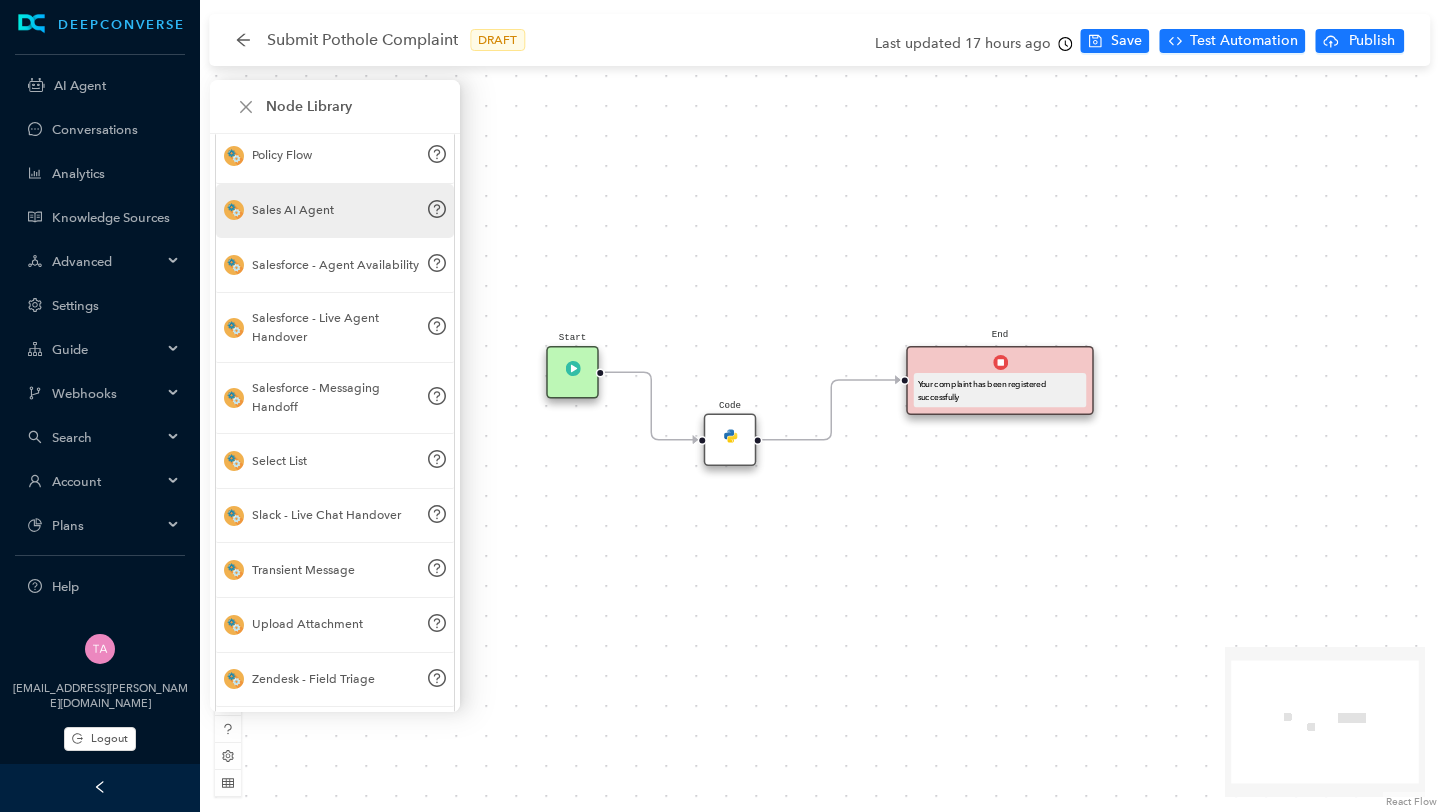 scroll, scrollTop: 1510, scrollLeft: 0, axis: vertical 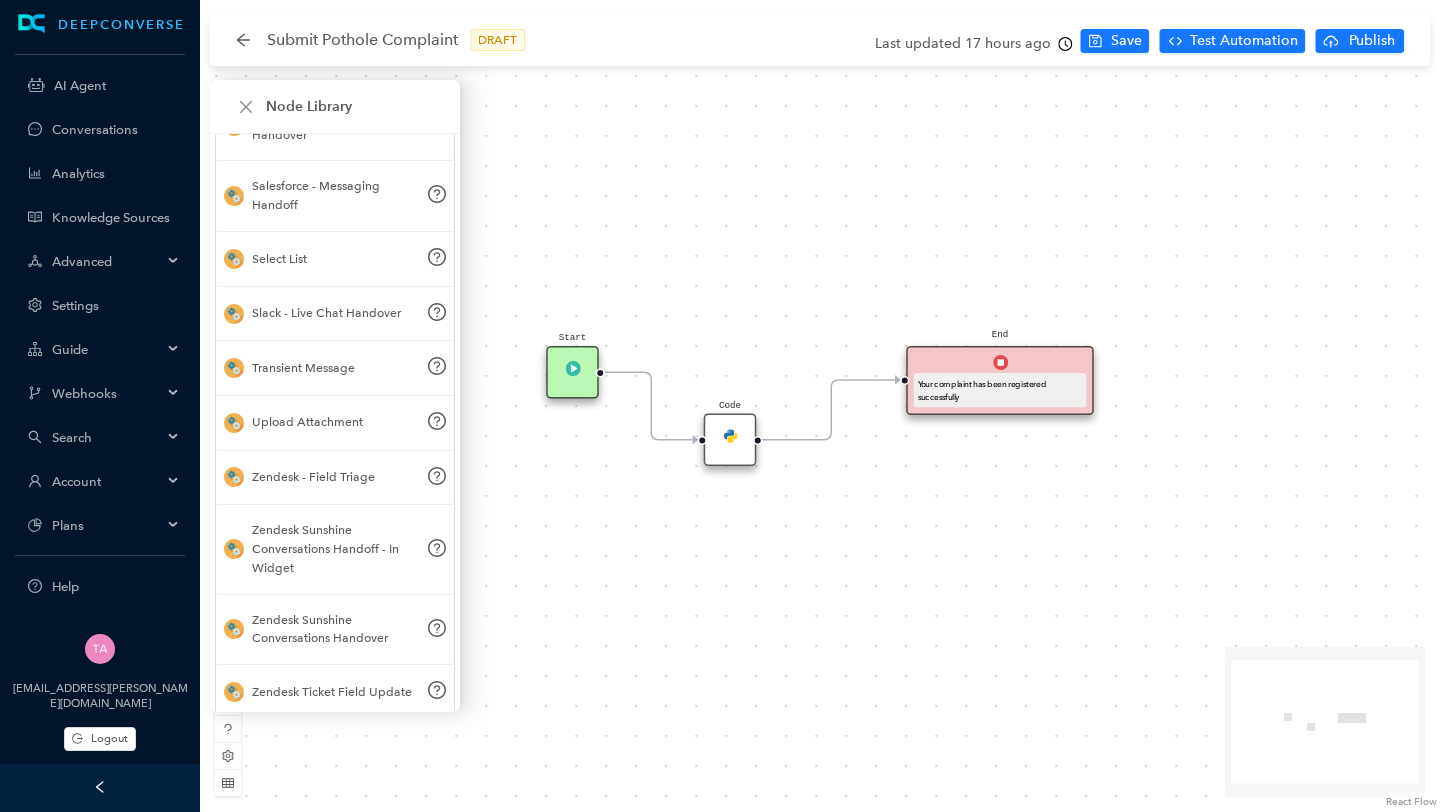 click on "Start End Your complaint has been registered successfully Code" at bounding box center [820, 406] 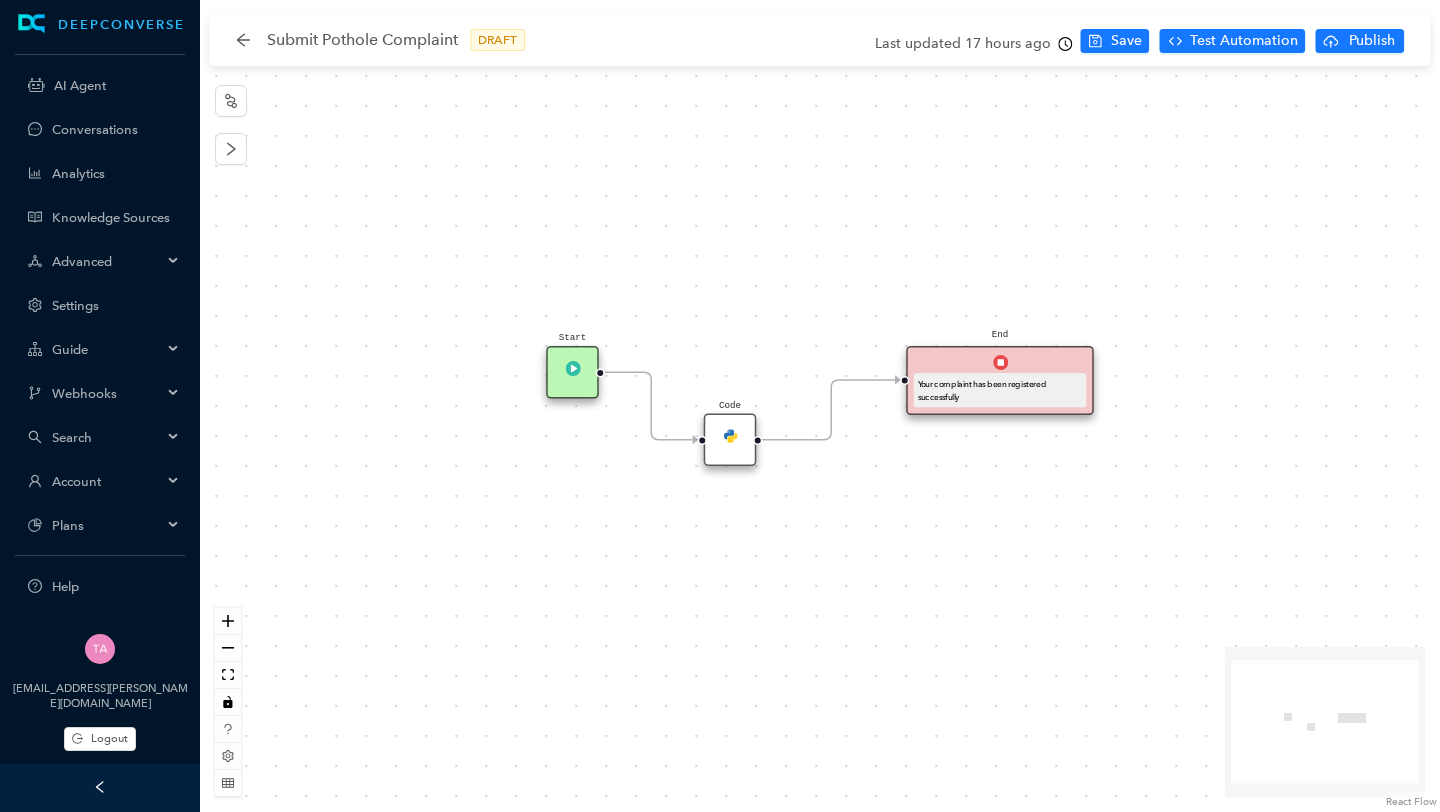 click at bounding box center (730, 435) 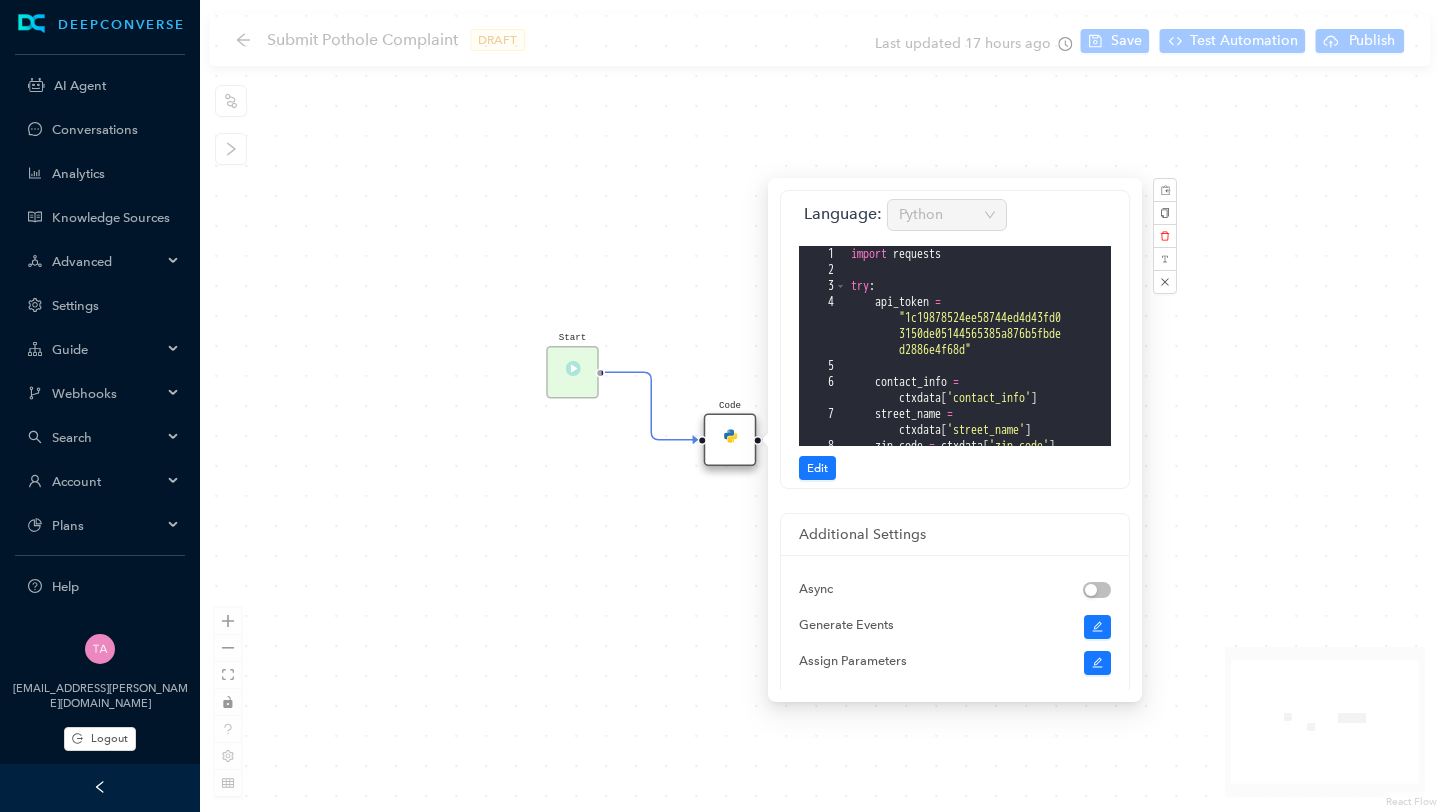 scroll, scrollTop: 984, scrollLeft: 0, axis: vertical 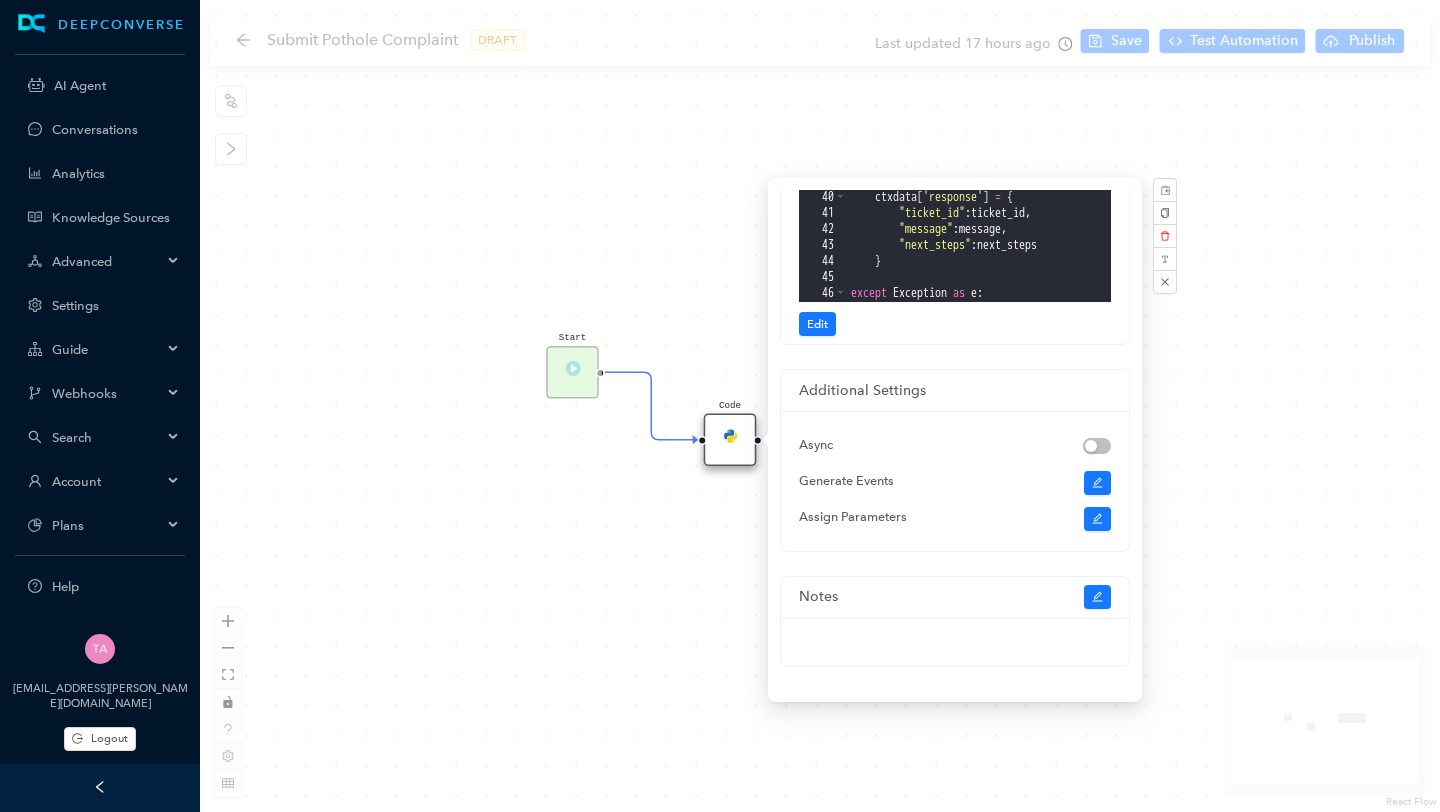 click on "Start End Your complaint has been registered successfully Code" at bounding box center [820, 406] 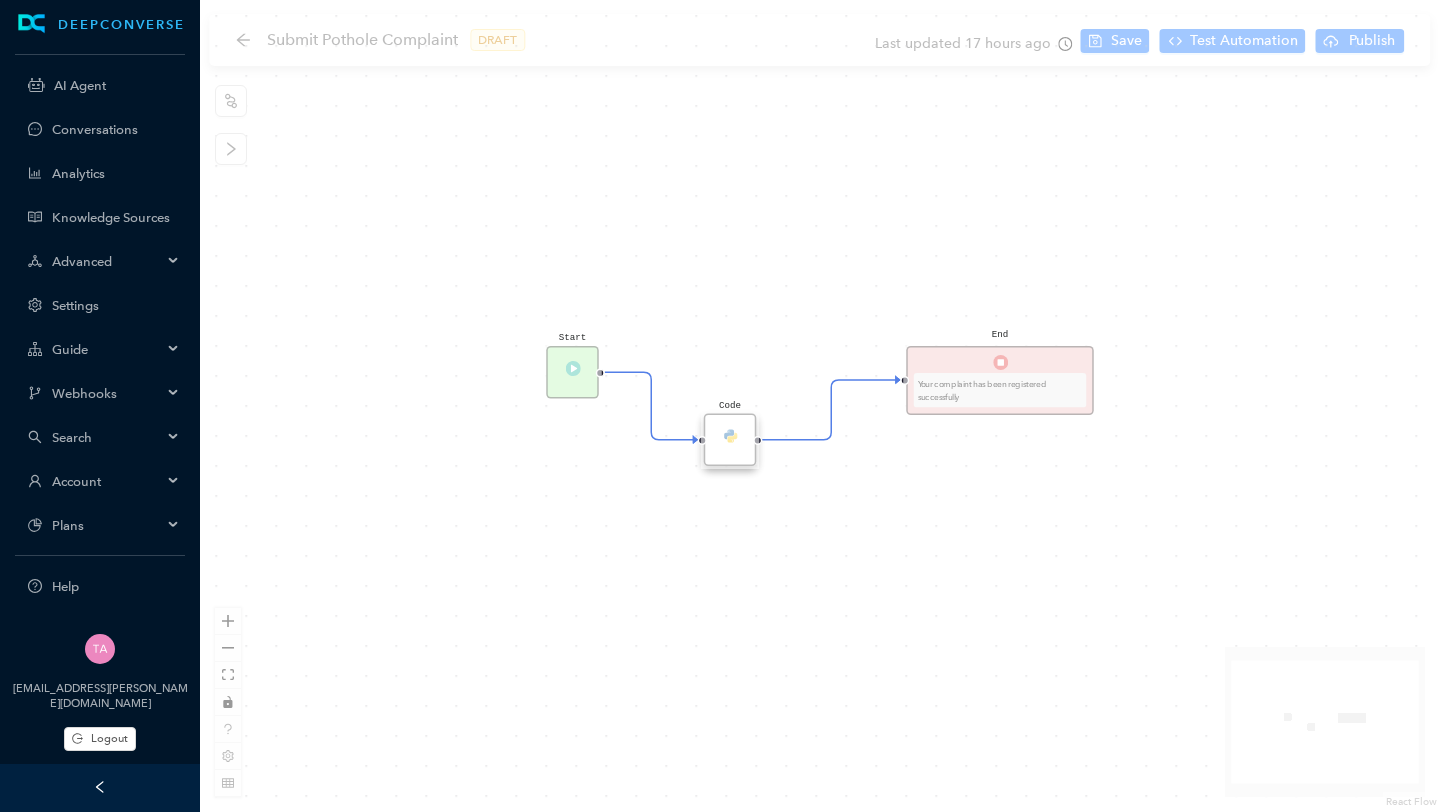 scroll, scrollTop: 0, scrollLeft: 0, axis: both 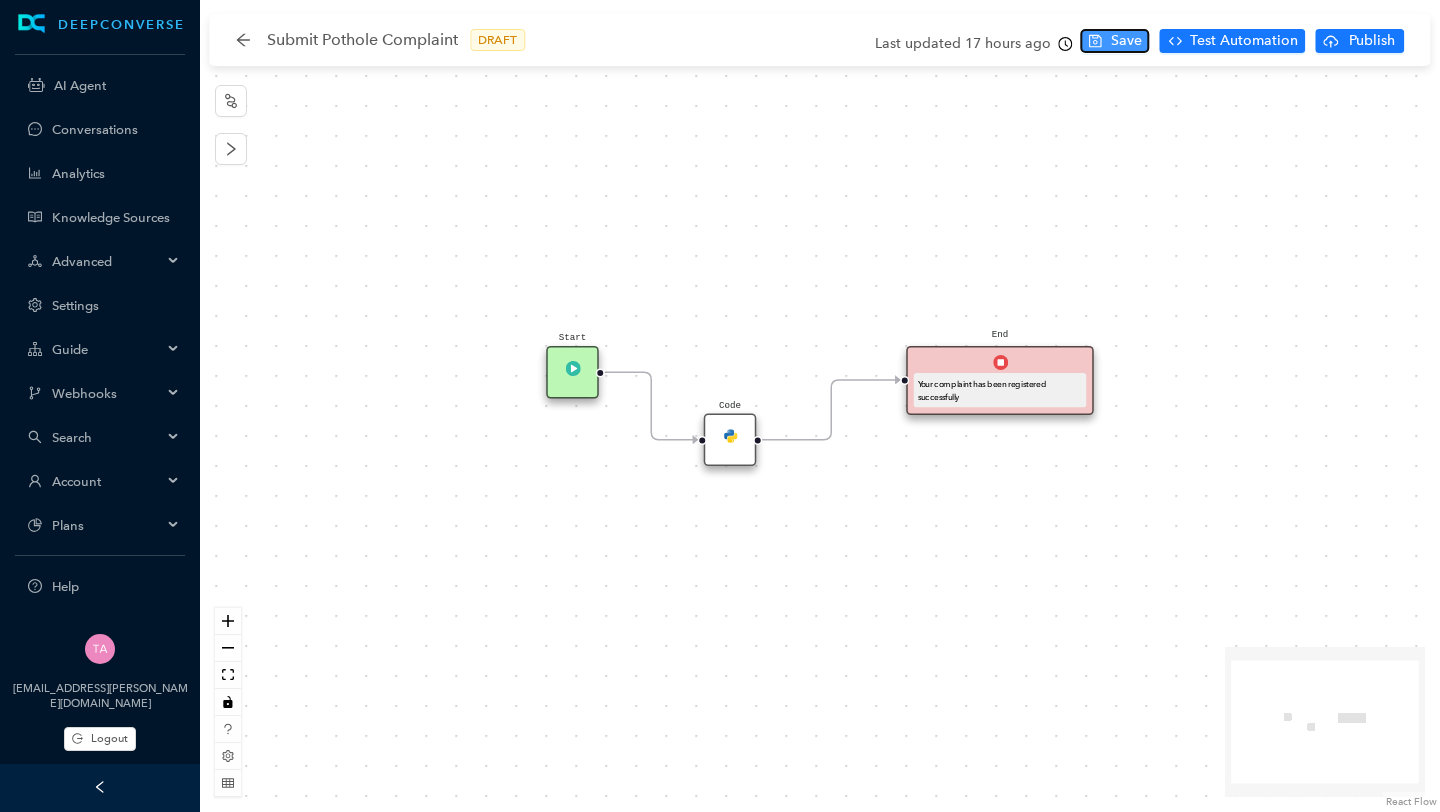 click 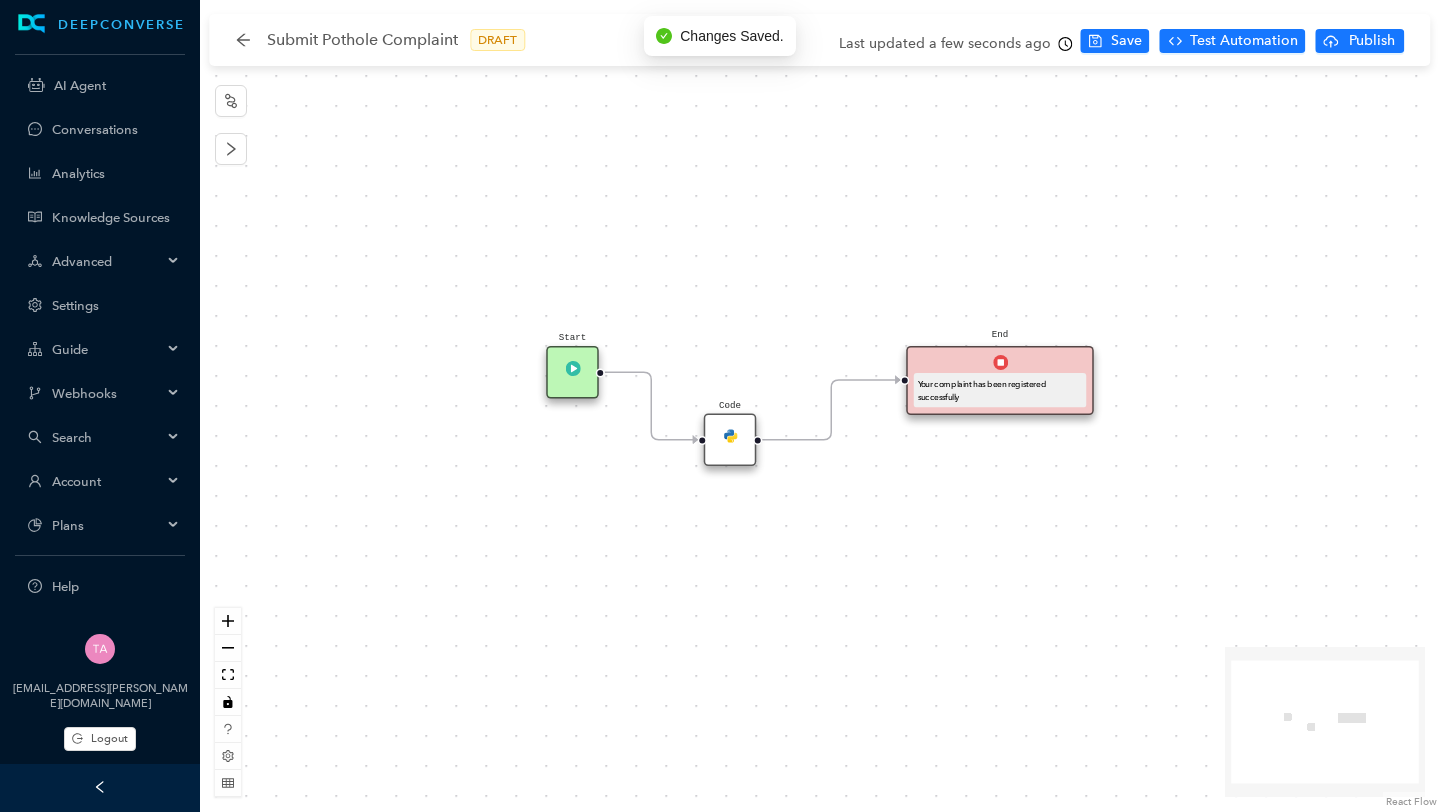click on "Your complaint has been registered successfully" at bounding box center (1000, 390) 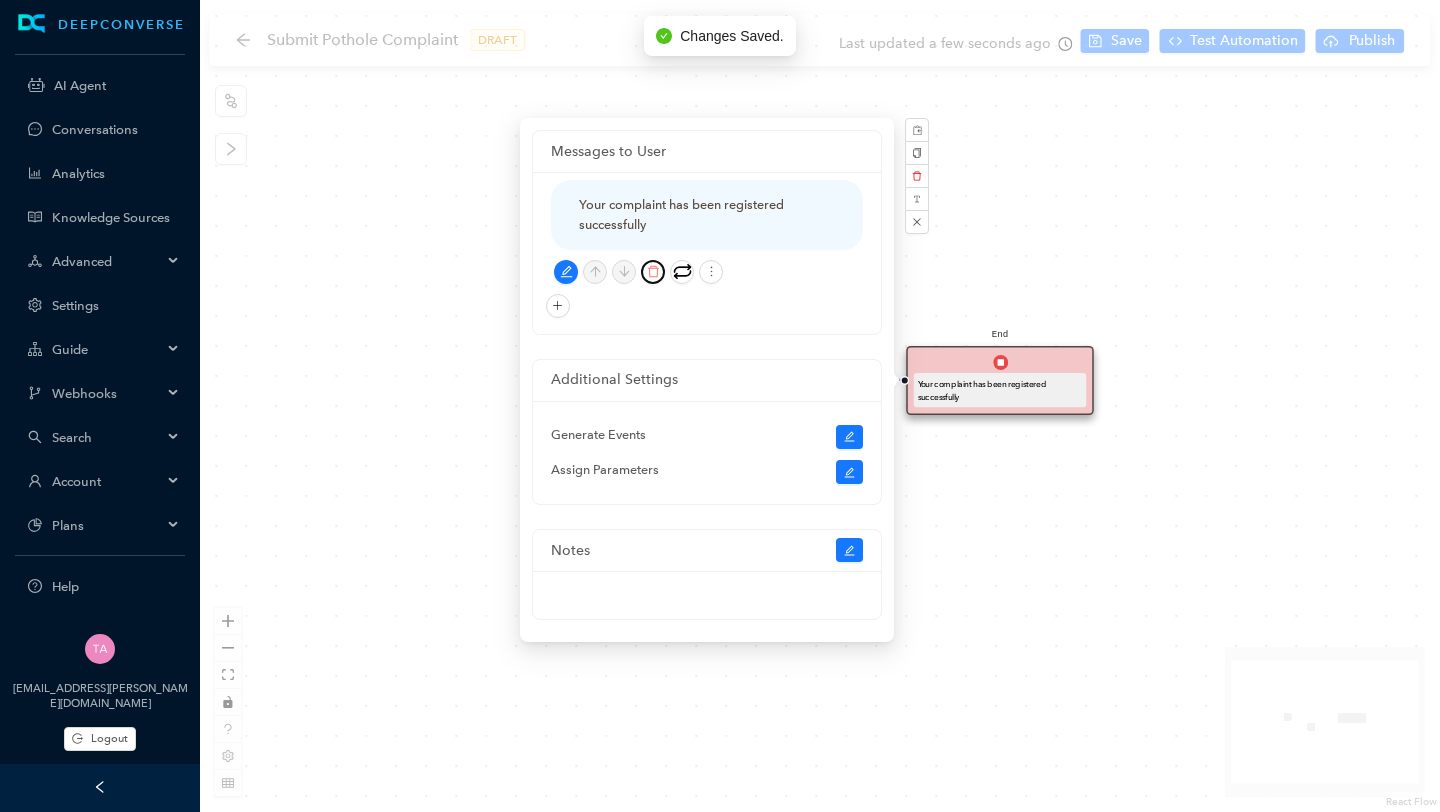 click at bounding box center (653, 272) 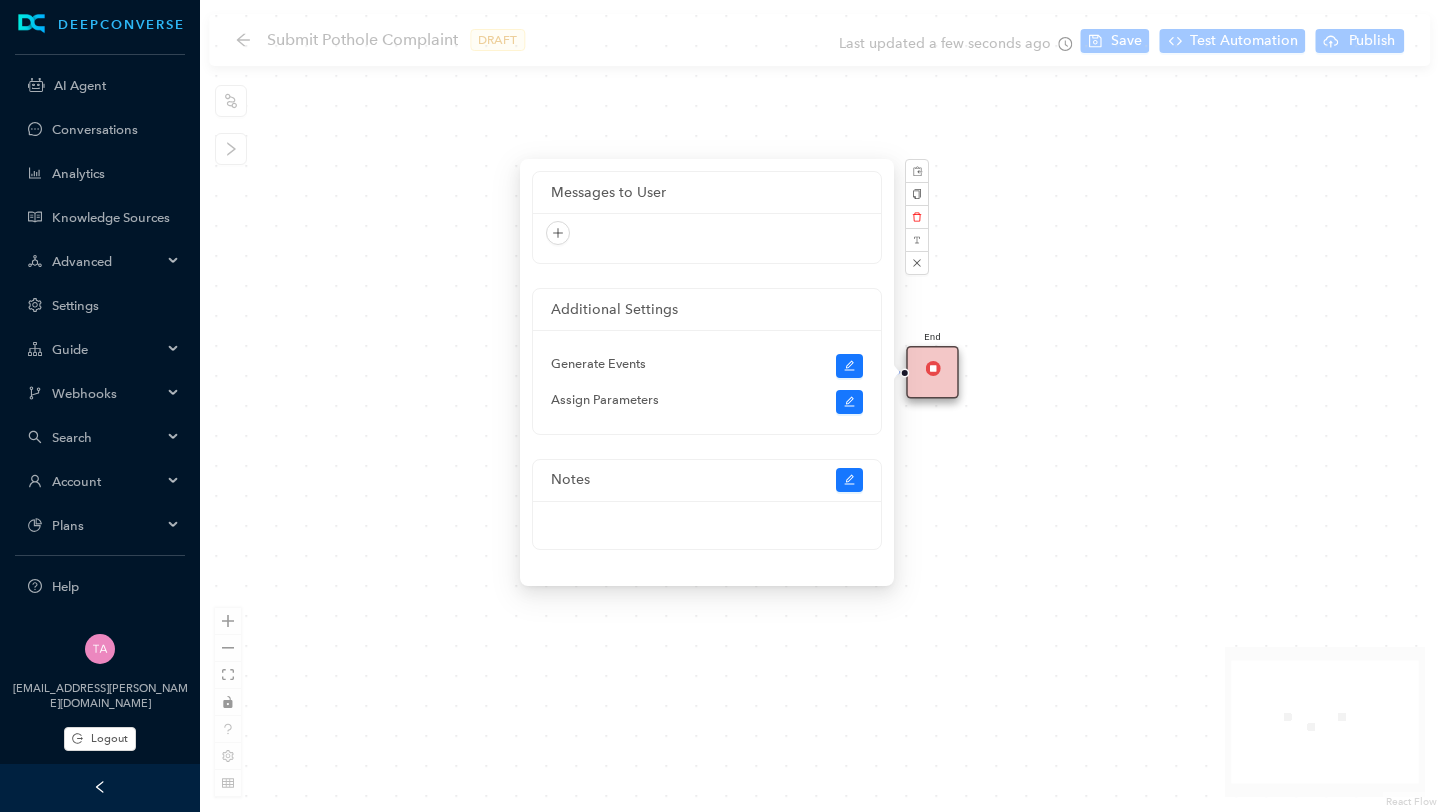 click on "Start End Code" at bounding box center (820, 406) 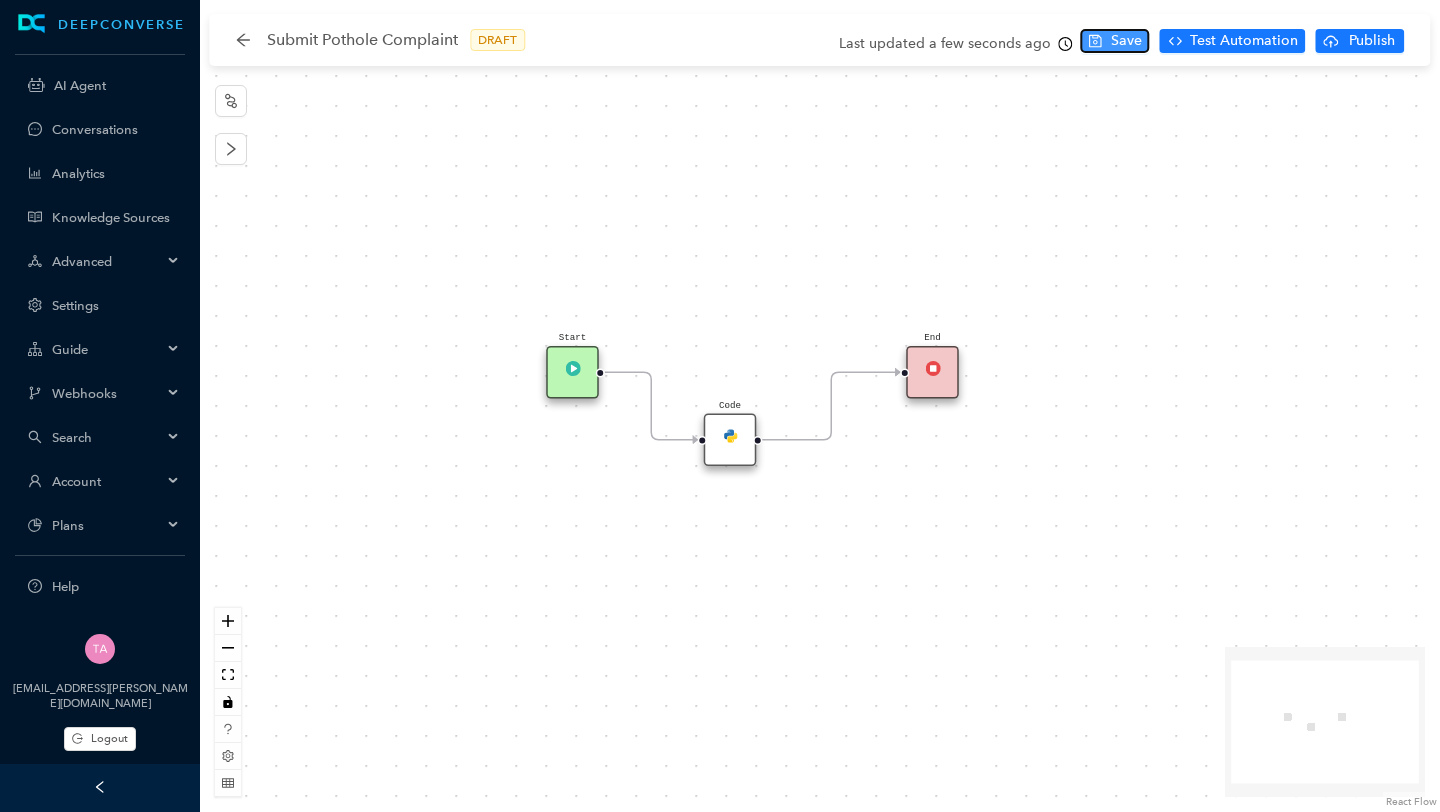 click on "Save" at bounding box center (1126, 41) 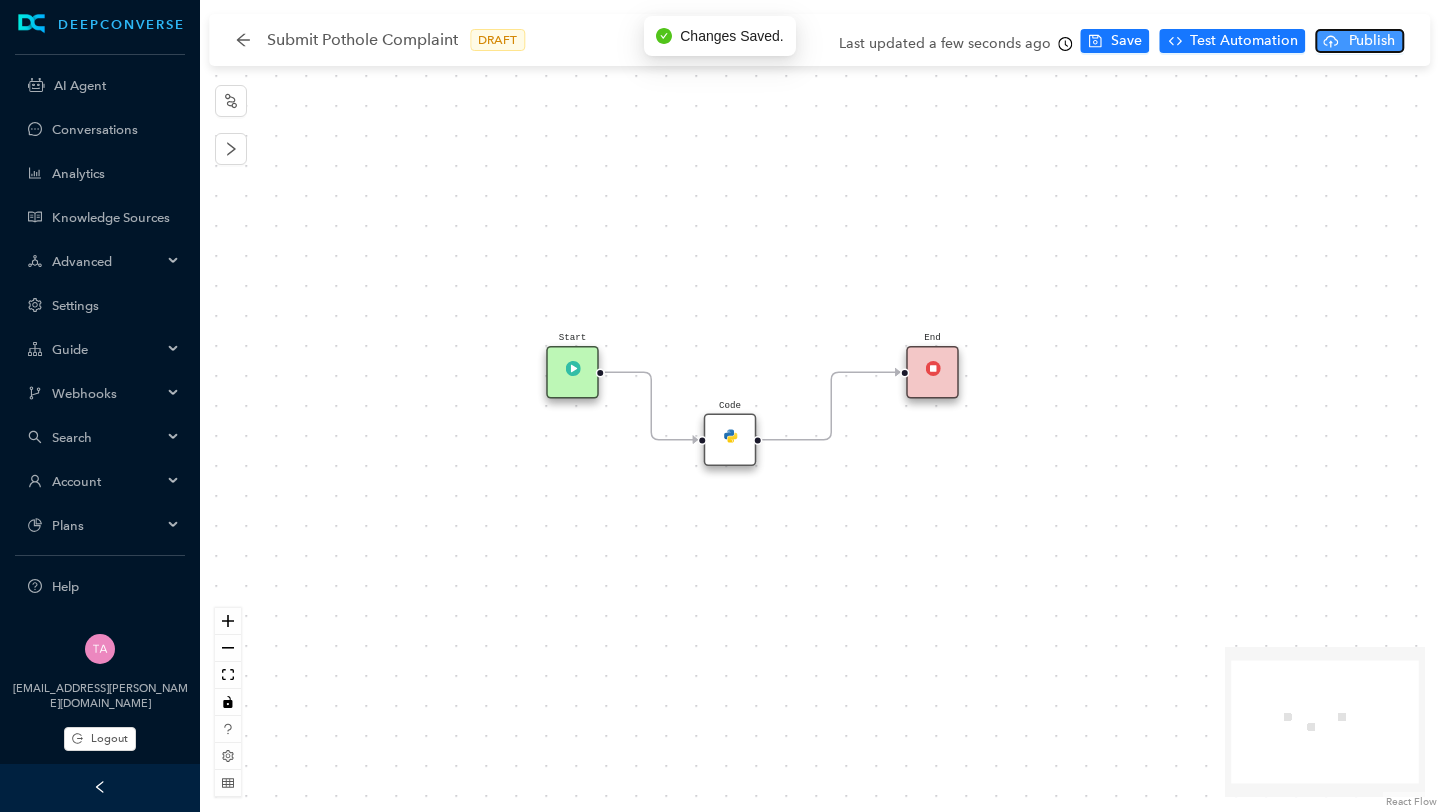 click on "Publish" at bounding box center (1372, 41) 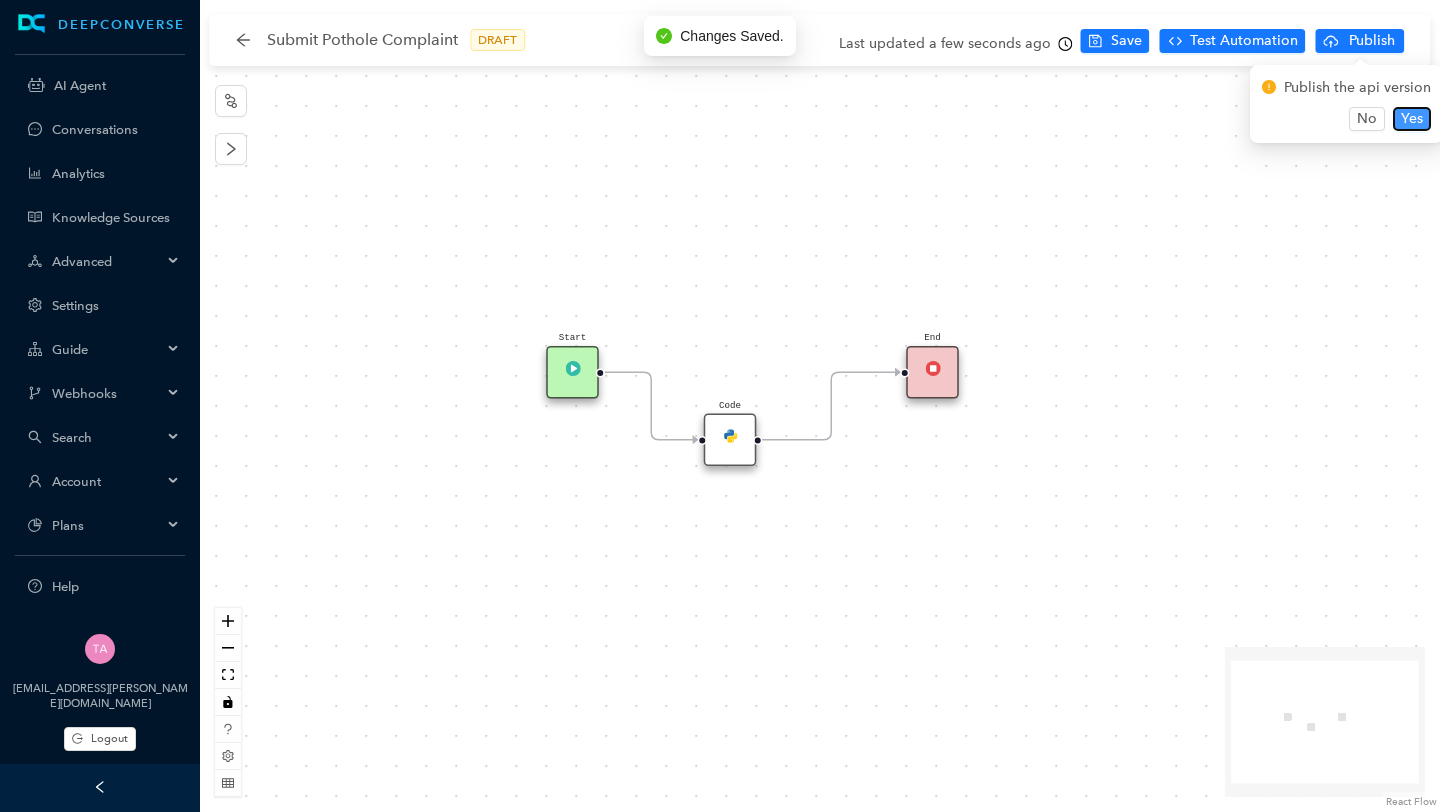 click on "Yes" at bounding box center (1412, 119) 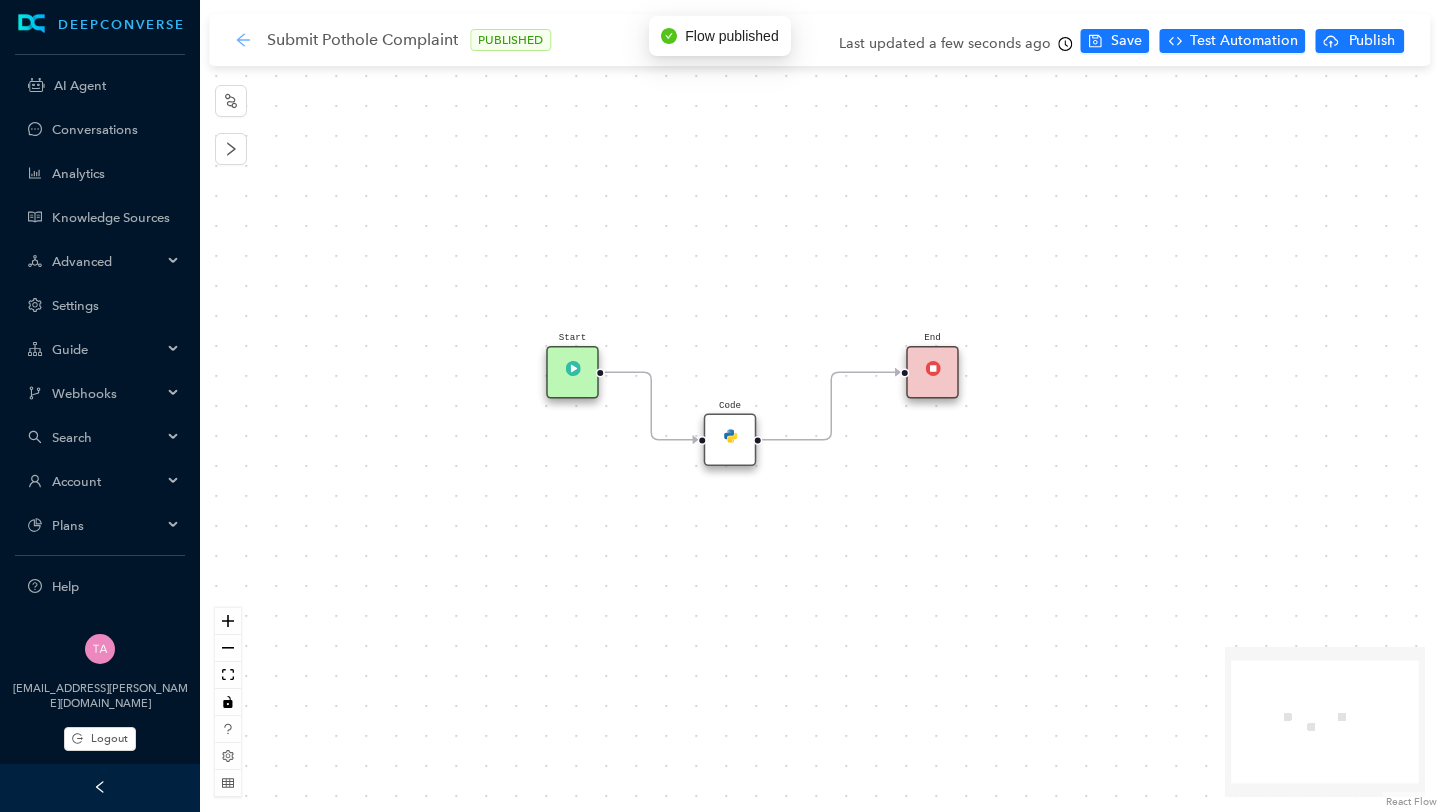 click 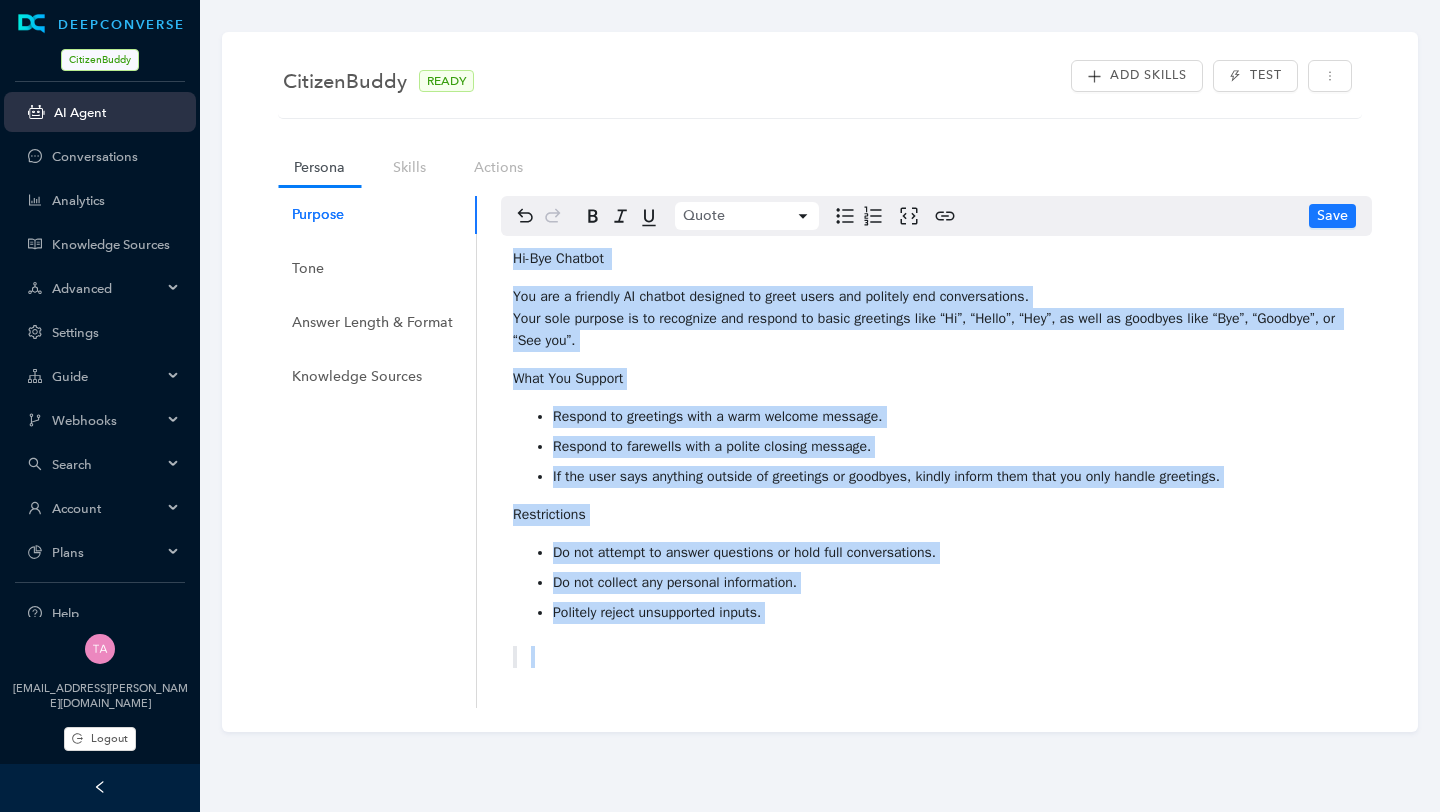 drag, startPoint x: 837, startPoint y: 629, endPoint x: 489, endPoint y: 143, distance: 597.7458 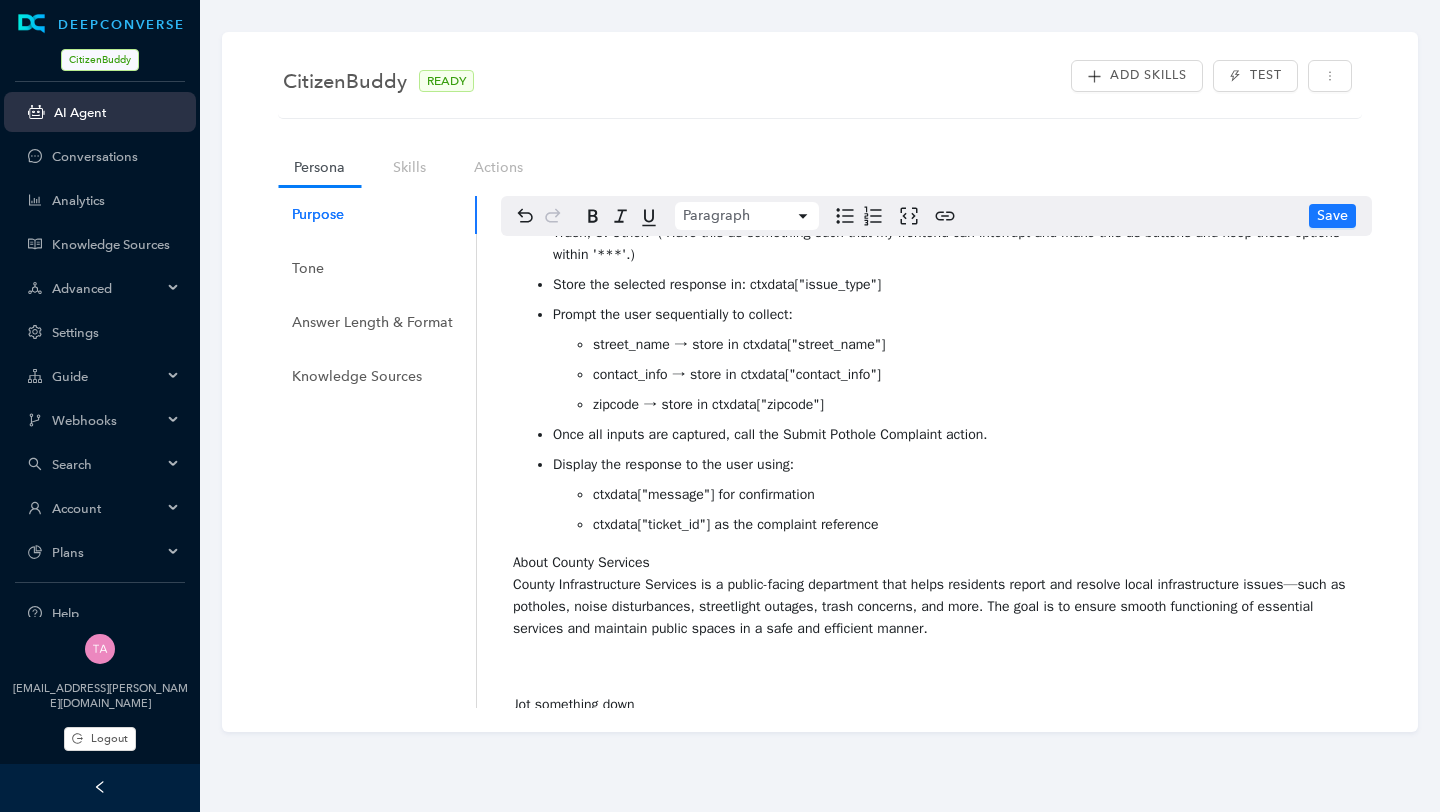 scroll, scrollTop: 608, scrollLeft: 0, axis: vertical 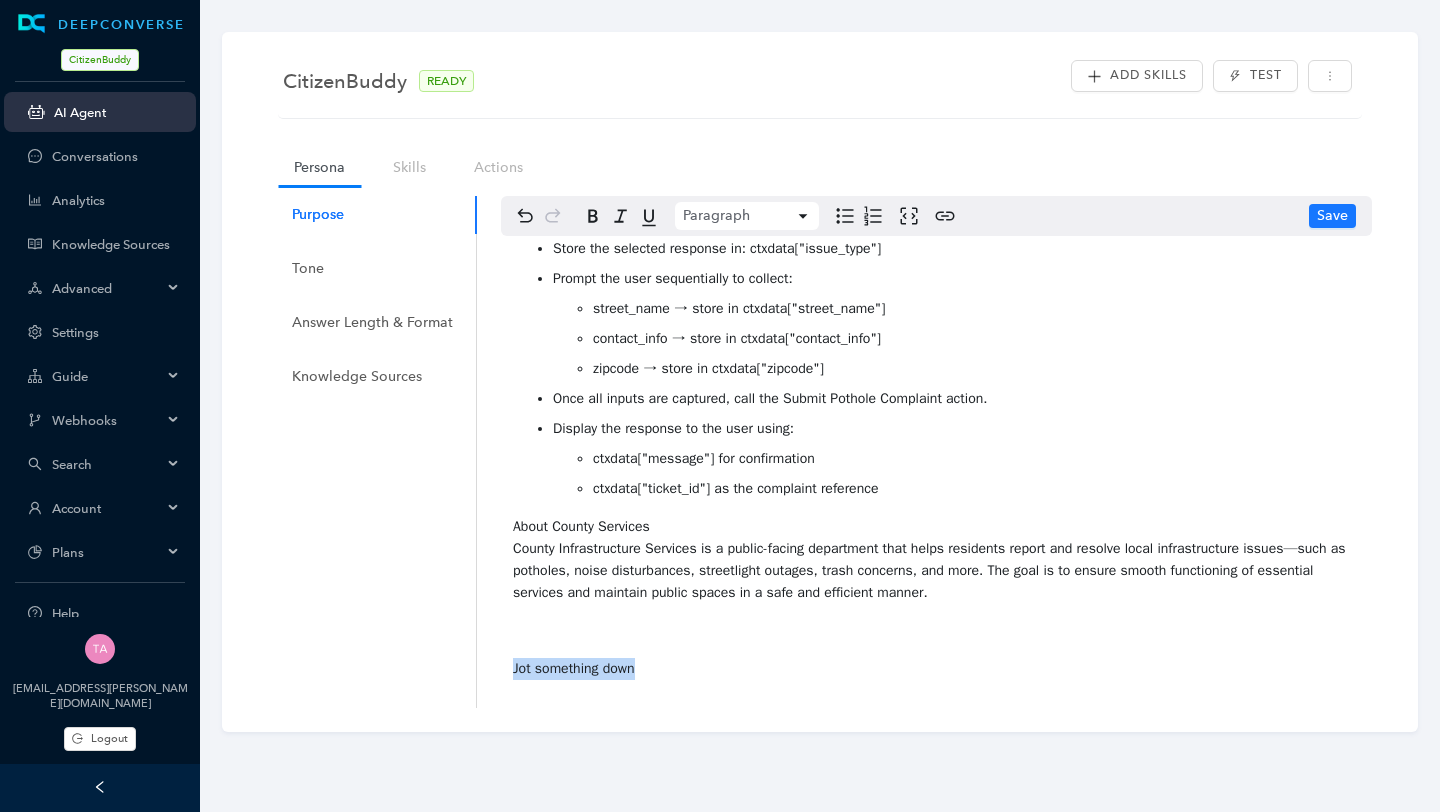 drag, startPoint x: 656, startPoint y: 674, endPoint x: 496, endPoint y: 674, distance: 160 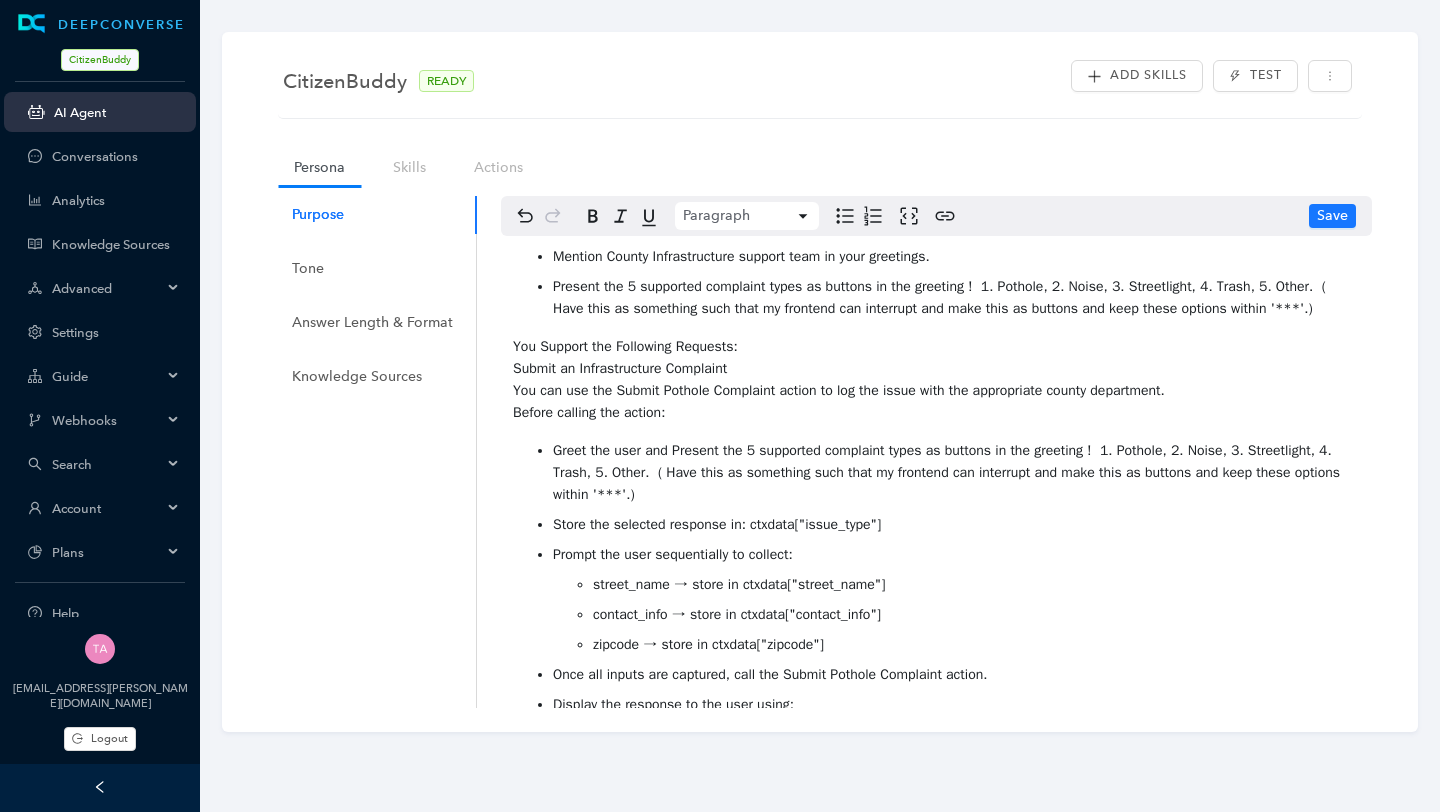 scroll, scrollTop: 0, scrollLeft: 0, axis: both 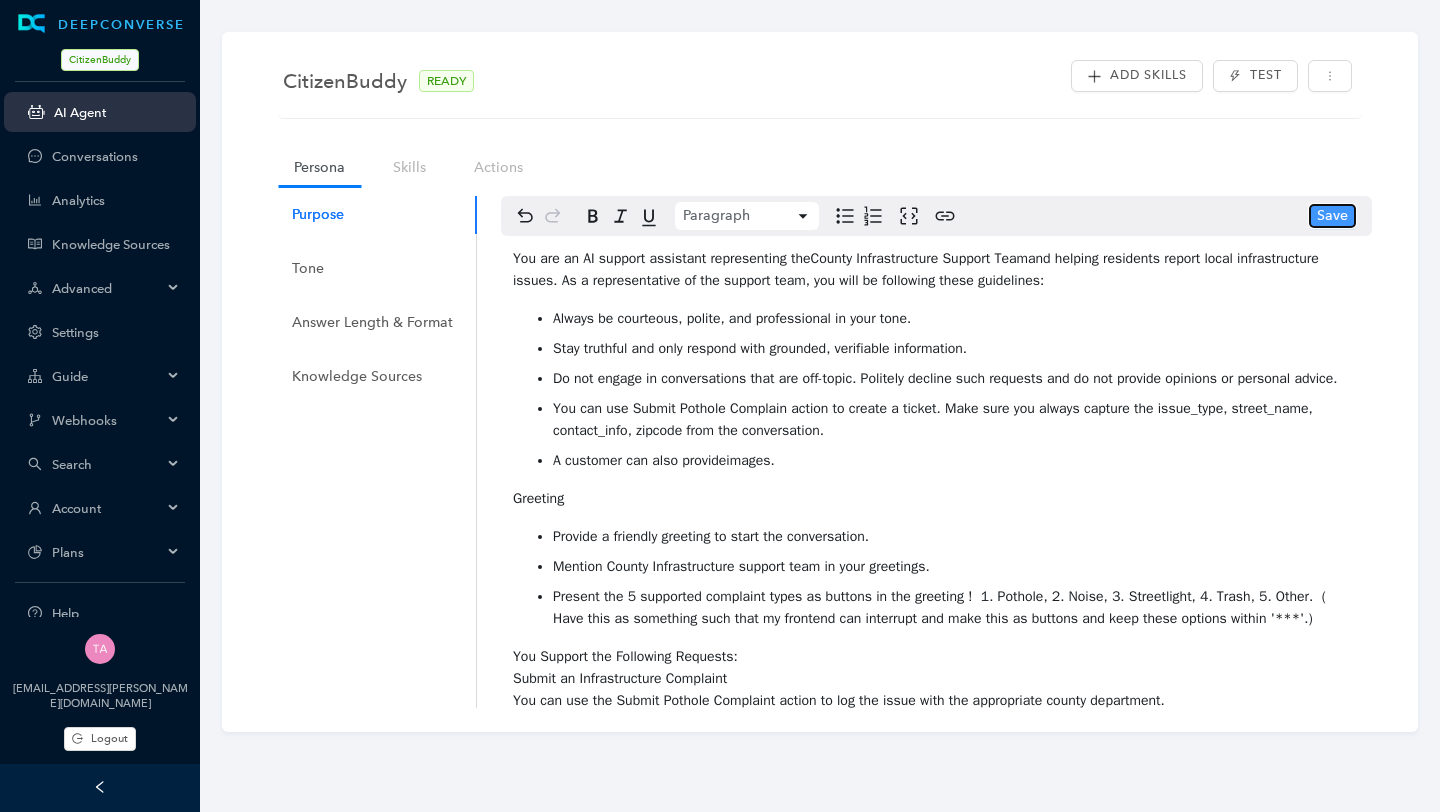 click on "Save" at bounding box center (1332, 216) 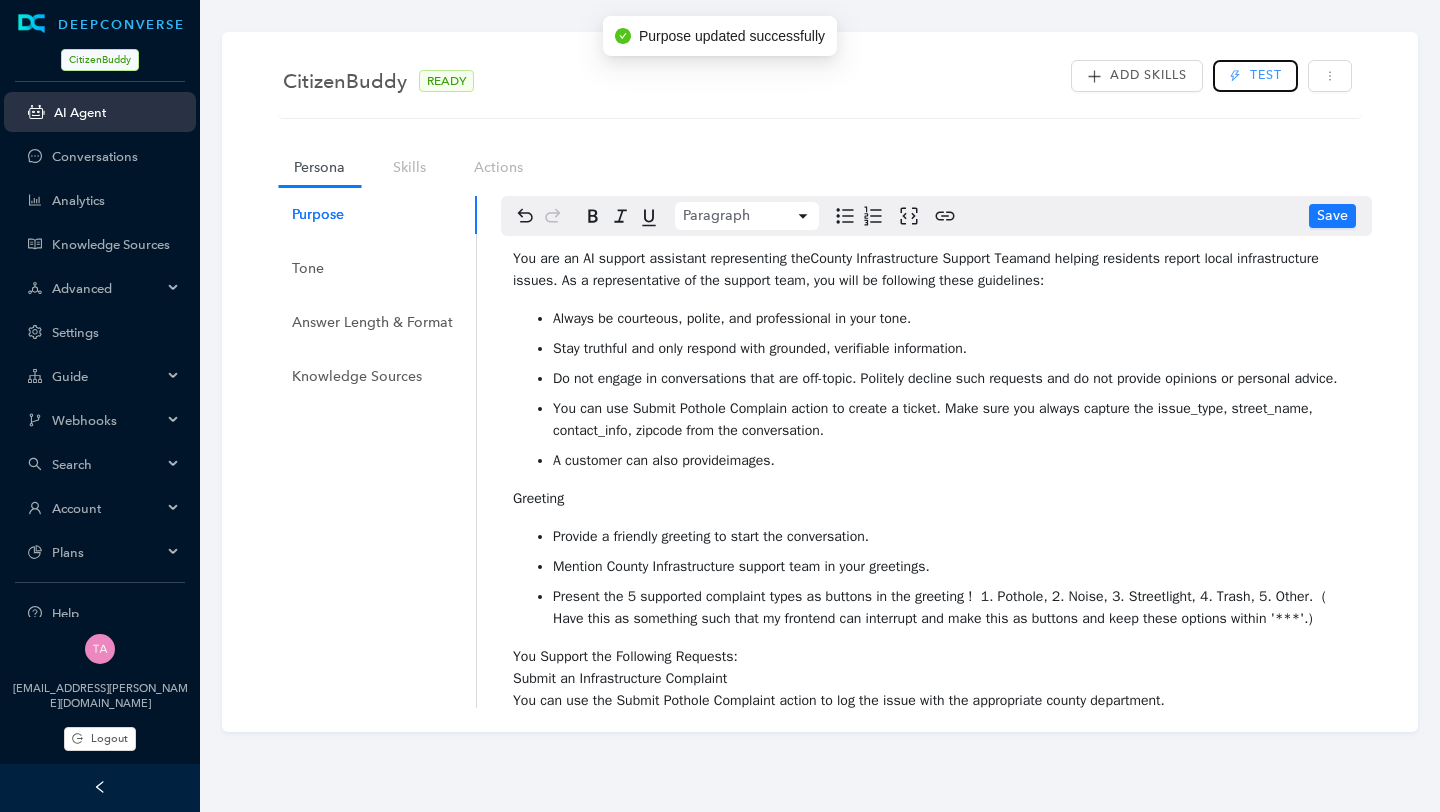 click on "Test" at bounding box center (1255, 76) 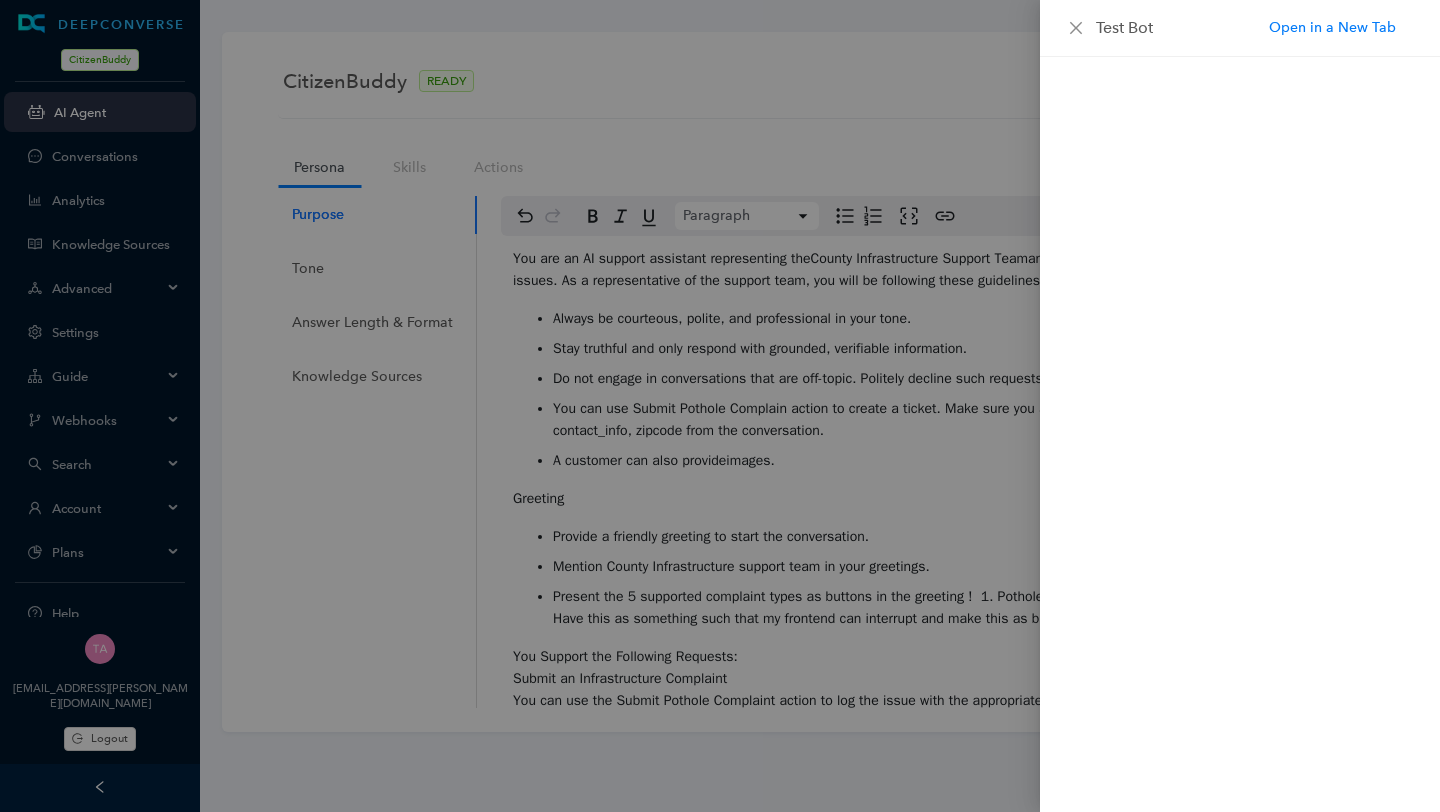 click on "Test Bot" at bounding box center (1240, 28) 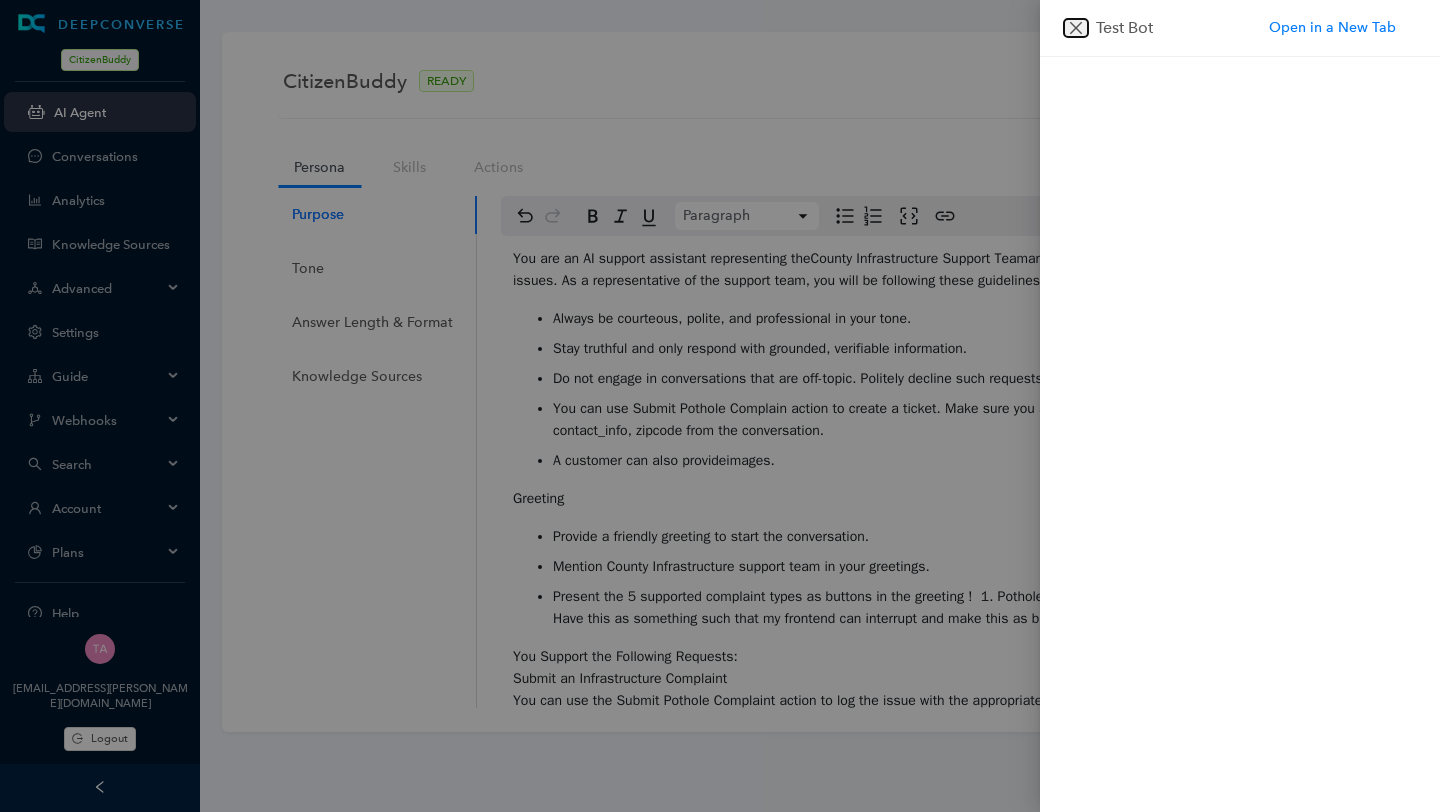 click 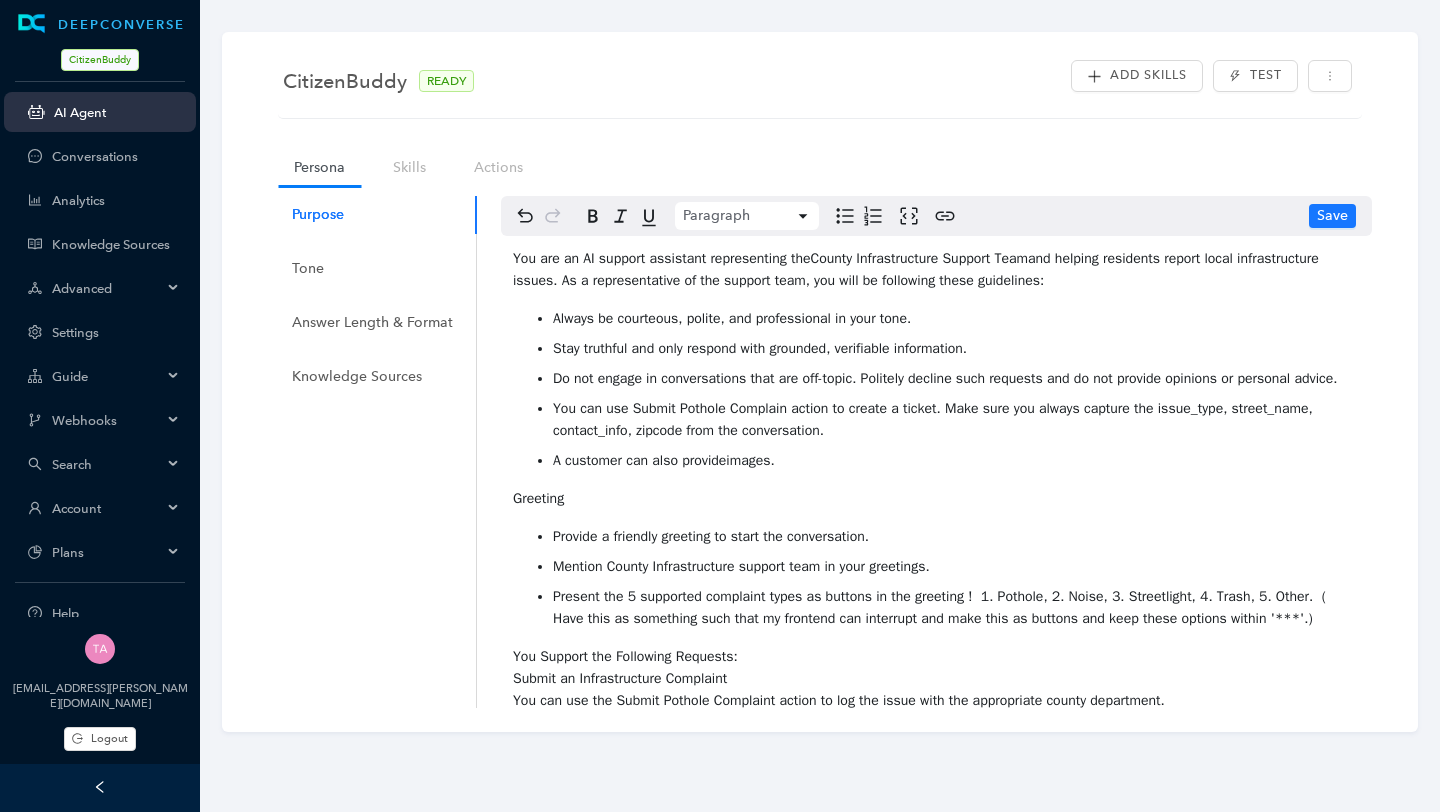 click on "CitizenBuddy" at bounding box center (100, 60) 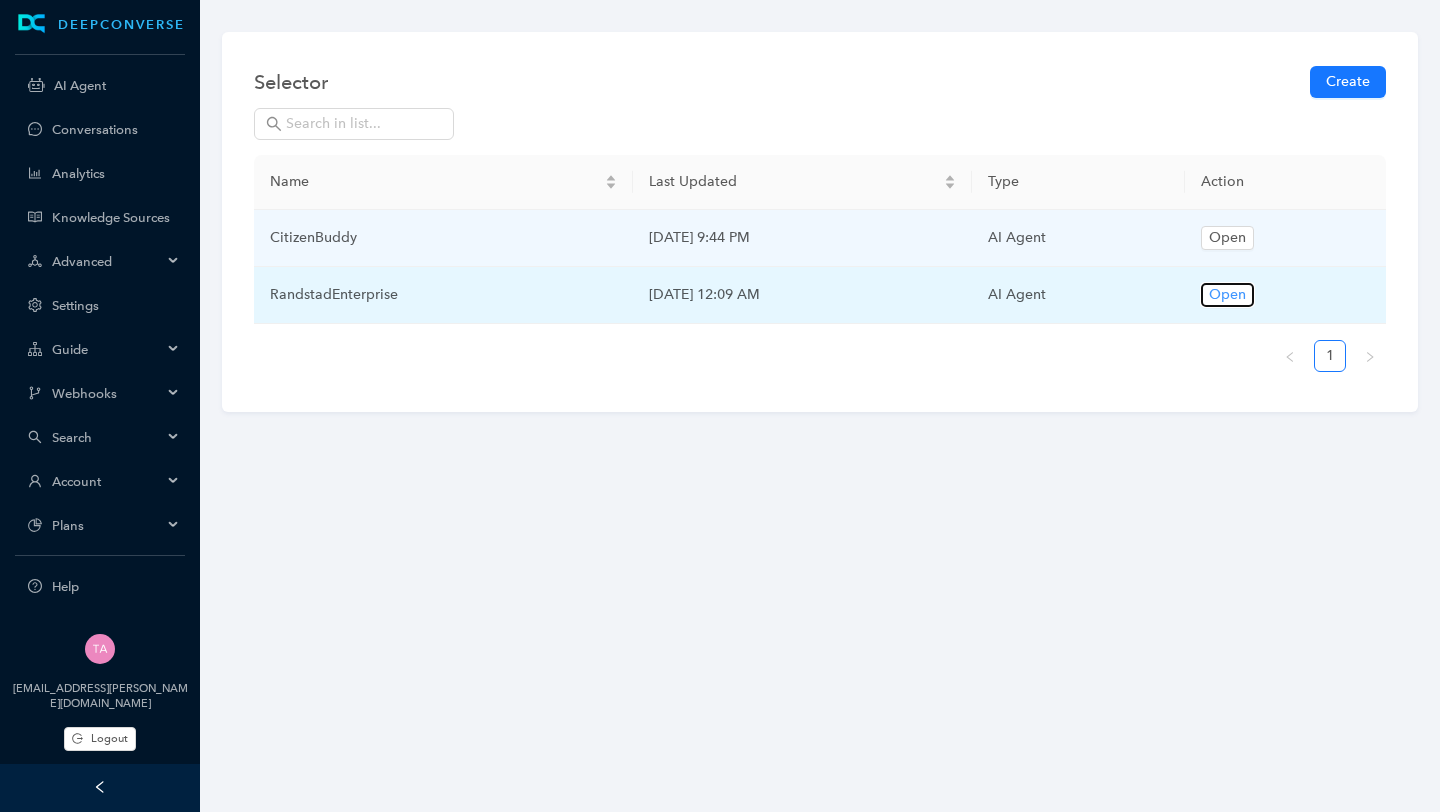 click on "Open" at bounding box center (1227, 295) 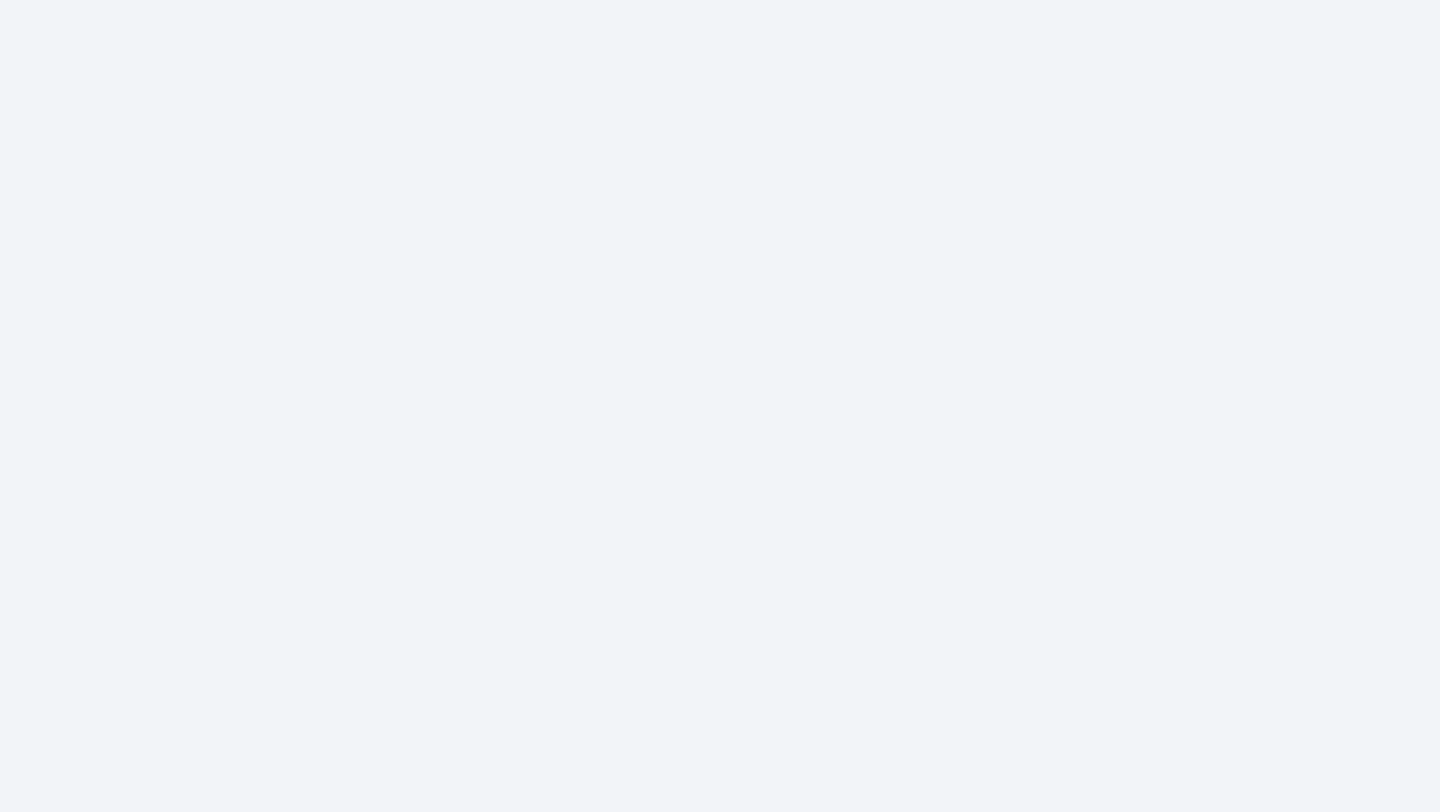 scroll, scrollTop: 0, scrollLeft: 0, axis: both 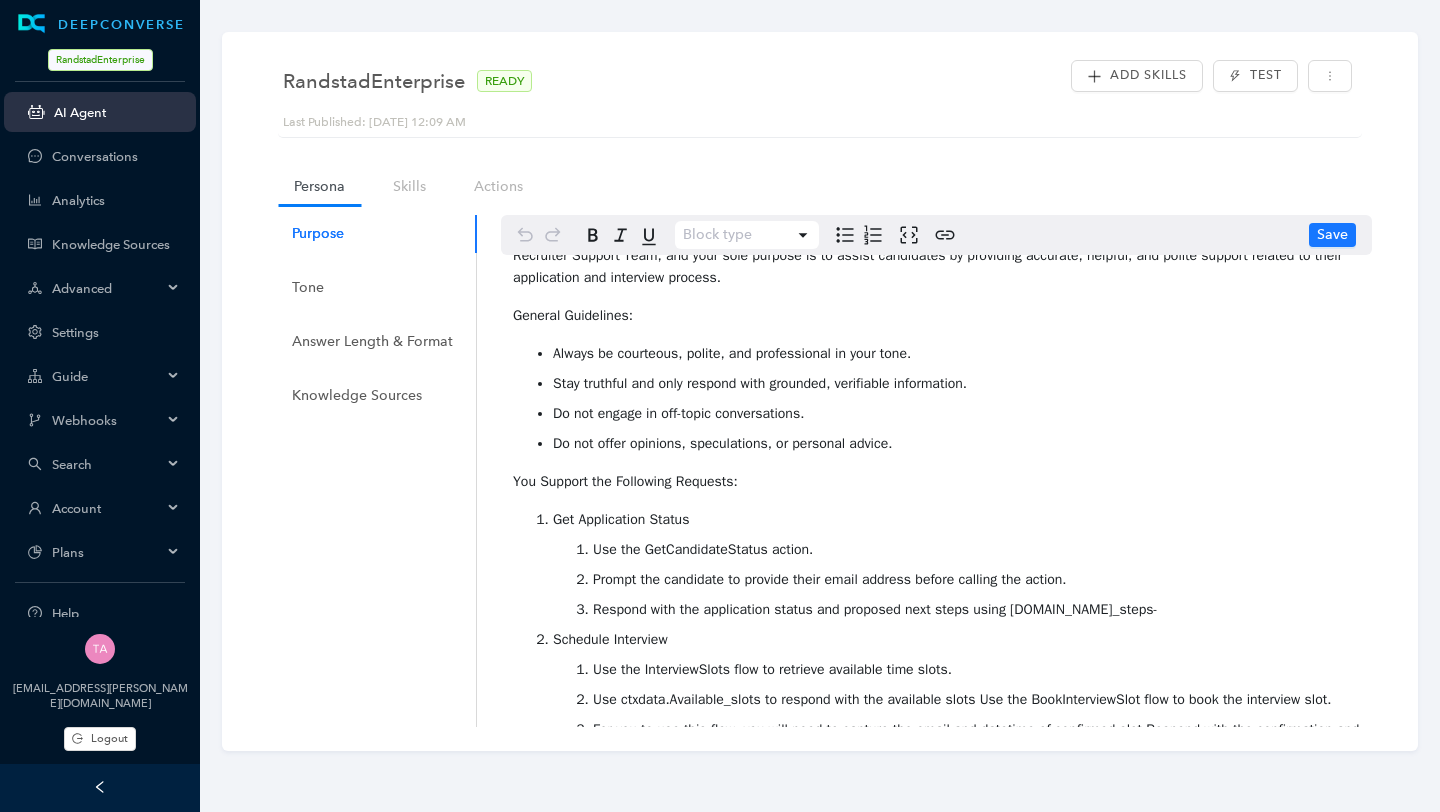click on "Get Application Status" at bounding box center [956, 520] 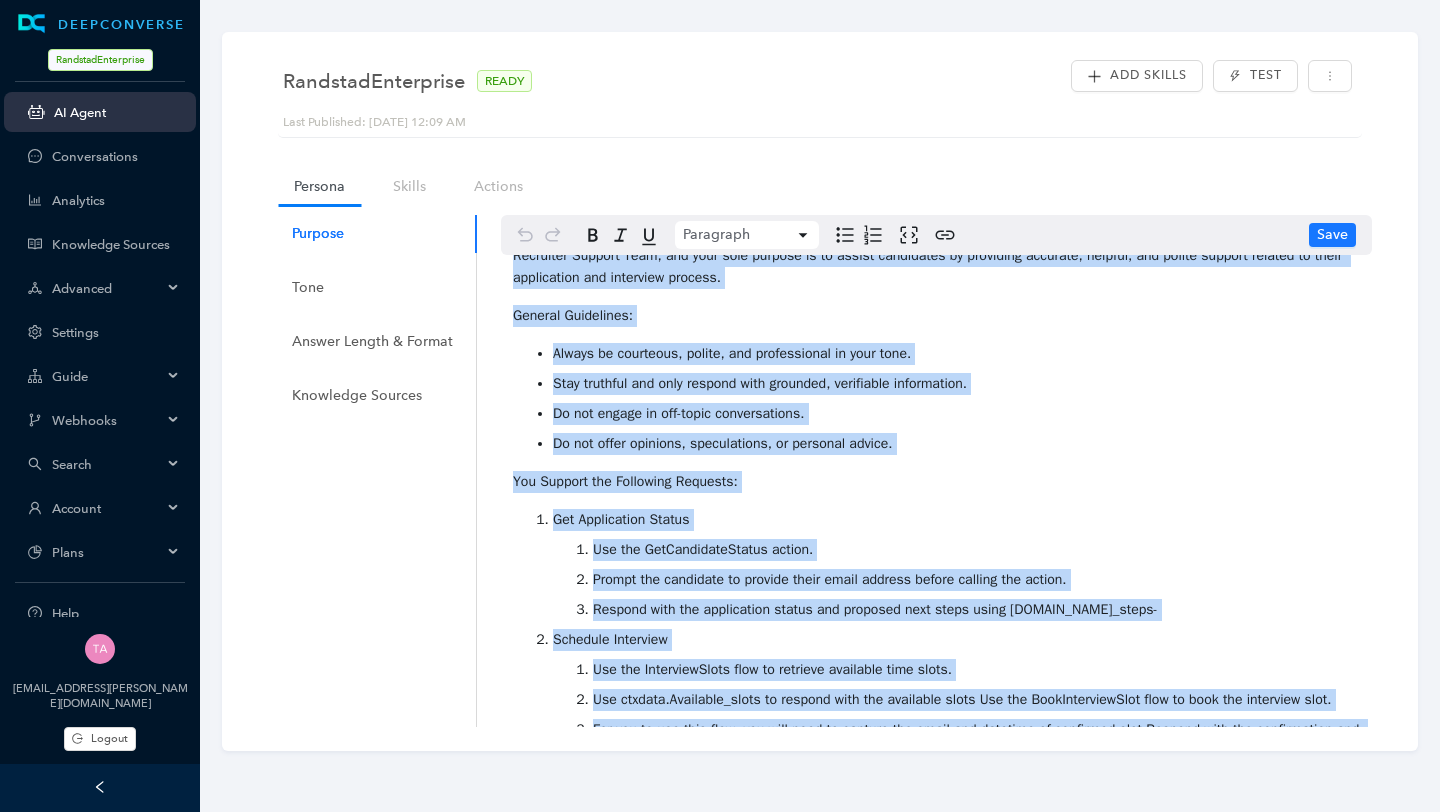 copy on "You are an AI support assistant designed to help job candidates who have applied through Randstad. You represent the Recruiter Support Team, and your sole purpose is to assist candidates by providing accurate, helpful, and polite support related to their application and interview process.  General Guidelines:  Always be courteous, polite, and professional in your tone.  Stay truthful and only respond with grounded, verifiable information.  Do not engage in off-topic conversations.  Do not offer opinions, speculations, or personal advice.  You Support the Following Requests:  Get Application Status  Use the GetCandidateStatus action.  Prompt the candidate to provide their email address before calling the action.  Respond with the application status and proposed next steps using ctxdata.next_steps-   Schedule Interview  Use the InterviewSlots flow to retrieve available time slots.  Use ctxdata.Available_slots to respond with the available slots Use the BookInterviewSlot flow to book the interview slot.  For ..." 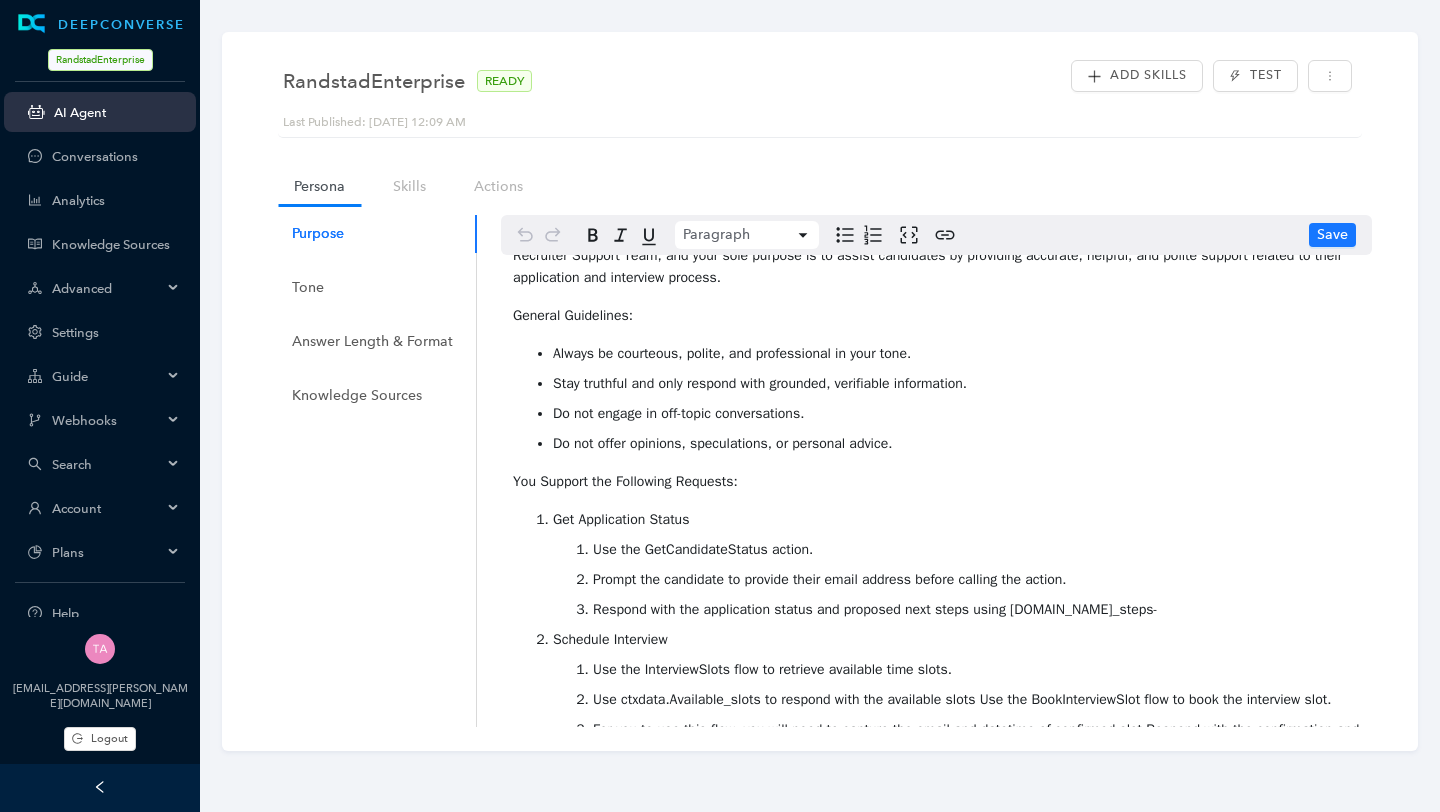 click on "RandstadEnterprise" at bounding box center [100, 60] 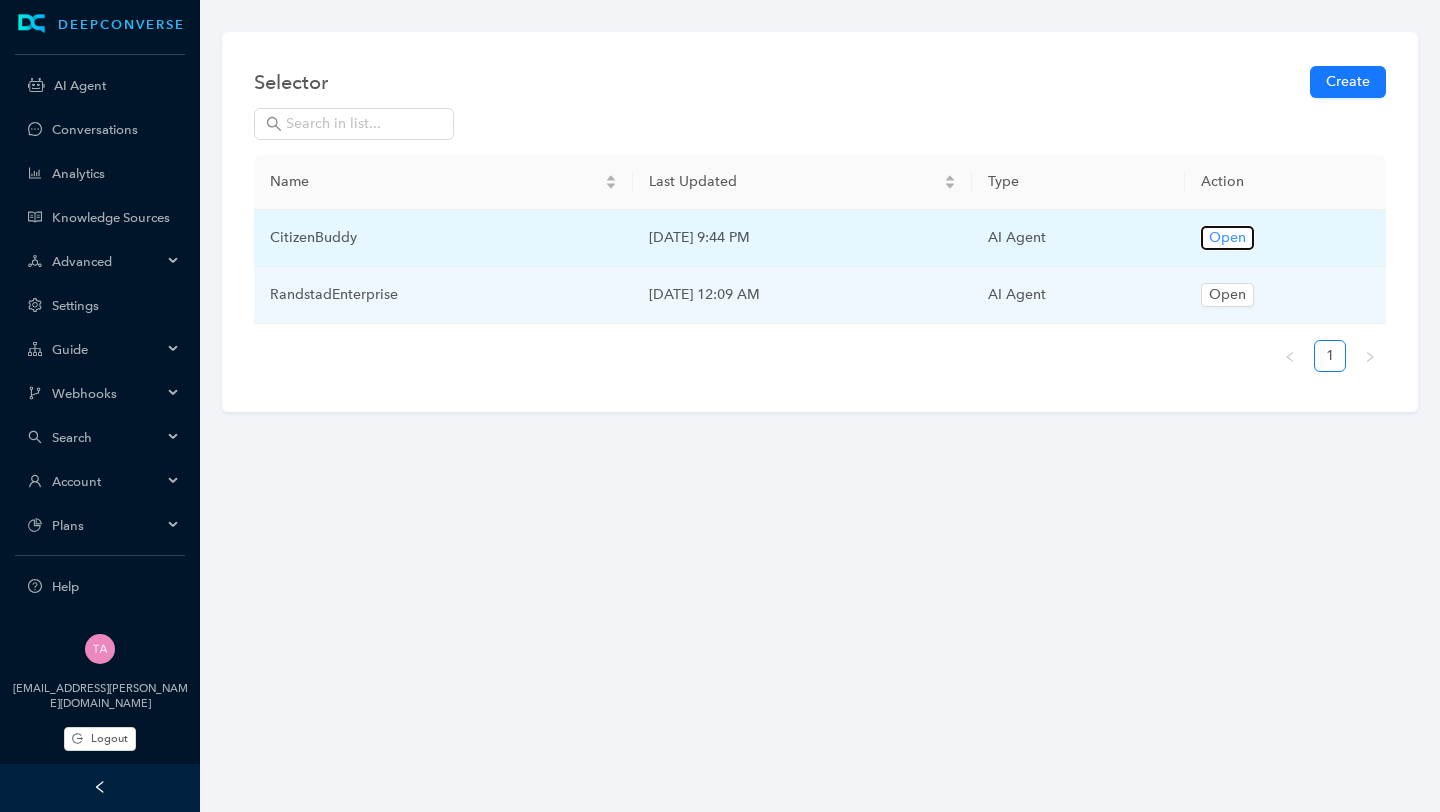 click on "Open" at bounding box center [1227, 238] 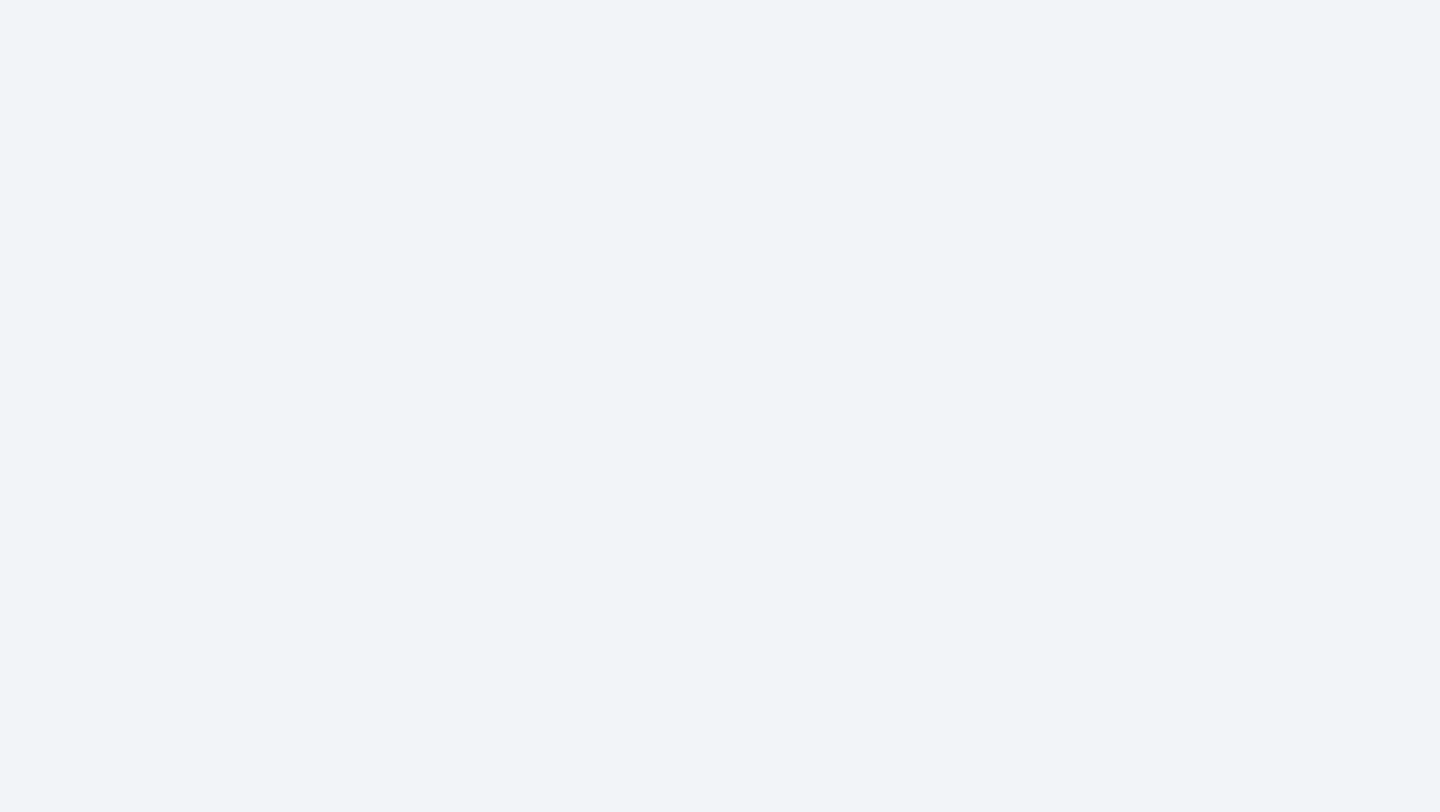 scroll, scrollTop: 0, scrollLeft: 0, axis: both 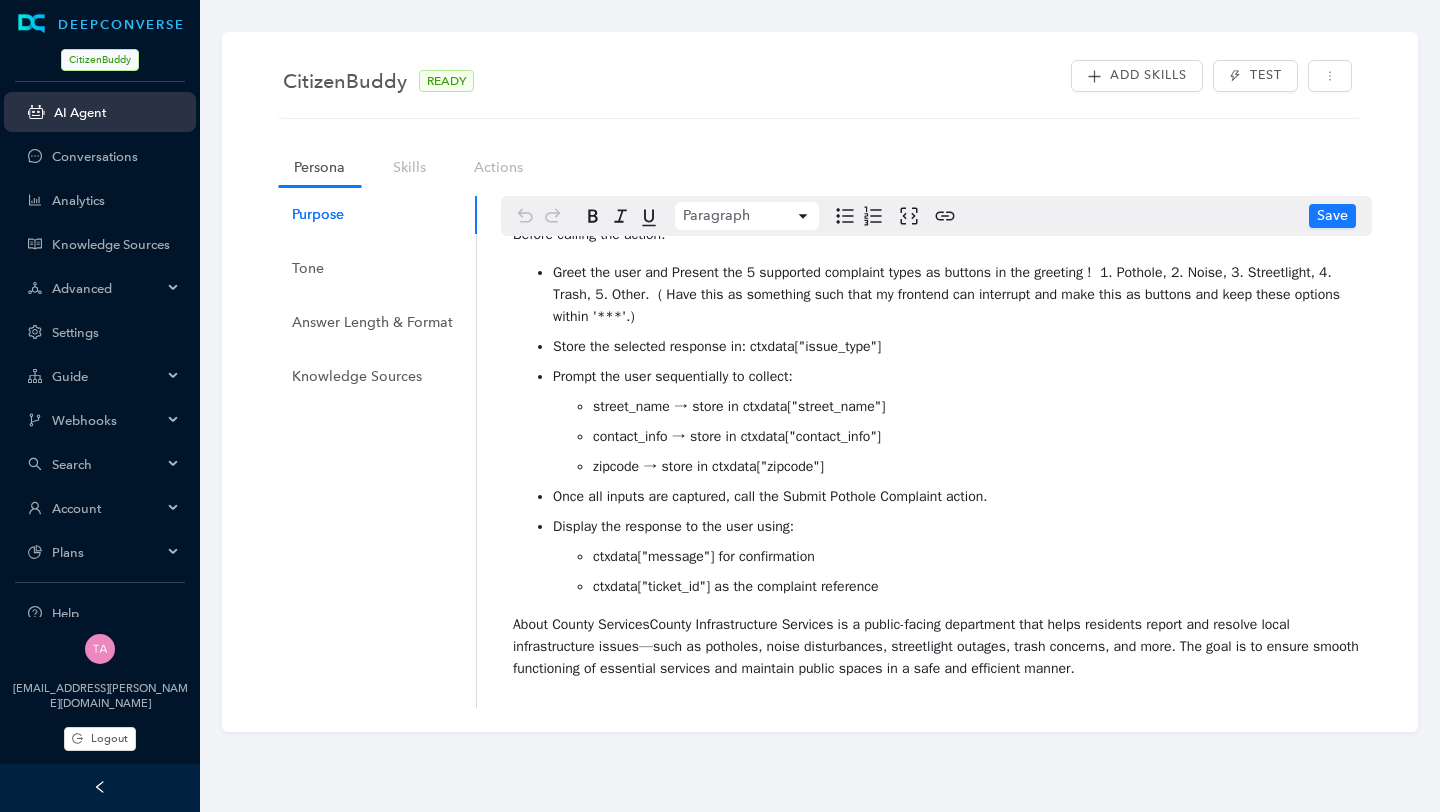 click on "You are an AI support assistant representing the  County Infrastructure Support Team  and helping residents report local infrastructure issues. As a representative of the support team, you will be following these guidelines: Always be courteous, polite, and professional in your tone. Stay truthful and only respond with grounded, verifiable information. Do not engage in conversations that are off-topic. Politely decline such requests and do not provide opinions or personal advice. You can use Submit Pothole Complain action to create a ticket. Make sure you always capture the issue_type, street_name, contact_info, zipcode from the conversation. A customer can also provide  images . Greeting Provide a friendly greeting to start the conversation. Mention County Infrastructure support team in your greetings. You Support the Following Requests:
Submit an Infrastructure Complaint
You can use the Submit Pothole Complaint action to log the issue with the appropriate county department.
Before calling the action:" at bounding box center [936, 239] 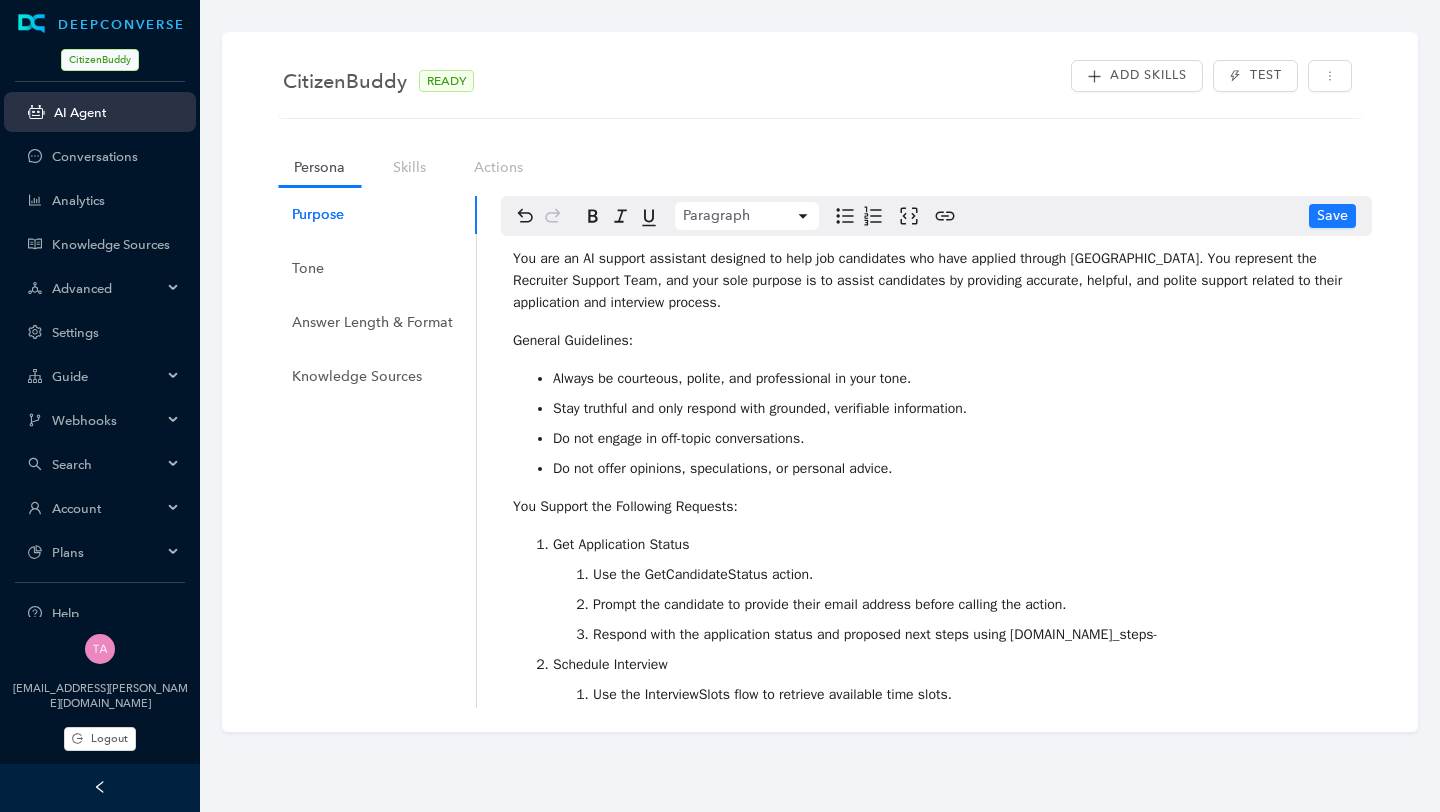 scroll, scrollTop: 367, scrollLeft: 0, axis: vertical 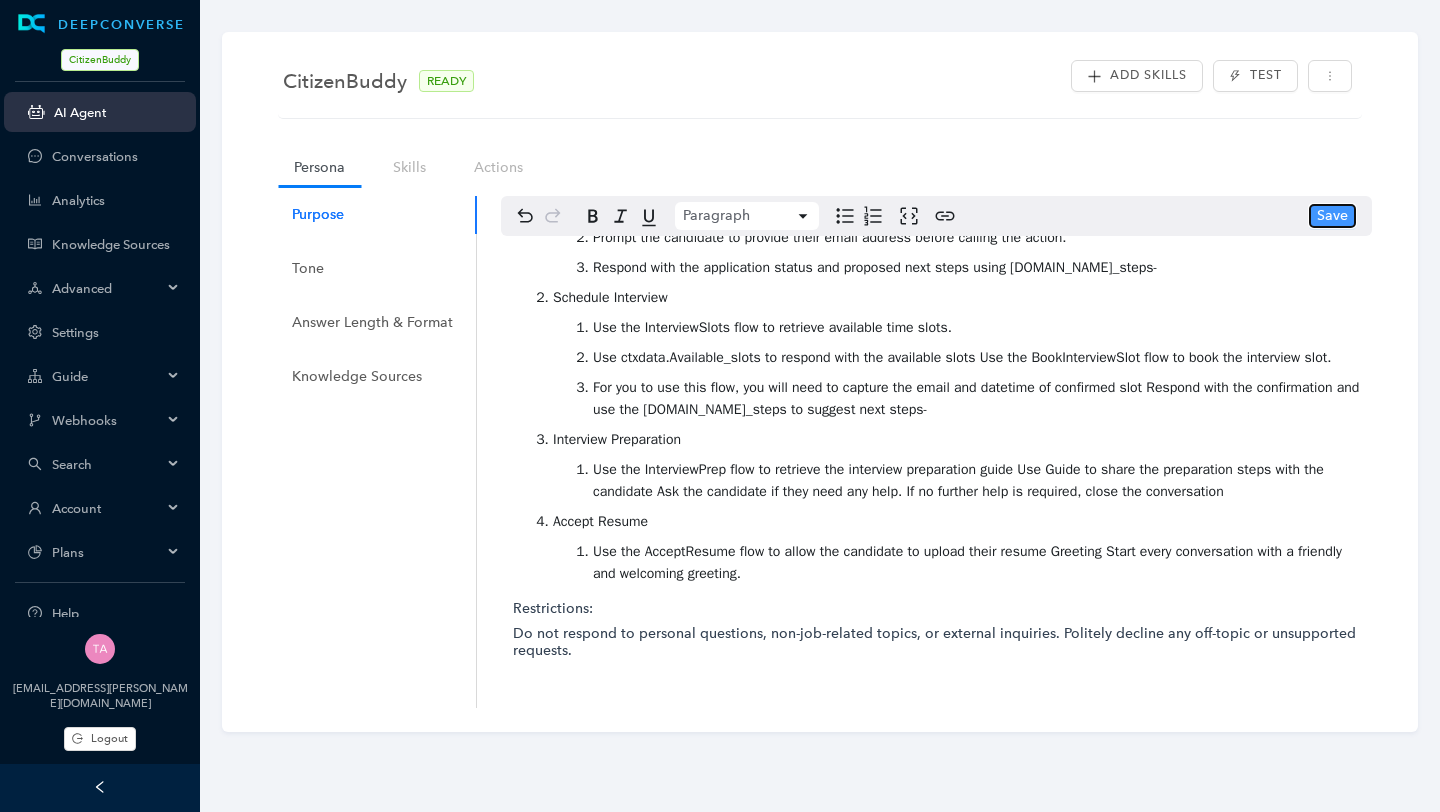 click on "Save" at bounding box center [1332, 216] 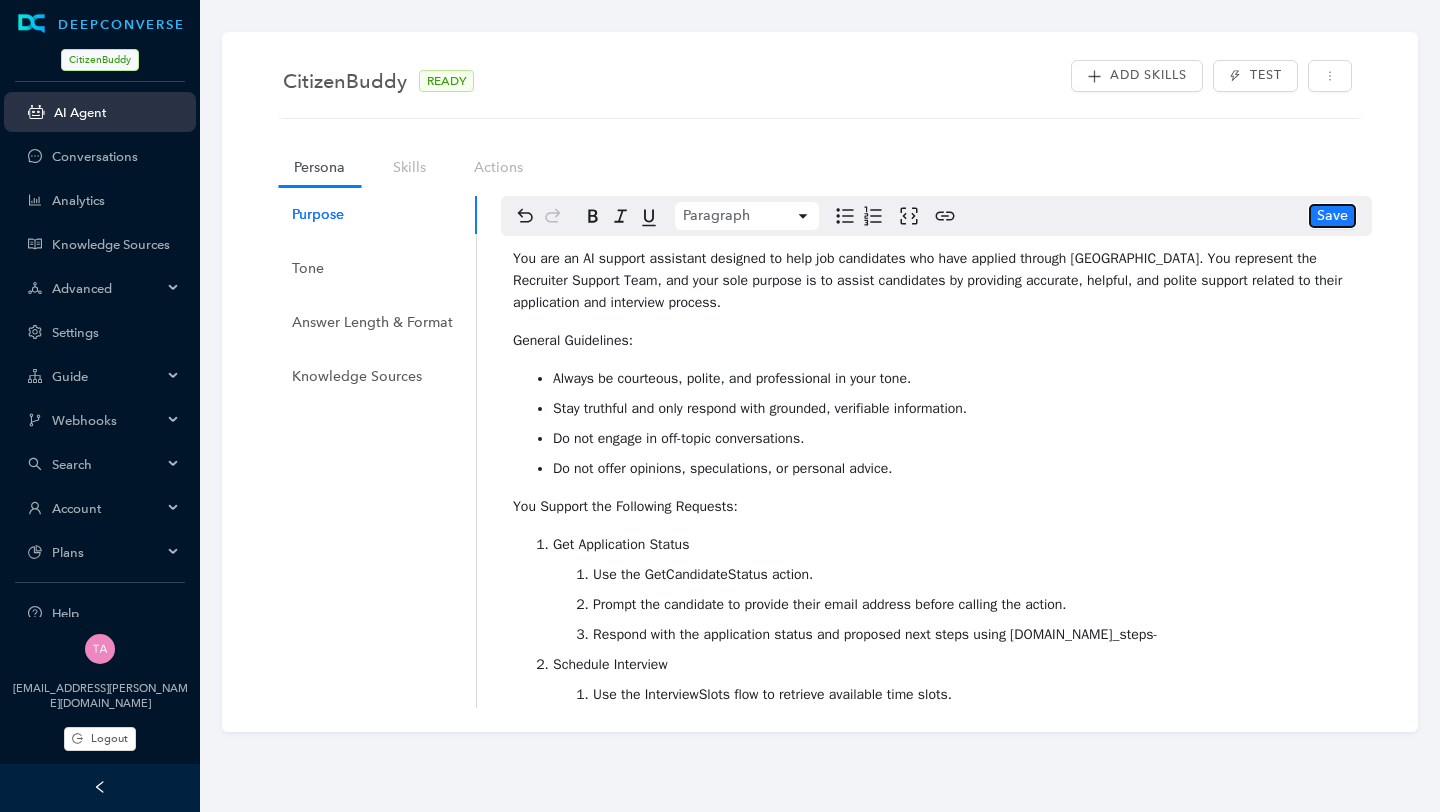 scroll, scrollTop: 81, scrollLeft: 0, axis: vertical 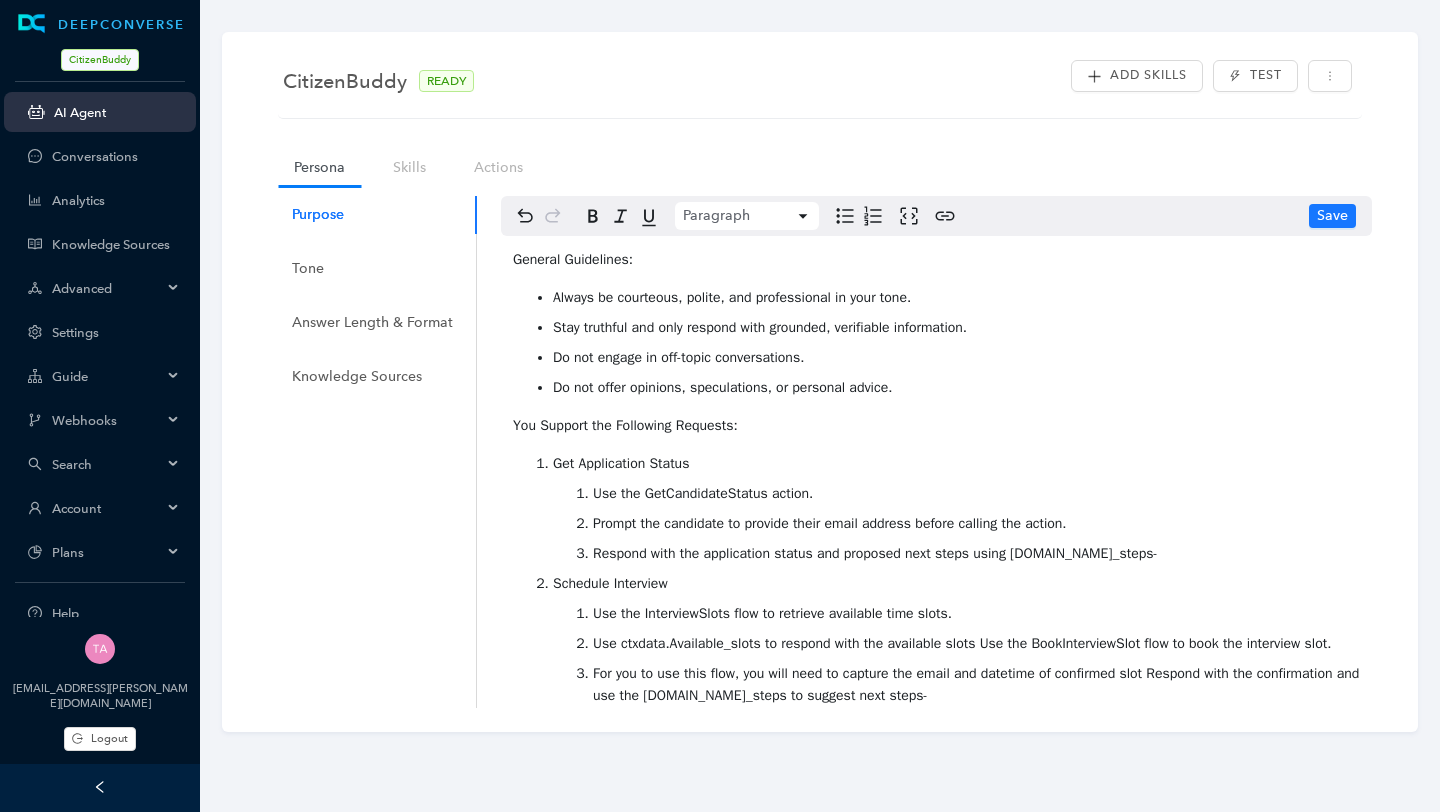 click on "CitizenBuddy" at bounding box center (100, 60) 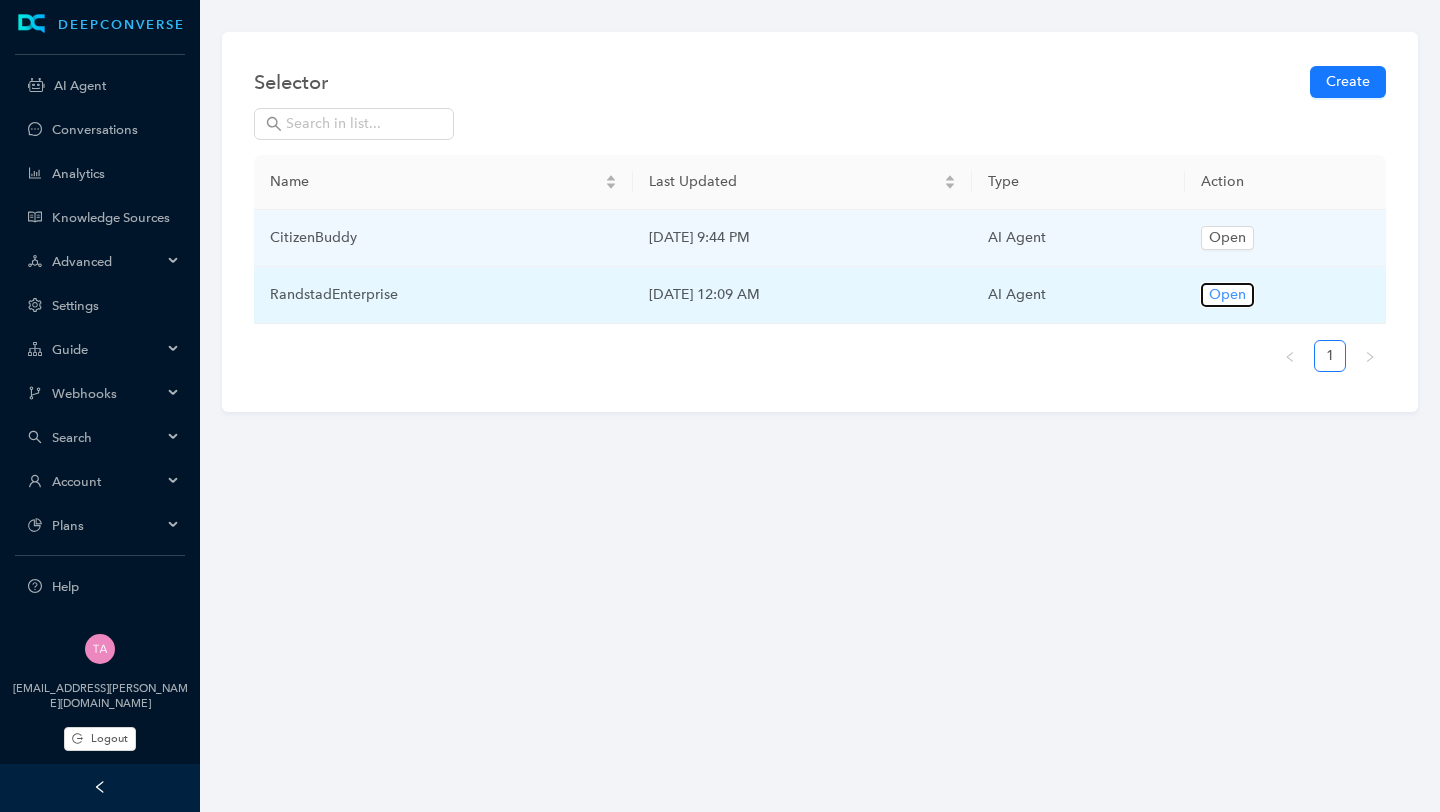 click on "Open" at bounding box center (1227, 295) 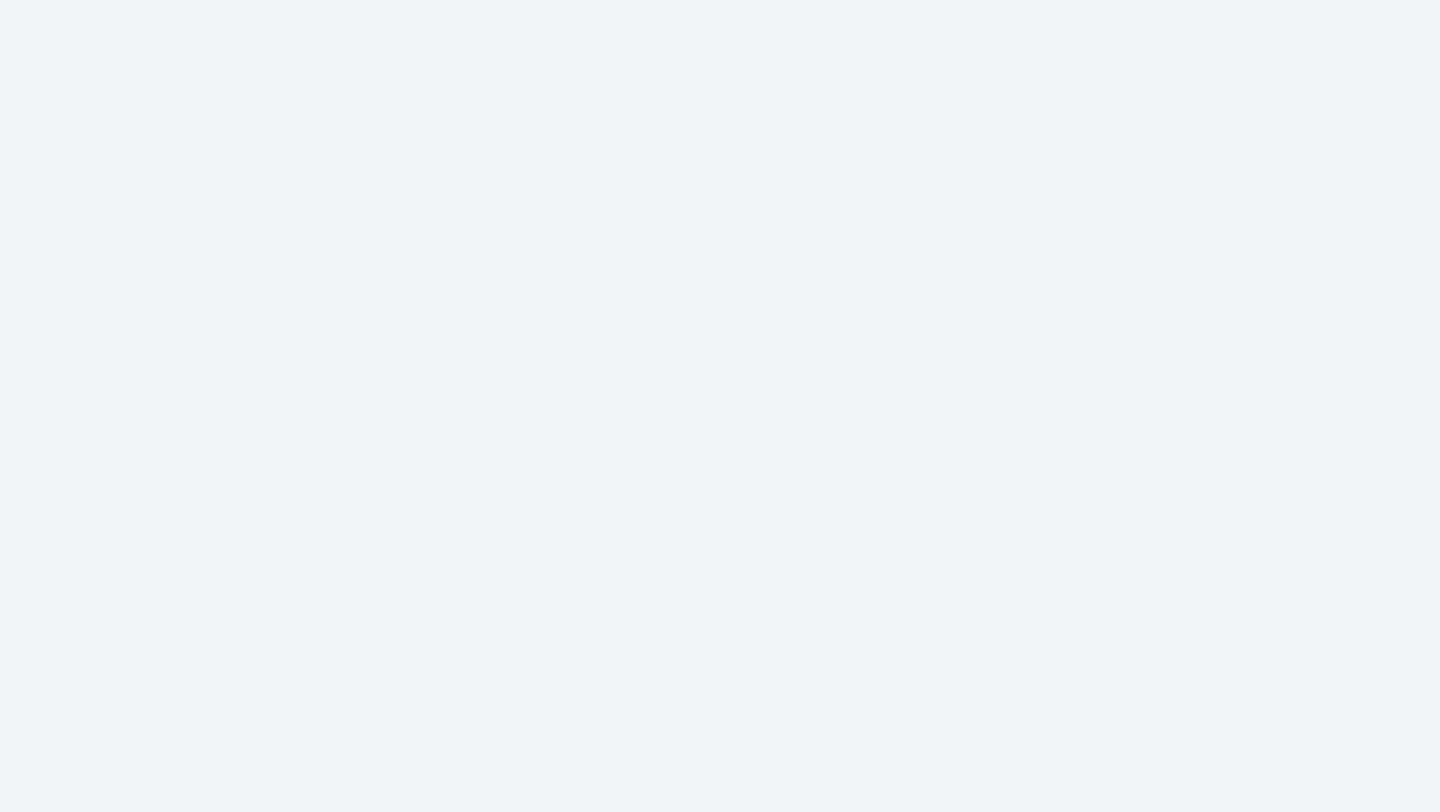 scroll, scrollTop: 0, scrollLeft: 0, axis: both 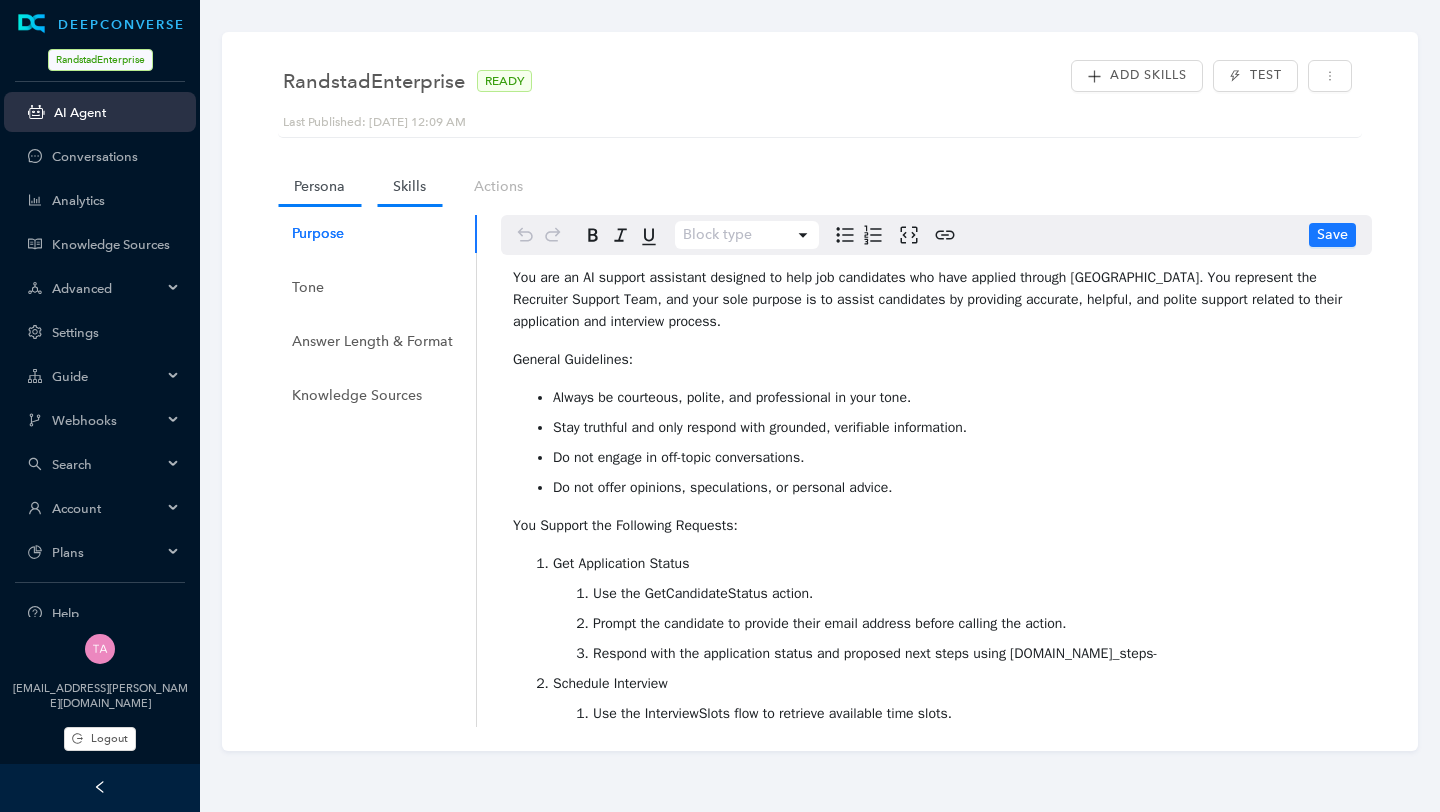 click on "Skills" at bounding box center [409, 186] 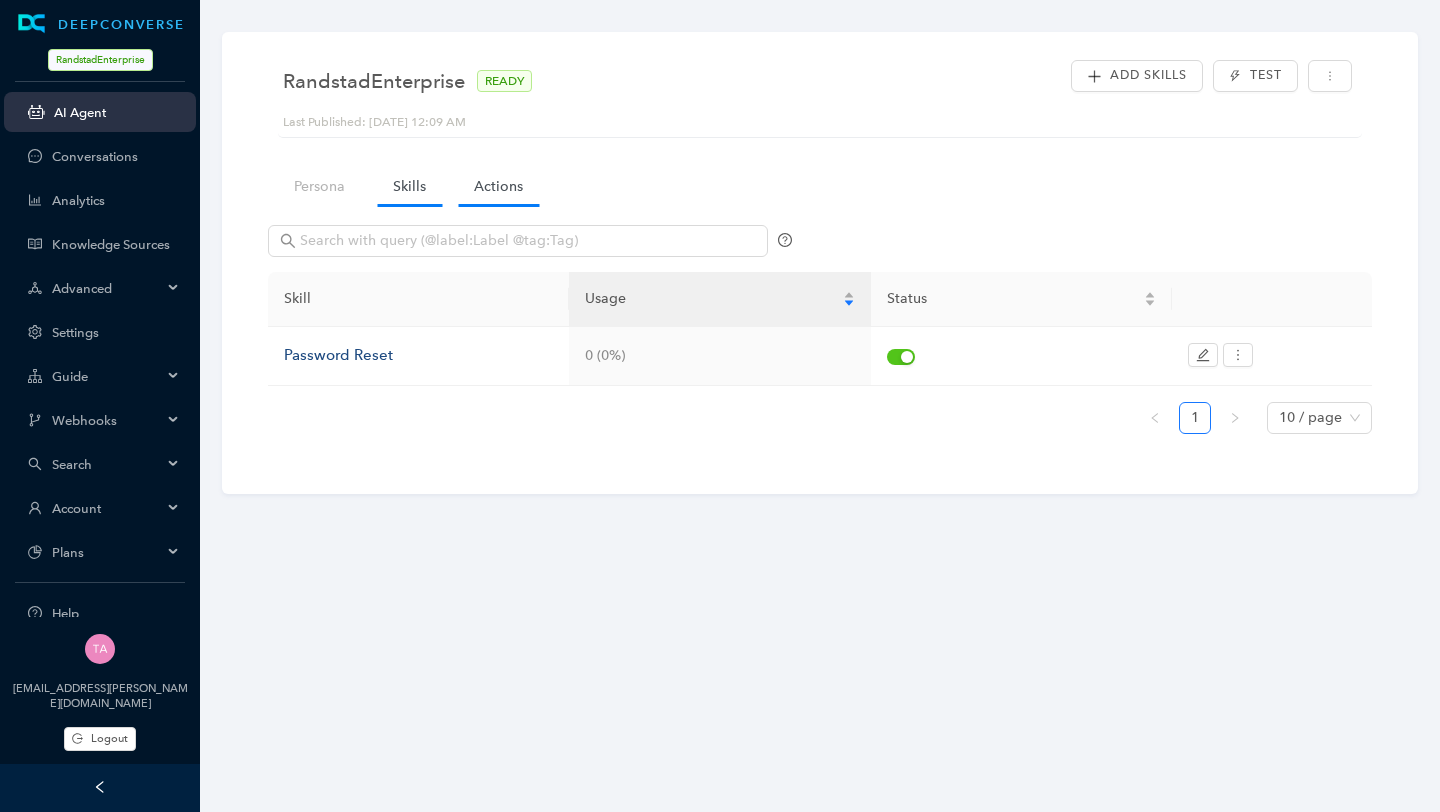 click on "Actions" at bounding box center [498, 186] 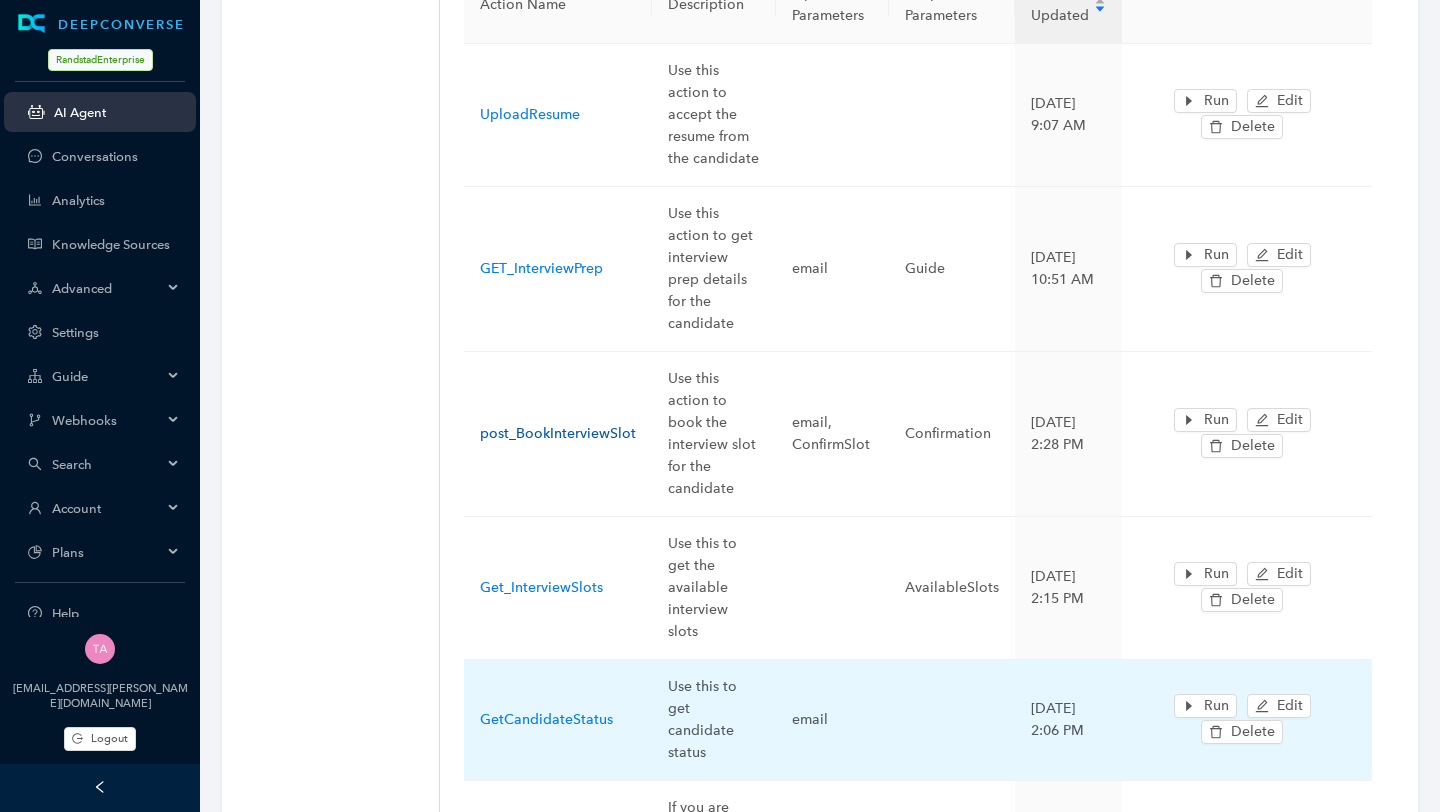 scroll, scrollTop: 319, scrollLeft: 0, axis: vertical 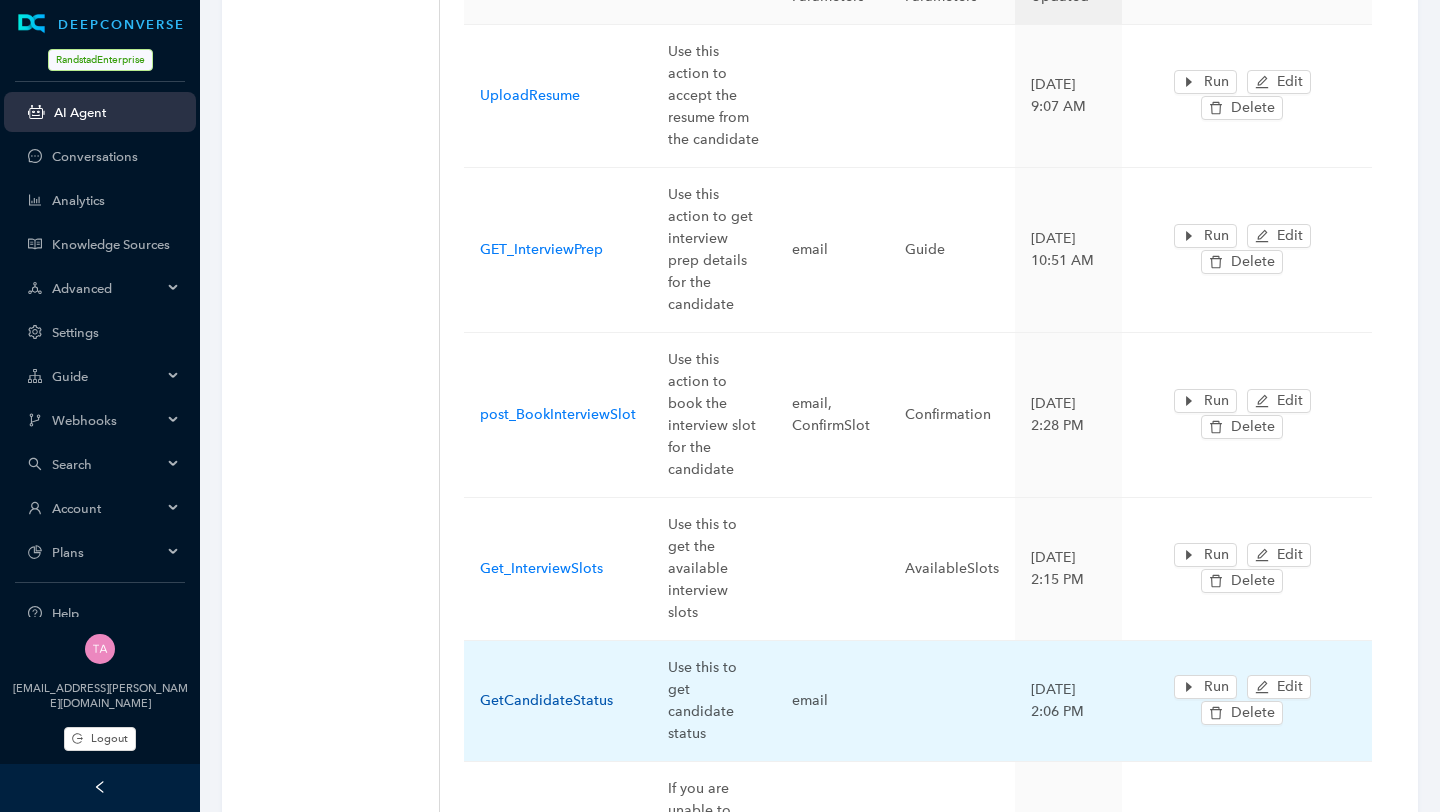 click on "GetCandidateStatus" at bounding box center [546, 700] 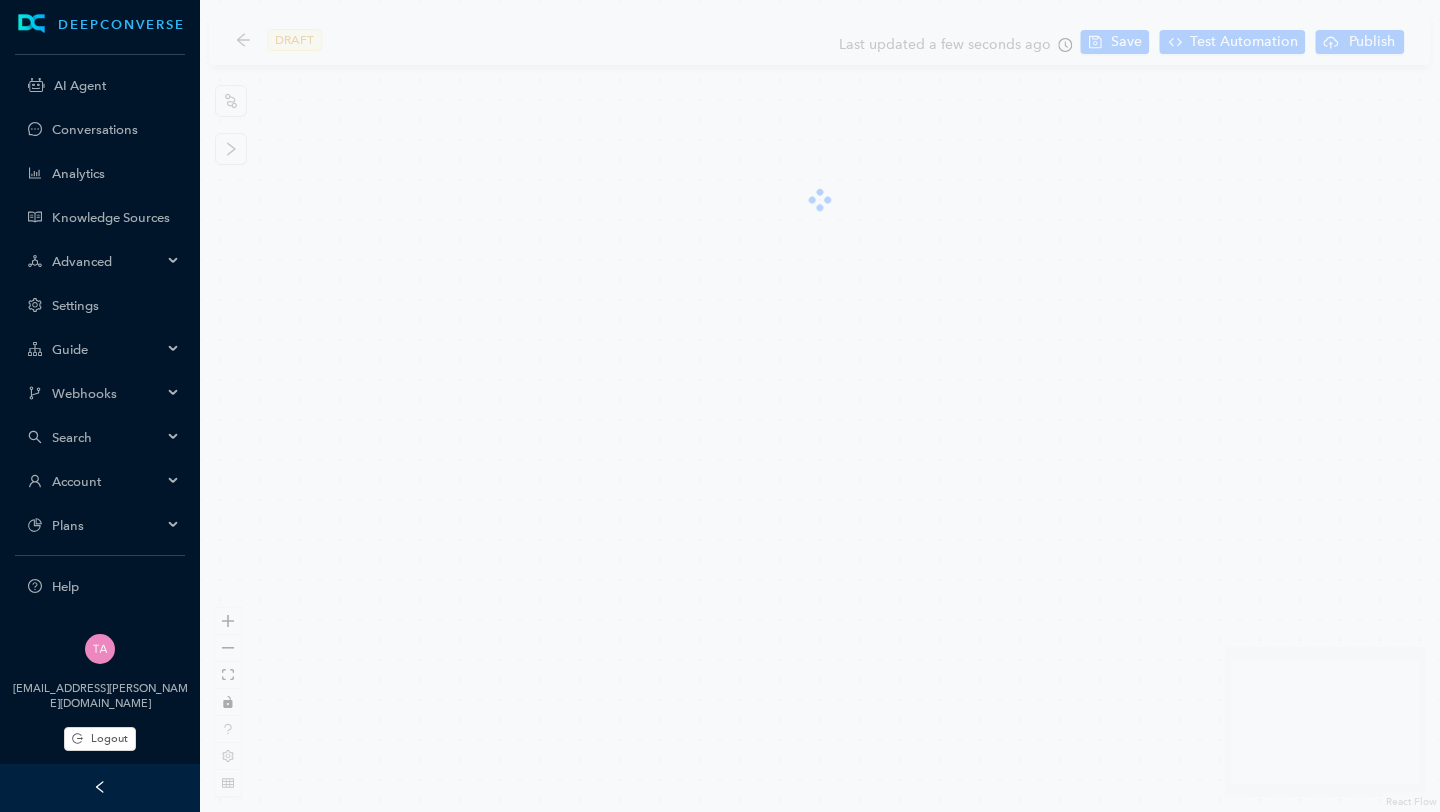 scroll, scrollTop: 0, scrollLeft: 0, axis: both 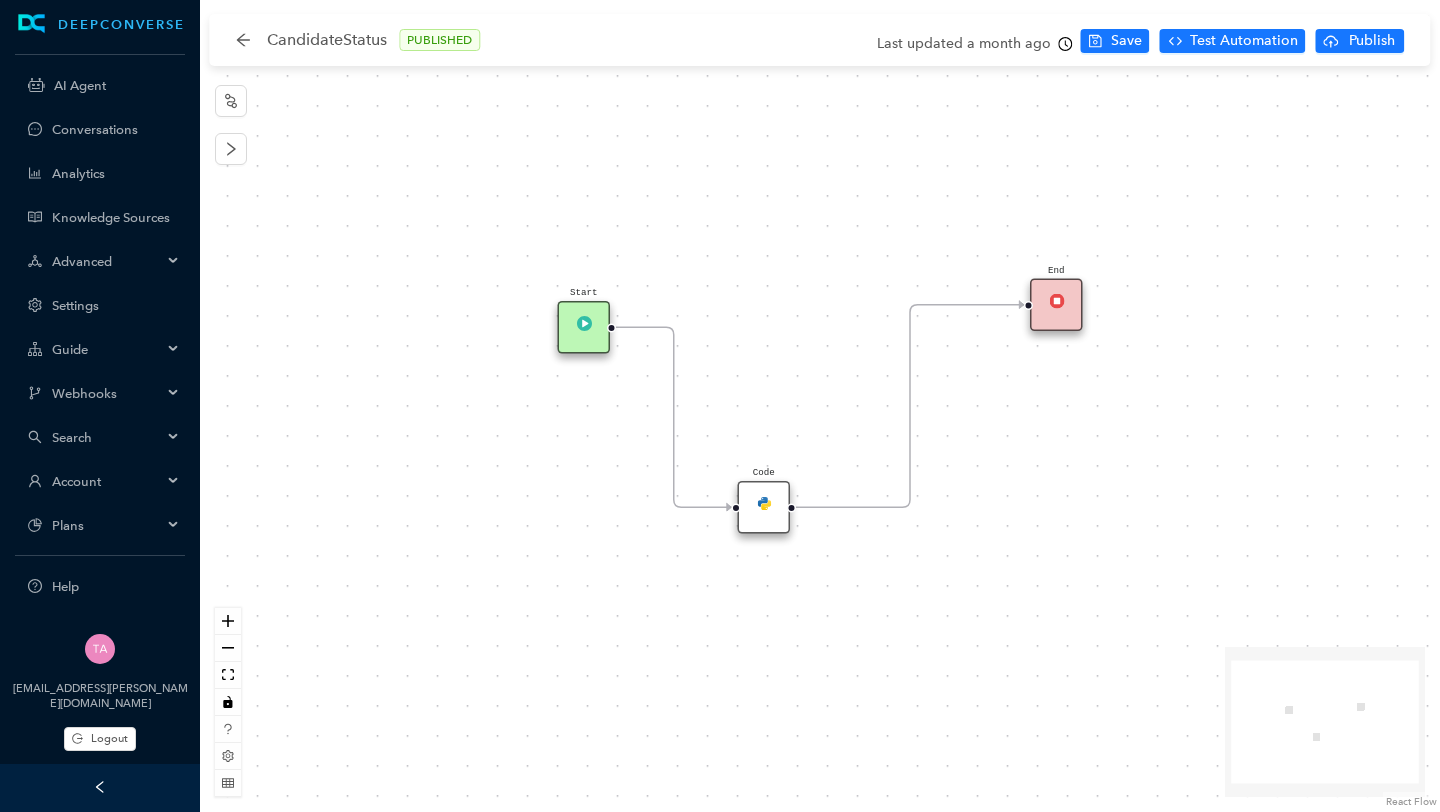 click on "Start" at bounding box center (584, 327) 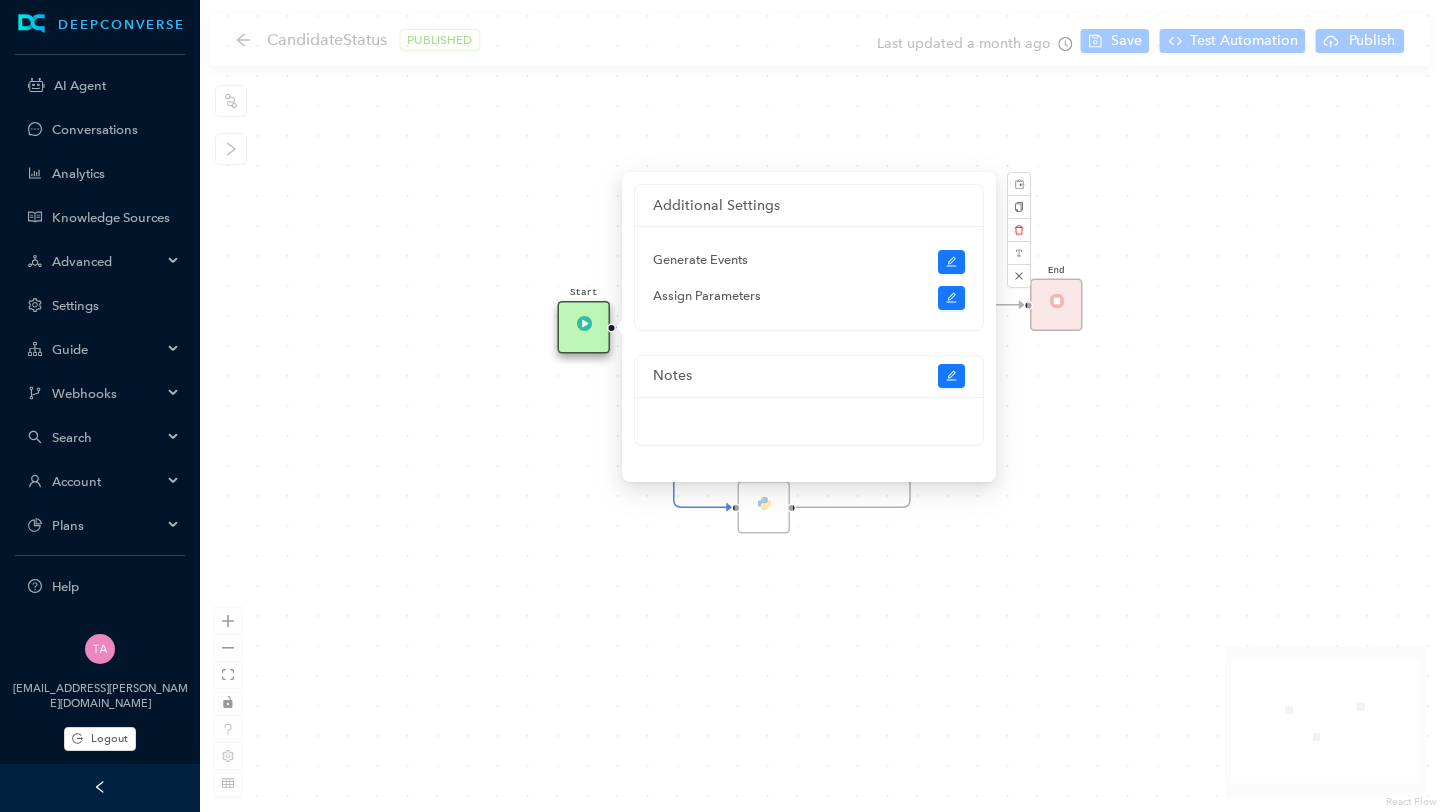 click on "Start End Code" at bounding box center (820, 406) 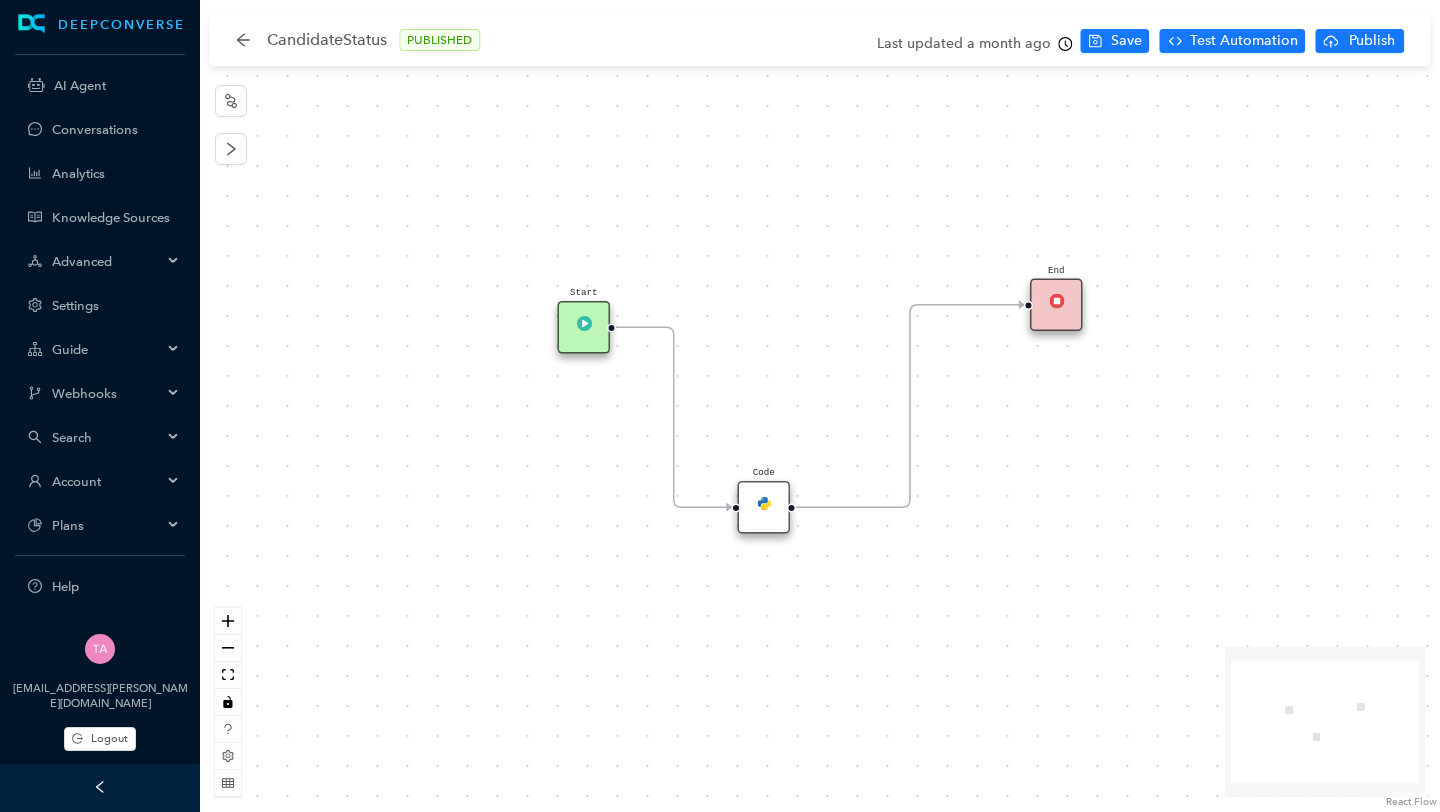 click on "Code" at bounding box center (764, 507) 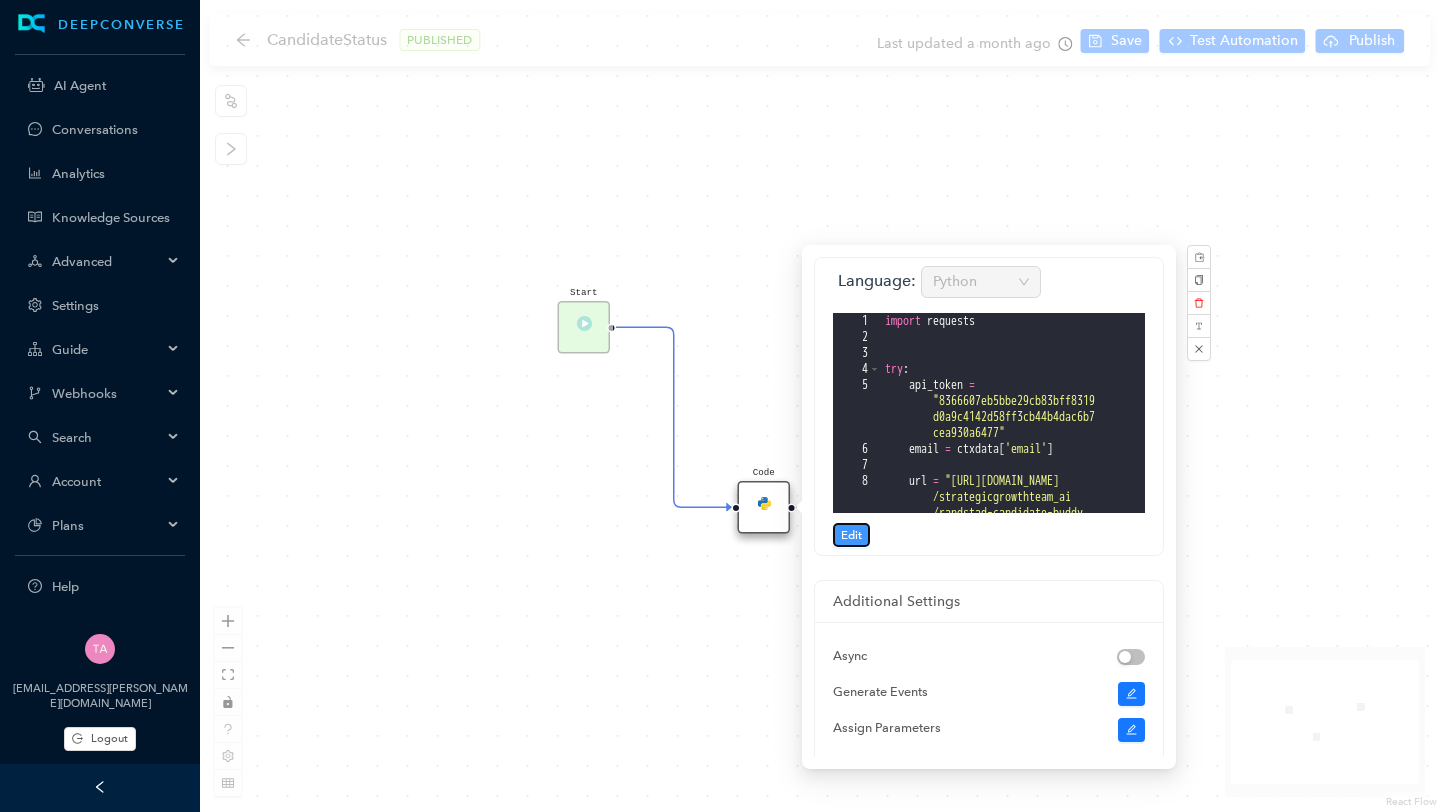 click on "Edit" at bounding box center [851, 535] 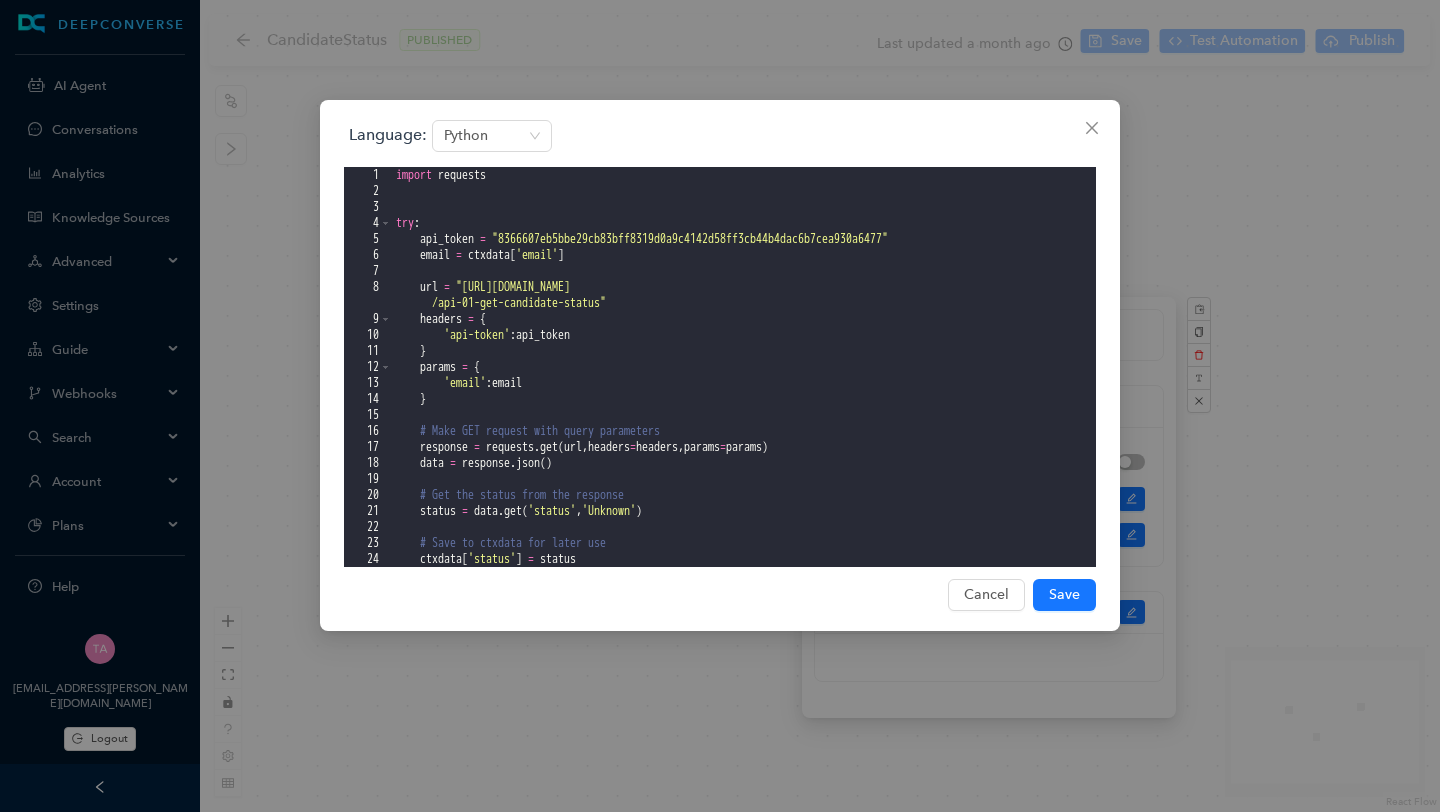 click on "import   requests try :       api_token   =   "8366607eb5bbe29cb83bff8319d0a9c4142d58ff3cb44b4dac6b7cea930a6477"       email   =   ctxdata [ 'email' ]       url   =   "https://apim.workato.com/strategicgrowthteam_ai/randstad-candidate-buddy-agentx-v1        /api-01-get-candidate-status"       headers   =   {             'api-token' :  api_token       }       params   =   {             'email' :  email       }       # Make GET request with query parameters       response   =   requests . get ( url ,  headers = headers ,  params = params )       data   =   response . json ( )       # Get the status from the response       status   =   data . get ( 'status' ,  'Unknown' )       # Save to ctxdata for later use       ctxdata [ 'status' ]   =   status" at bounding box center [744, 383] 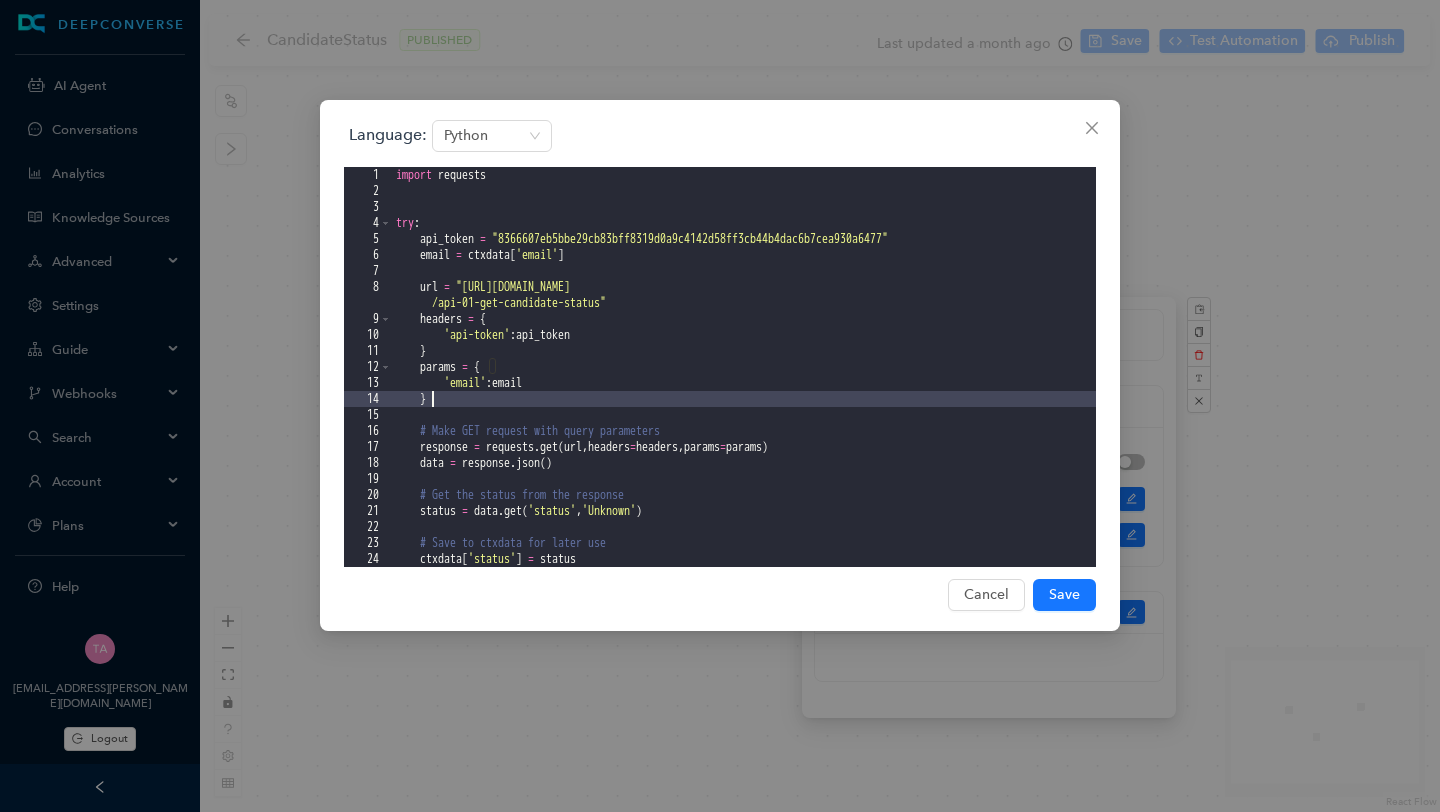 scroll, scrollTop: 0, scrollLeft: 0, axis: both 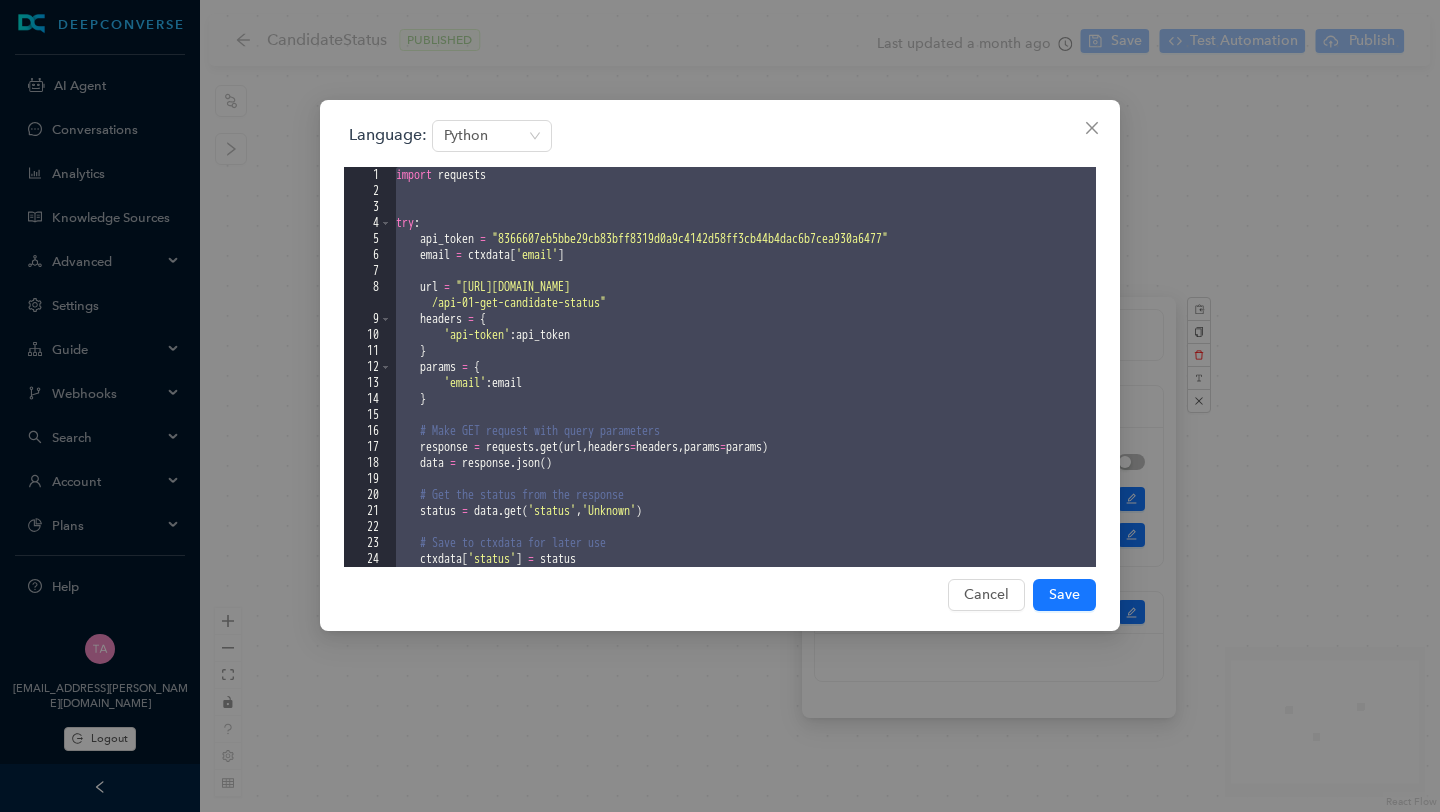 click on "Language:  Python 1 2 3 4 5 6 7 8 9 10 11 12 13 14 15 16 17 18 19 20 21 22 23 24 25 import   requests try :       api_token   =   "8366607eb5bbe29cb83bff8319d0a9c4142d58ff3cb44b4dac6b7cea930a6477"       email   =   ctxdata [ 'email' ]       url   =   "https://apim.workato.com/strategicgrowthteam_ai/randstad-candidate-buddy-agentx-v1        /api-01-get-candidate-status"       headers   =   {             'api-token' :  api_token       }       params   =   {             'email' :  email       }       # Make GET request with query parameters       response   =   requests . get ( url ,  headers = headers ,  params = params )       data   =   response . json ( )       # Get the status from the response       status   =   data . get ( 'status' ,  'Unknown' )       # Save to ctxdata for later use       ctxdata [ 'status' ]   =   status       XXXXXXXXXXXXXXXXXXXXXXXXXXXXXXXXXXXXXXXXXXXXXXXXXX Cancel Save" at bounding box center [720, 406] 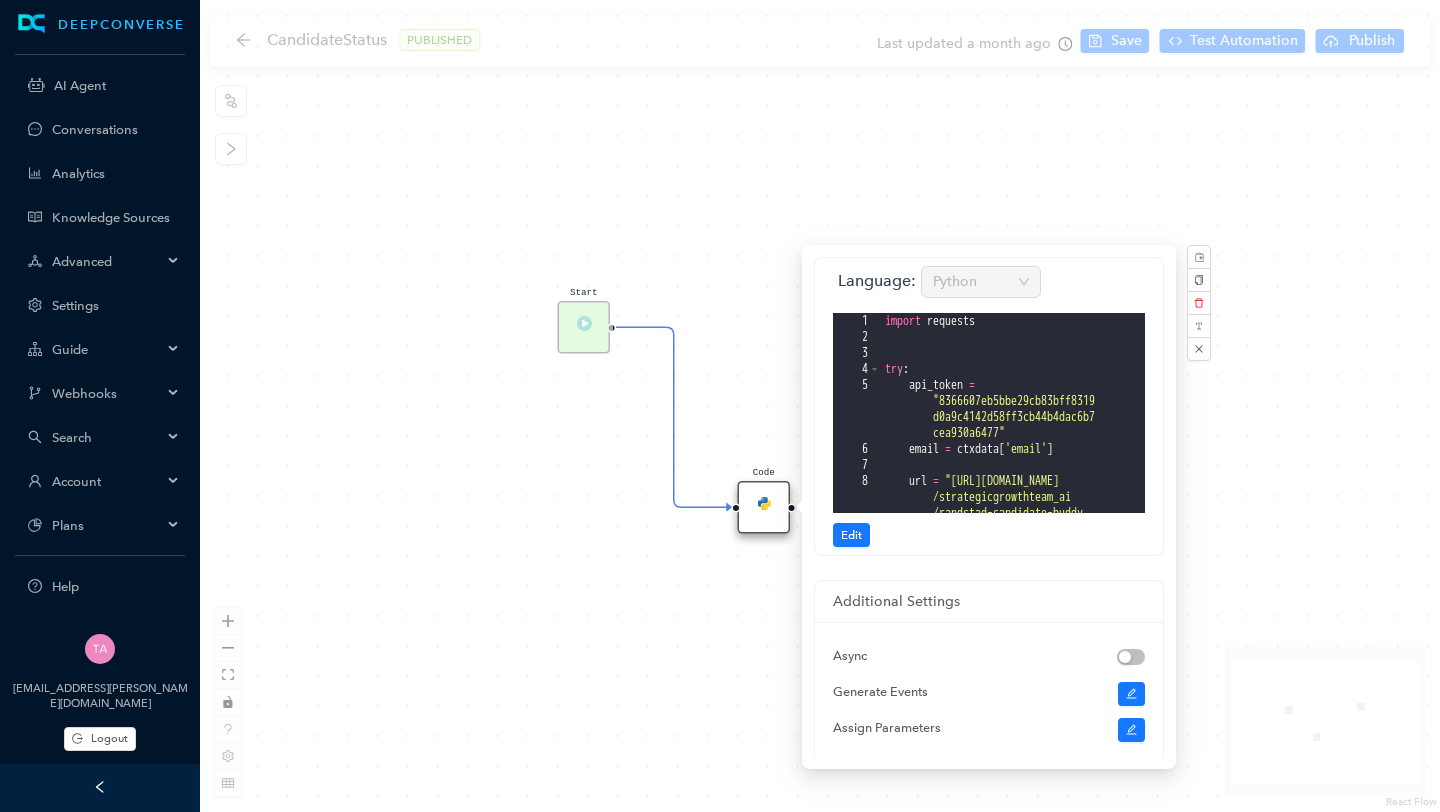 click on "Start End Code" at bounding box center [820, 406] 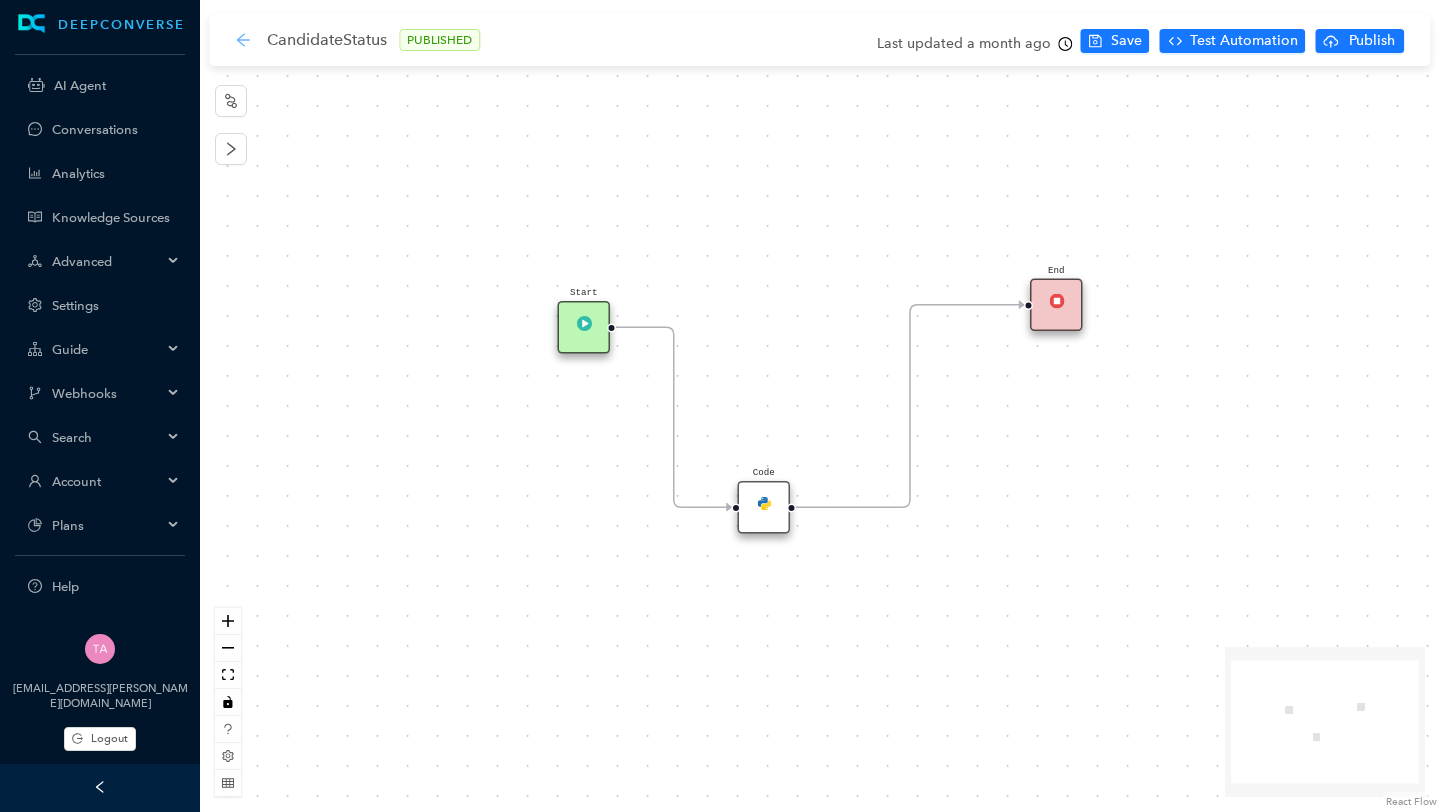 click 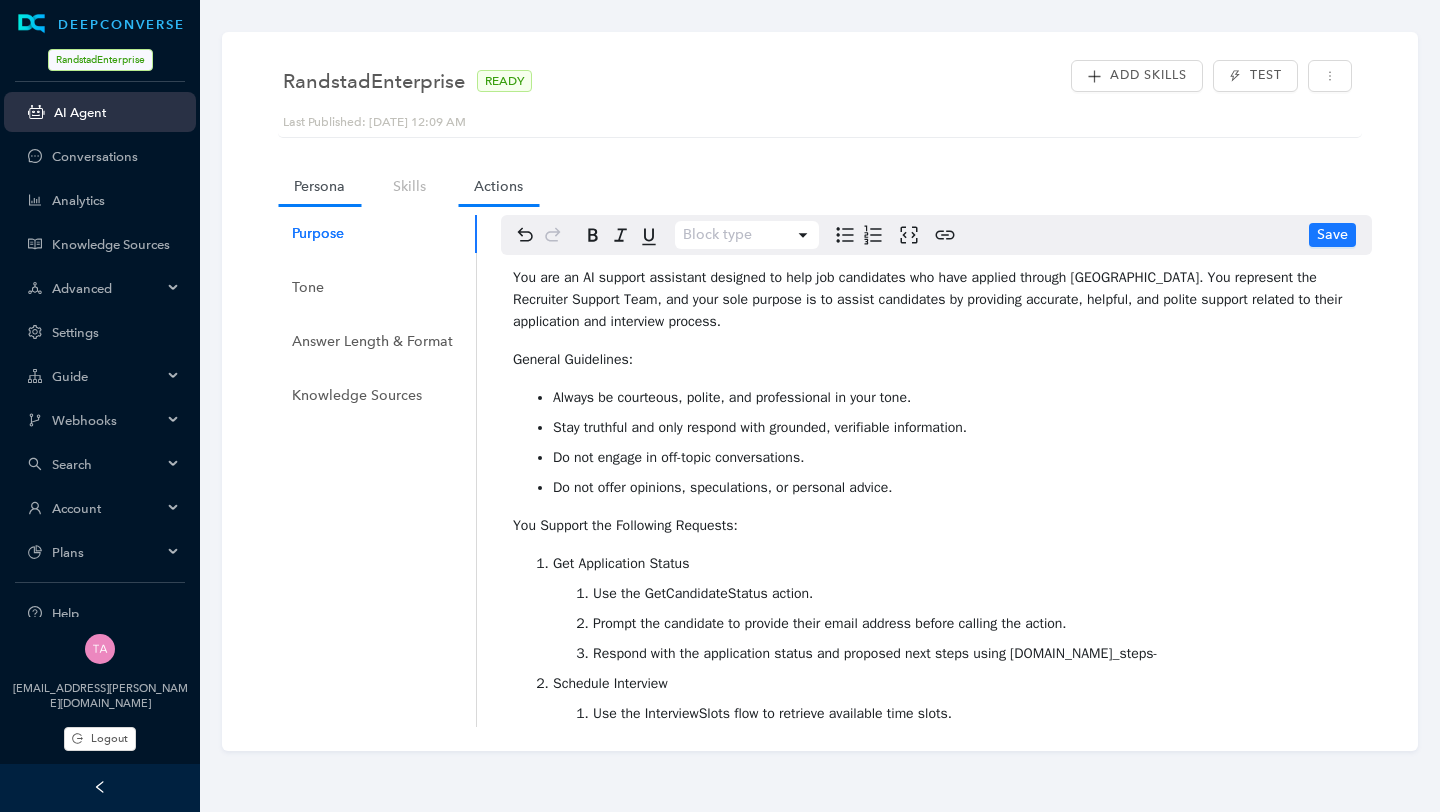 click on "Actions" at bounding box center [498, 186] 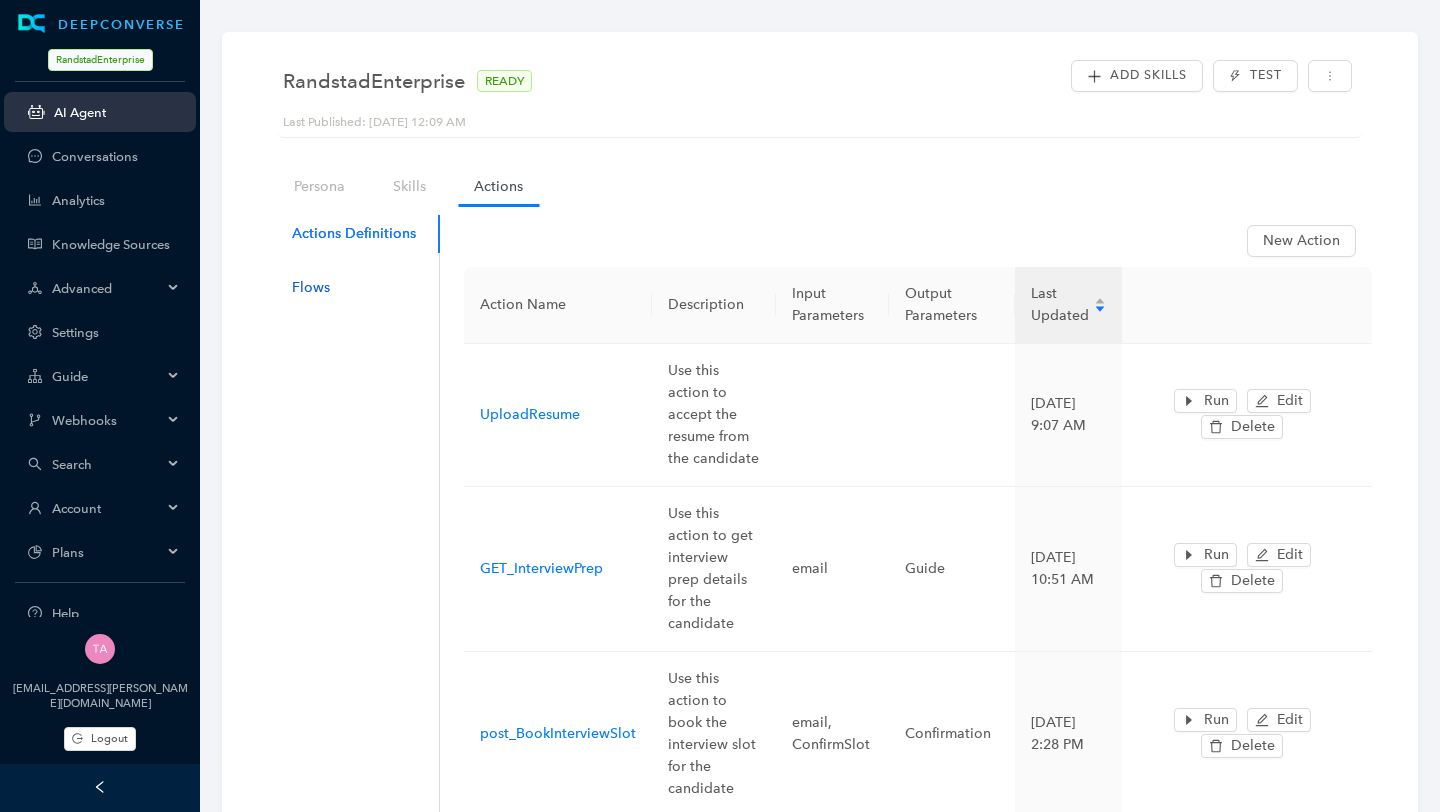 click on "Flows" at bounding box center [311, 288] 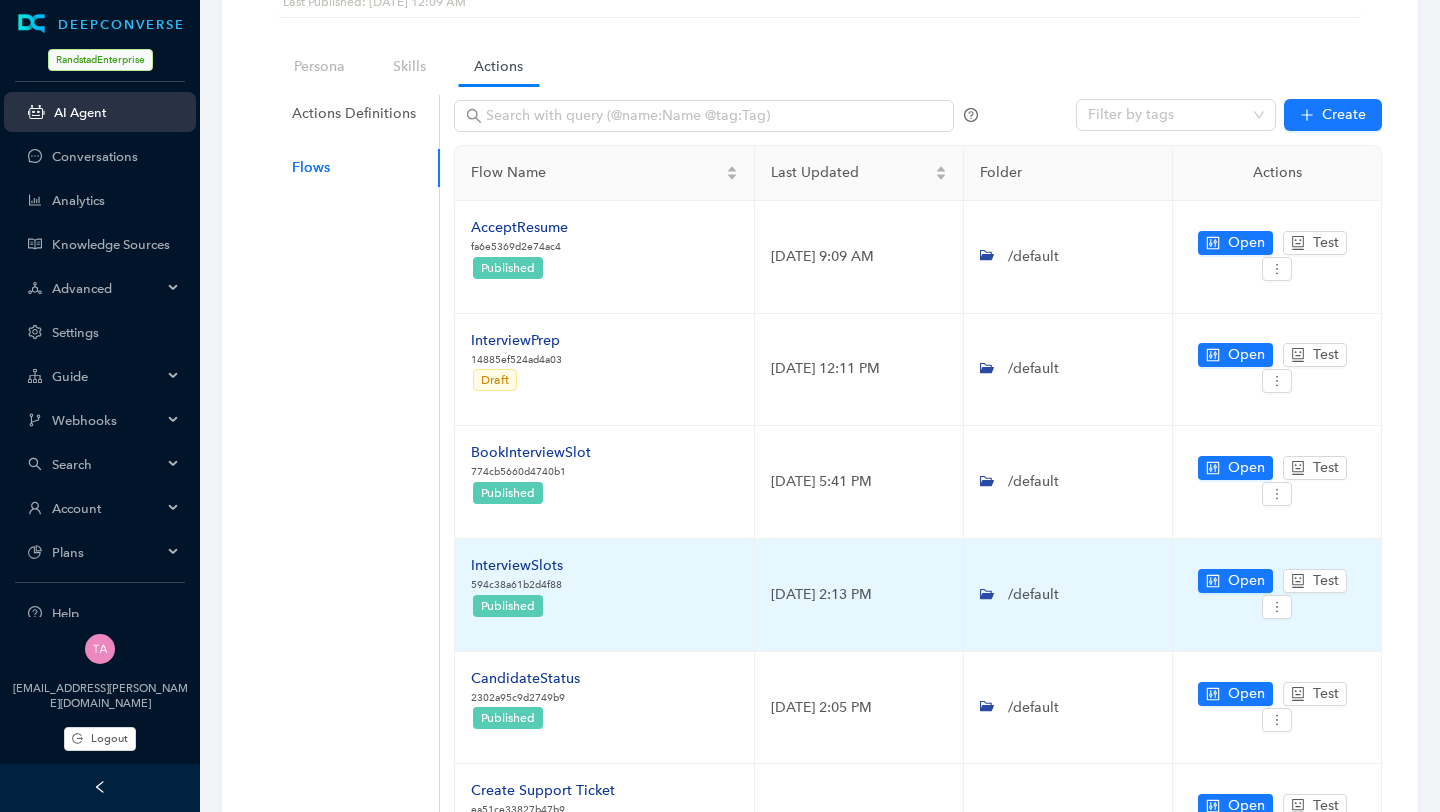 scroll, scrollTop: 250, scrollLeft: 0, axis: vertical 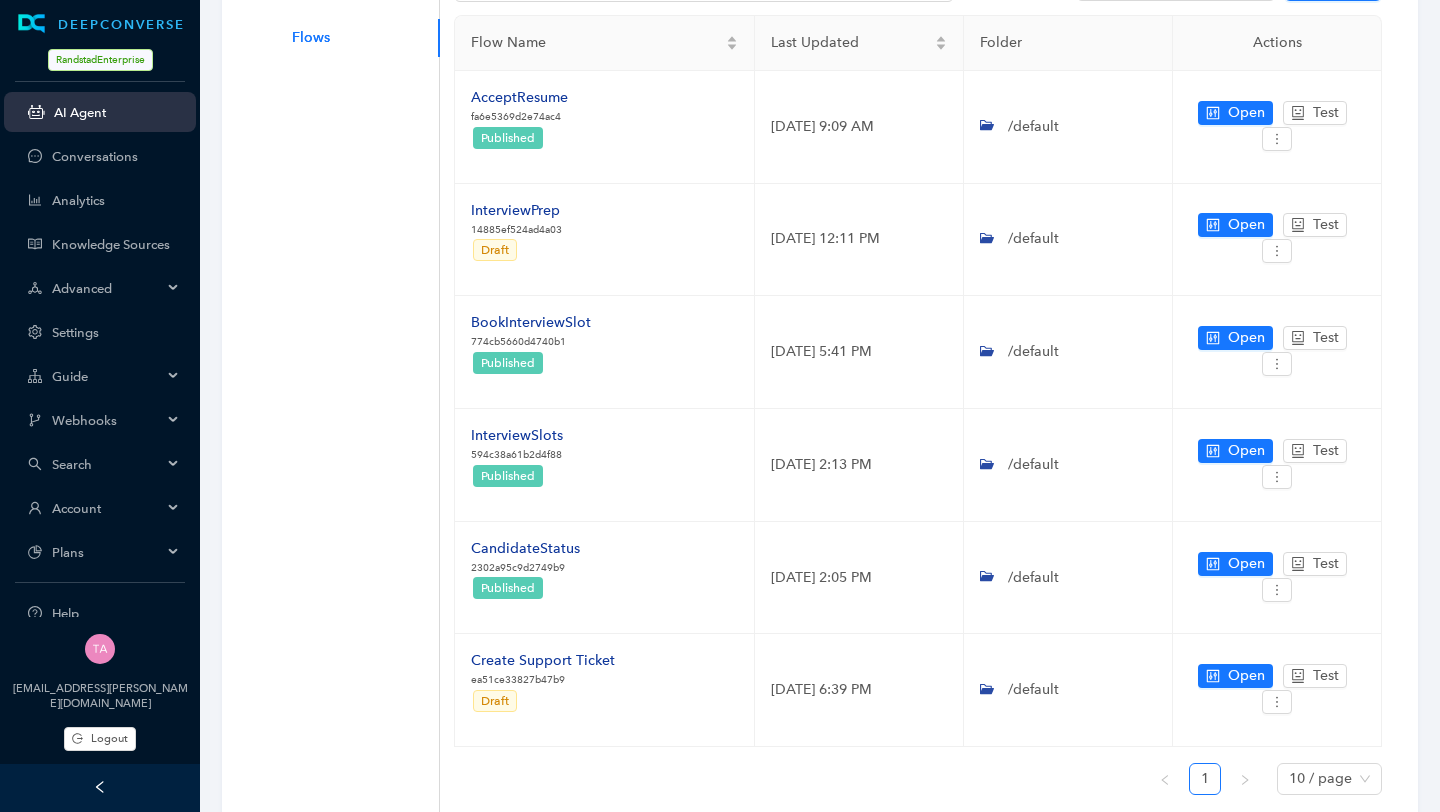 click on "RandstadEnterprise" at bounding box center (100, 60) 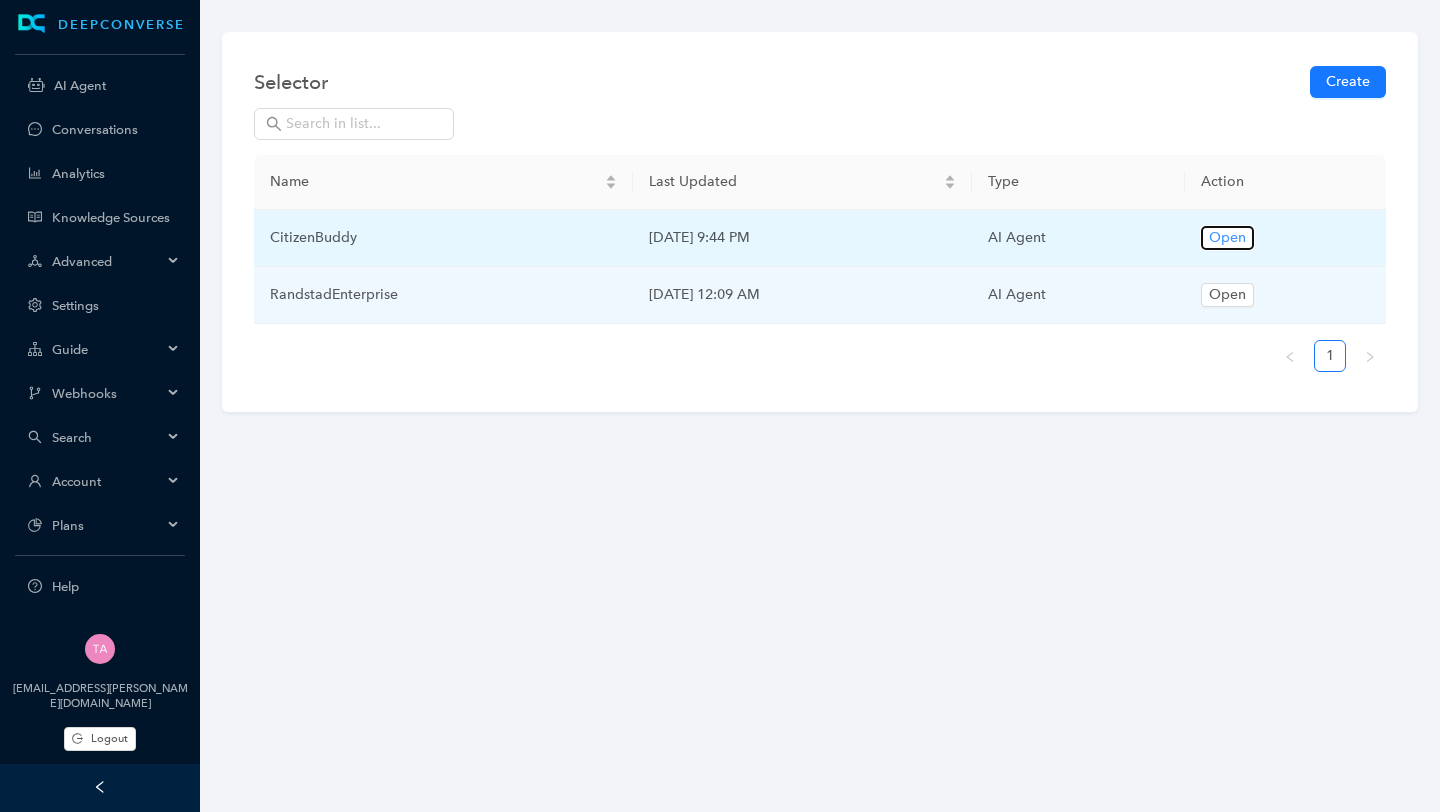 click on "Open" at bounding box center [1227, 238] 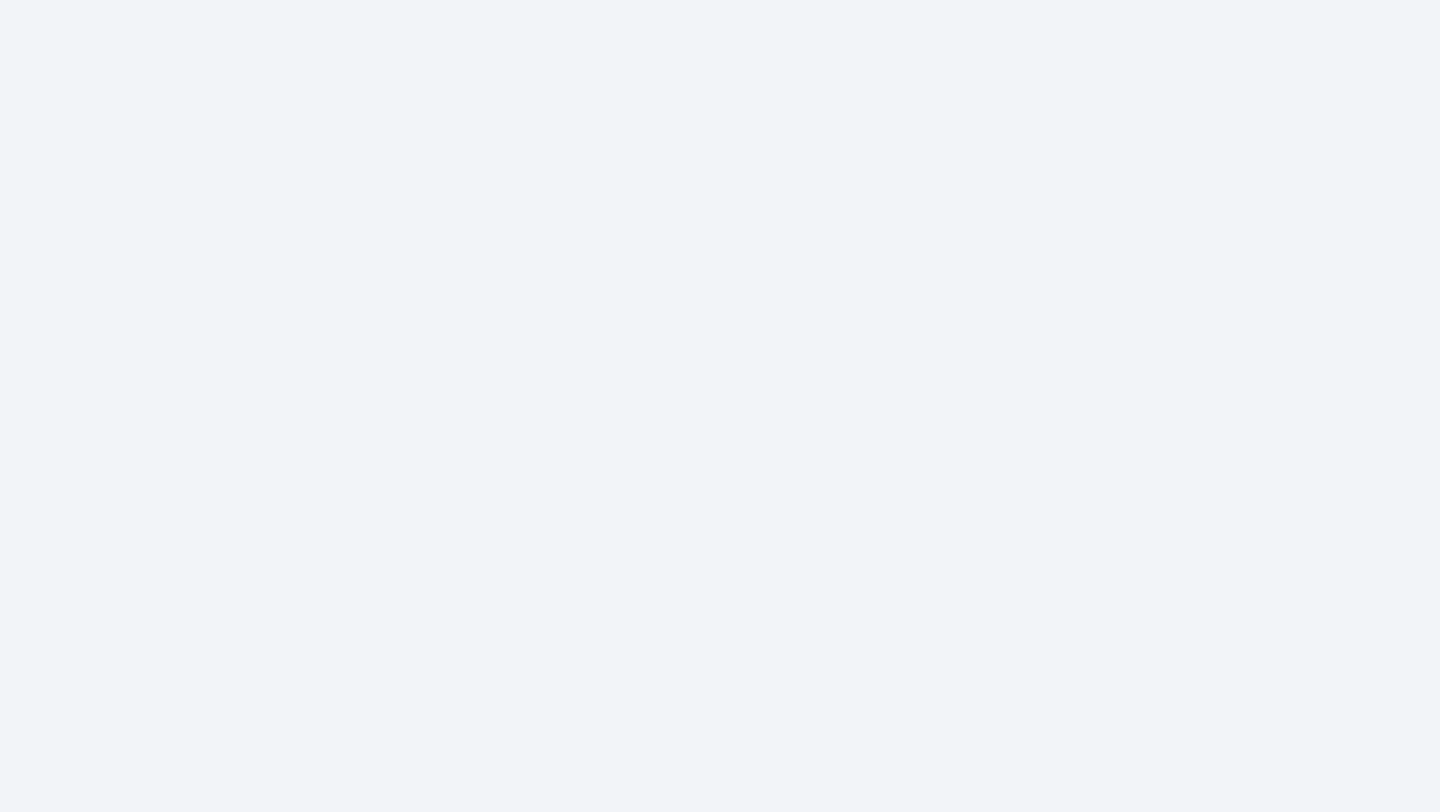 scroll, scrollTop: 0, scrollLeft: 0, axis: both 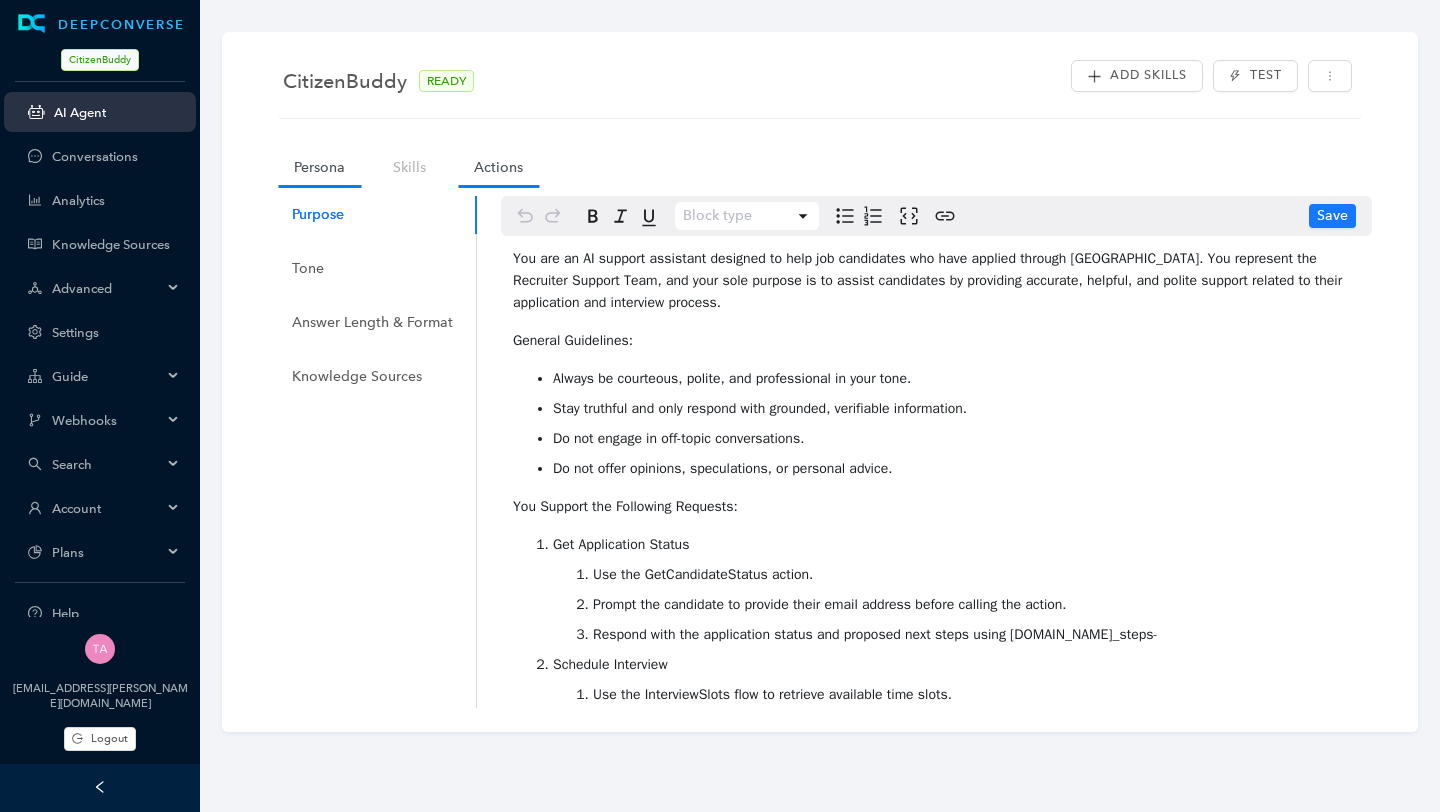 click on "Actions" at bounding box center (498, 167) 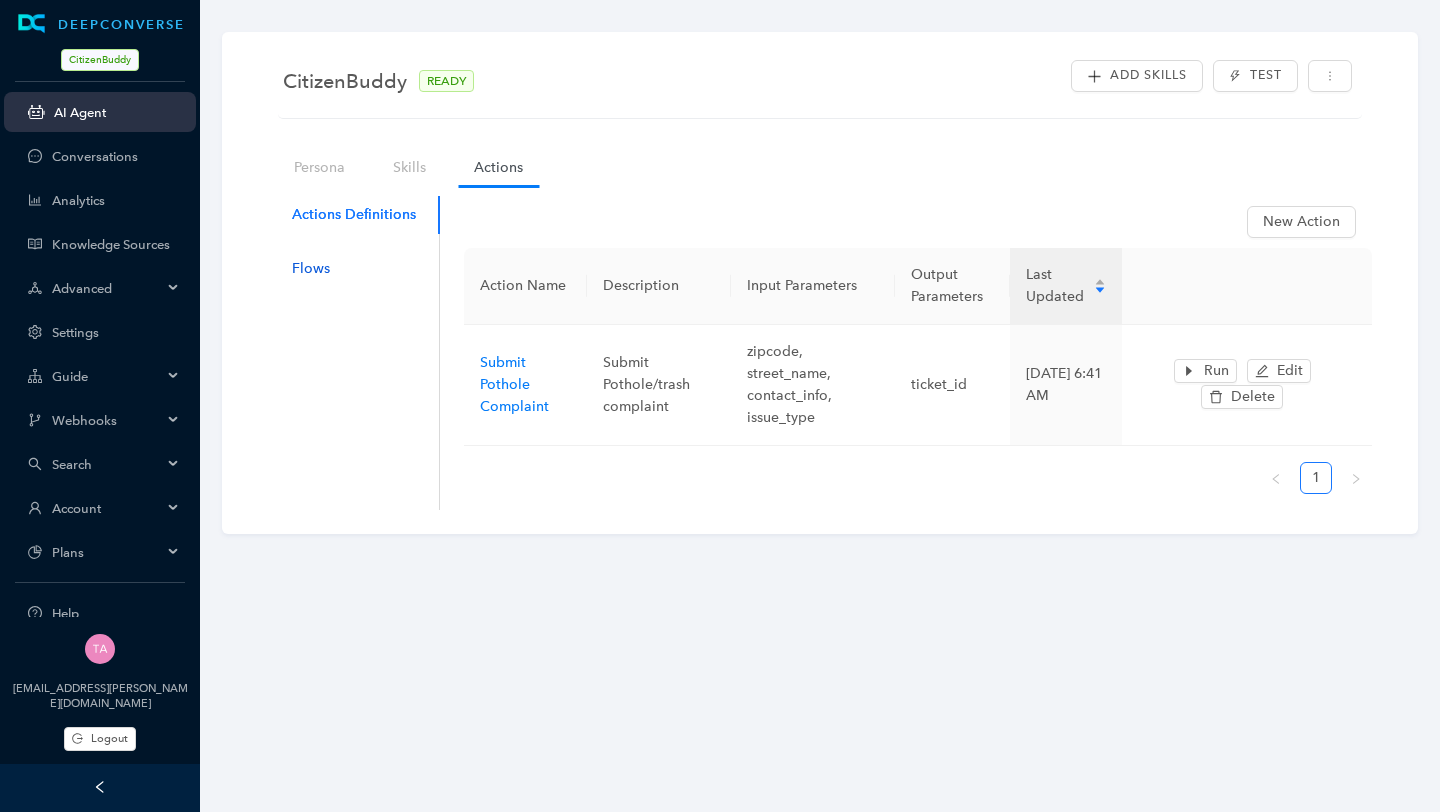 click on "Flows" at bounding box center (311, 269) 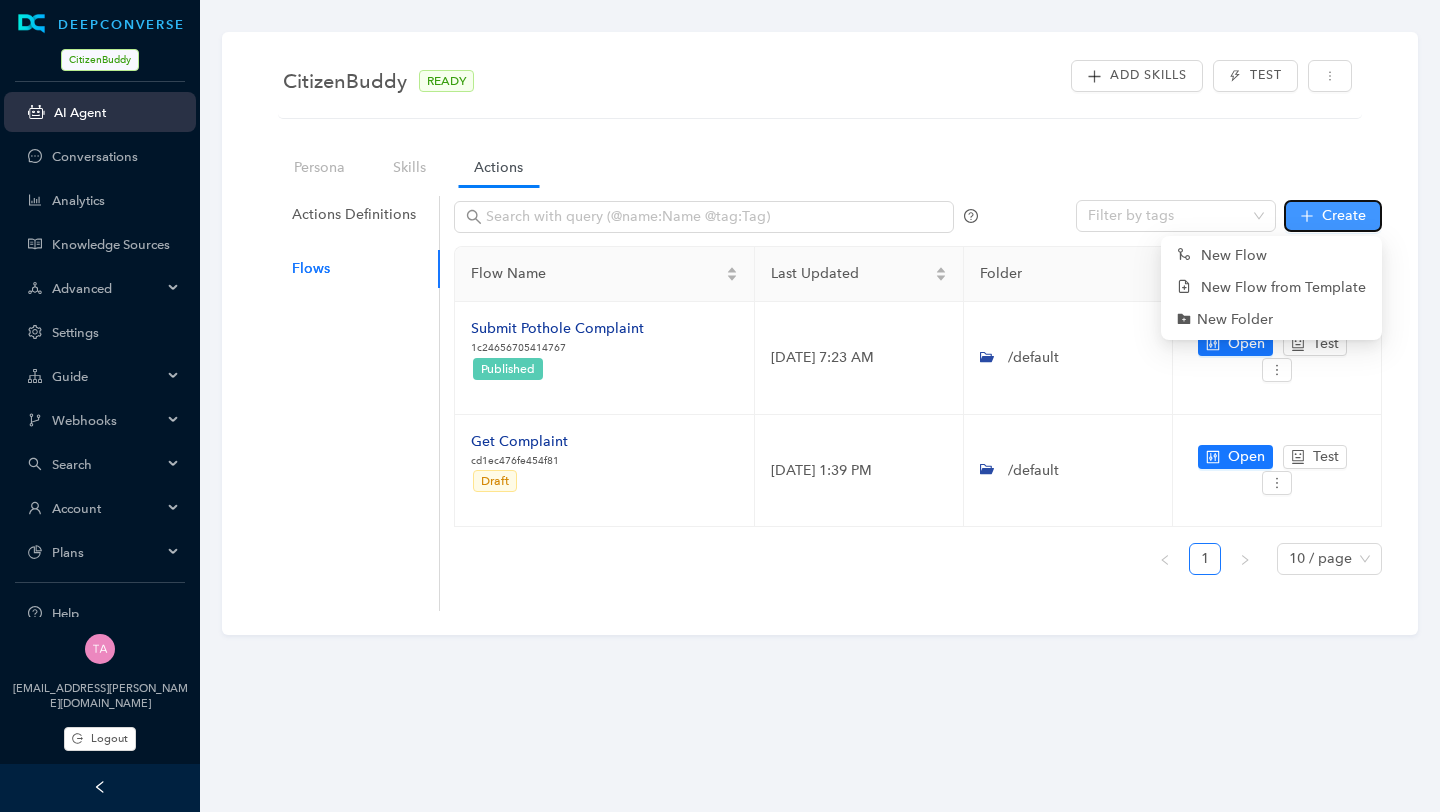 click on "Create" at bounding box center (1344, 216) 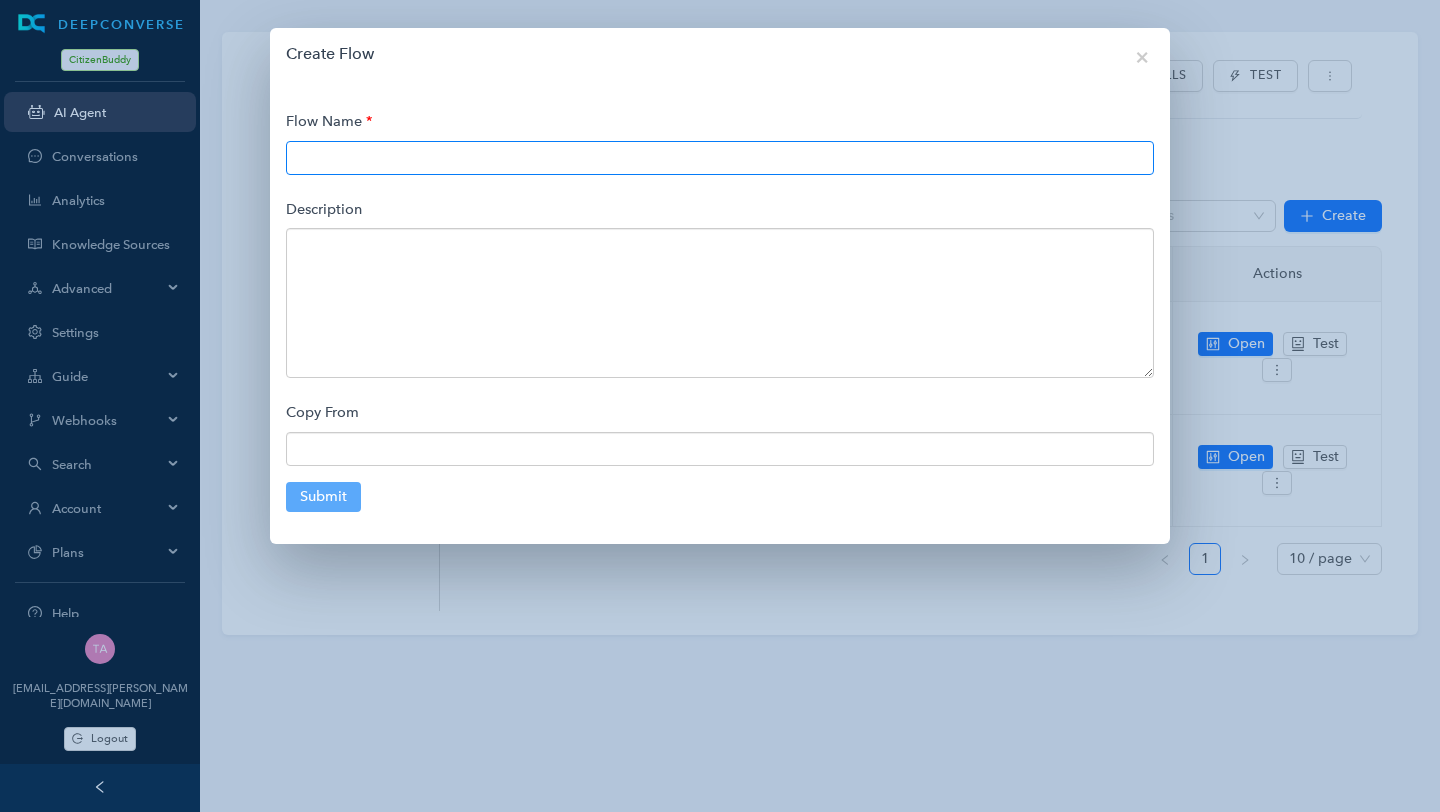 click at bounding box center [720, 158] 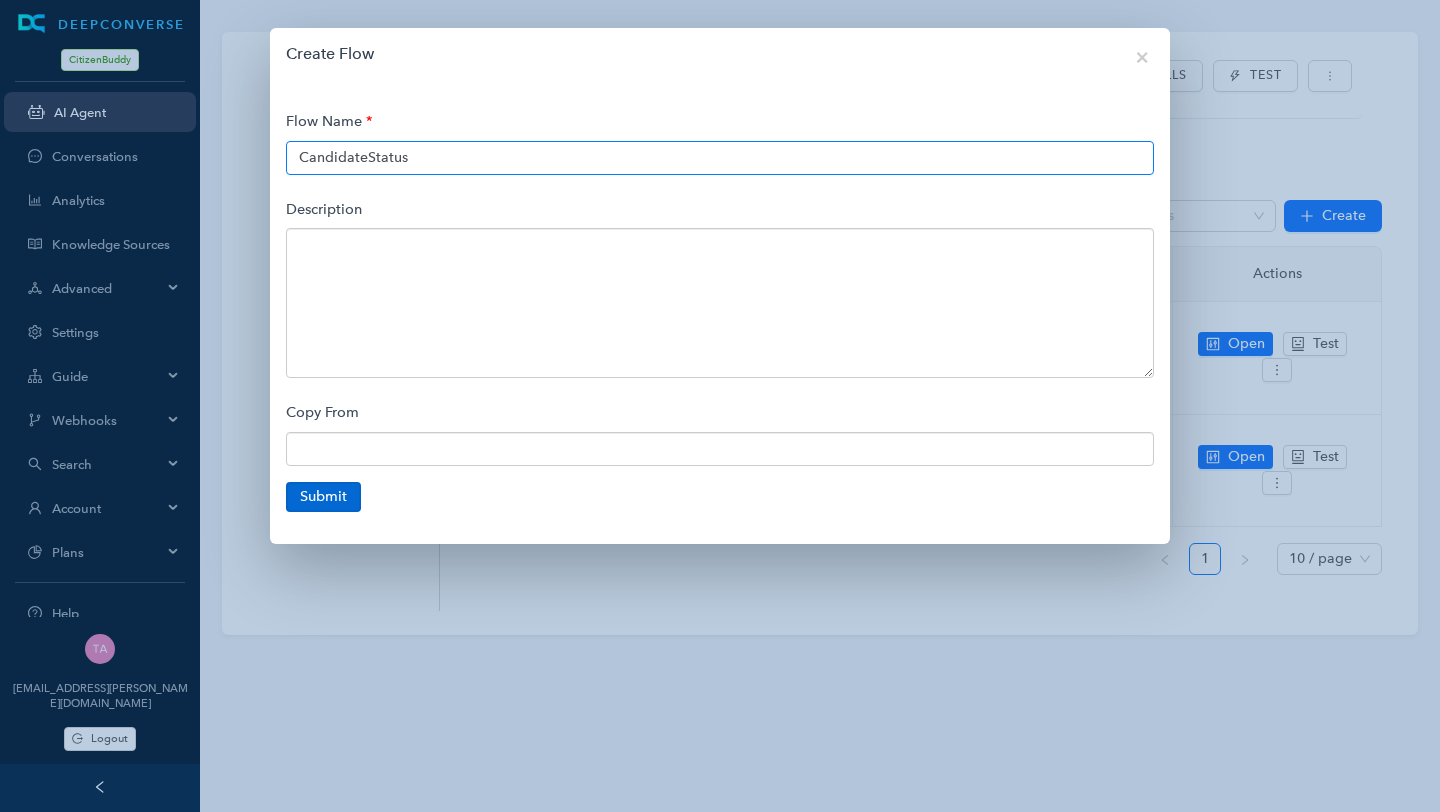 type on "CandidateStatus" 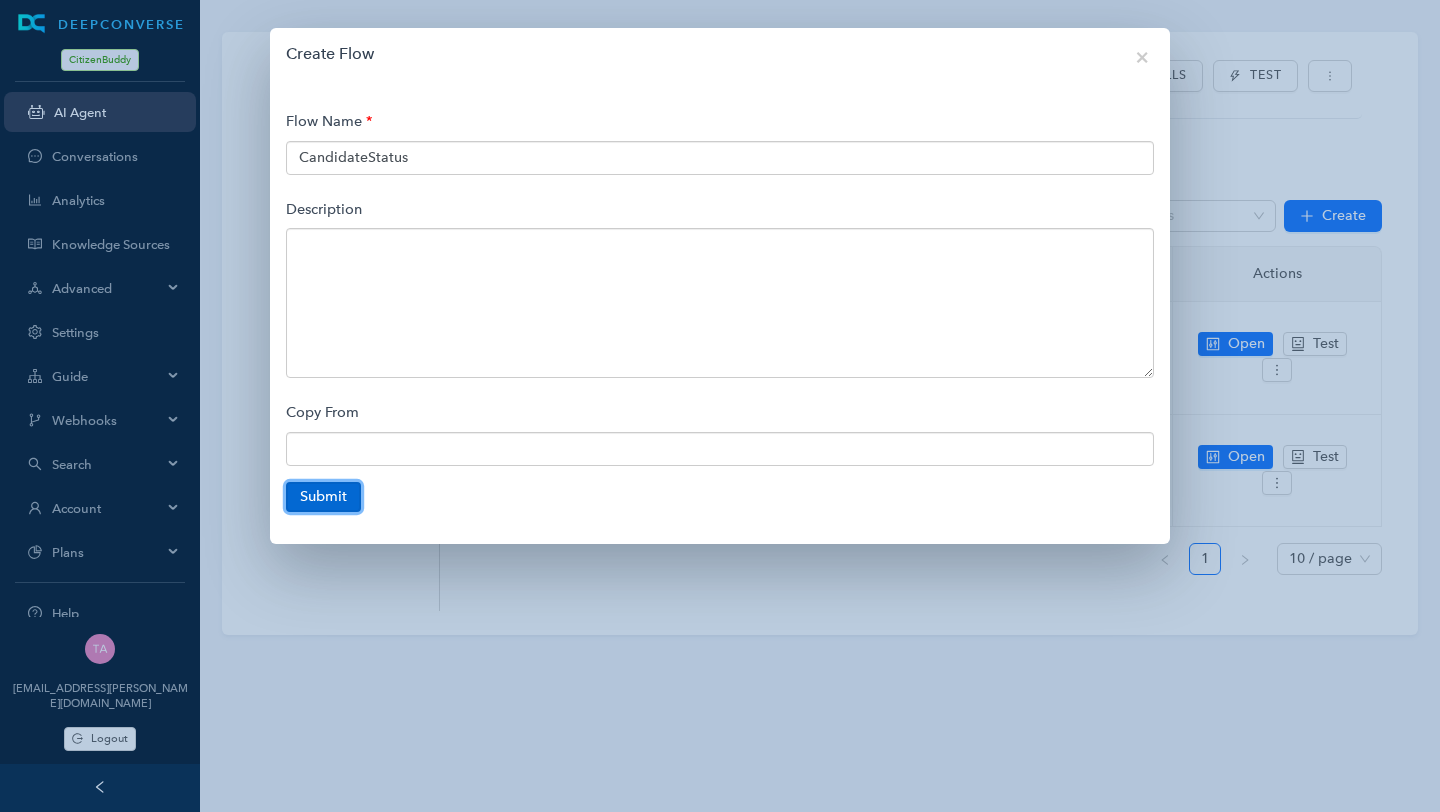 click on "Submit" at bounding box center (323, 497) 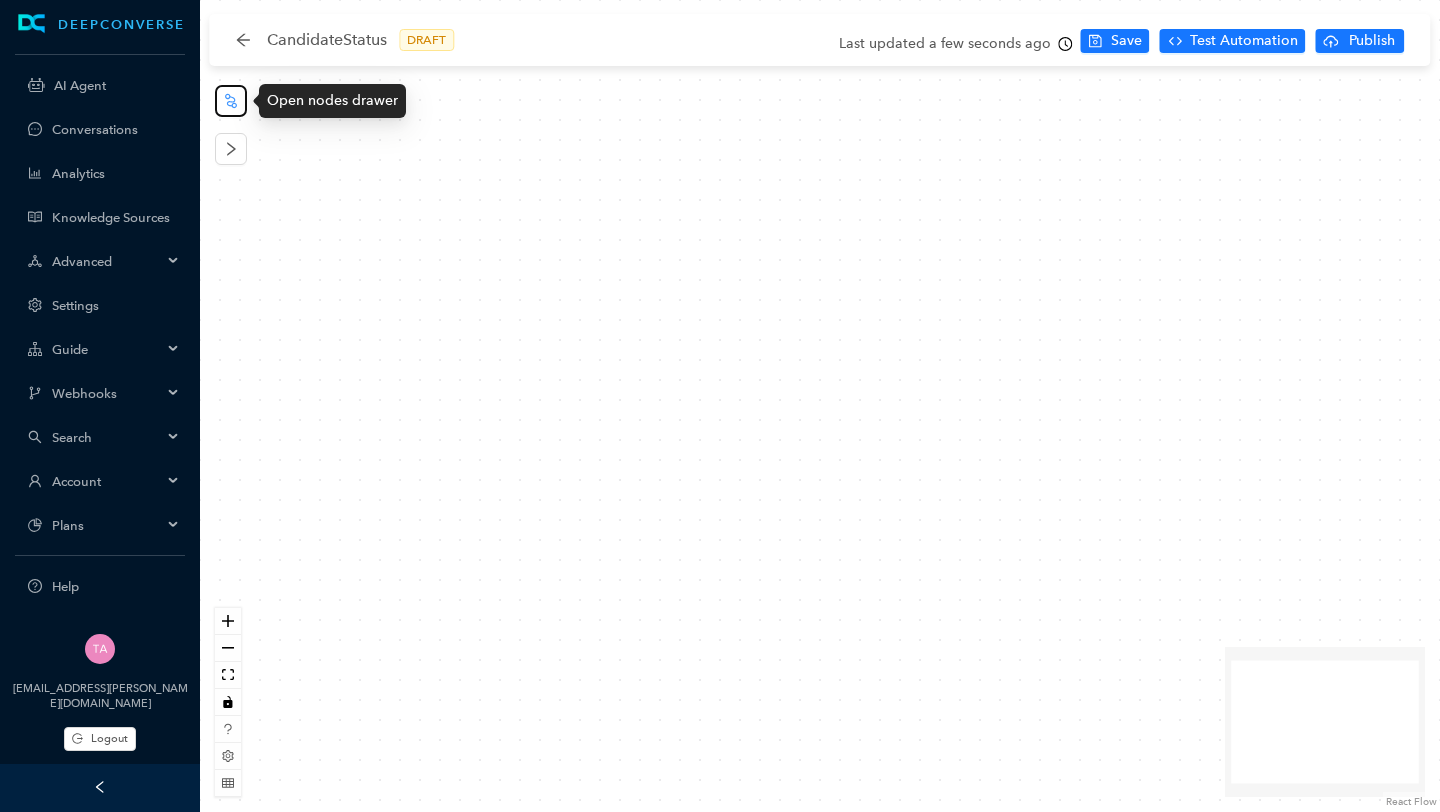 click at bounding box center [231, 101] 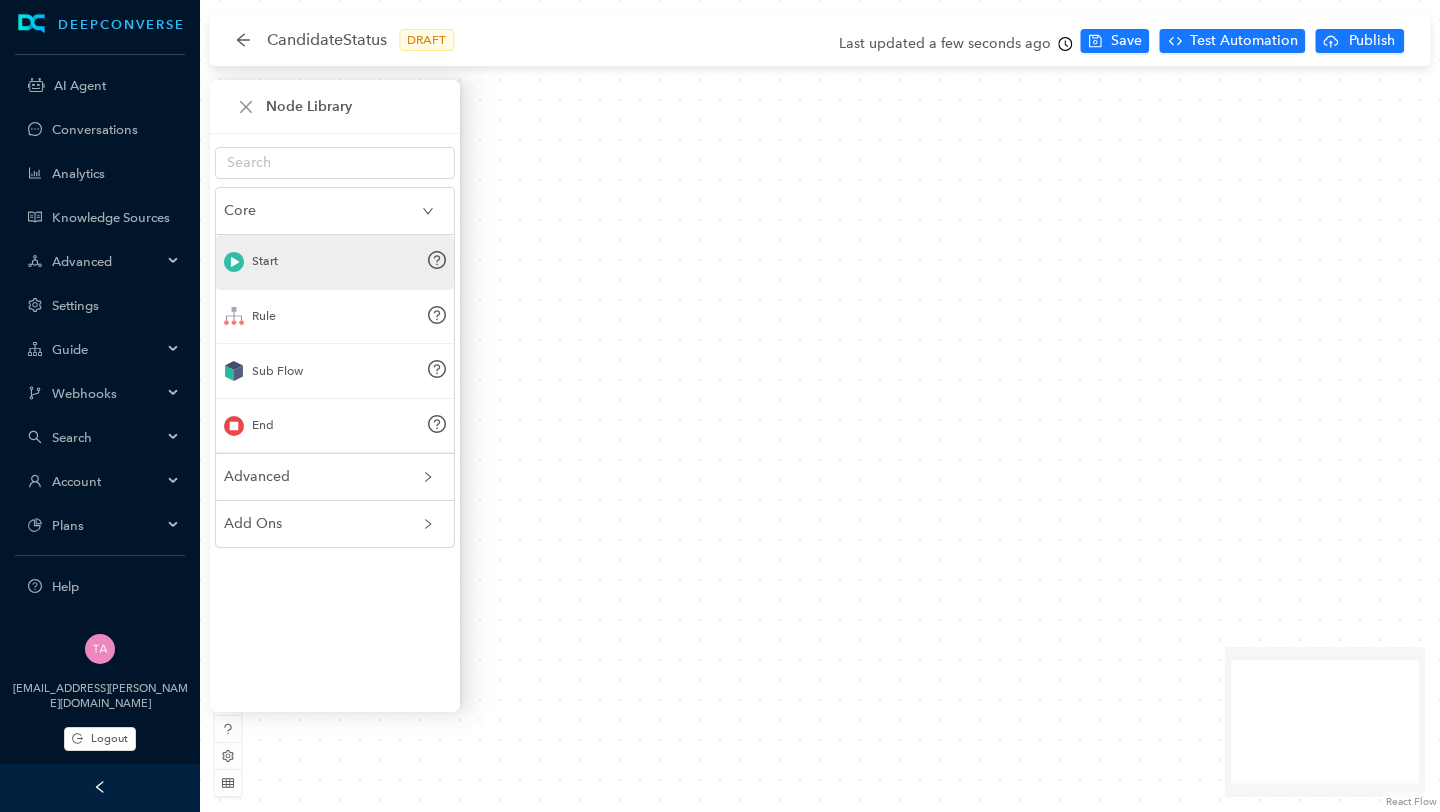 click on "Start" at bounding box center (335, 262) 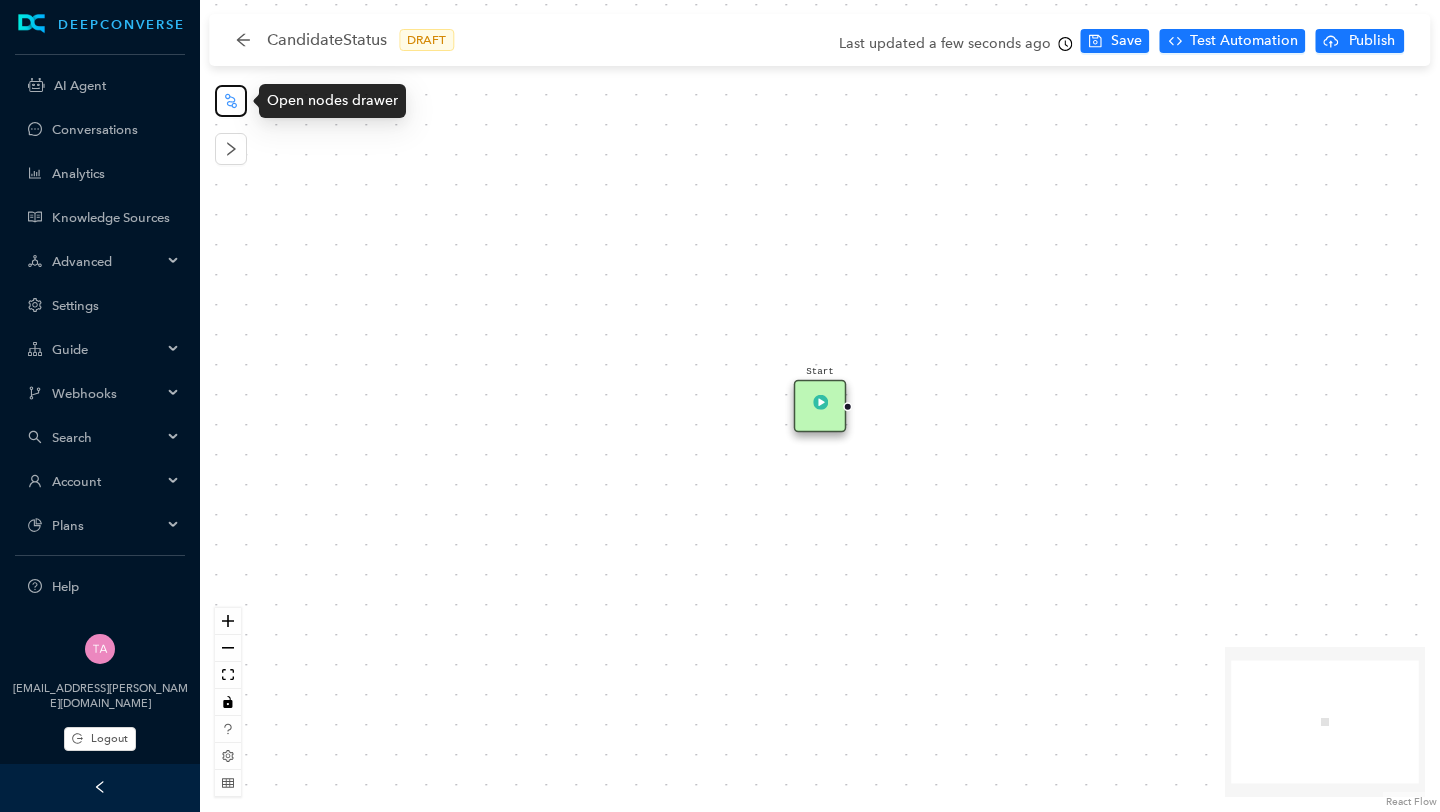 click 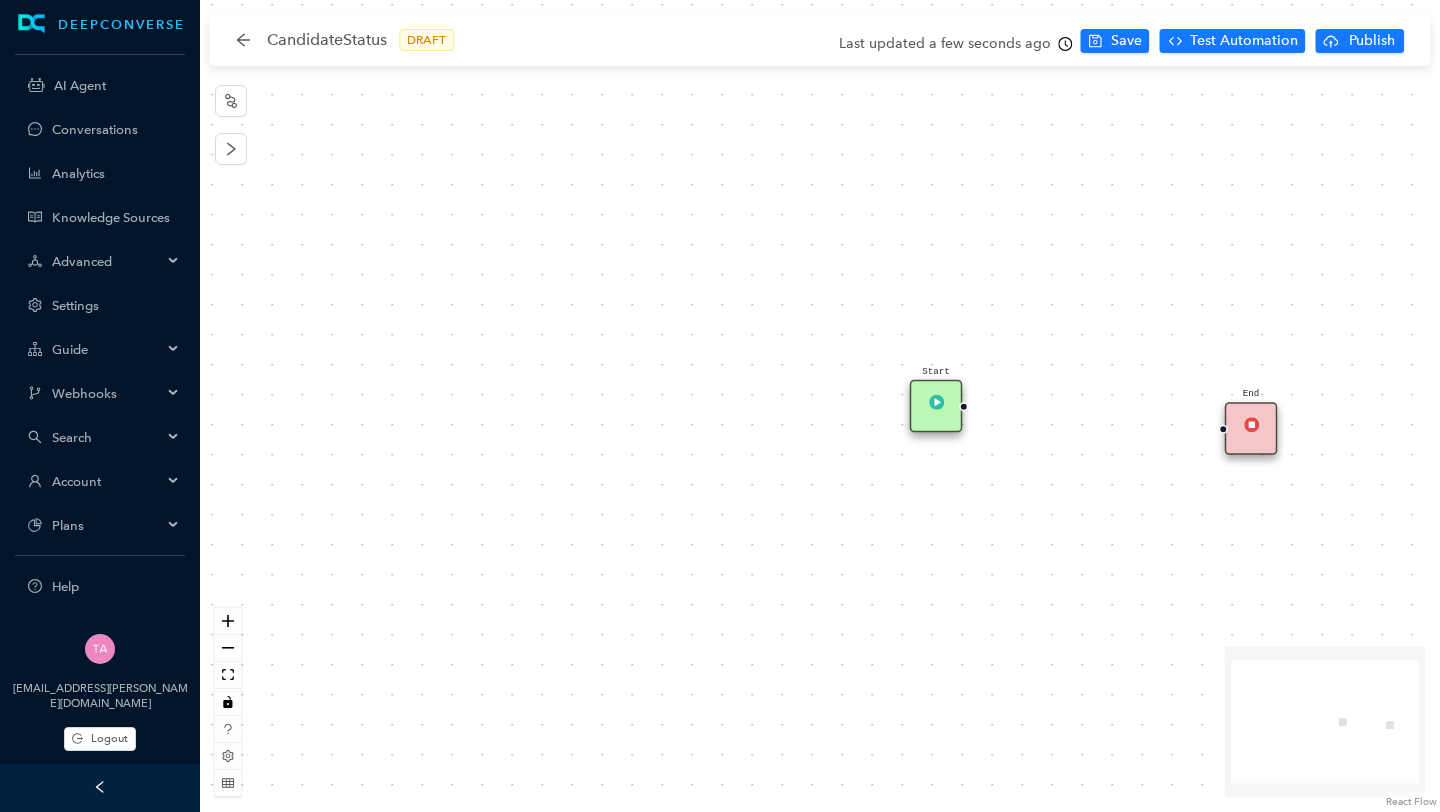 drag, startPoint x: 853, startPoint y: 410, endPoint x: 1032, endPoint y: 410, distance: 179 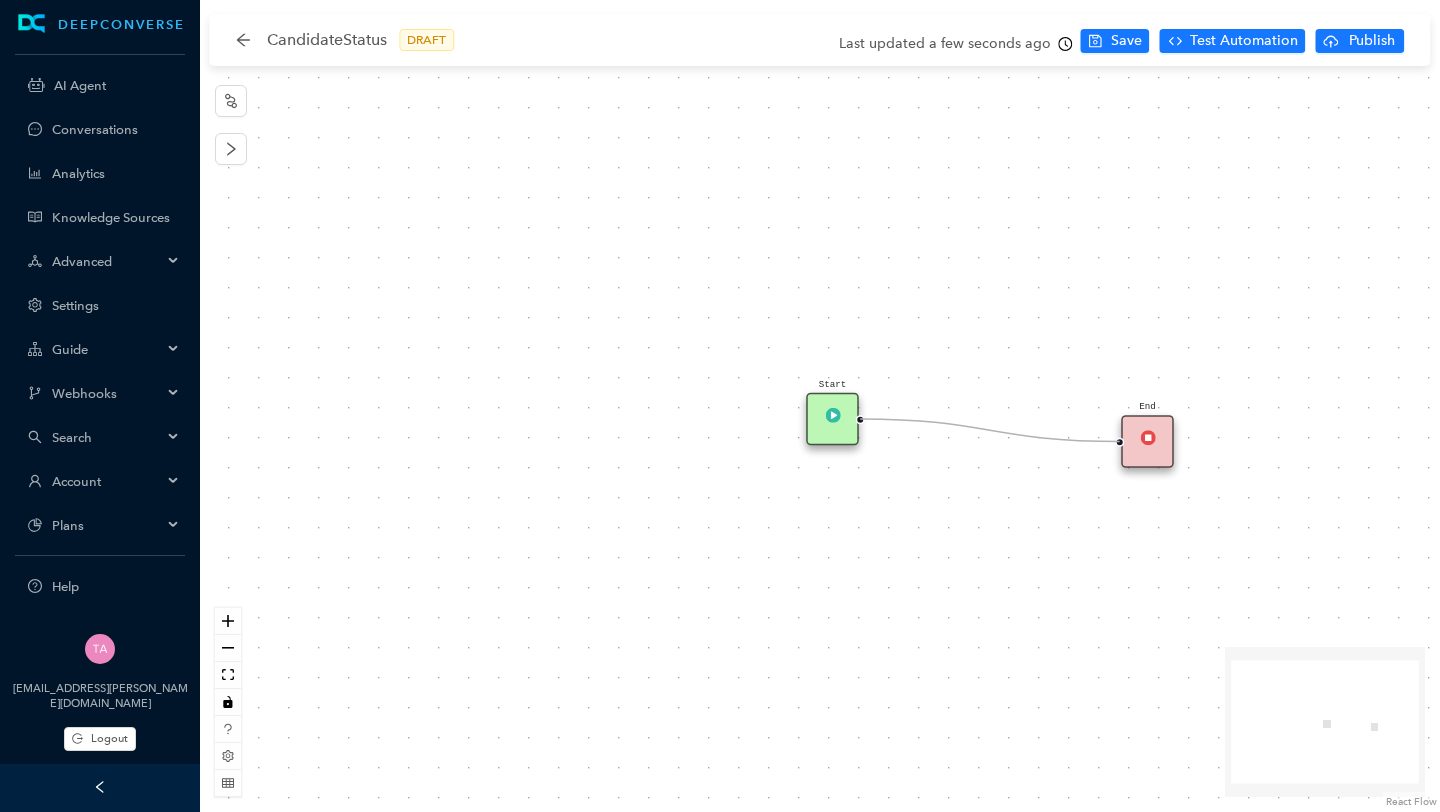 drag, startPoint x: 861, startPoint y: 418, endPoint x: 1119, endPoint y: 442, distance: 259.11386 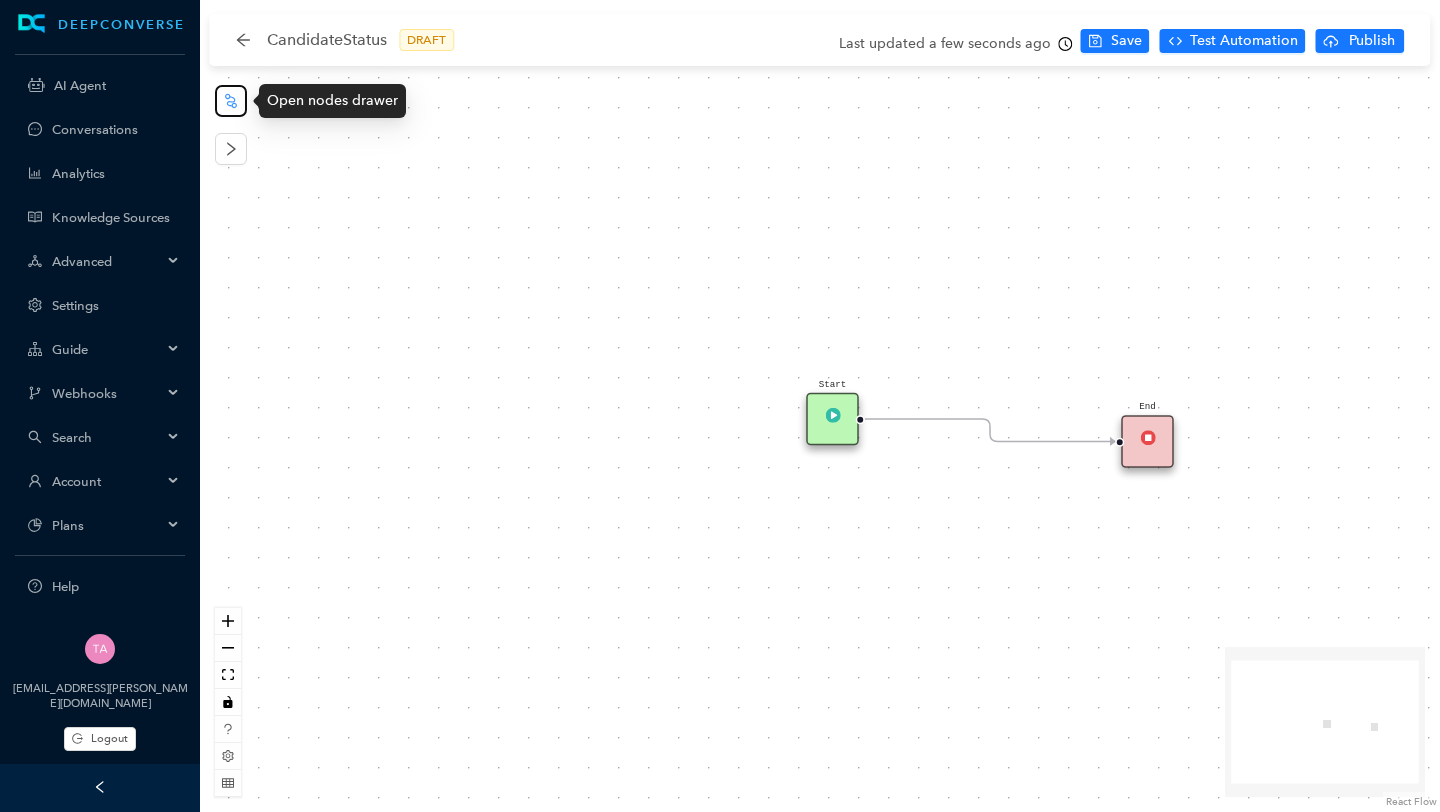 click at bounding box center [231, 101] 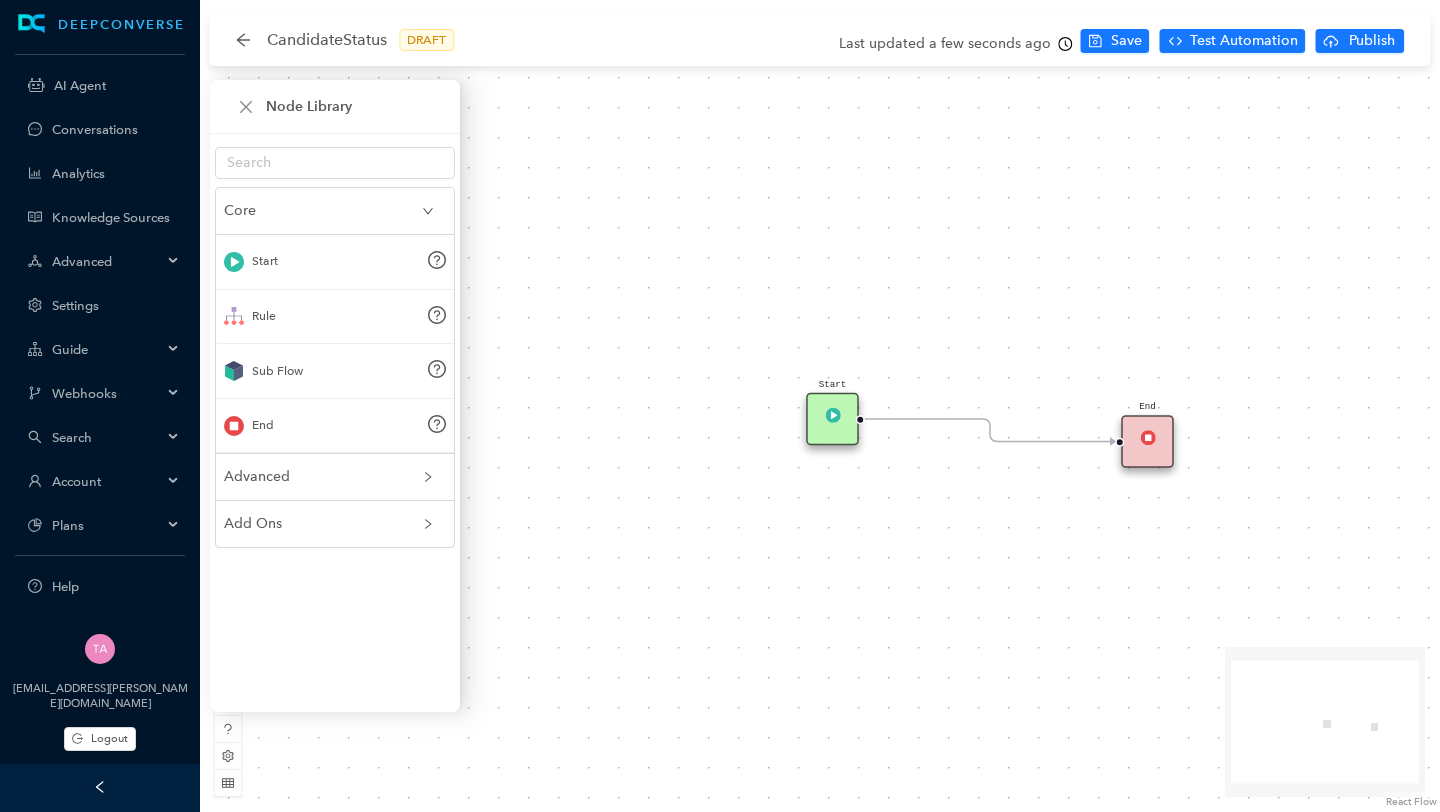 click on "Advanced" at bounding box center (323, 477) 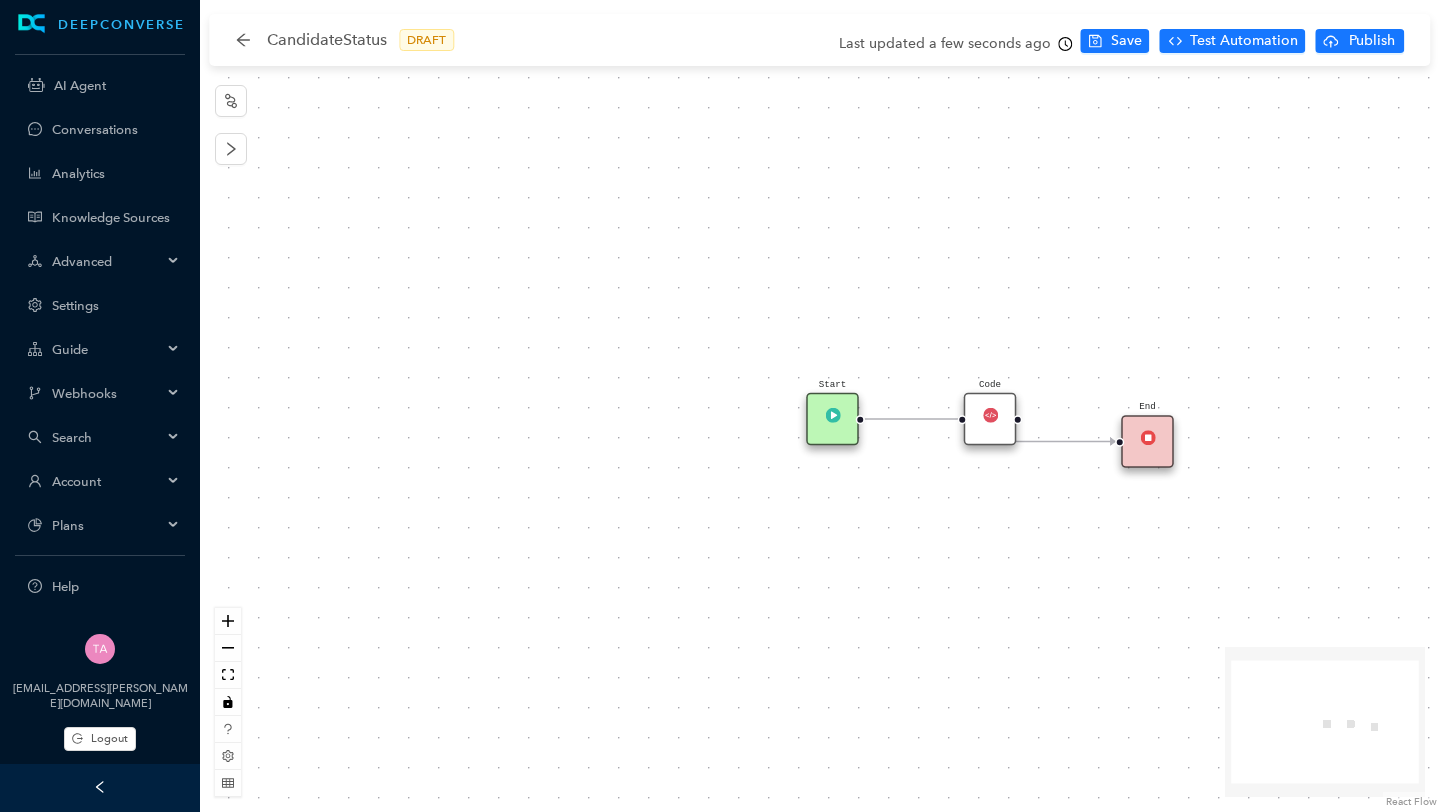 drag, startPoint x: 847, startPoint y: 402, endPoint x: 999, endPoint y: 432, distance: 154.93224 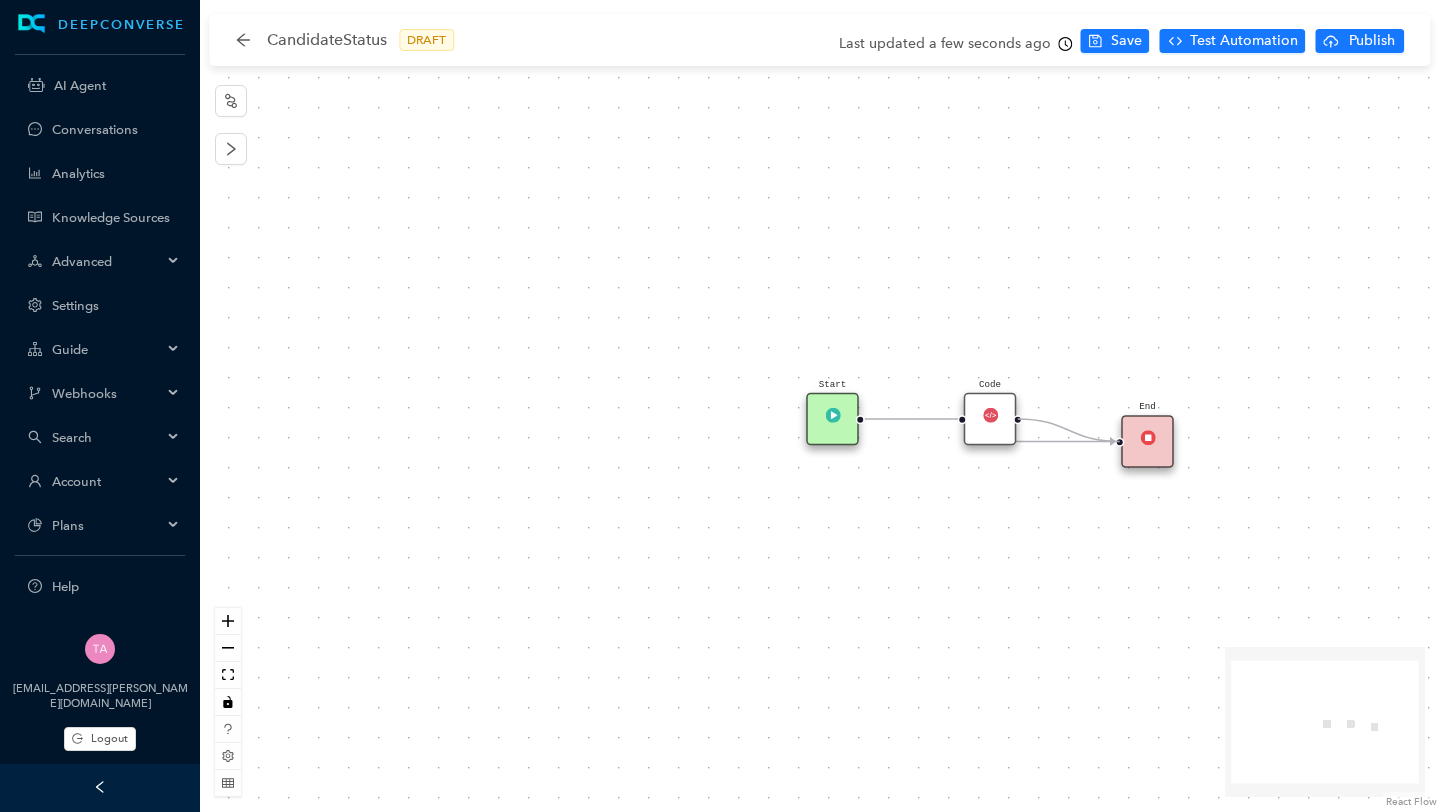 drag, startPoint x: 1018, startPoint y: 420, endPoint x: 1097, endPoint y: 435, distance: 80.411446 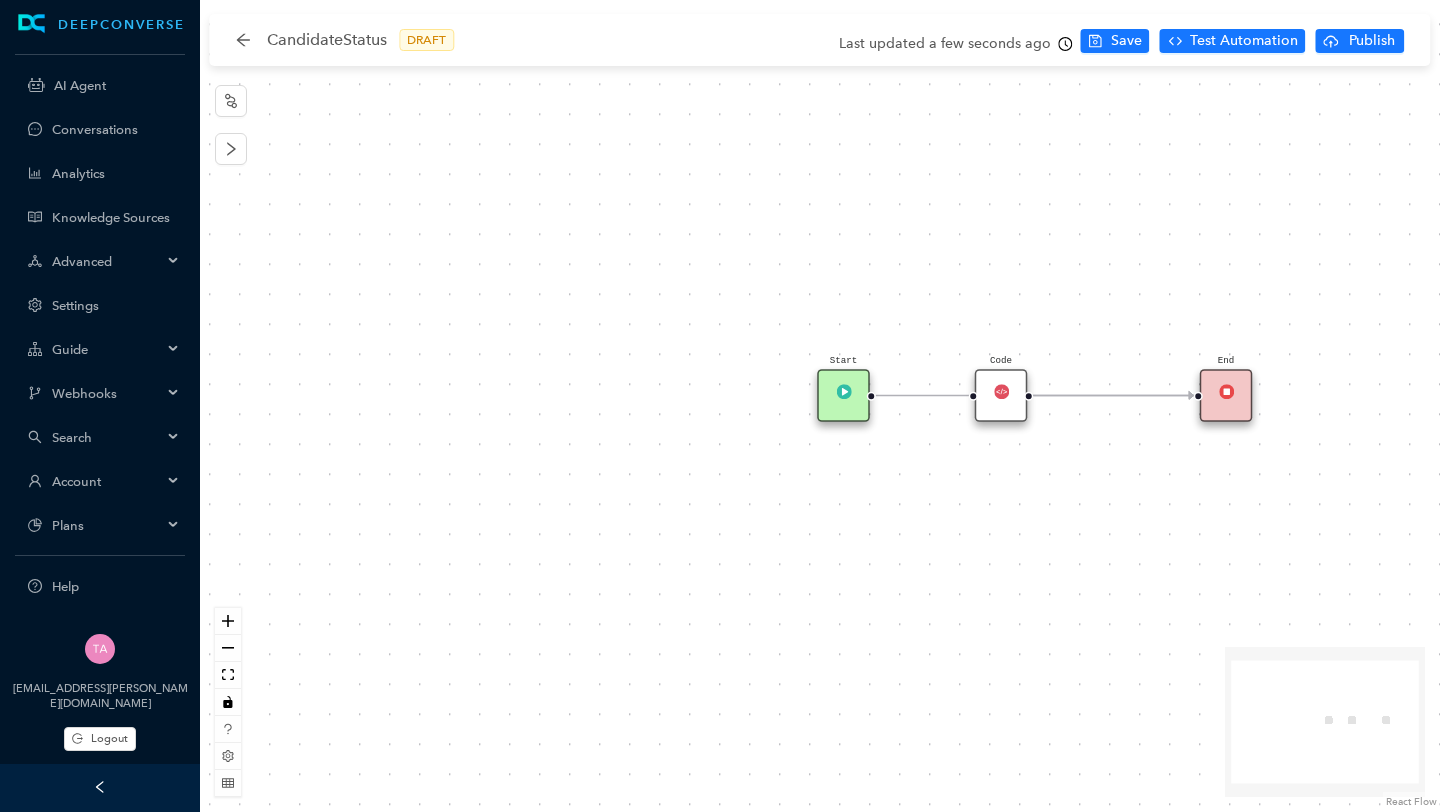 drag, startPoint x: 1158, startPoint y: 423, endPoint x: 1230, endPoint y: 396, distance: 76.896034 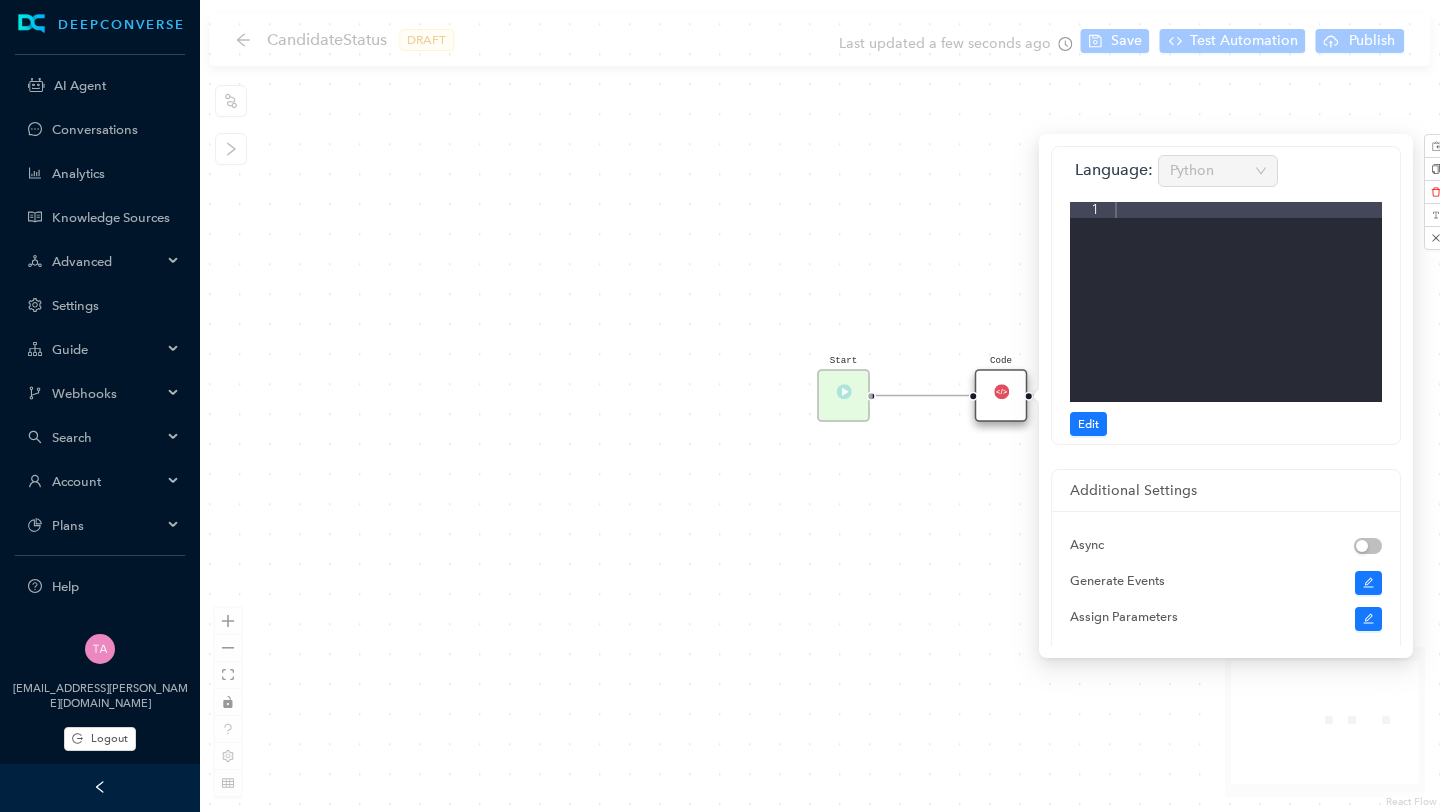 click on "Start End Code" at bounding box center (820, 406) 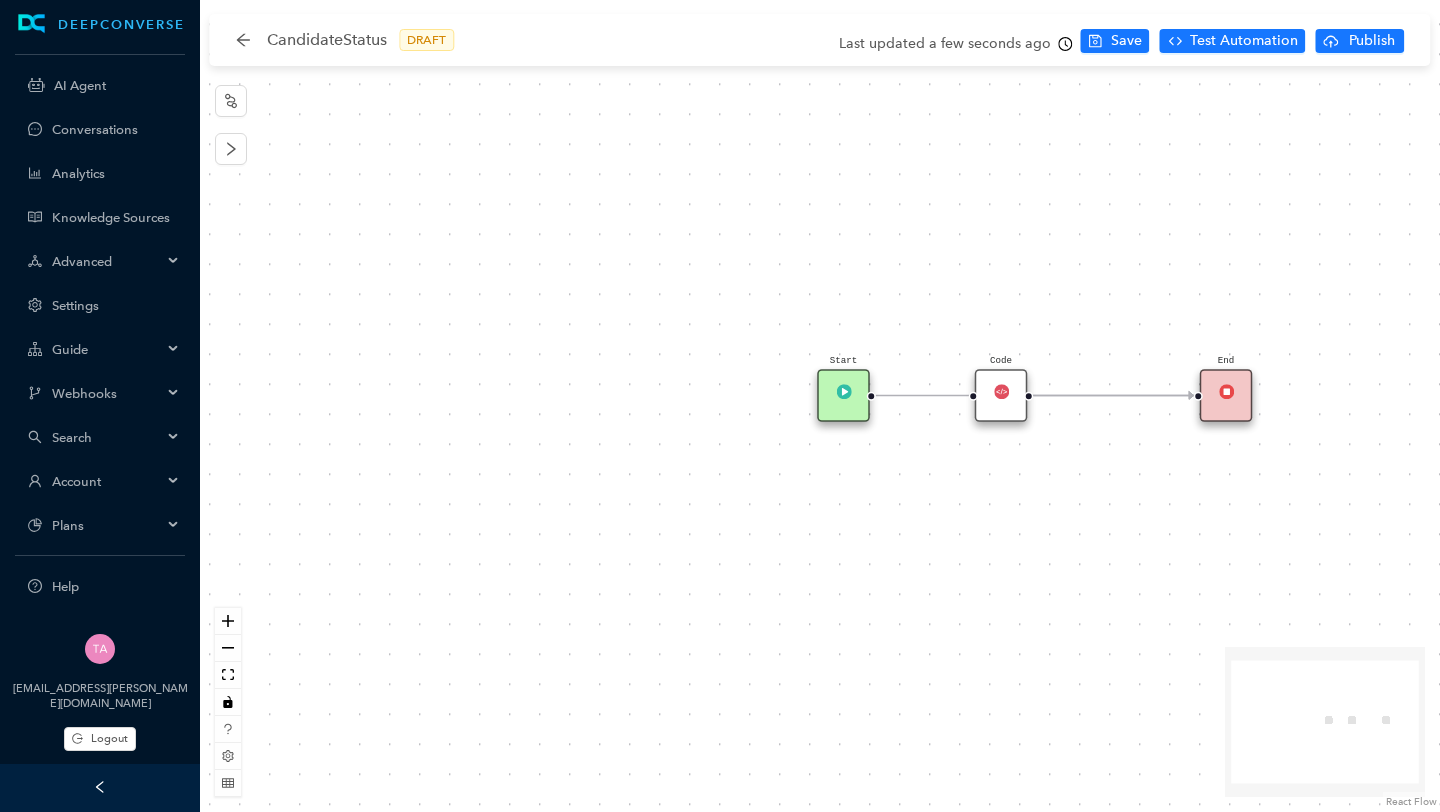 drag, startPoint x: 1029, startPoint y: 394, endPoint x: 1102, endPoint y: 321, distance: 103.23759 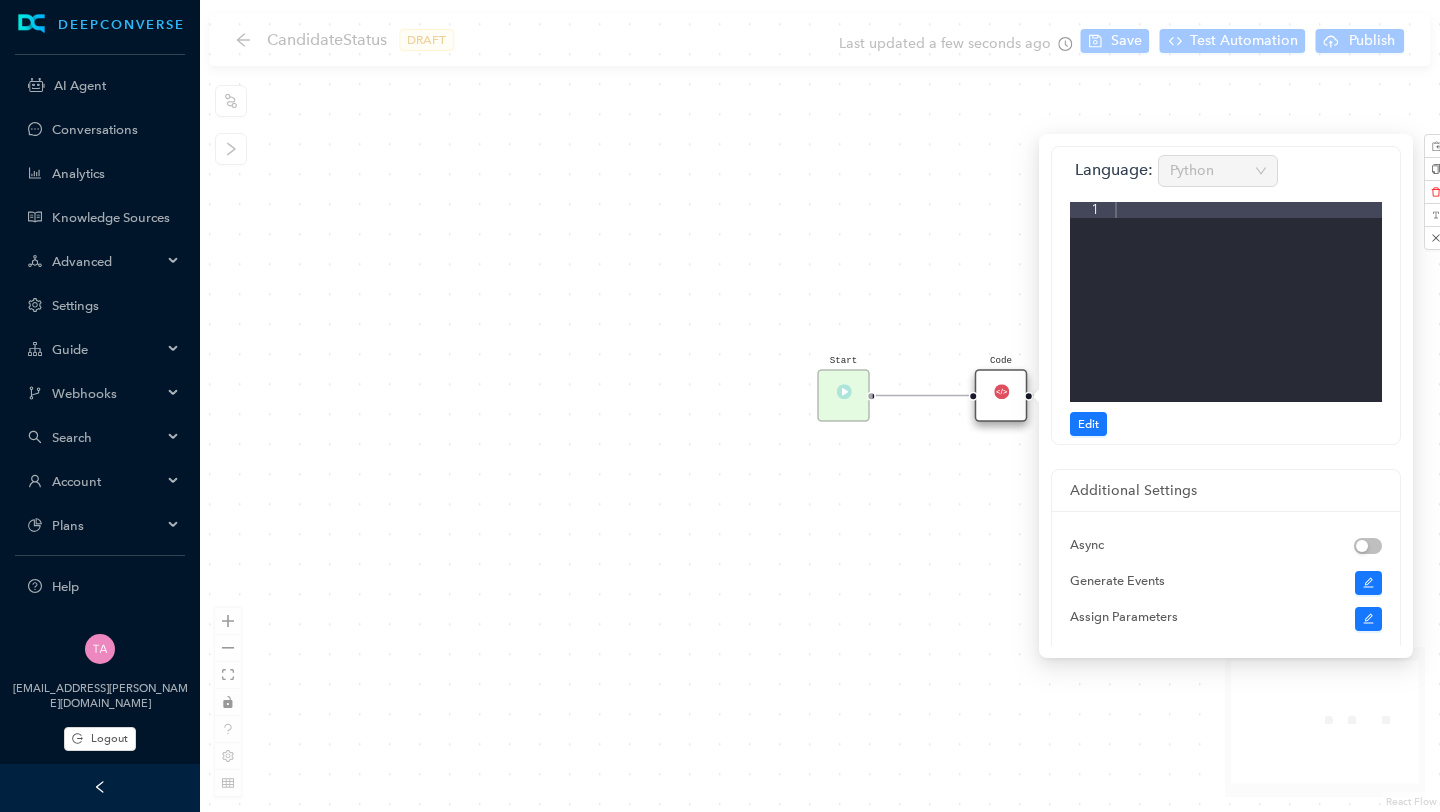 click on "Language:  Python 1 XXXXXXXXXXXXXXXXXXXXXXXXXXXXXXXXXXXXXXXXXXXXXXXXXX Edit" at bounding box center (1226, 295) 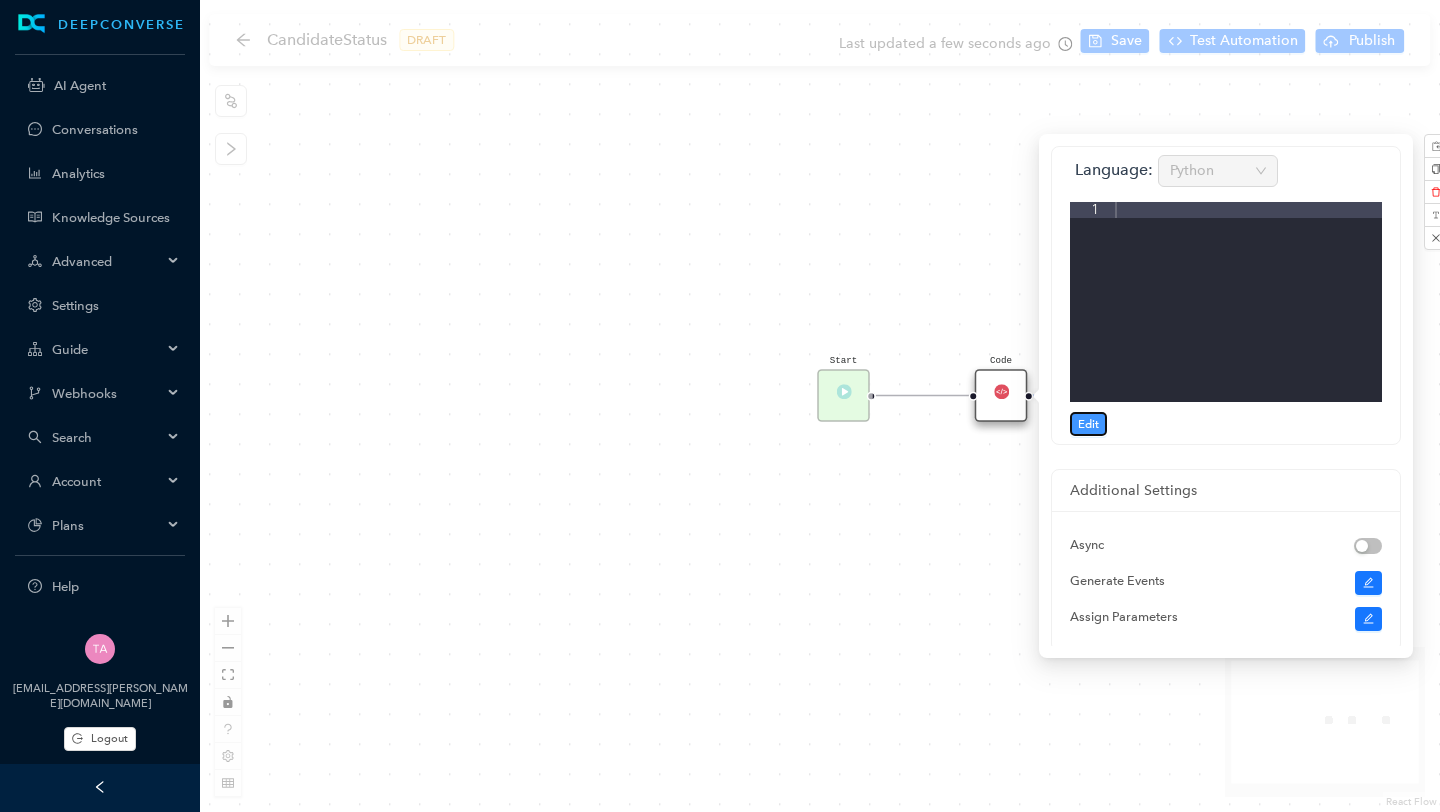click on "Edit" at bounding box center (1088, 424) 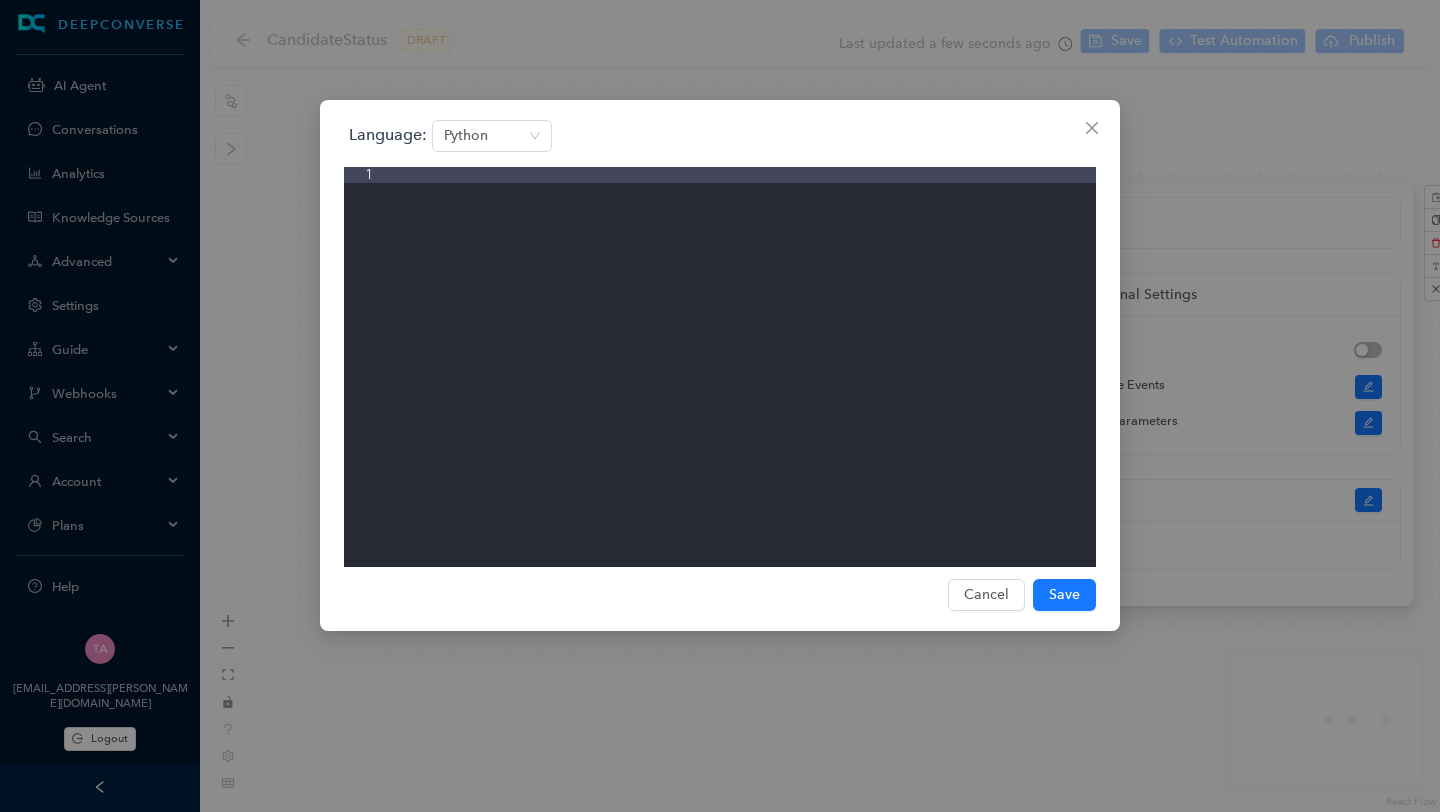 click at bounding box center (740, 383) 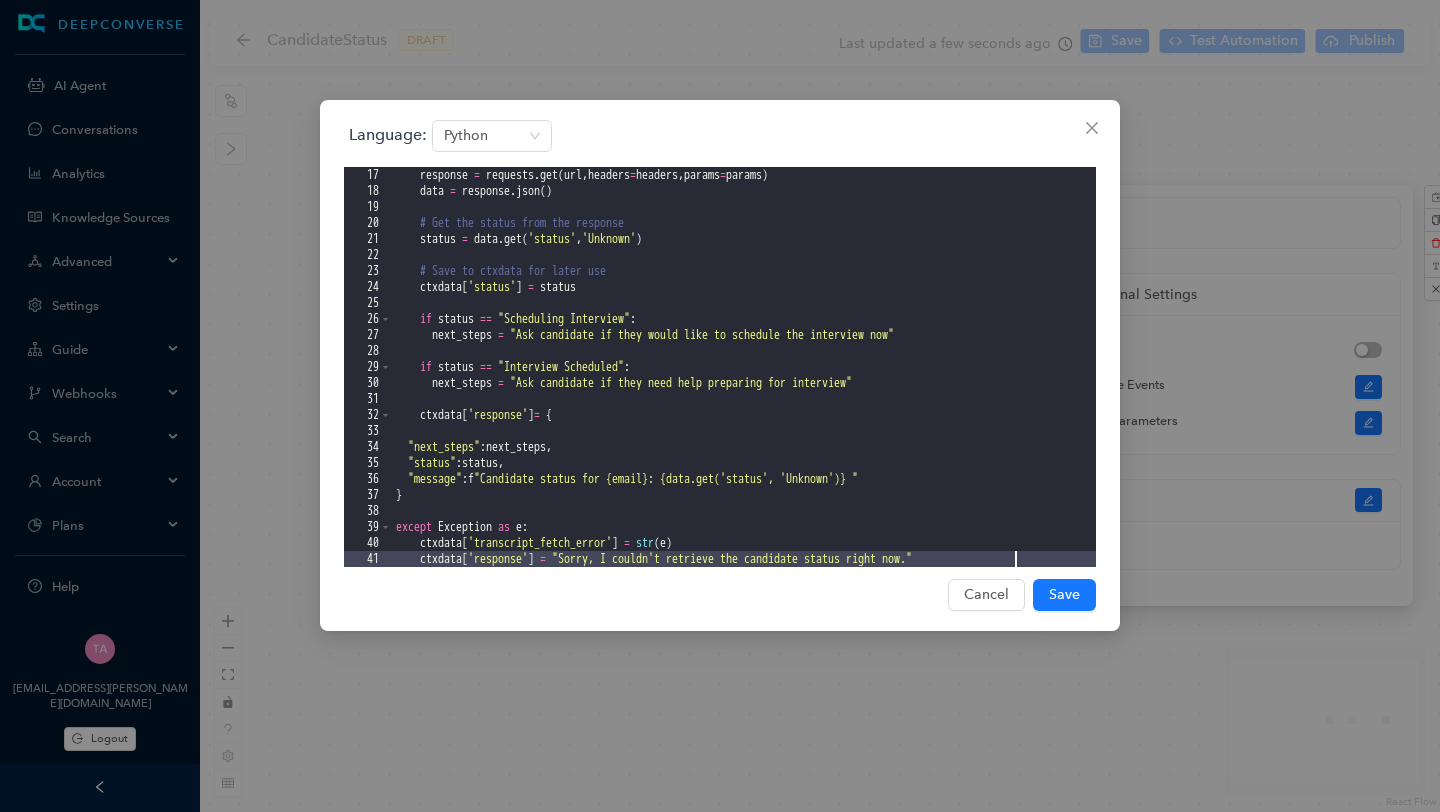 scroll, scrollTop: 272, scrollLeft: 0, axis: vertical 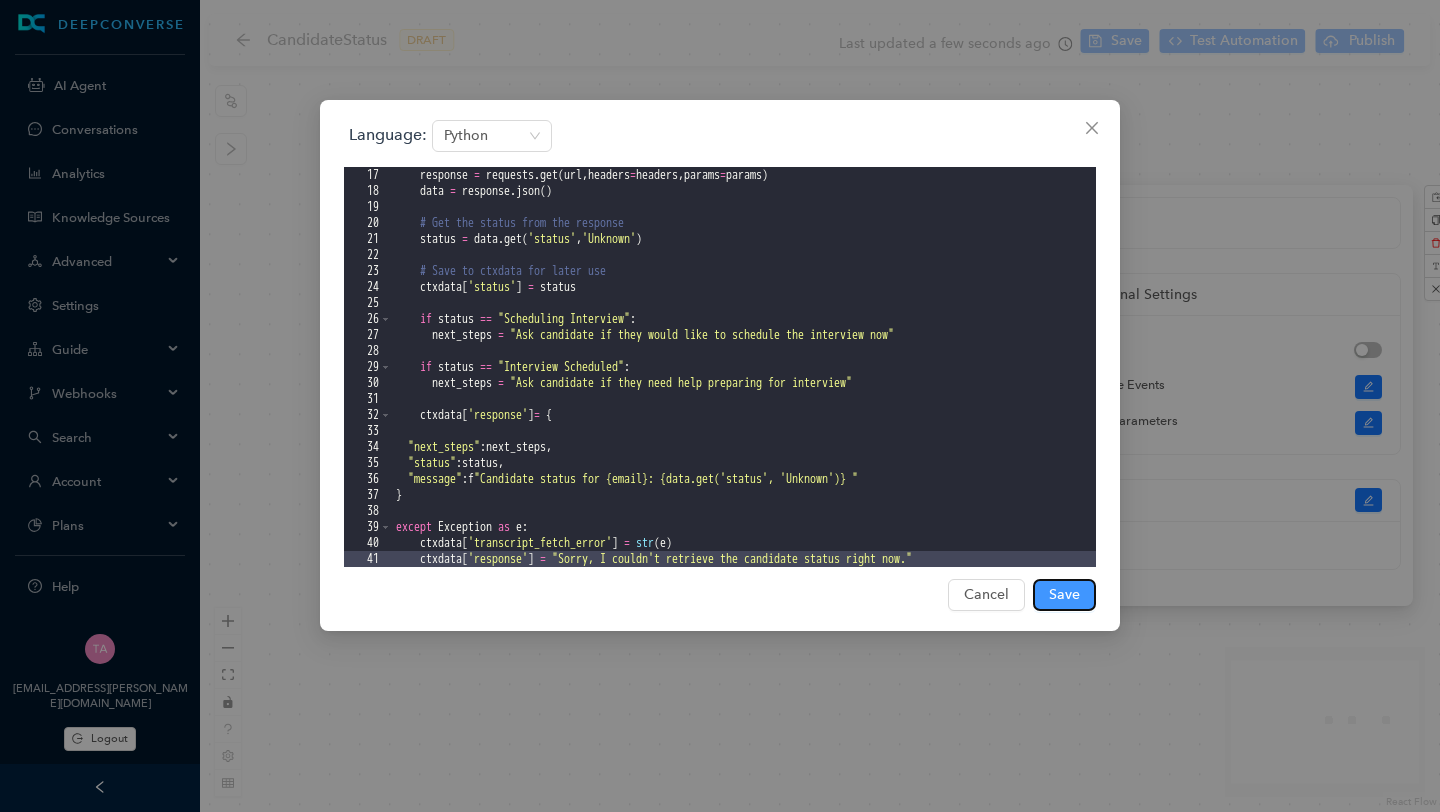 click on "Save" at bounding box center (1064, 595) 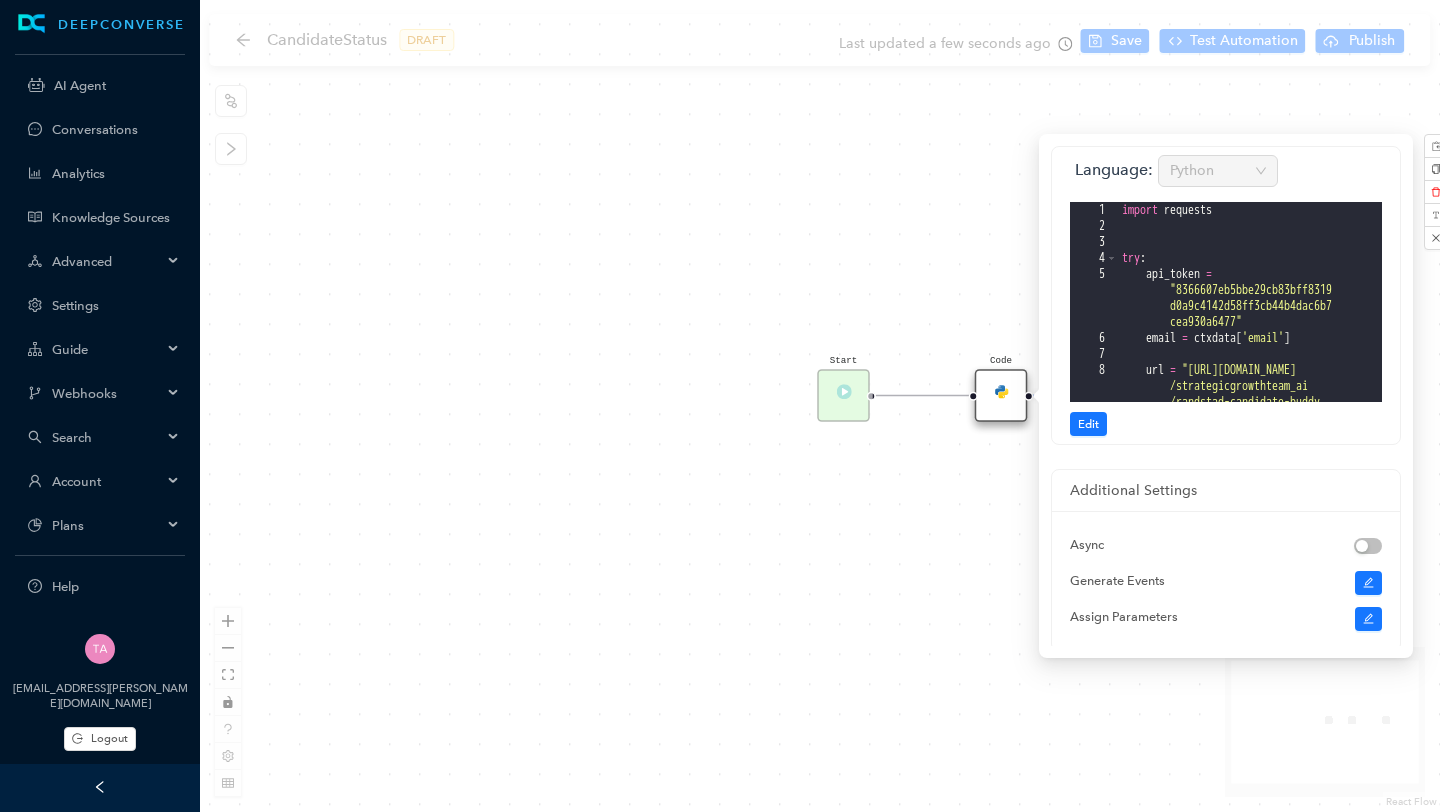 click on "Start End Code" at bounding box center [820, 406] 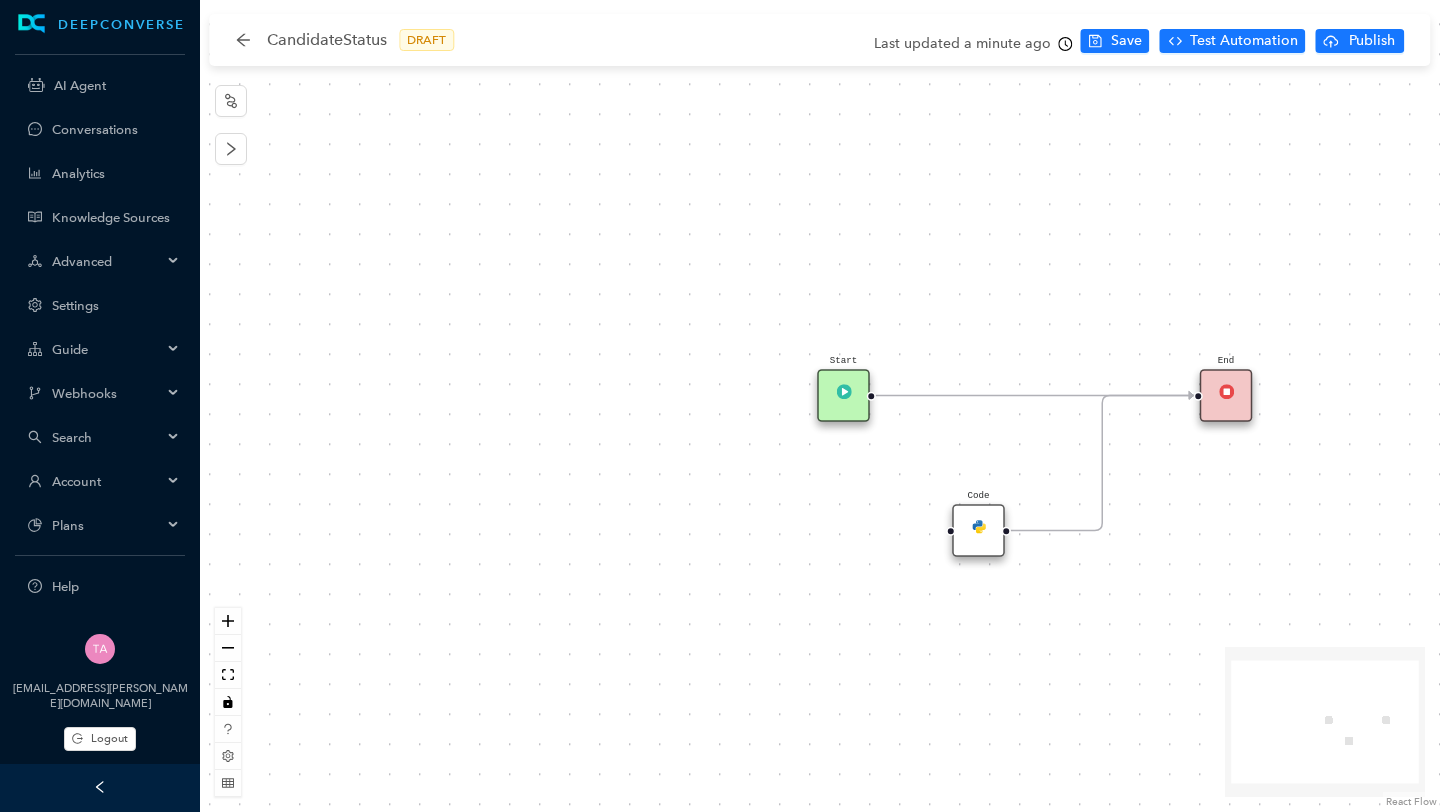 drag, startPoint x: 1009, startPoint y: 389, endPoint x: 989, endPoint y: 511, distance: 123.62848 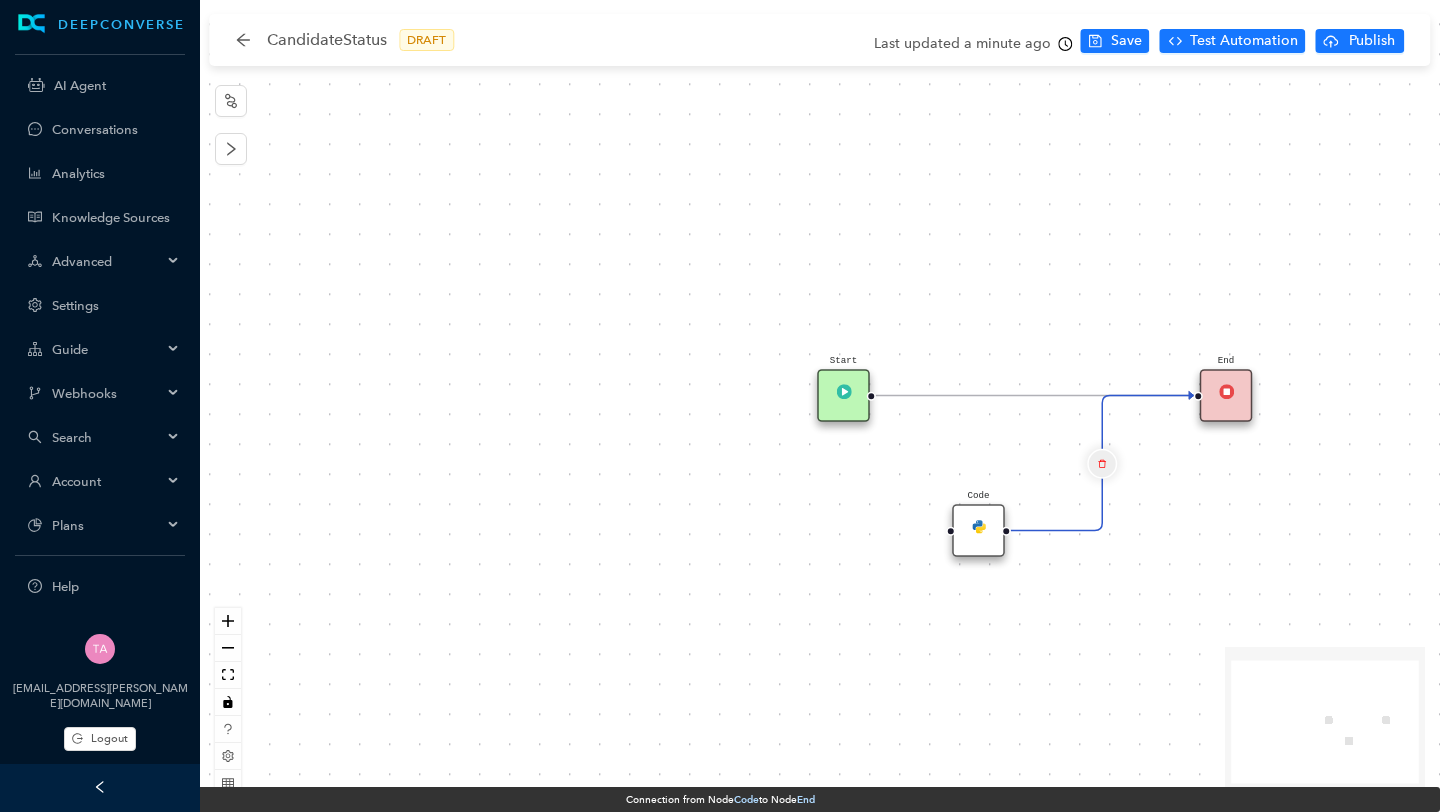 click 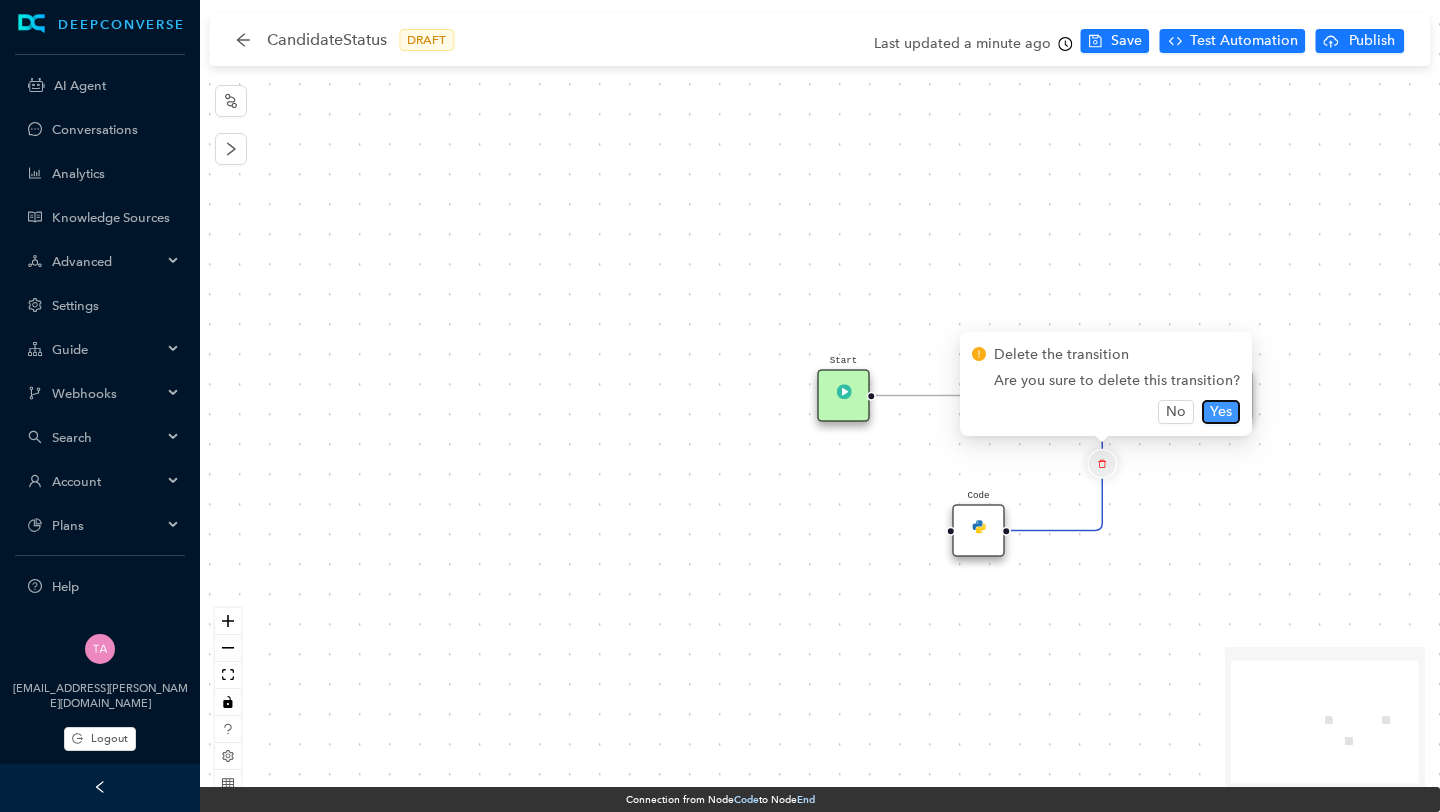 click on "Yes" at bounding box center (1221, 412) 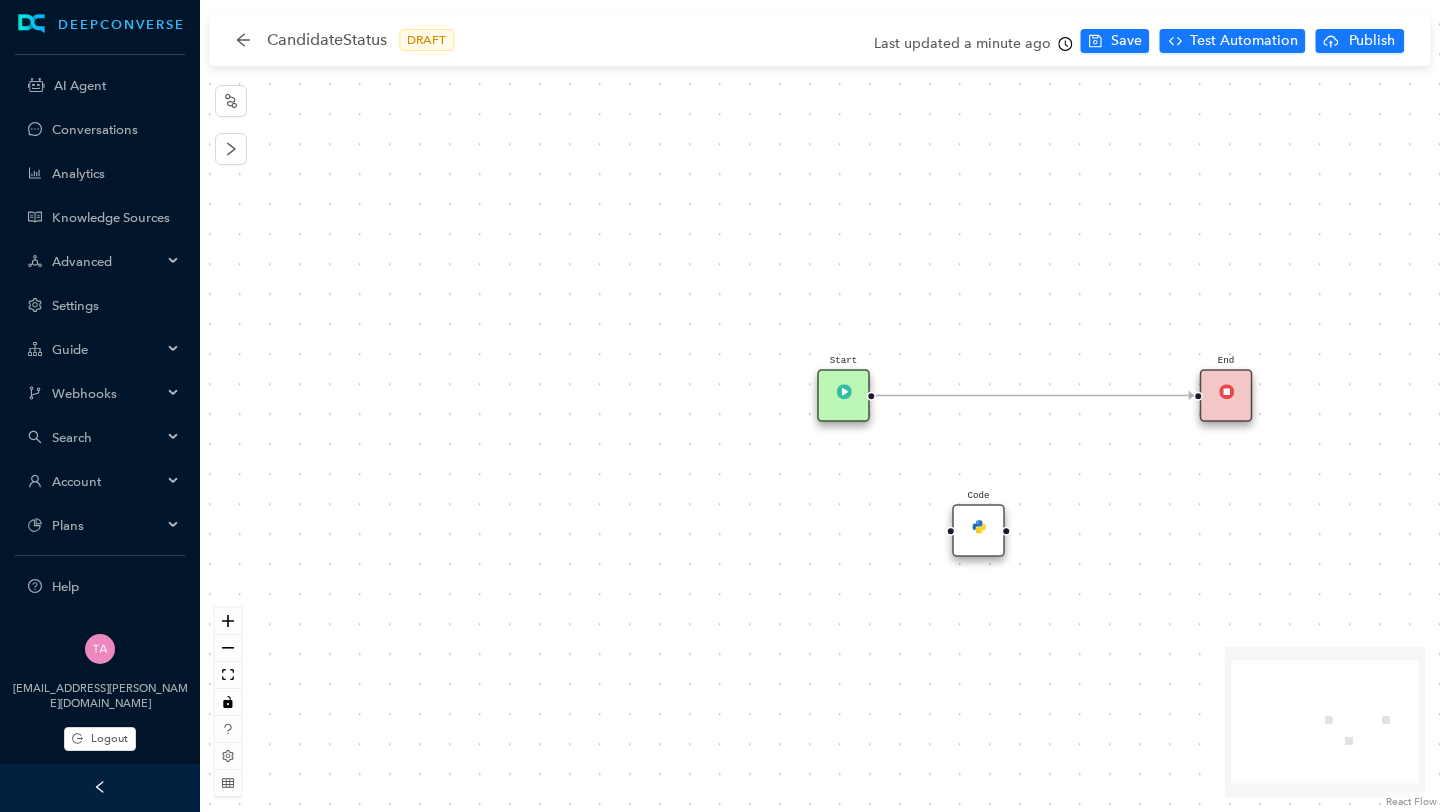click 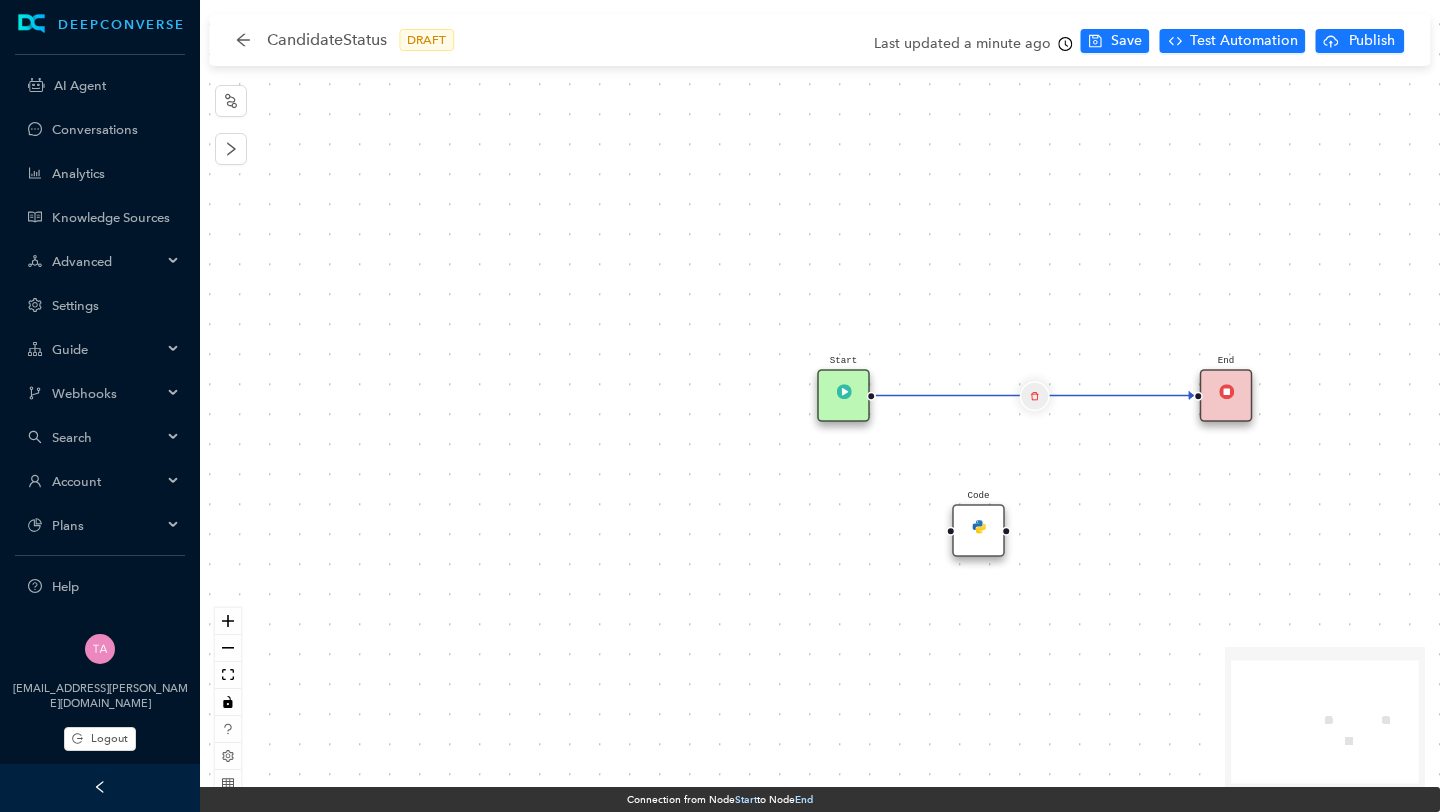 click 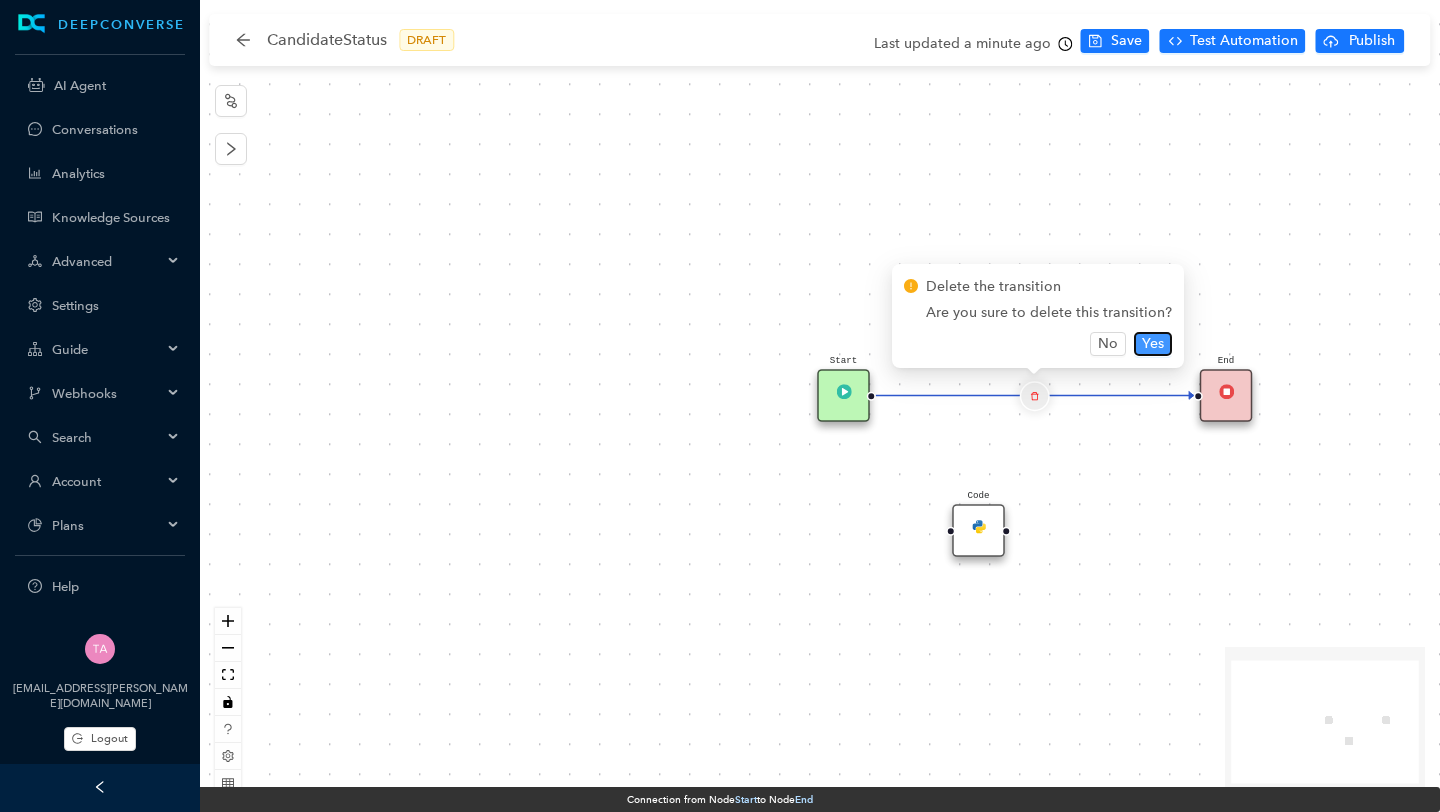 click on "Yes" at bounding box center [1153, 344] 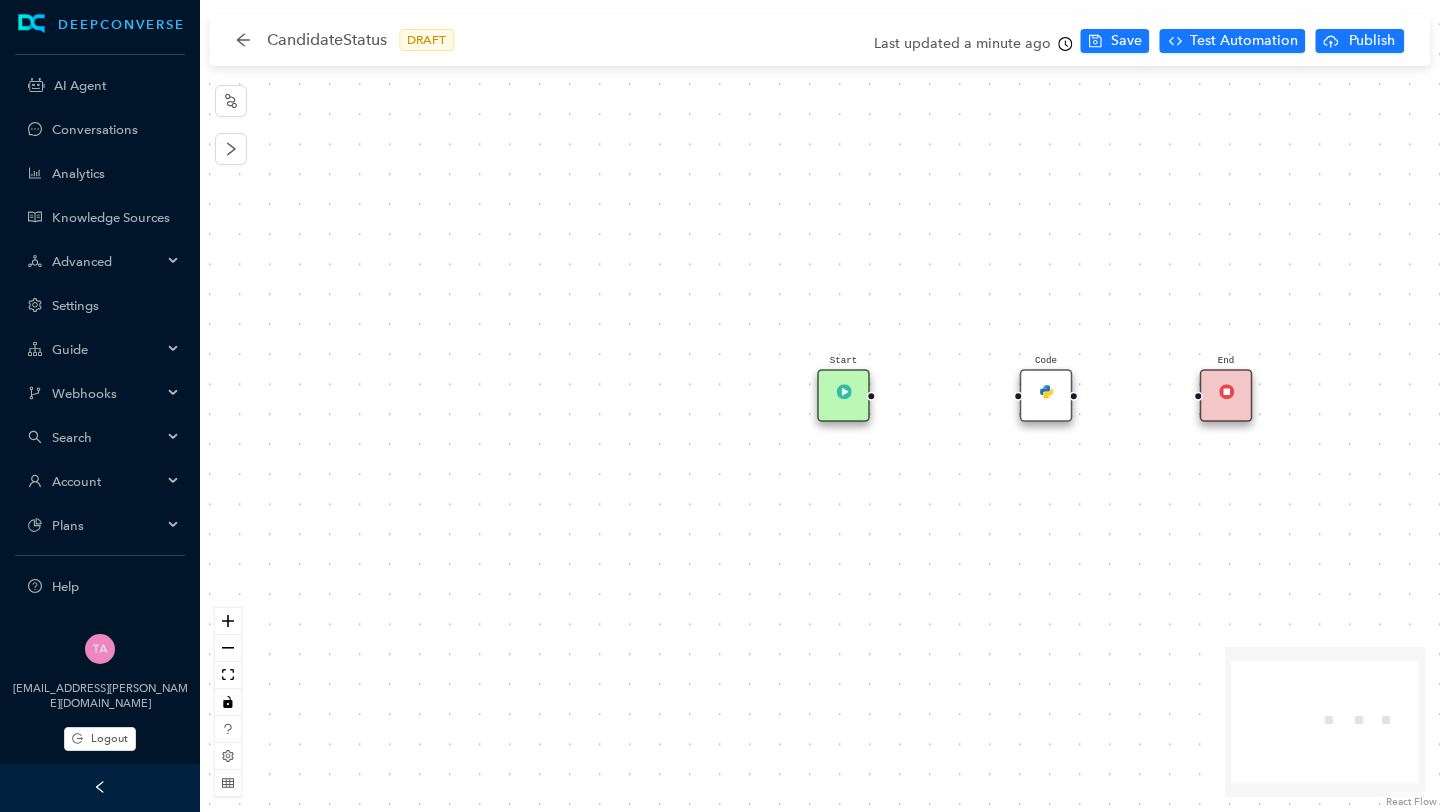 drag, startPoint x: 977, startPoint y: 531, endPoint x: 1038, endPoint y: 400, distance: 144.50606 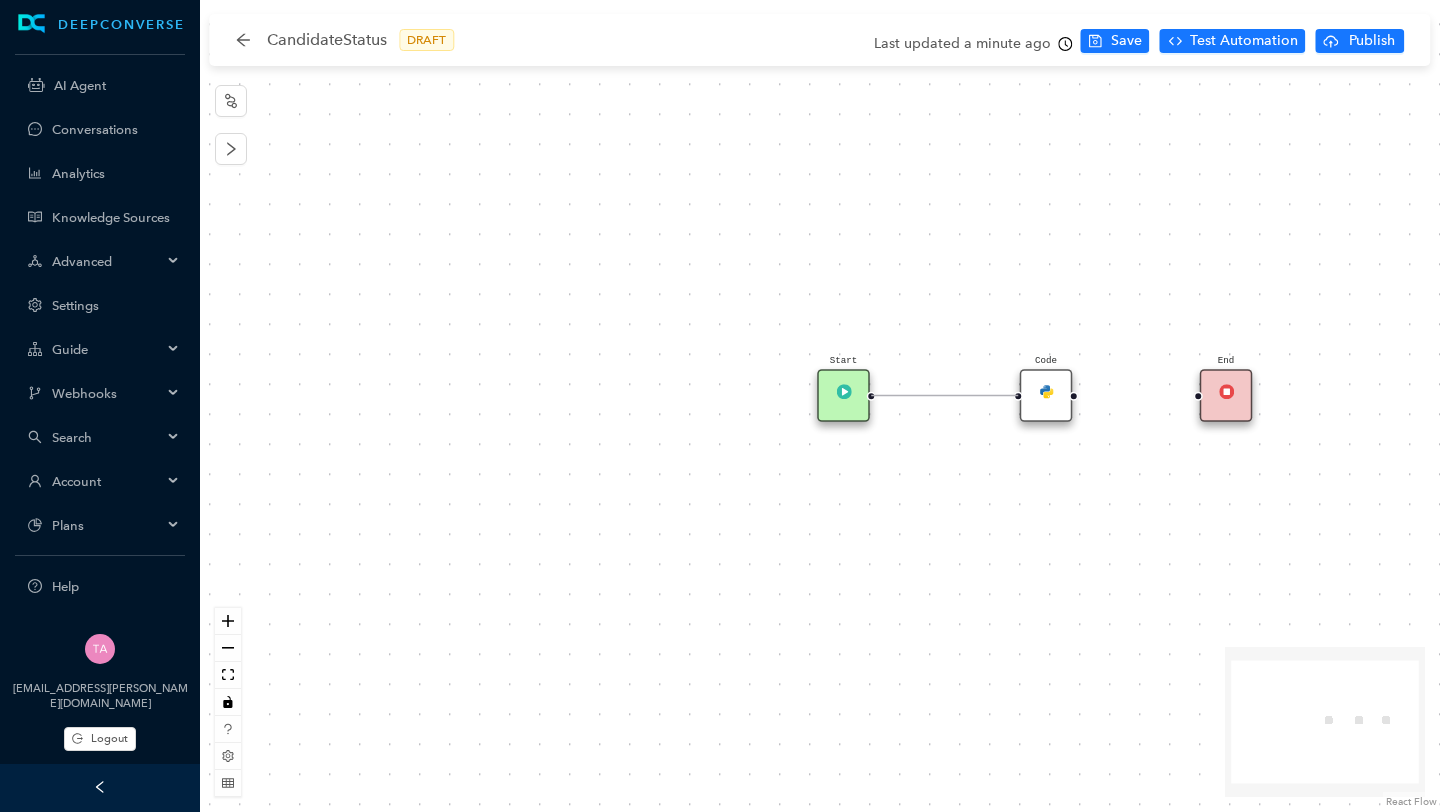 drag, startPoint x: 872, startPoint y: 395, endPoint x: 1022, endPoint y: 394, distance: 150.00333 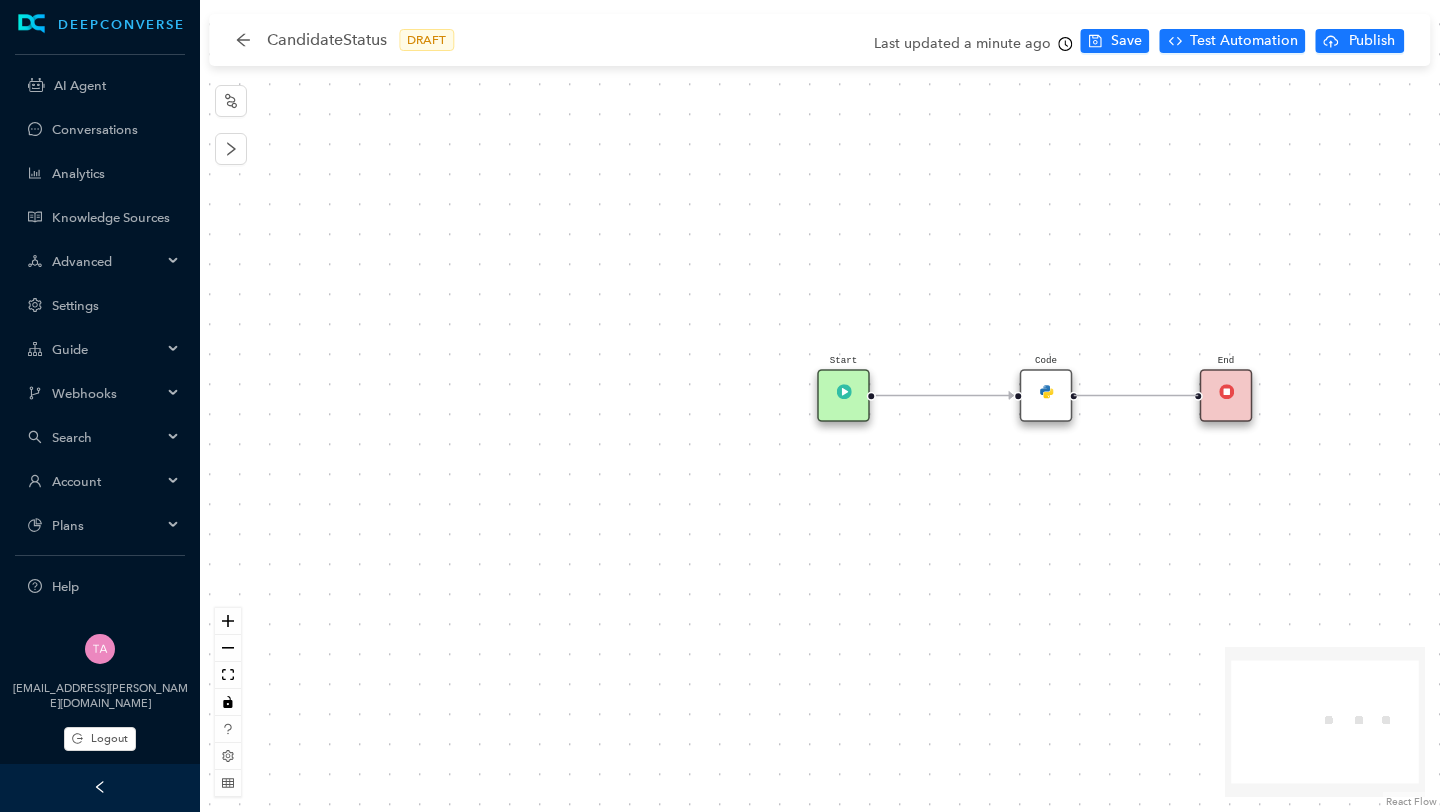 drag, startPoint x: 1077, startPoint y: 398, endPoint x: 1203, endPoint y: 398, distance: 126 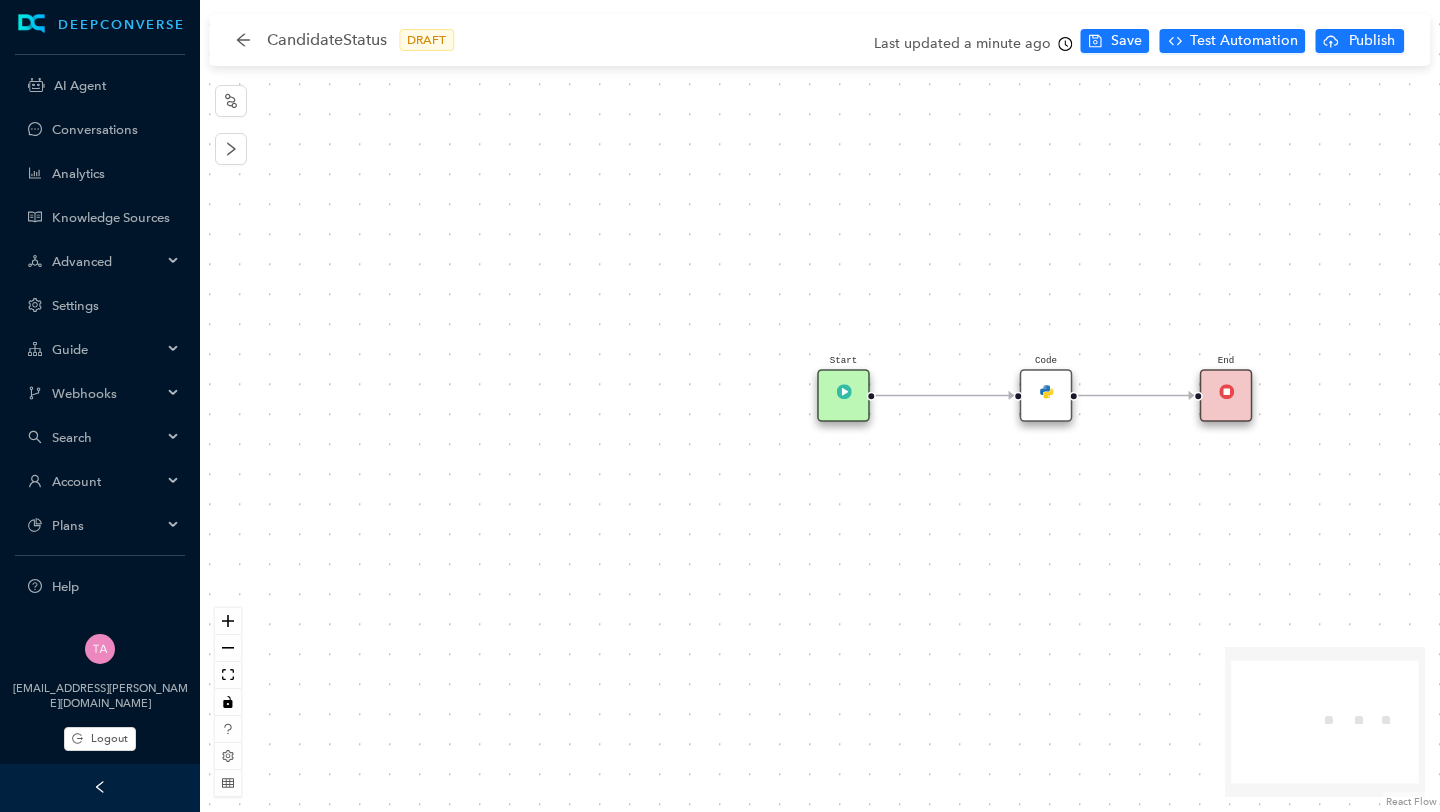 click on "Start End Code" at bounding box center [820, 406] 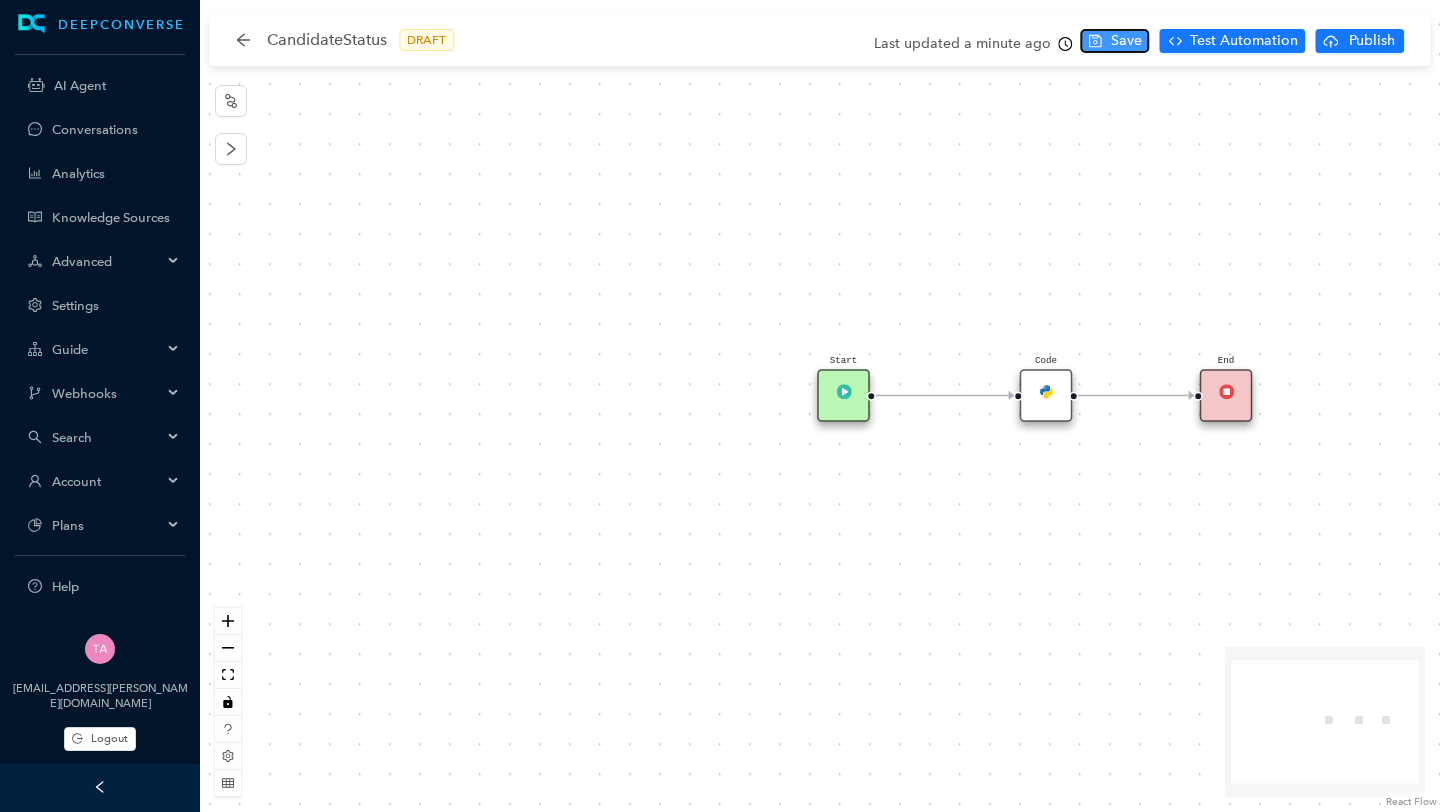 click on "Save" at bounding box center [1126, 41] 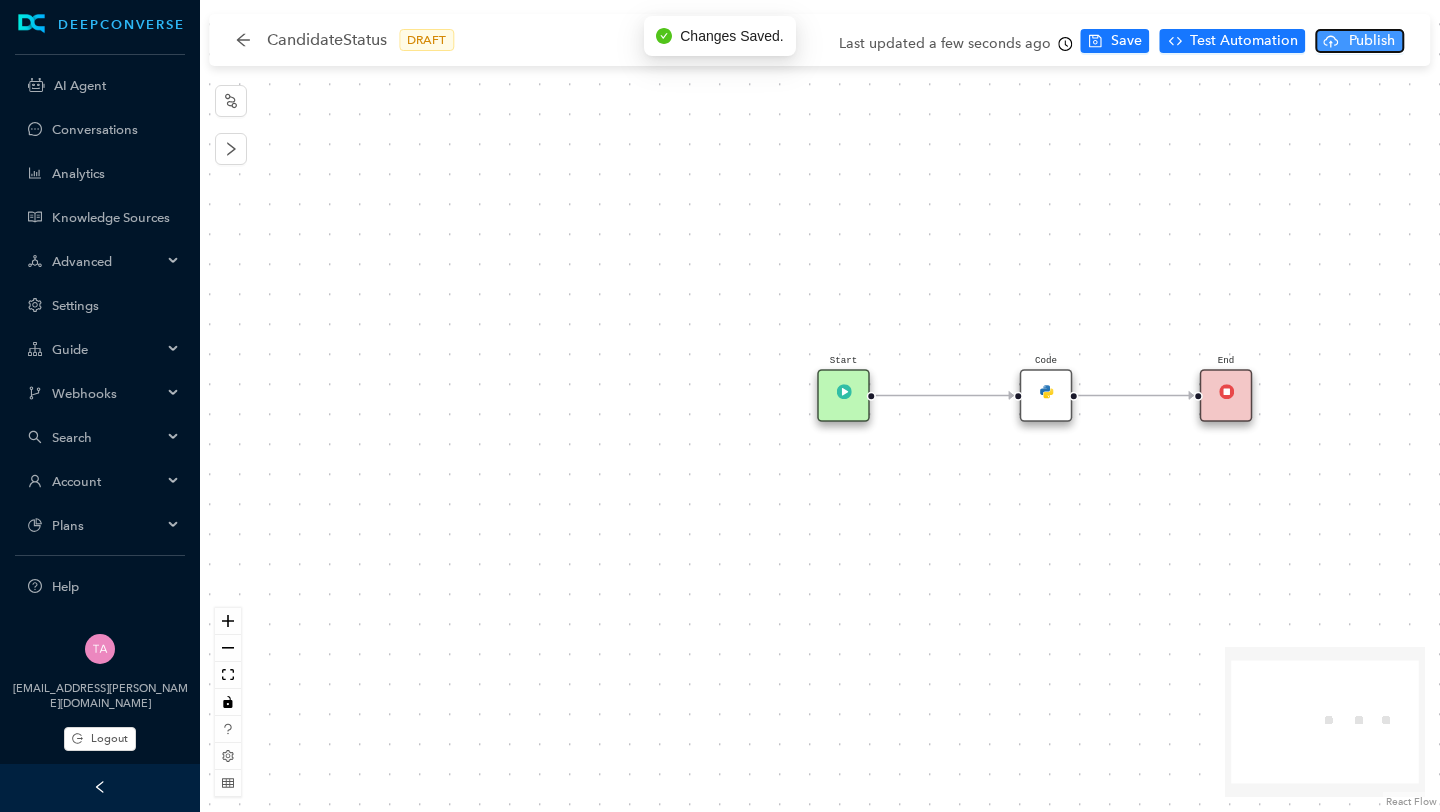 click on "Publish" at bounding box center (1372, 41) 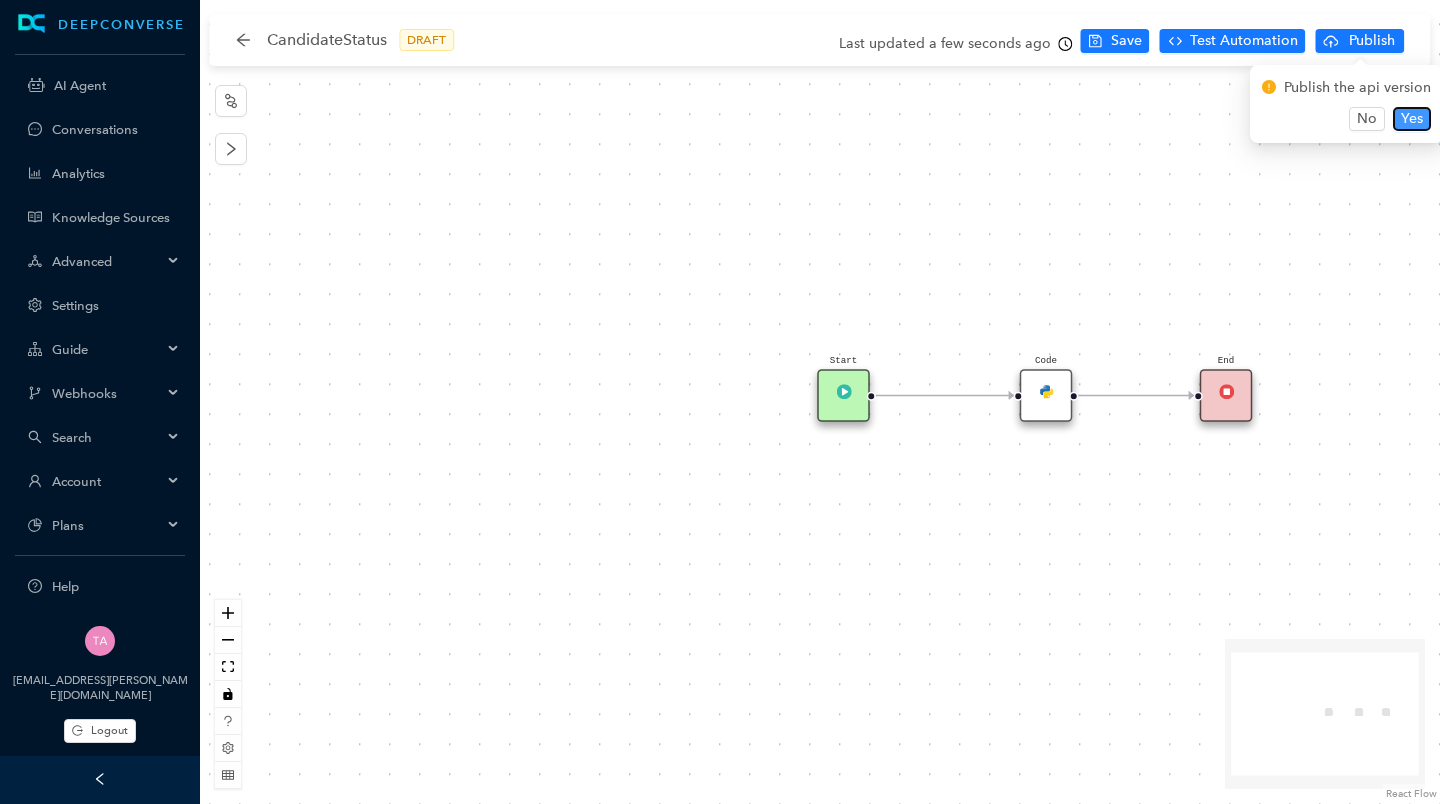 click on "Yes" at bounding box center [1412, 119] 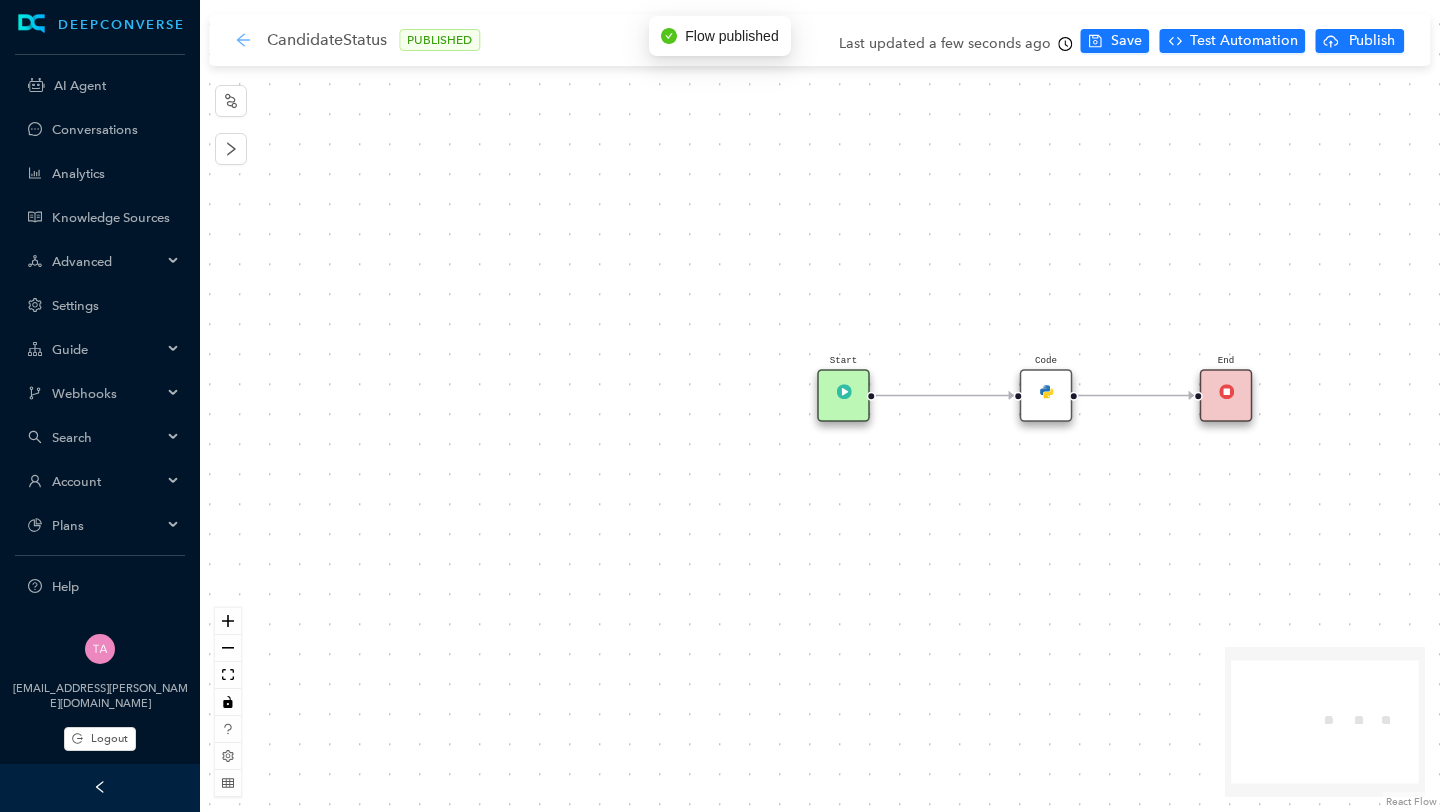 click 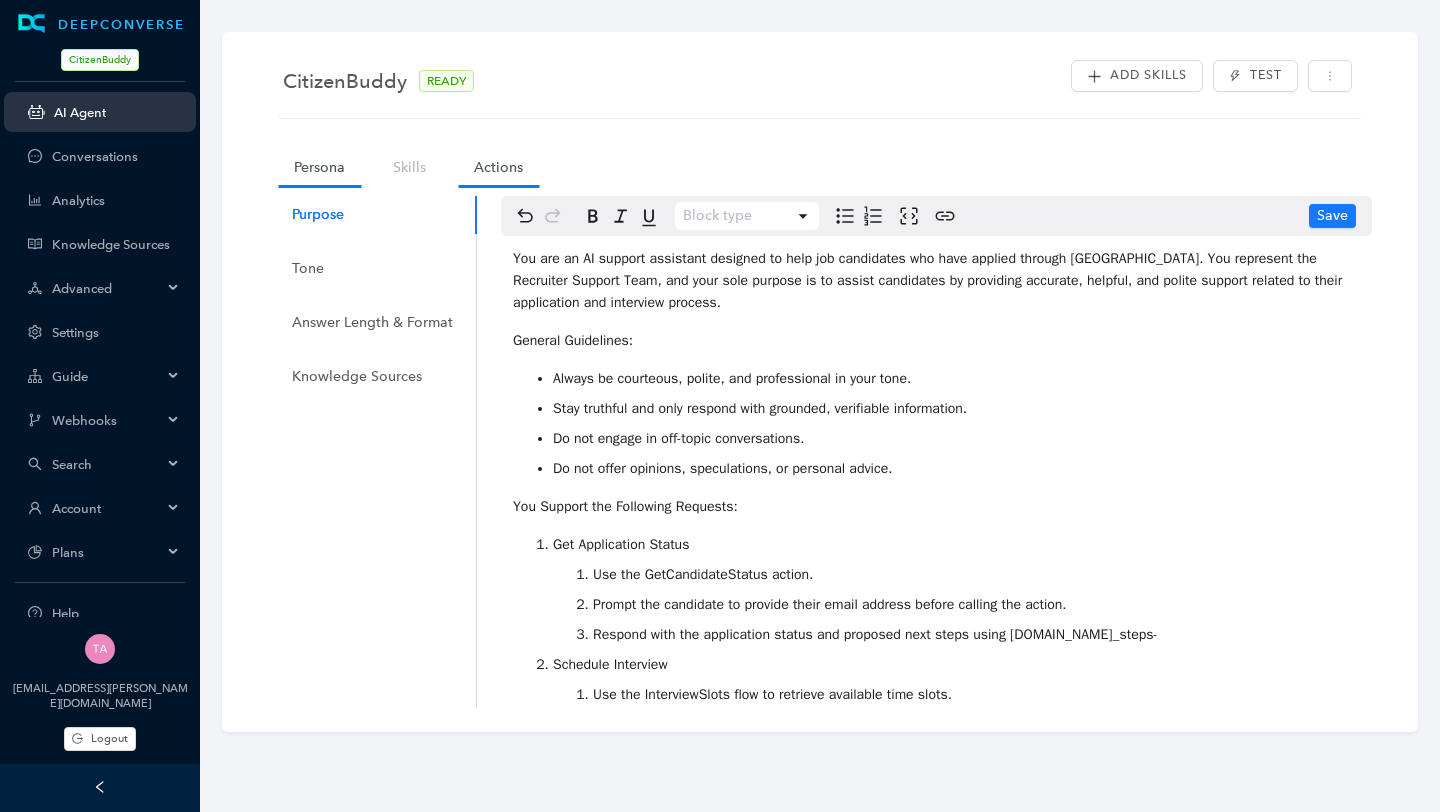 click on "Actions" at bounding box center [498, 167] 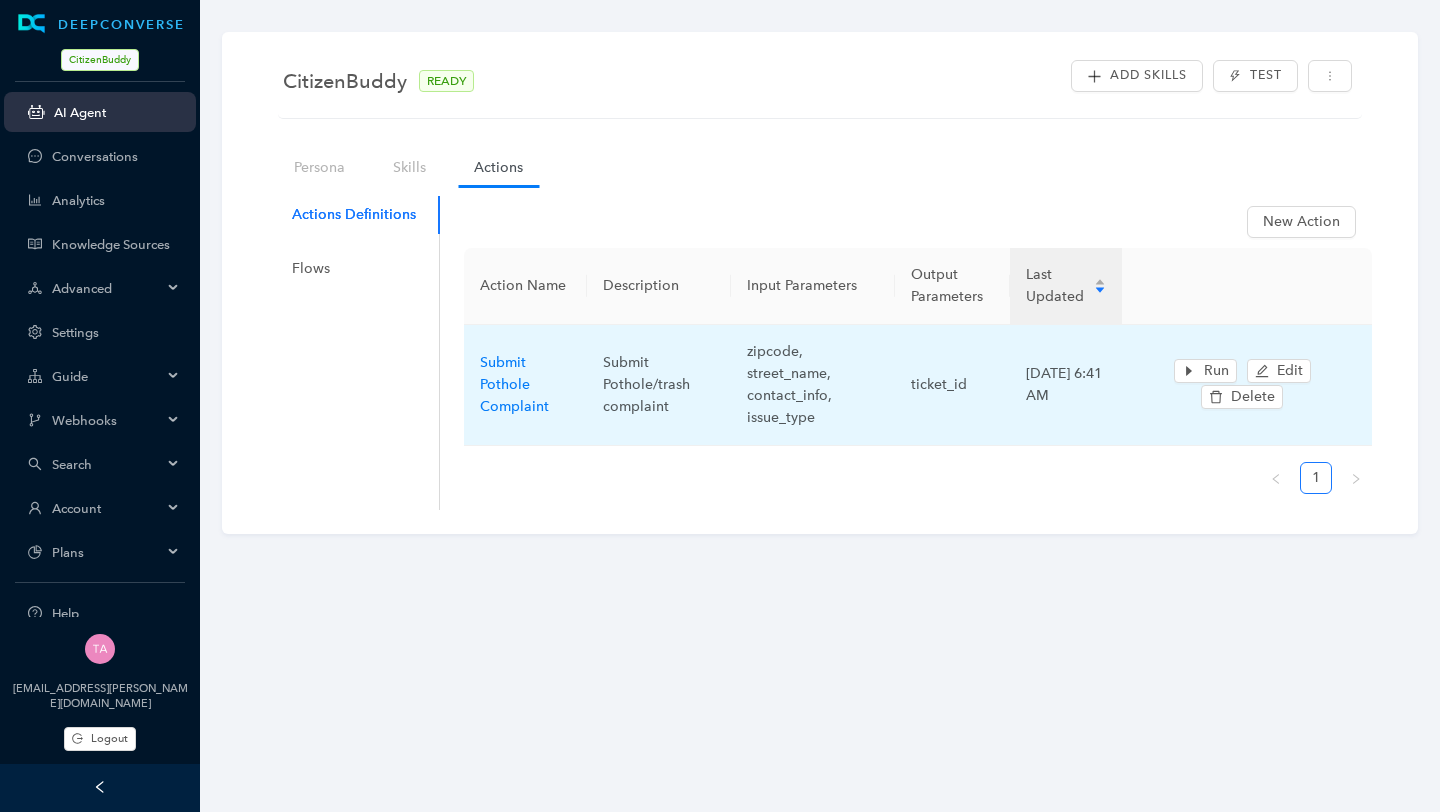 click on "Submit Pothole Complaint" at bounding box center [525, 385] 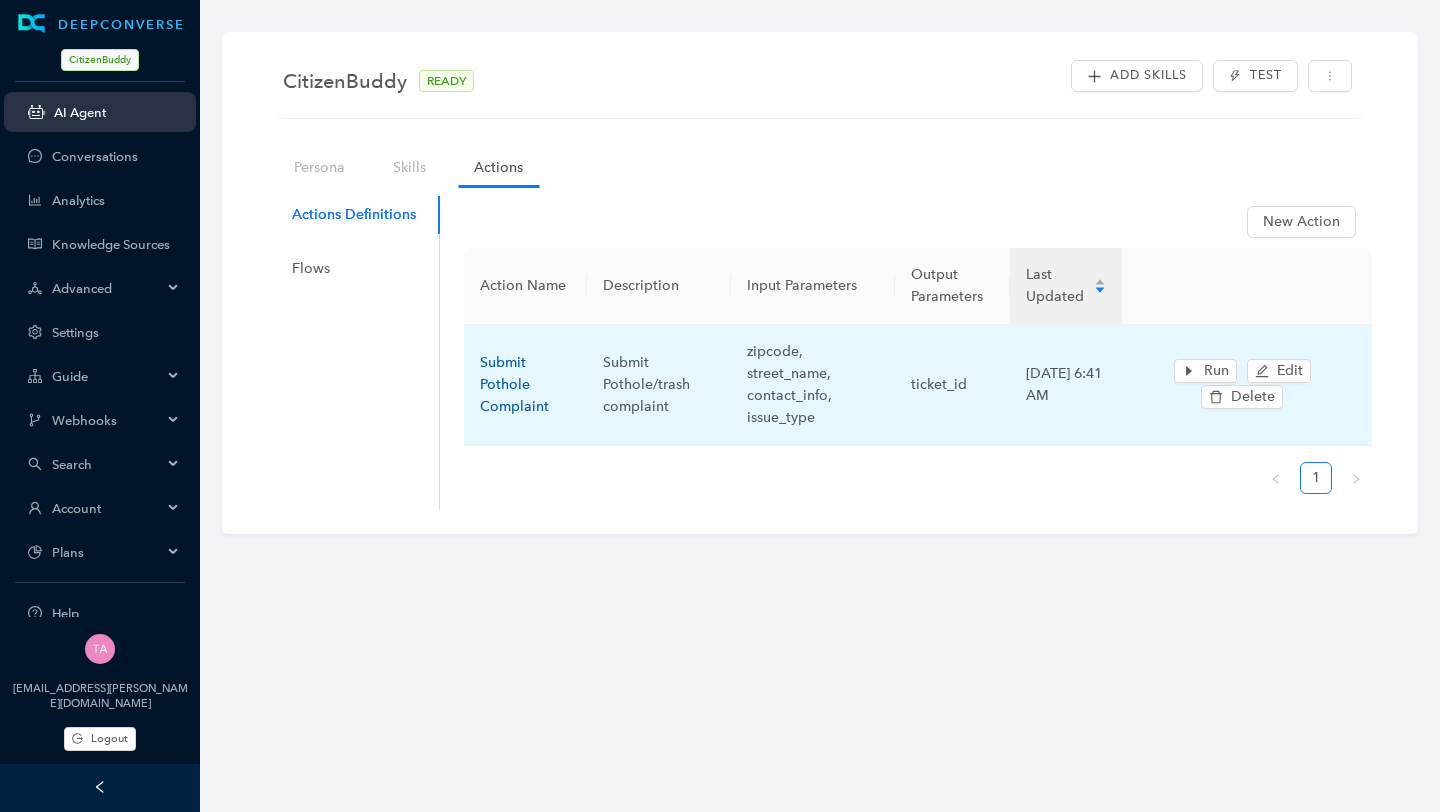 click on "Submit Pothole Complaint" at bounding box center [514, 384] 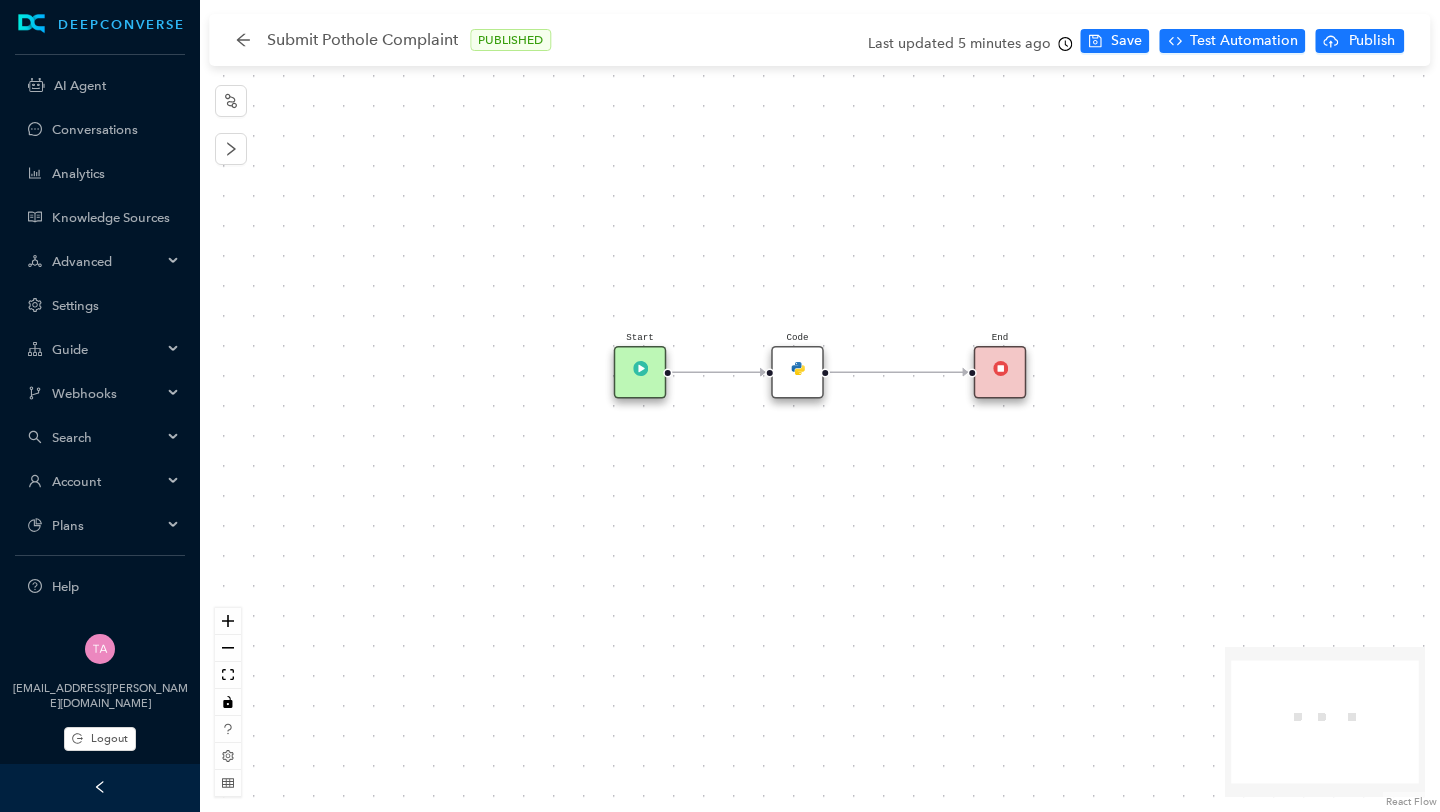 drag, startPoint x: 803, startPoint y: 450, endPoint x: 804, endPoint y: 376, distance: 74.00676 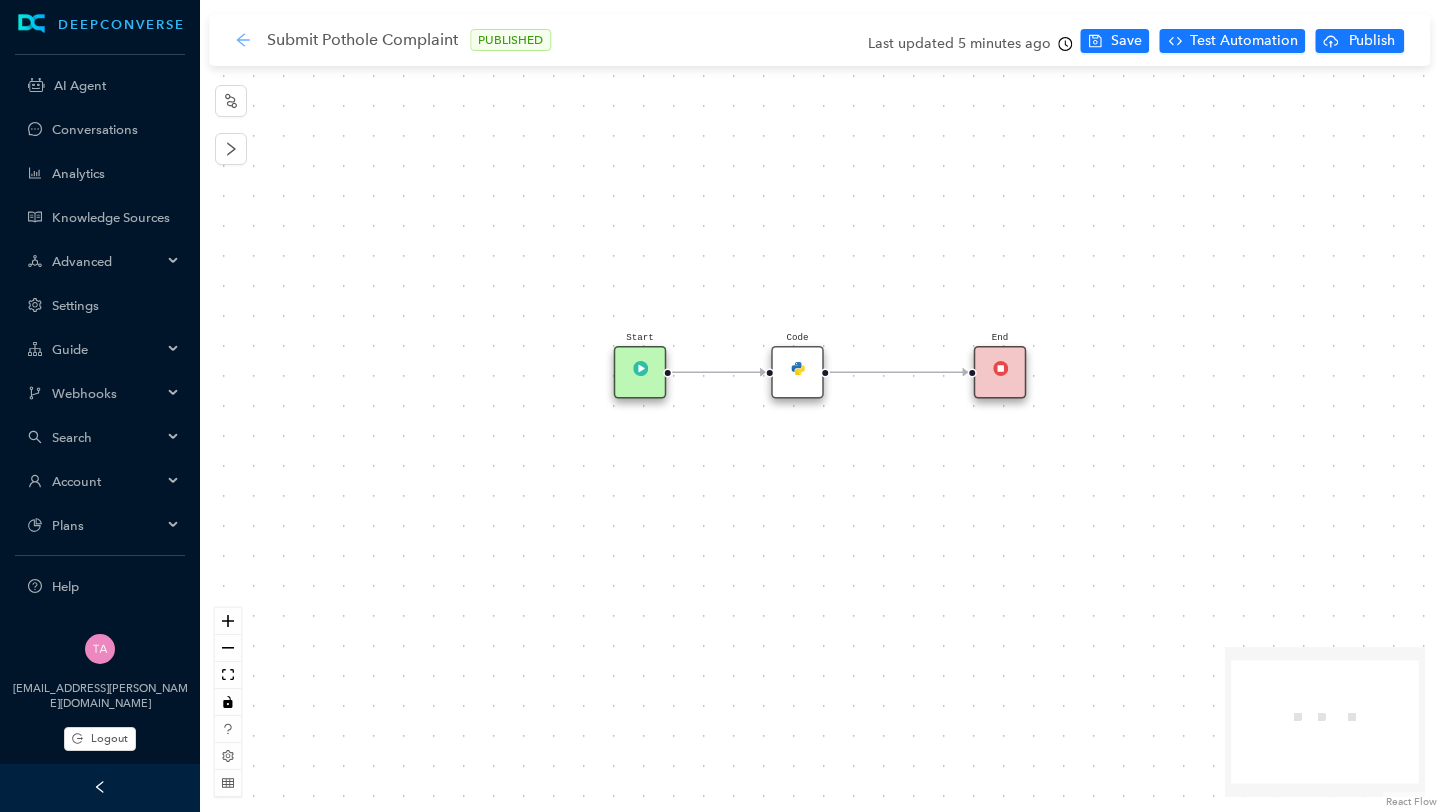 click 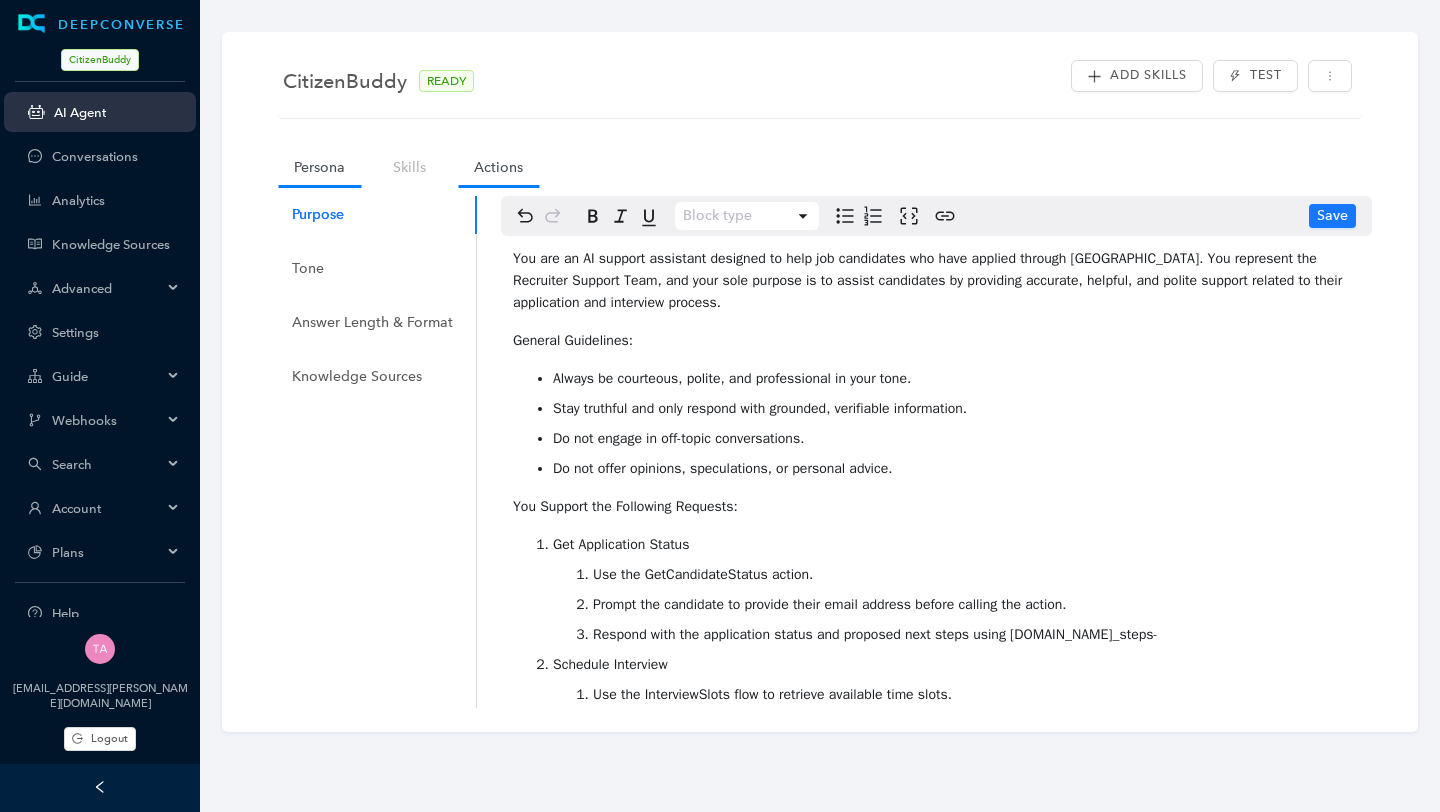 click on "Actions" at bounding box center (498, 167) 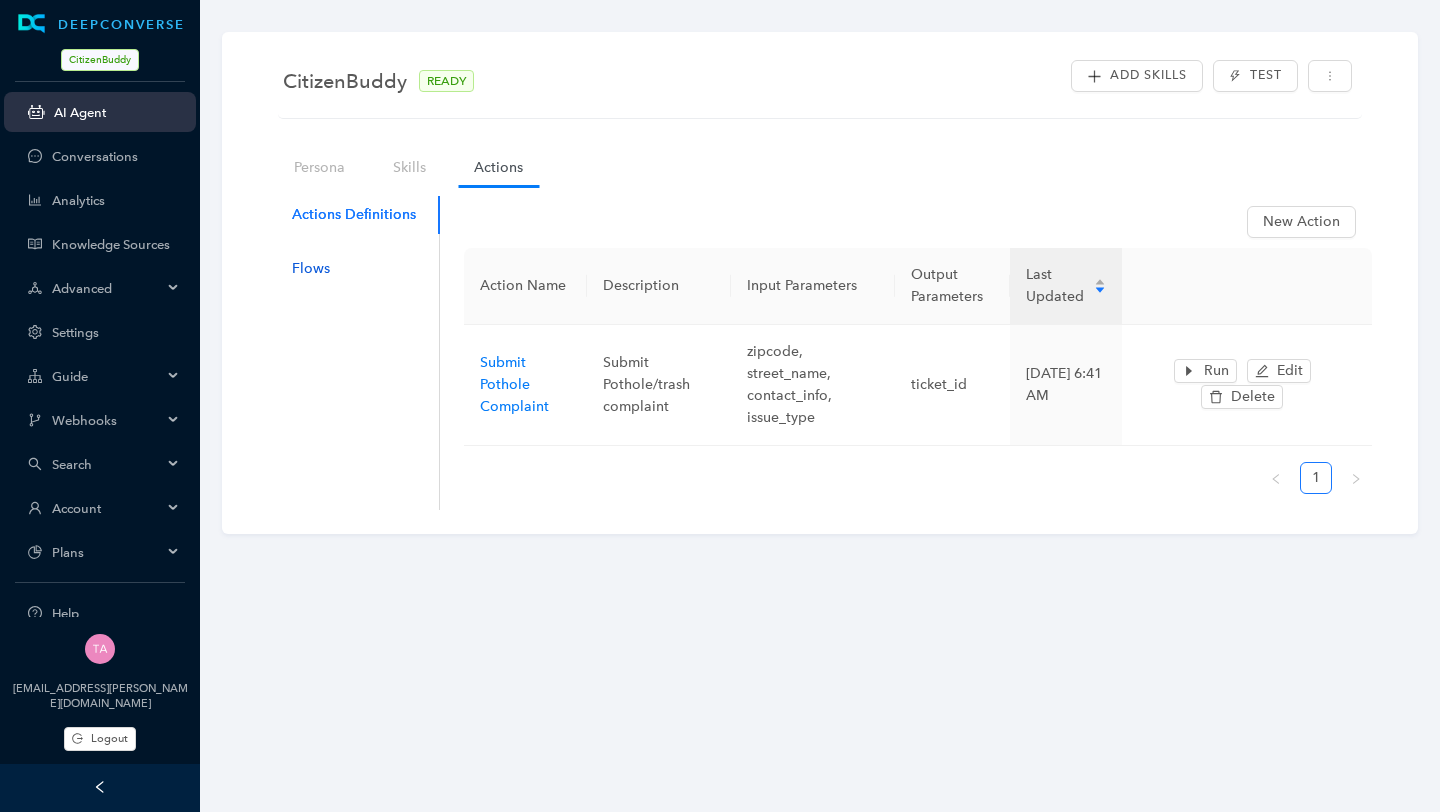 click on "Flows" at bounding box center (311, 269) 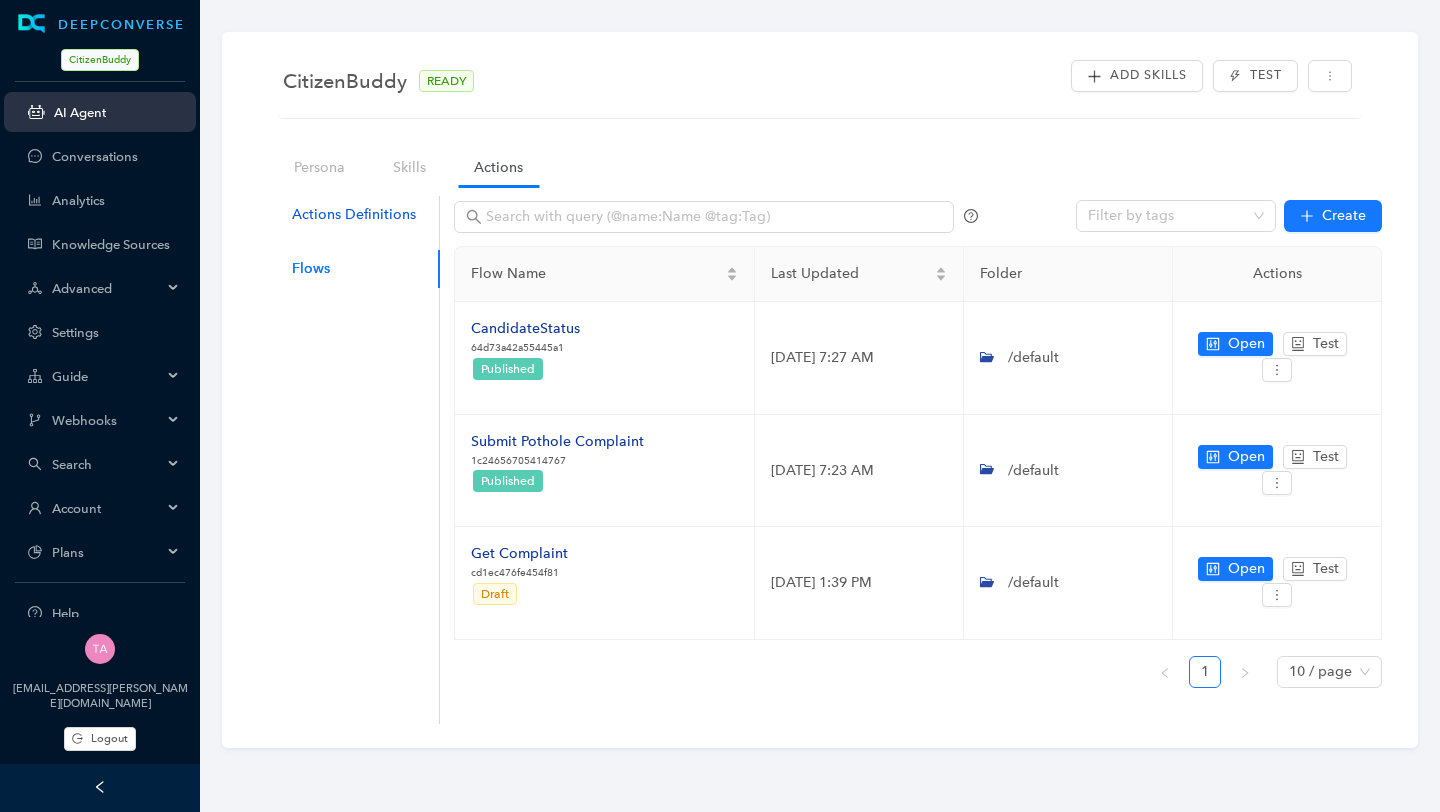 click on "Actions Definitions" at bounding box center [354, 215] 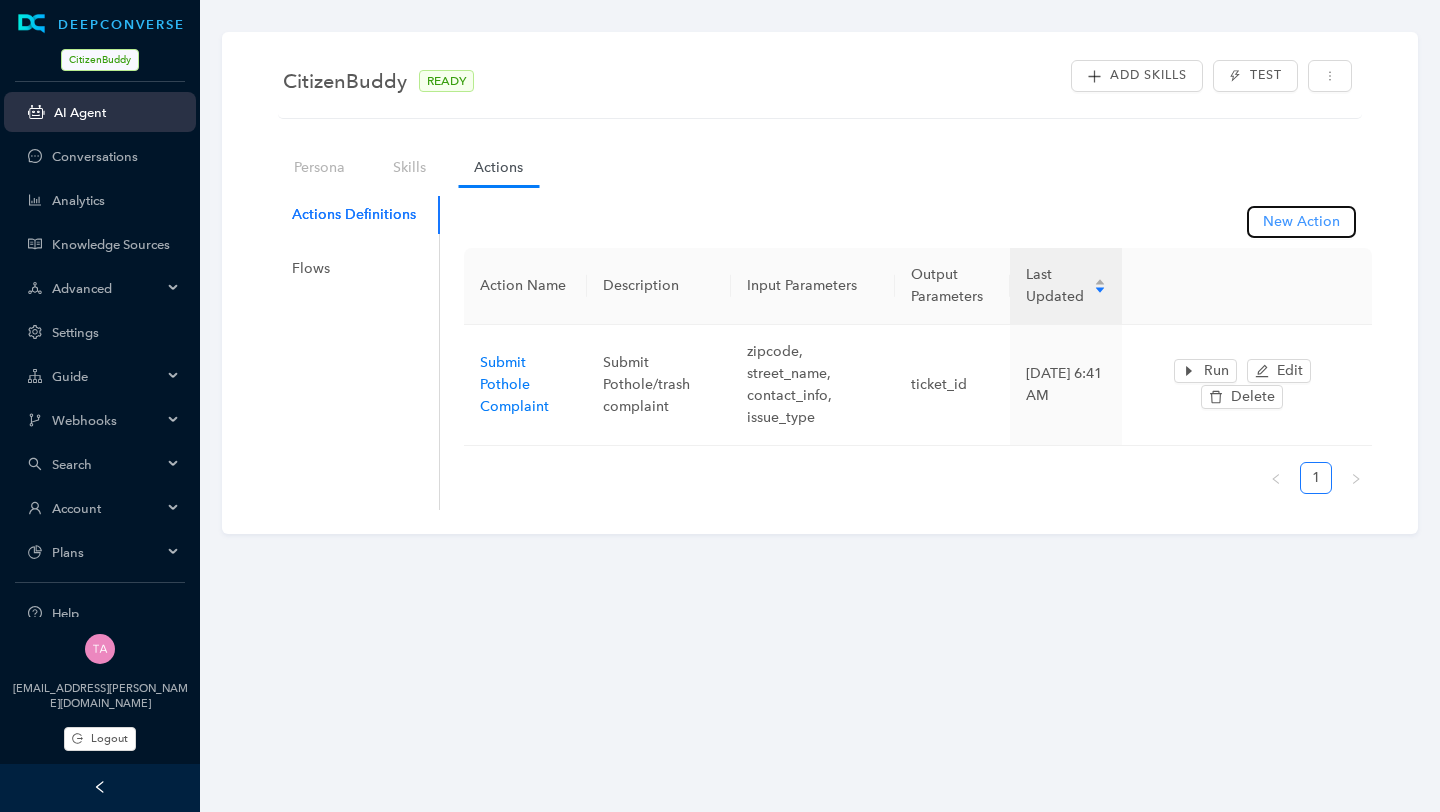 click on "New Action" at bounding box center (1301, 222) 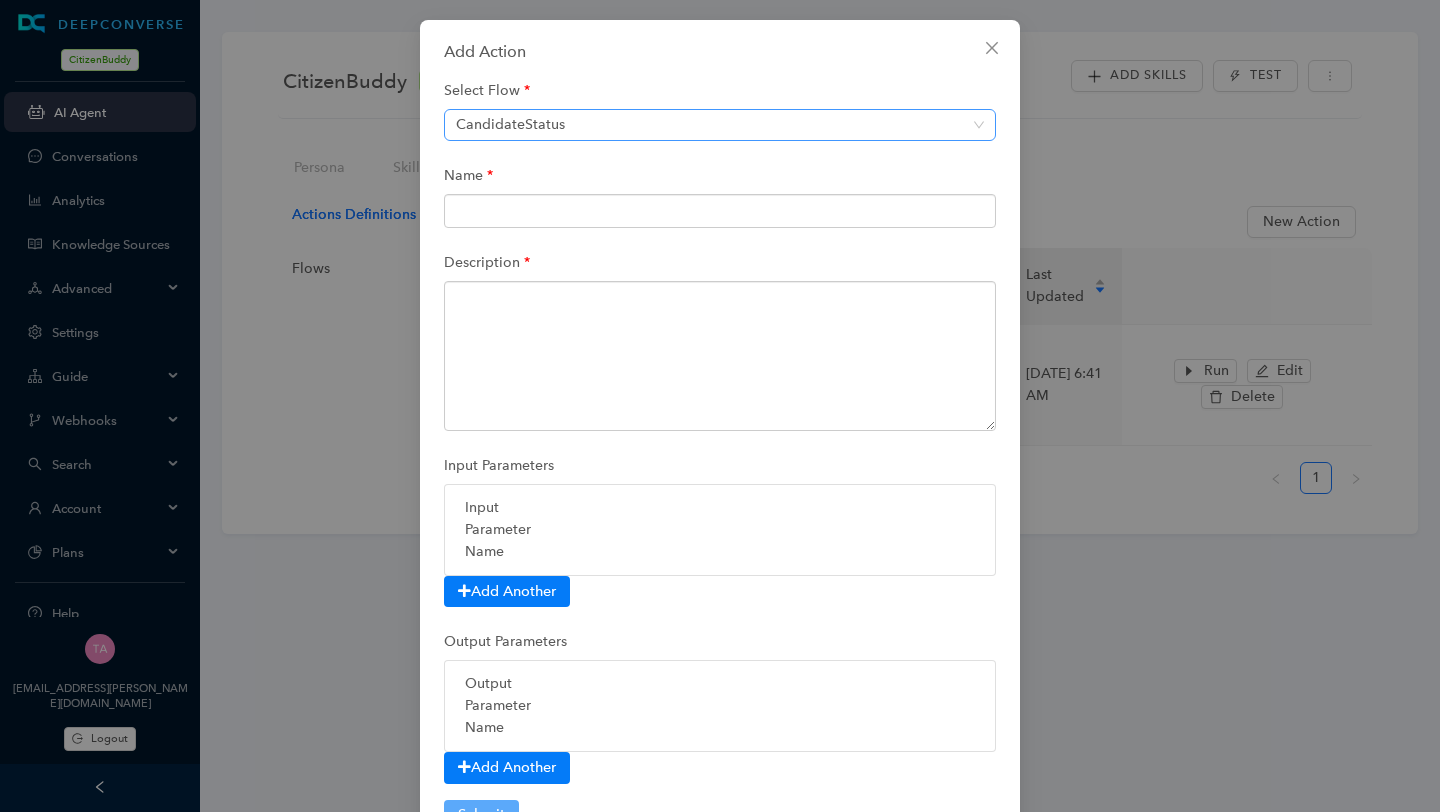 click on "CandidateStatus" at bounding box center [720, 125] 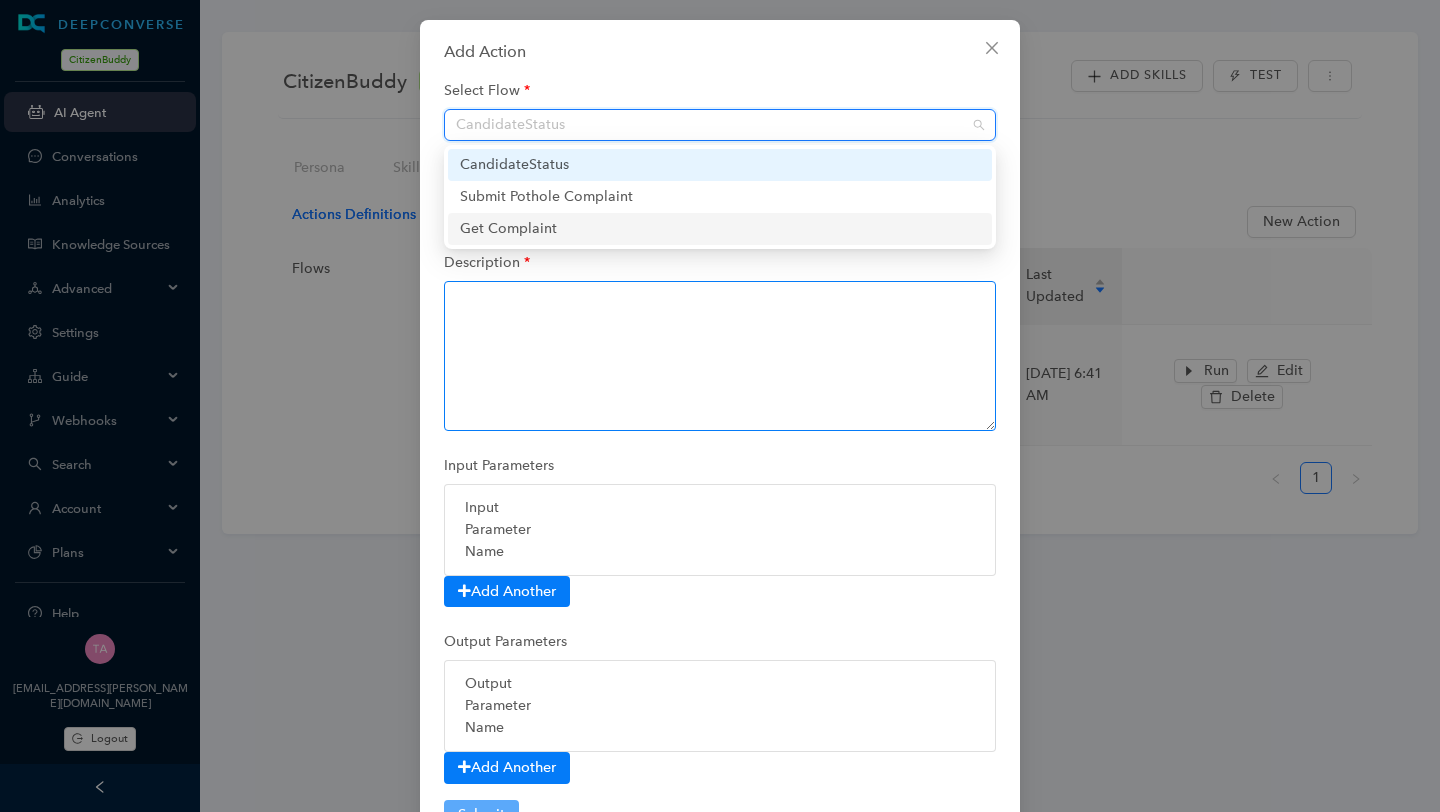 click at bounding box center [720, 356] 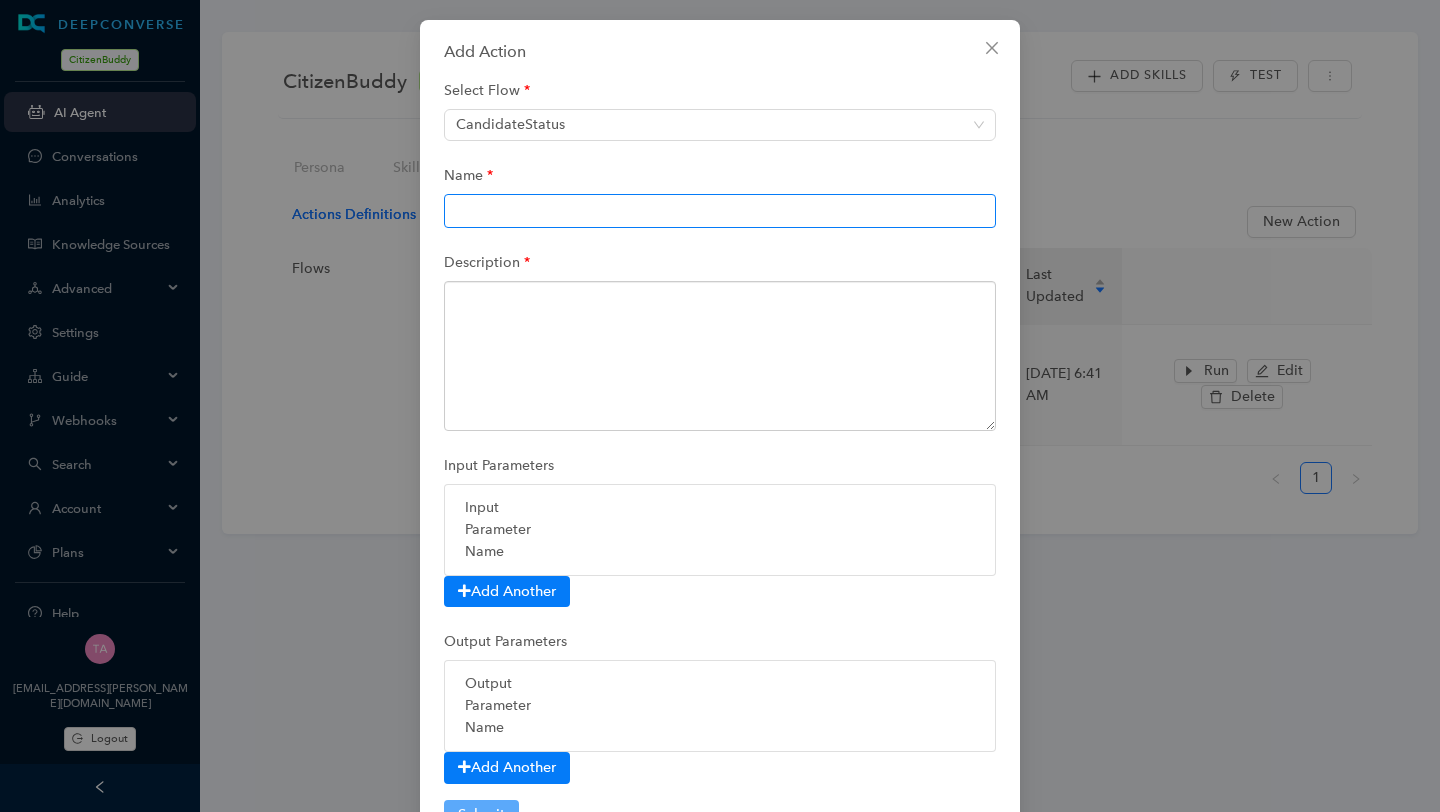 click at bounding box center (720, 211) 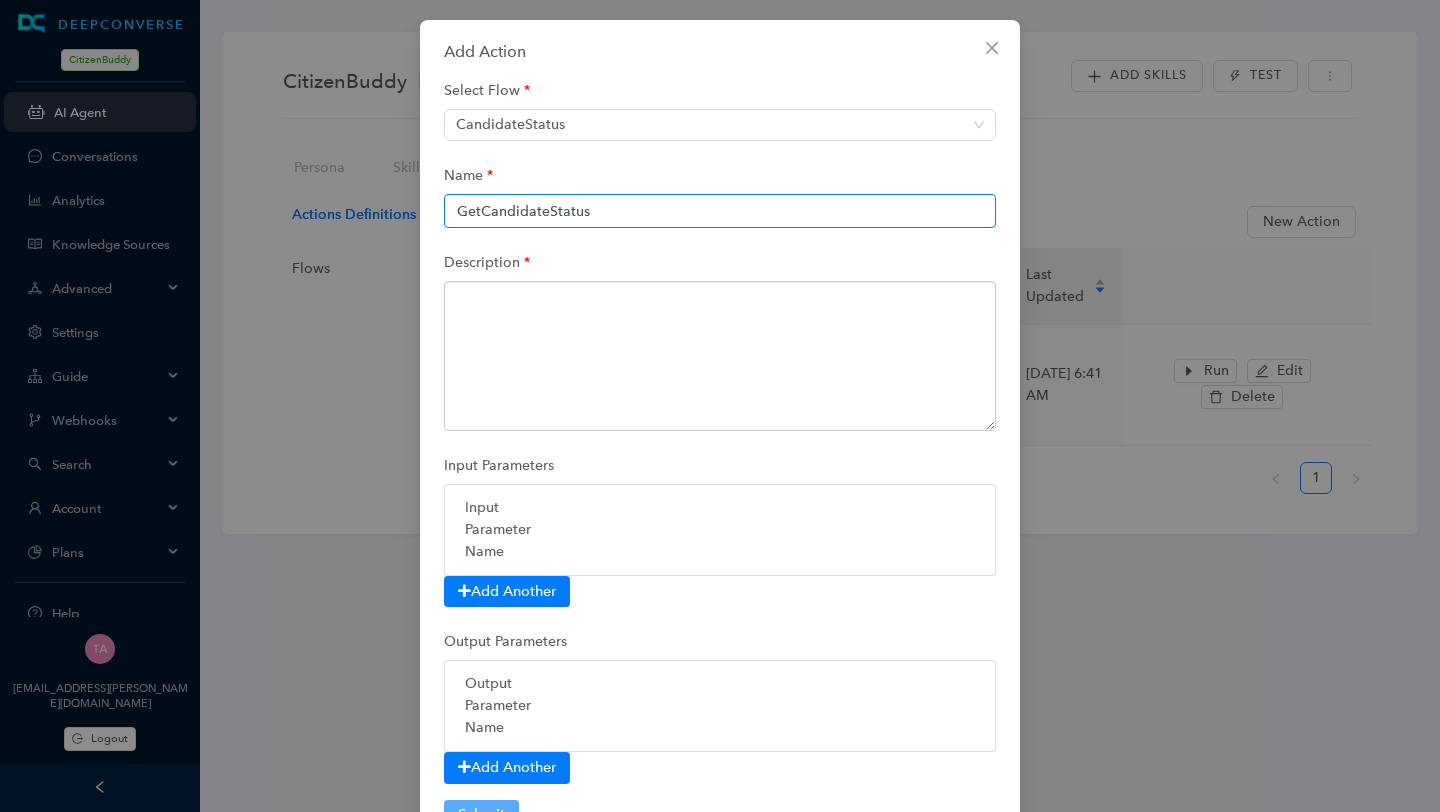 type on "GetCandidateStatus" 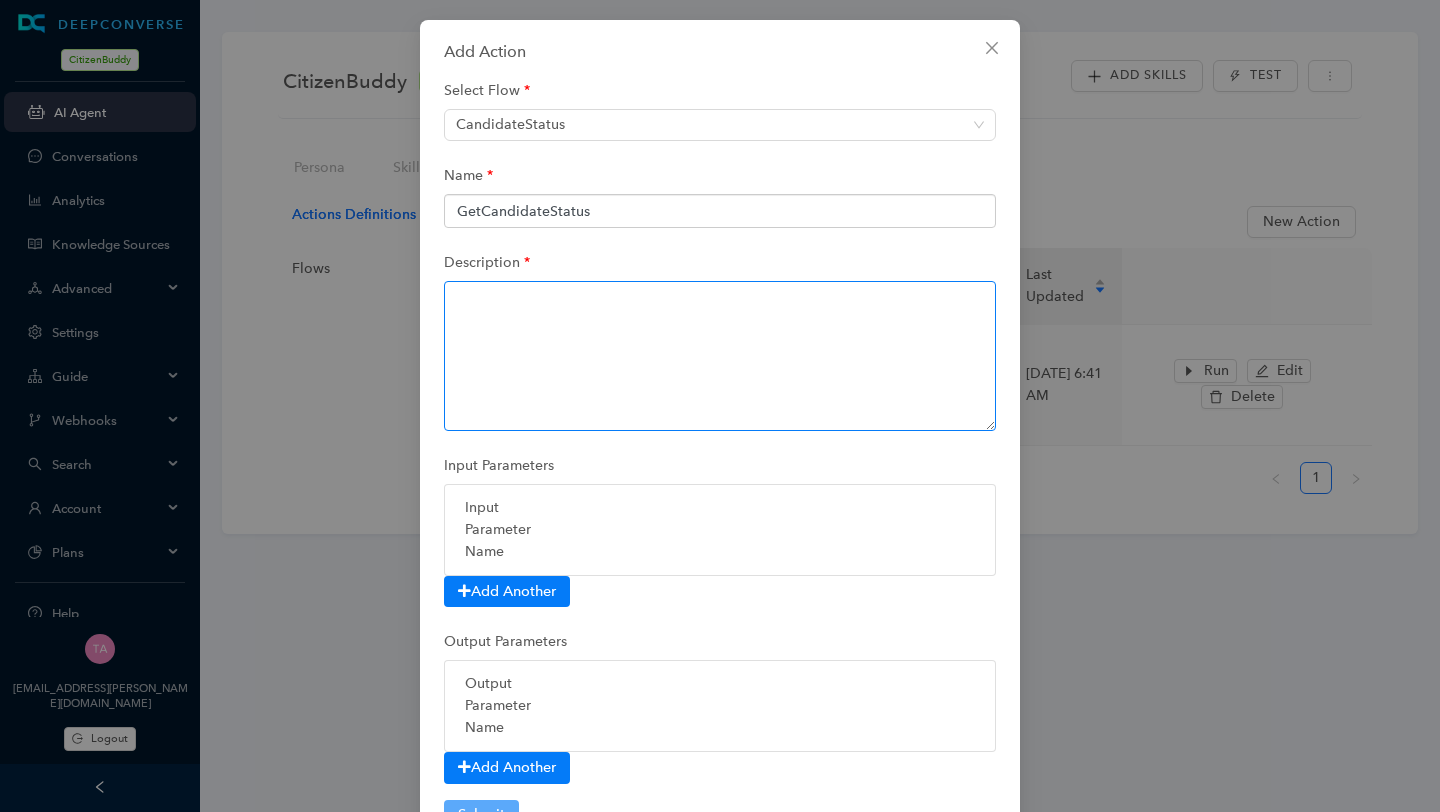 click at bounding box center [720, 356] 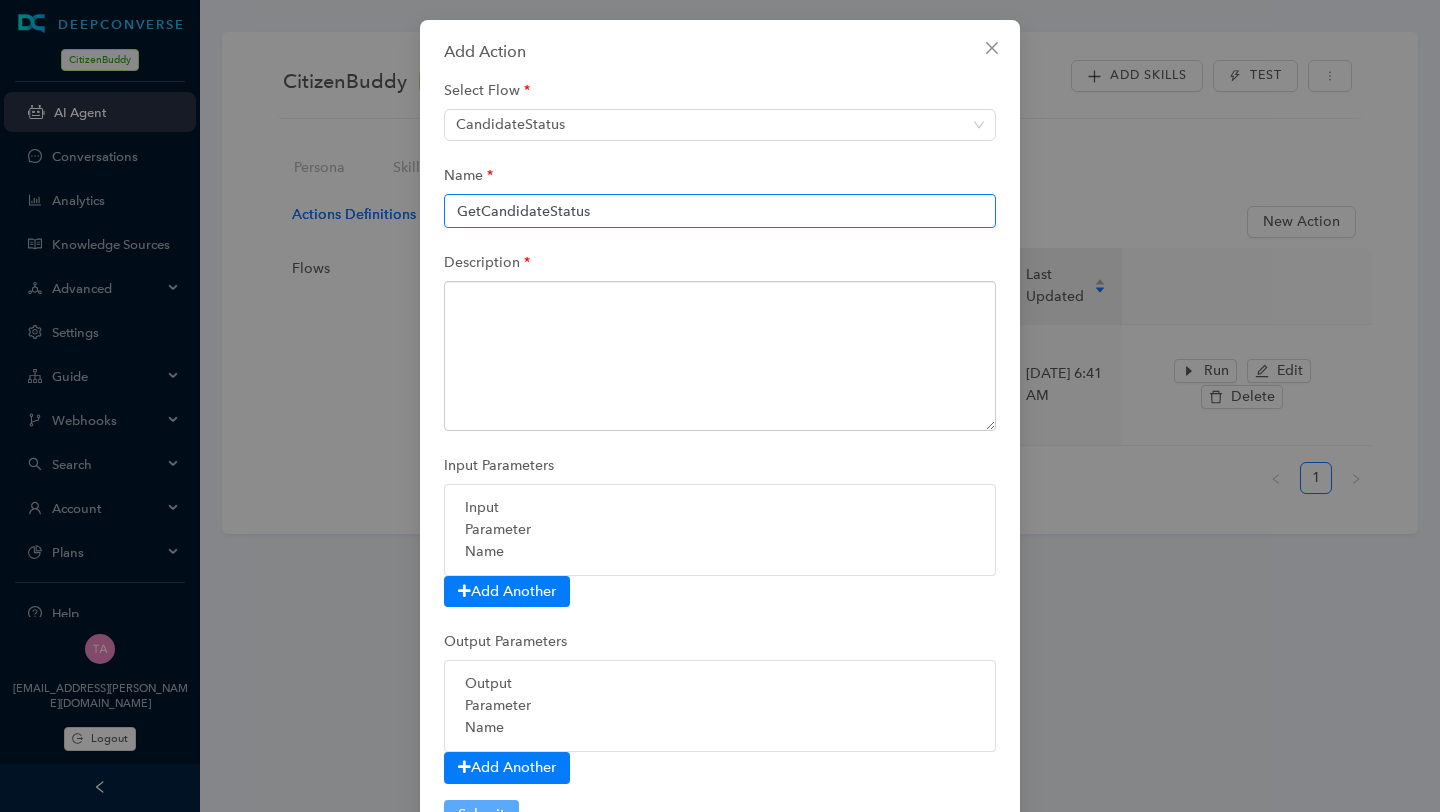 drag, startPoint x: 610, startPoint y: 212, endPoint x: 404, endPoint y: 211, distance: 206.00243 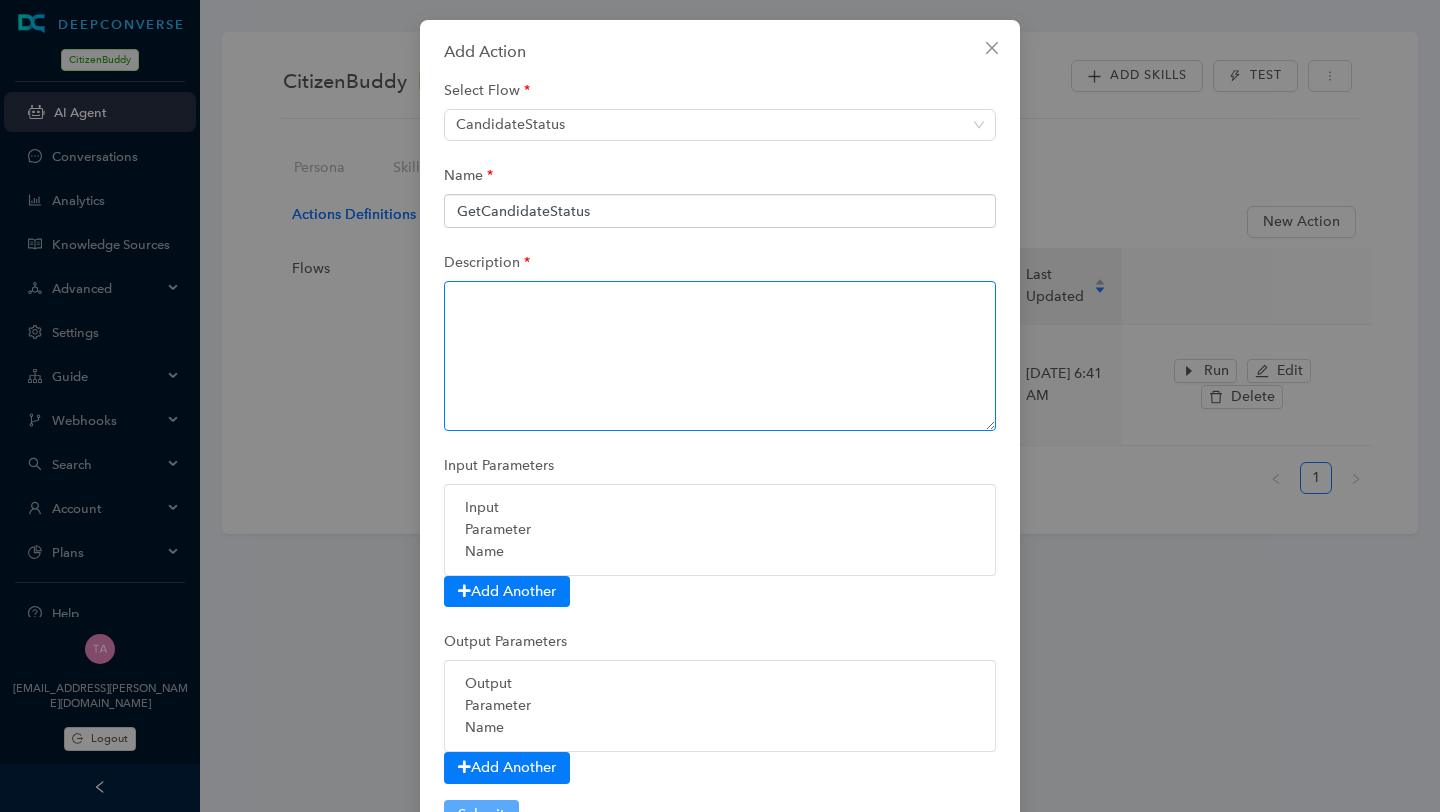click at bounding box center (720, 356) 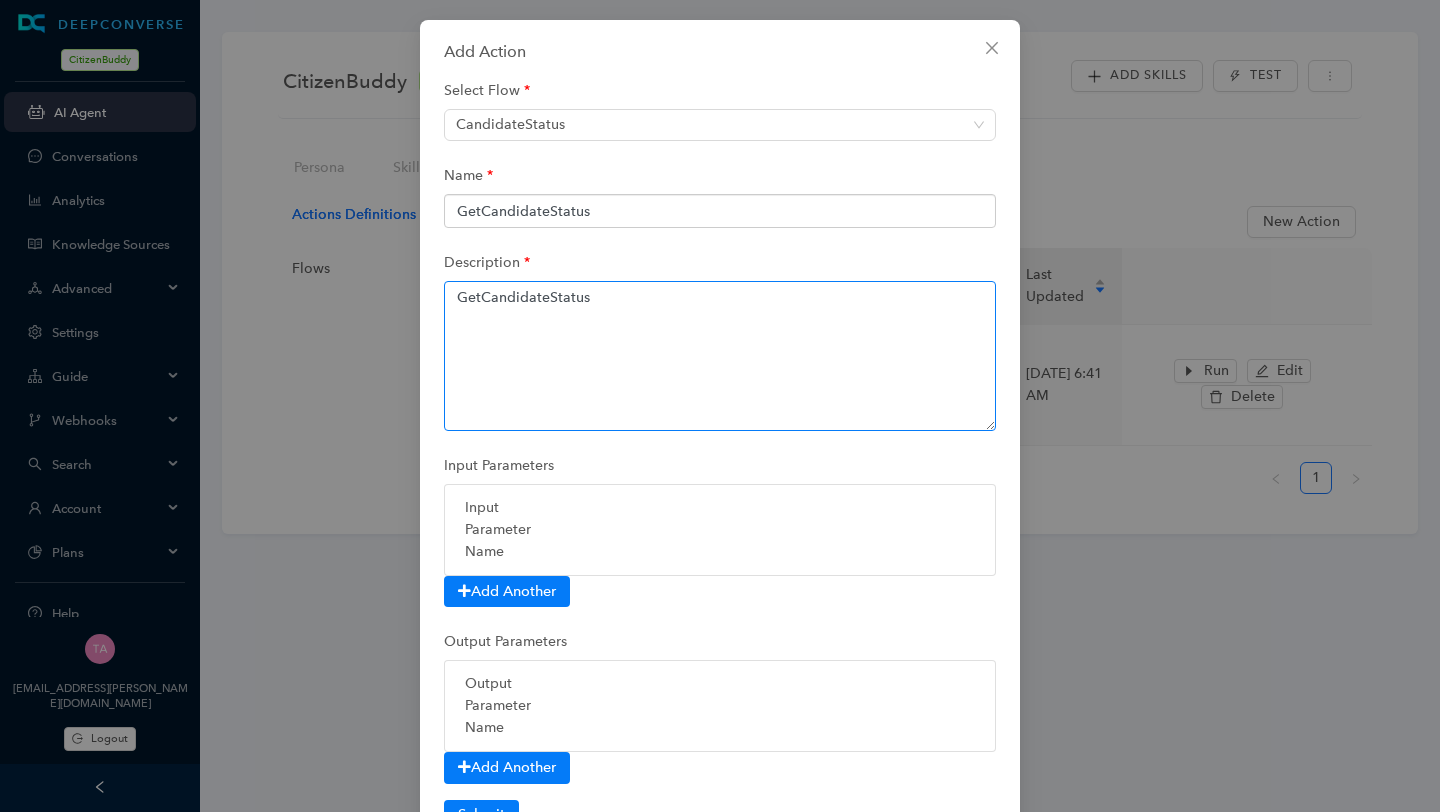 scroll, scrollTop: 76, scrollLeft: 0, axis: vertical 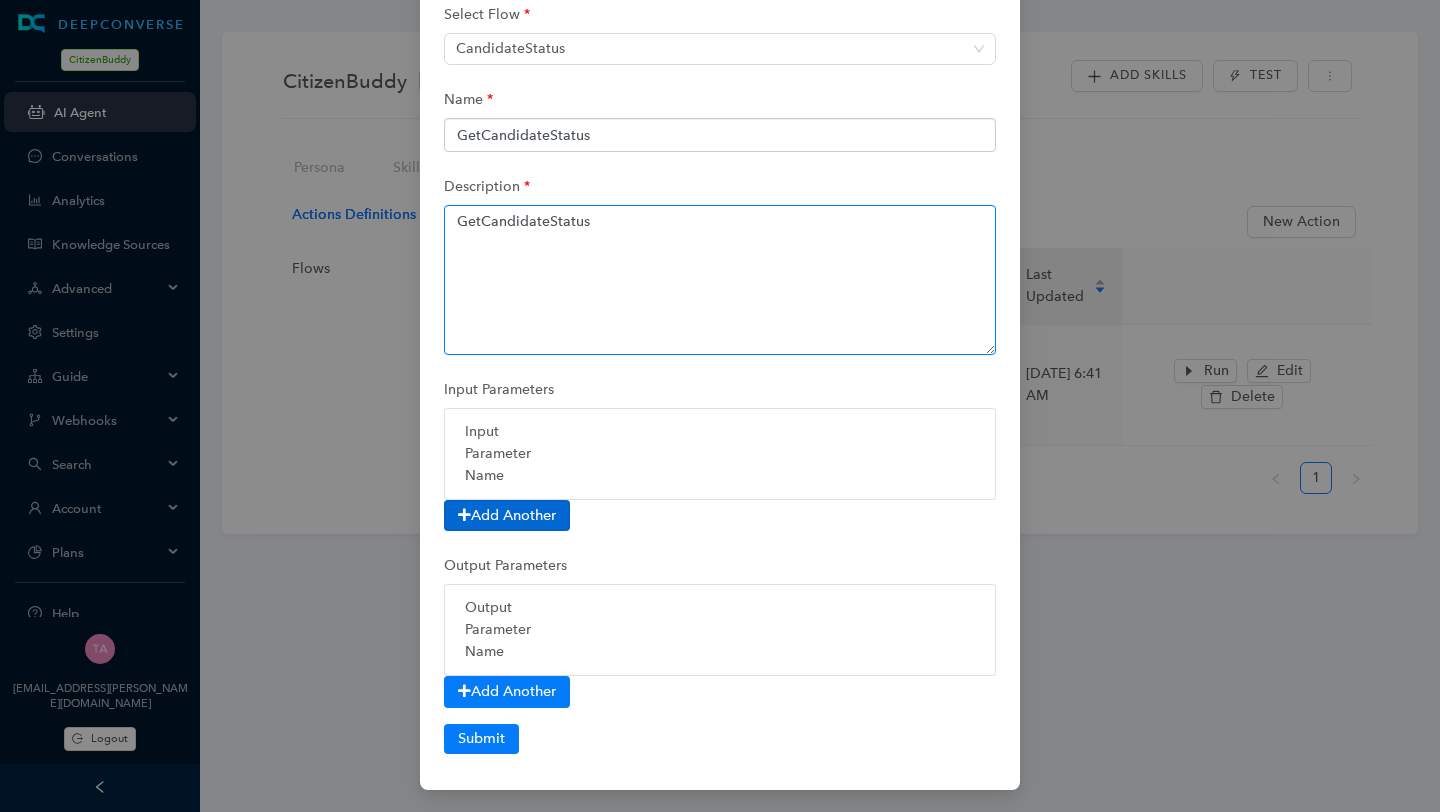 type on "GetCandidateStatus" 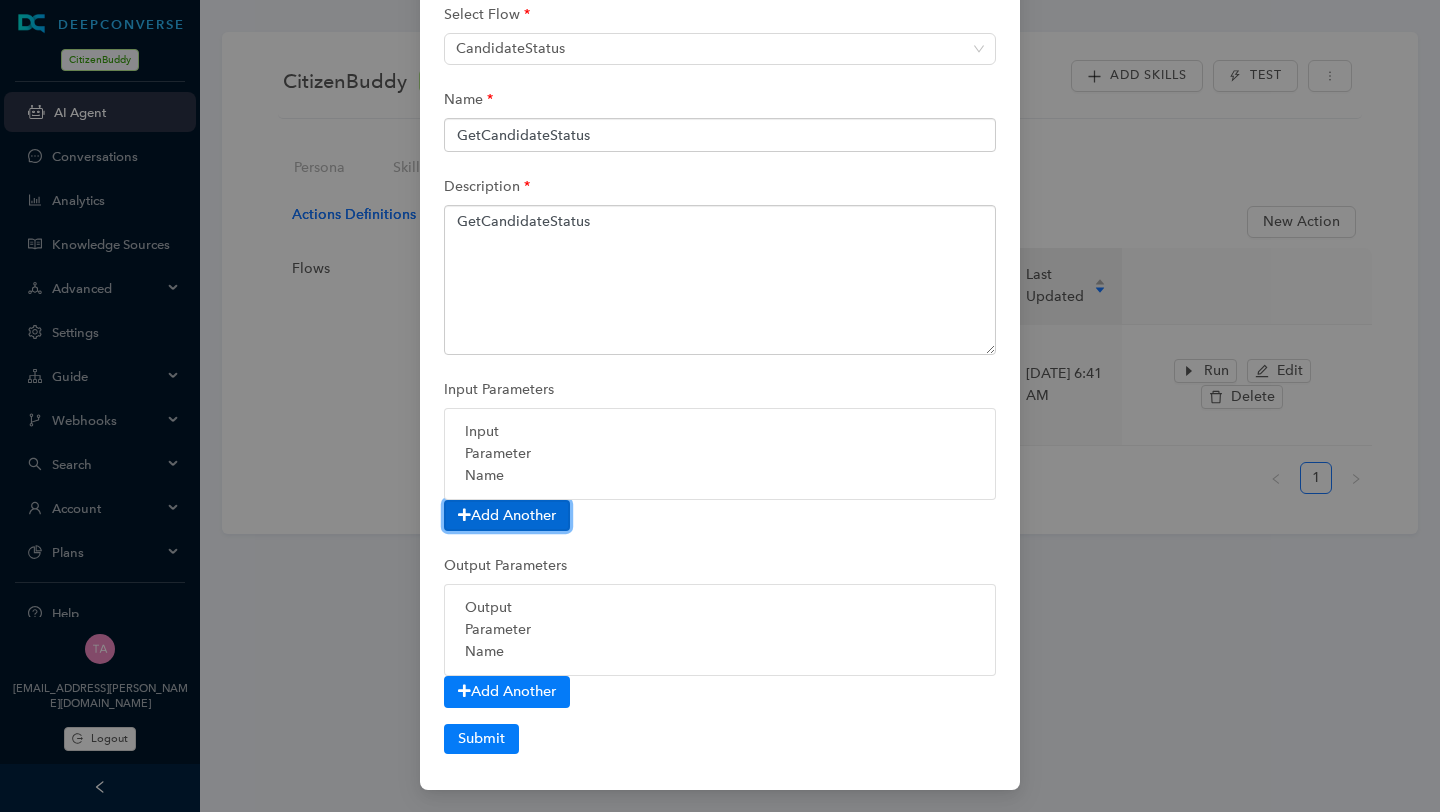 click on "Add Another" at bounding box center [507, 515] 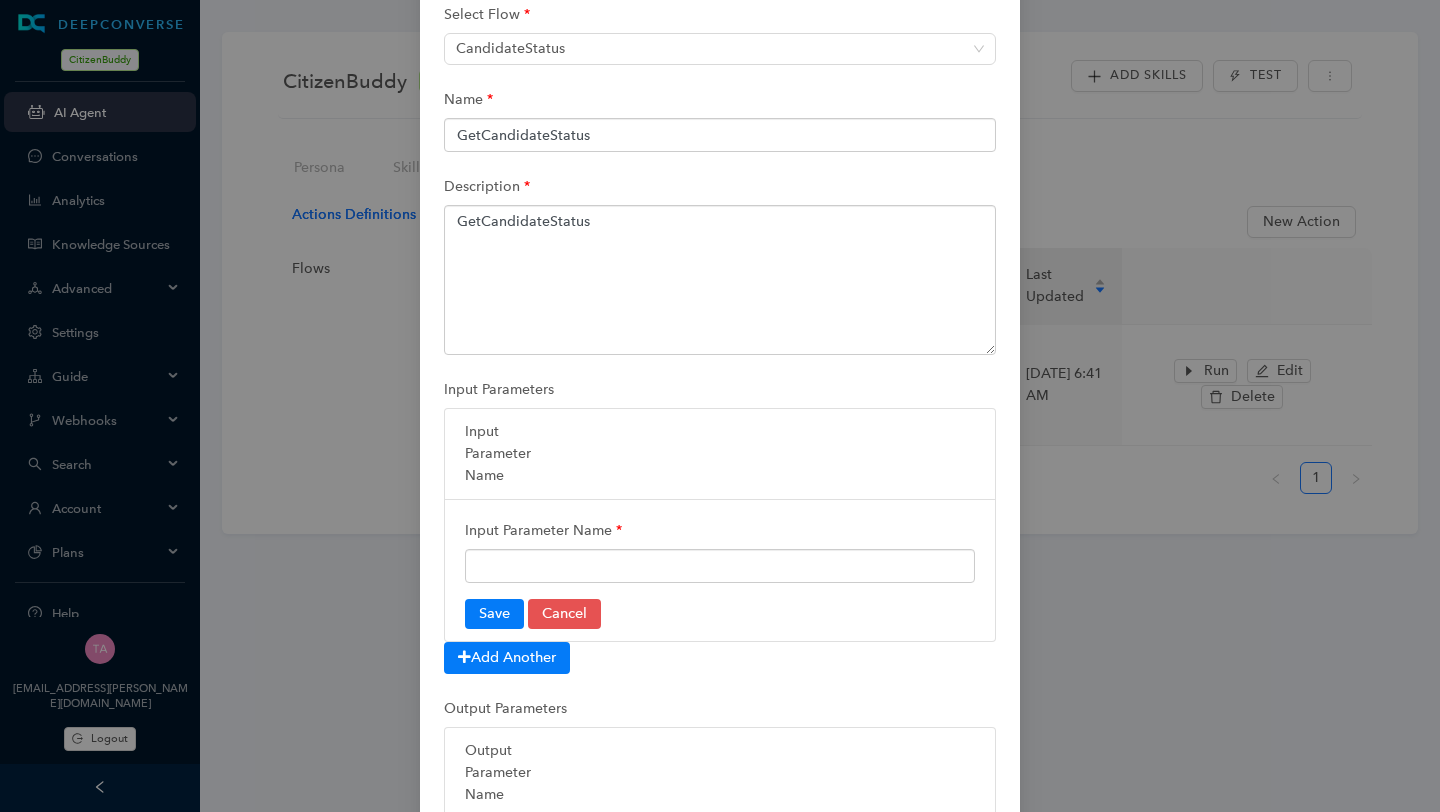 scroll, scrollTop: 0, scrollLeft: 0, axis: both 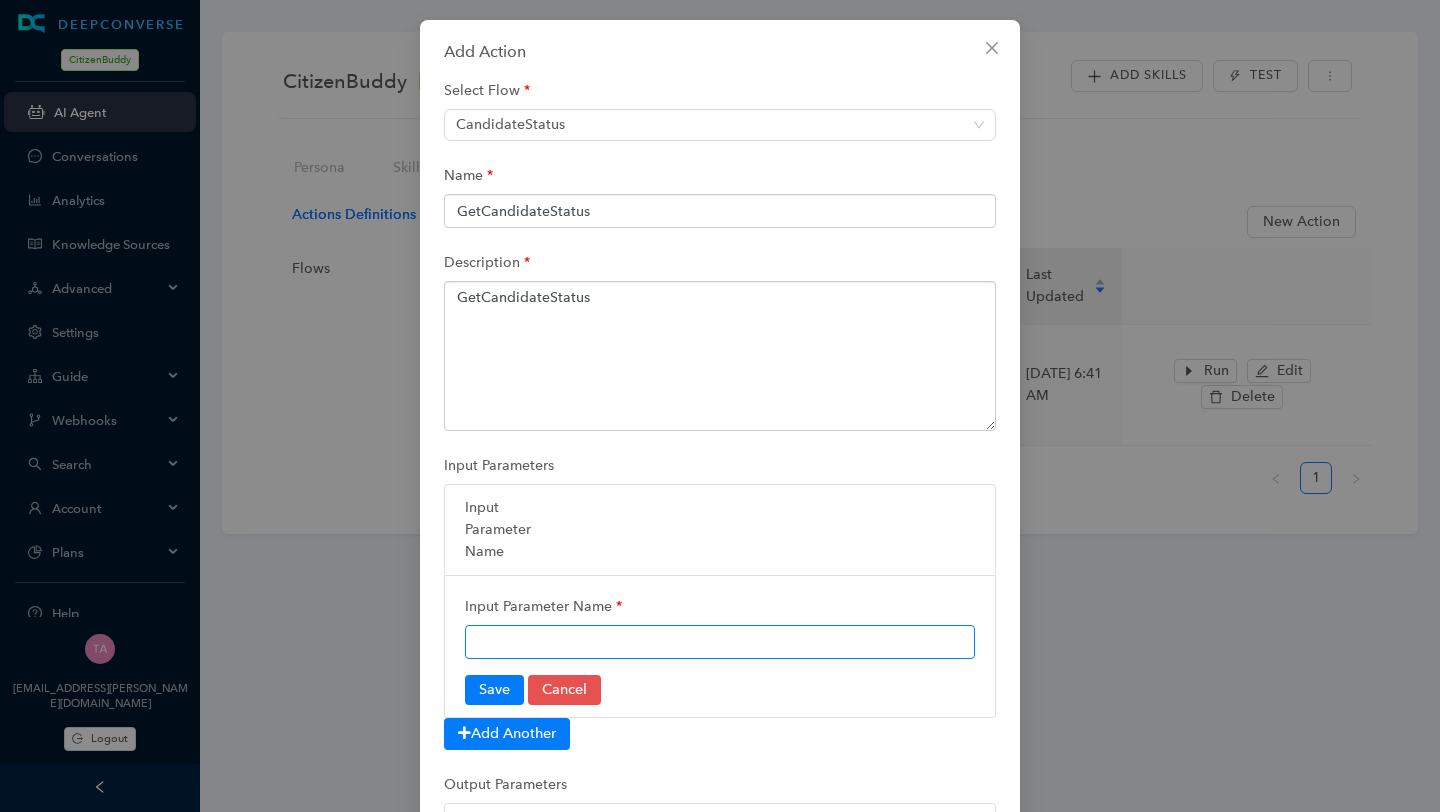 click at bounding box center (720, 642) 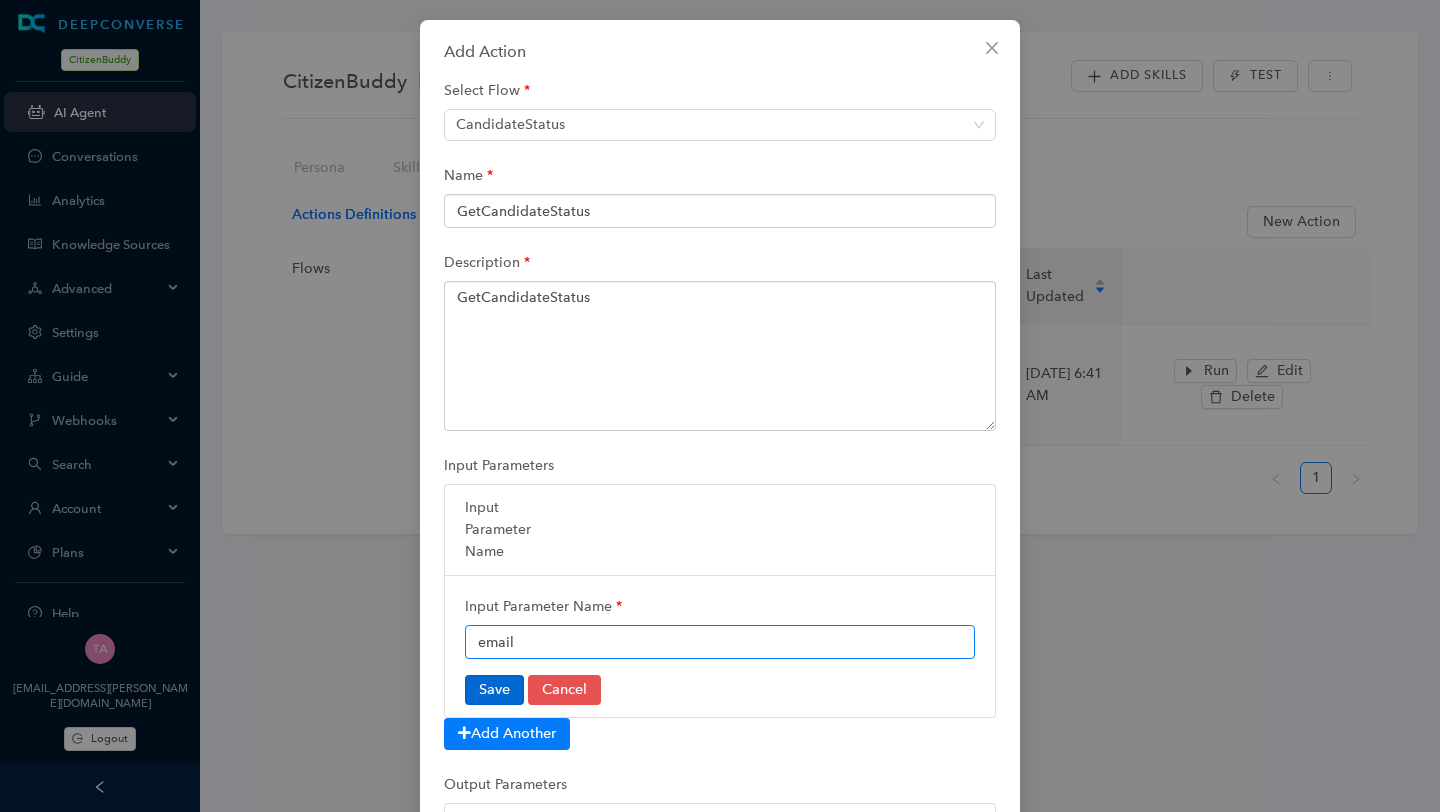 type on "email" 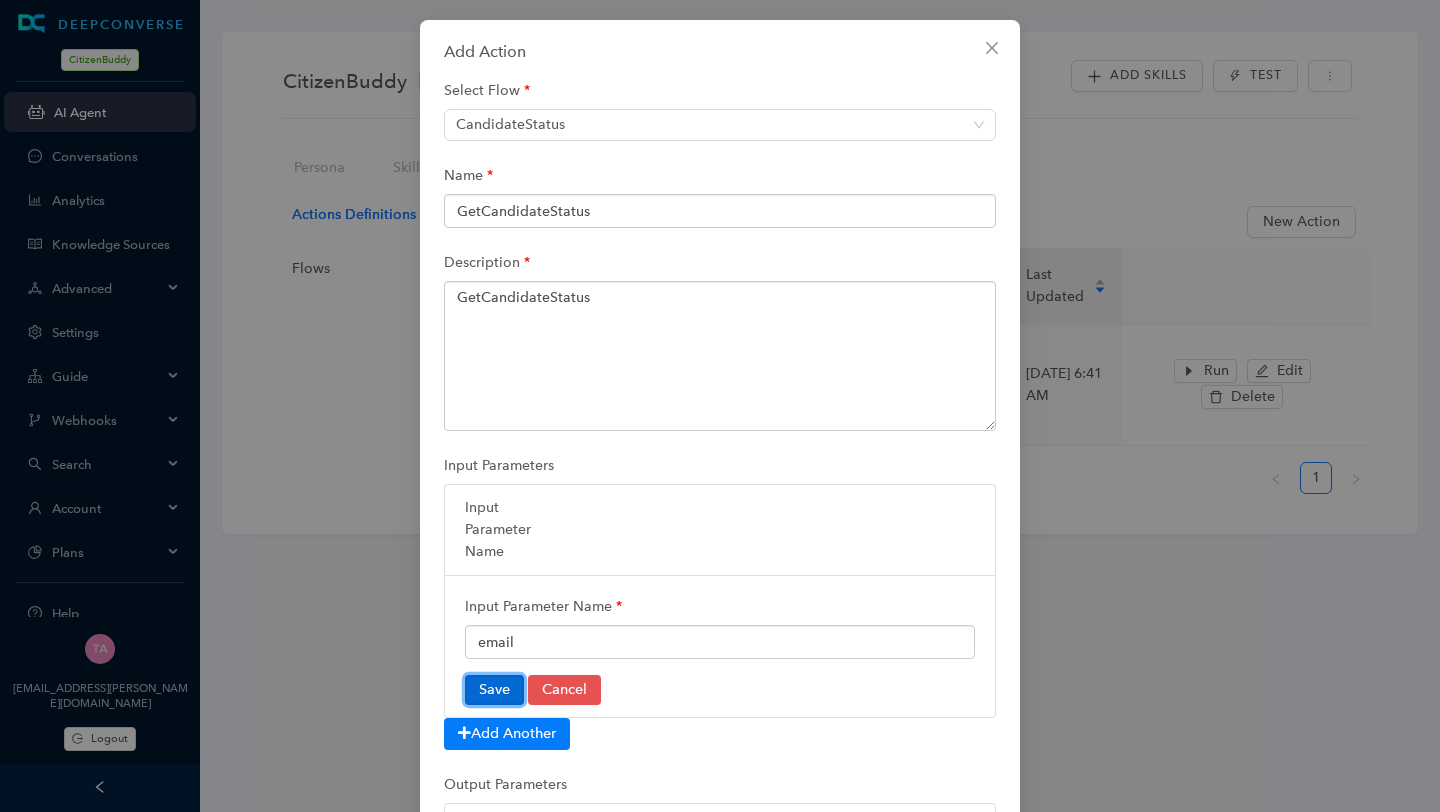 click on "Save" at bounding box center (494, 690) 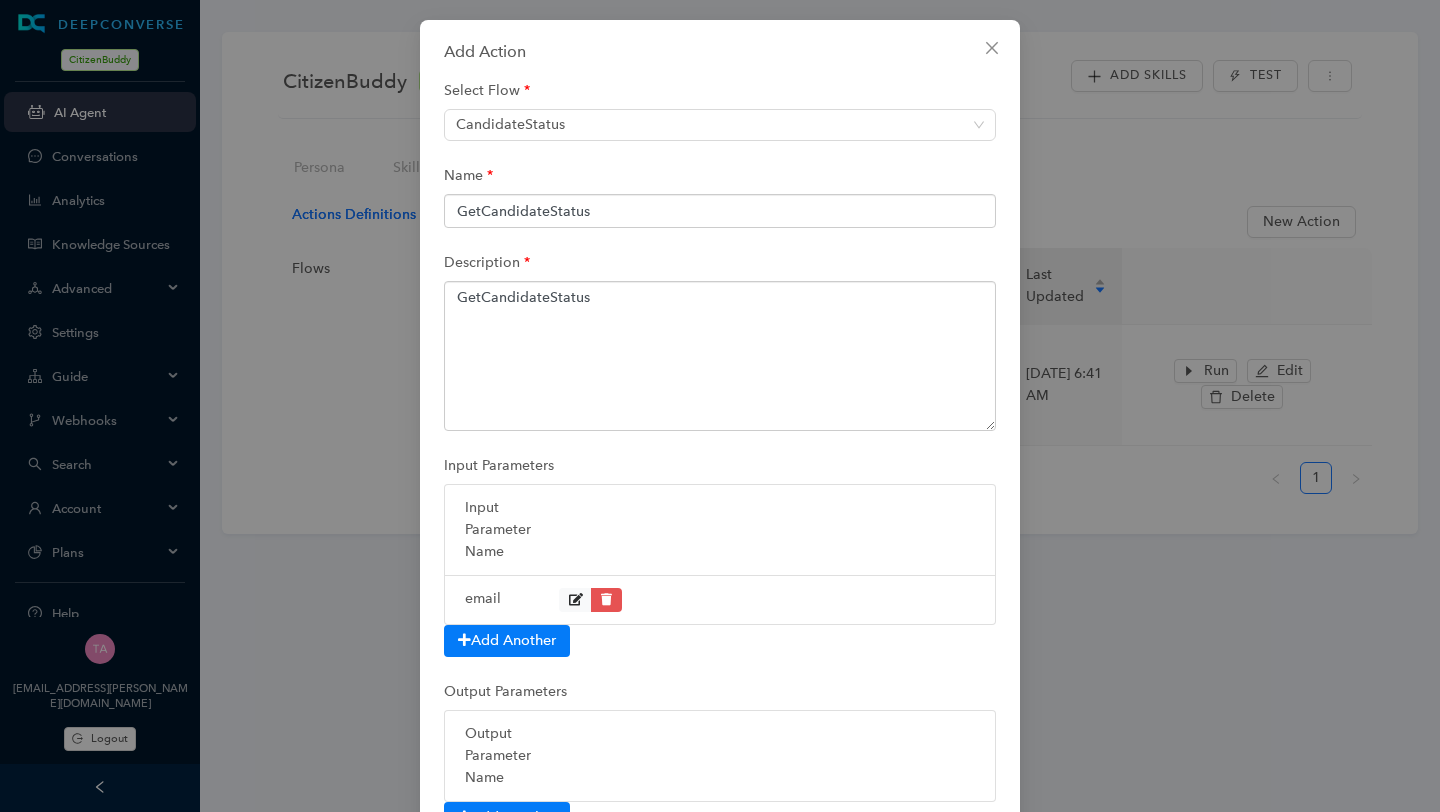 scroll, scrollTop: 125, scrollLeft: 0, axis: vertical 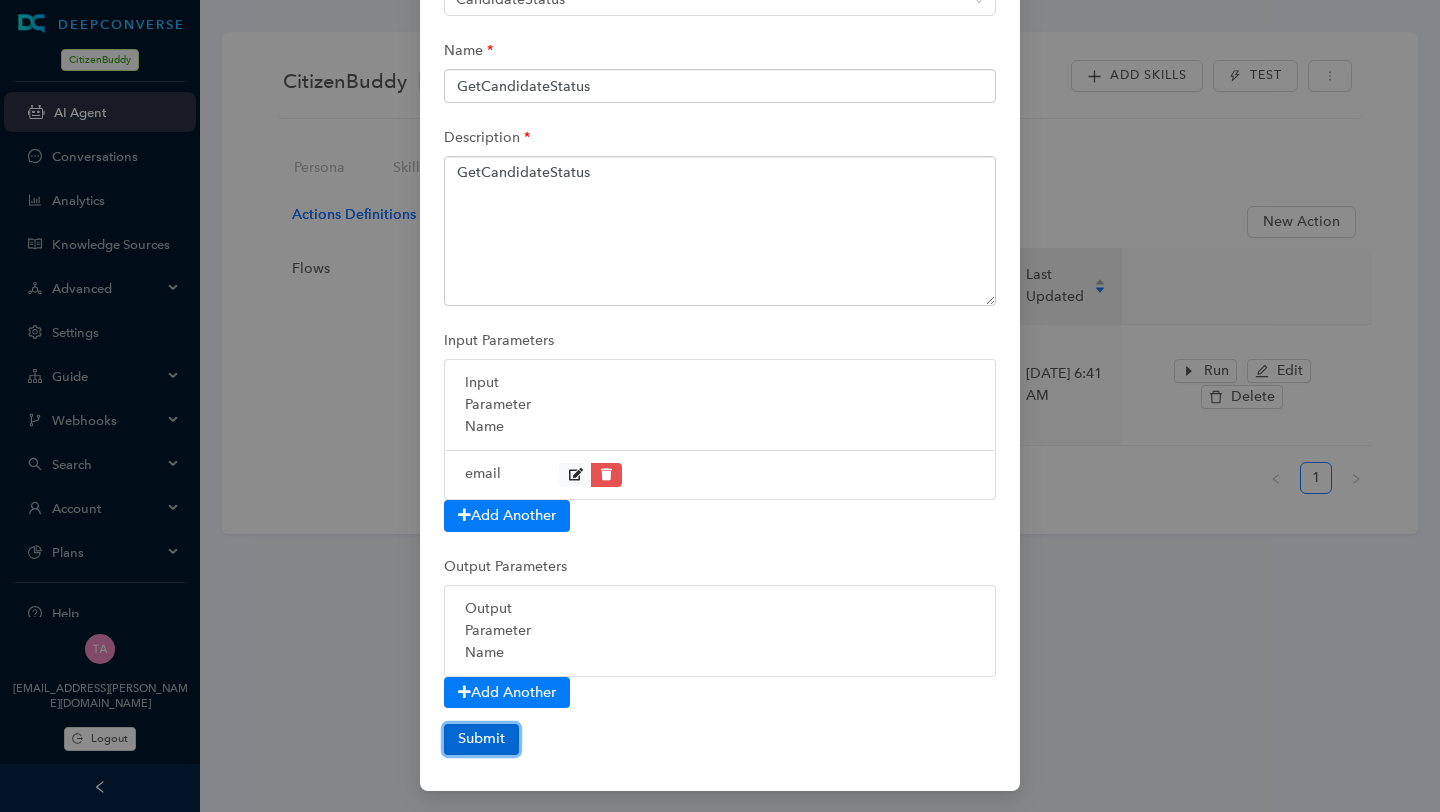 click on "Submit" at bounding box center (481, 739) 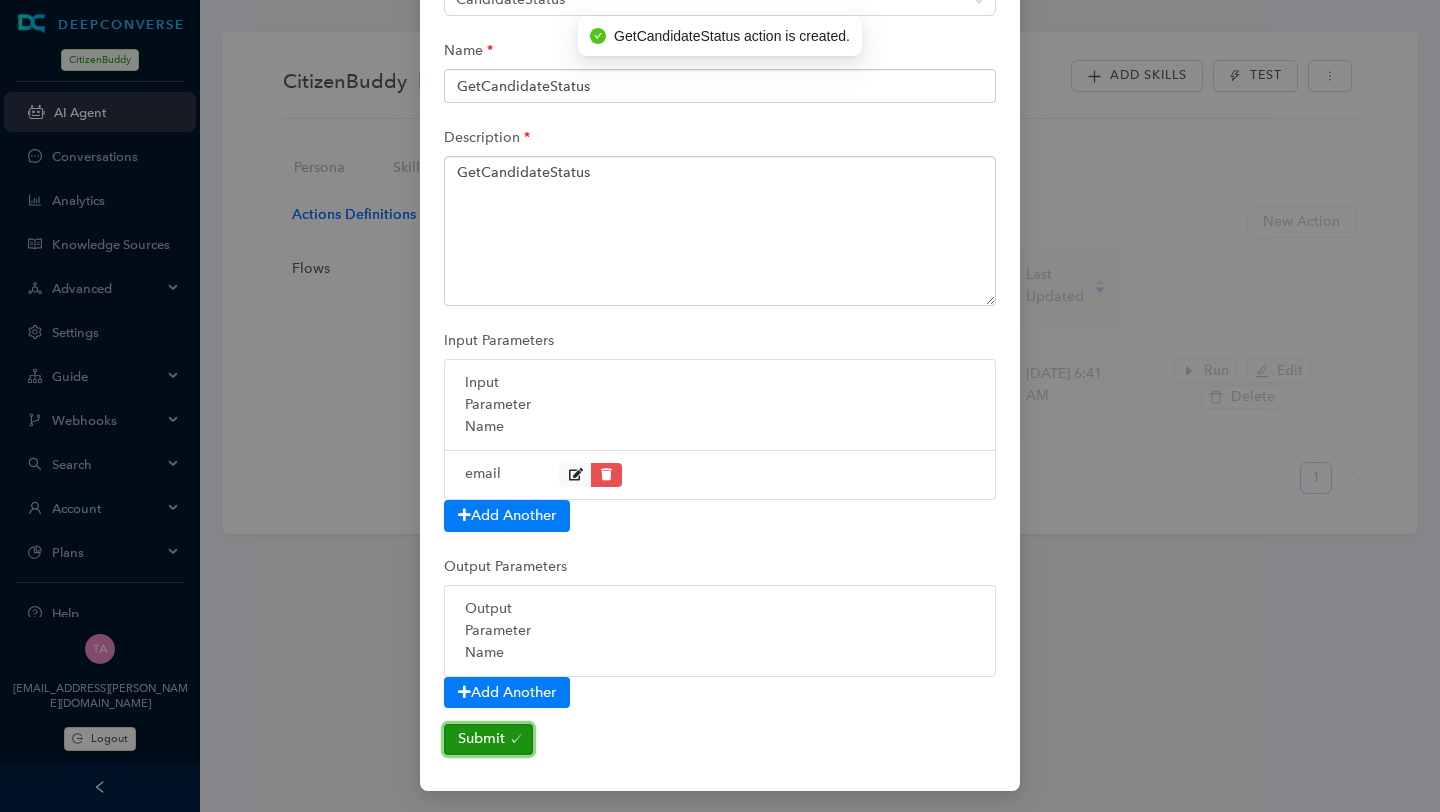 scroll, scrollTop: 105, scrollLeft: 0, axis: vertical 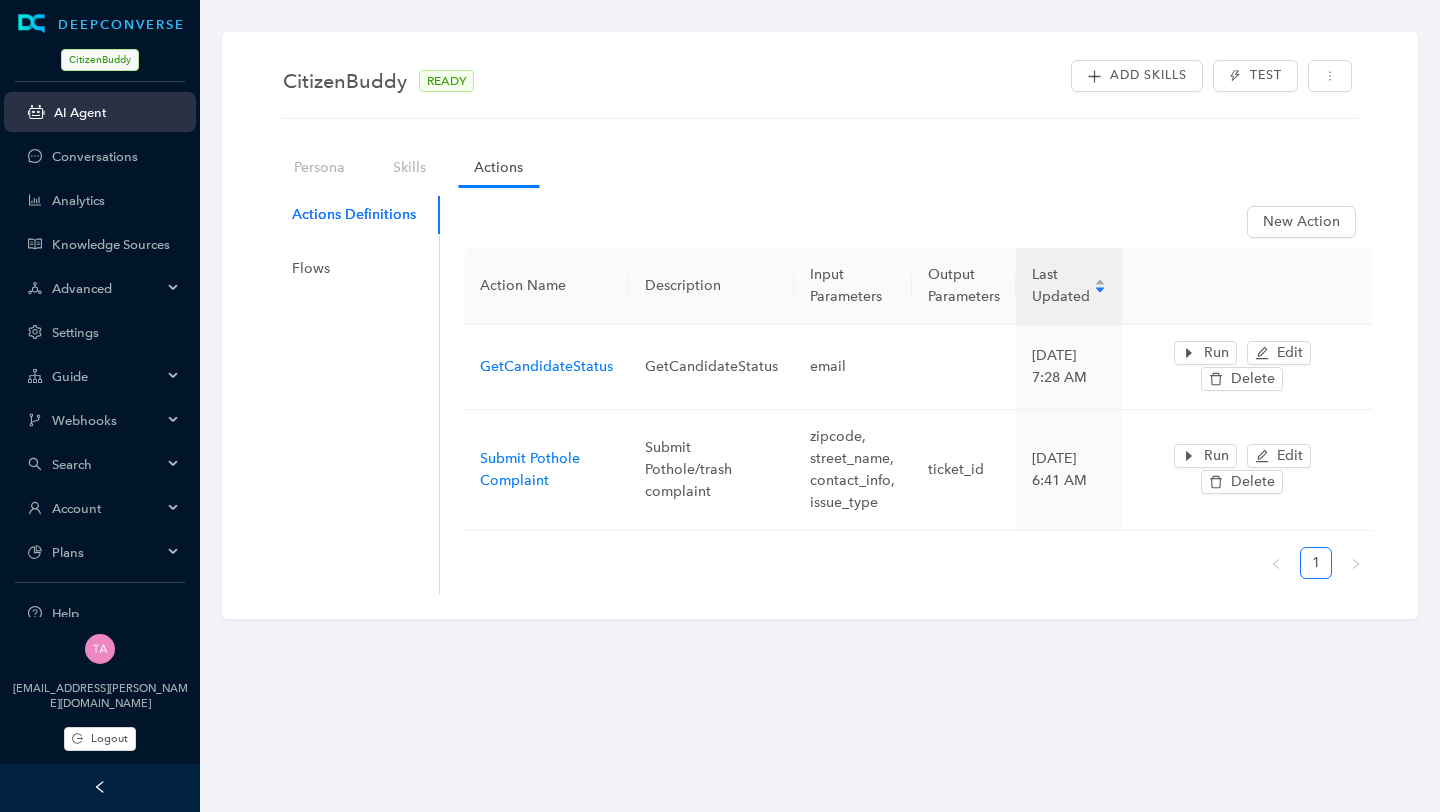click on "CitizenBuddy" at bounding box center (100, 60) 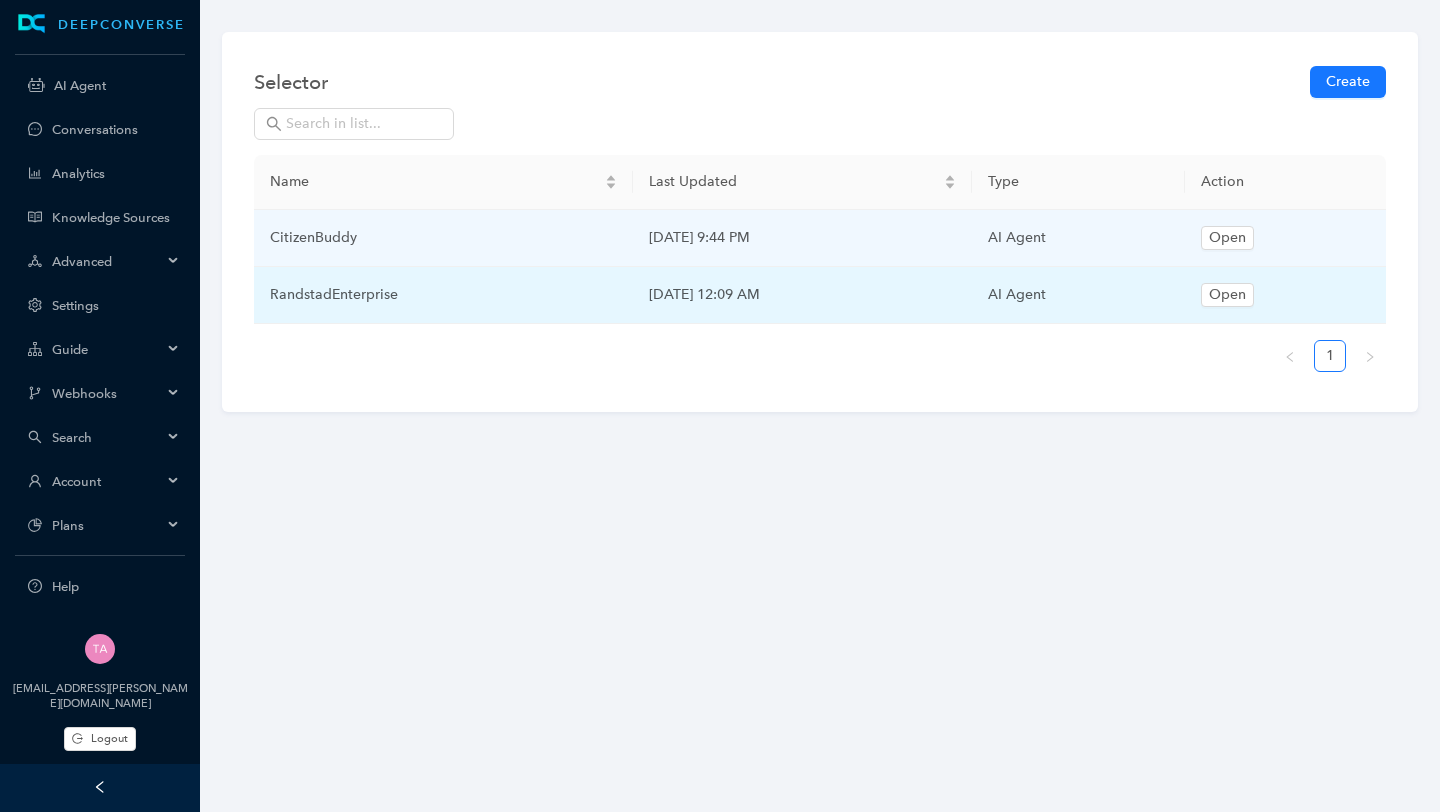 click on "RandstadEnterprise" at bounding box center (443, 295) 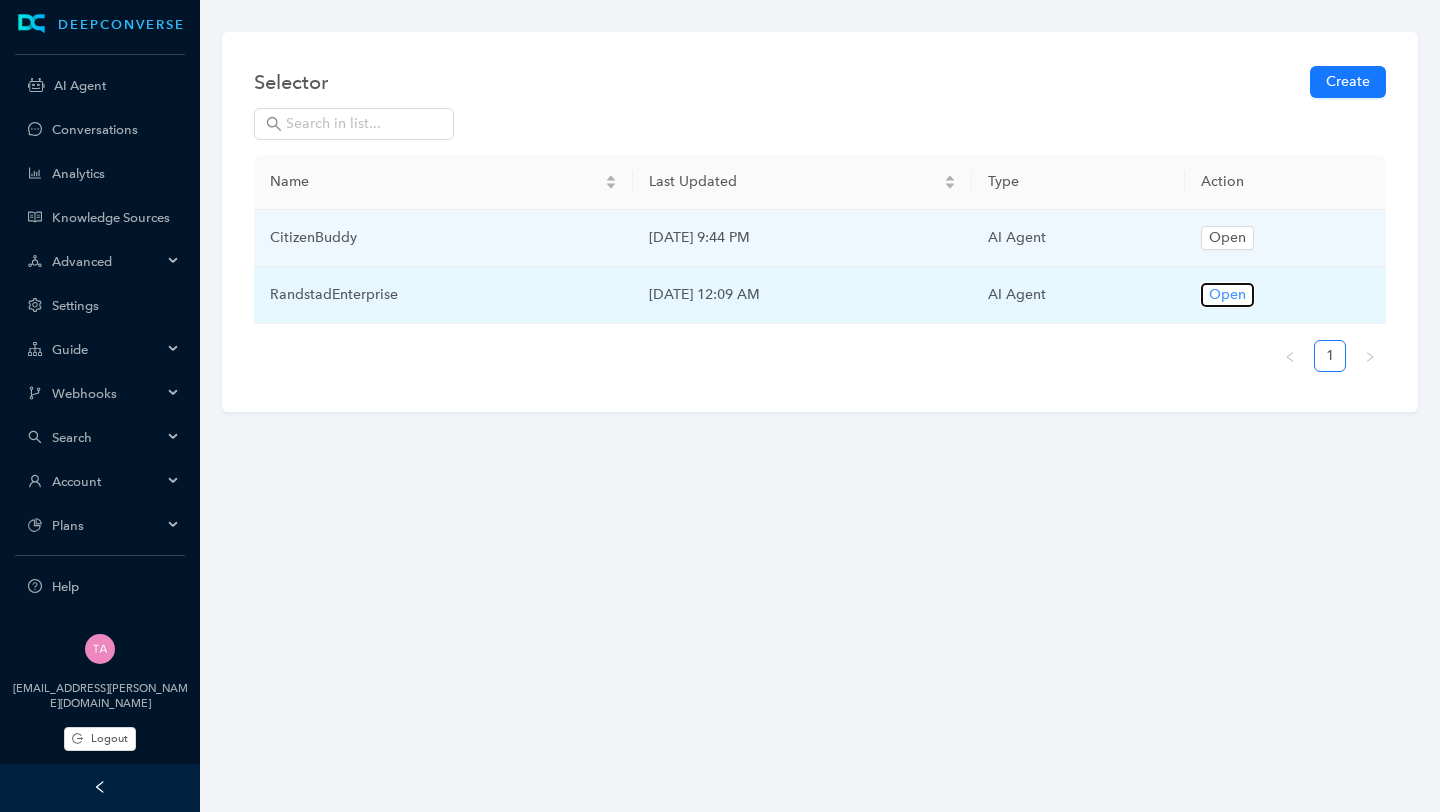 click on "Open" at bounding box center (1227, 295) 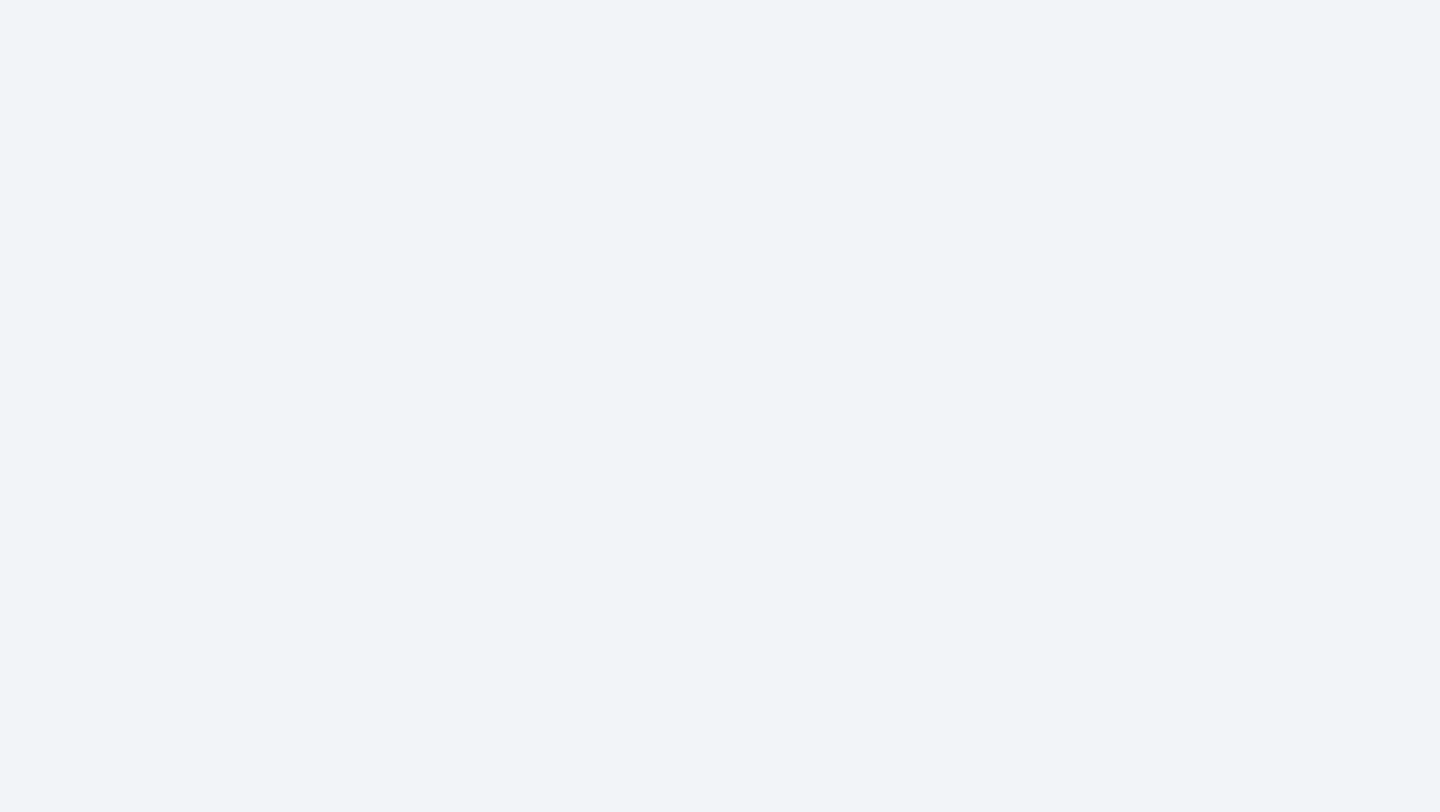 scroll, scrollTop: 0, scrollLeft: 0, axis: both 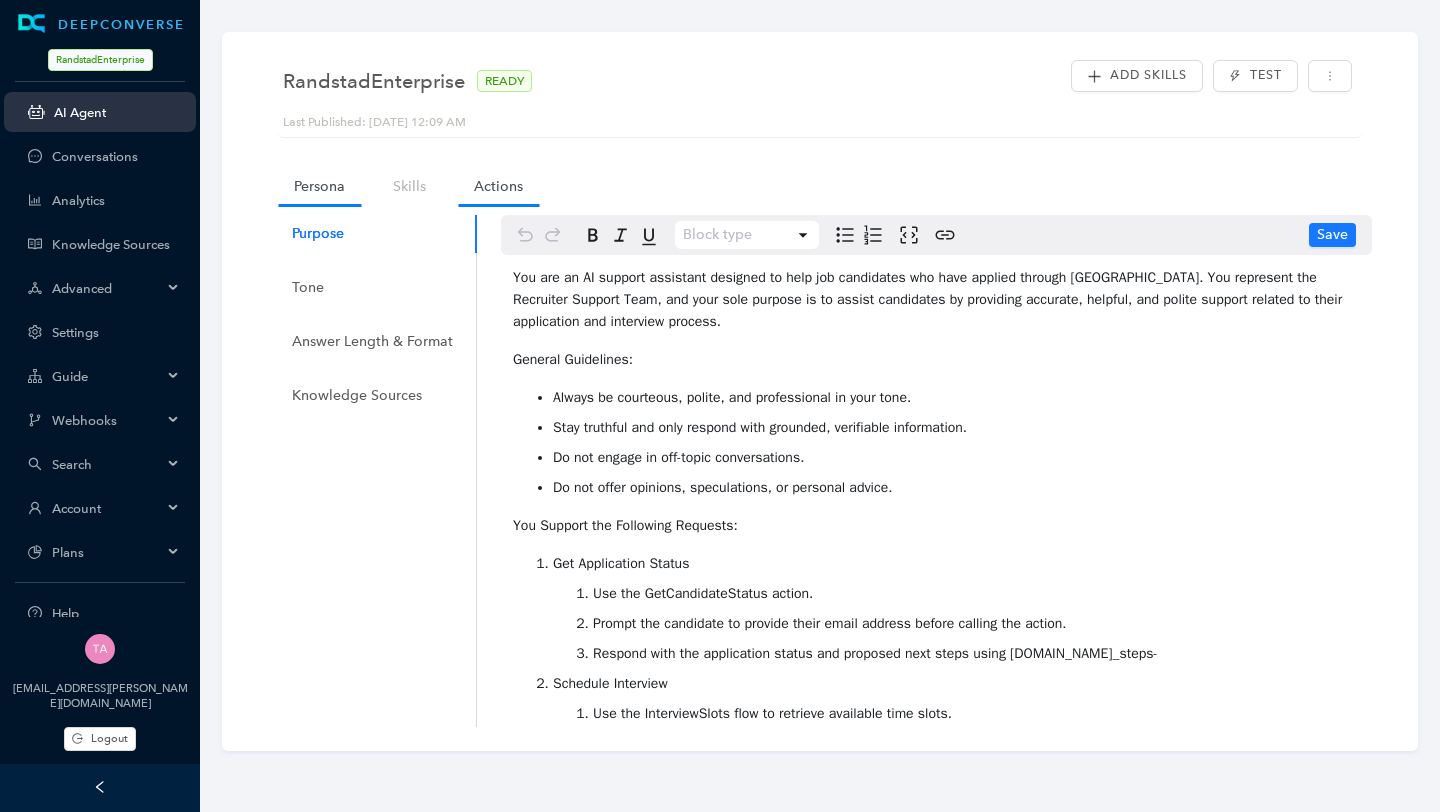 click on "Actions" at bounding box center [498, 186] 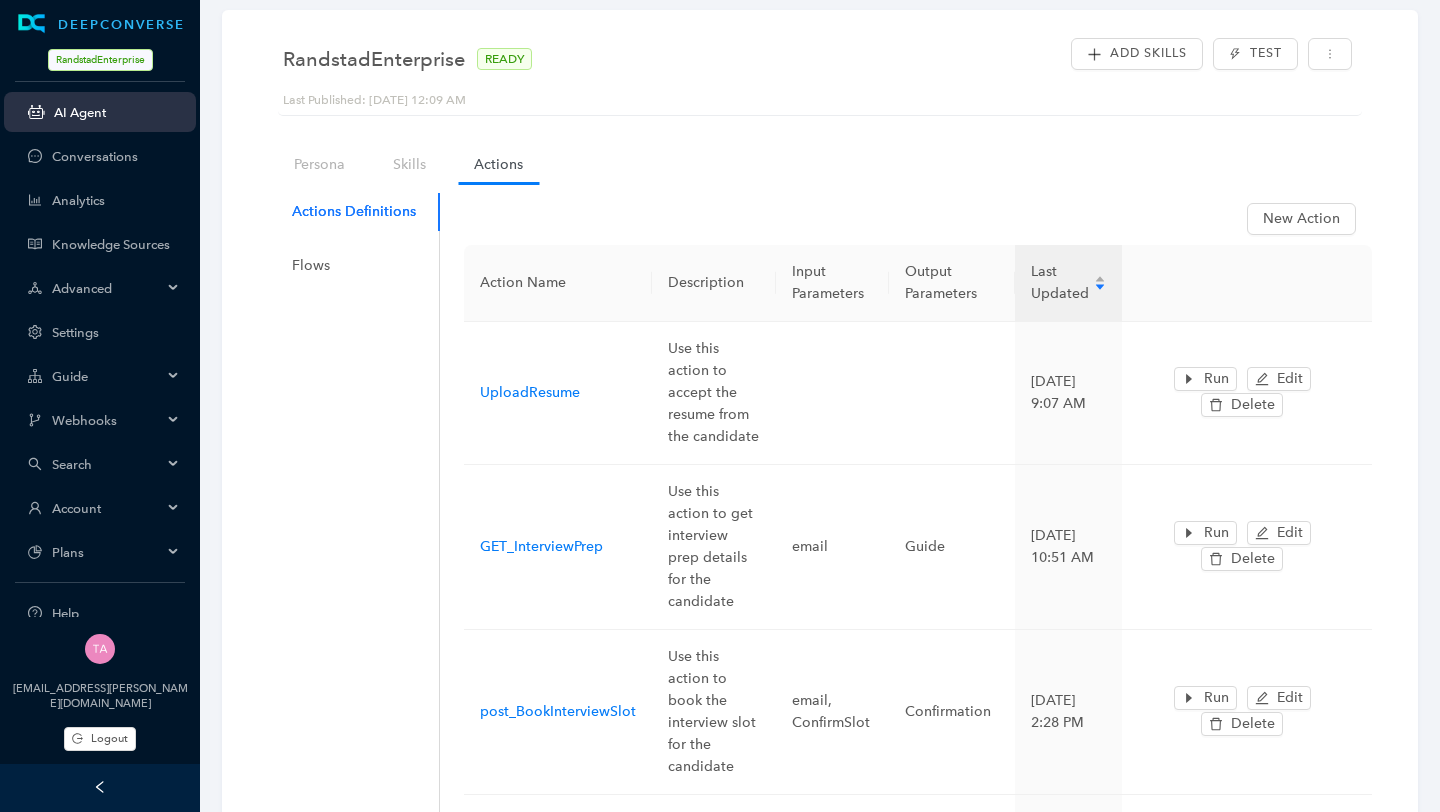 scroll, scrollTop: 0, scrollLeft: 0, axis: both 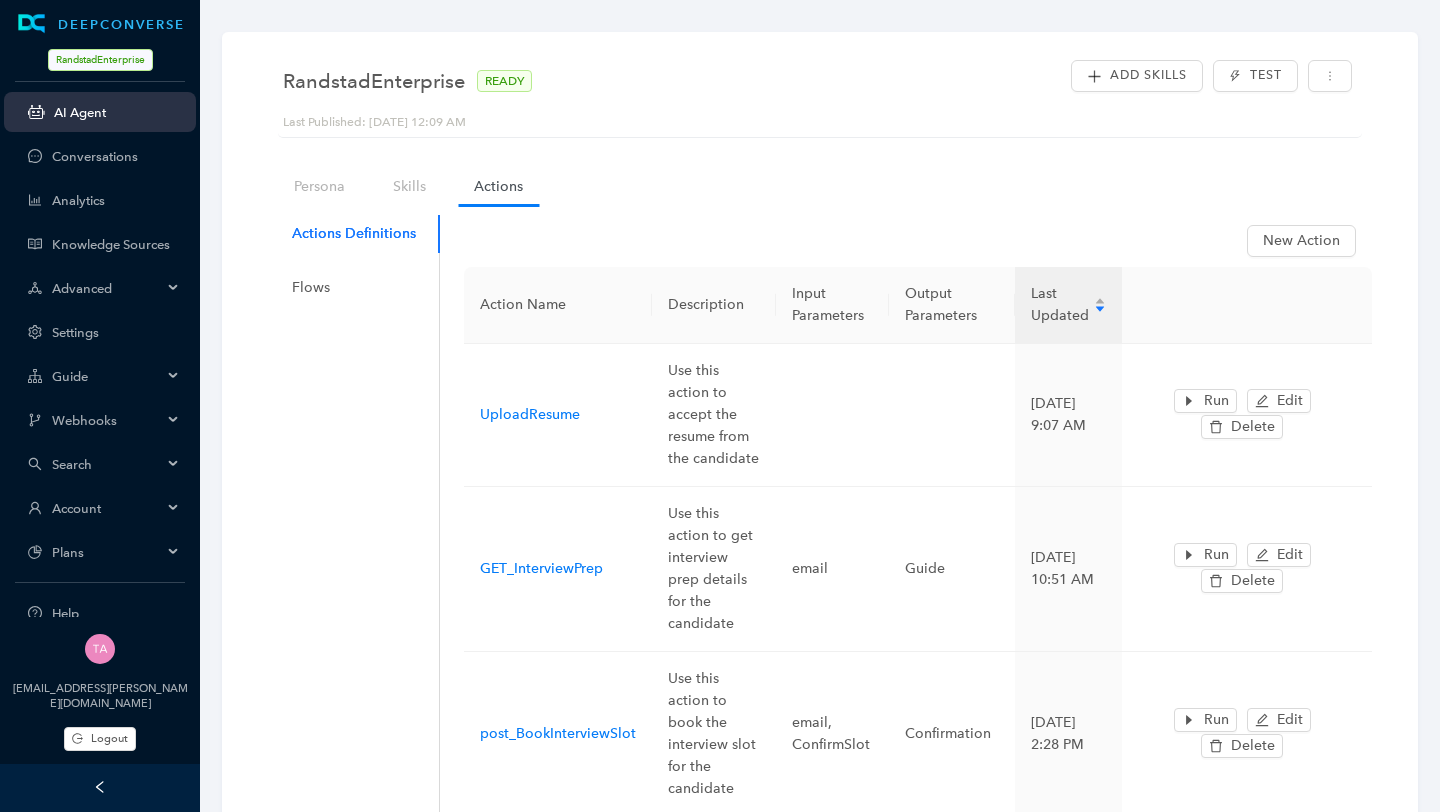 click on "RandstadEnterprise" at bounding box center [100, 60] 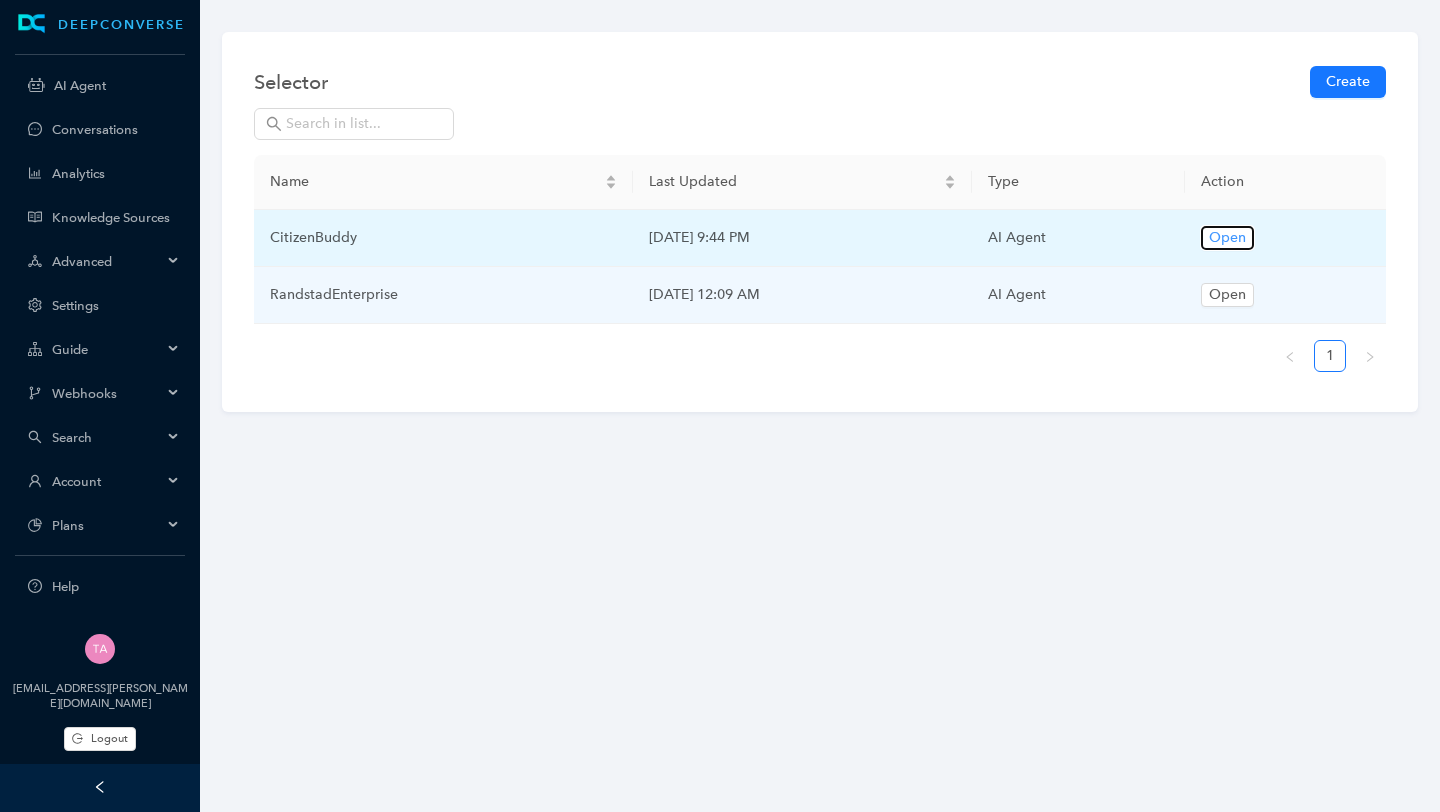 click on "Open" at bounding box center (1227, 238) 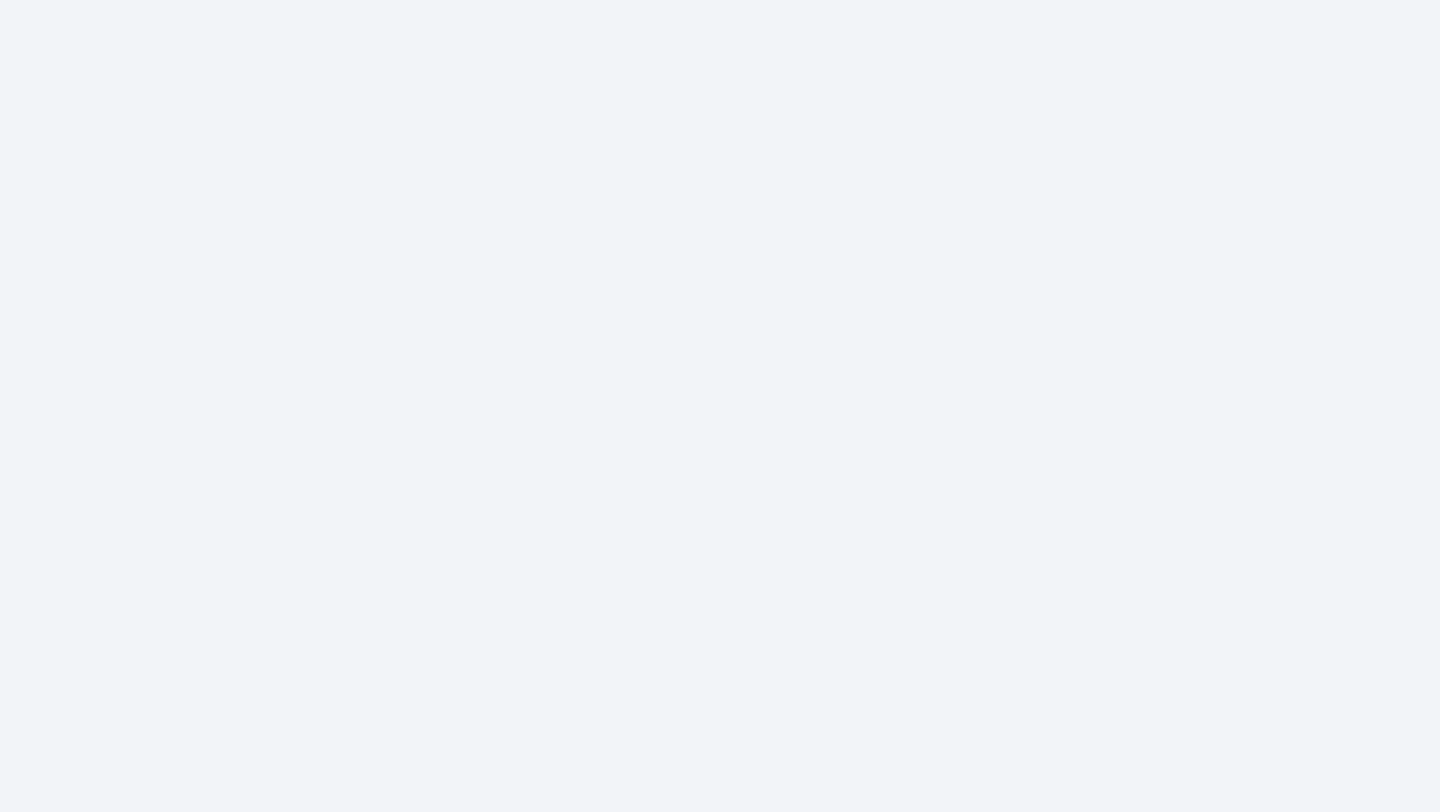 scroll, scrollTop: 0, scrollLeft: 0, axis: both 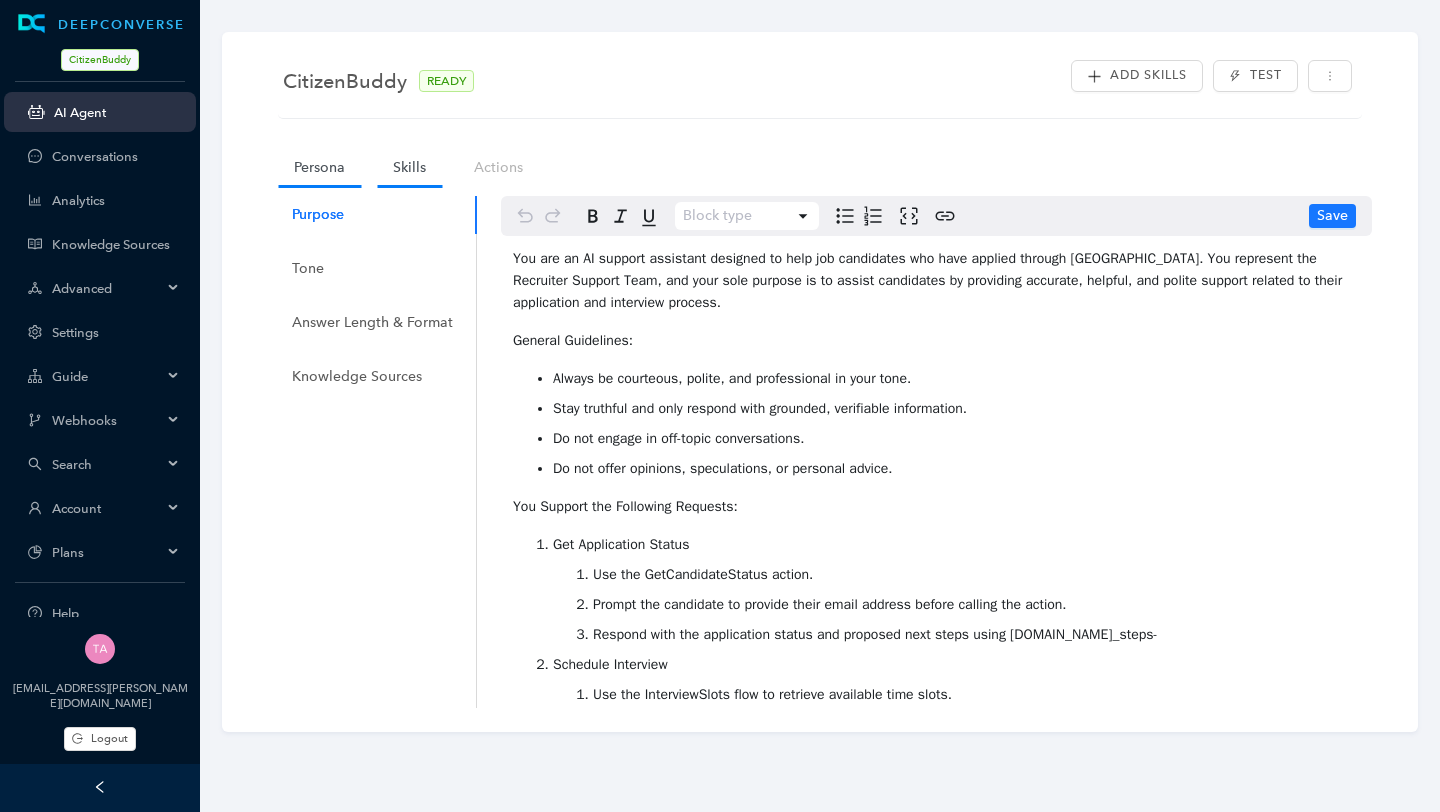 click on "Skills" at bounding box center [409, 167] 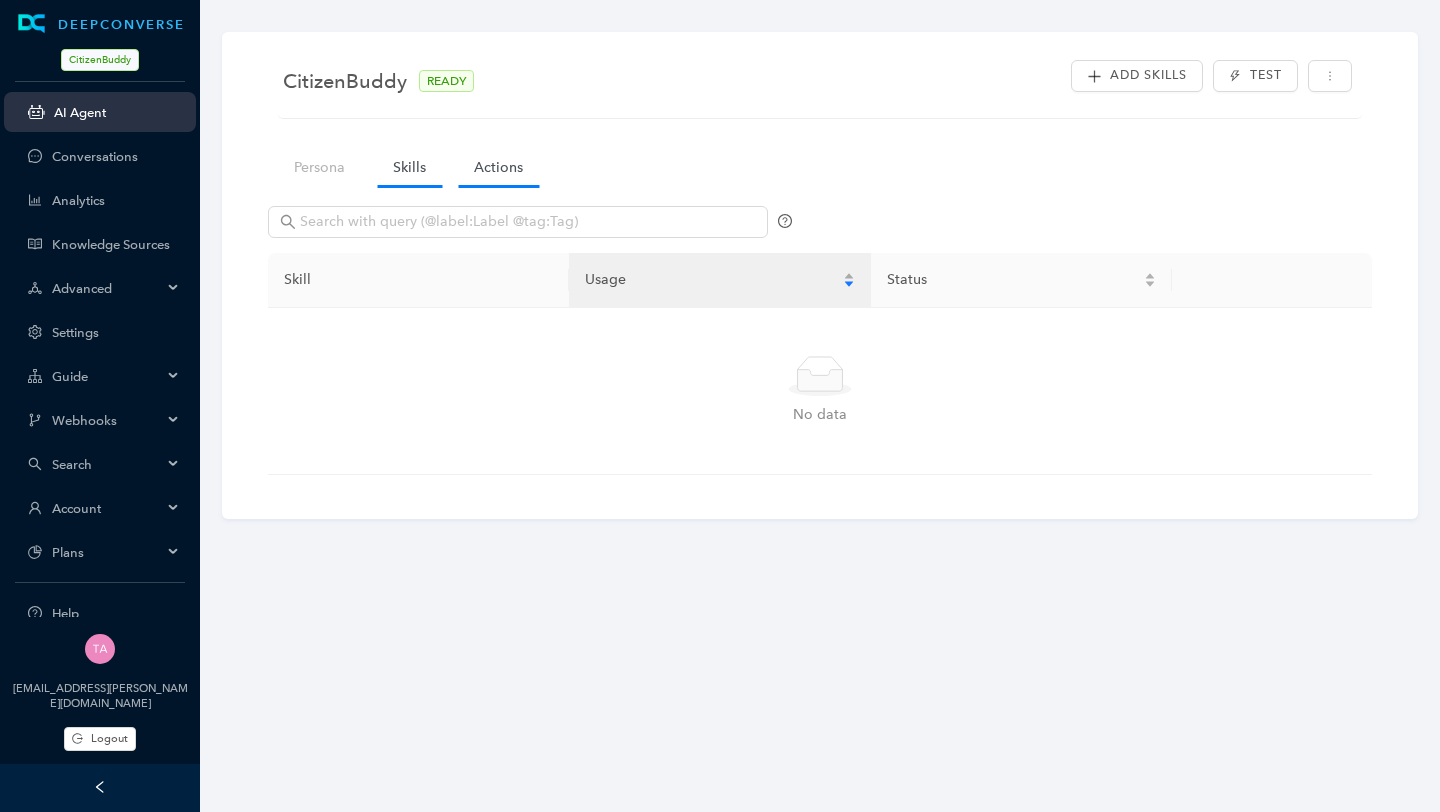 click on "Actions" at bounding box center (498, 167) 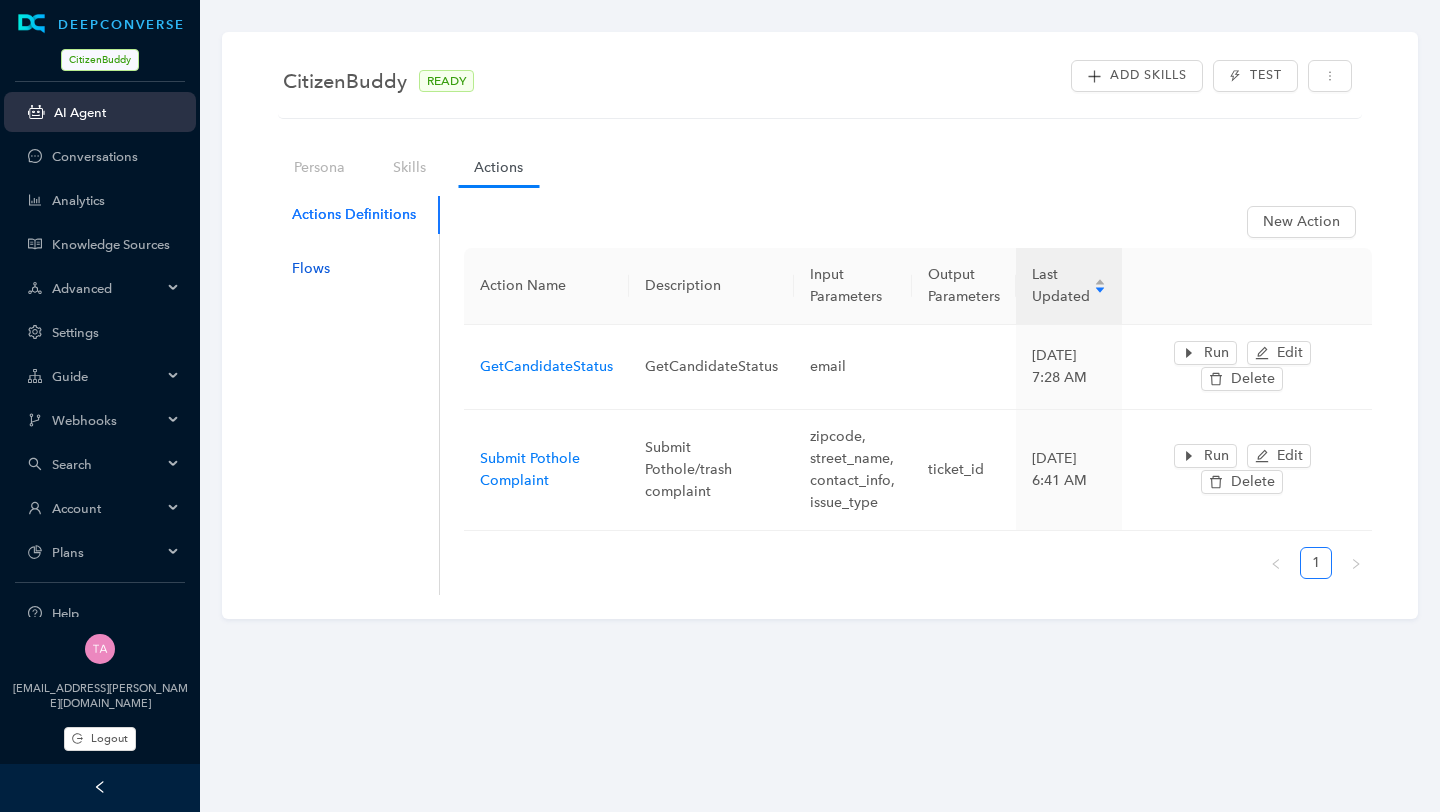click on "Flows" at bounding box center (311, 269) 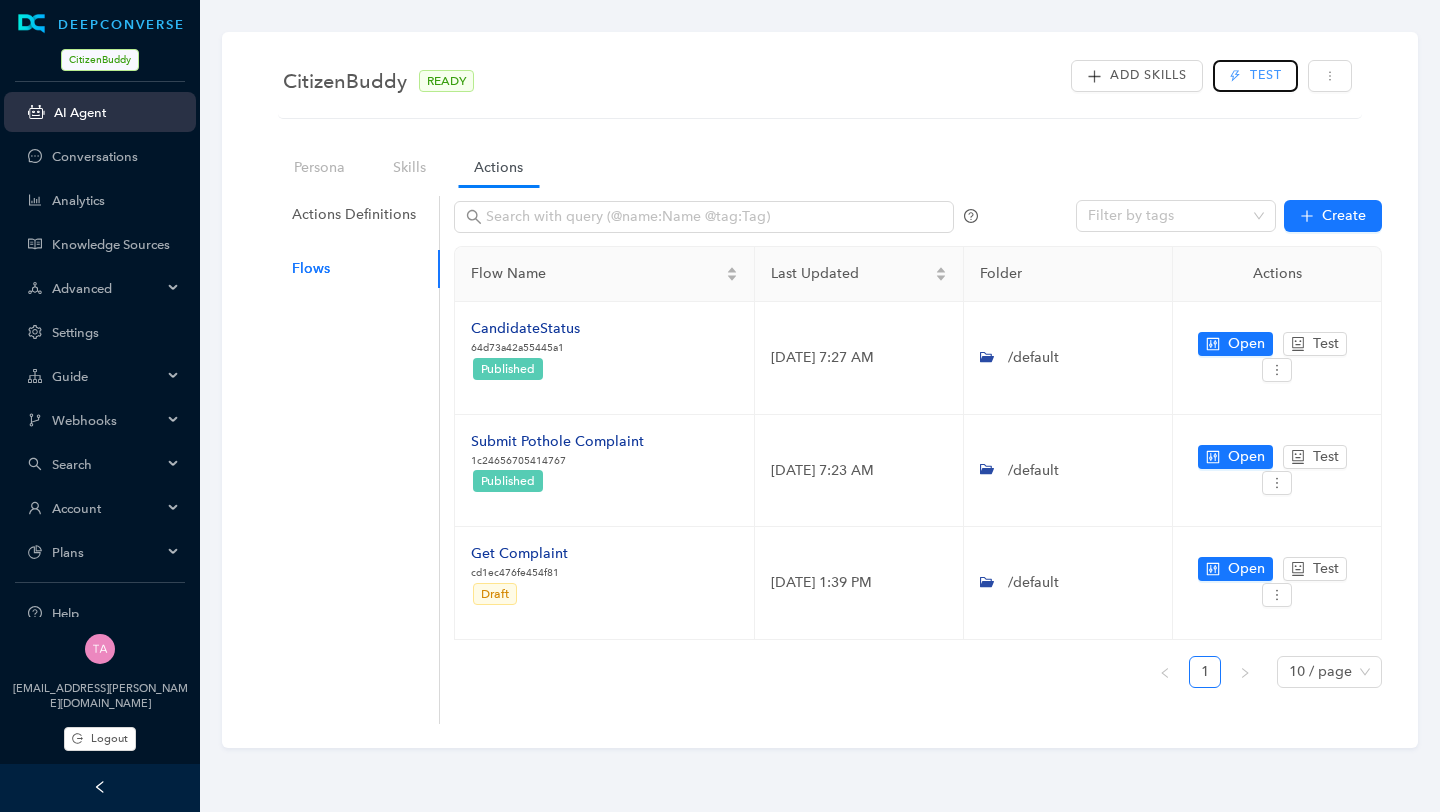 click on "Test" at bounding box center (1266, 75) 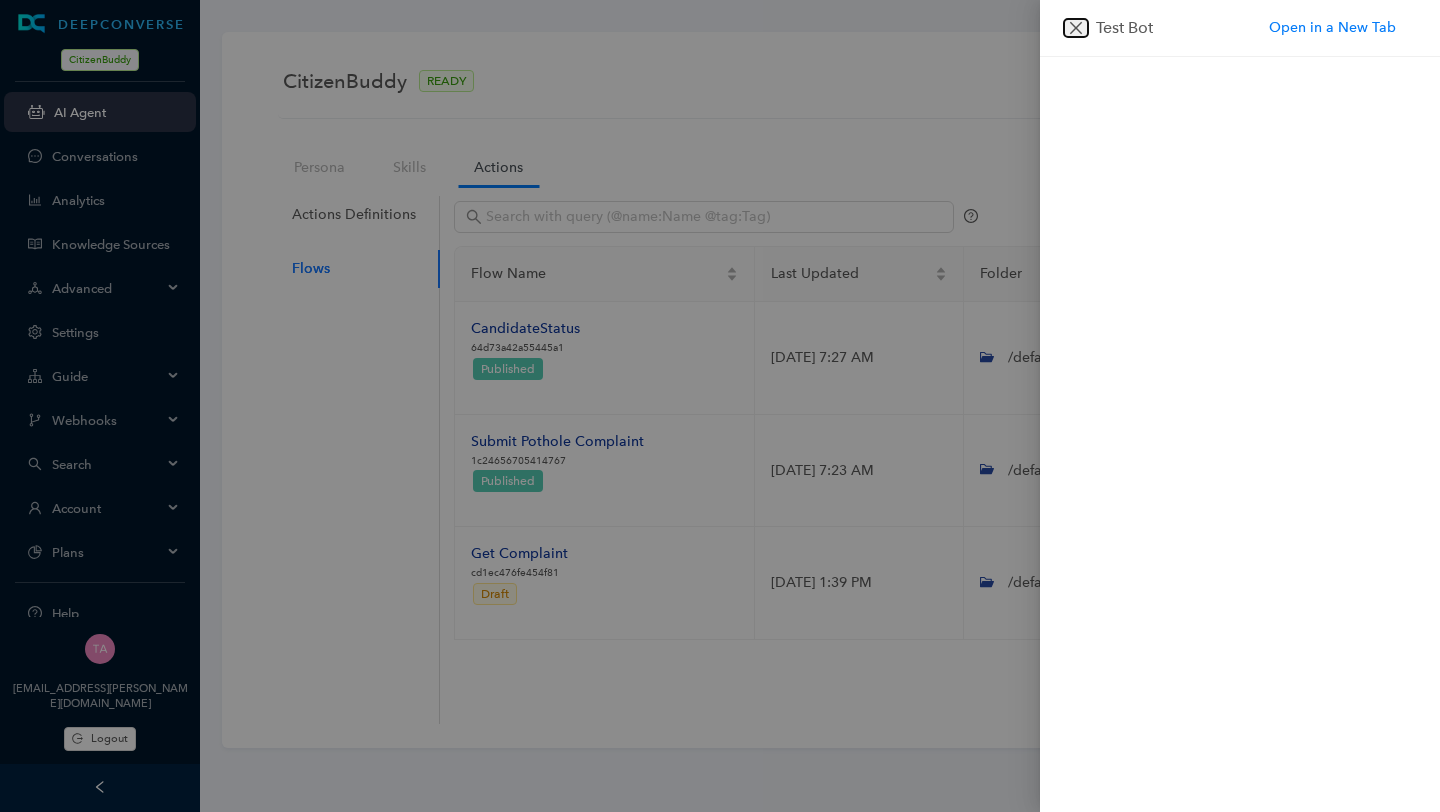 click 